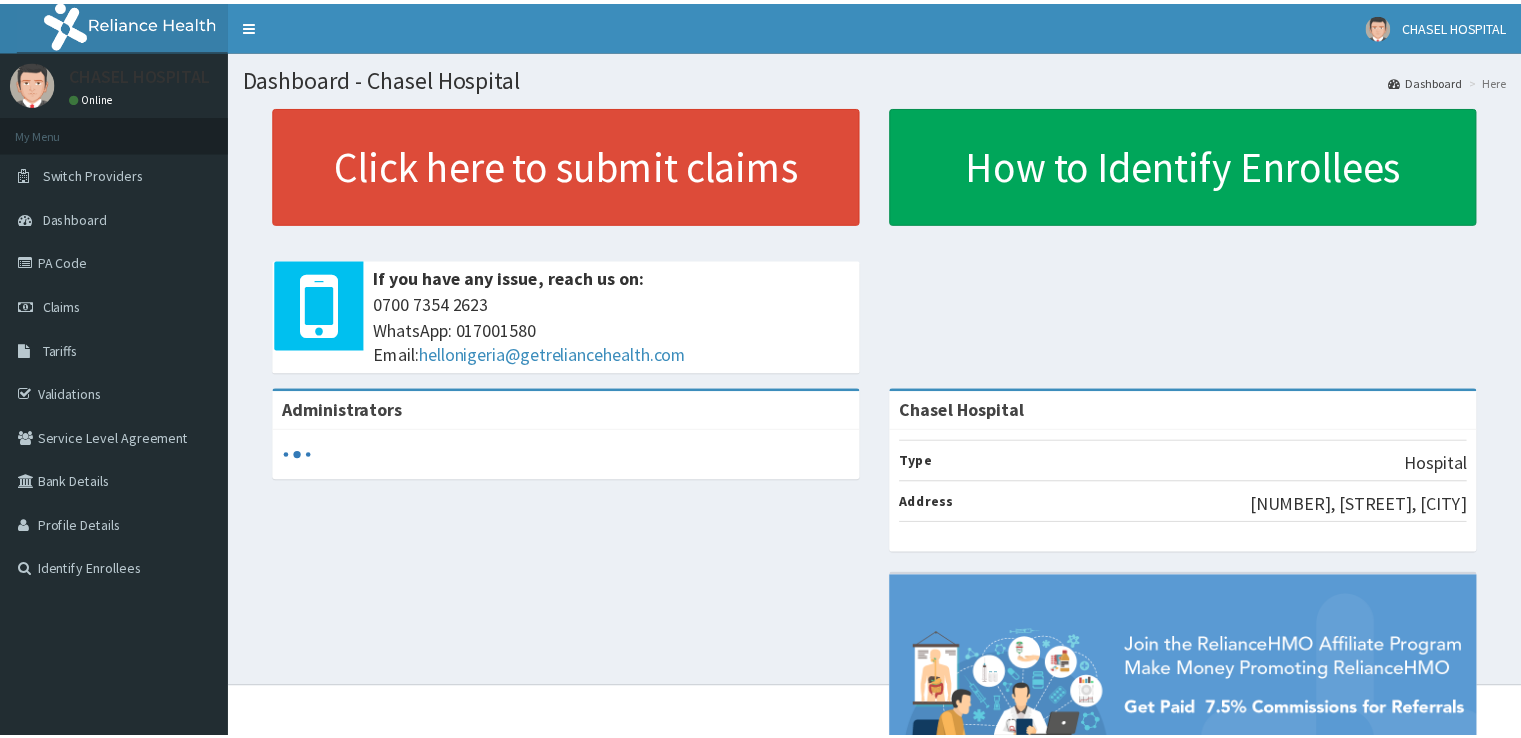 scroll, scrollTop: 0, scrollLeft: 0, axis: both 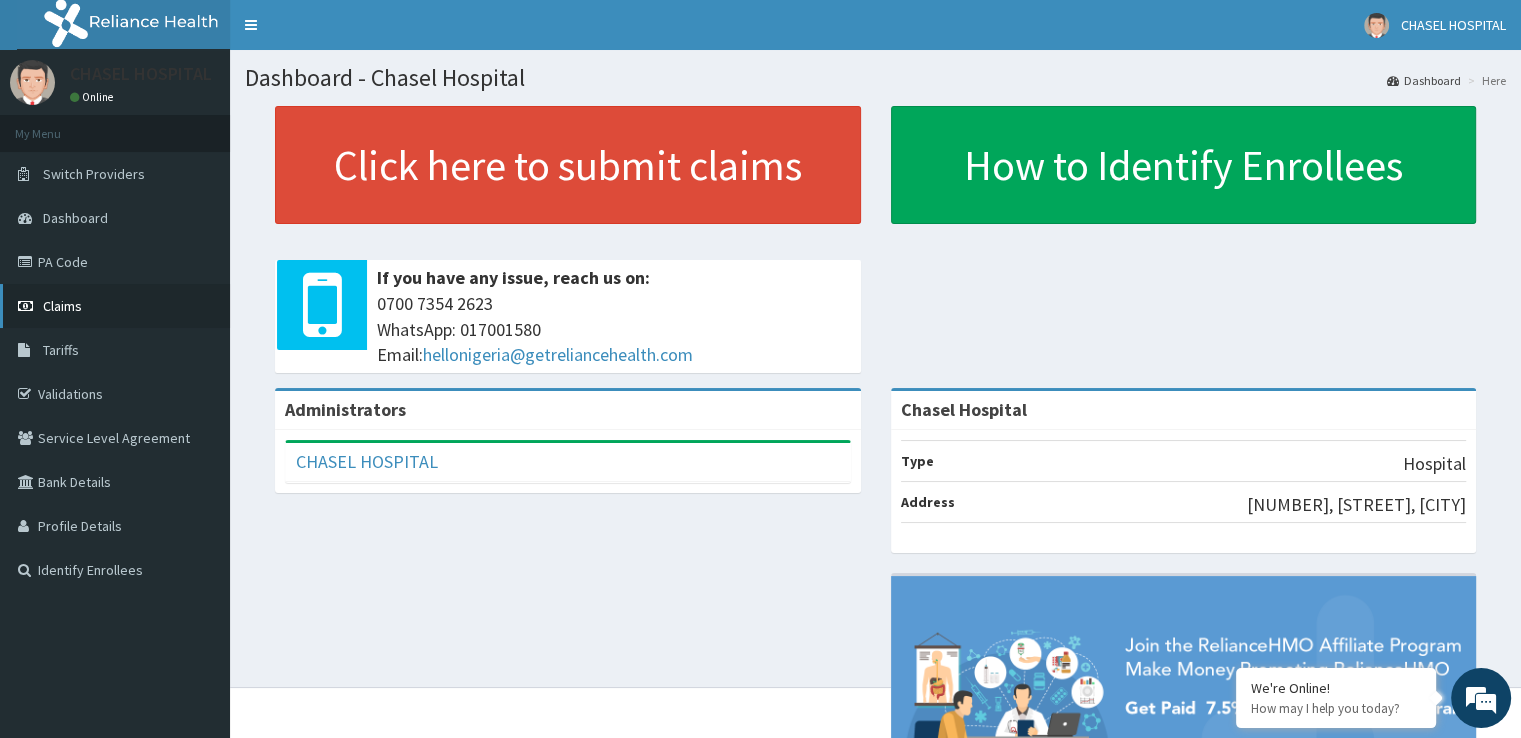 click on "Claims" at bounding box center (115, 306) 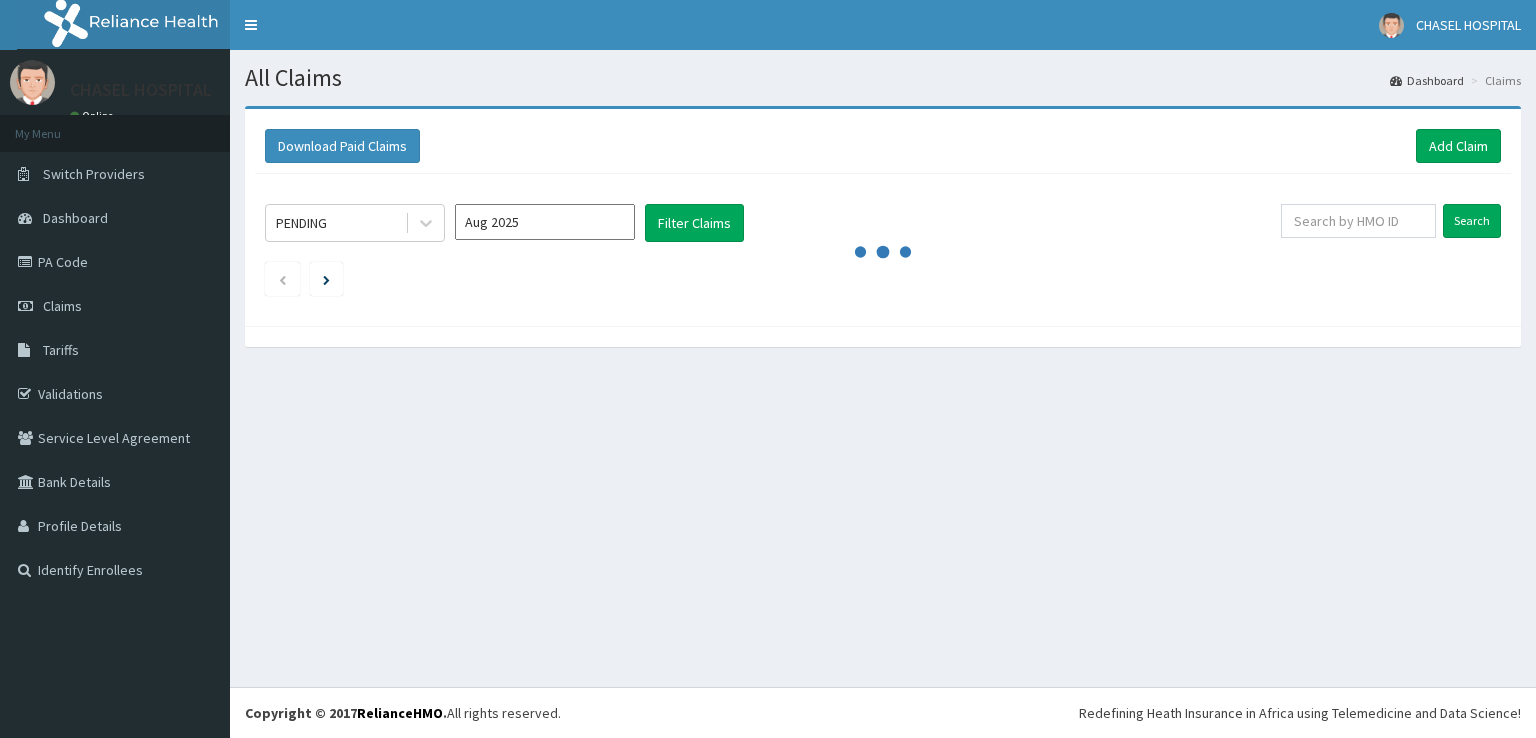 scroll, scrollTop: 0, scrollLeft: 0, axis: both 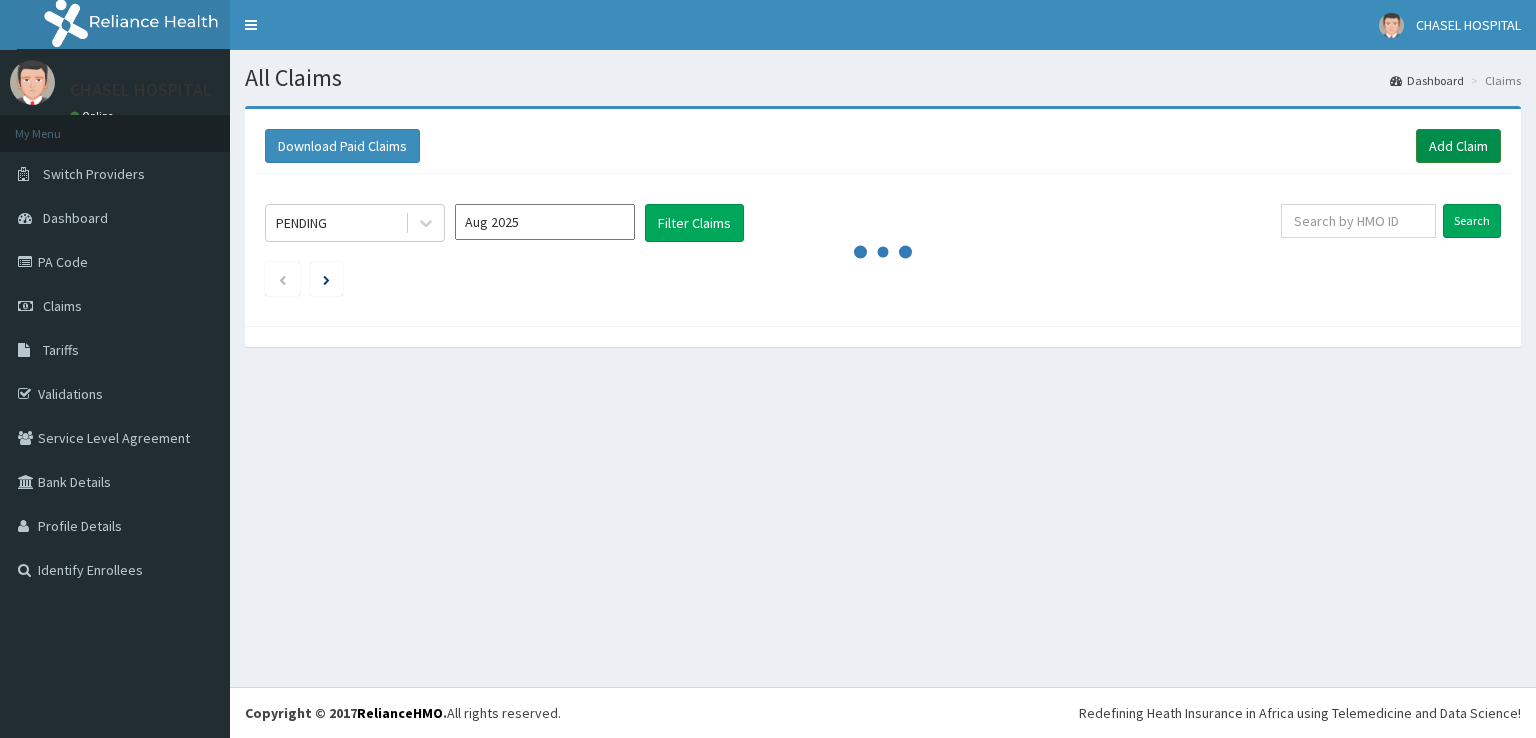click on "Add Claim" at bounding box center [1458, 146] 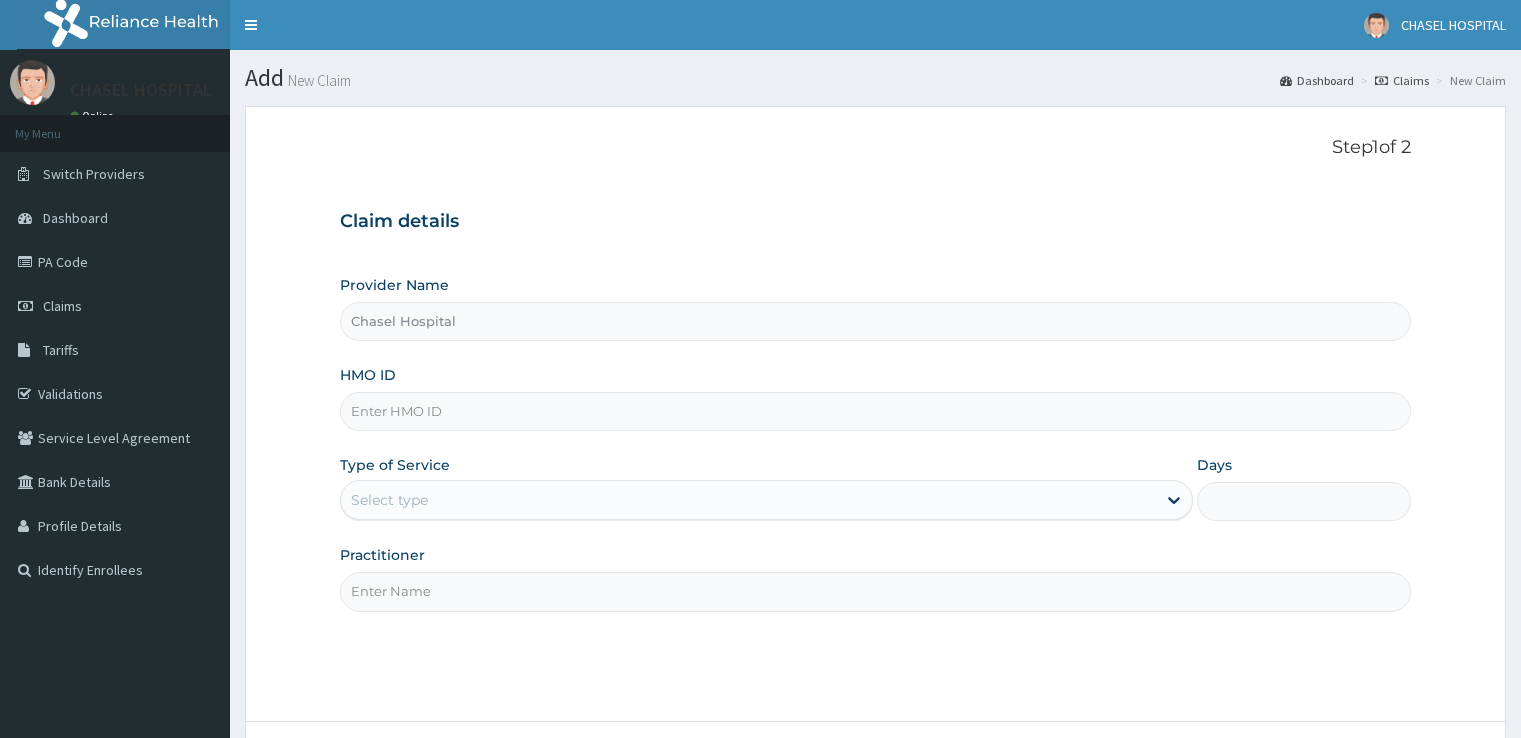 scroll, scrollTop: 0, scrollLeft: 0, axis: both 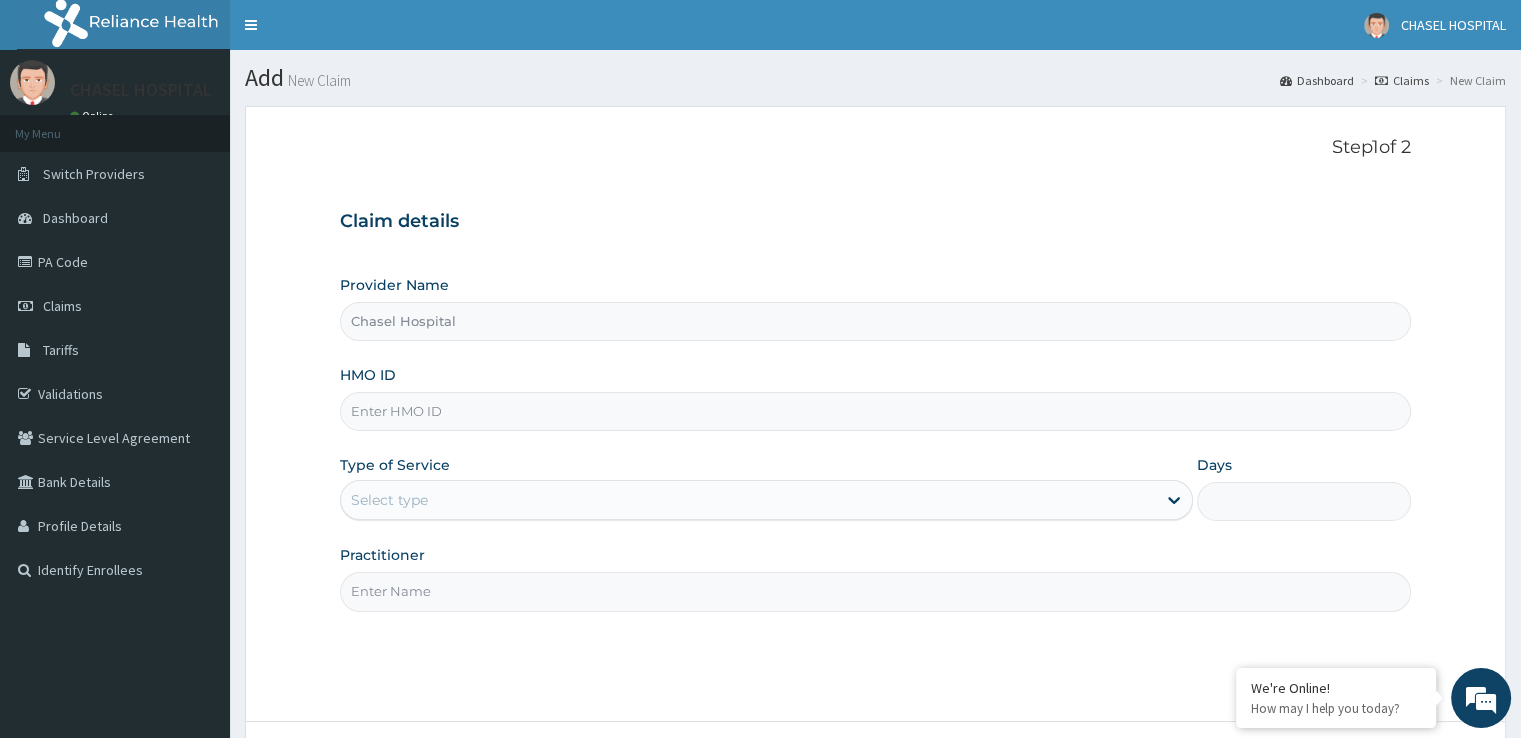 click on "HMO ID" at bounding box center (875, 411) 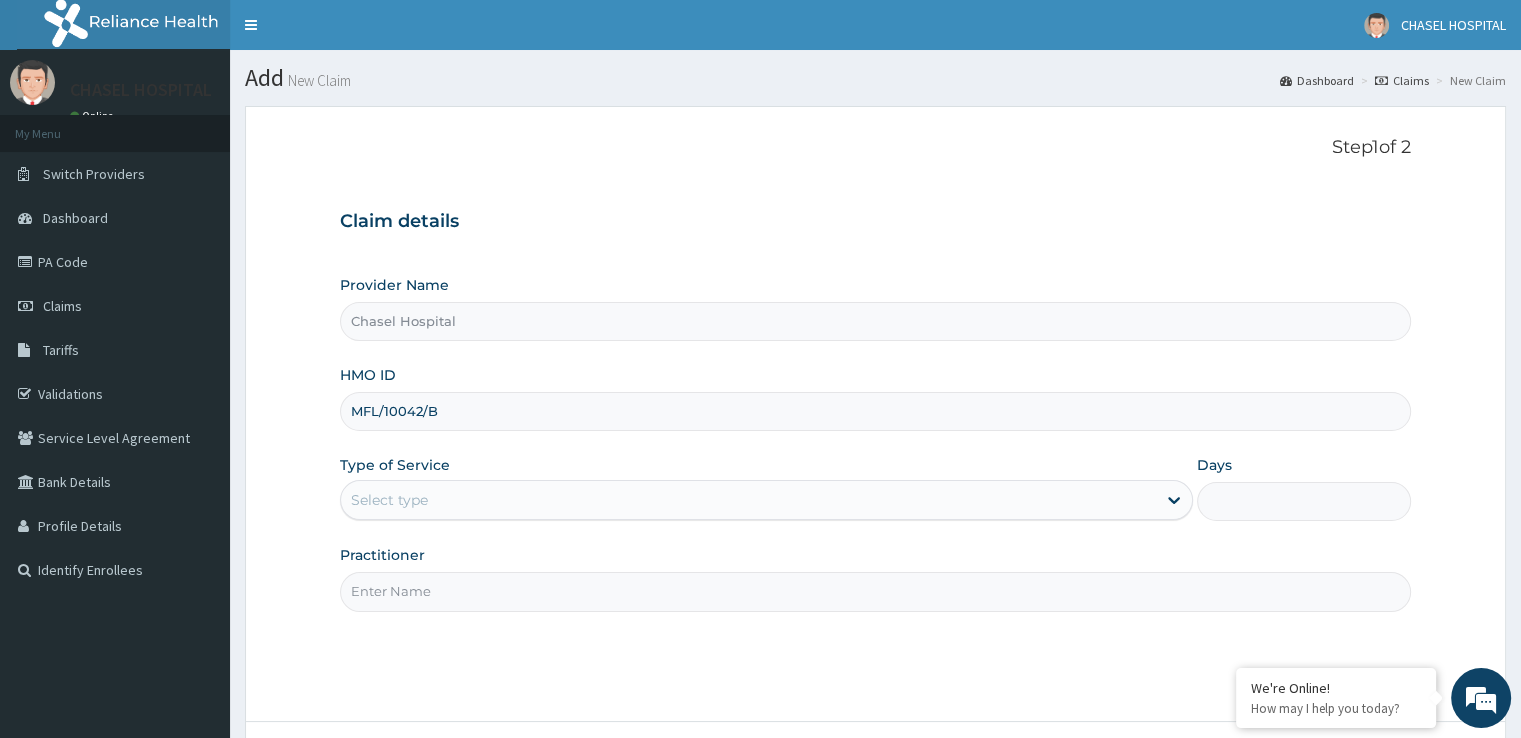 click on "MFL/10042/B" at bounding box center (875, 411) 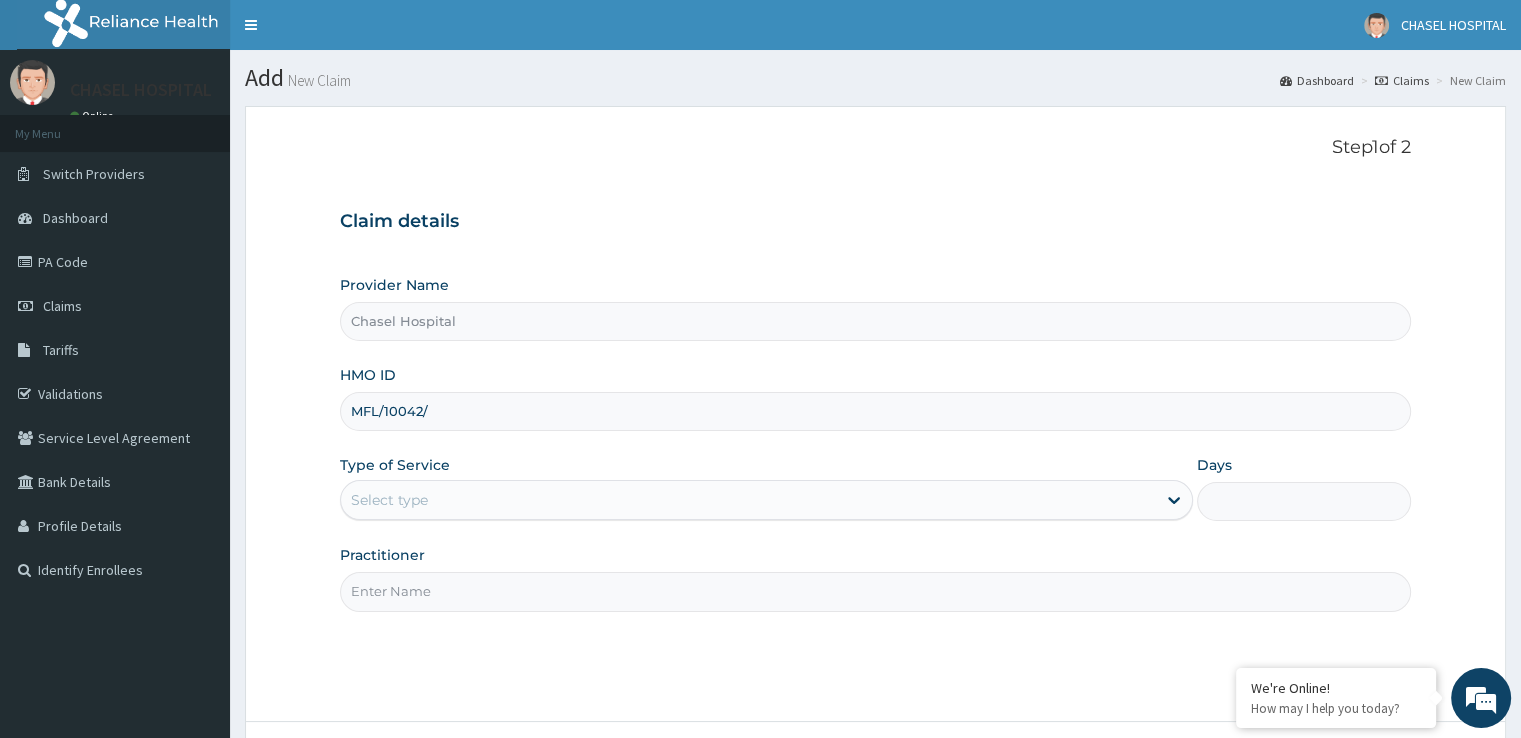 scroll, scrollTop: 0, scrollLeft: 0, axis: both 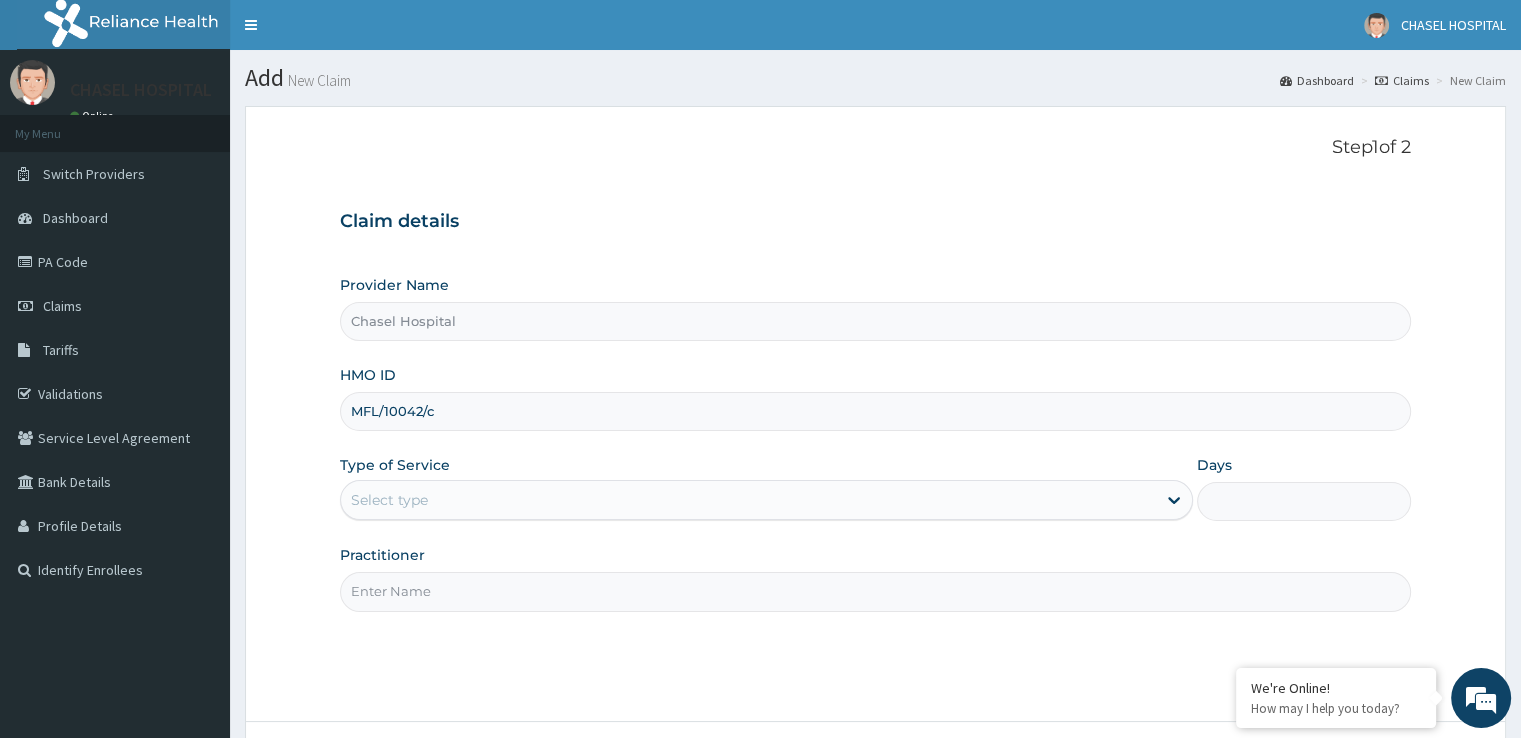 type on "MFL/10042/c" 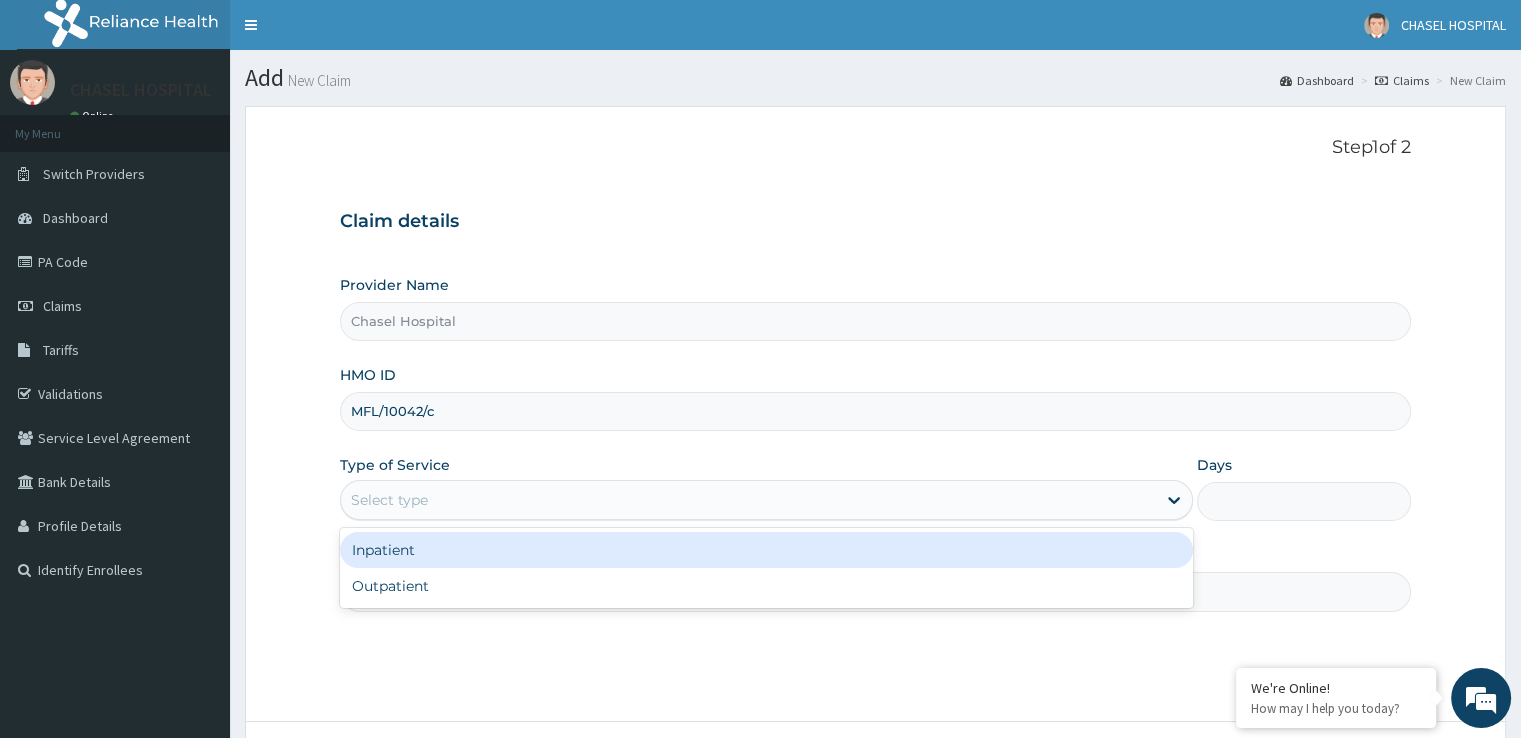 click on "Select type" at bounding box center [748, 500] 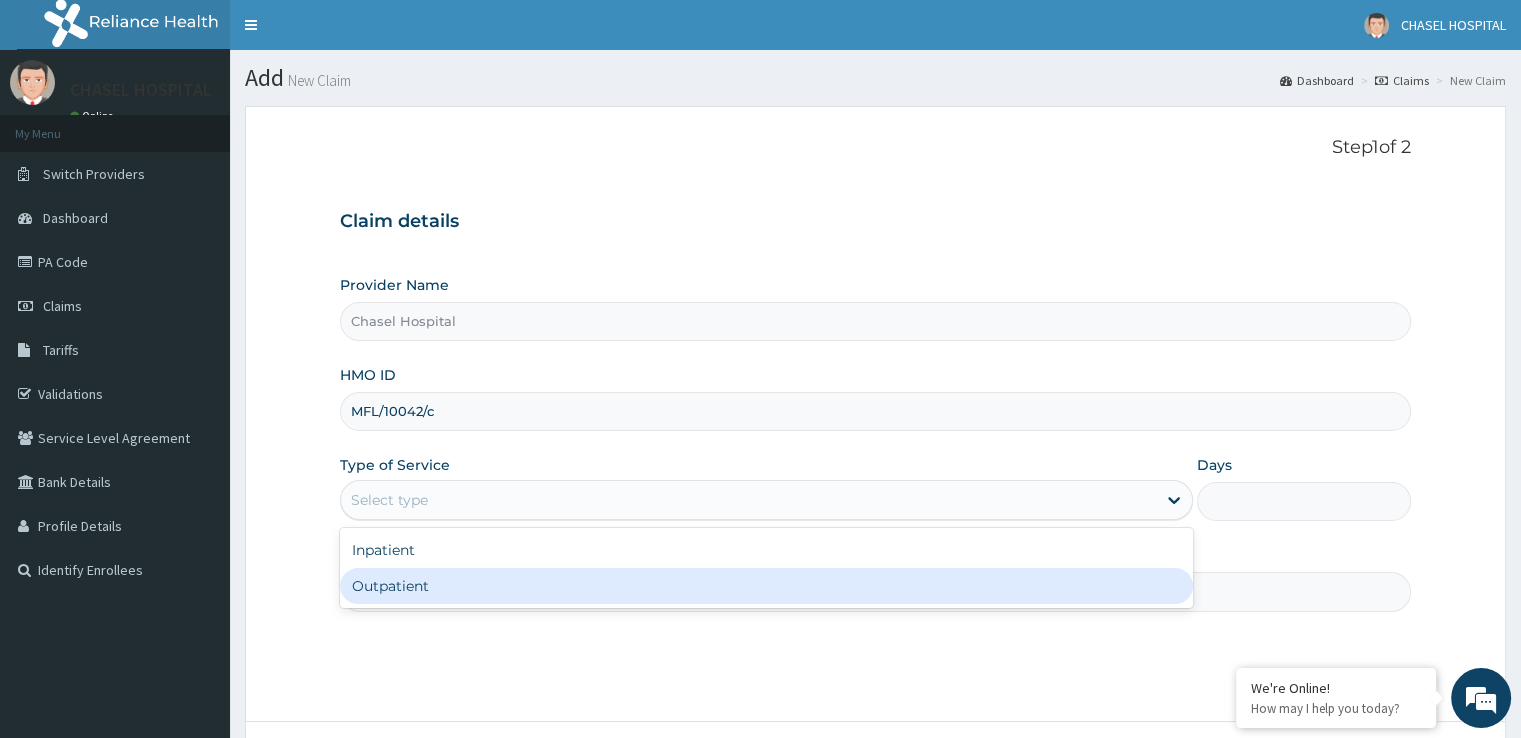 click on "Outpatient" at bounding box center [766, 586] 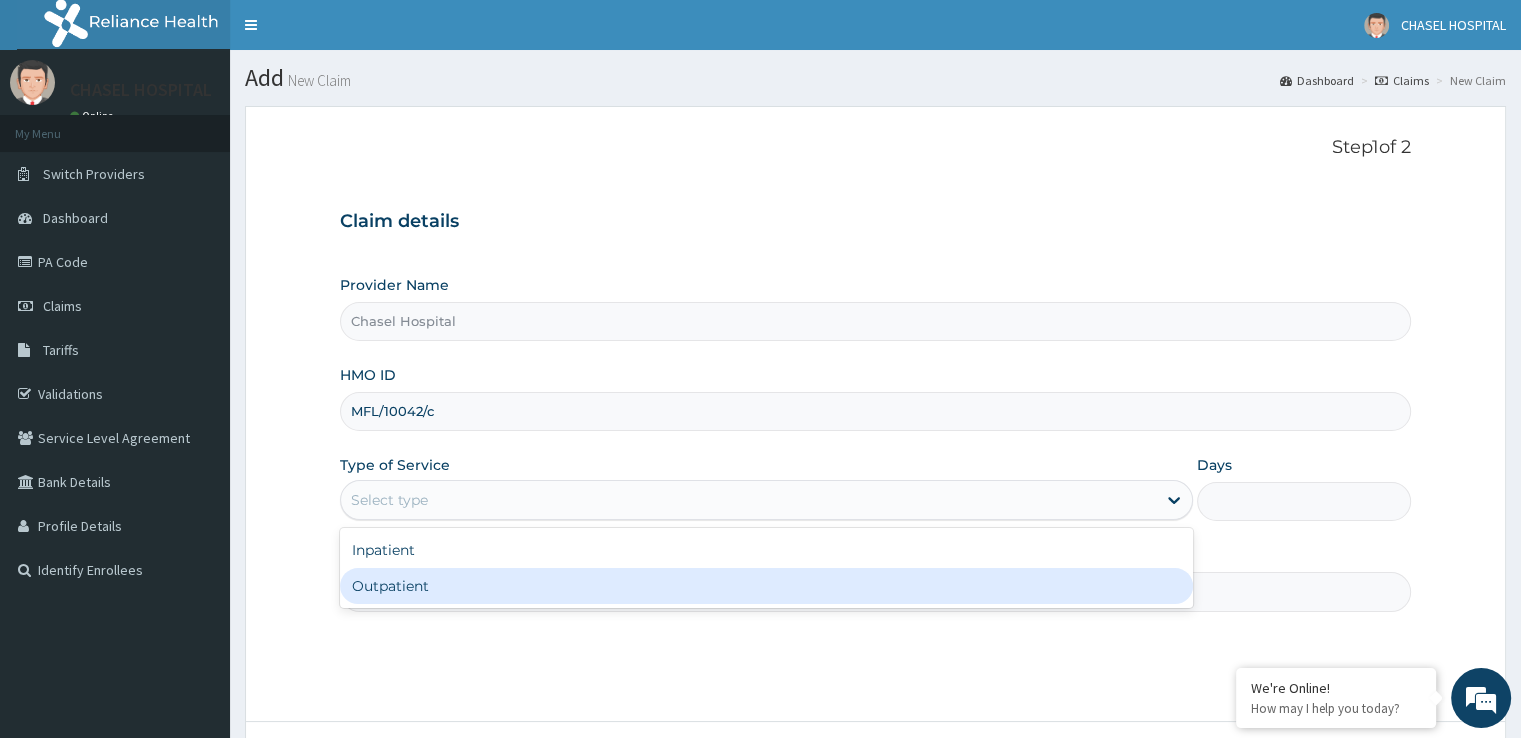 type on "1" 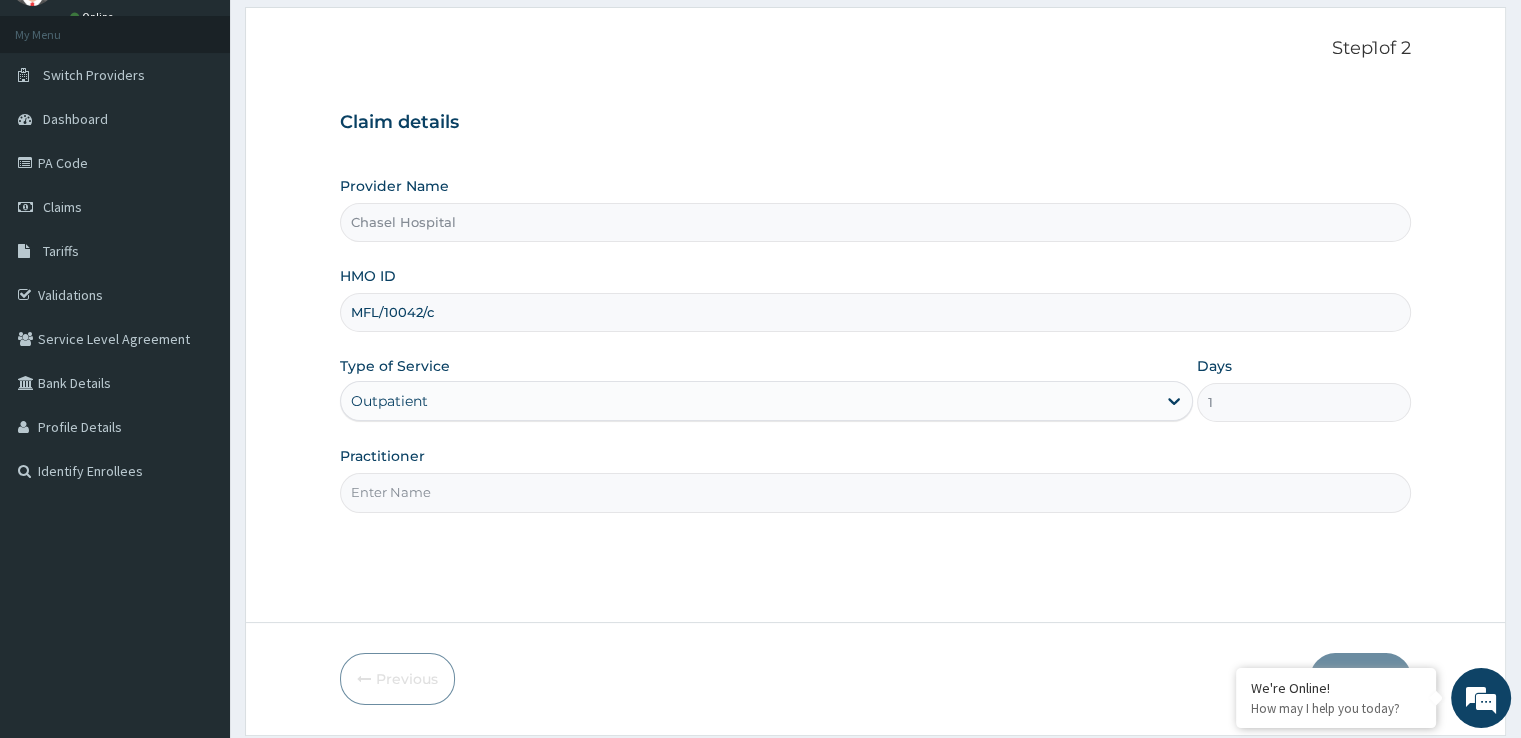 scroll, scrollTop: 162, scrollLeft: 0, axis: vertical 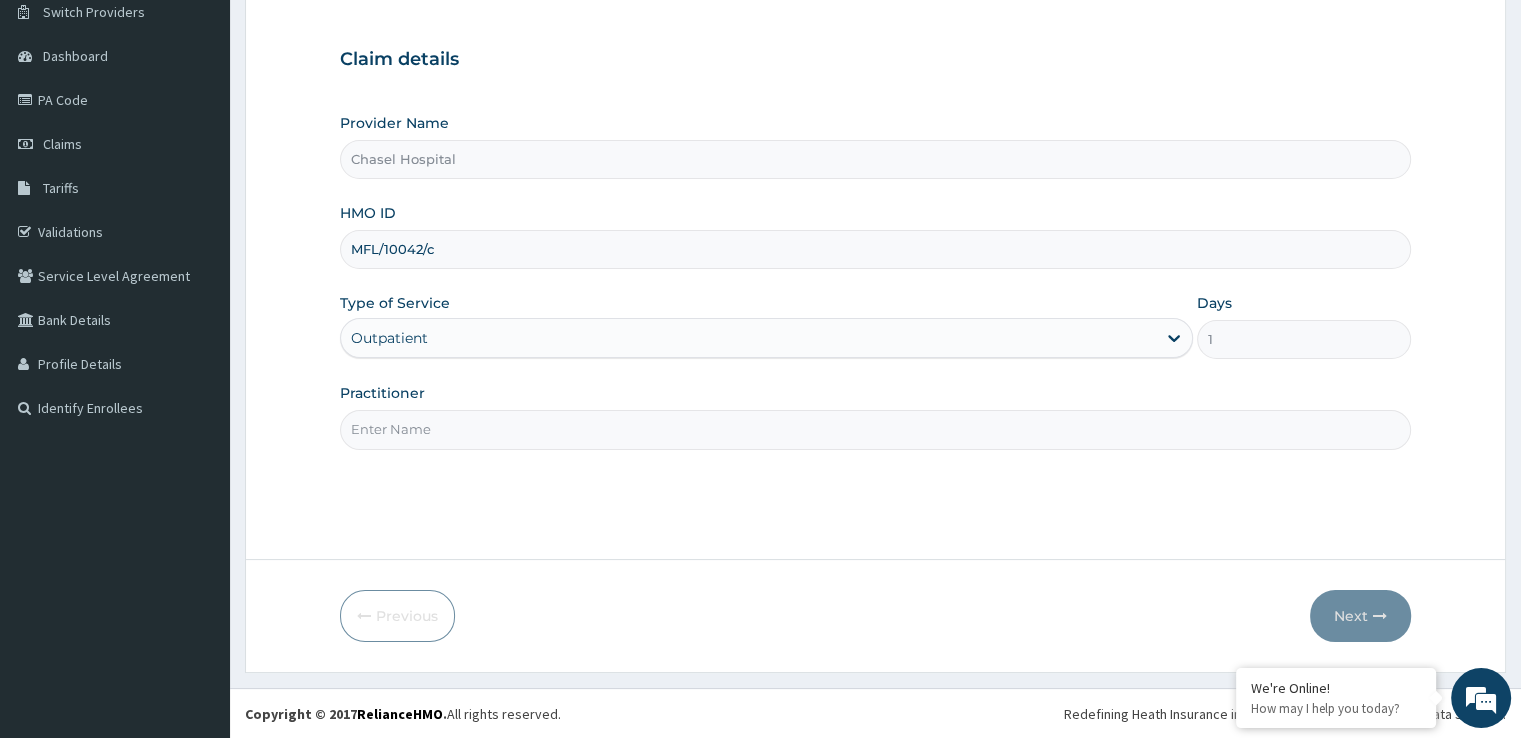 click on "Practitioner" at bounding box center (875, 429) 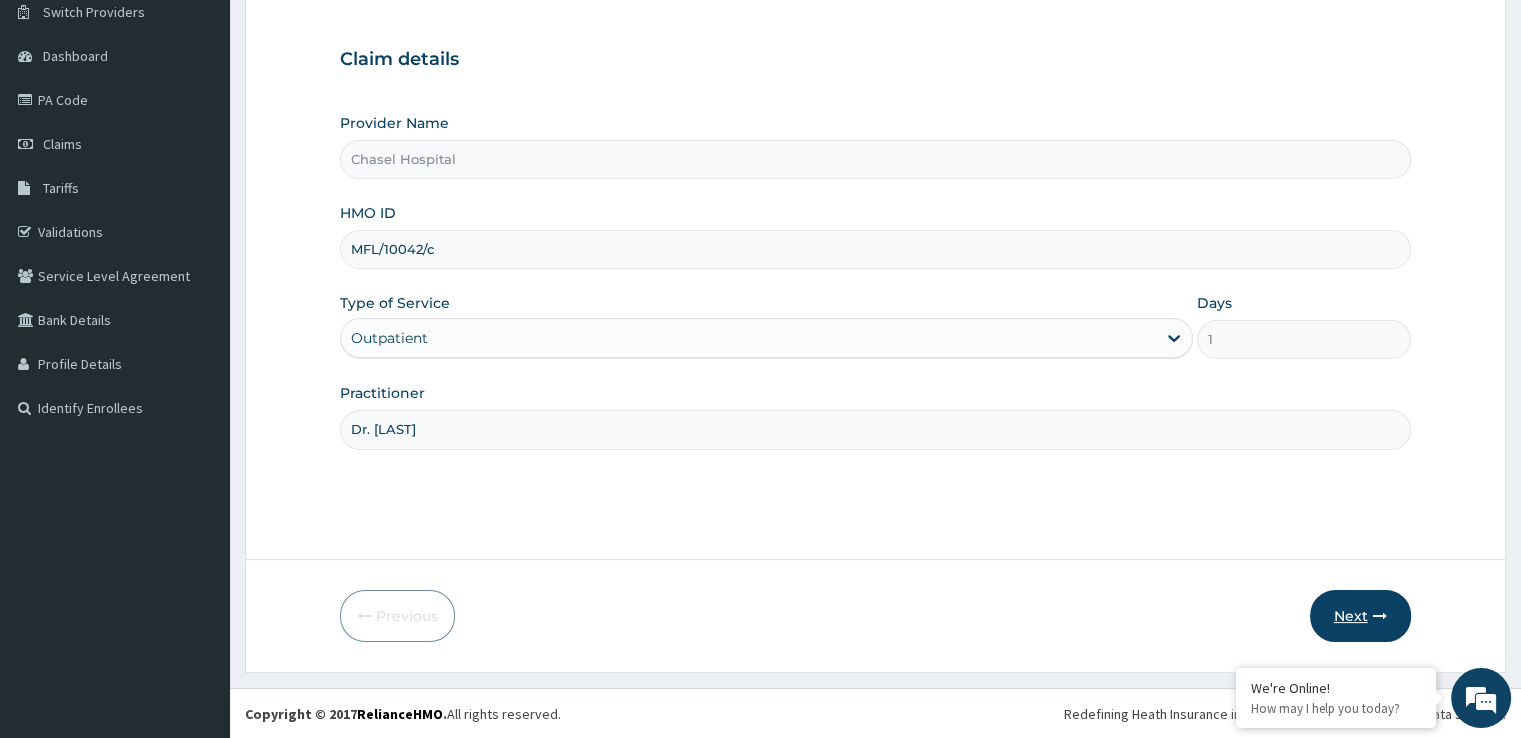 type on "Dr. Ikechukwu" 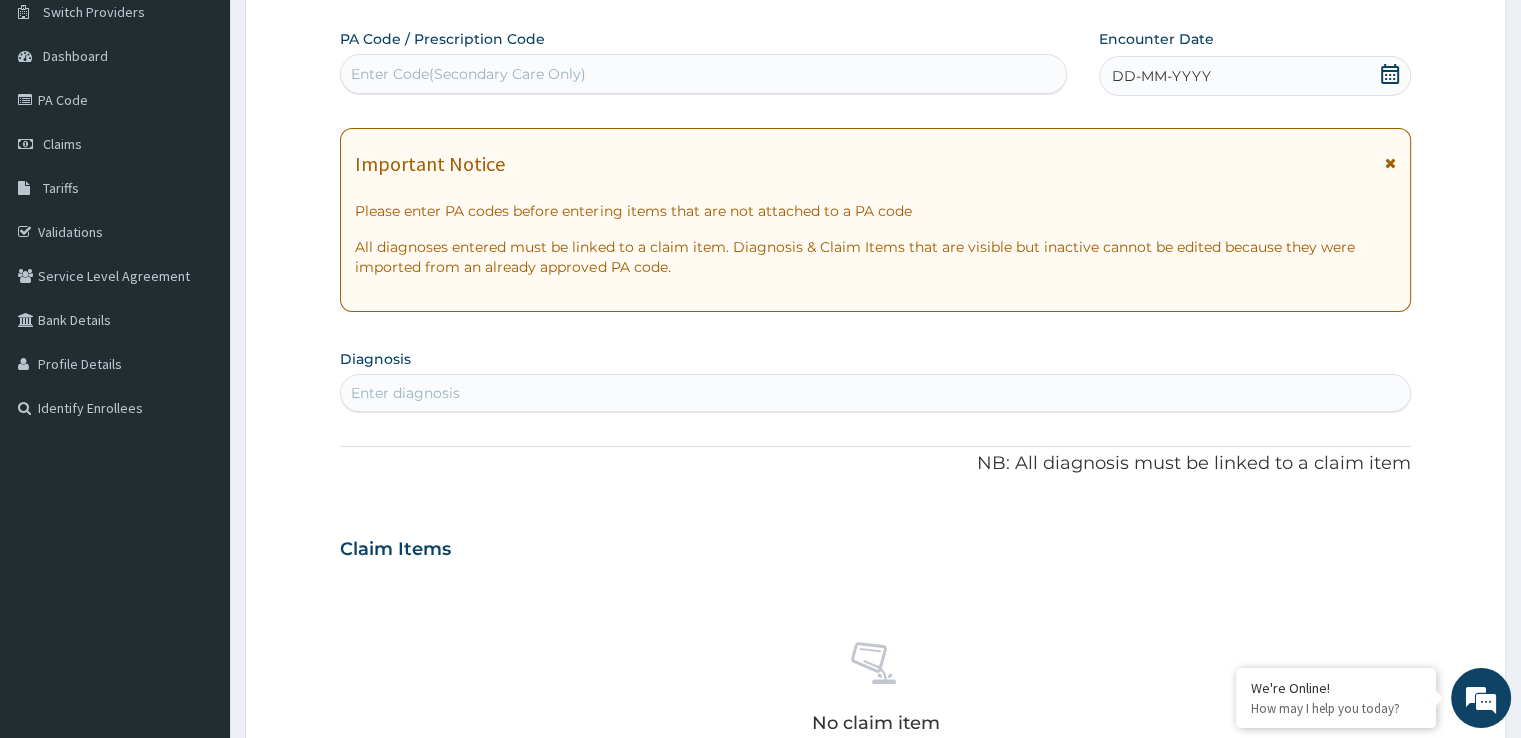 click on "DD-MM-YYYY" at bounding box center (1254, 76) 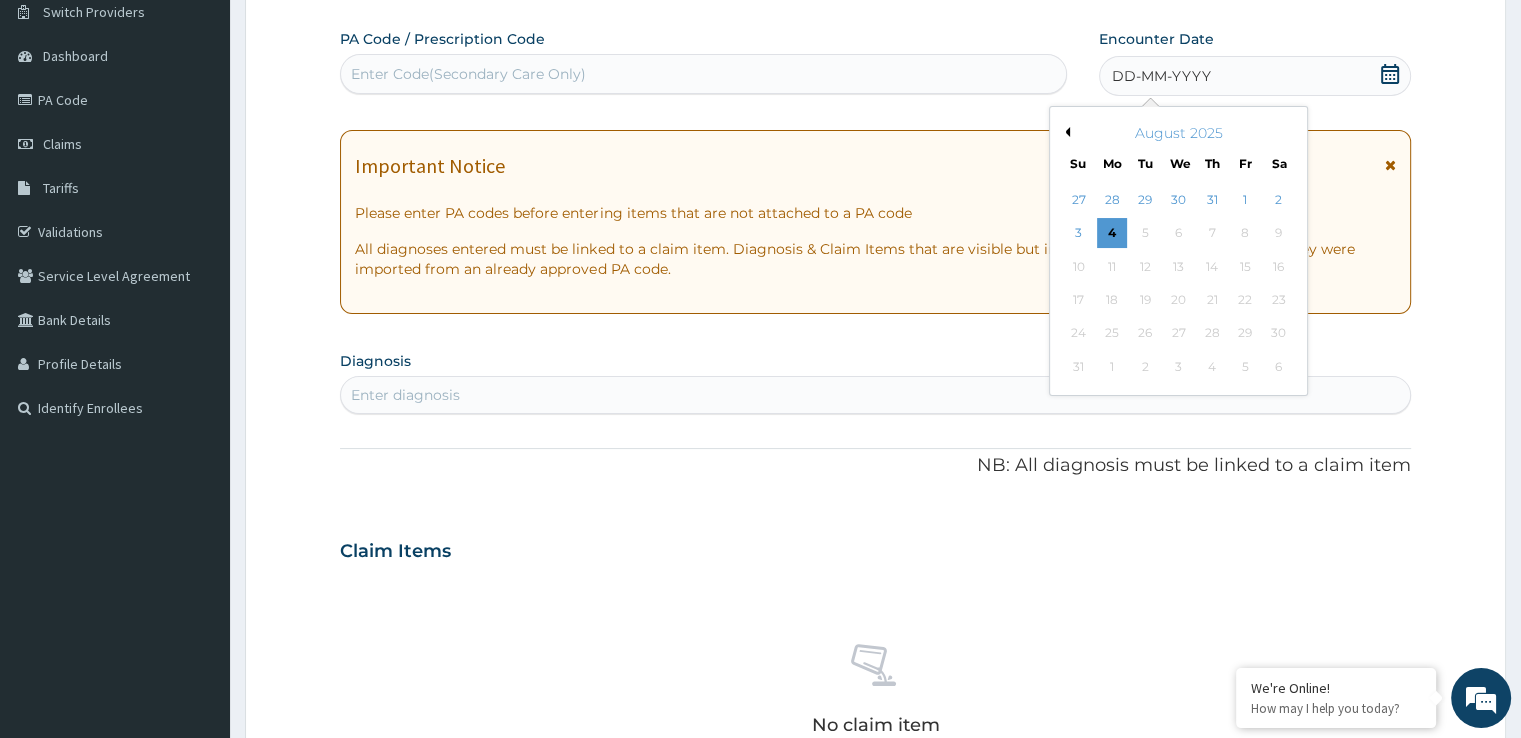 click on "Previous Month" at bounding box center (1065, 132) 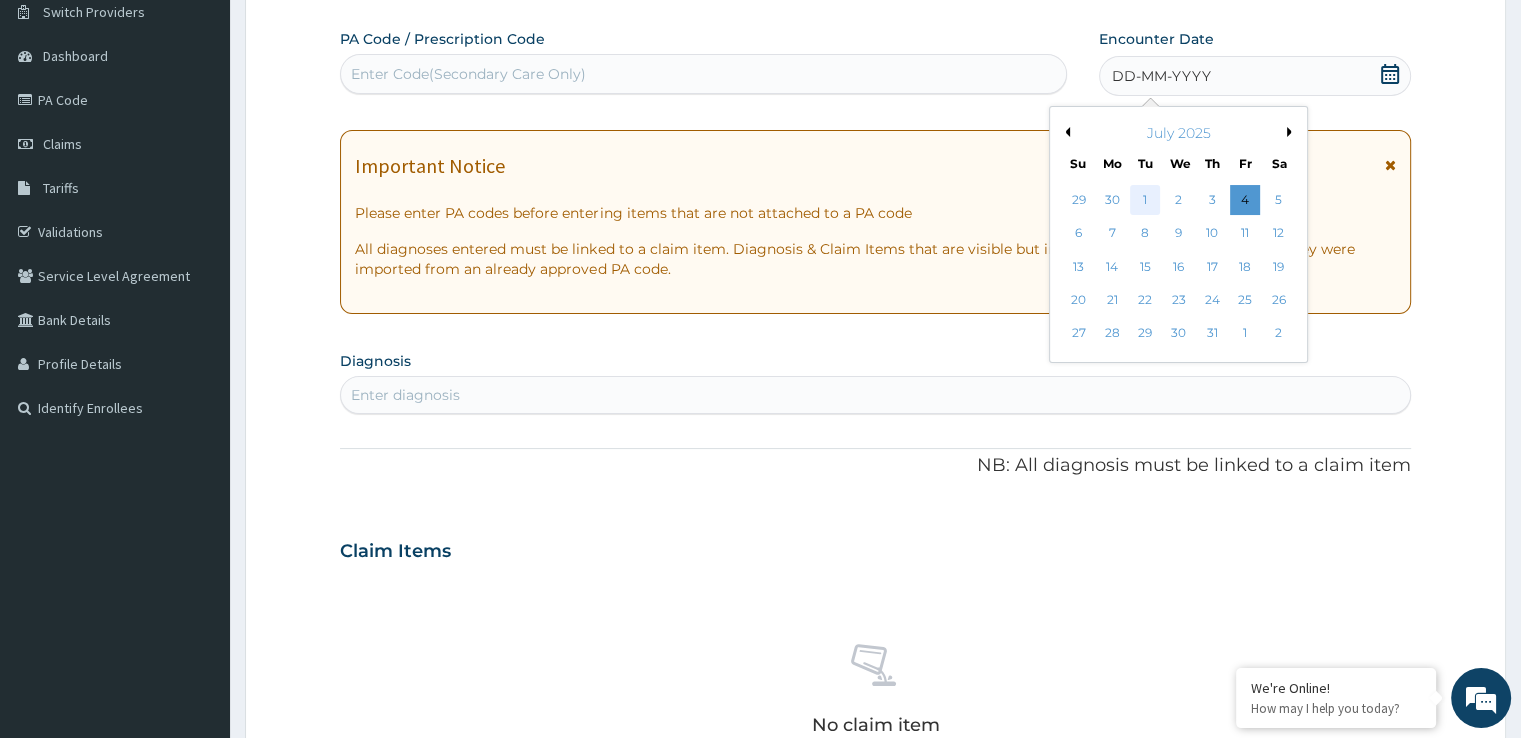click on "1" at bounding box center [1145, 200] 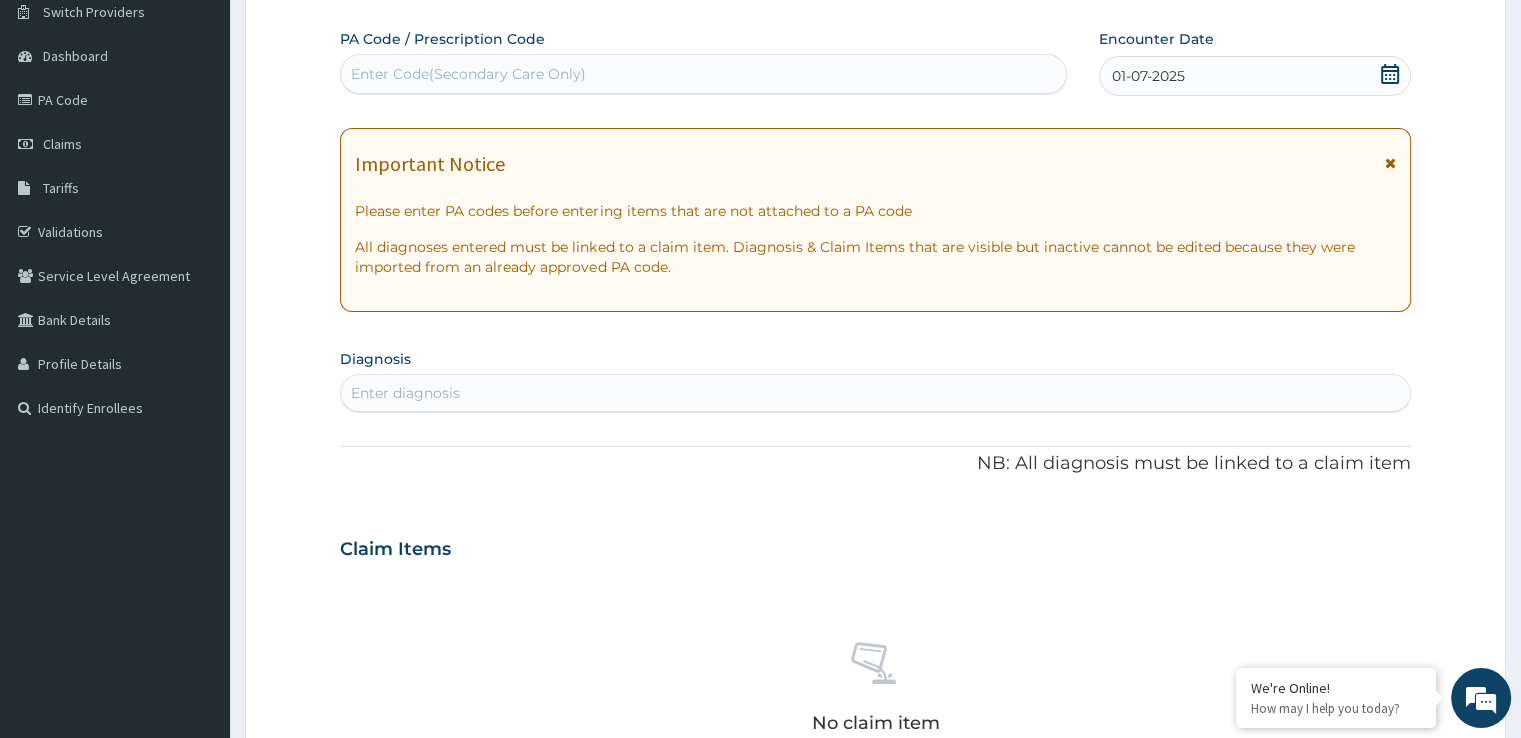 click on "Enter diagnosis" at bounding box center [405, 393] 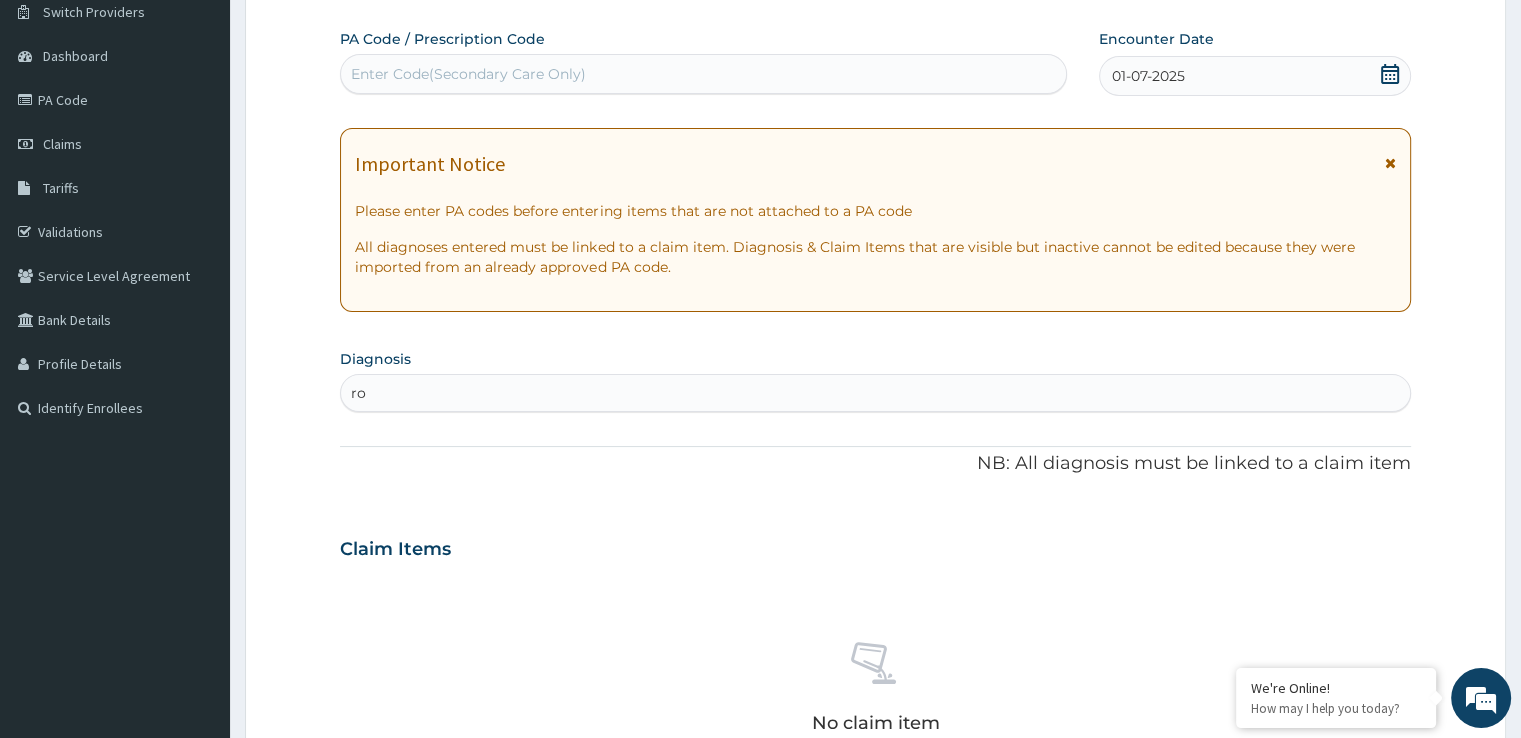 type on "r" 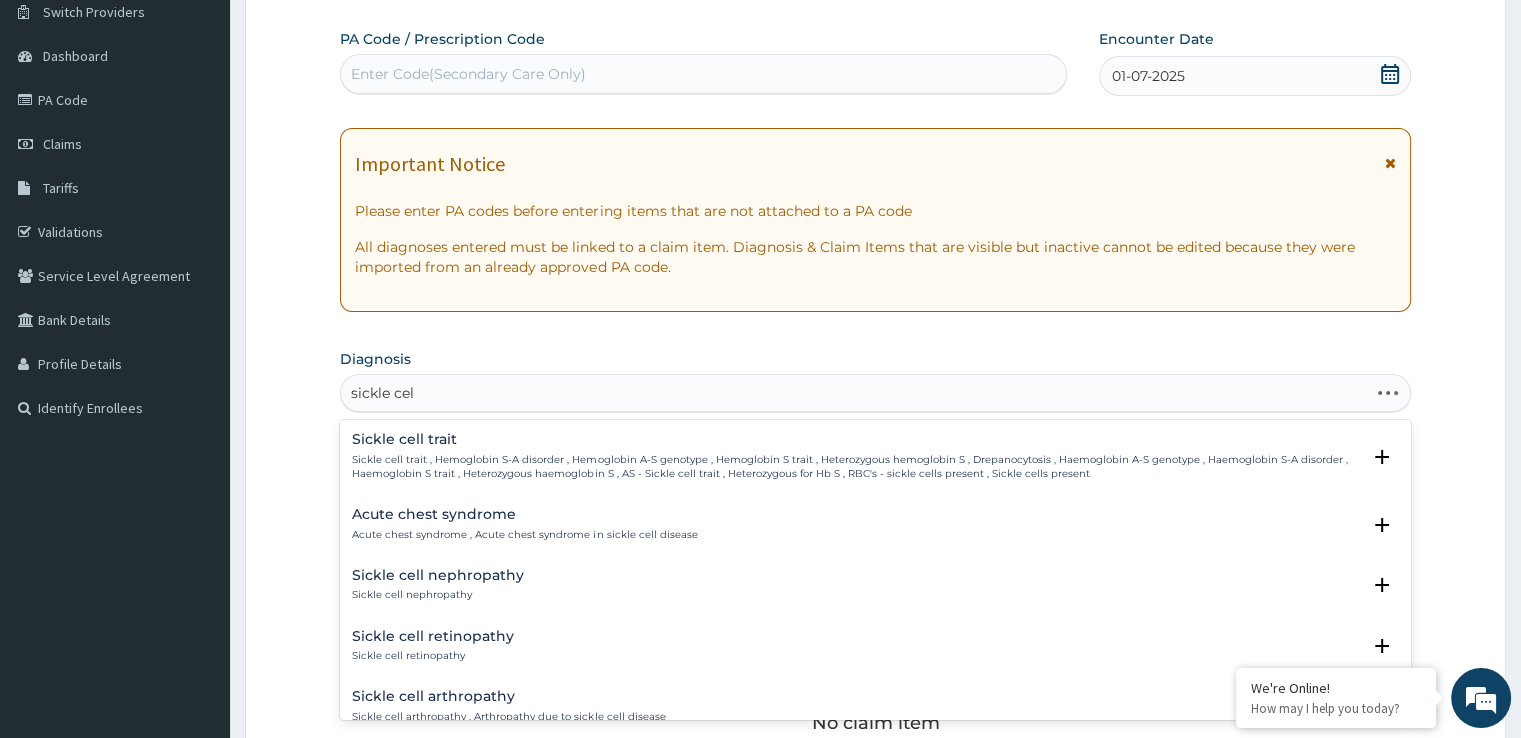 type on "sickle cell" 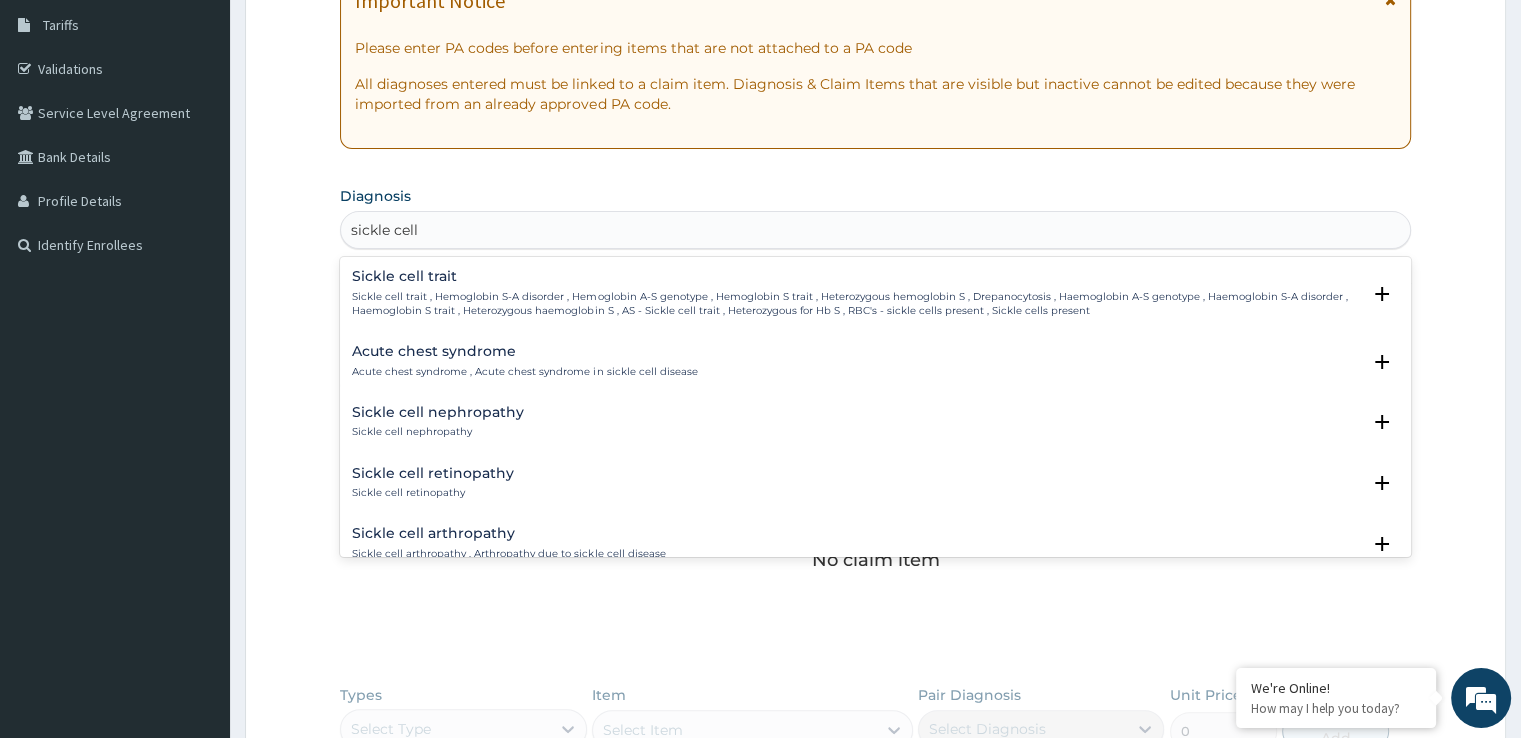 scroll, scrollTop: 332, scrollLeft: 0, axis: vertical 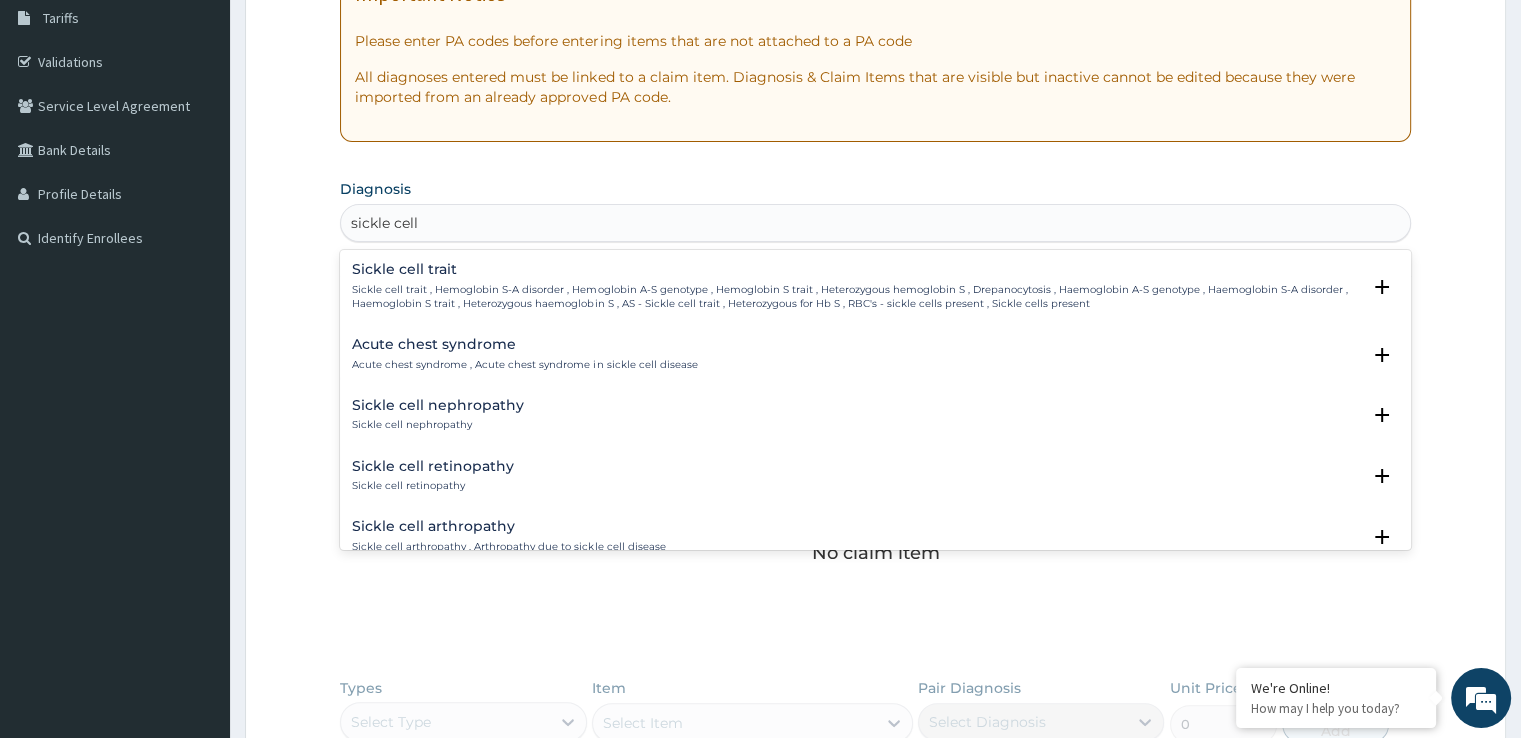 click on "Sickle cell trait , Hemoglobin S-A disorder , Hemoglobin A-S genotype , Hemoglobin S trait , Heterozygous hemoglobin S , Drepanocytosis , Haemoglobin A-S genotype , Haemoglobin S-A disorder , Haemoglobin S trait , Heterozygous haemoglobin S , AS - Sickle cell trait , Heterozygous for Hb S , RBC's - sickle cells present , Sickle cells present" at bounding box center [855, 297] 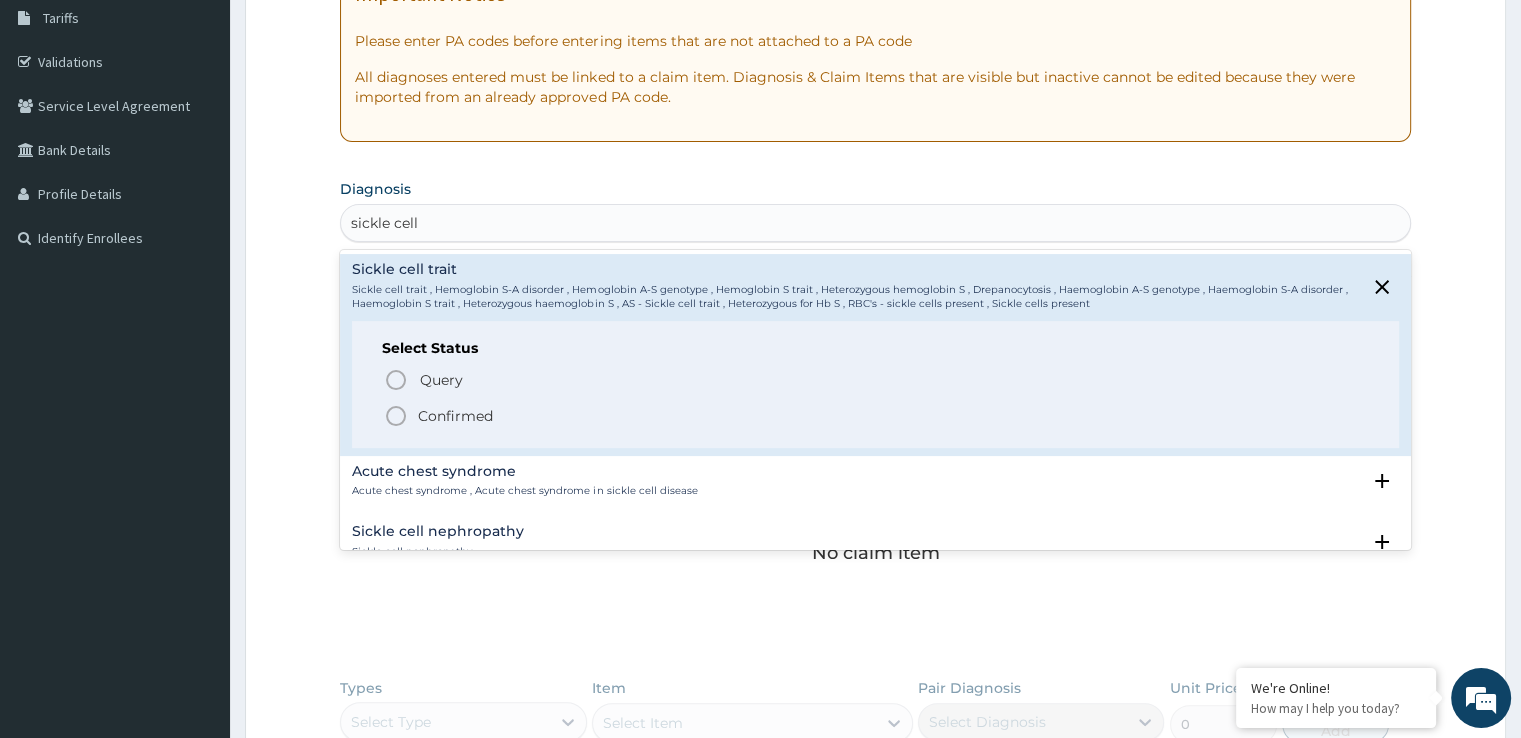 click on "Confirmed" at bounding box center [455, 416] 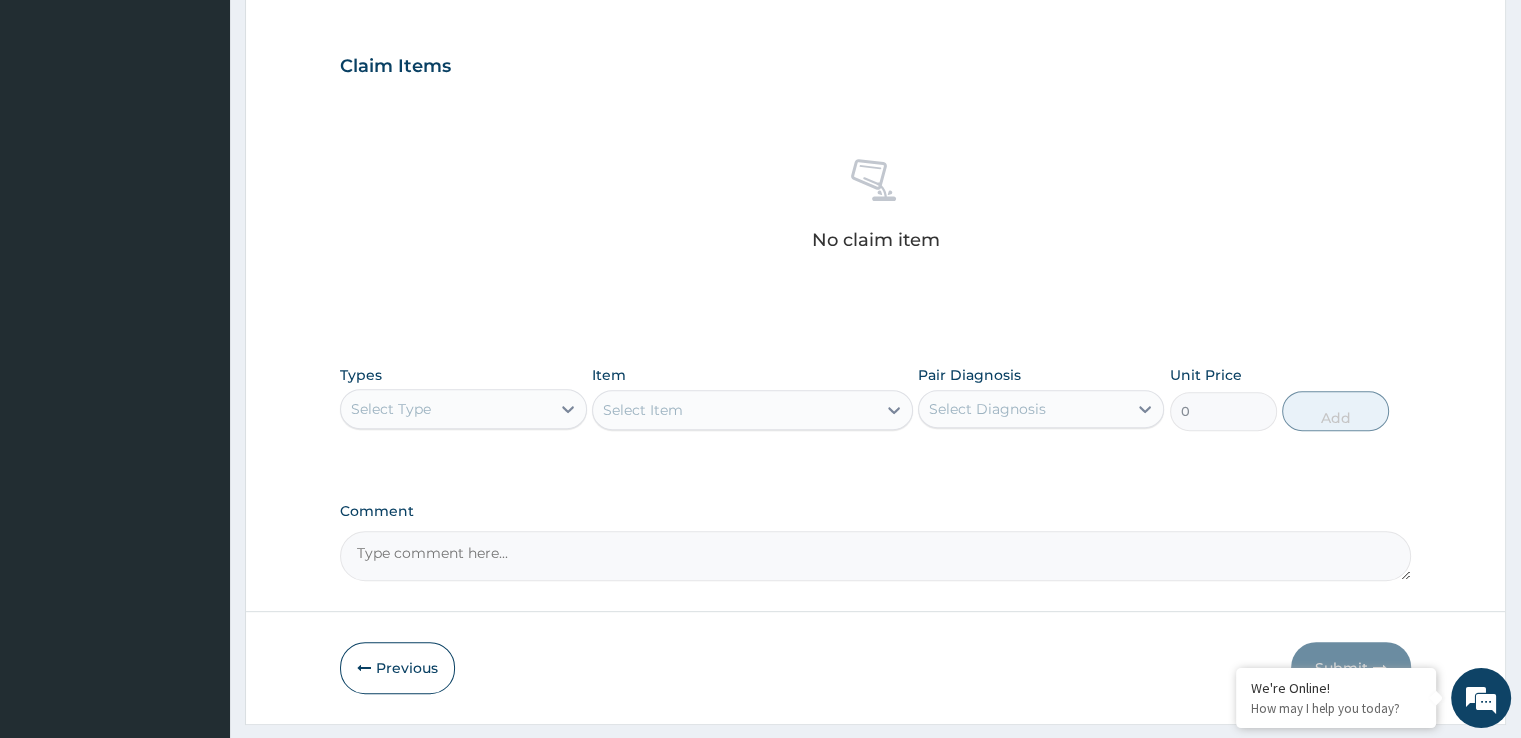 scroll, scrollTop: 654, scrollLeft: 0, axis: vertical 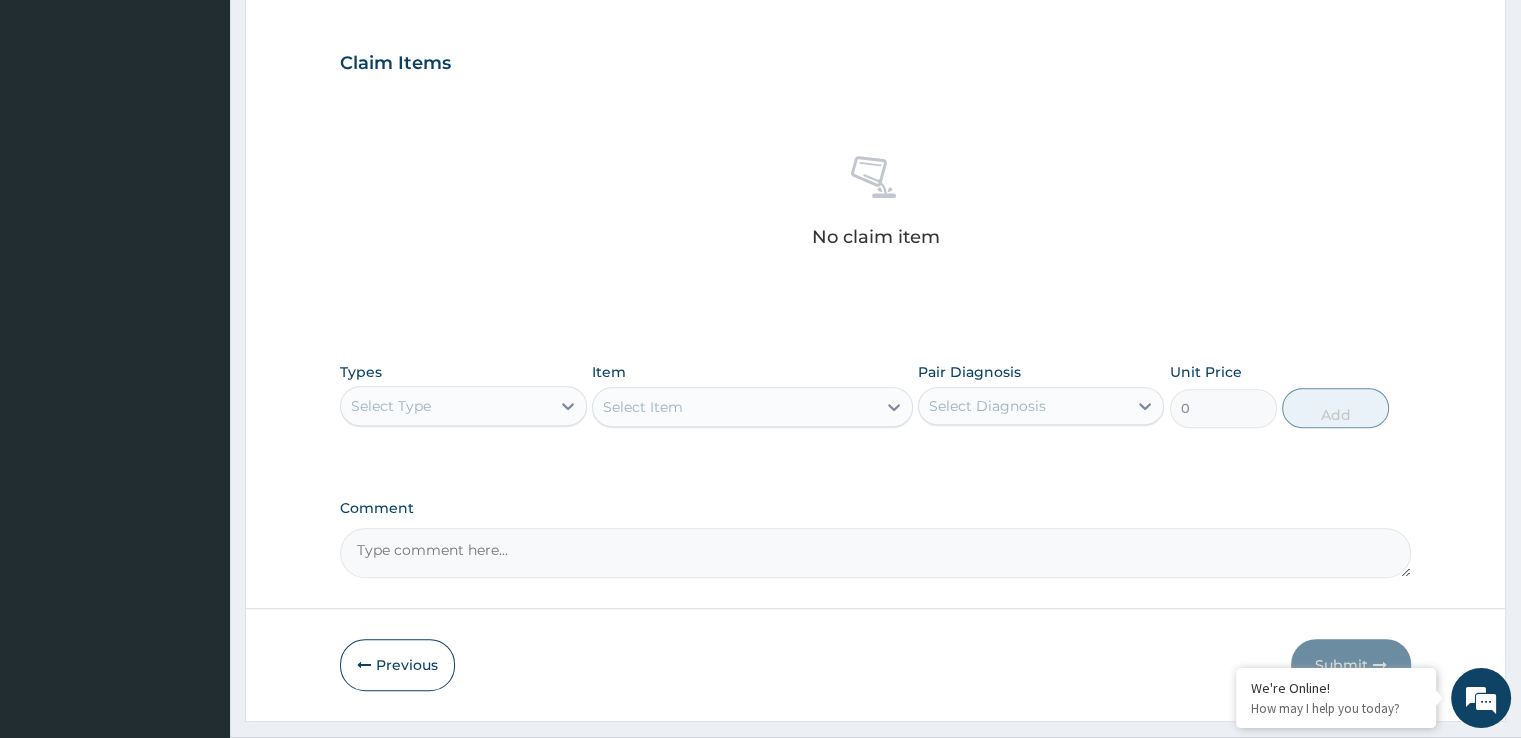 click on "Types Select Type Item Select Item Pair Diagnosis Select Diagnosis Unit Price 0 Add" at bounding box center [875, 395] 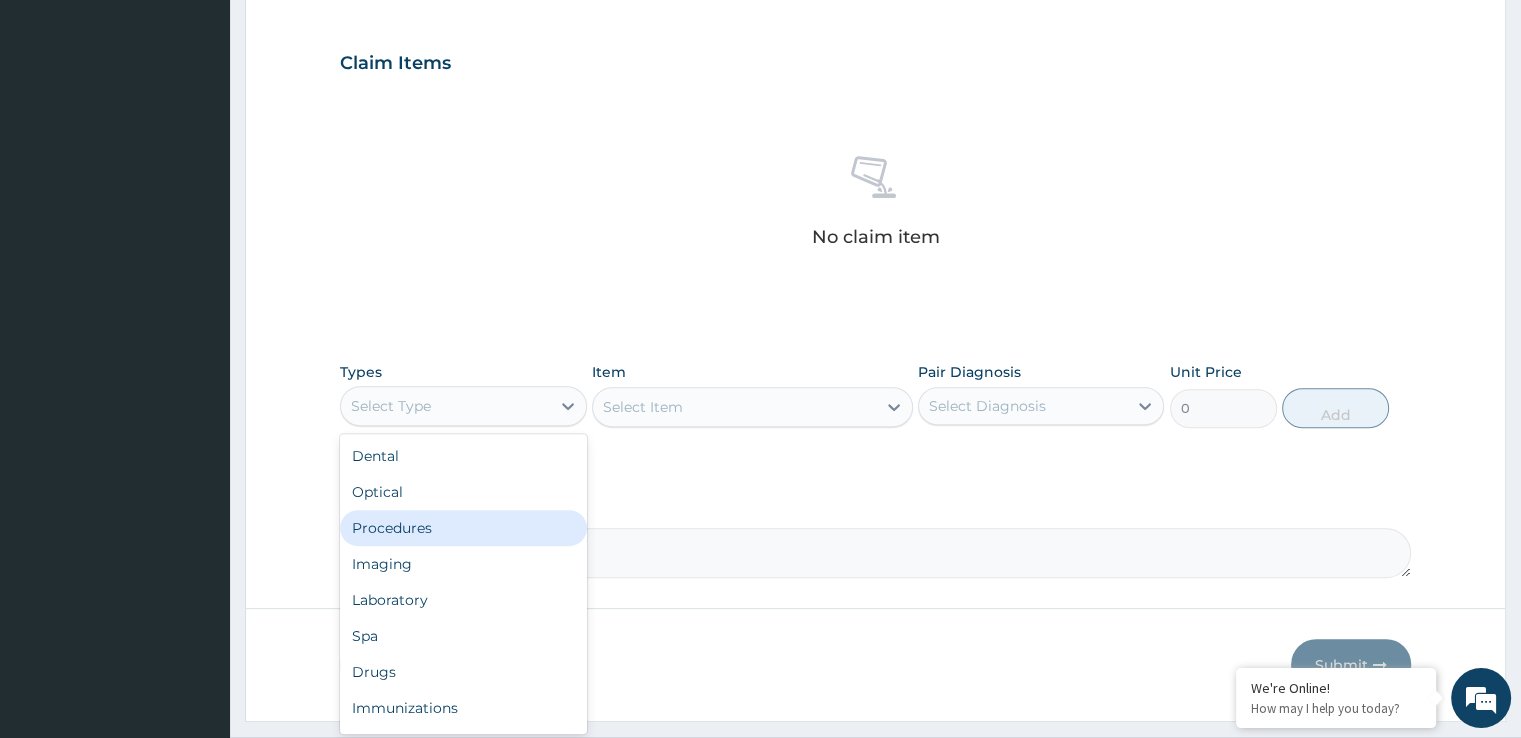 click on "Procedures" at bounding box center [463, 528] 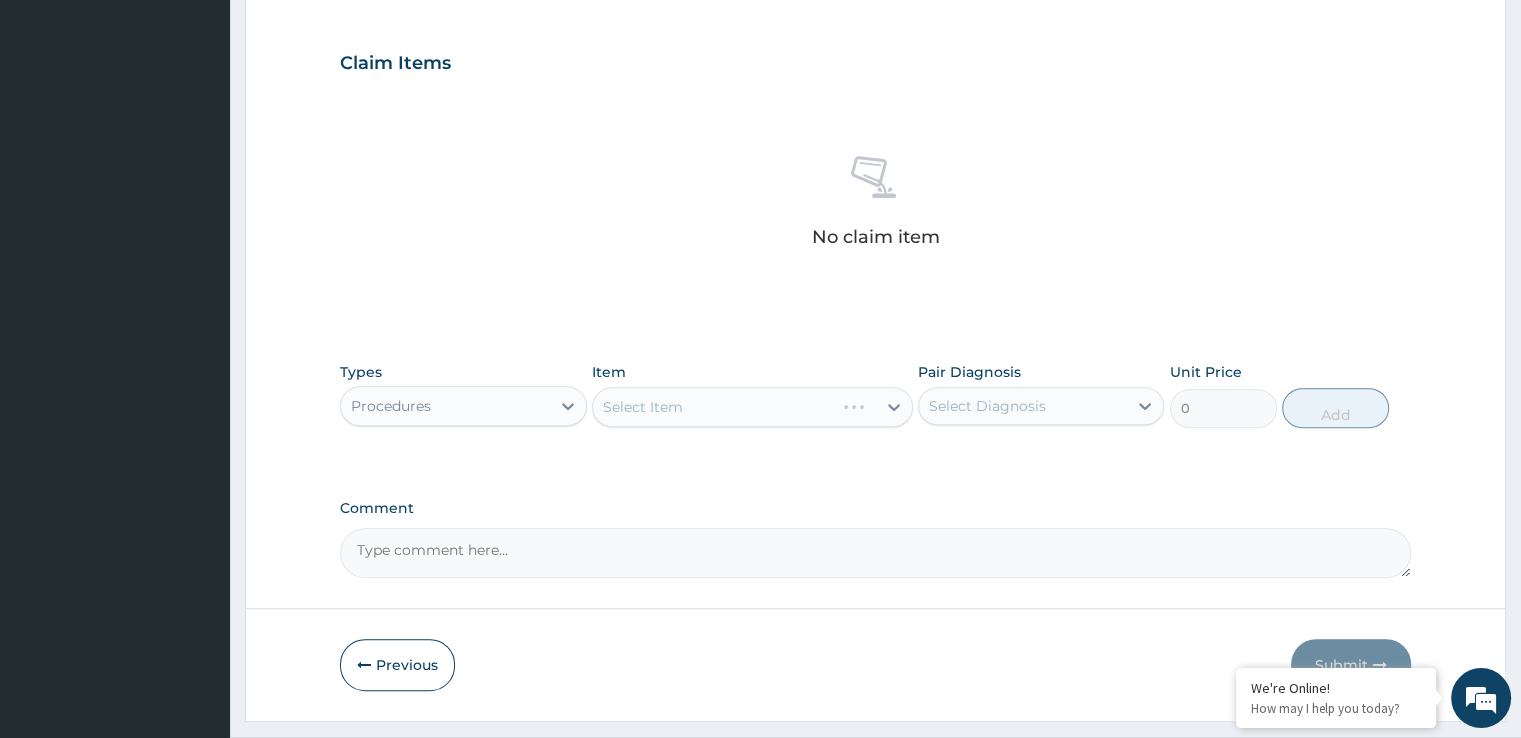 click on "Select Item" at bounding box center (752, 407) 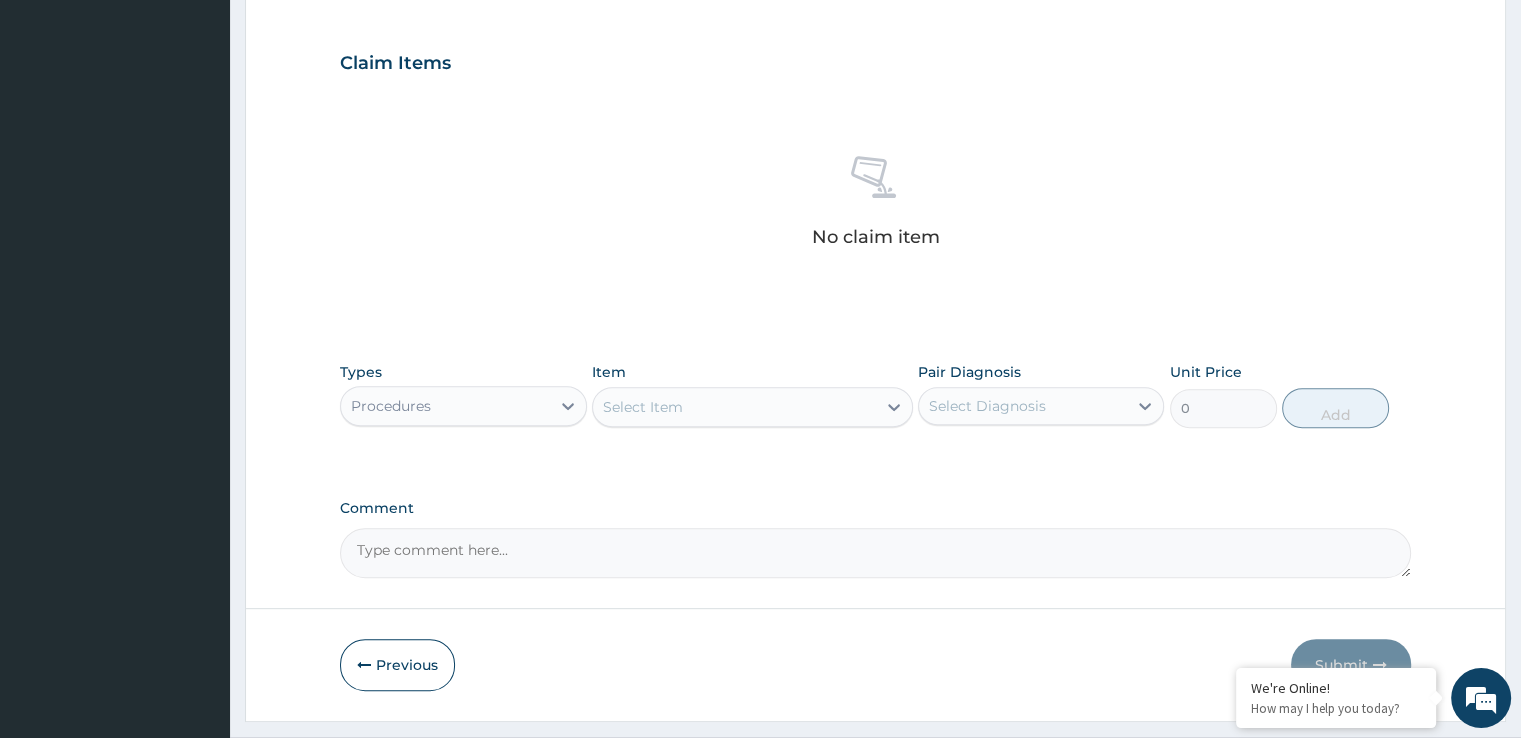 click on "Select Item" at bounding box center [734, 407] 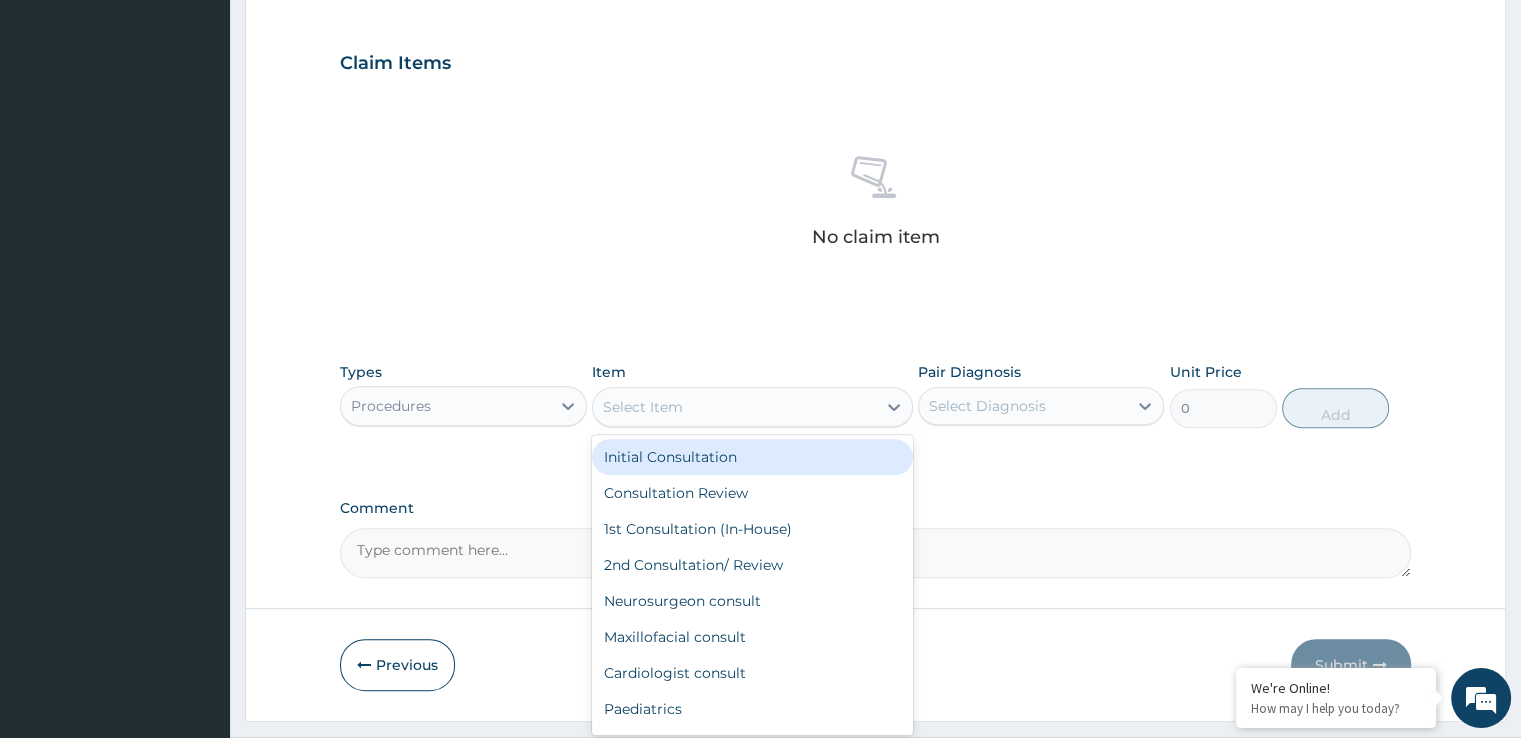 click on "Initial Consultation" at bounding box center [752, 457] 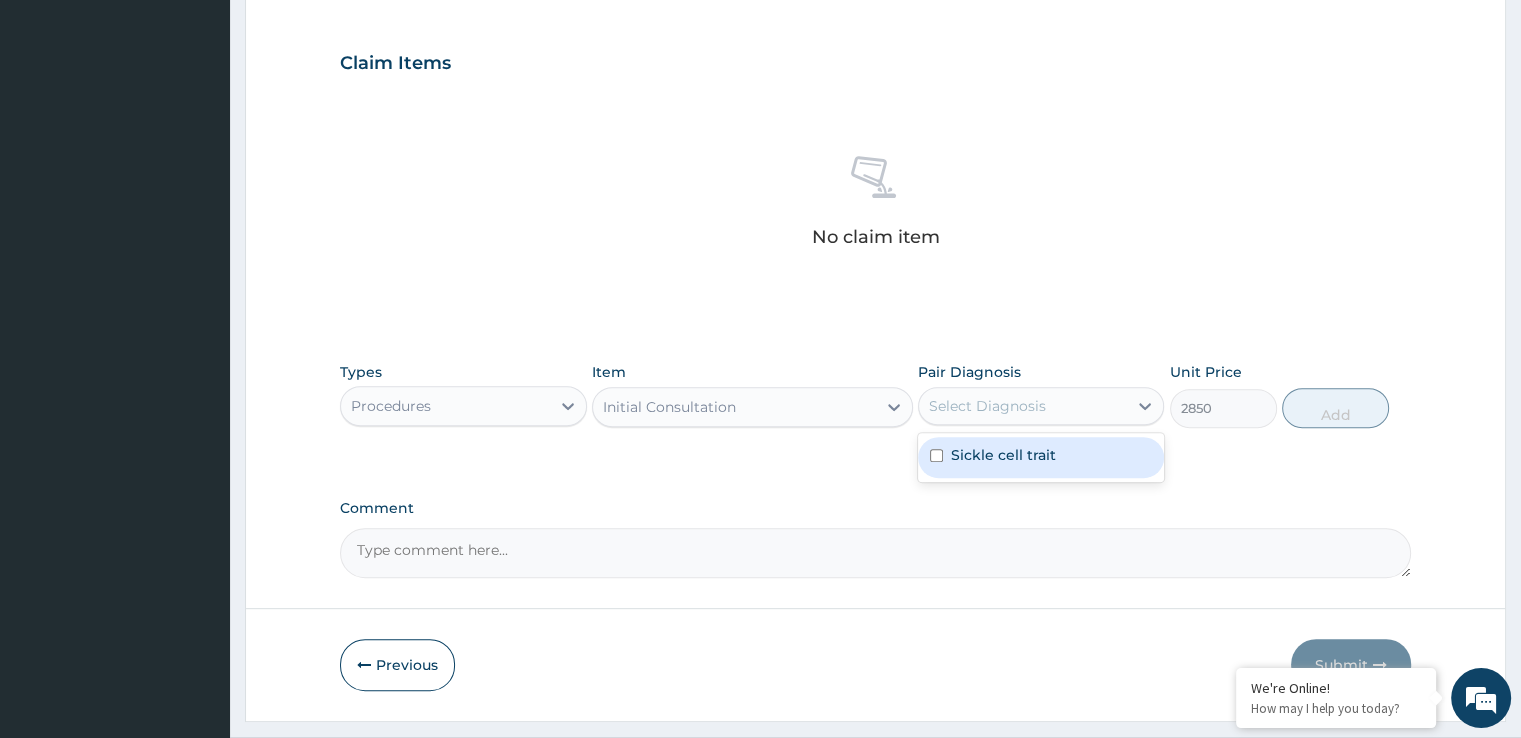 click on "Select Diagnosis" at bounding box center (1023, 406) 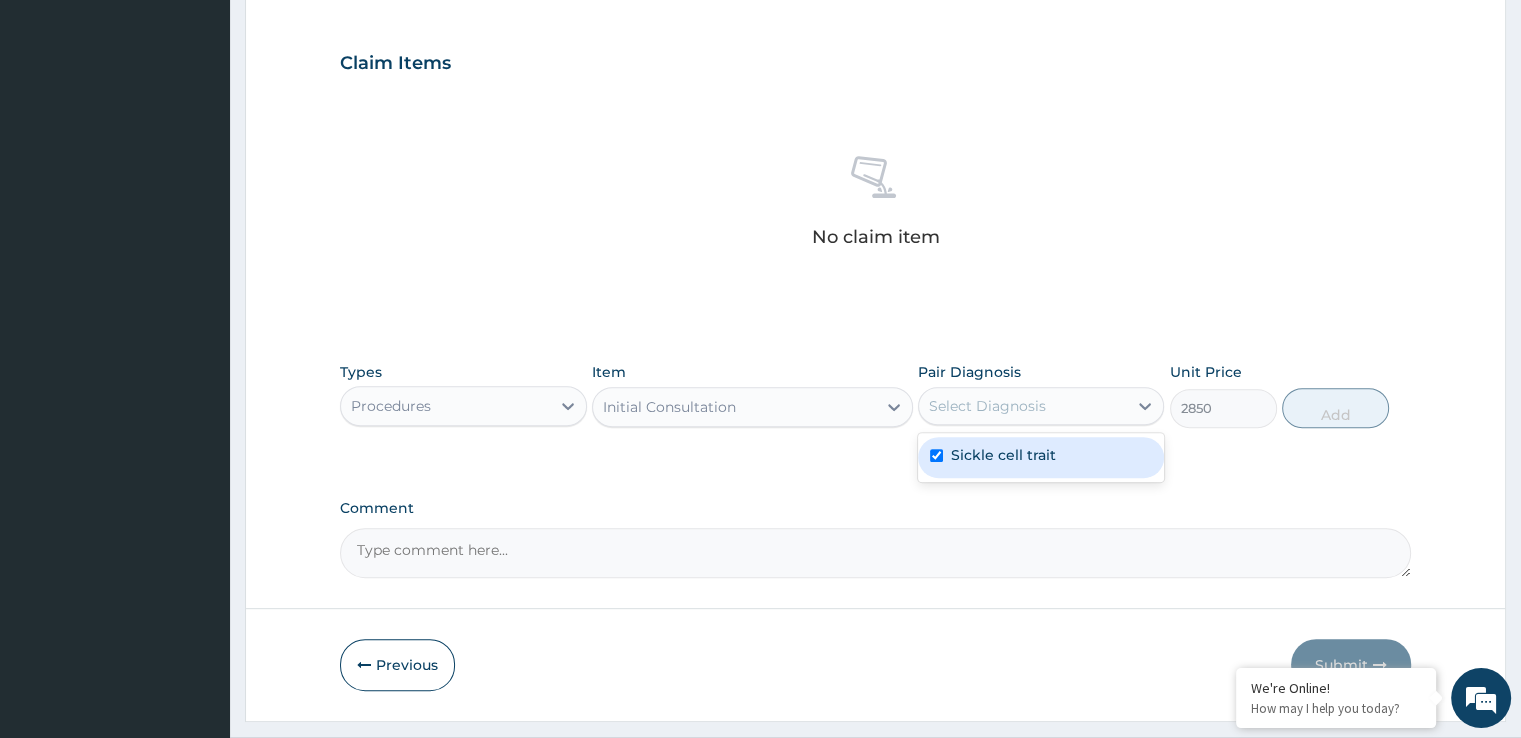 checkbox on "true" 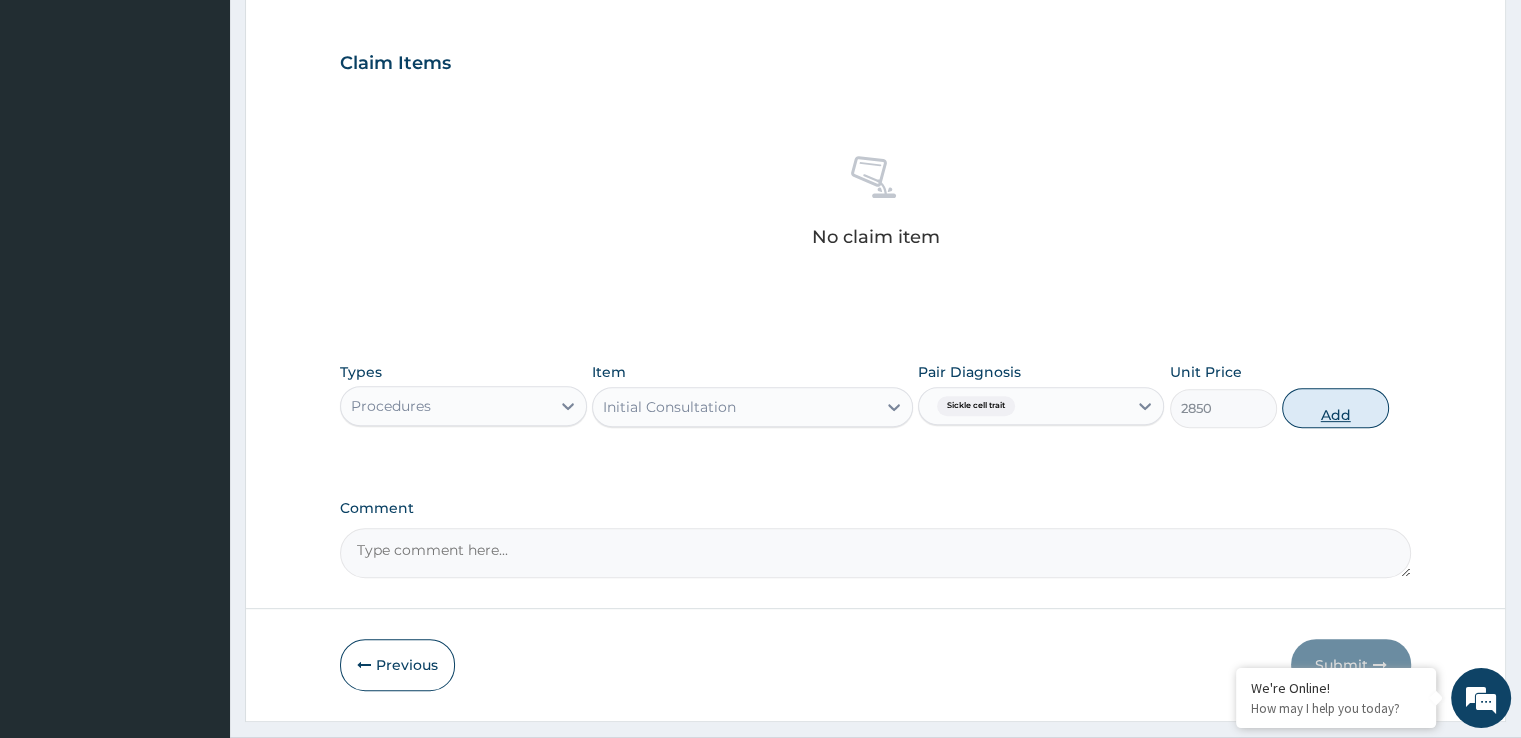 click on "Add" at bounding box center (1335, 408) 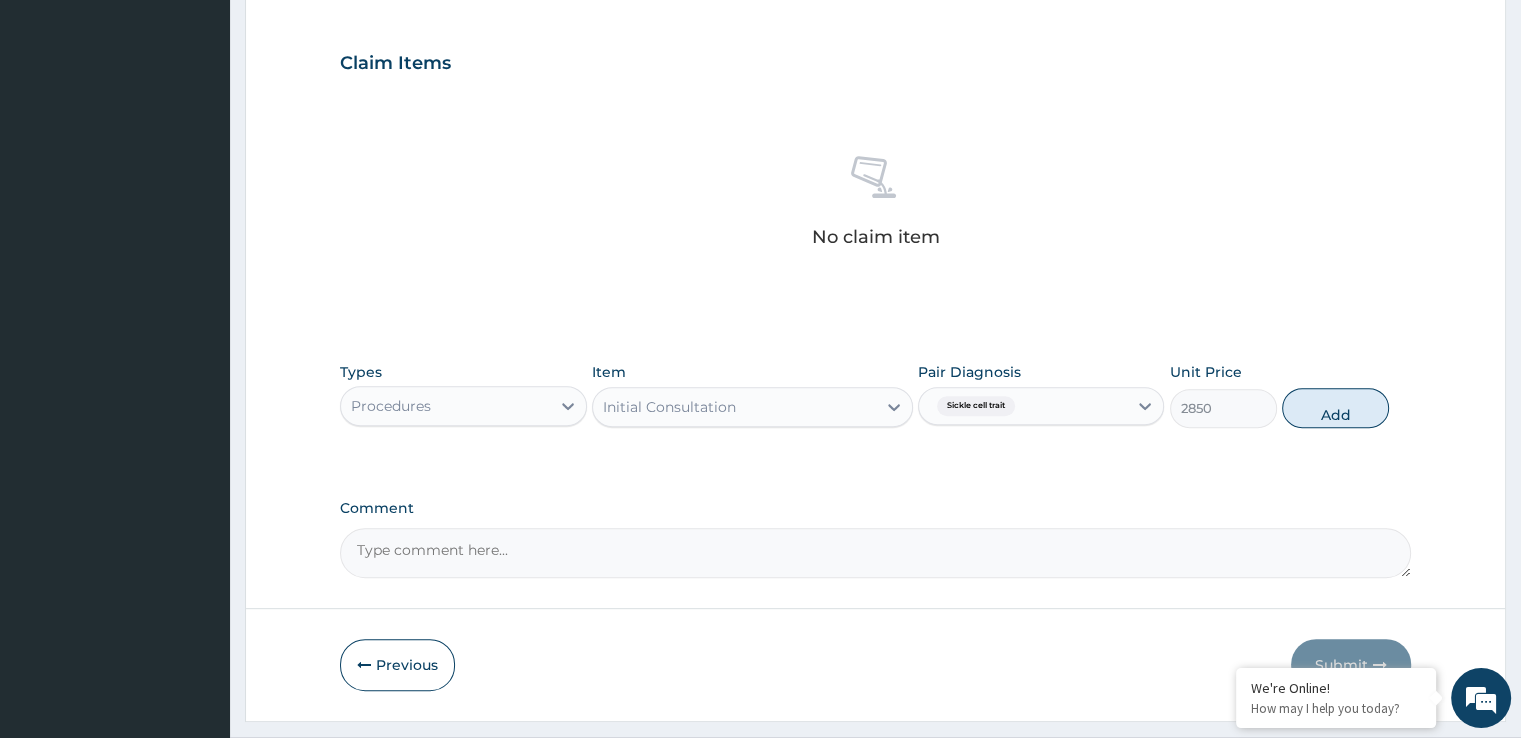 type on "0" 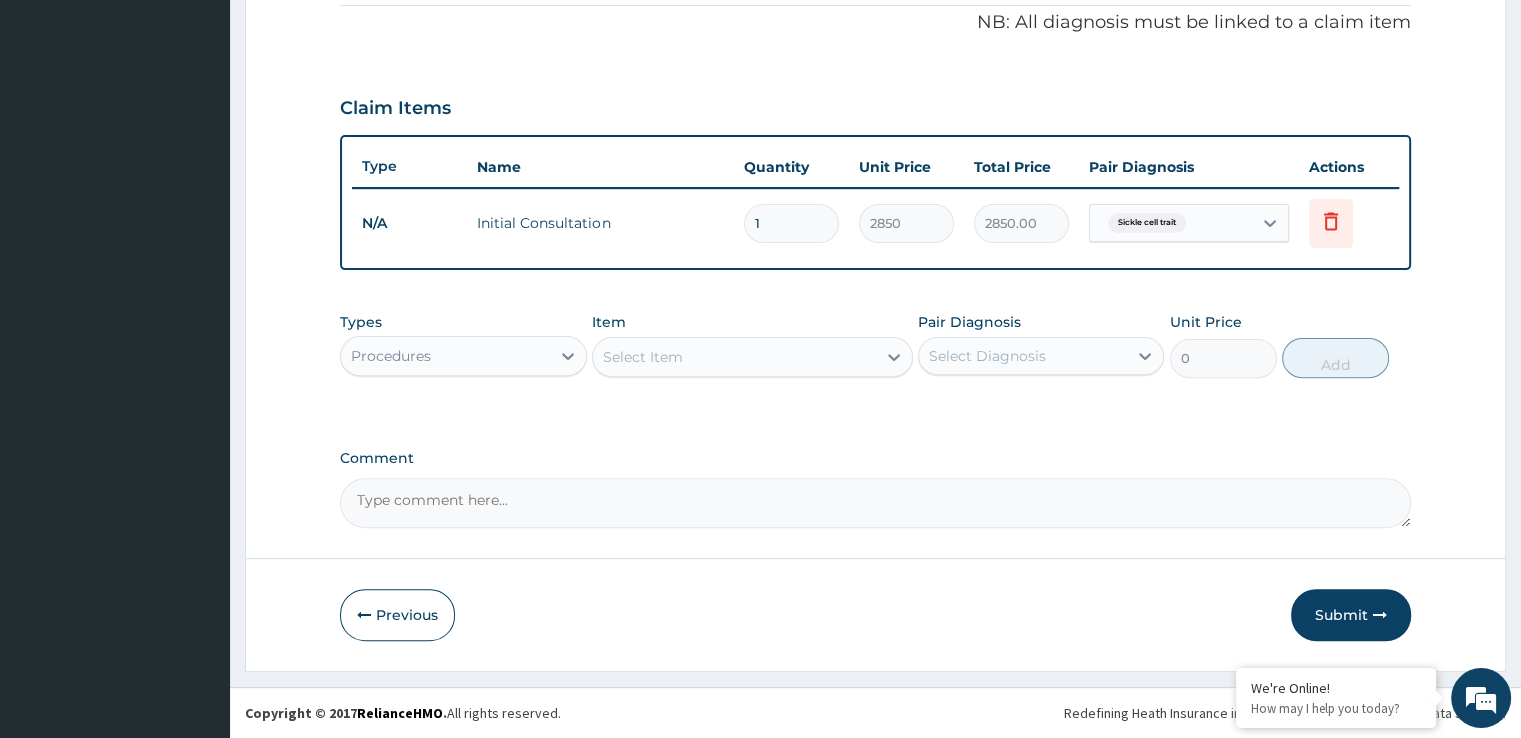 scroll, scrollTop: 606, scrollLeft: 0, axis: vertical 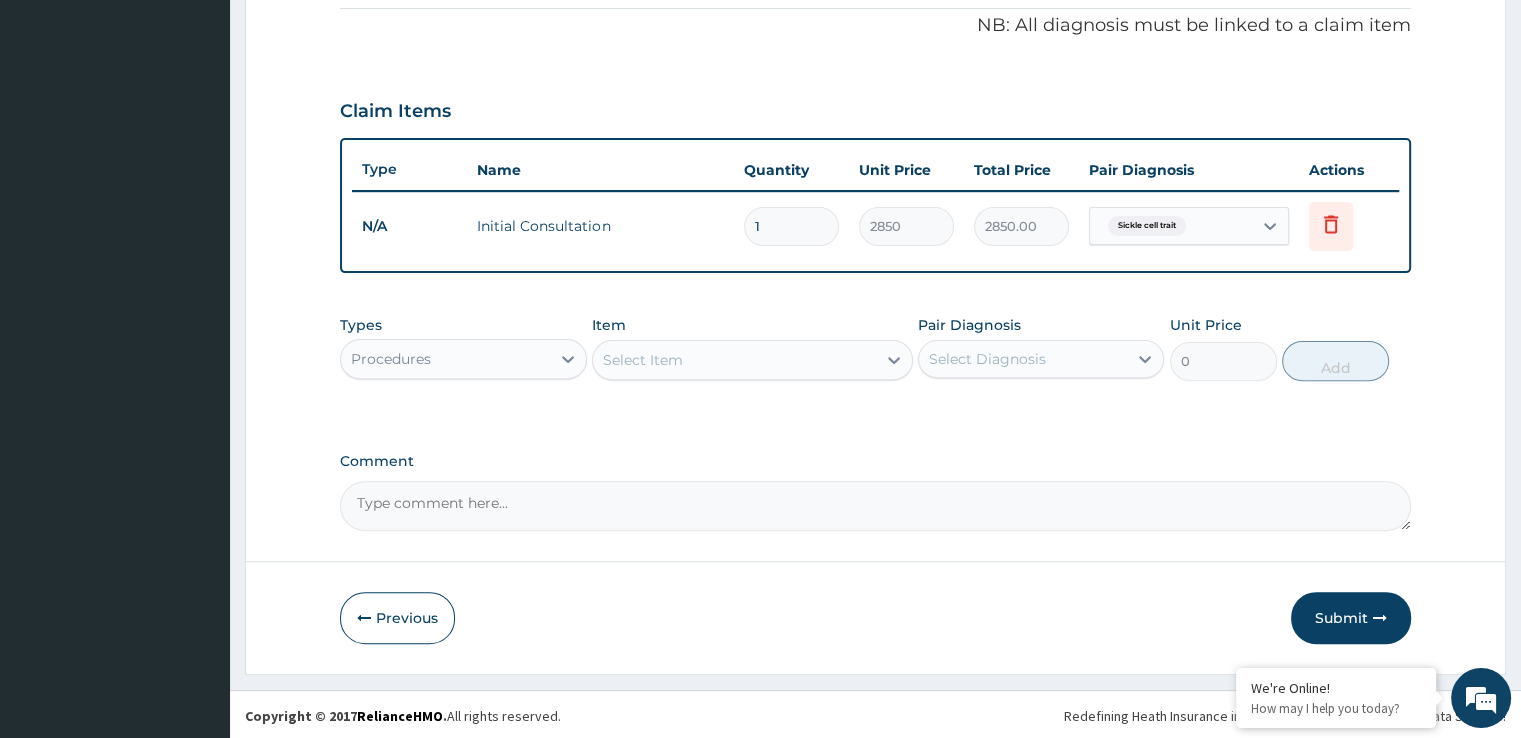 click on "Procedures" at bounding box center [463, 359] 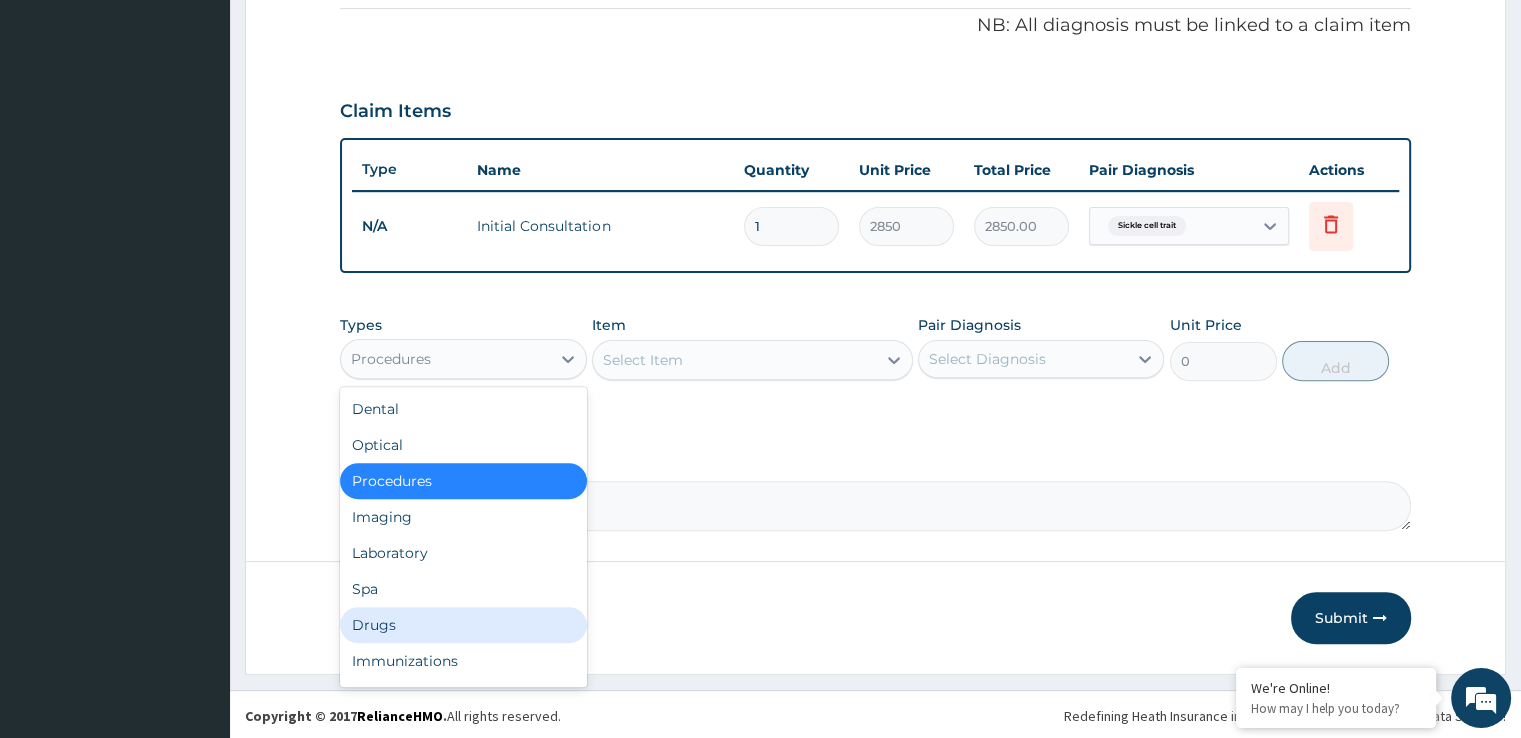 click on "Drugs" at bounding box center (463, 625) 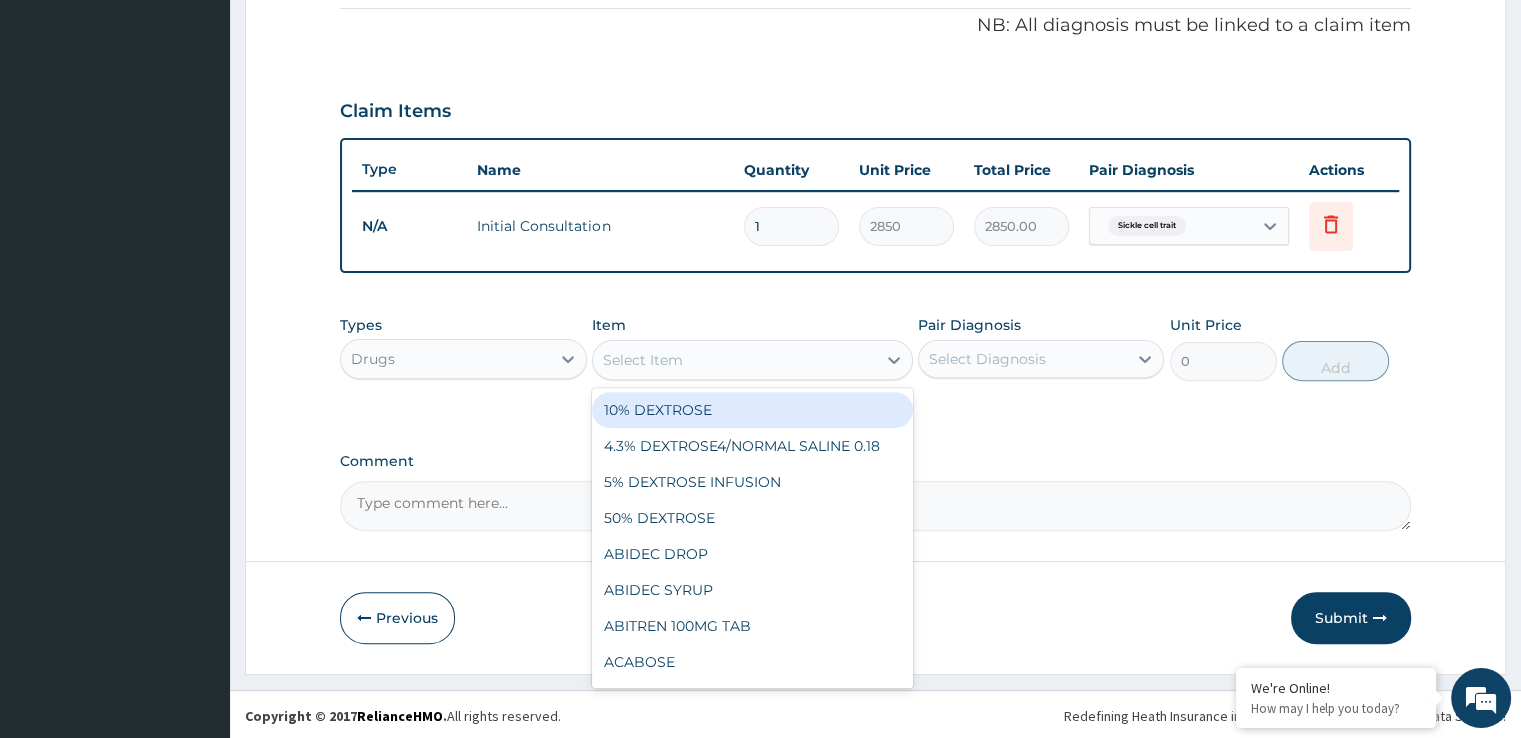 click on "Select Item" at bounding box center (734, 360) 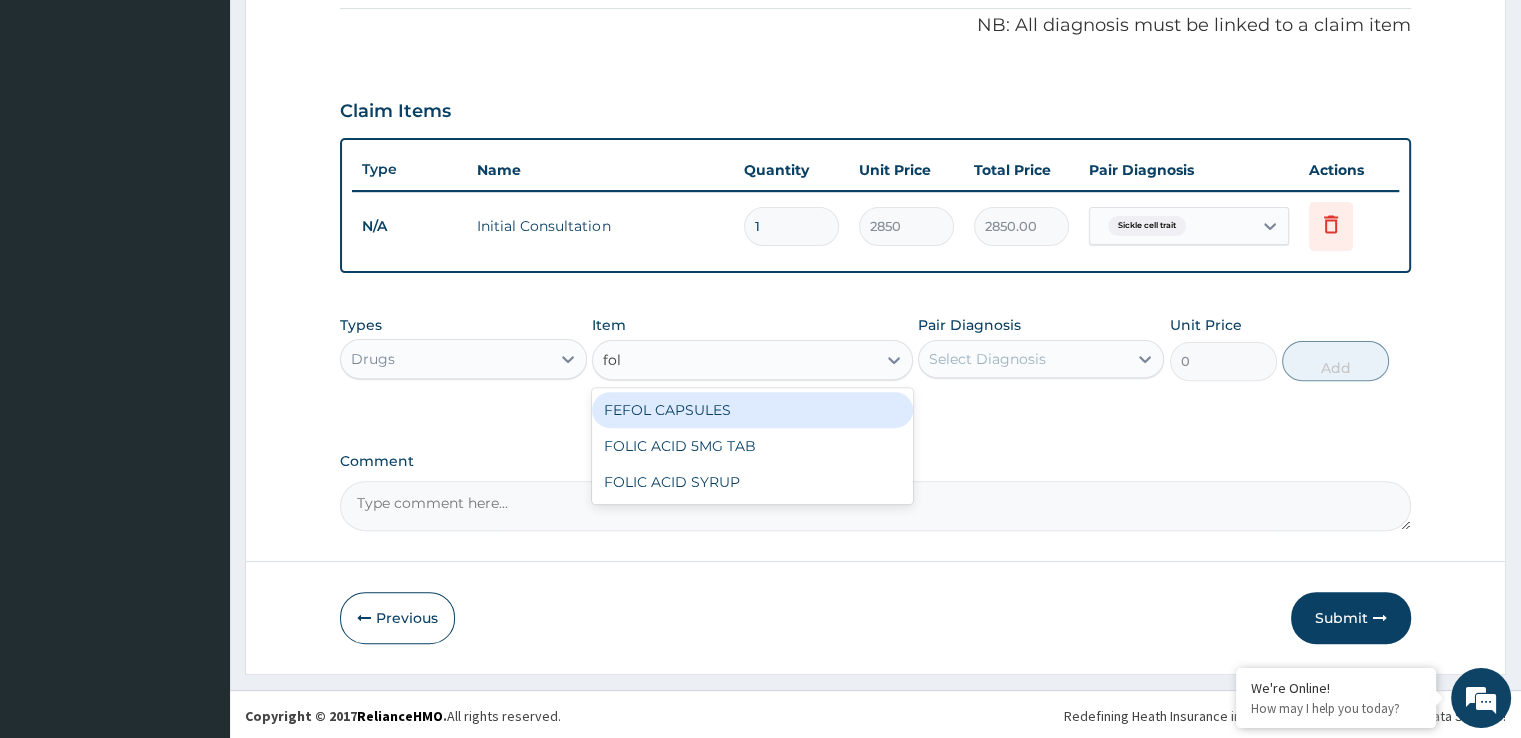 type on "foli" 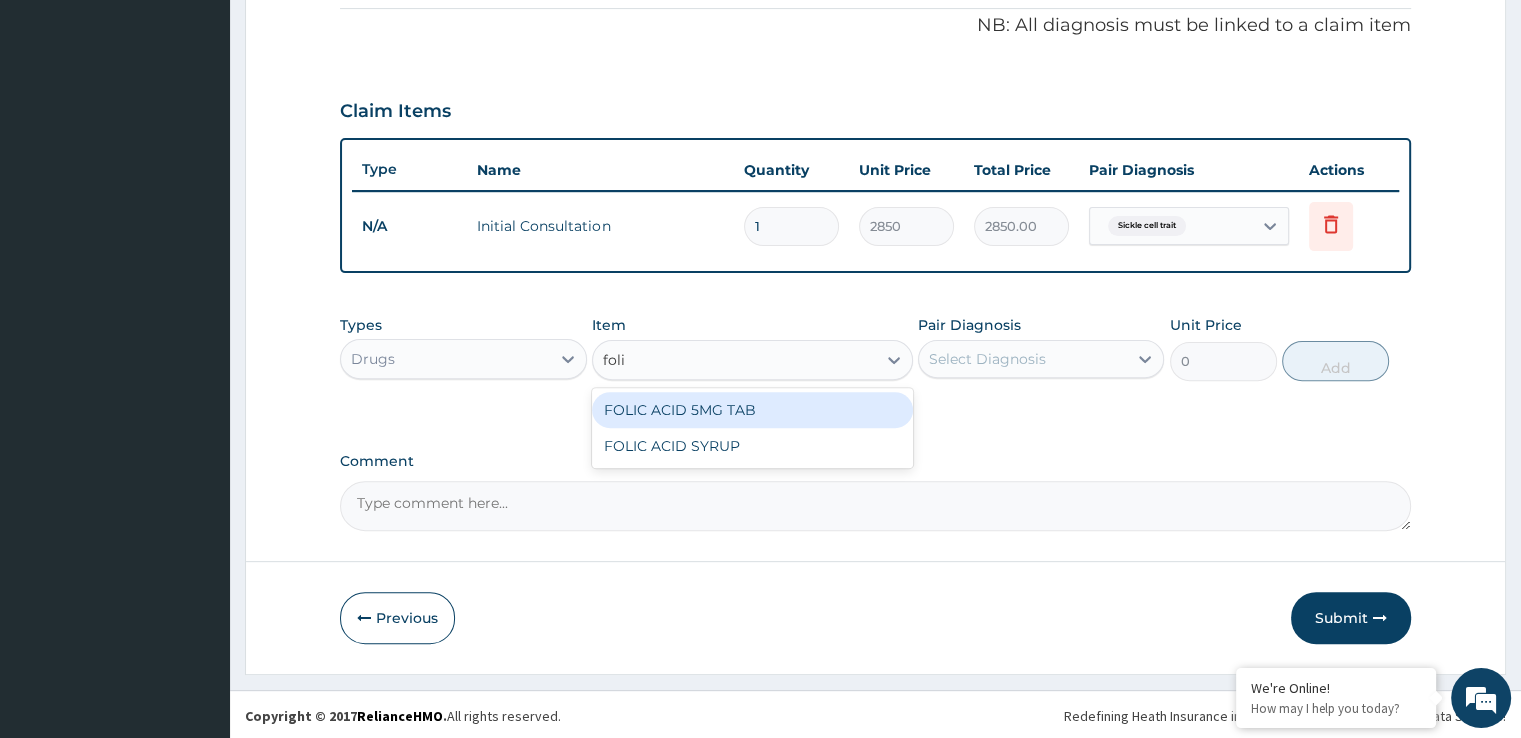 click on "FOLIC ACID 5MG TAB" at bounding box center (752, 410) 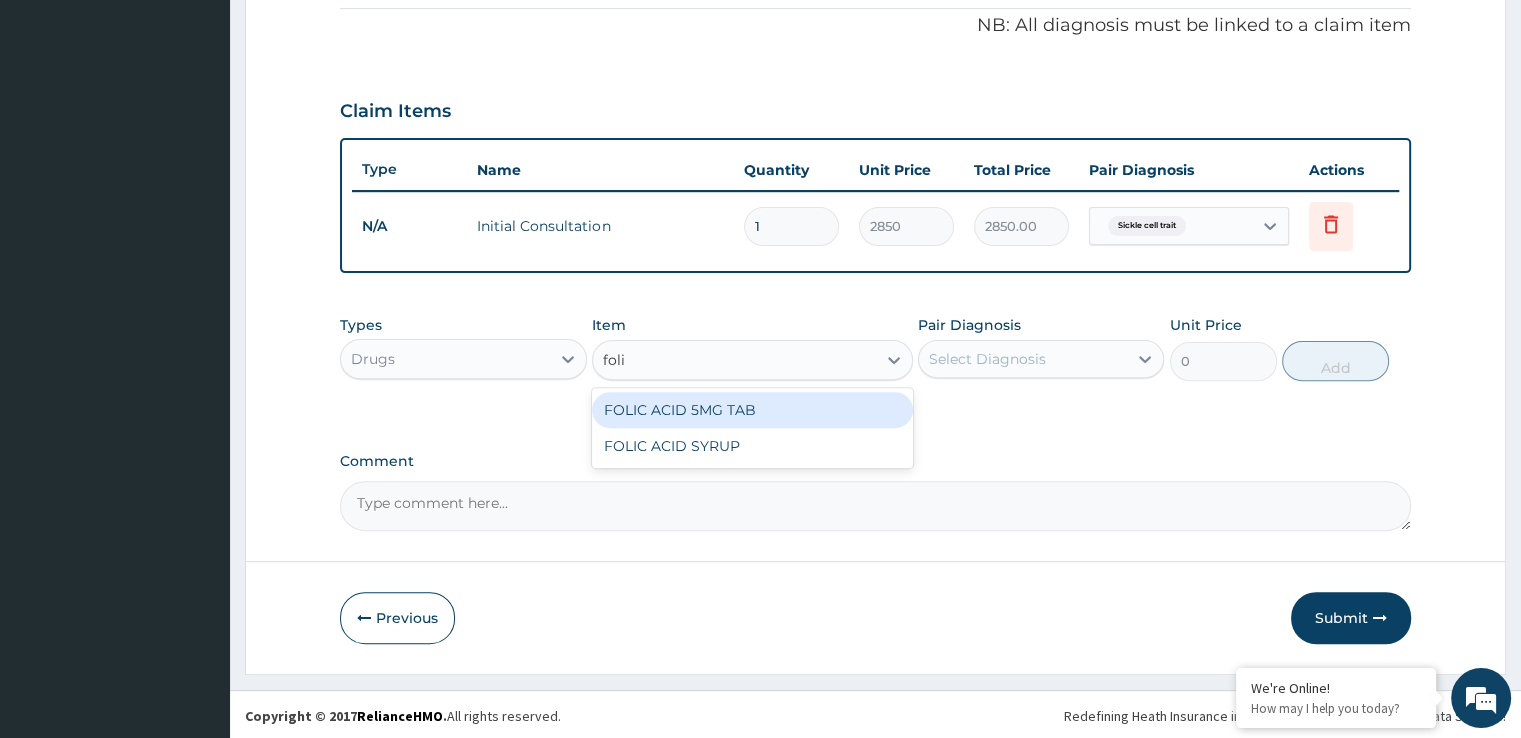 type 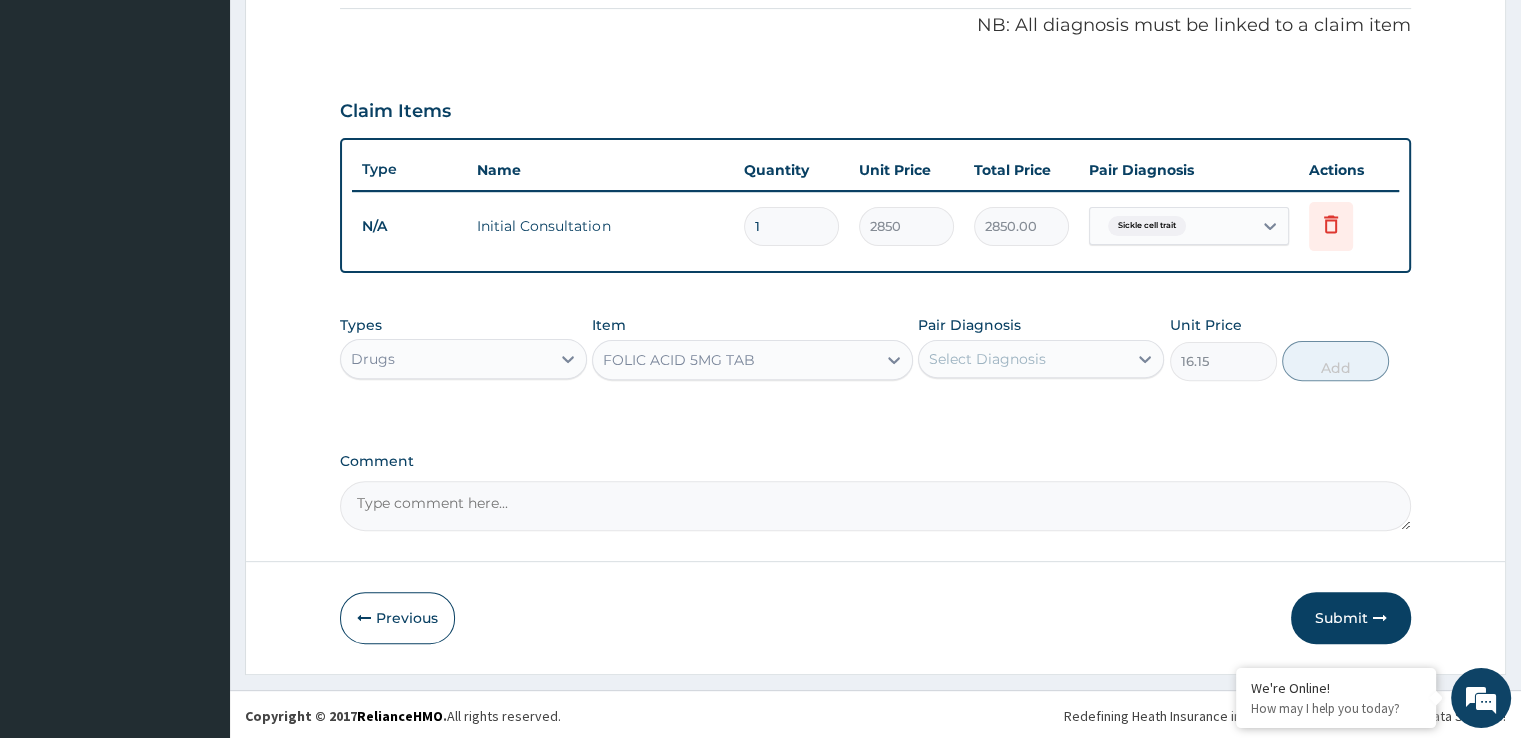 click on "Select Diagnosis" at bounding box center (987, 359) 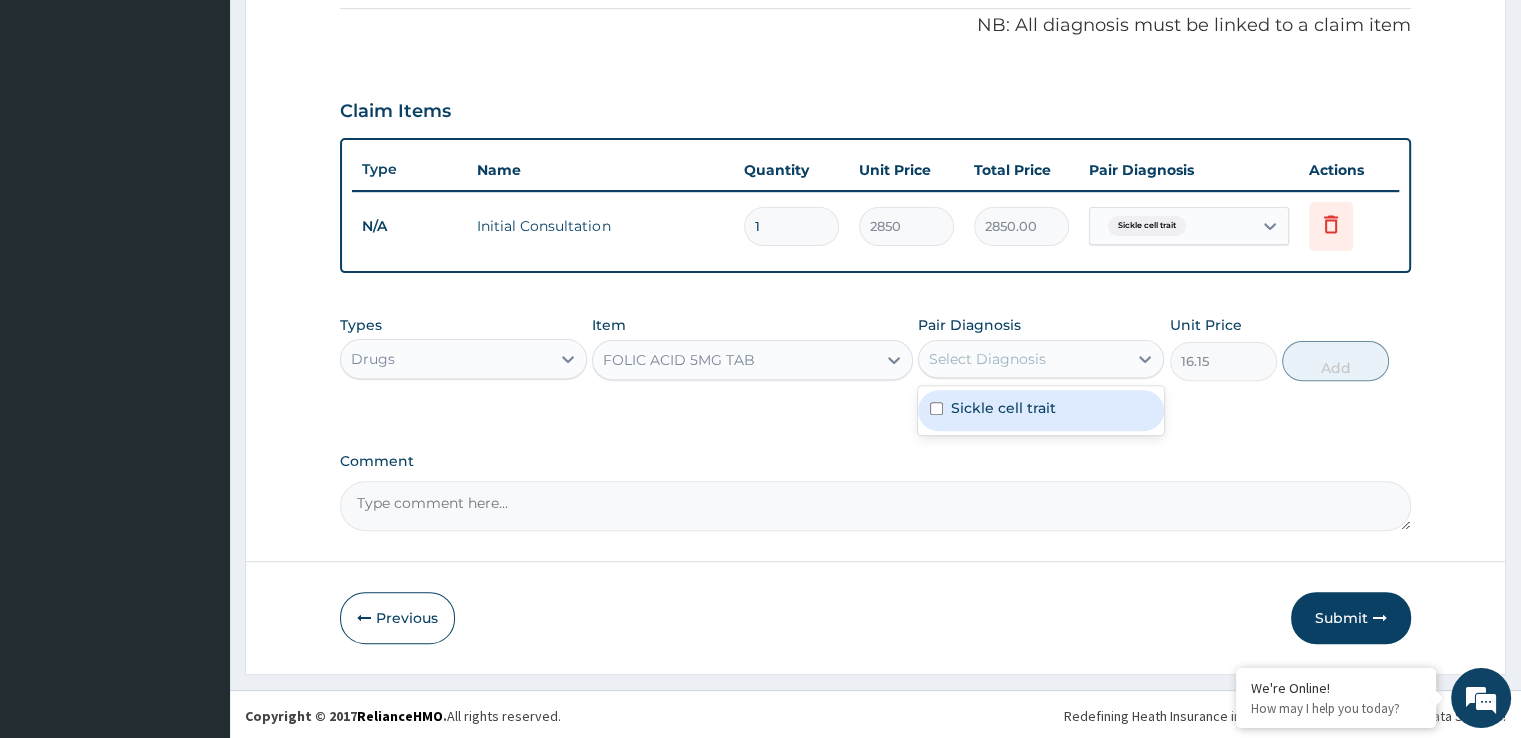 click on "Sickle cell trait" at bounding box center [1041, 410] 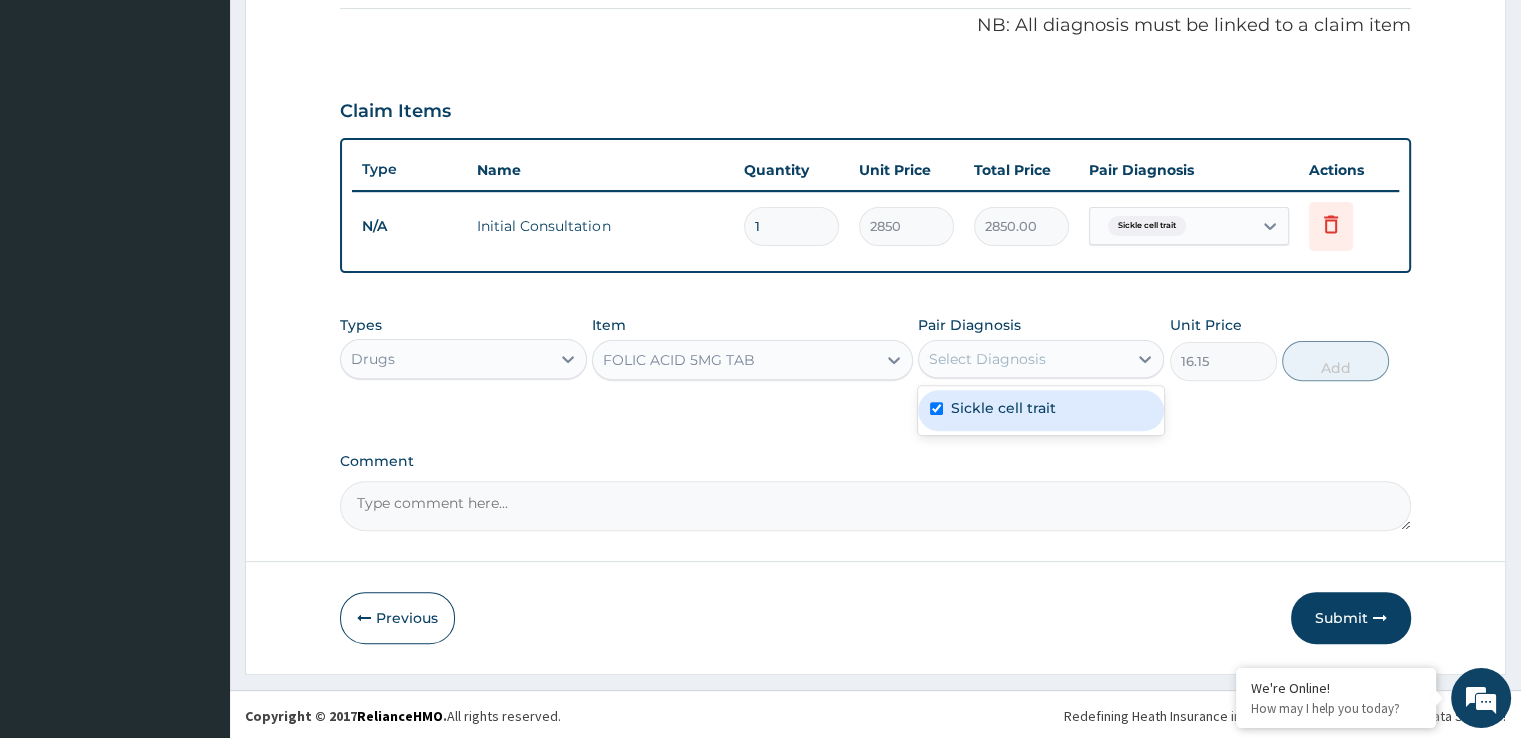 checkbox on "true" 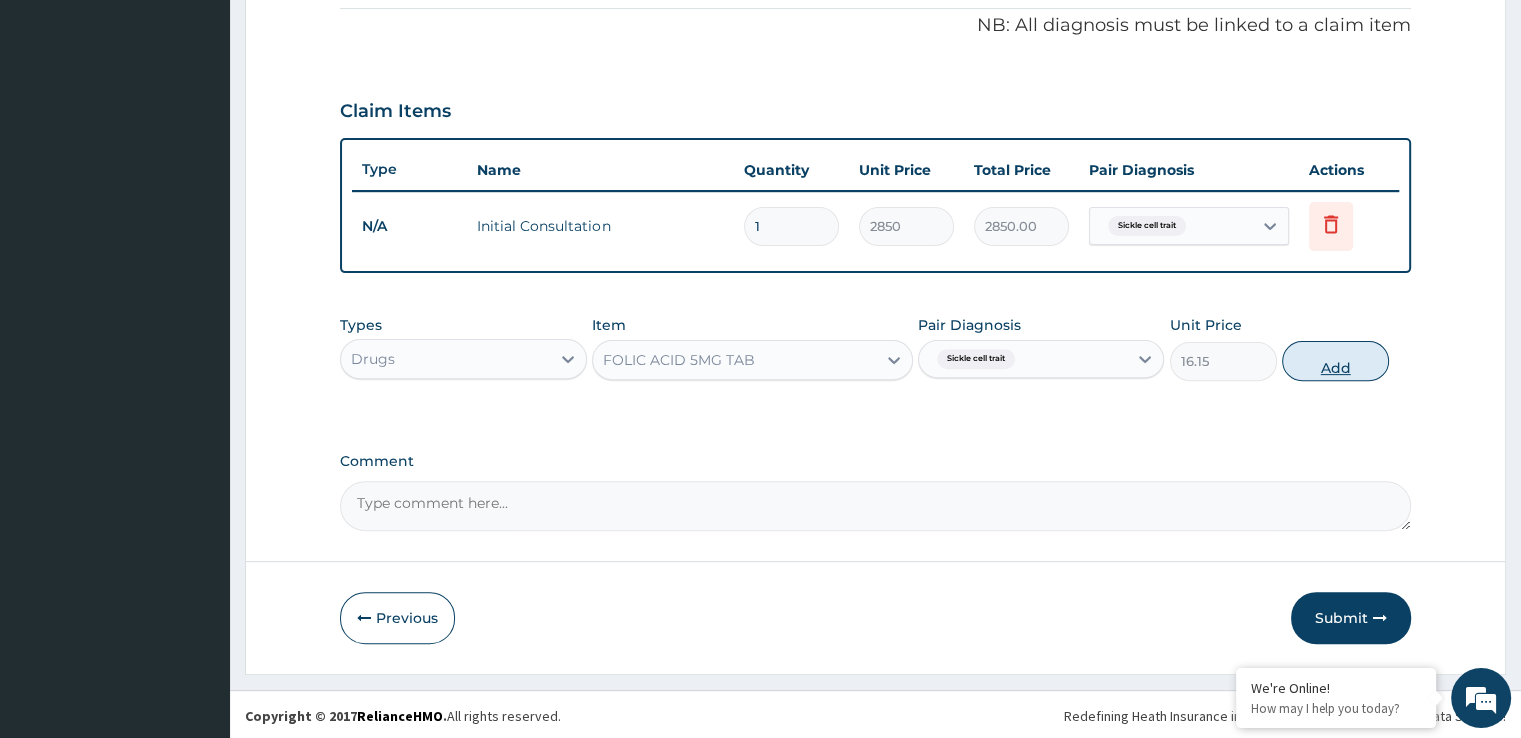 click on "Add" at bounding box center (1335, 361) 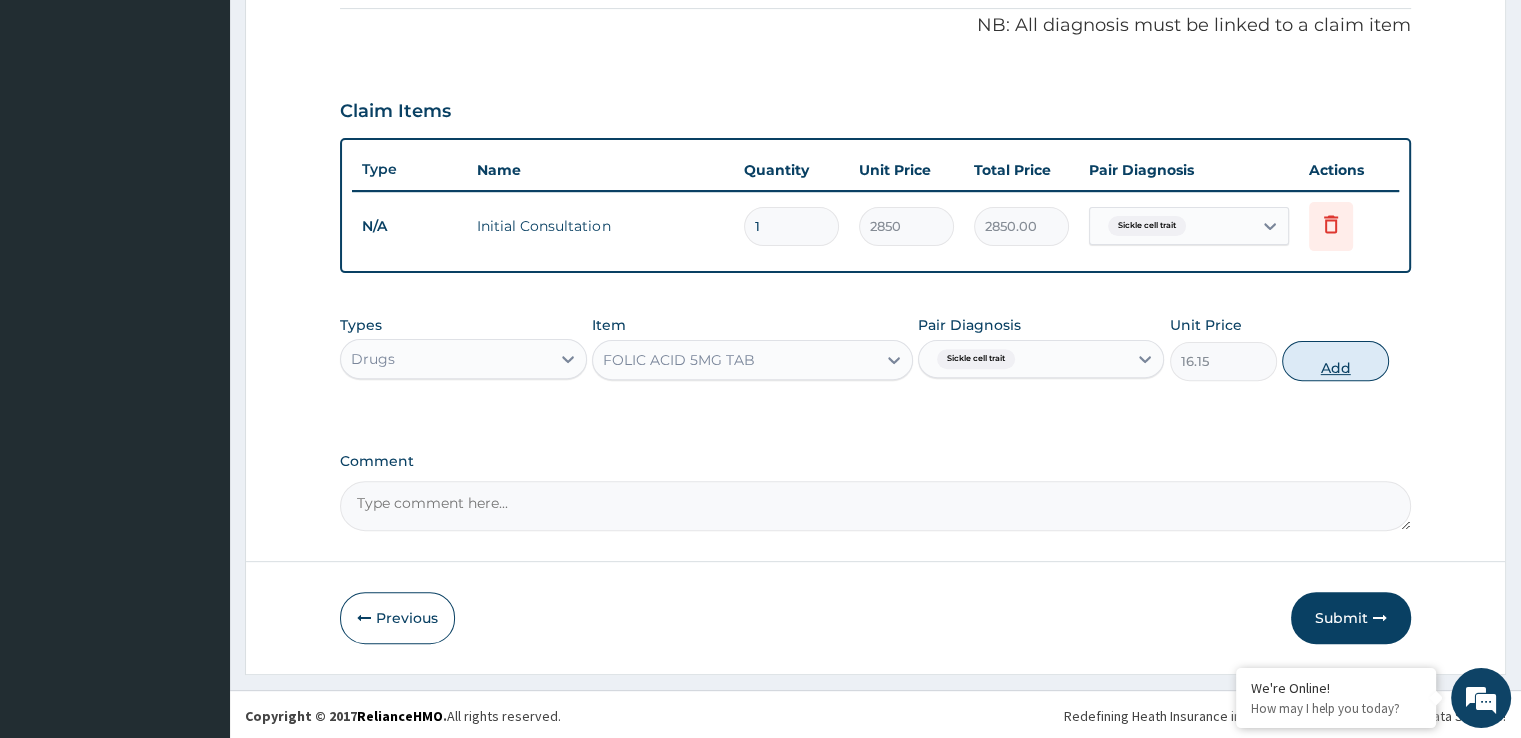 type on "0" 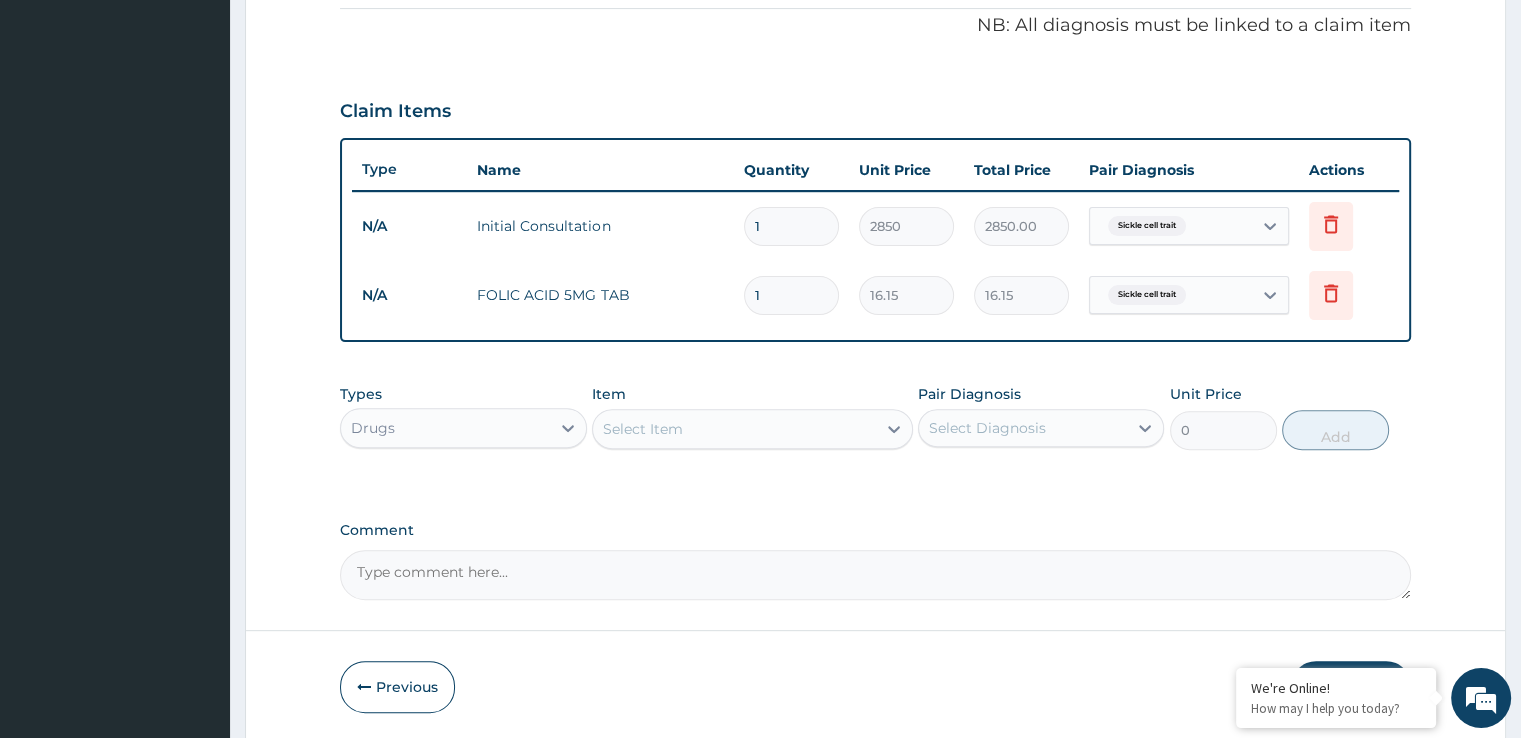 type 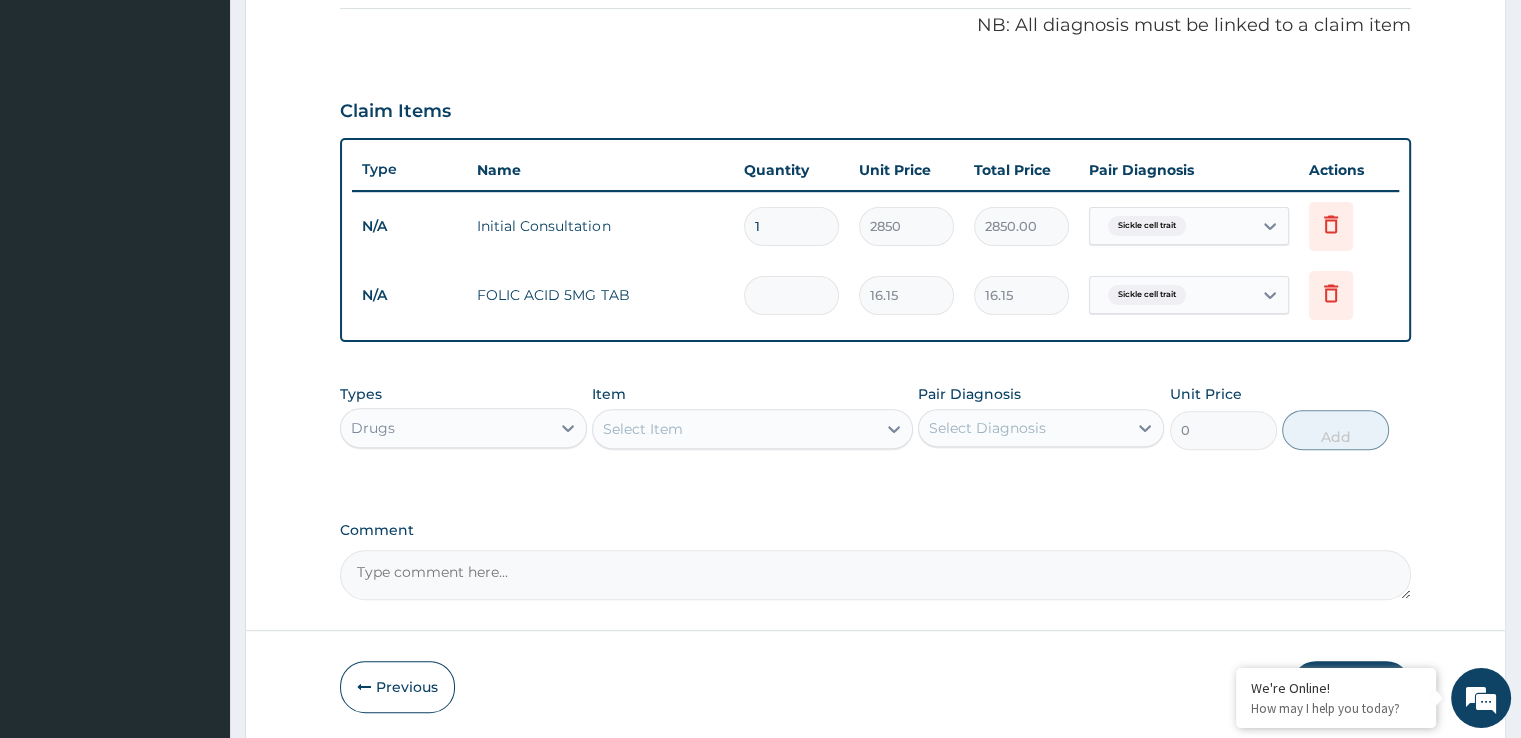 type on "0.00" 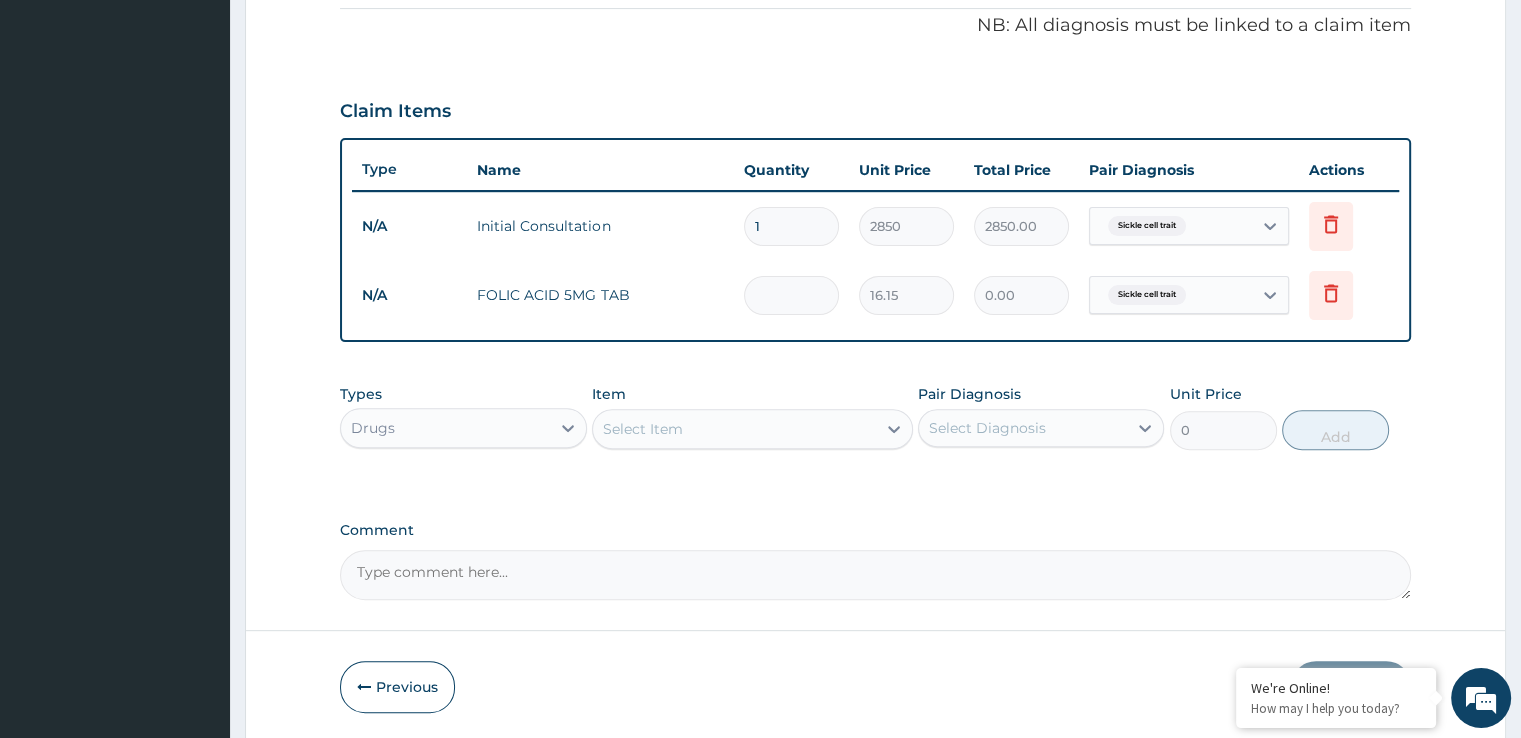 type on "3" 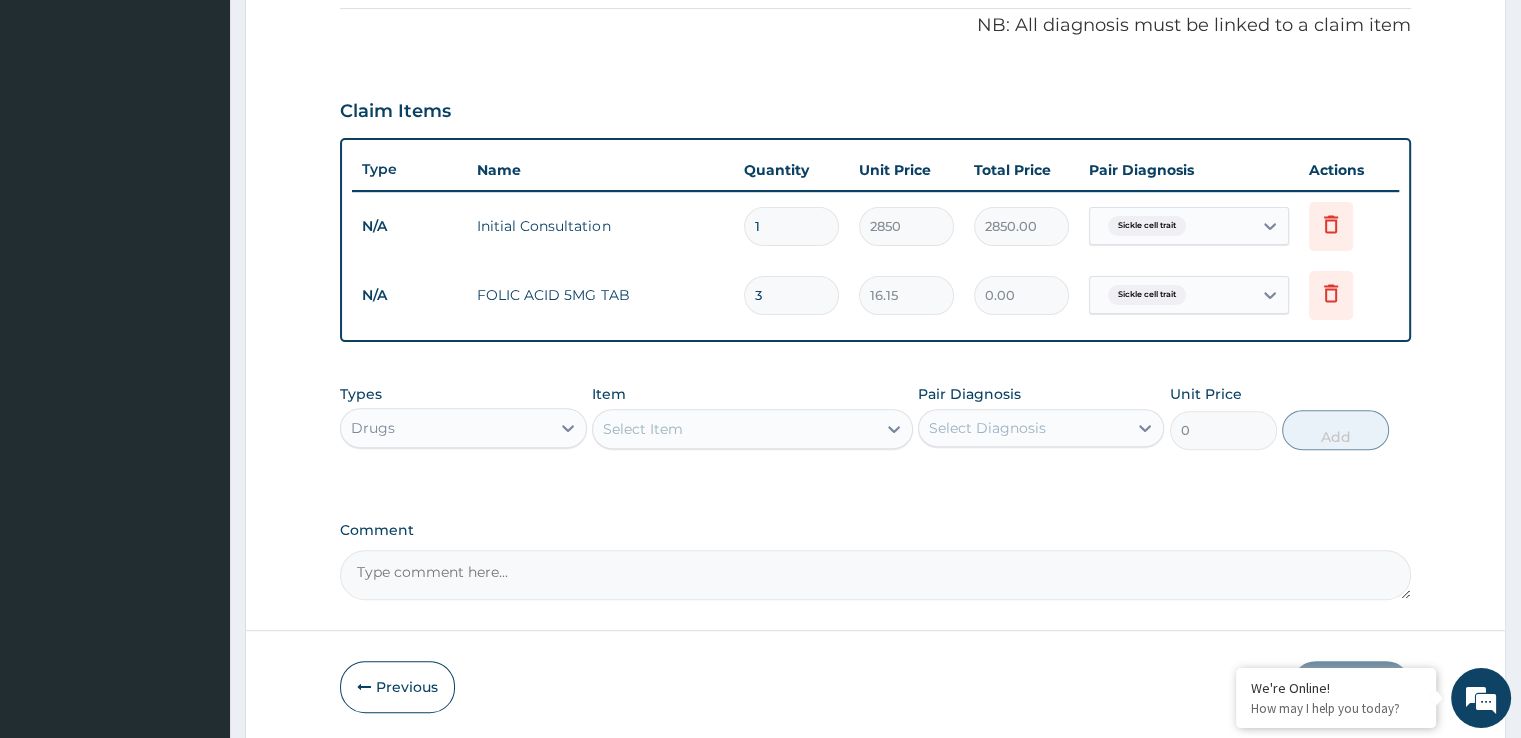 type on "48.45" 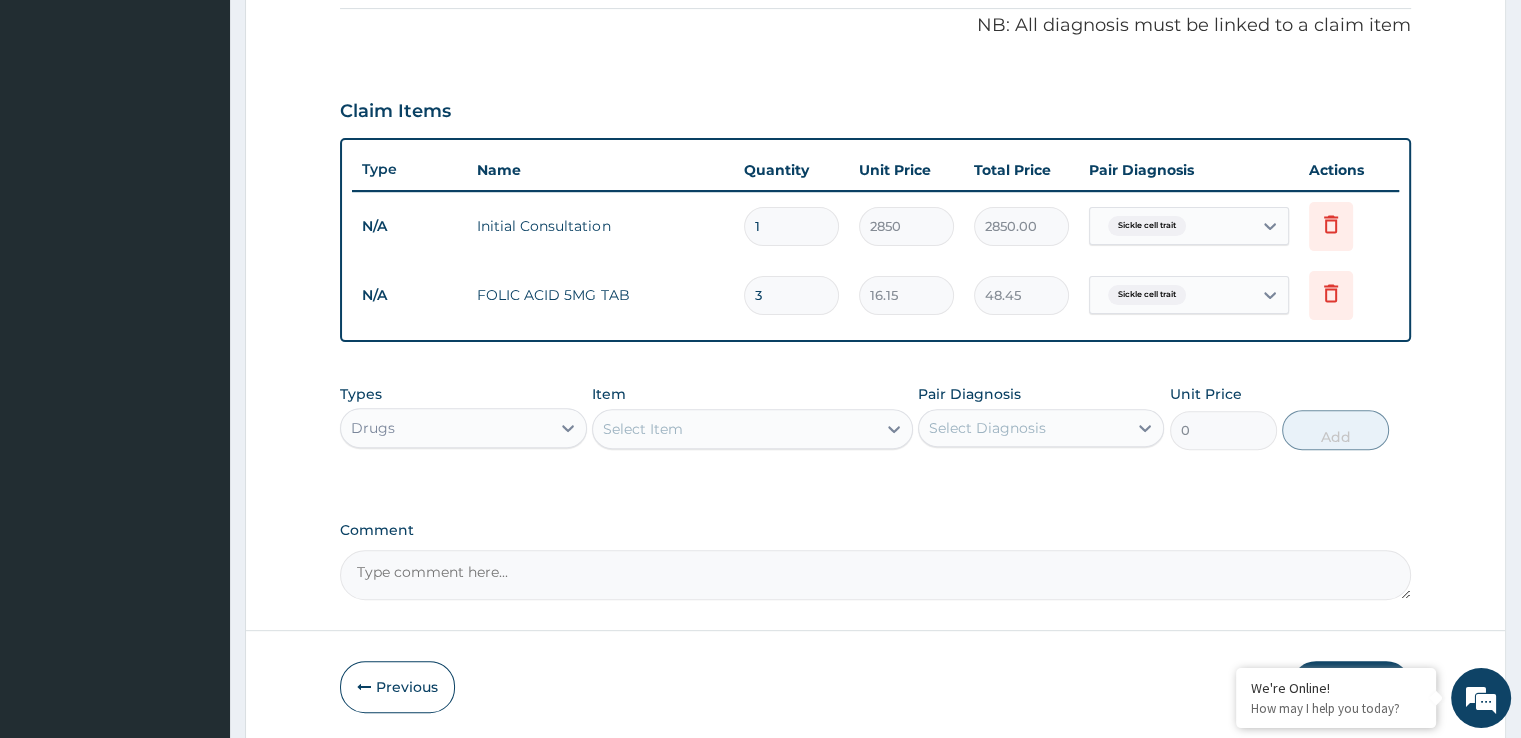 type on "30" 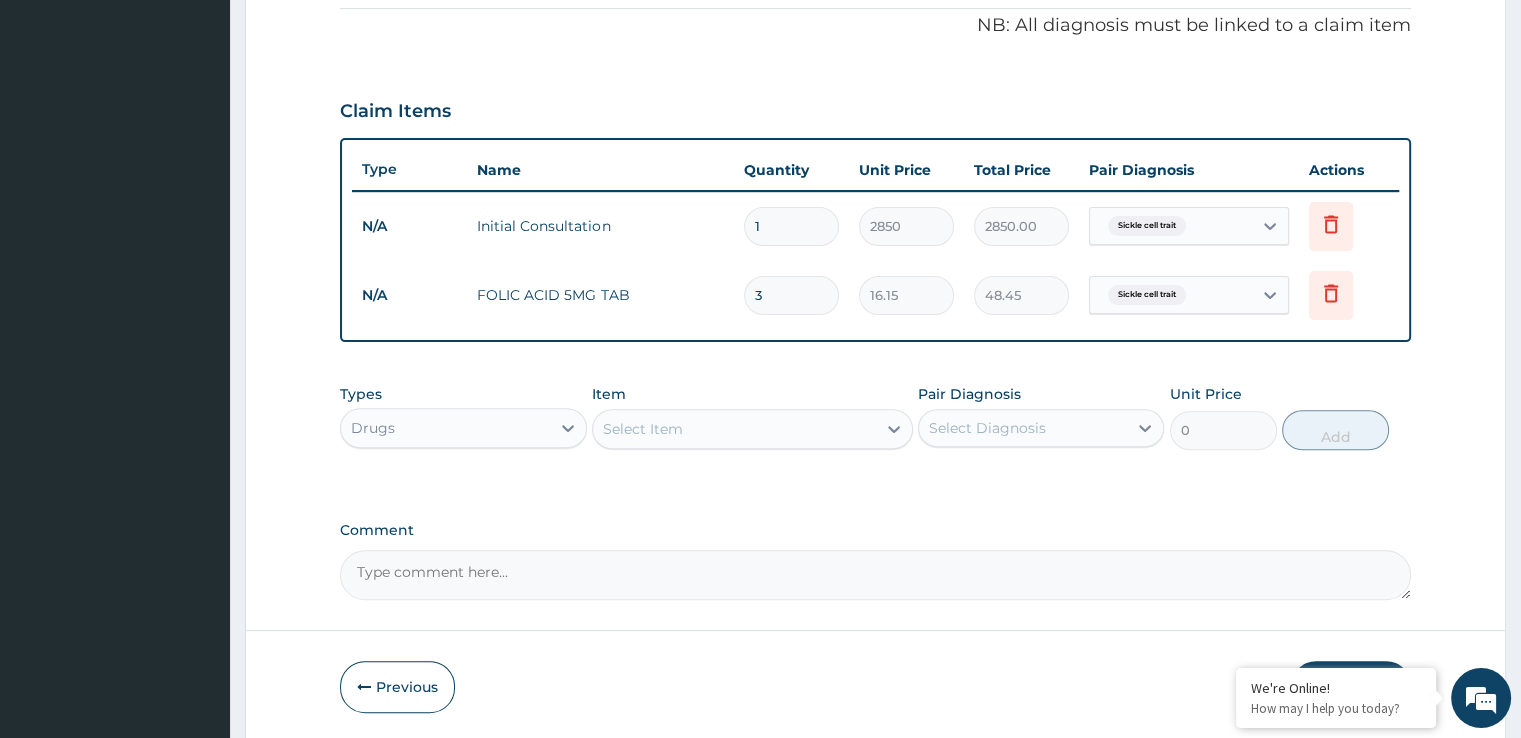 type on "484.50" 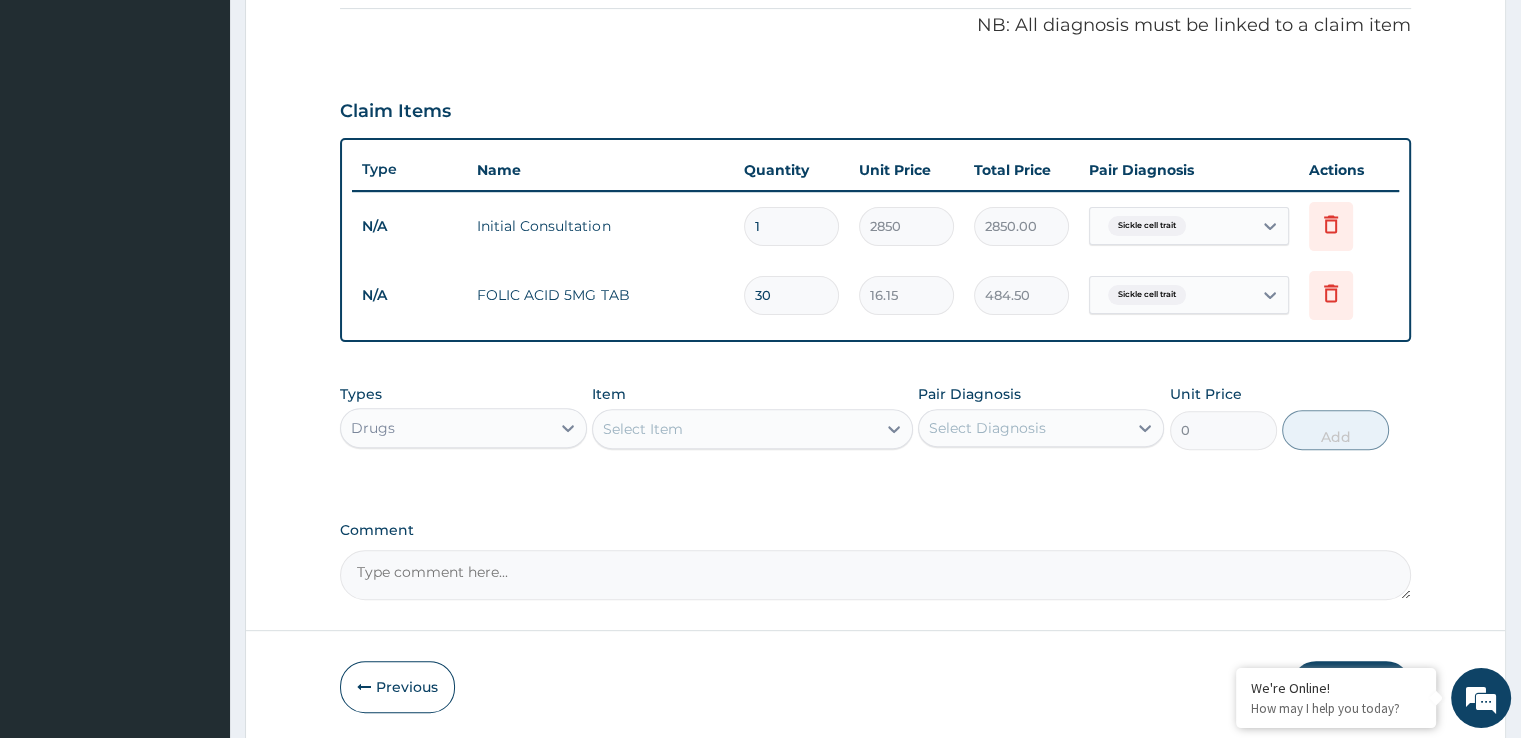 type on "30" 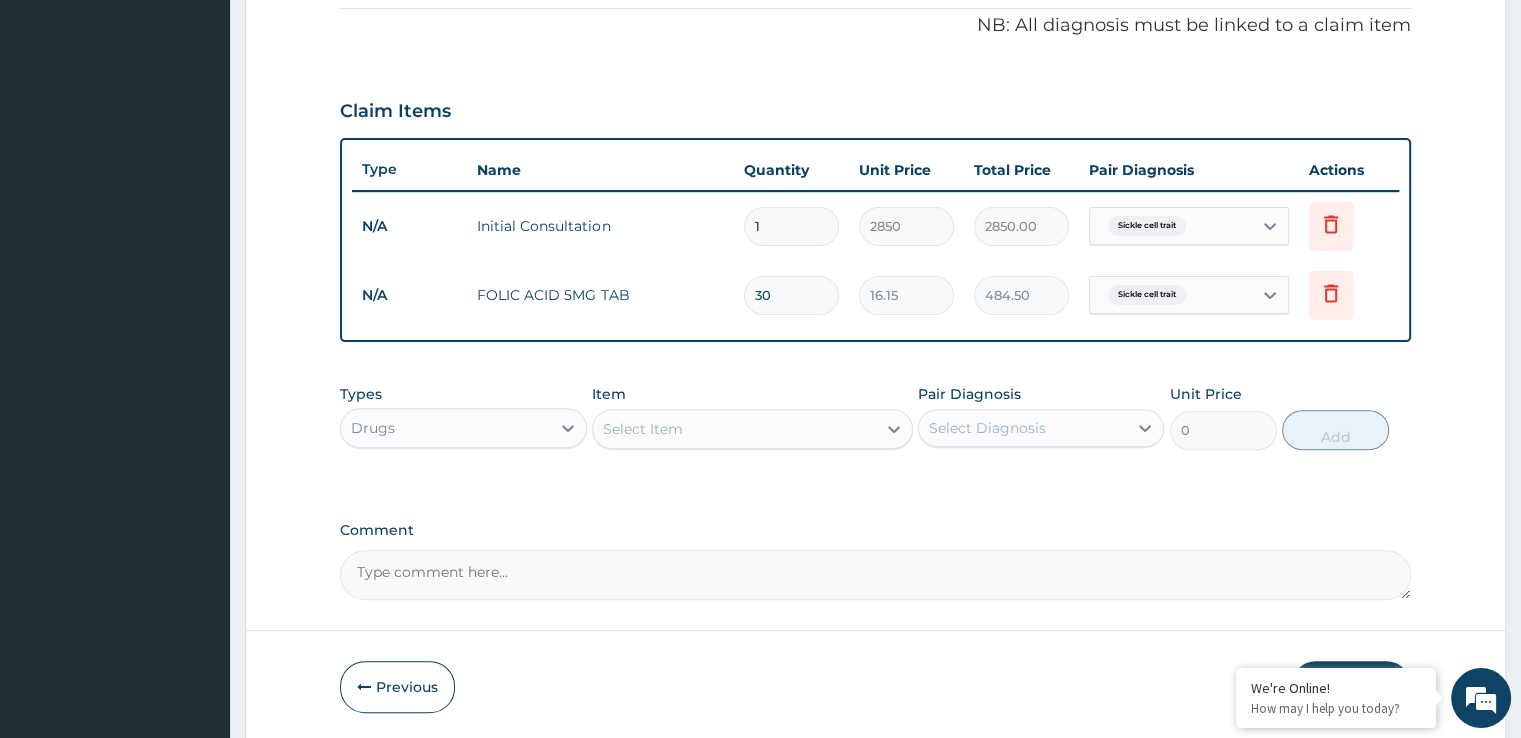 click on "Types Drugs Item Select Item Pair Diagnosis Select Diagnosis Unit Price 0 Add" at bounding box center (875, 432) 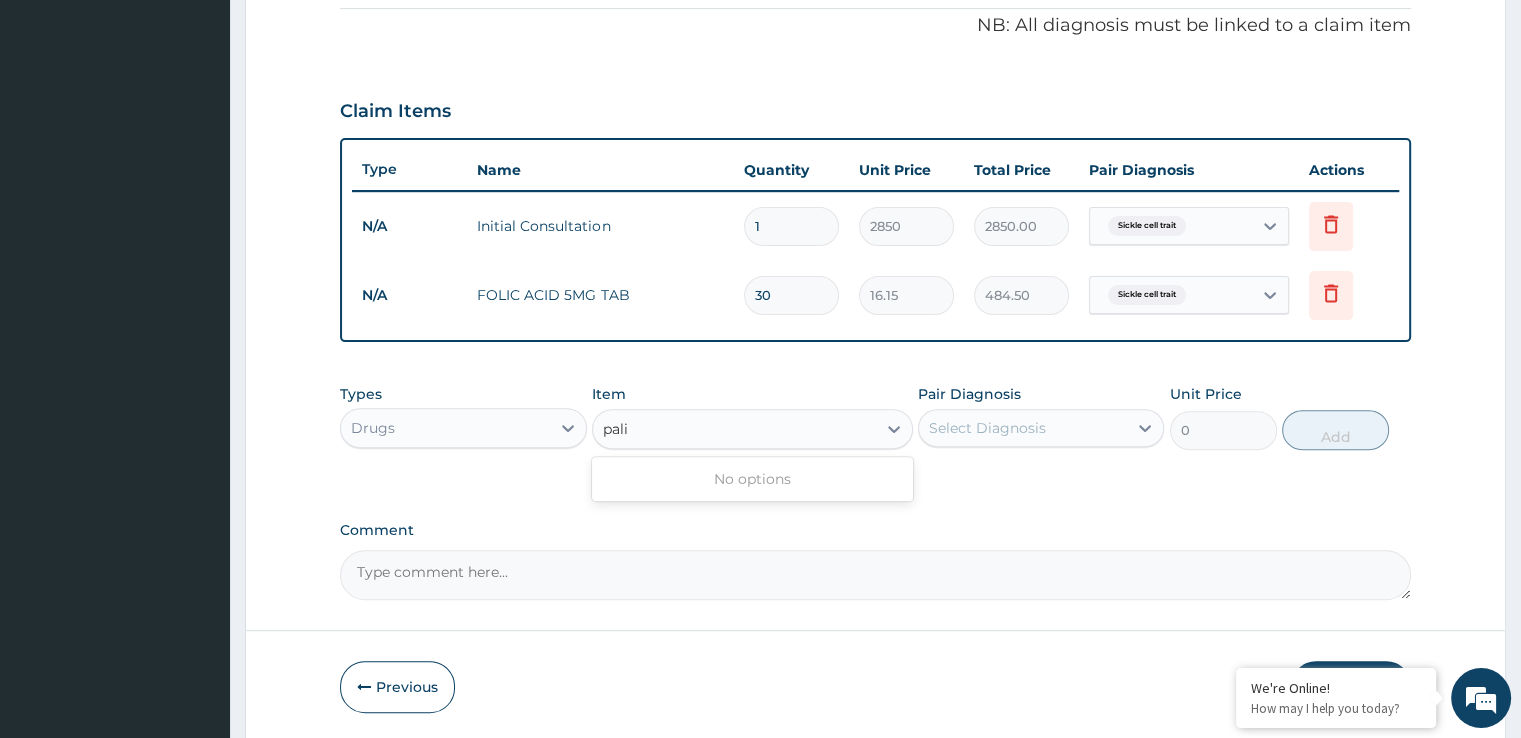 type on "pal" 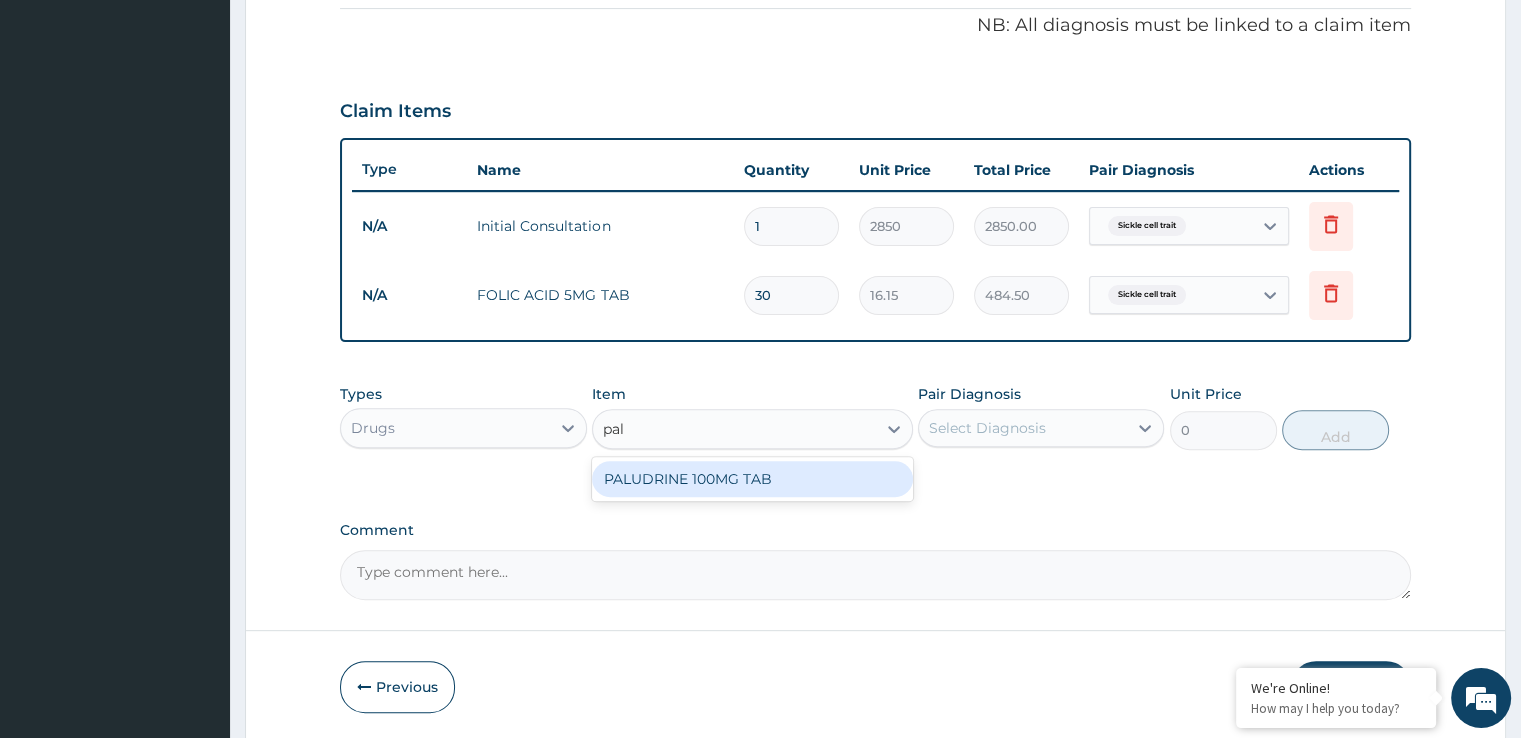 click on "PALUDRINE 100MG TAB" at bounding box center (752, 479) 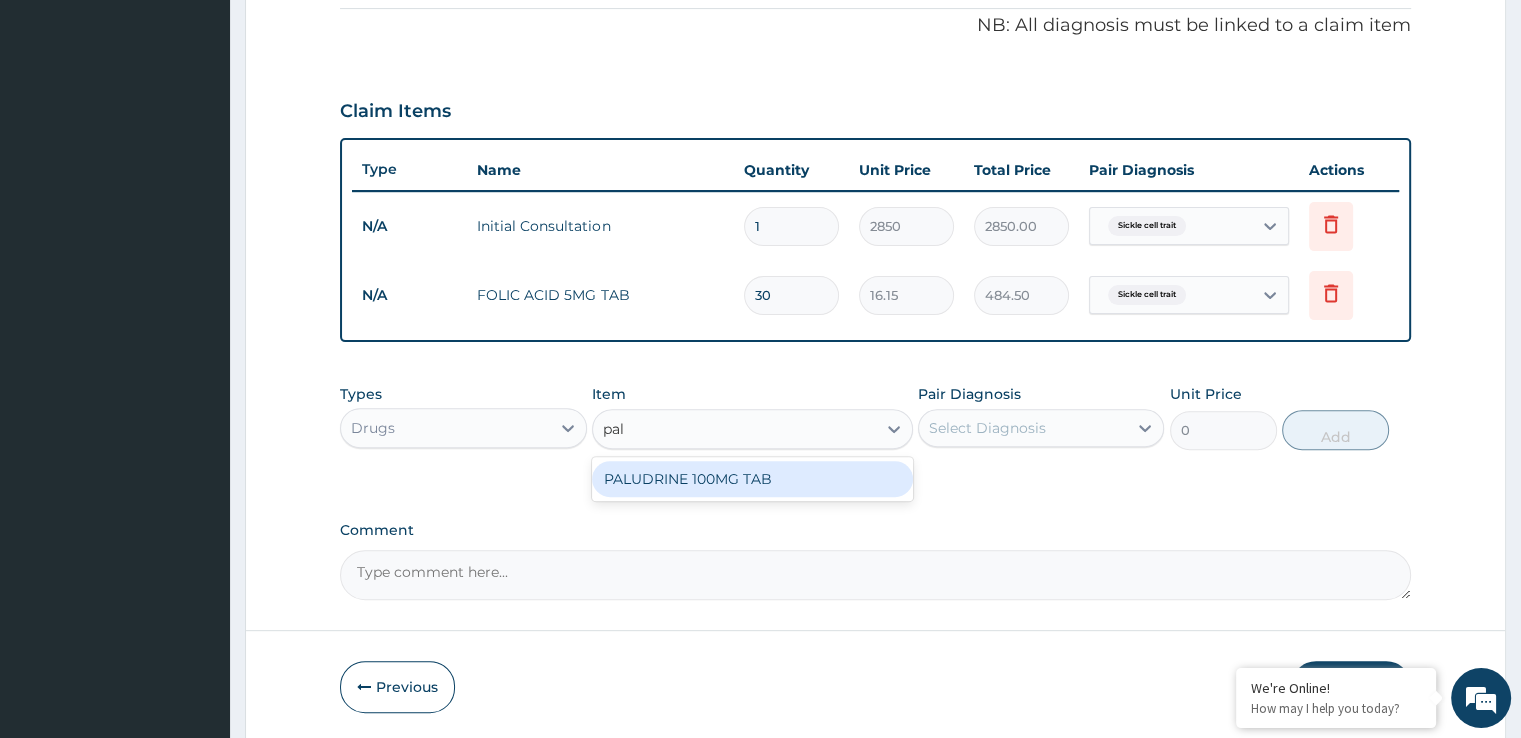 type 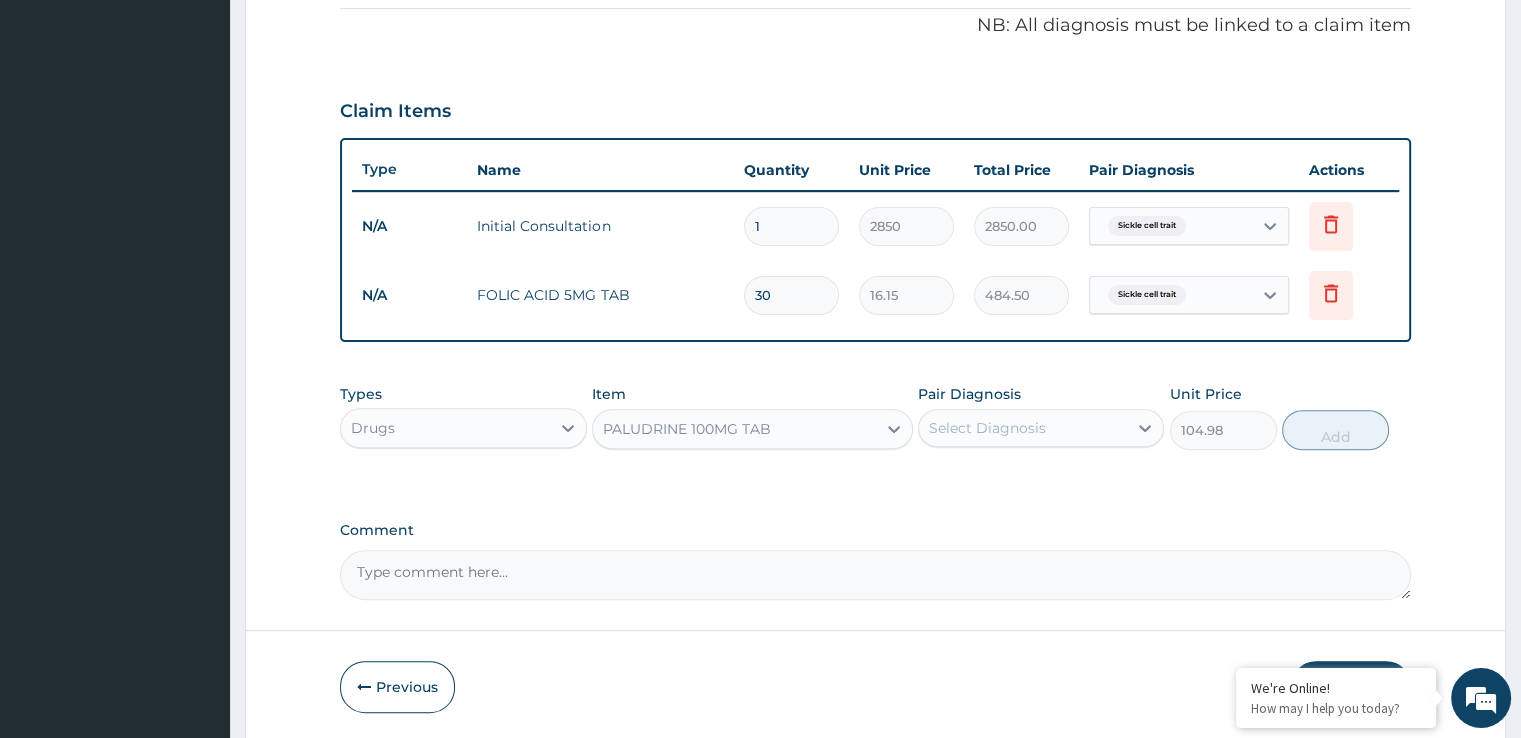 click on "Select Diagnosis" at bounding box center [987, 428] 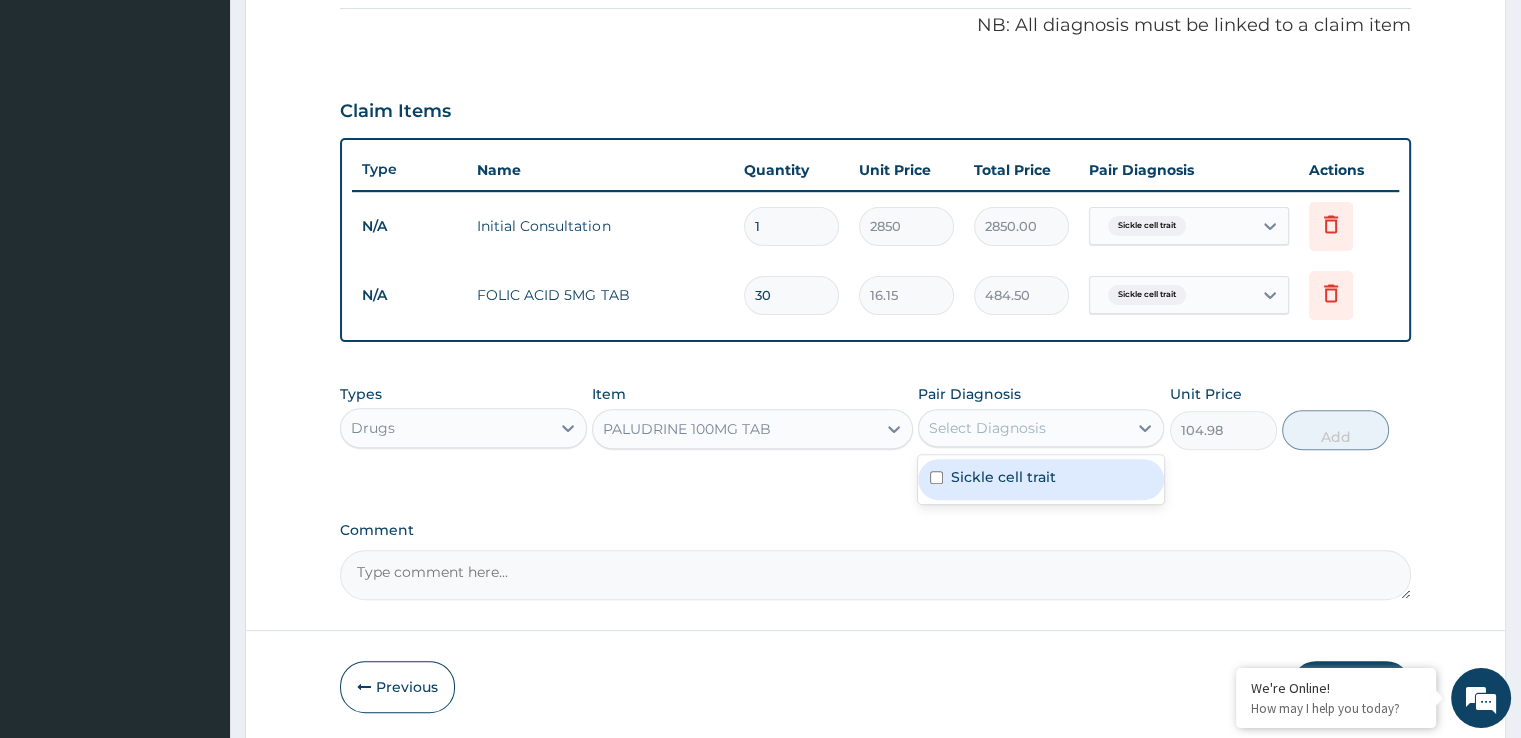 click on "Sickle cell trait" at bounding box center [1041, 479] 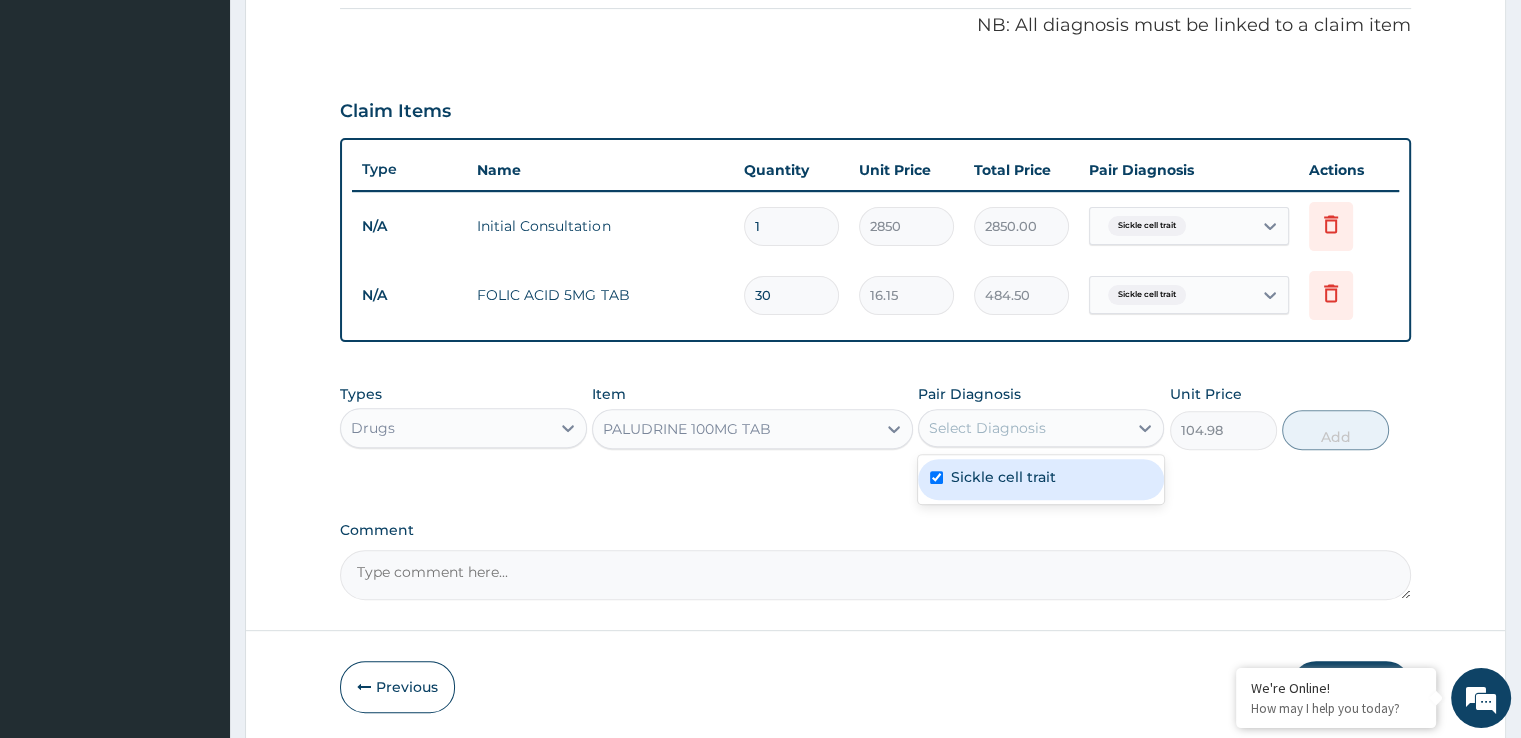 checkbox on "true" 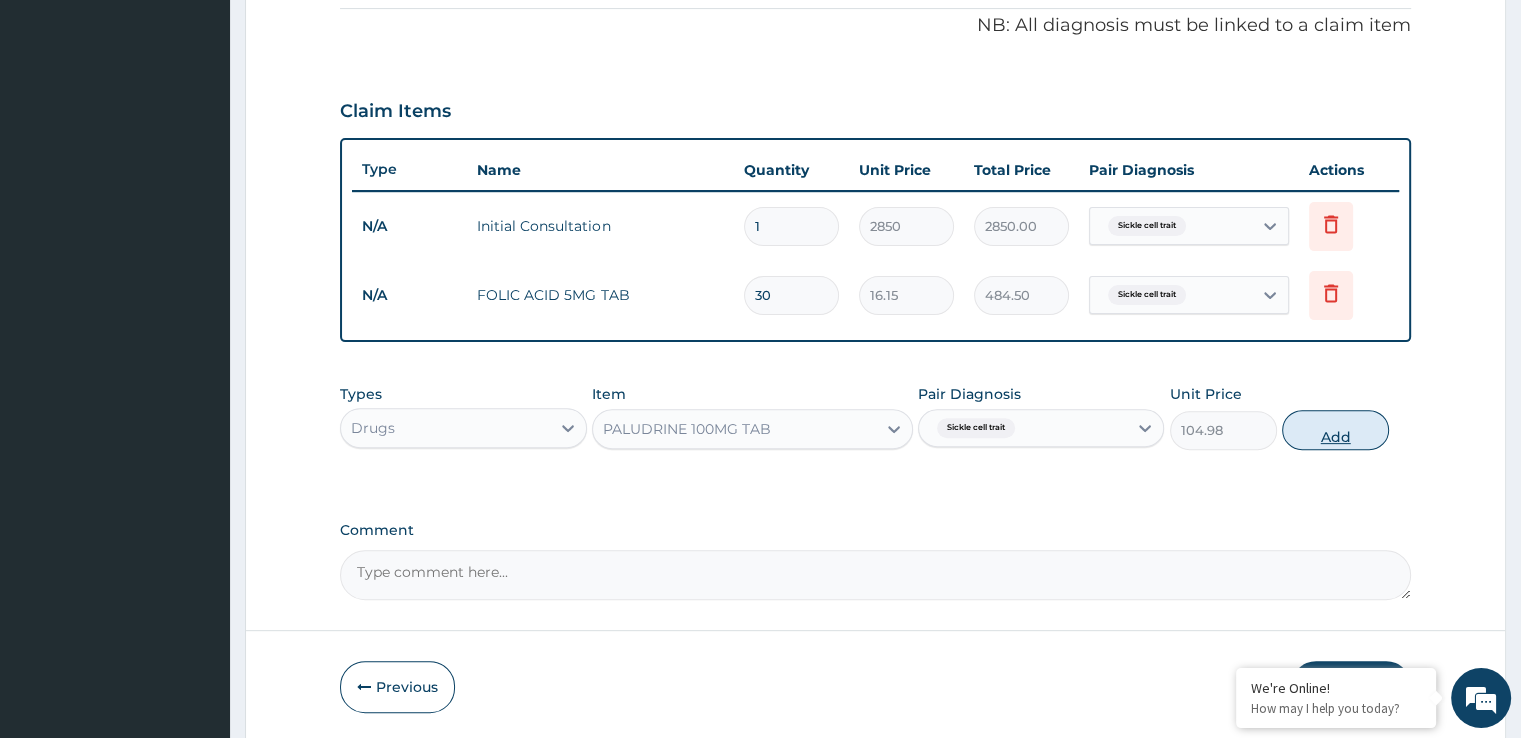 click on "Add" at bounding box center [1335, 430] 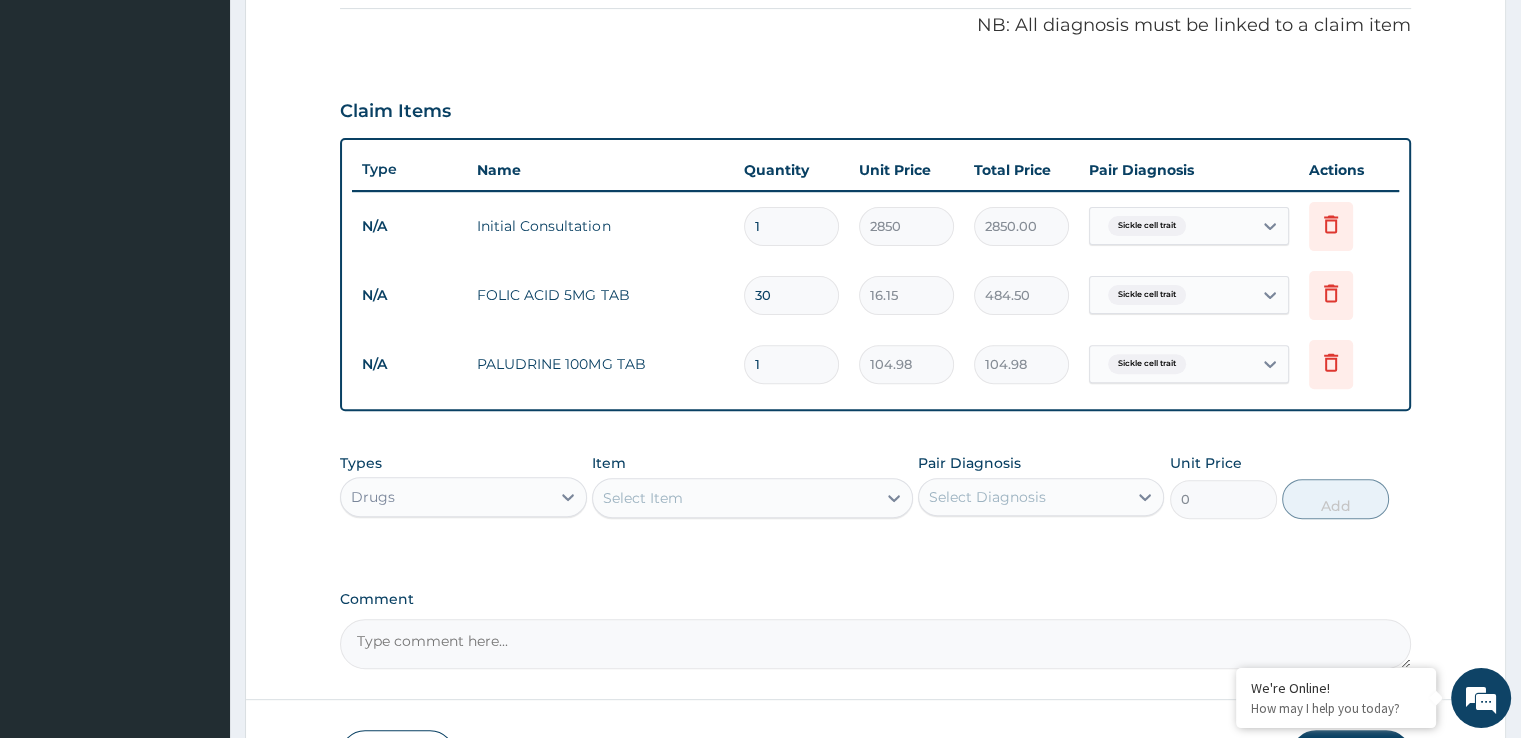 type 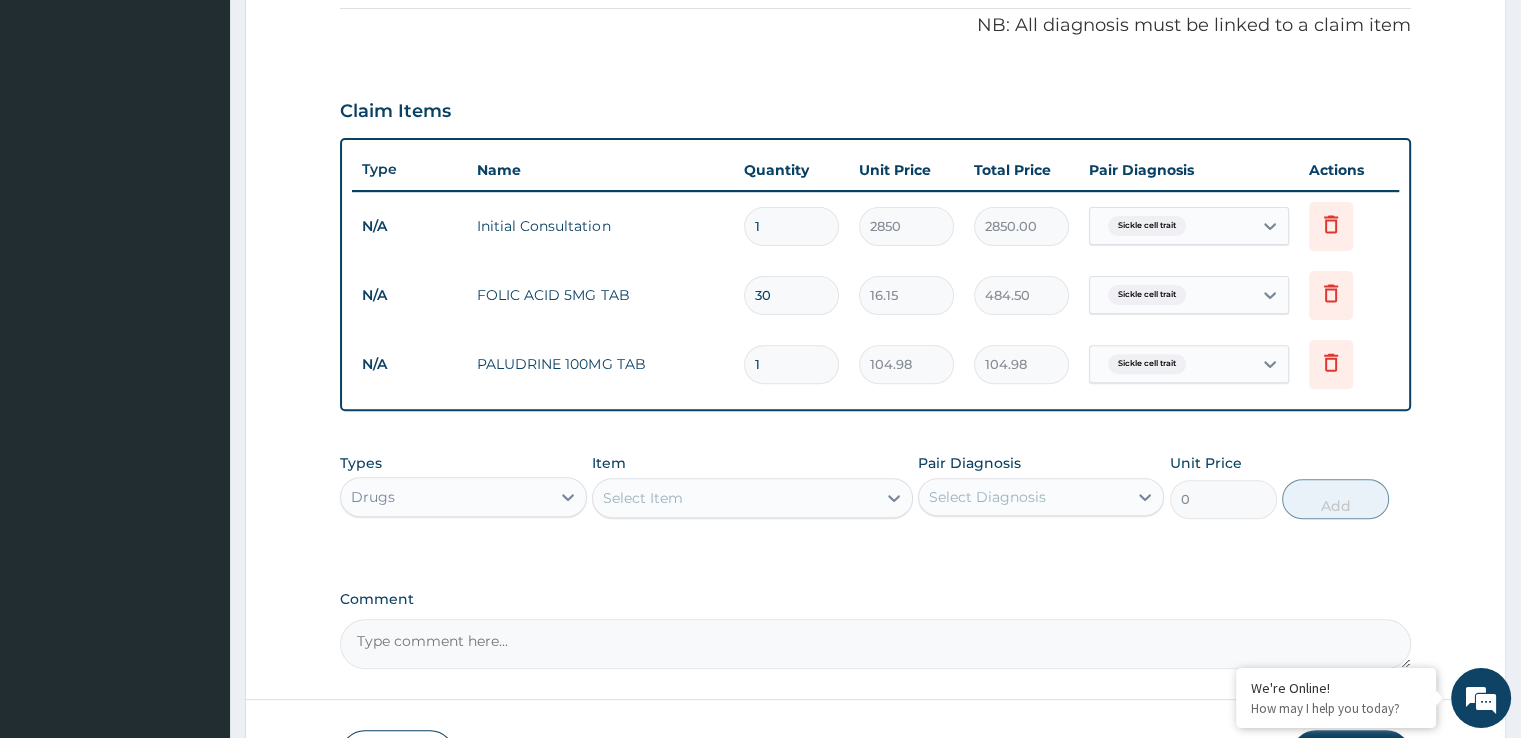type on "0.00" 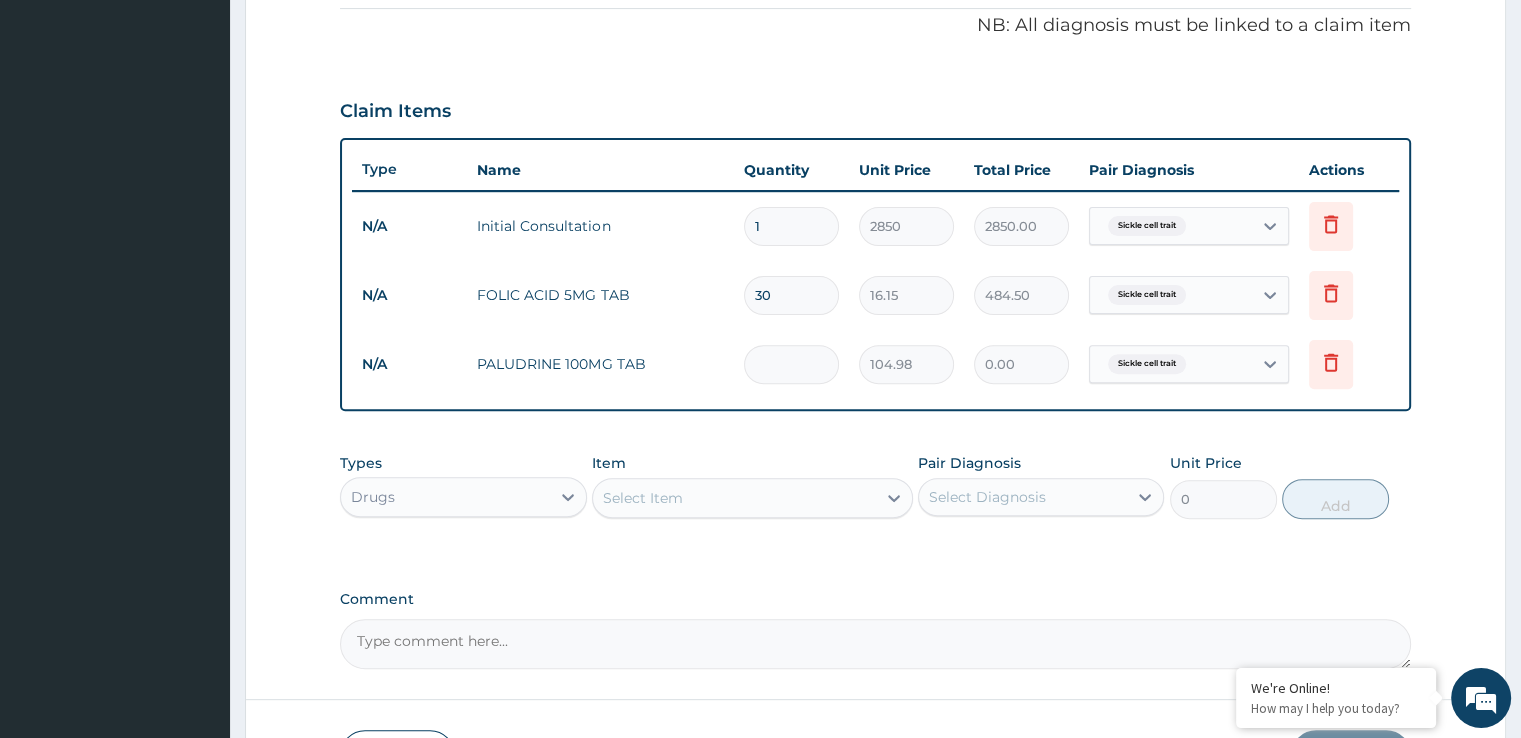 type on "4" 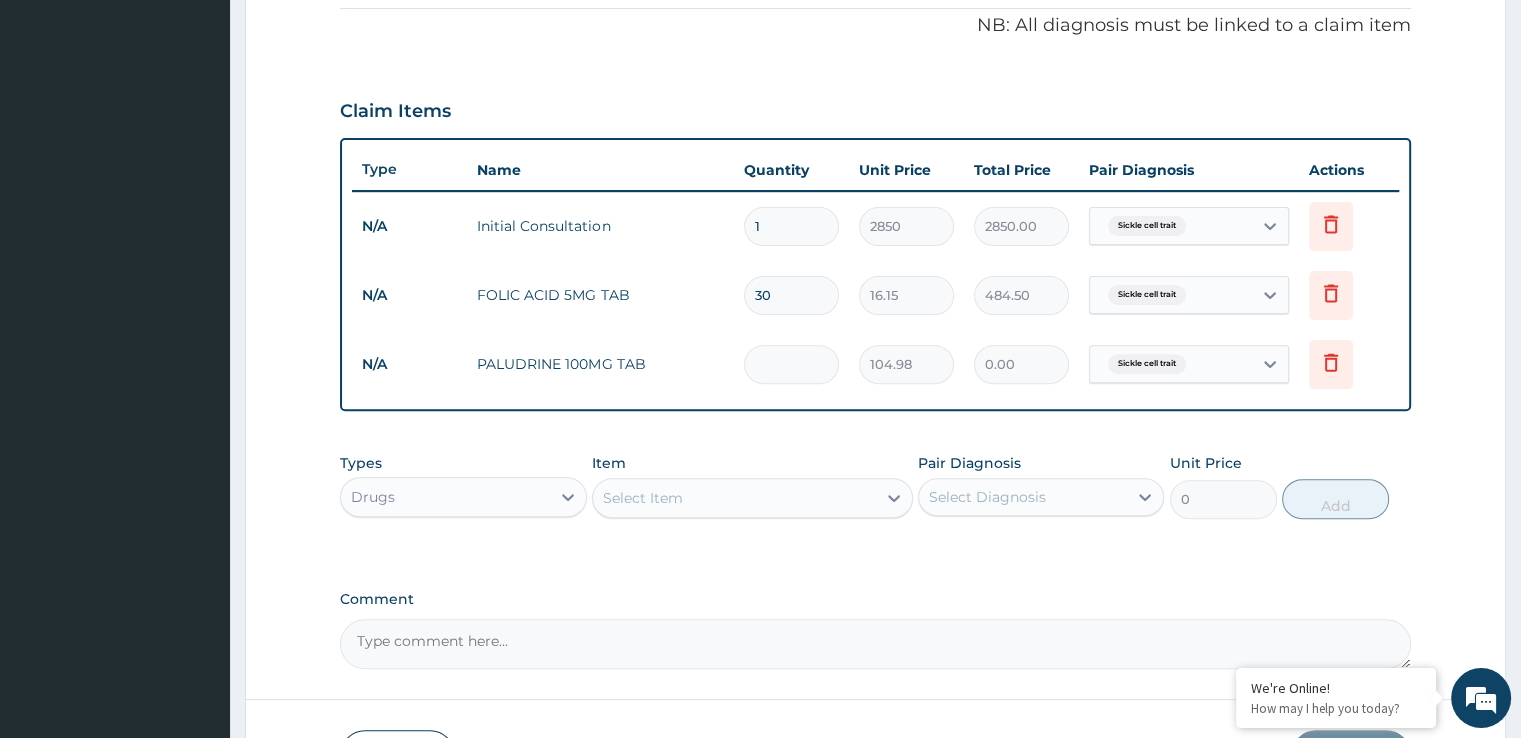 type on "419.92" 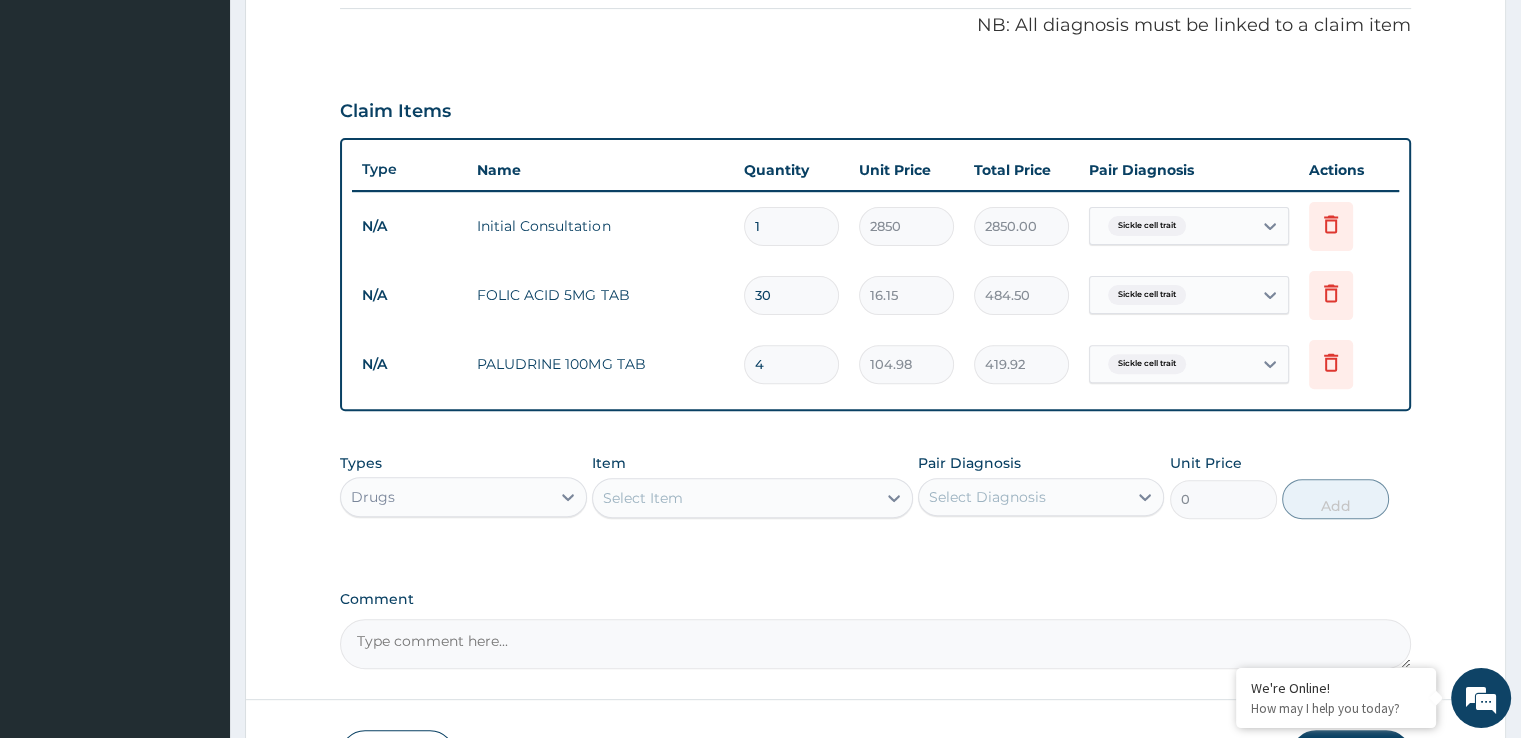 type on "45" 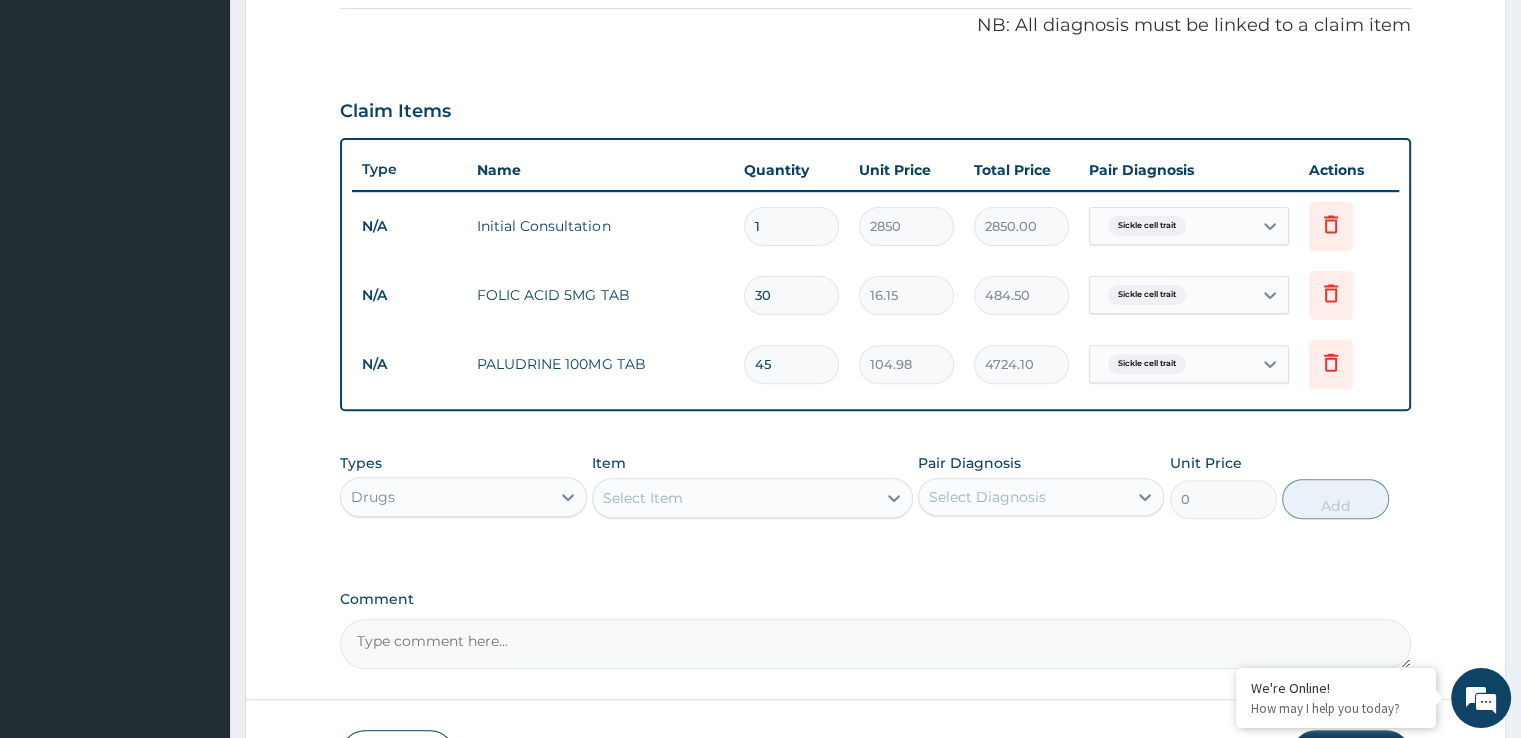 type on "45" 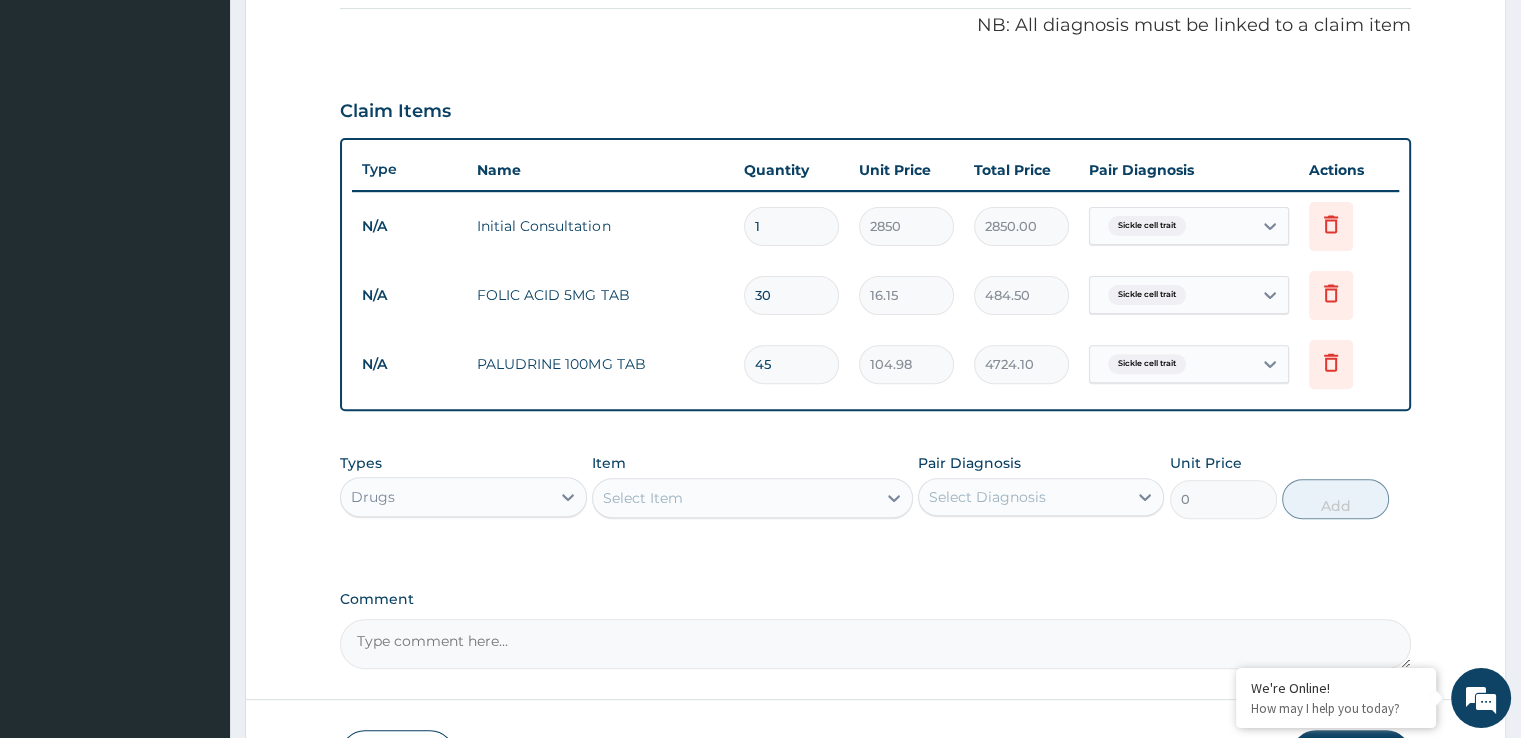 click on "PA Code / Prescription Code Enter Code(Secondary Care Only) Encounter Date 01-07-2025 Important Notice Please enter PA codes before entering items that are not attached to a PA code   All diagnoses entered must be linked to a claim item. Diagnosis & Claim Items that are visible but inactive cannot be edited because they were imported from an already approved PA code. Diagnosis Sickle cell trait Confirmed NB: All diagnosis must be linked to a claim item Claim Items Type Name Quantity Unit Price Total Price Pair Diagnosis Actions N/A Initial Consultation 1 2850 2850.00 Sickle cell trait Delete N/A FOLIC ACID 5MG TAB 30 16.15 484.50 Sickle cell trait Delete N/A PALUDRINE 100MG TAB 45 104.98 4724.10 Sickle cell trait Delete Types Drugs Item Select Item Pair Diagnosis Select Diagnosis Unit Price 0 Add Comment" at bounding box center (875, 127) 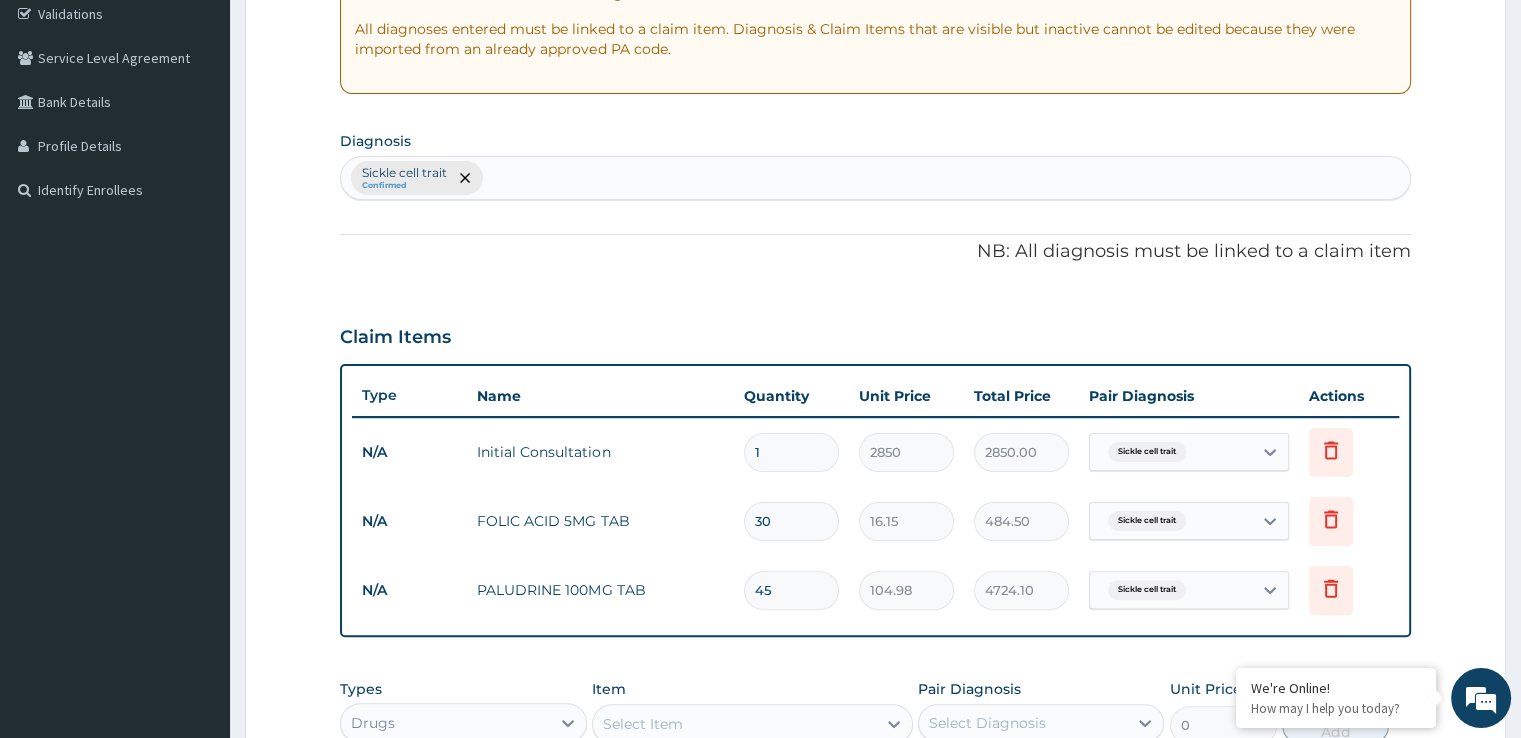 scroll, scrollTop: 744, scrollLeft: 0, axis: vertical 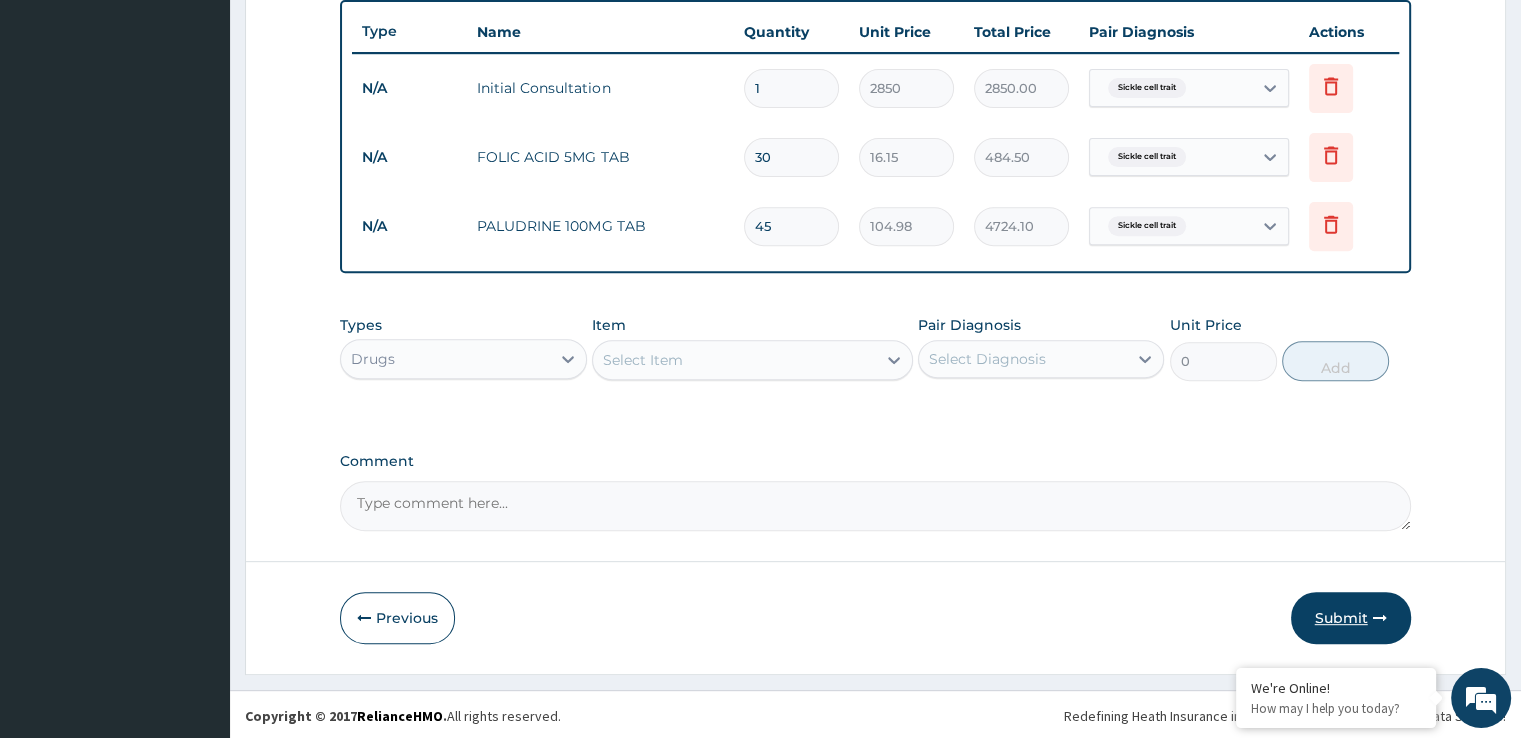 click on "Submit" at bounding box center (1351, 618) 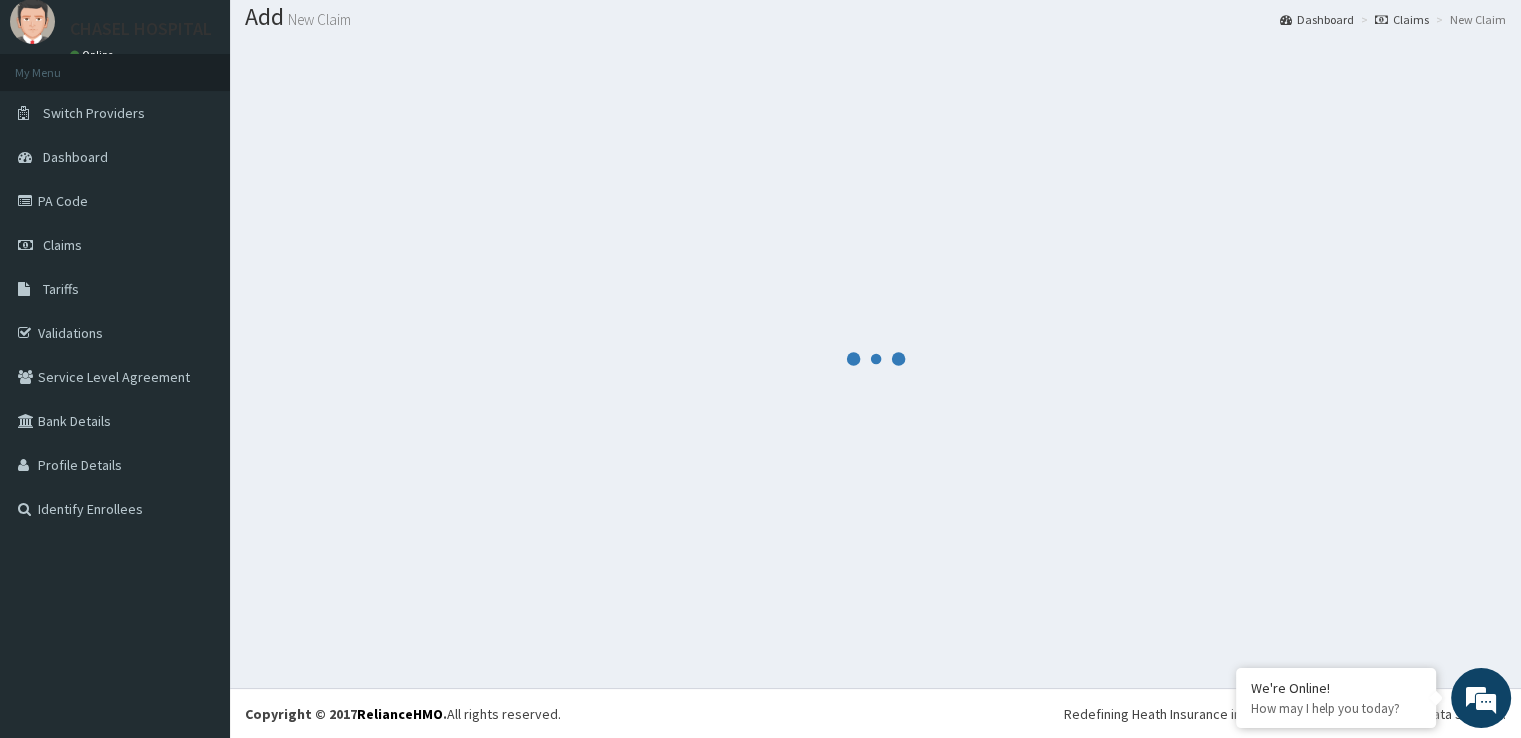 scroll, scrollTop: 744, scrollLeft: 0, axis: vertical 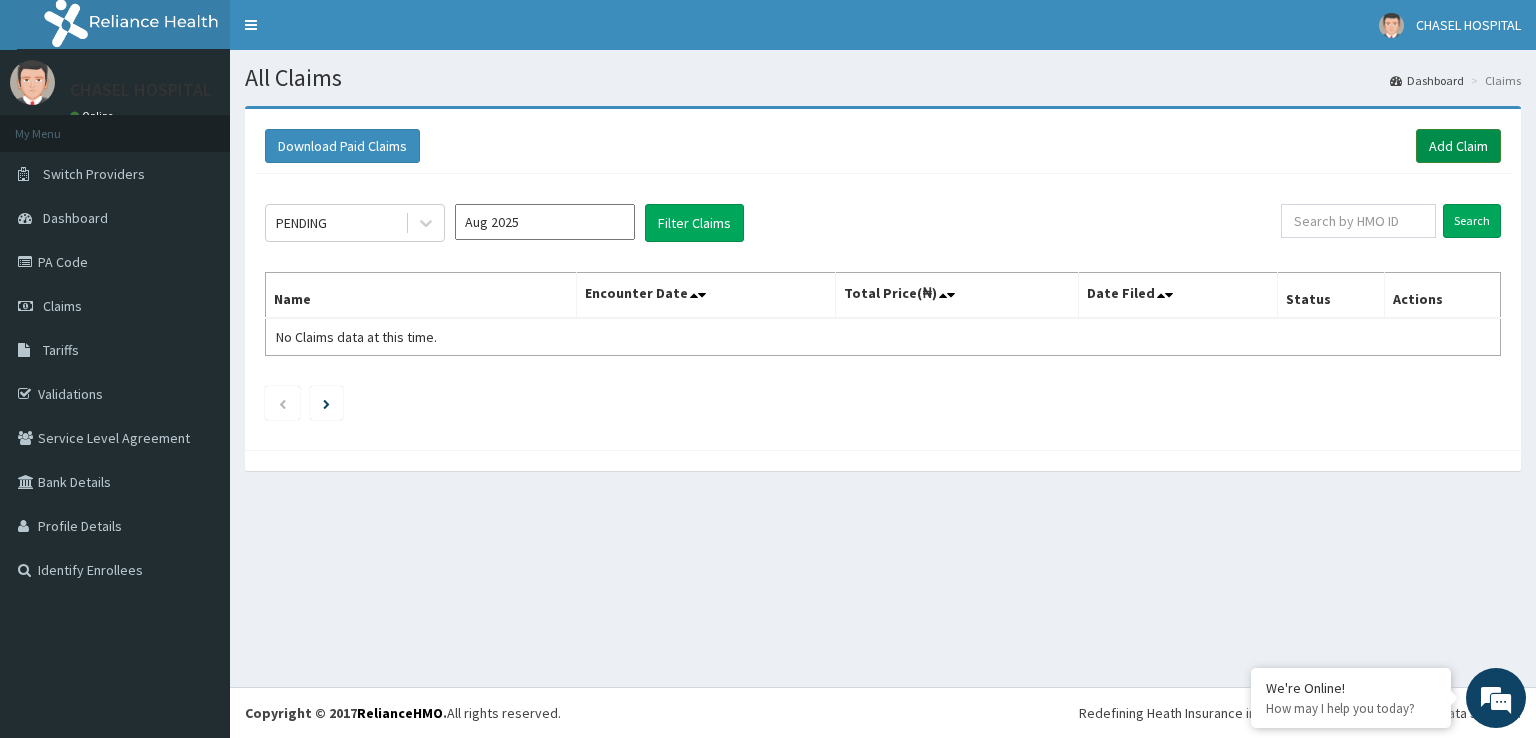 click on "Add Claim" at bounding box center [1458, 146] 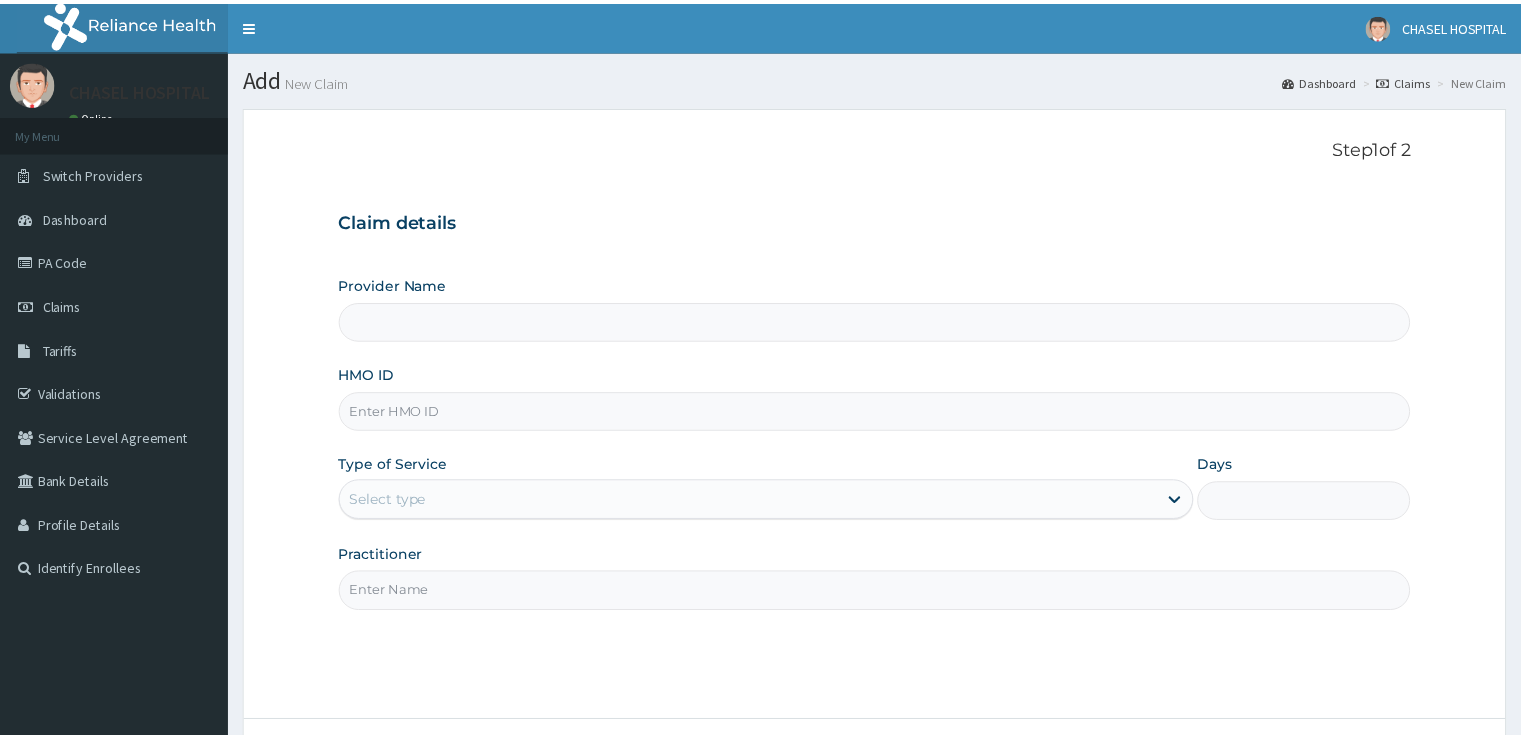 scroll, scrollTop: 0, scrollLeft: 0, axis: both 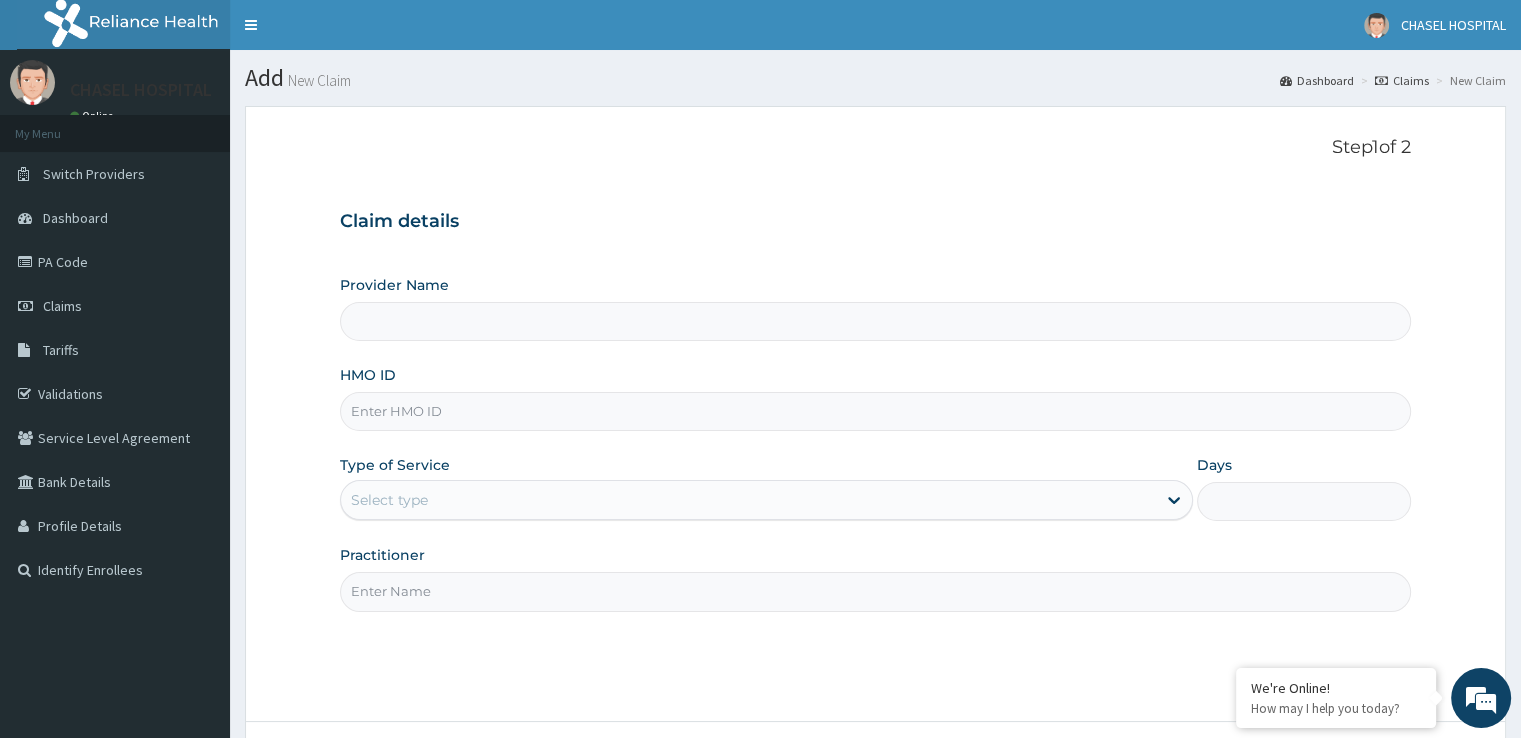 click on "HMO ID" at bounding box center (875, 411) 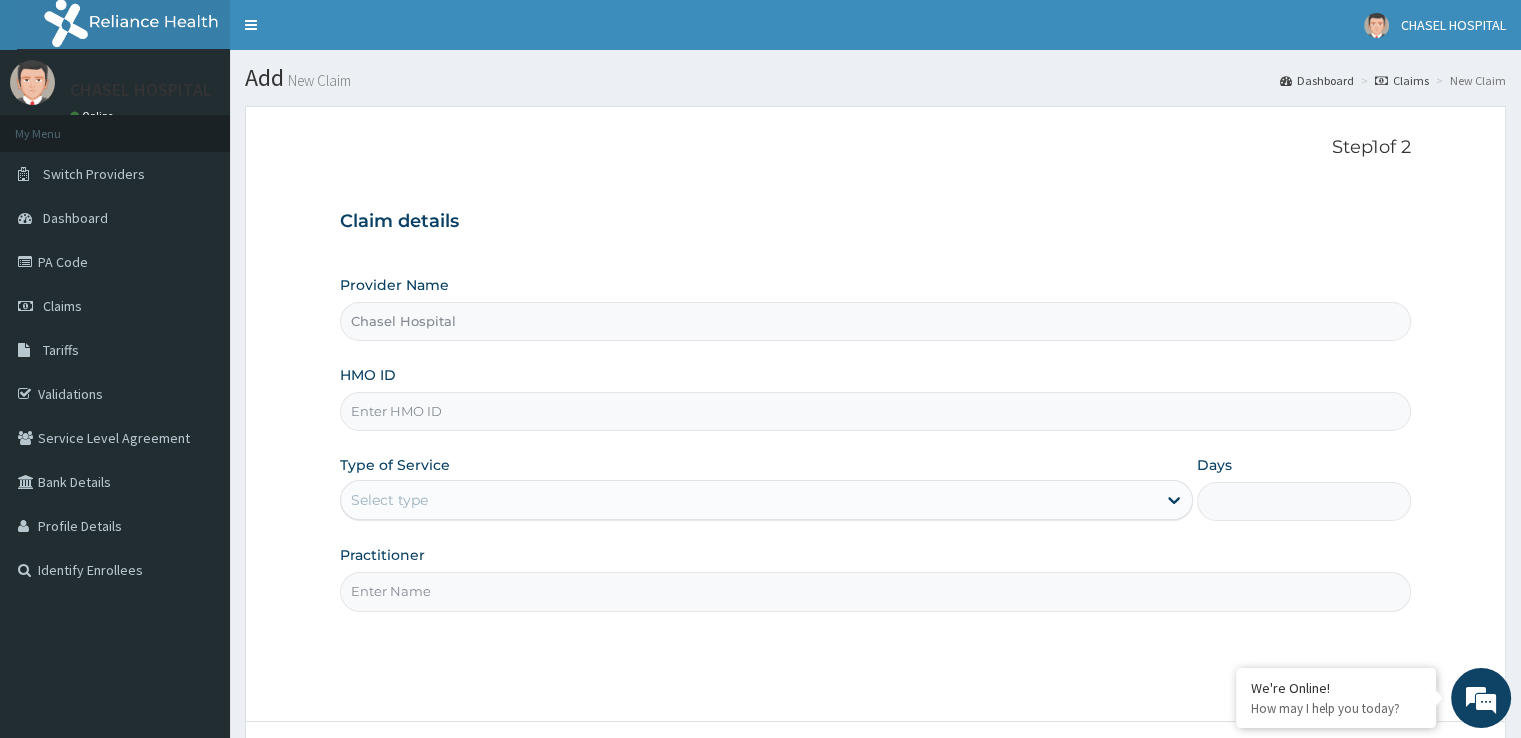 type on "Chasel Hospital" 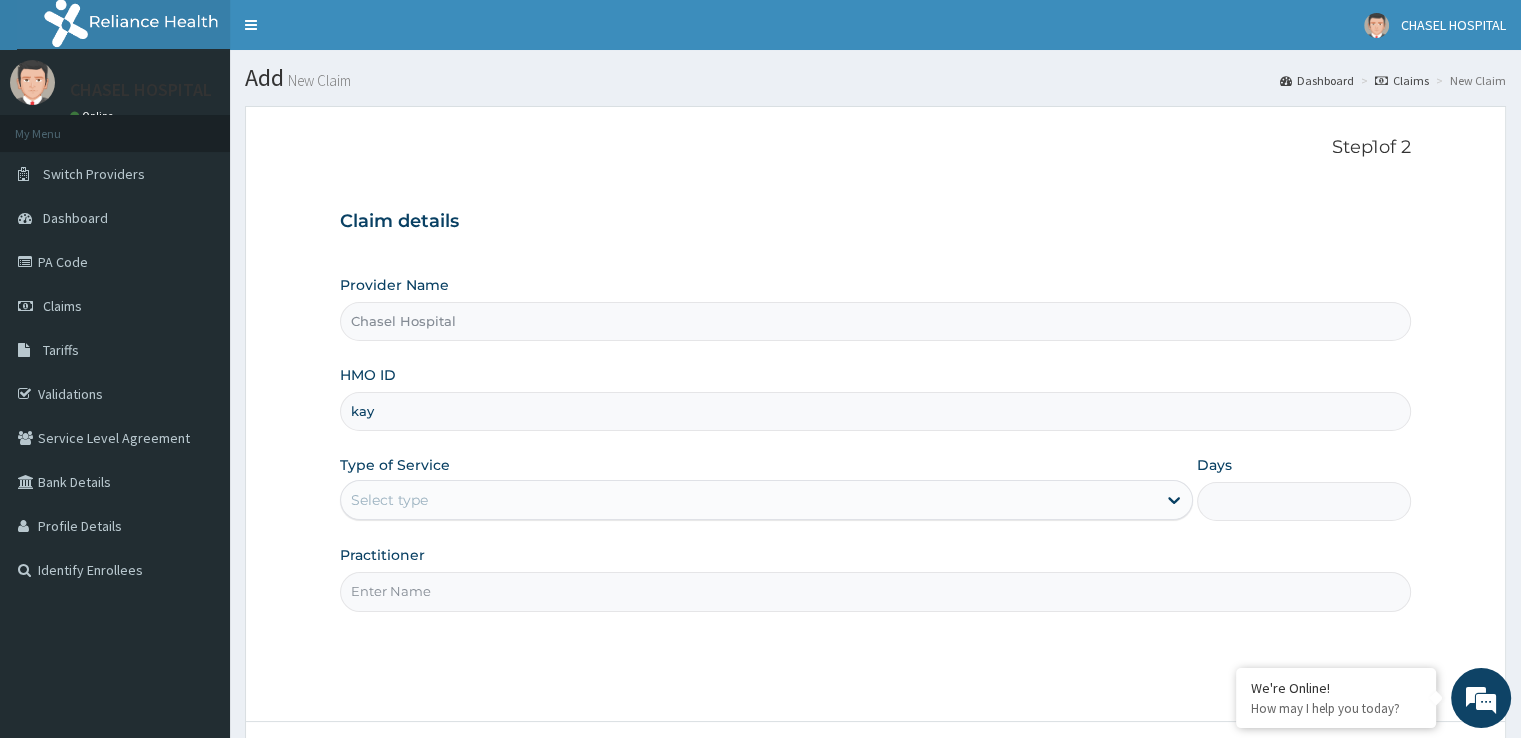 scroll, scrollTop: 0, scrollLeft: 0, axis: both 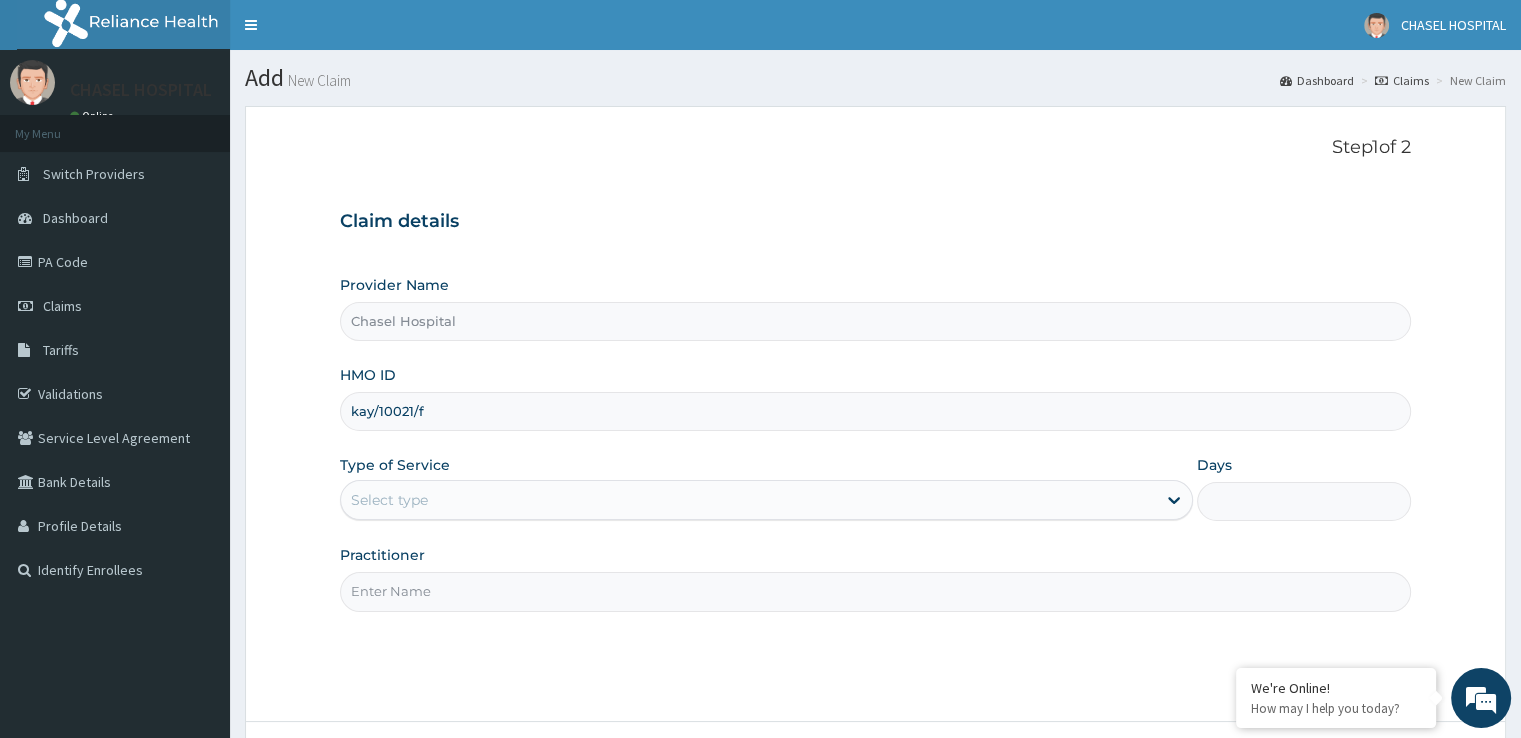 type on "kay/10021/f" 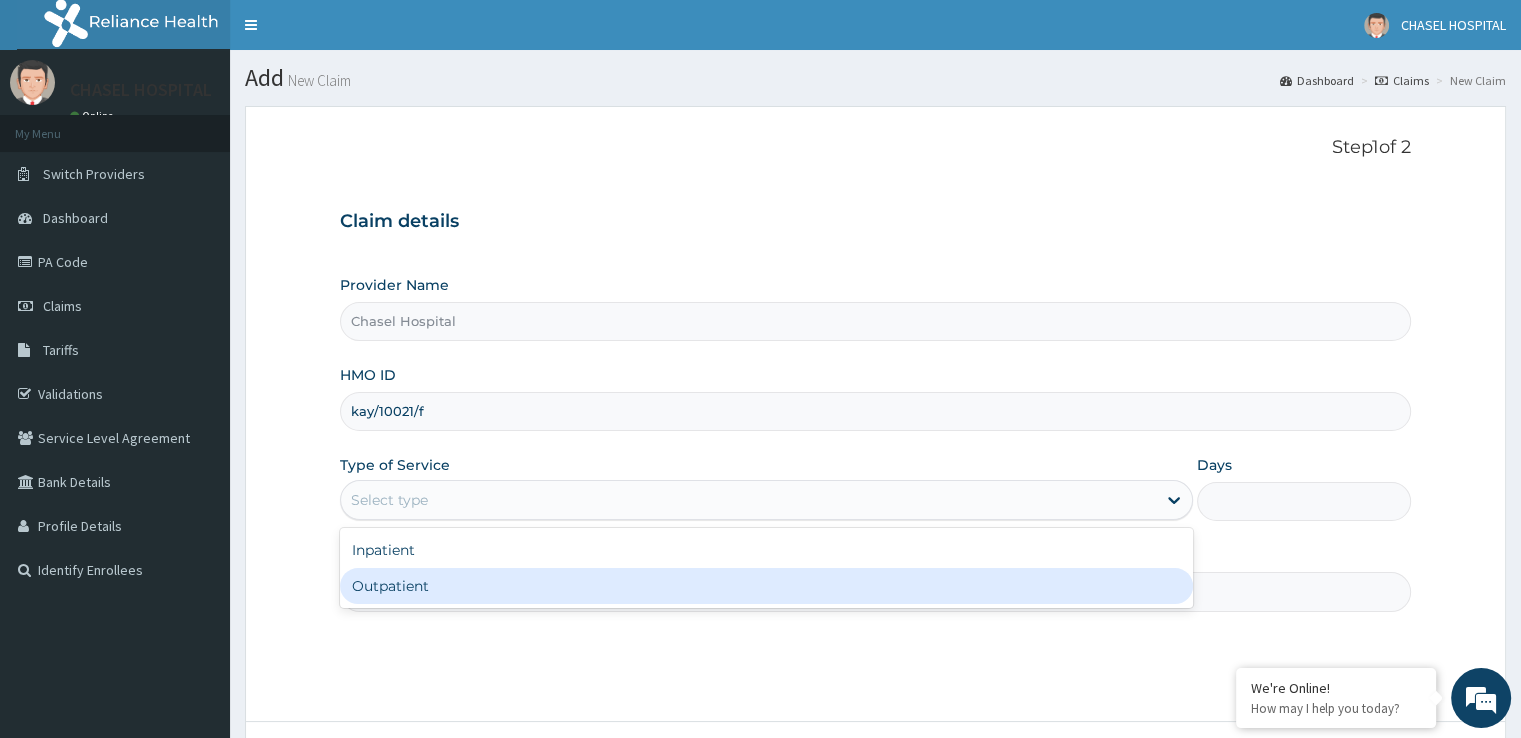 click on "Outpatient" at bounding box center [766, 586] 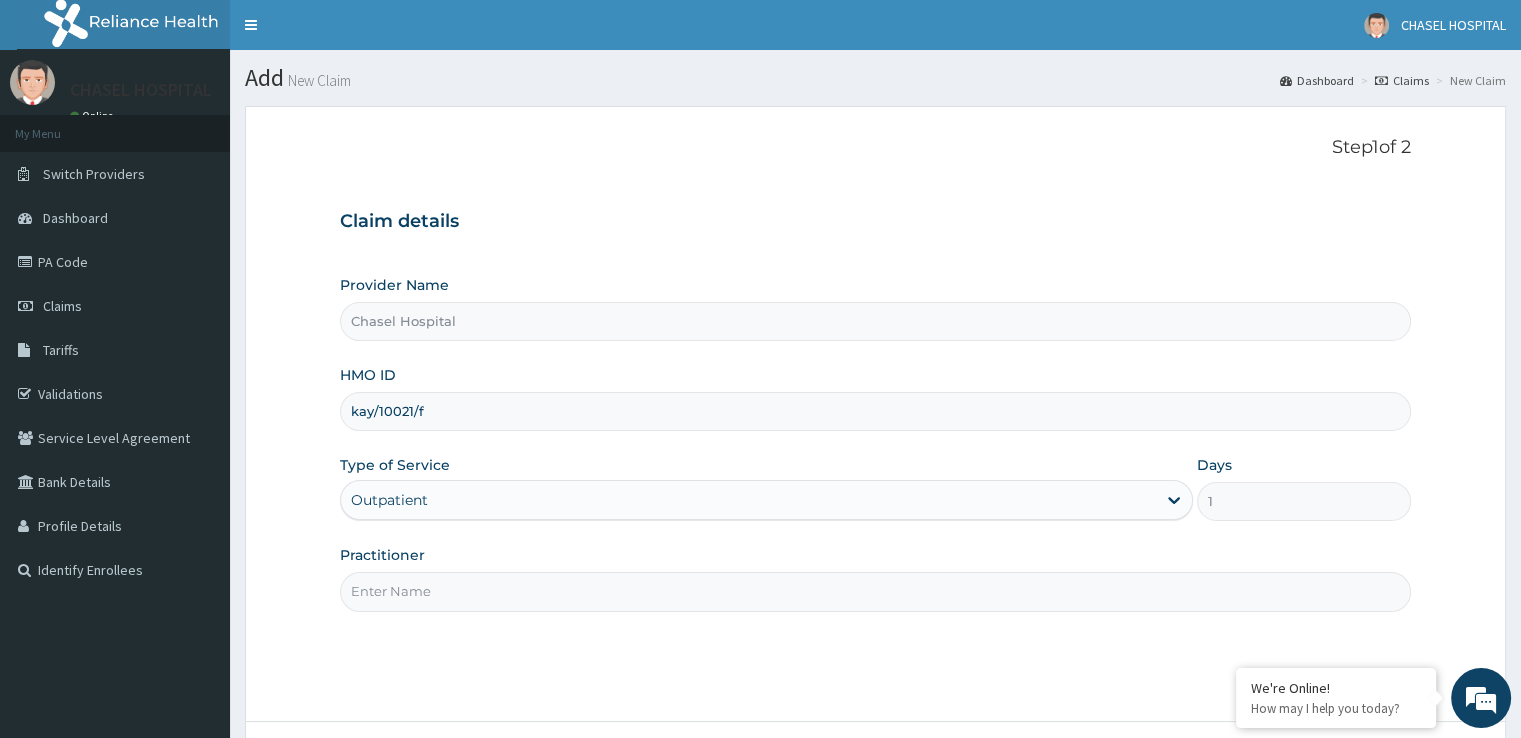 click on "Practitioner" at bounding box center [875, 591] 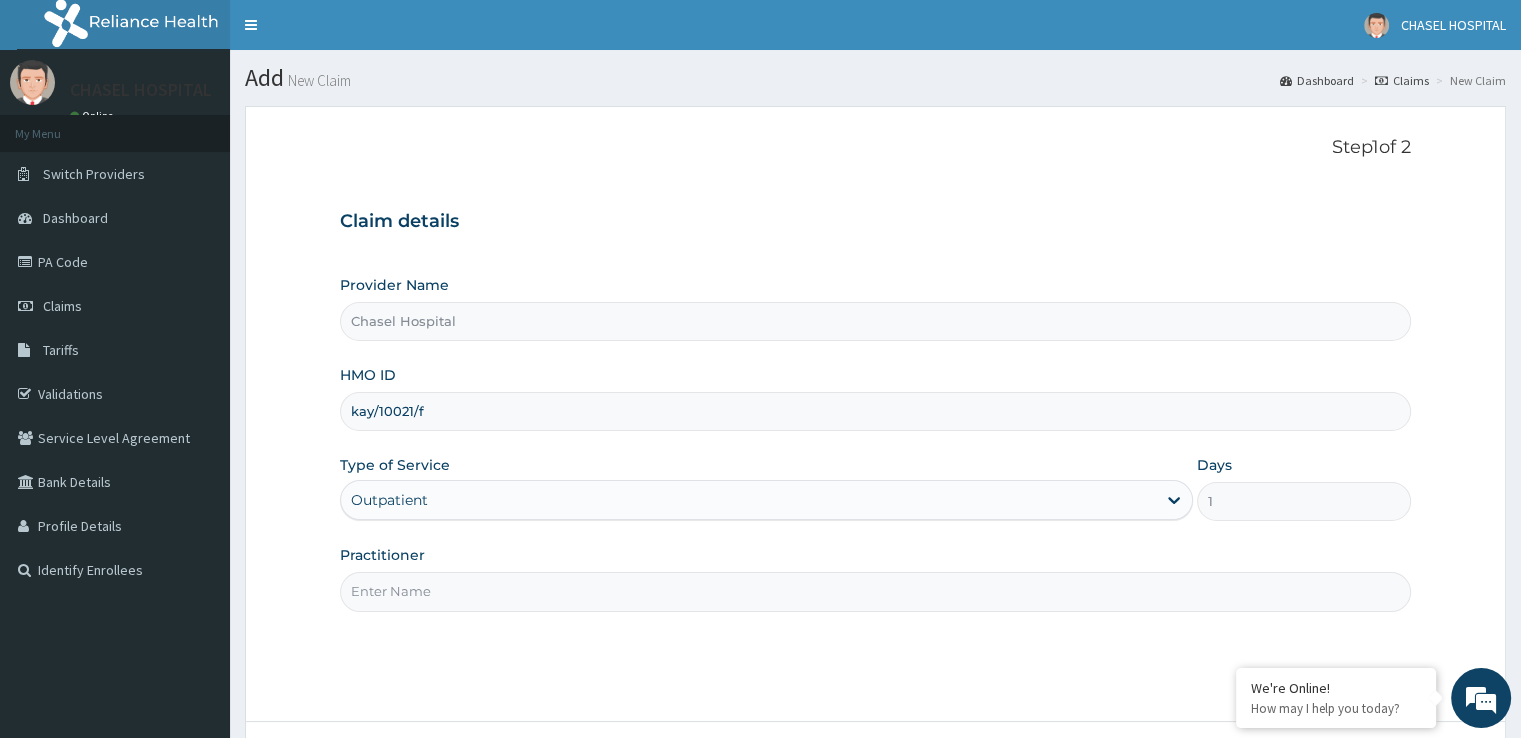 type on "DR HILARY" 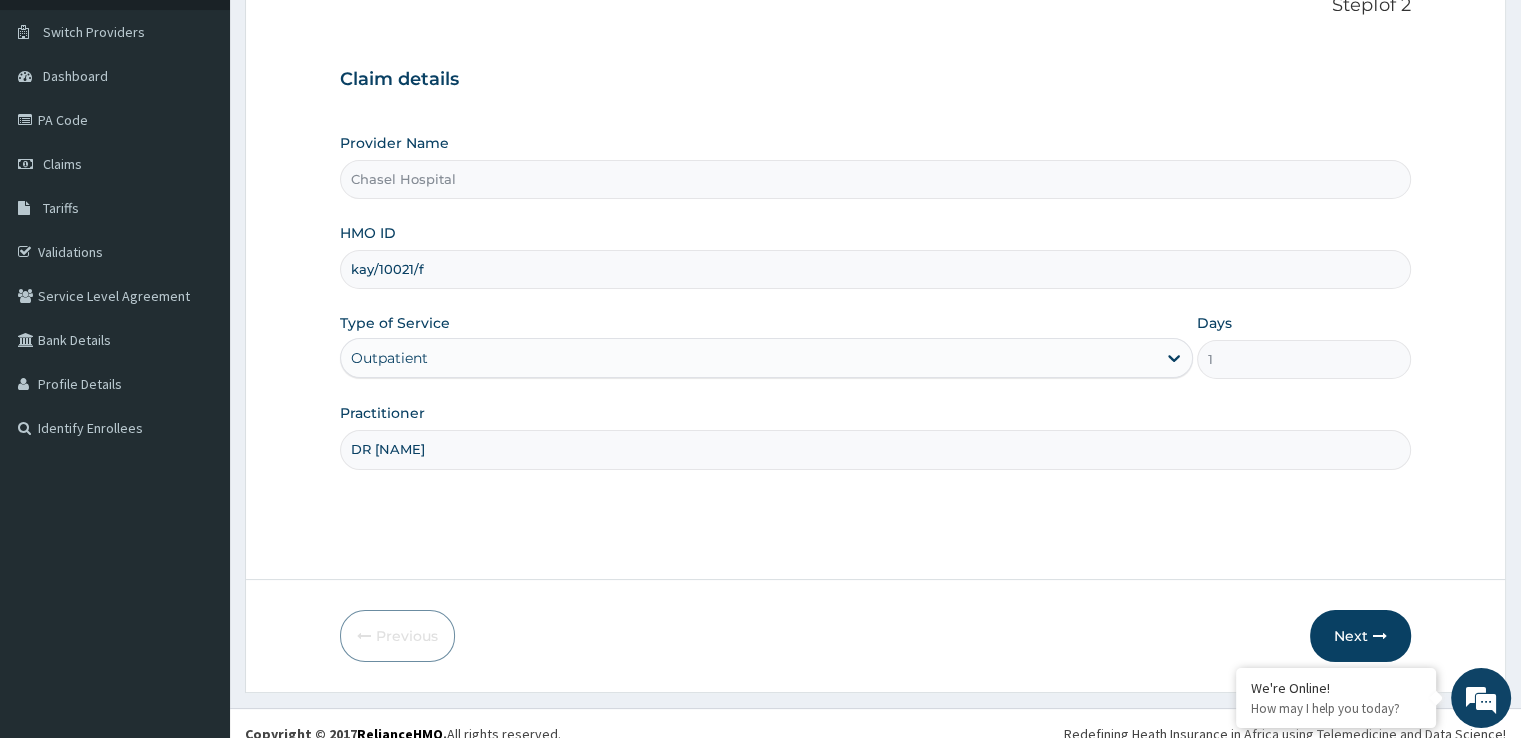scroll, scrollTop: 162, scrollLeft: 0, axis: vertical 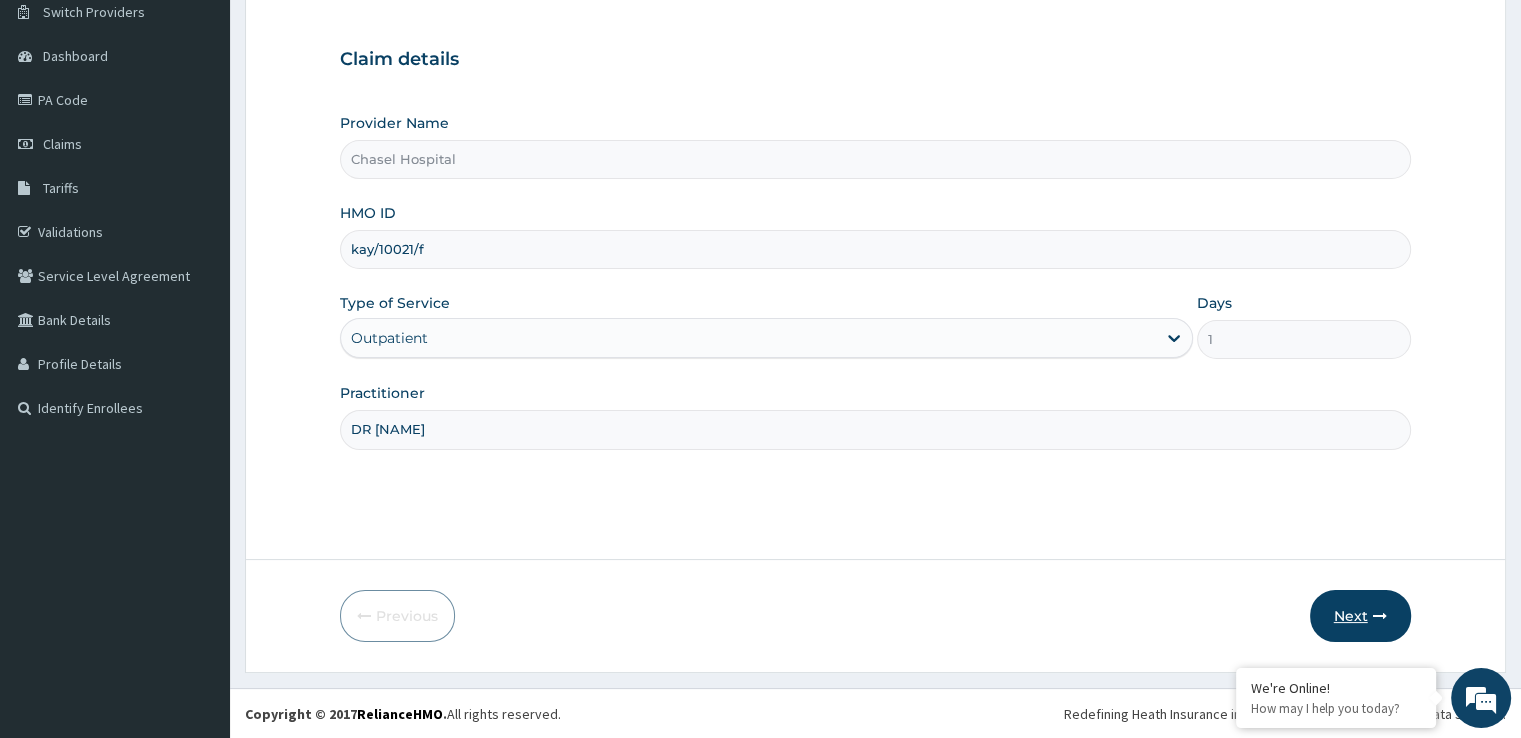 click on "Next" at bounding box center (1360, 616) 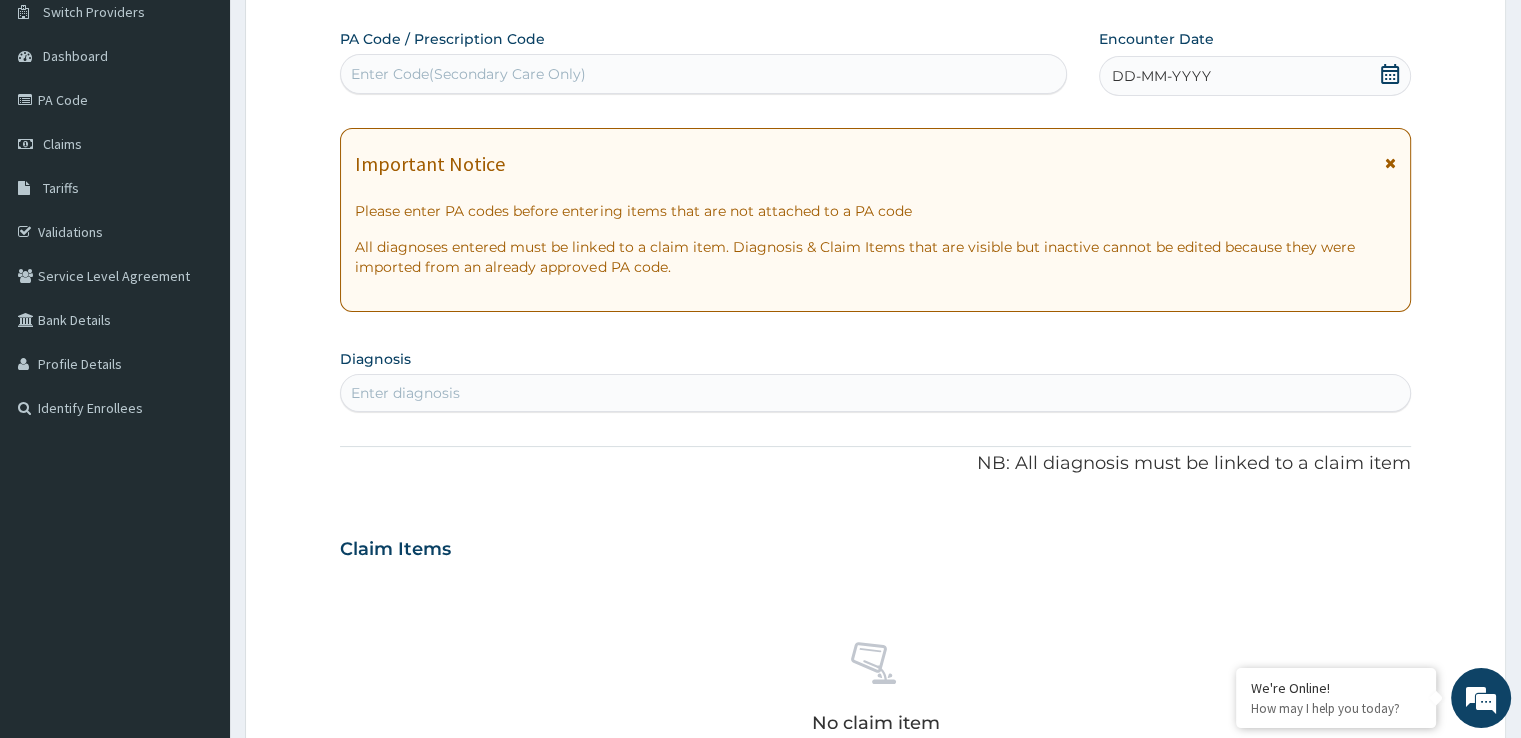 click on "DD-MM-YYYY" at bounding box center (1161, 76) 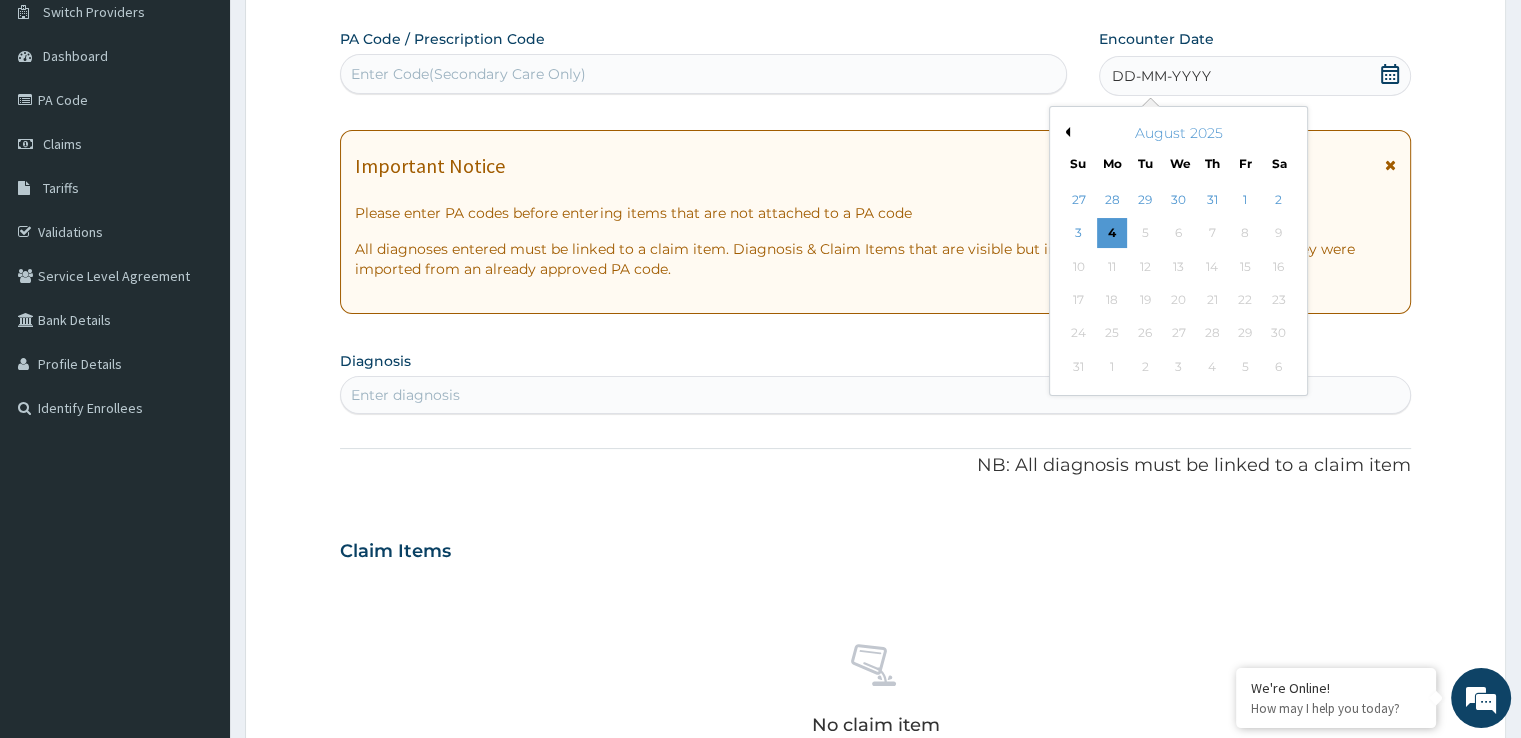 click on "Previous Month" at bounding box center (1065, 132) 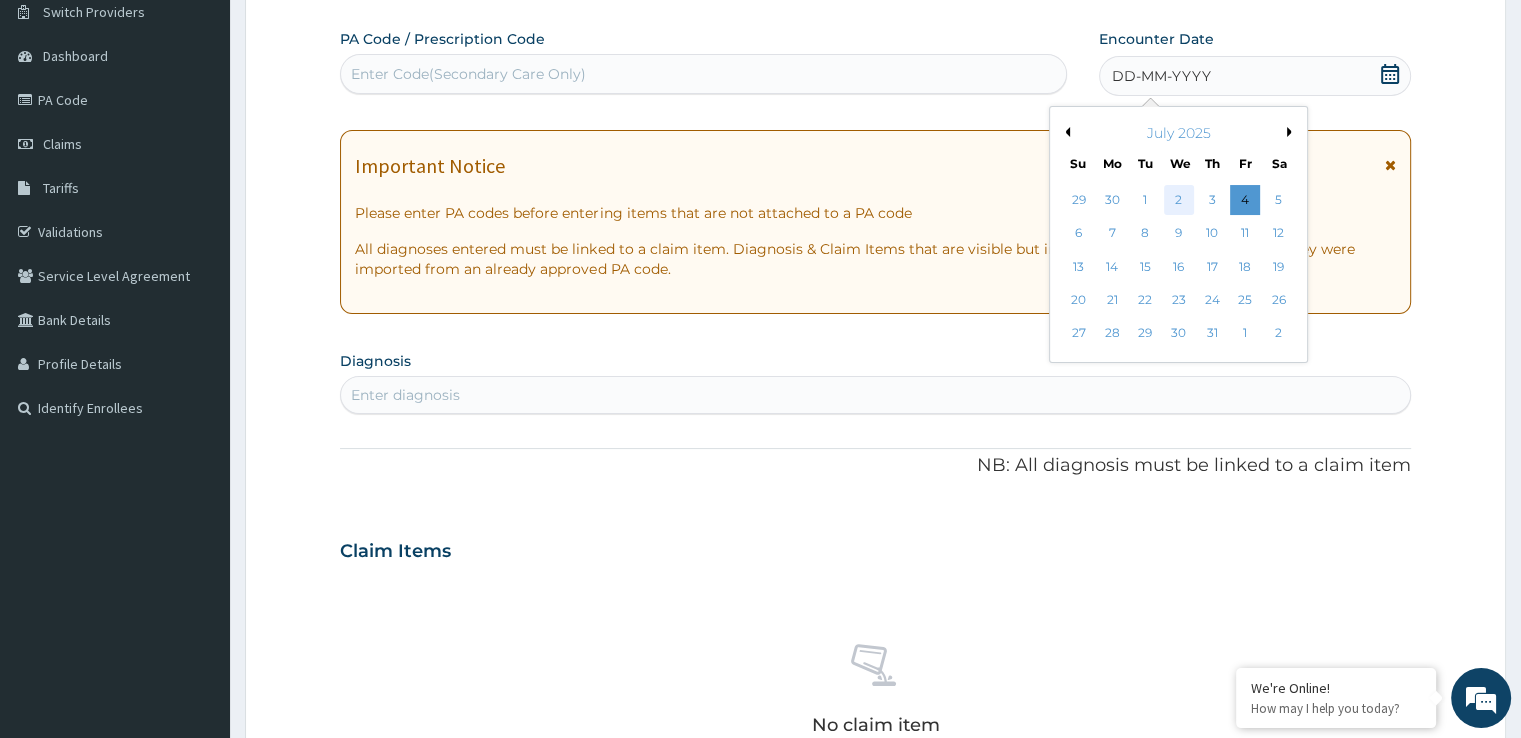 click on "2" at bounding box center [1179, 200] 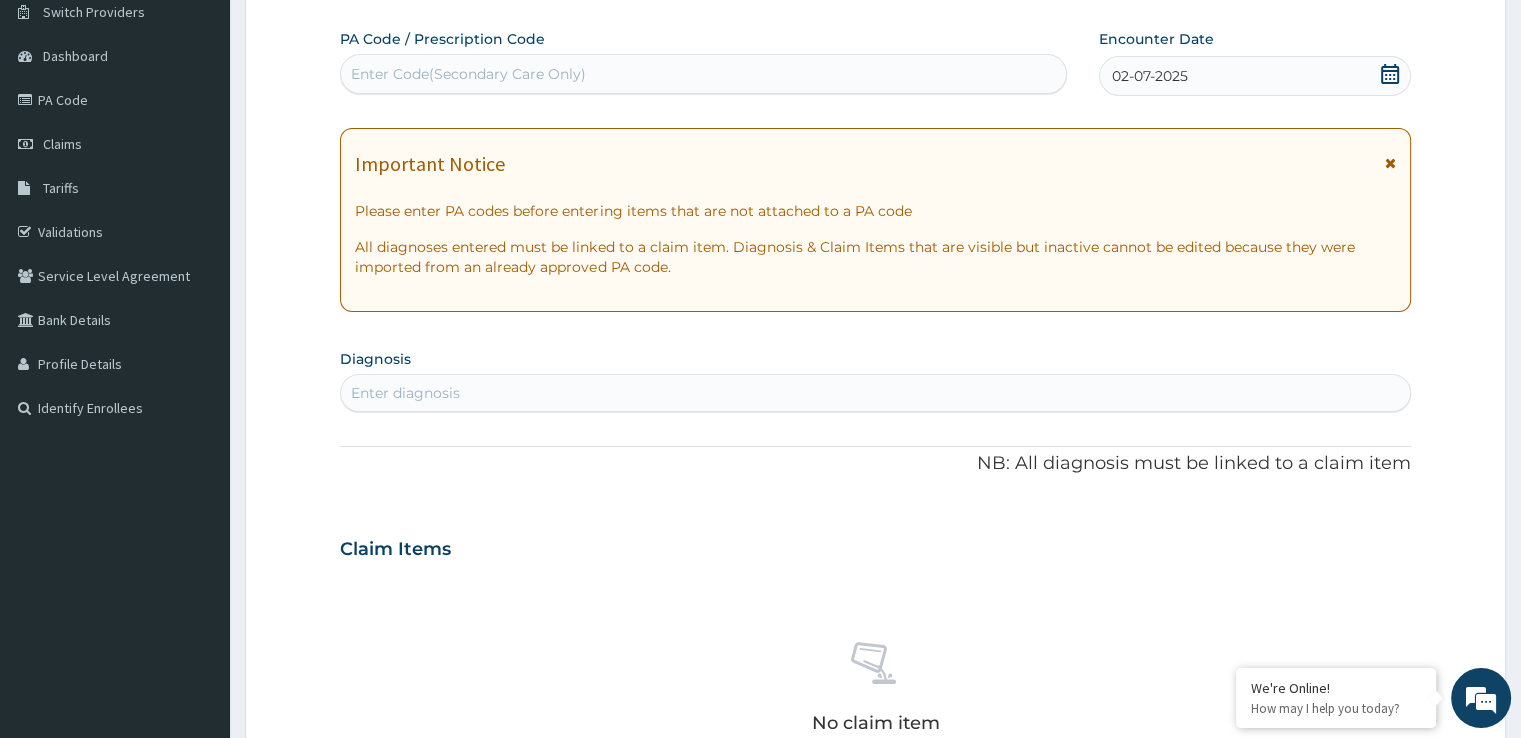 click on "Enter diagnosis" at bounding box center (875, 393) 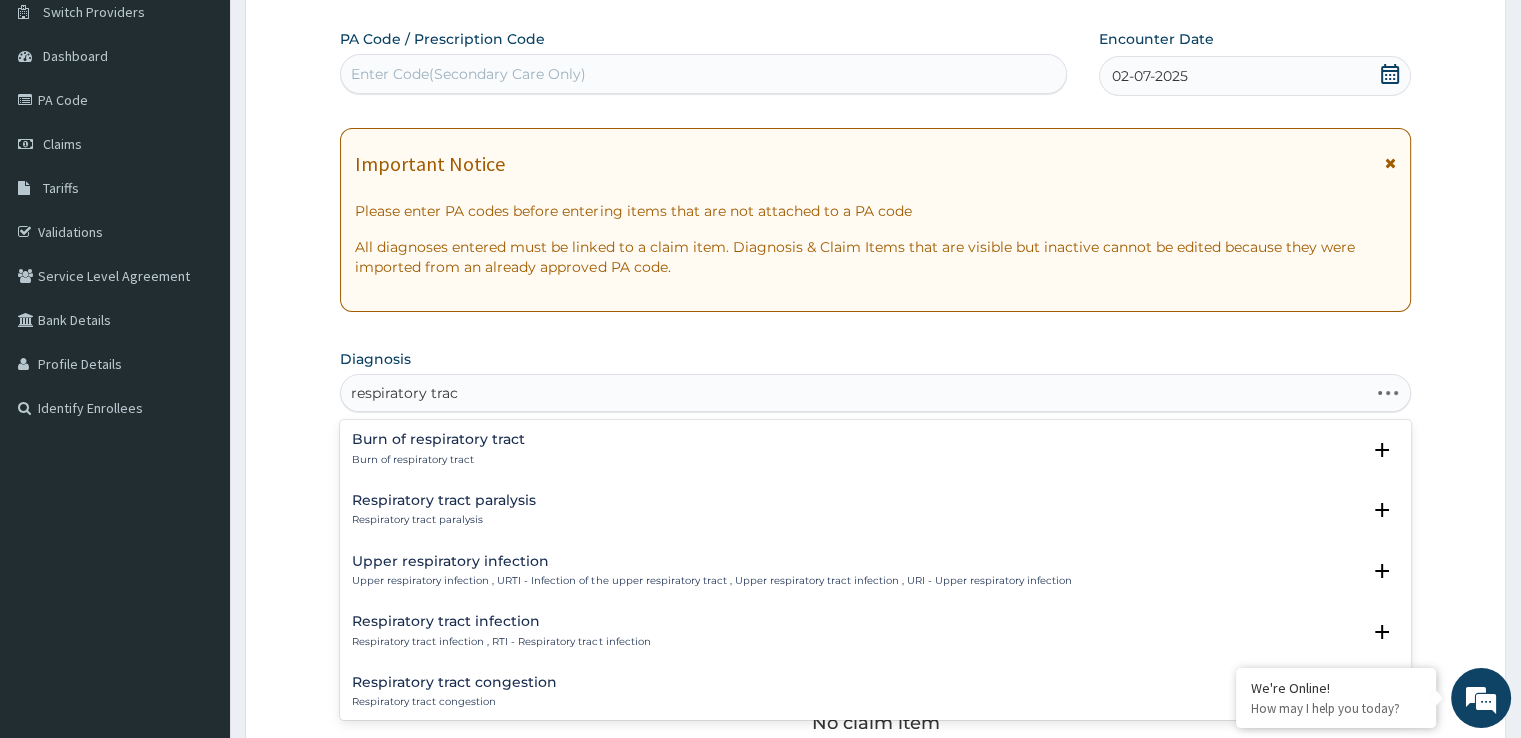 type on "respiratory tract" 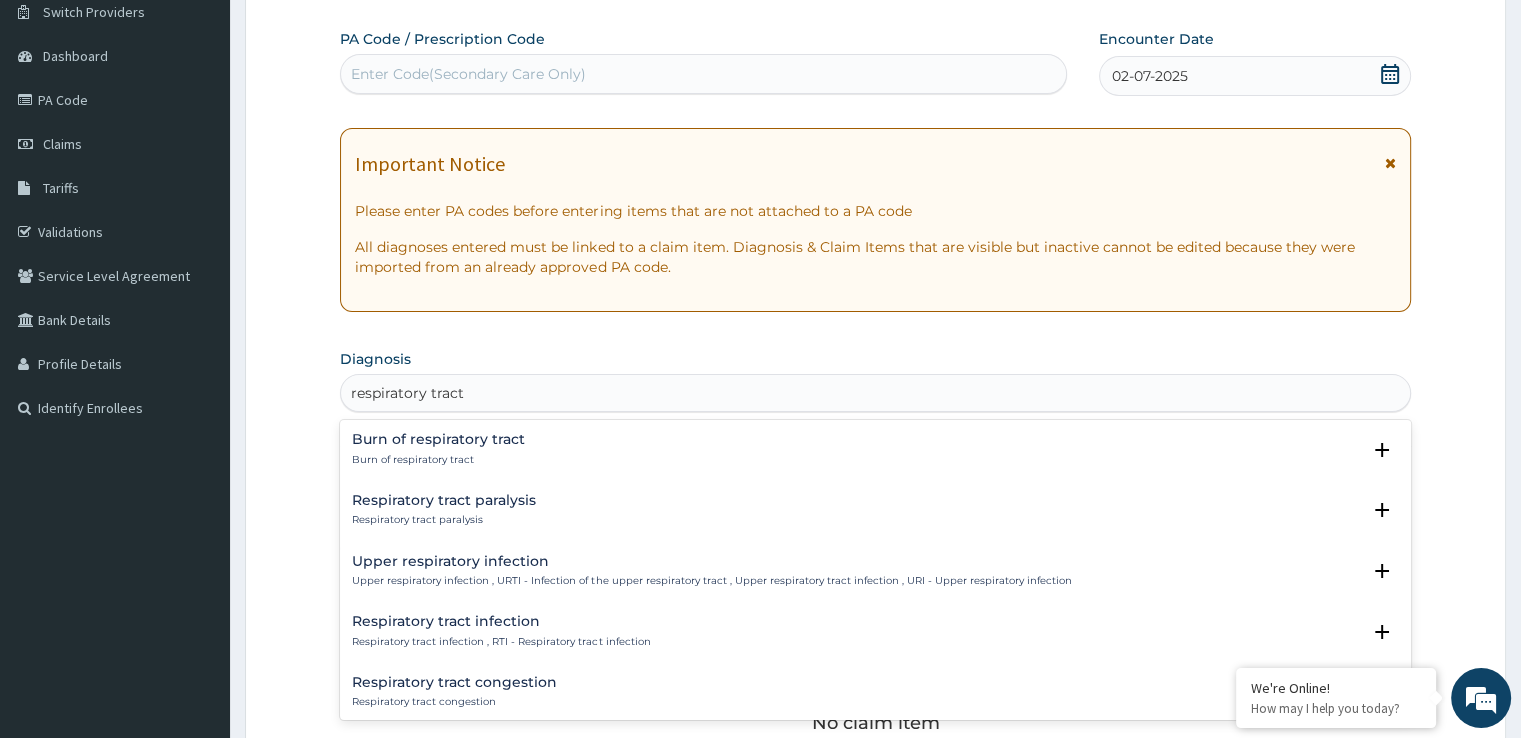click on "Respiratory tract infection Respiratory tract infection , RTI - Respiratory tract infection" at bounding box center [501, 631] 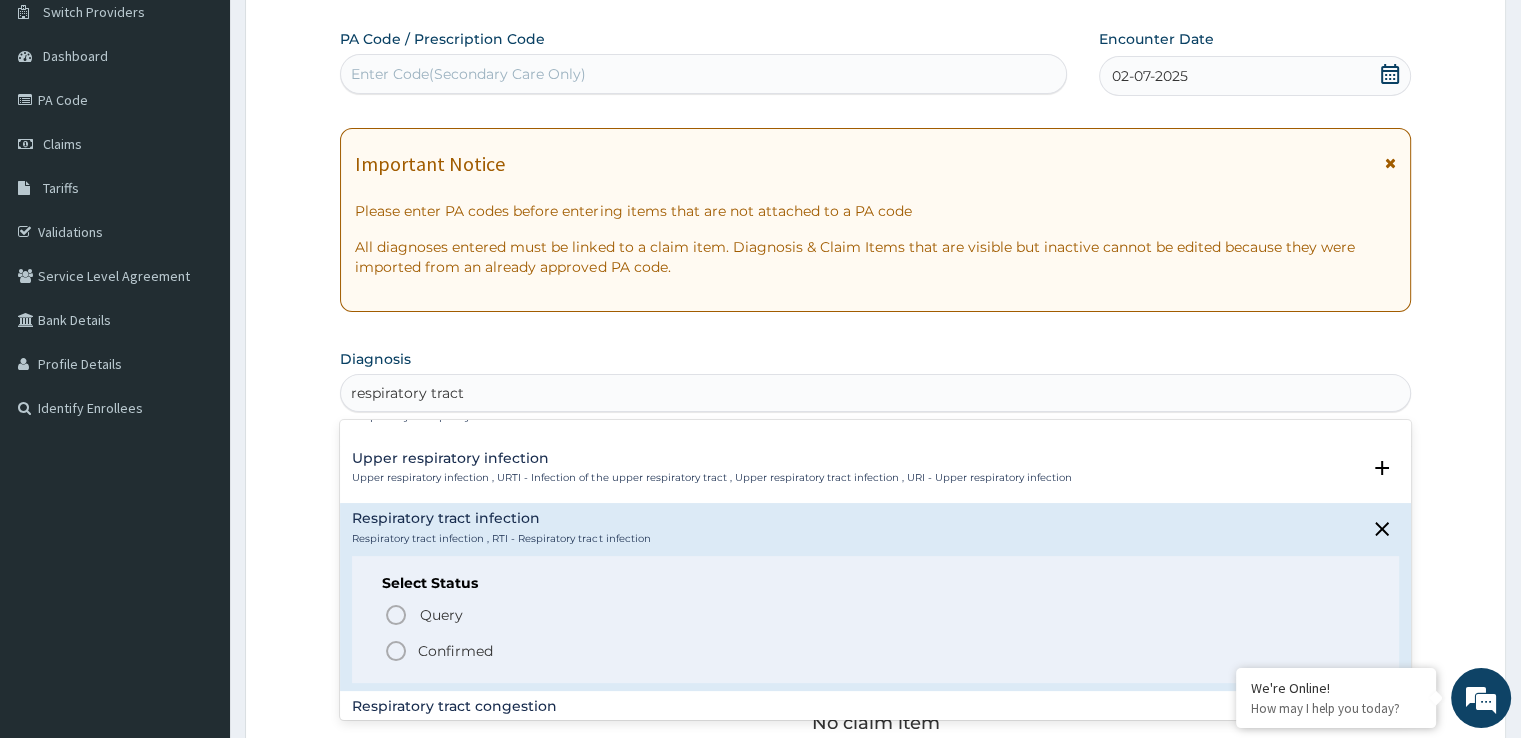 scroll, scrollTop: 152, scrollLeft: 0, axis: vertical 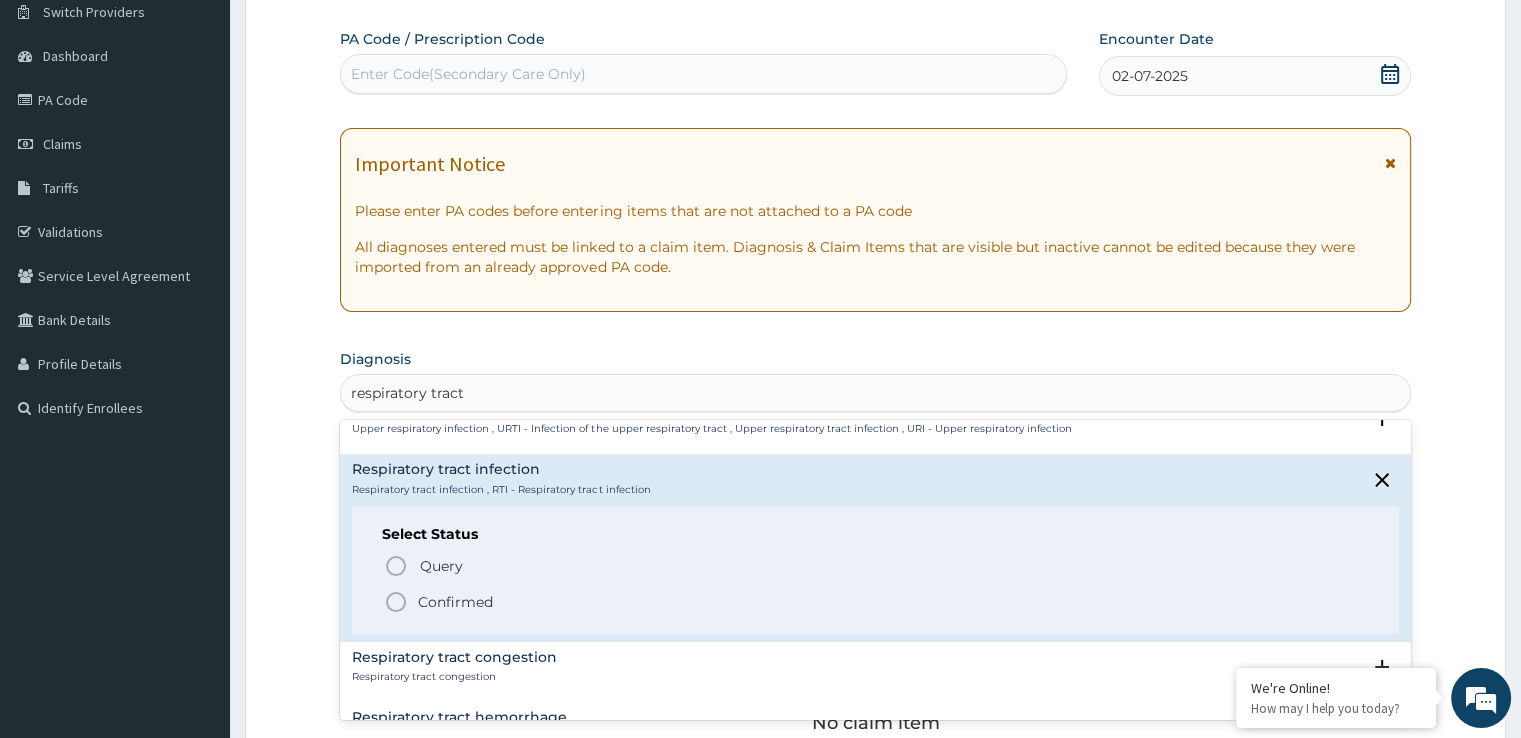 click on "Confirmed" at bounding box center [455, 602] 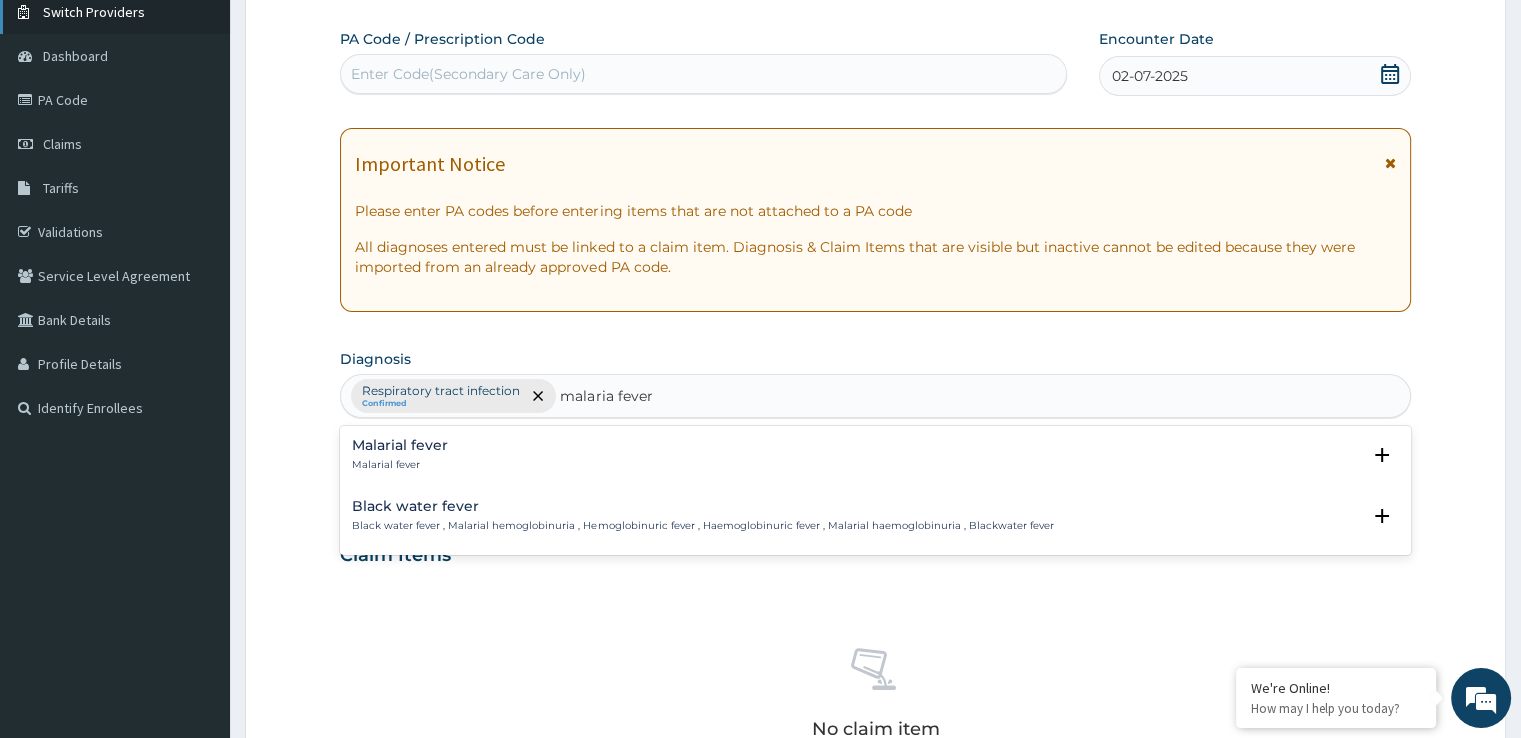 type on "malaria fever" 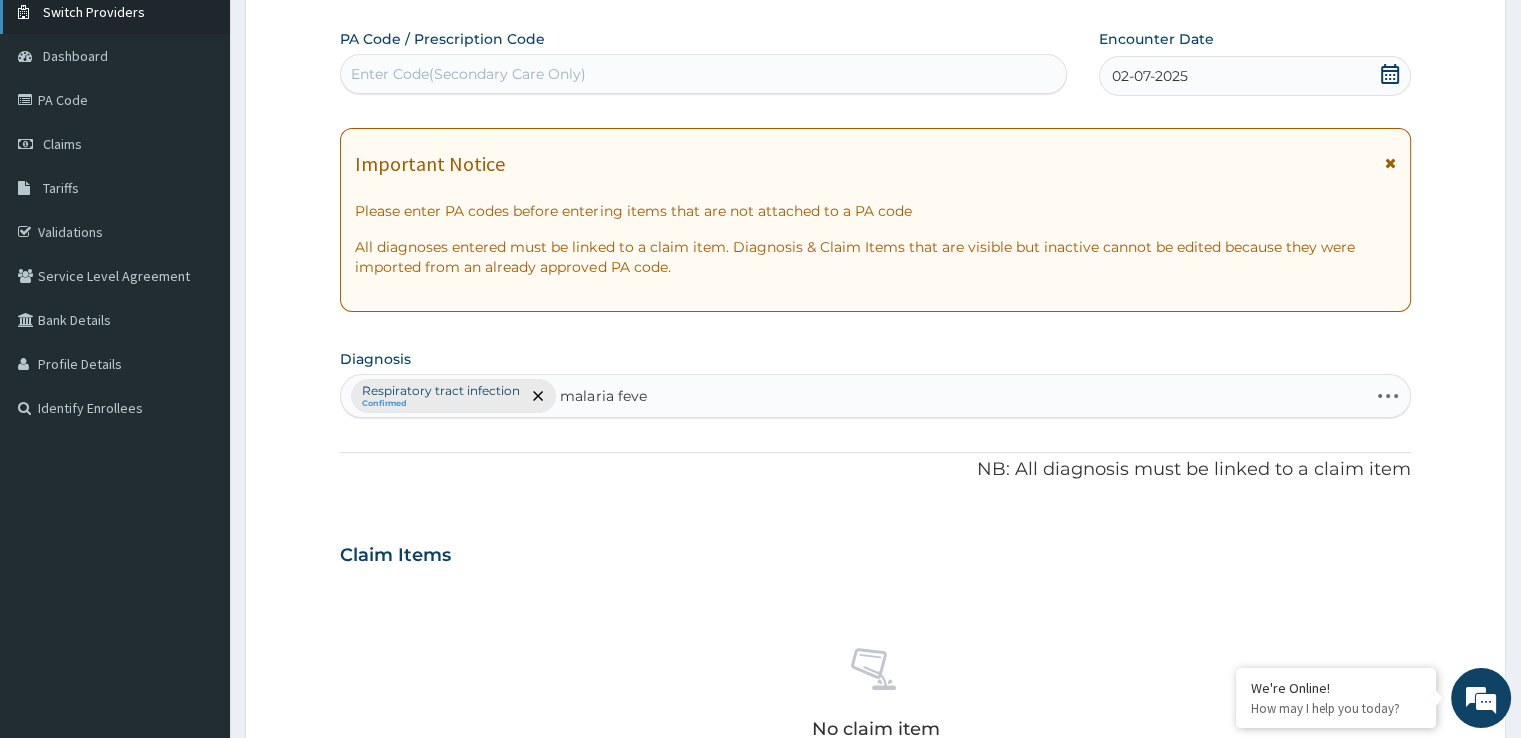 type on "malaria fever" 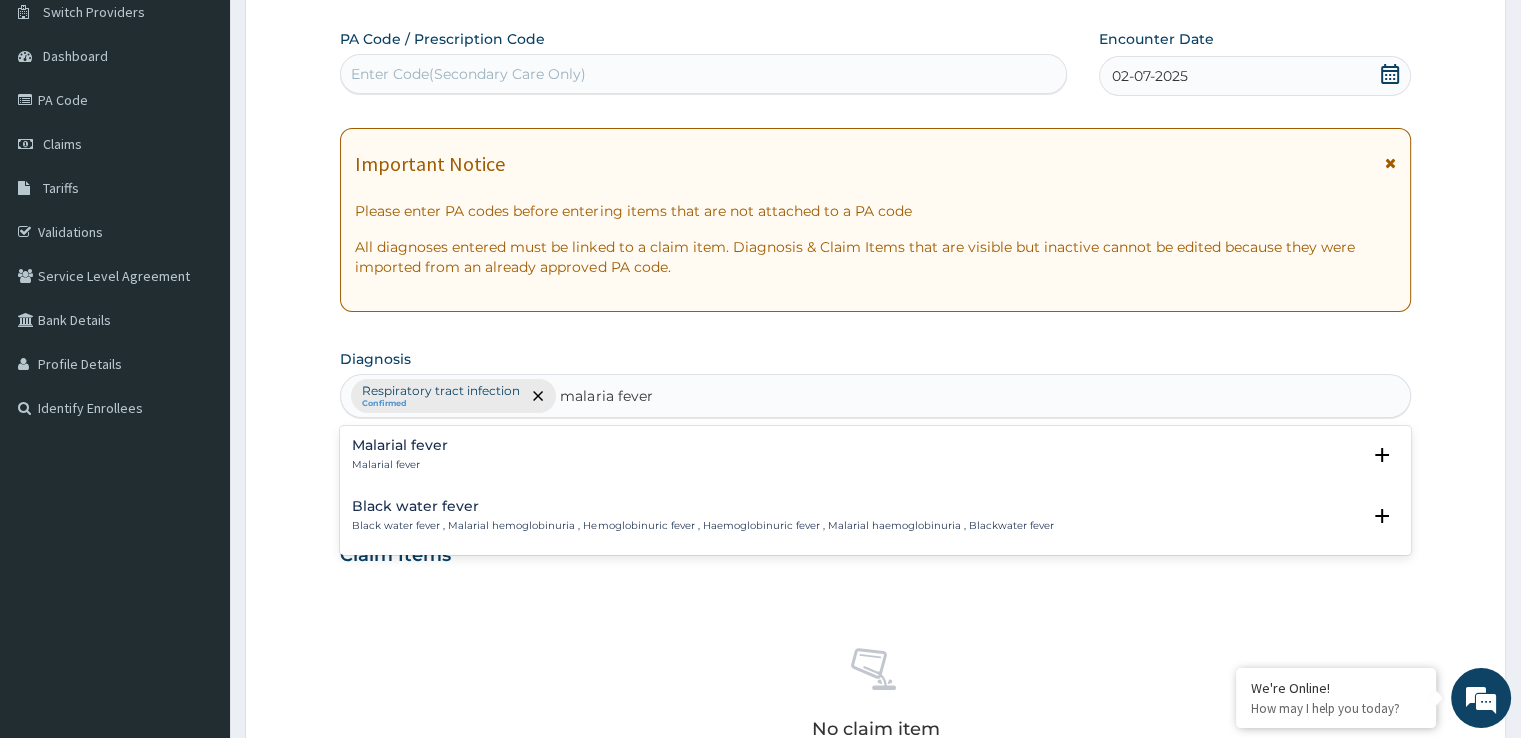 click on "Malarial fever" at bounding box center [400, 465] 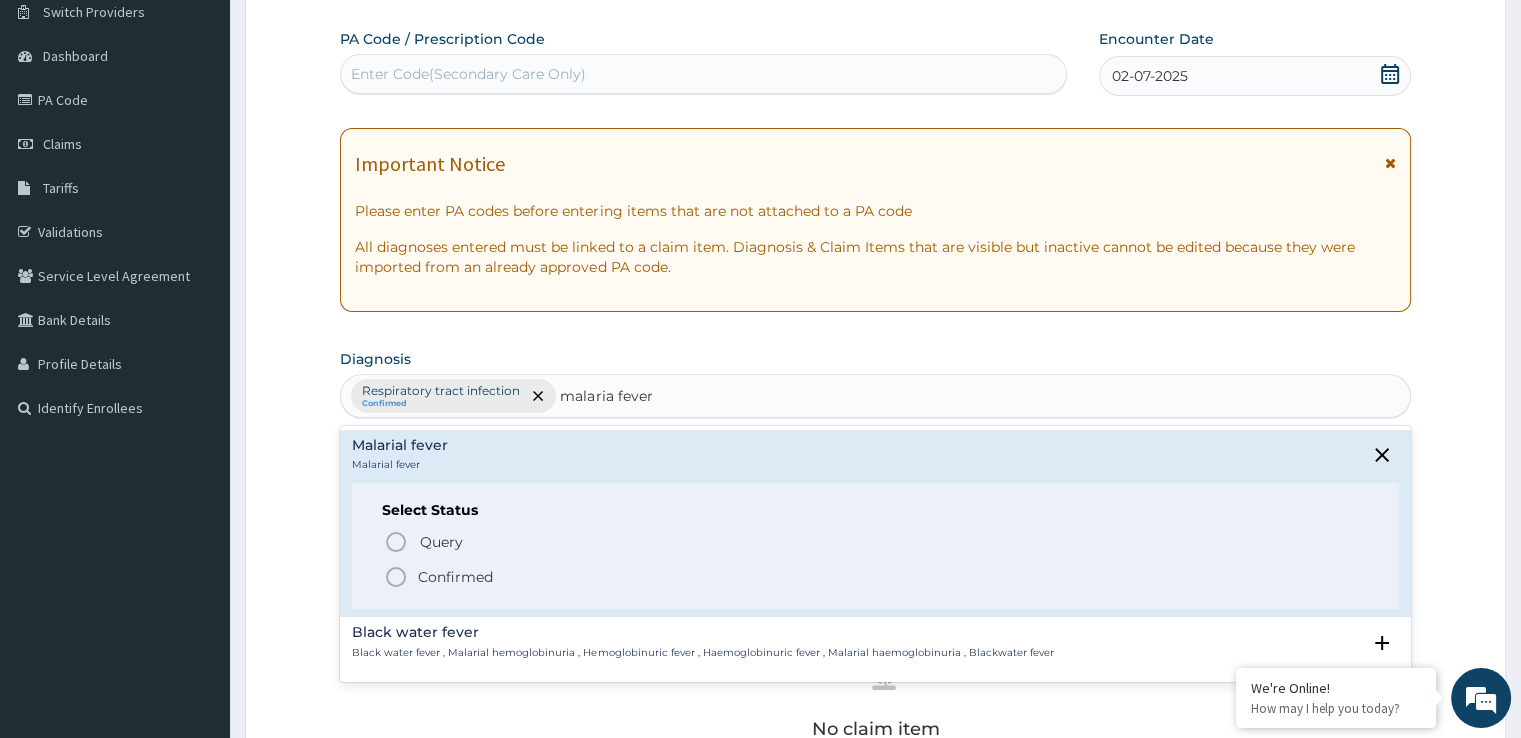 click on "Confirmed" at bounding box center (455, 577) 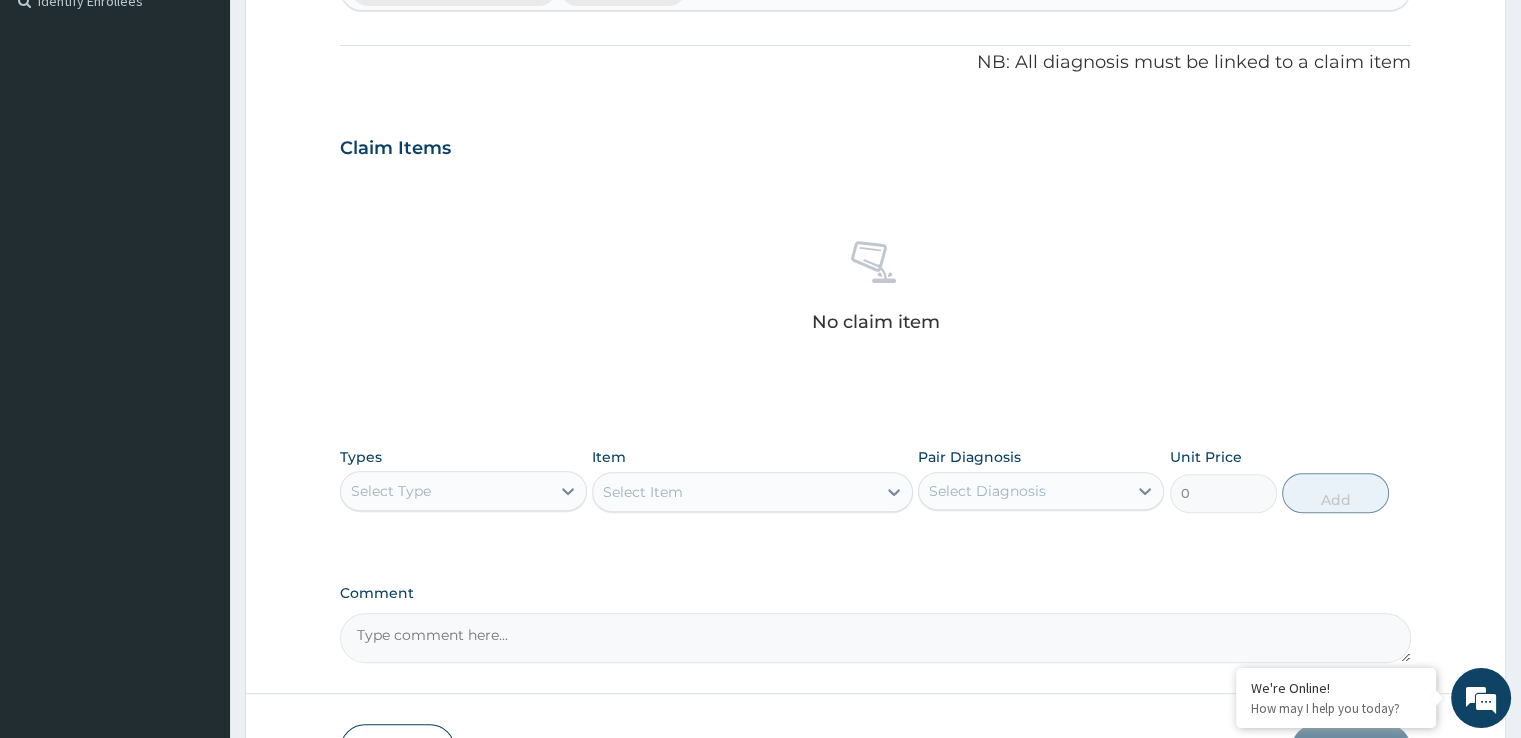 scroll, scrollTop: 672, scrollLeft: 0, axis: vertical 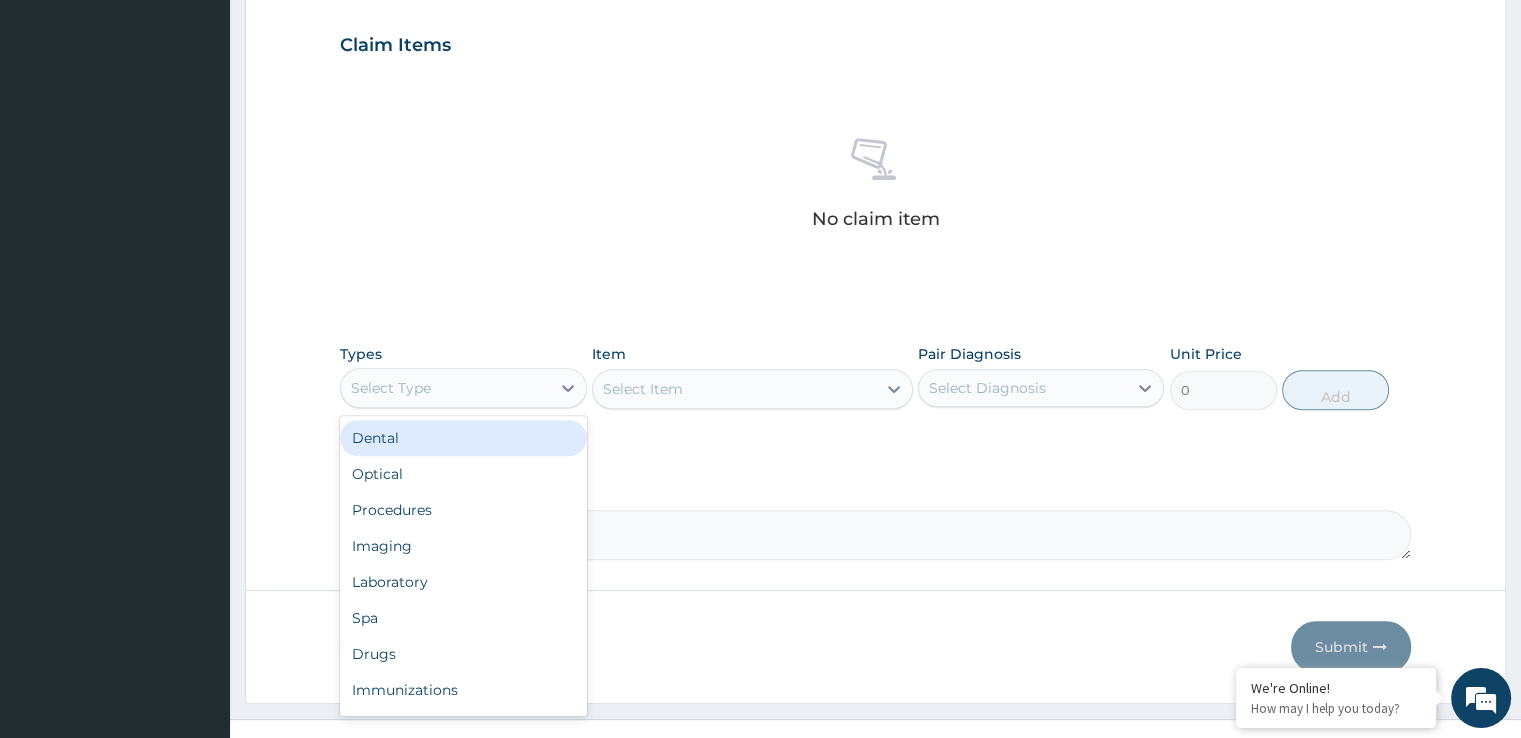 click on "Select Type" at bounding box center [463, 388] 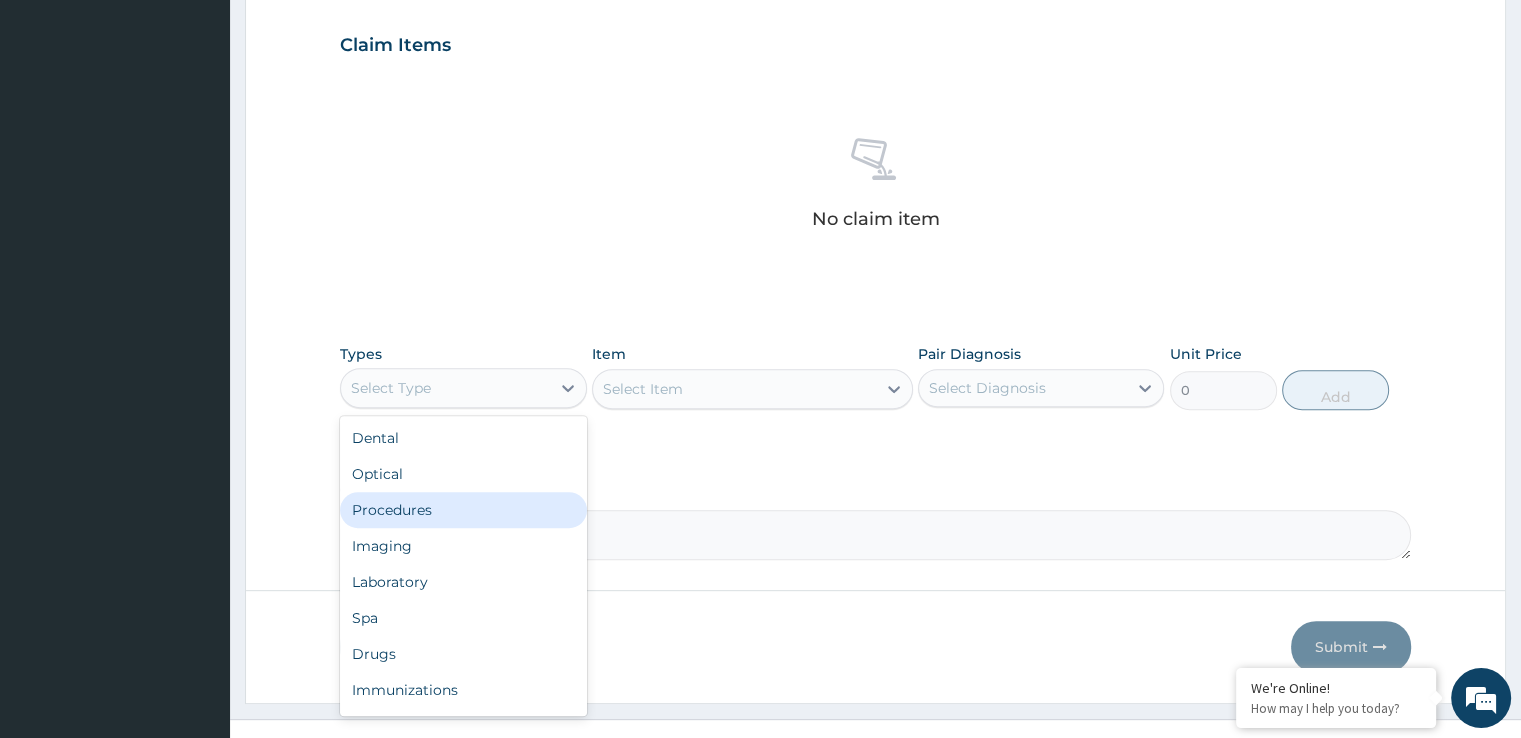 click on "Procedures" at bounding box center (463, 510) 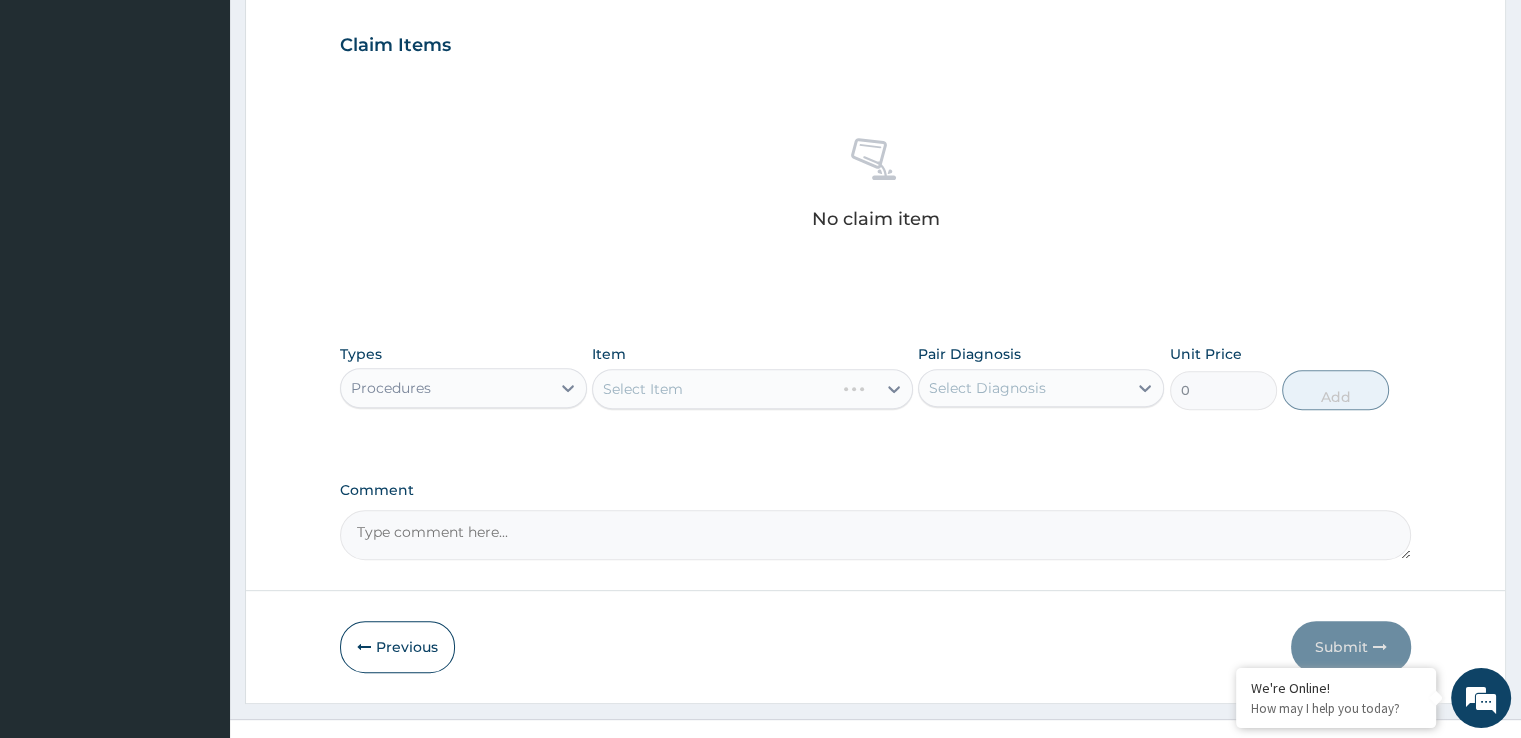 click on "Select Item" at bounding box center (752, 389) 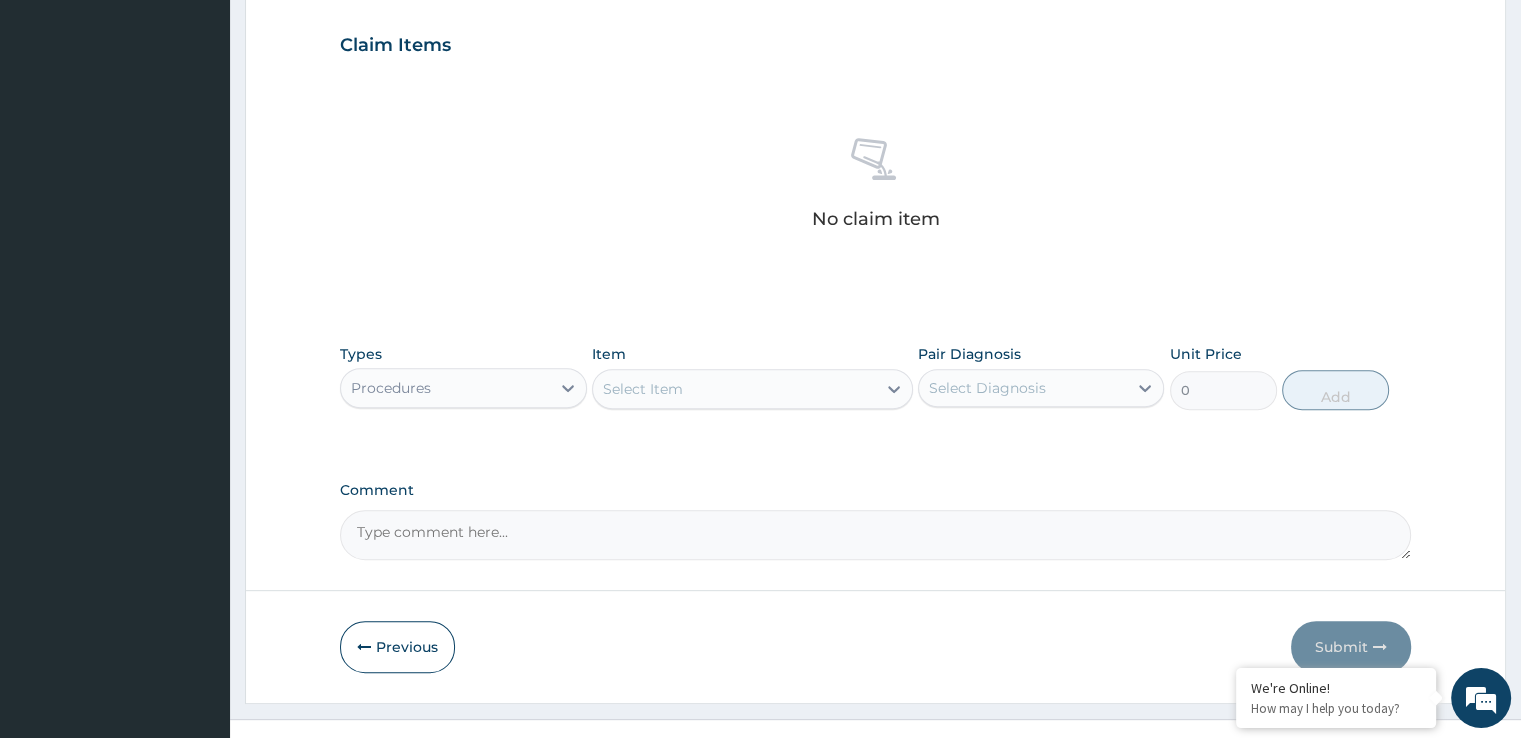 click on "Select Item" at bounding box center (734, 389) 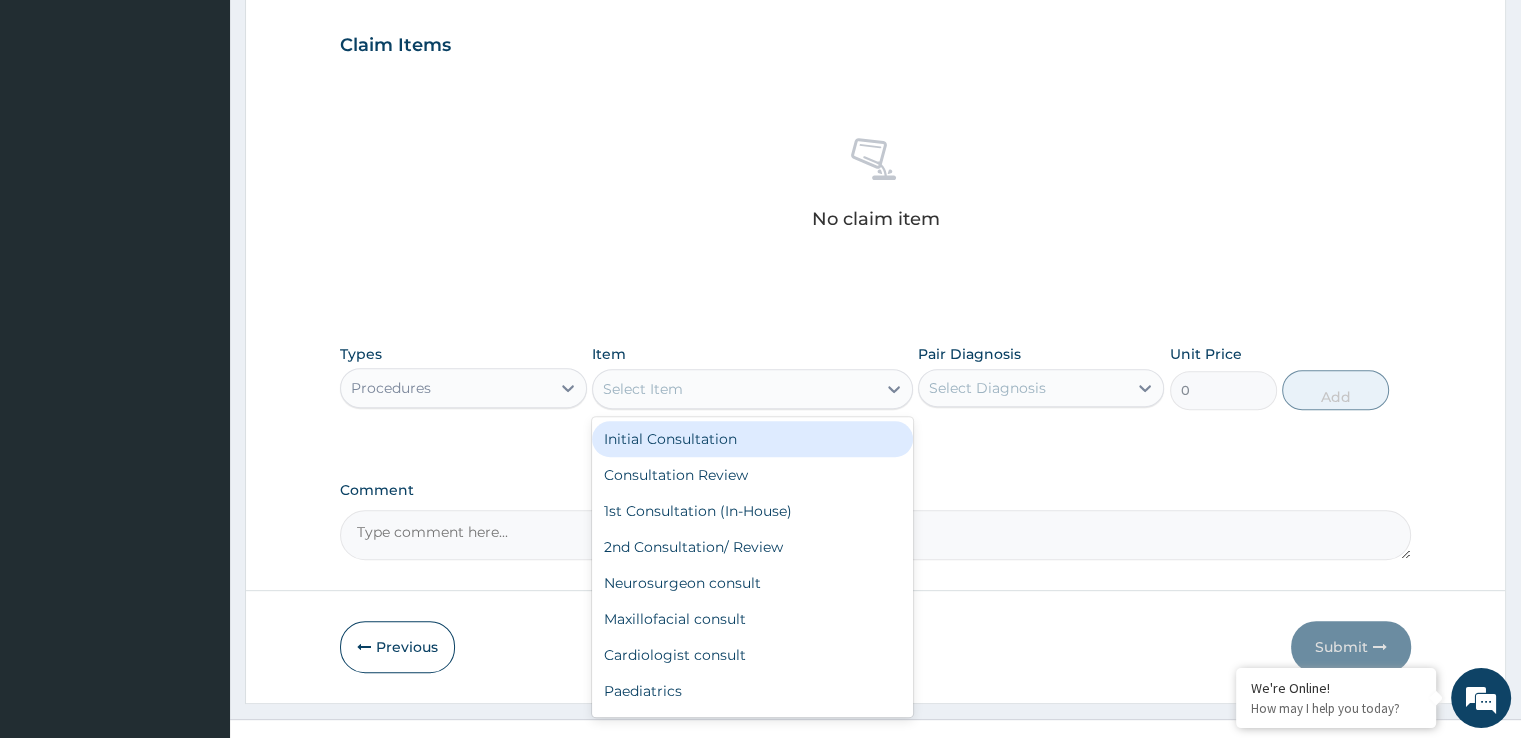 click on "Initial Consultation" at bounding box center [752, 439] 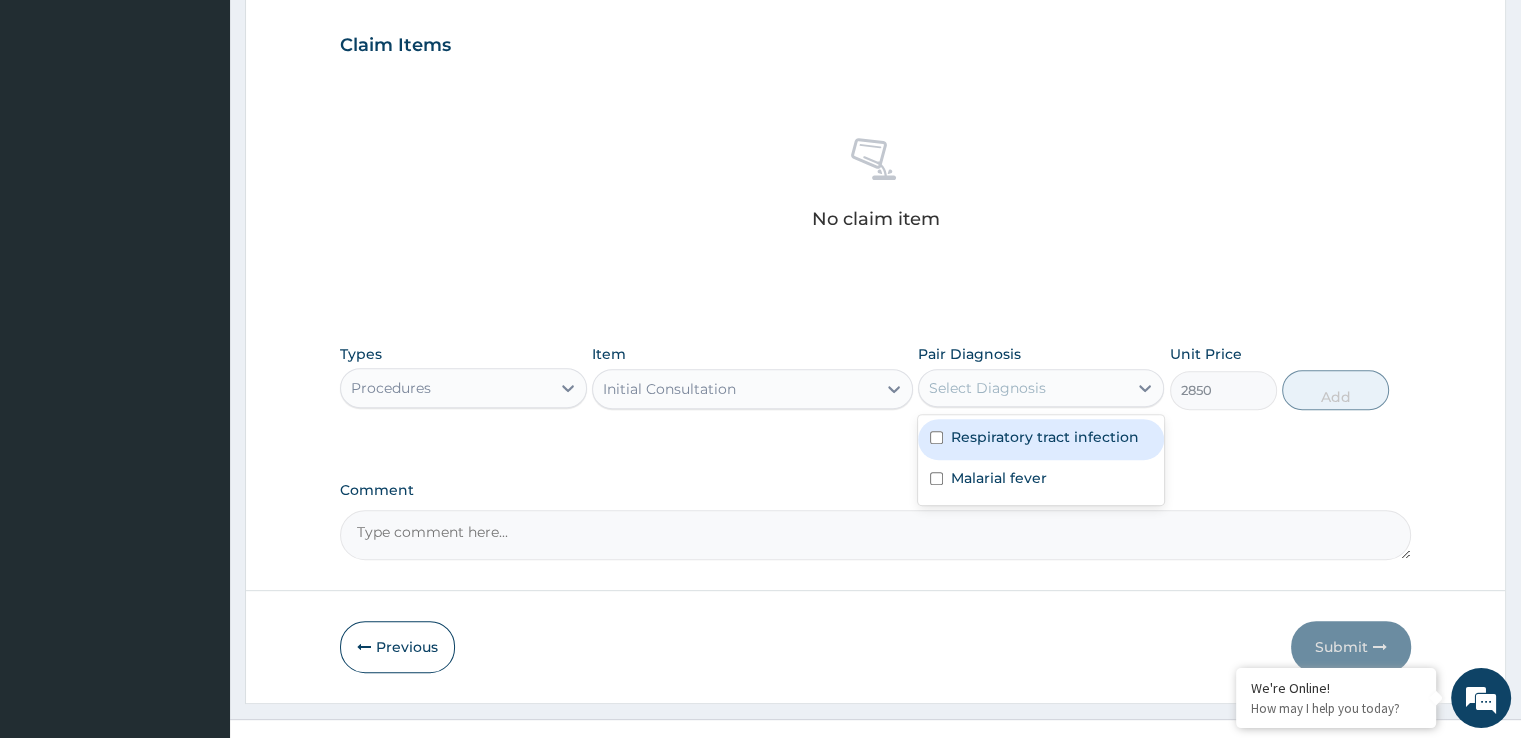 click on "Select Diagnosis" at bounding box center (987, 388) 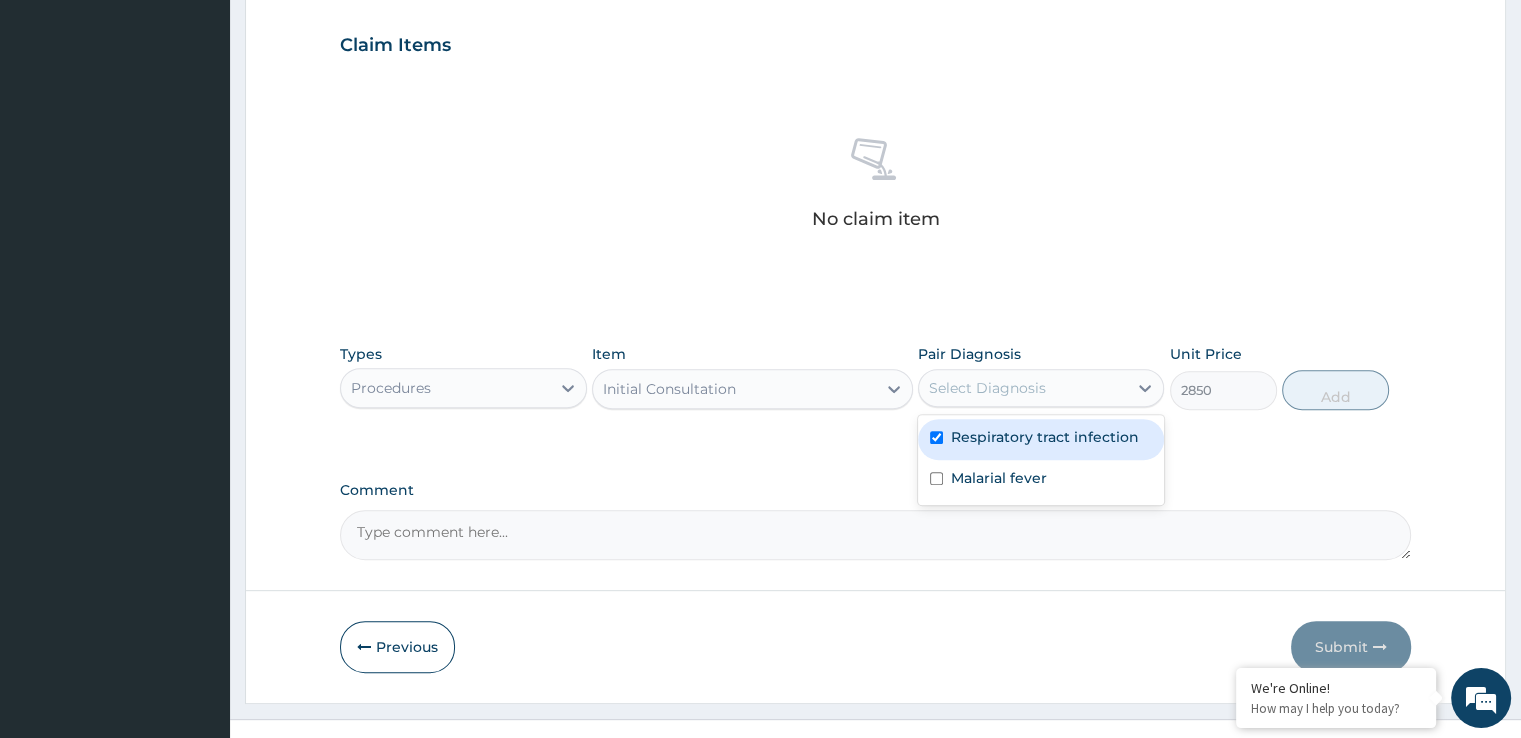 checkbox on "true" 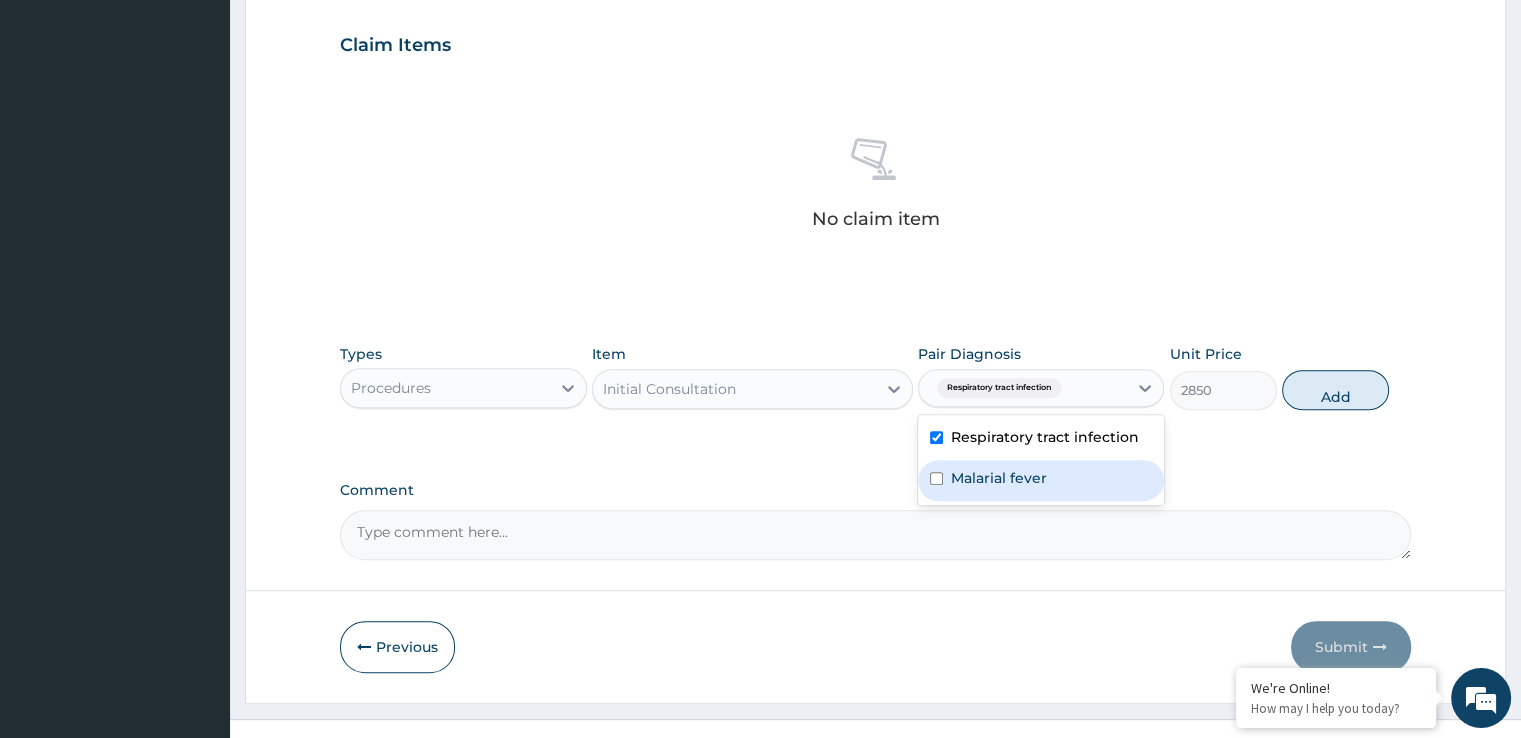 click on "Malarial fever" at bounding box center (999, 478) 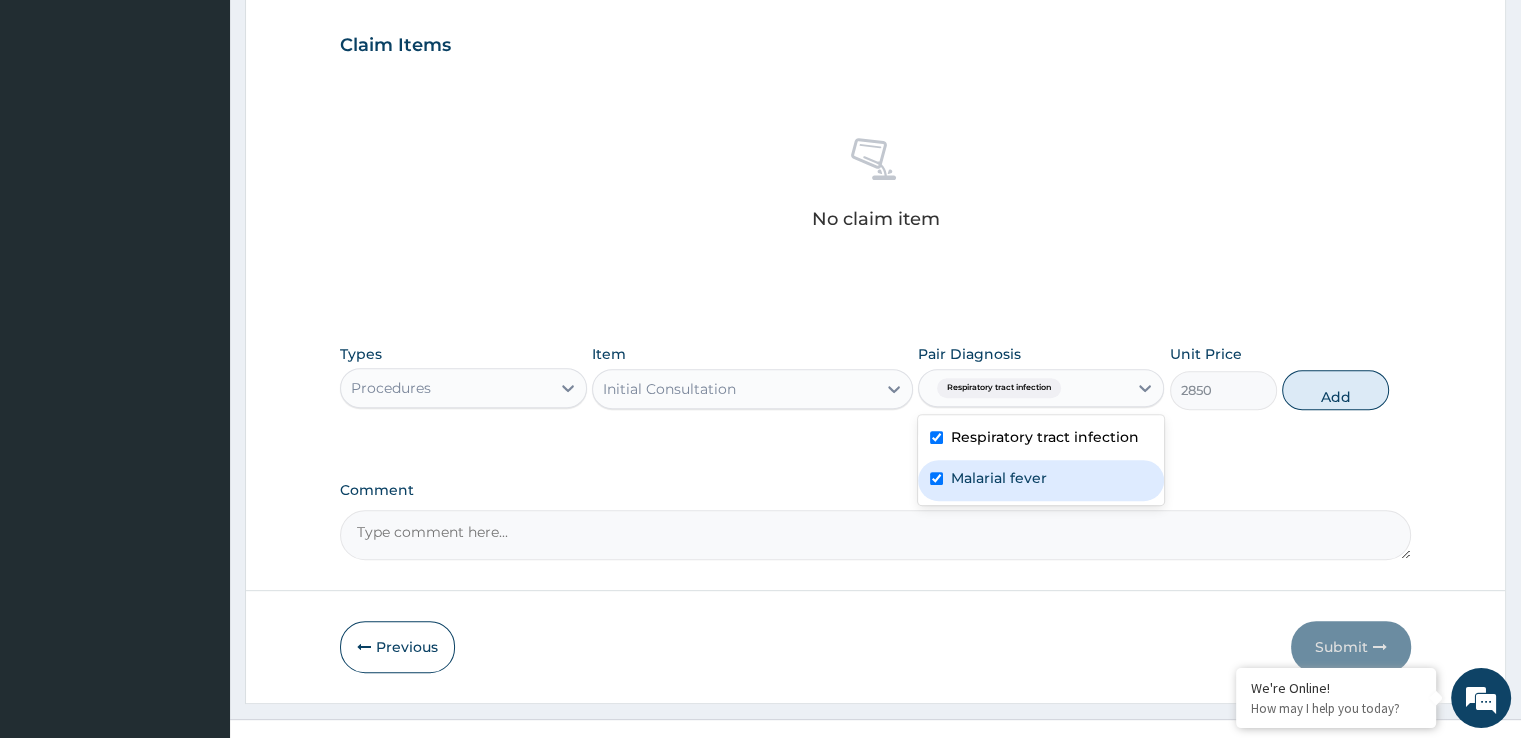 checkbox on "true" 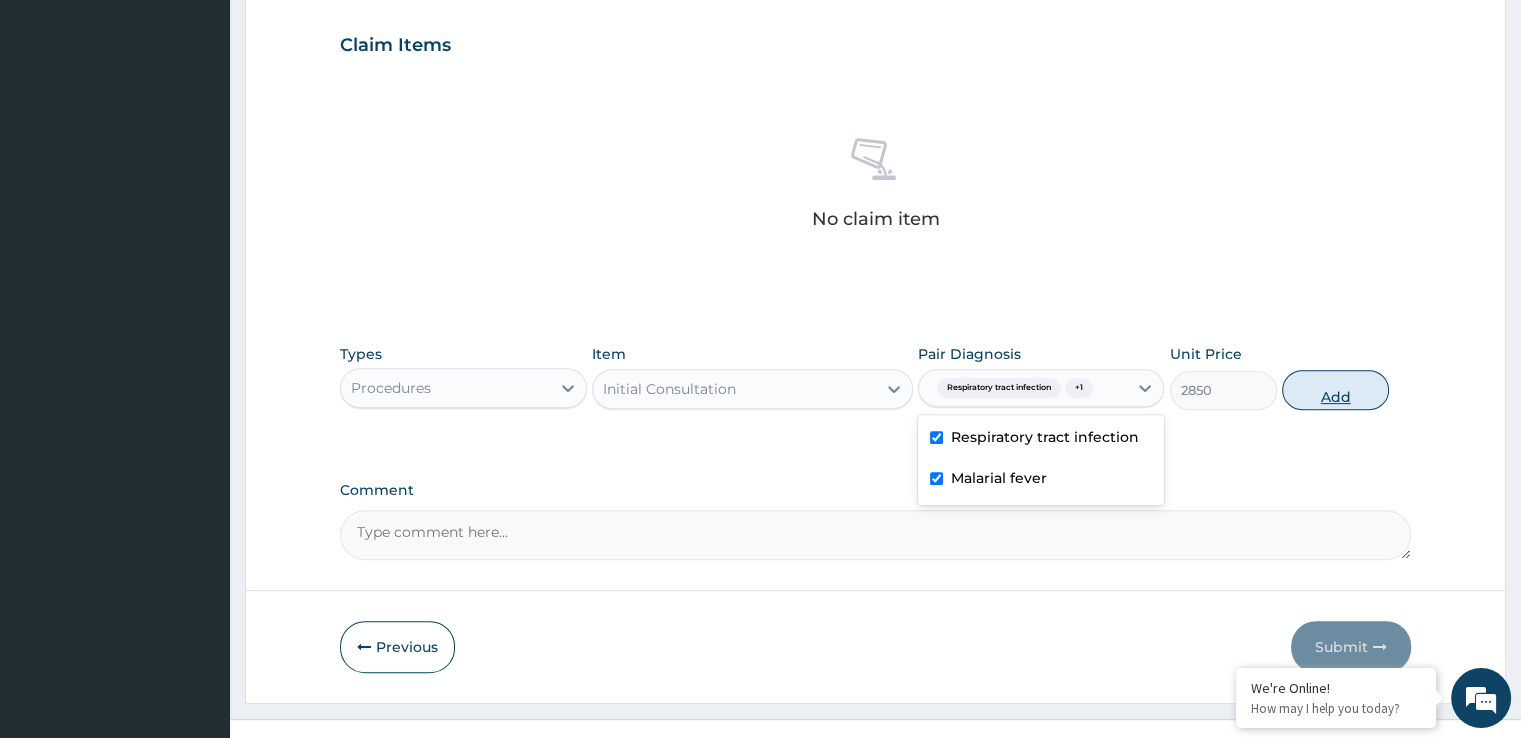 click on "Add" at bounding box center (1335, 390) 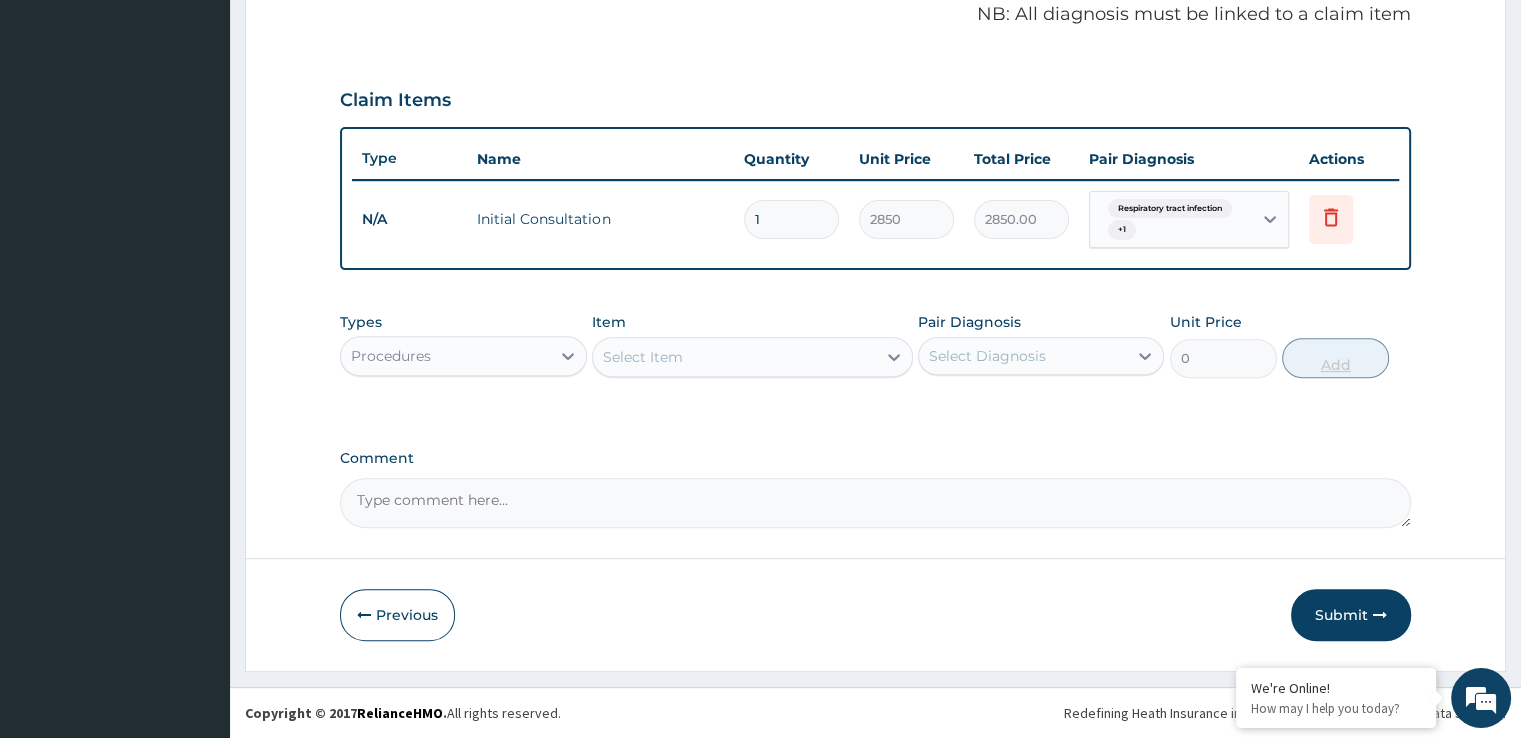 scroll, scrollTop: 614, scrollLeft: 0, axis: vertical 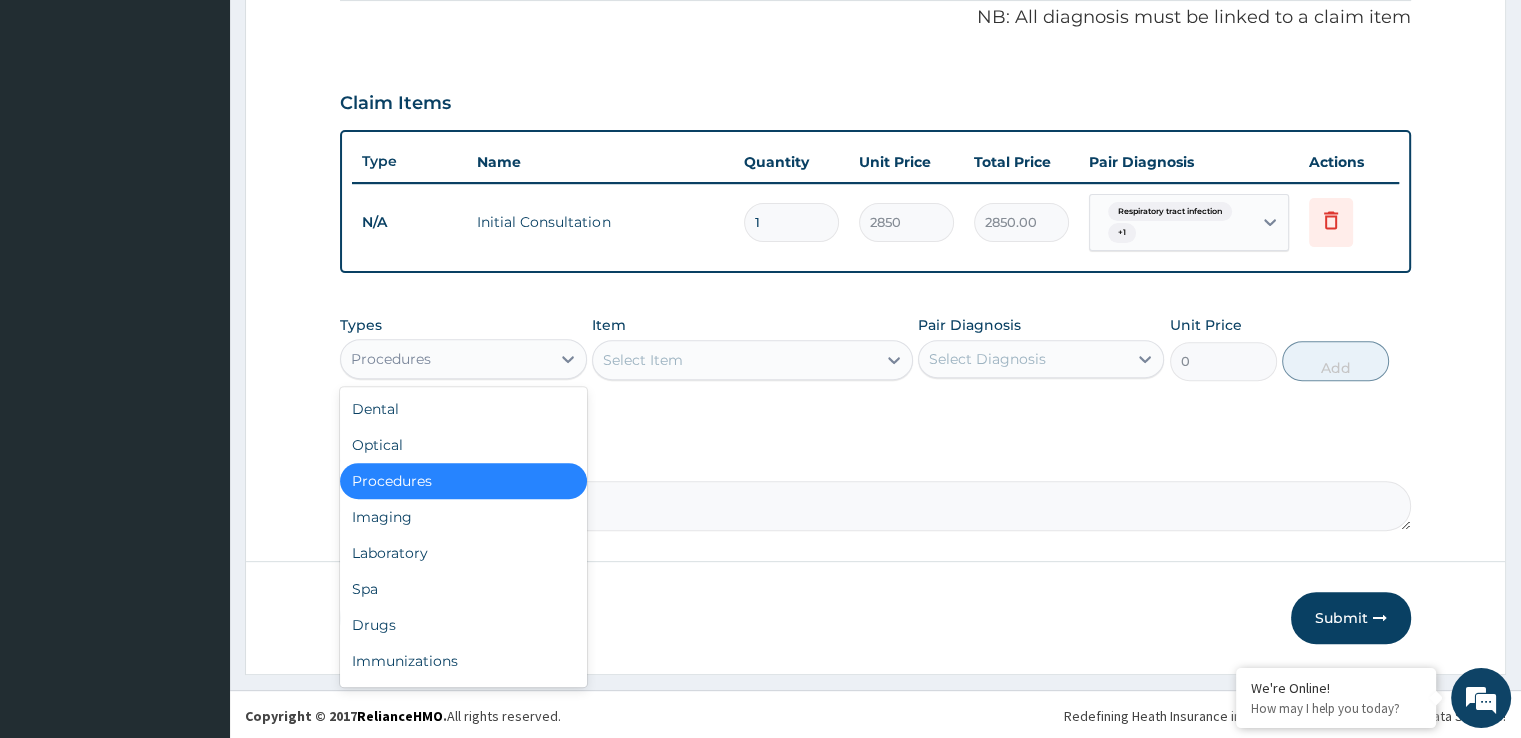 click on "Procedures" at bounding box center [445, 359] 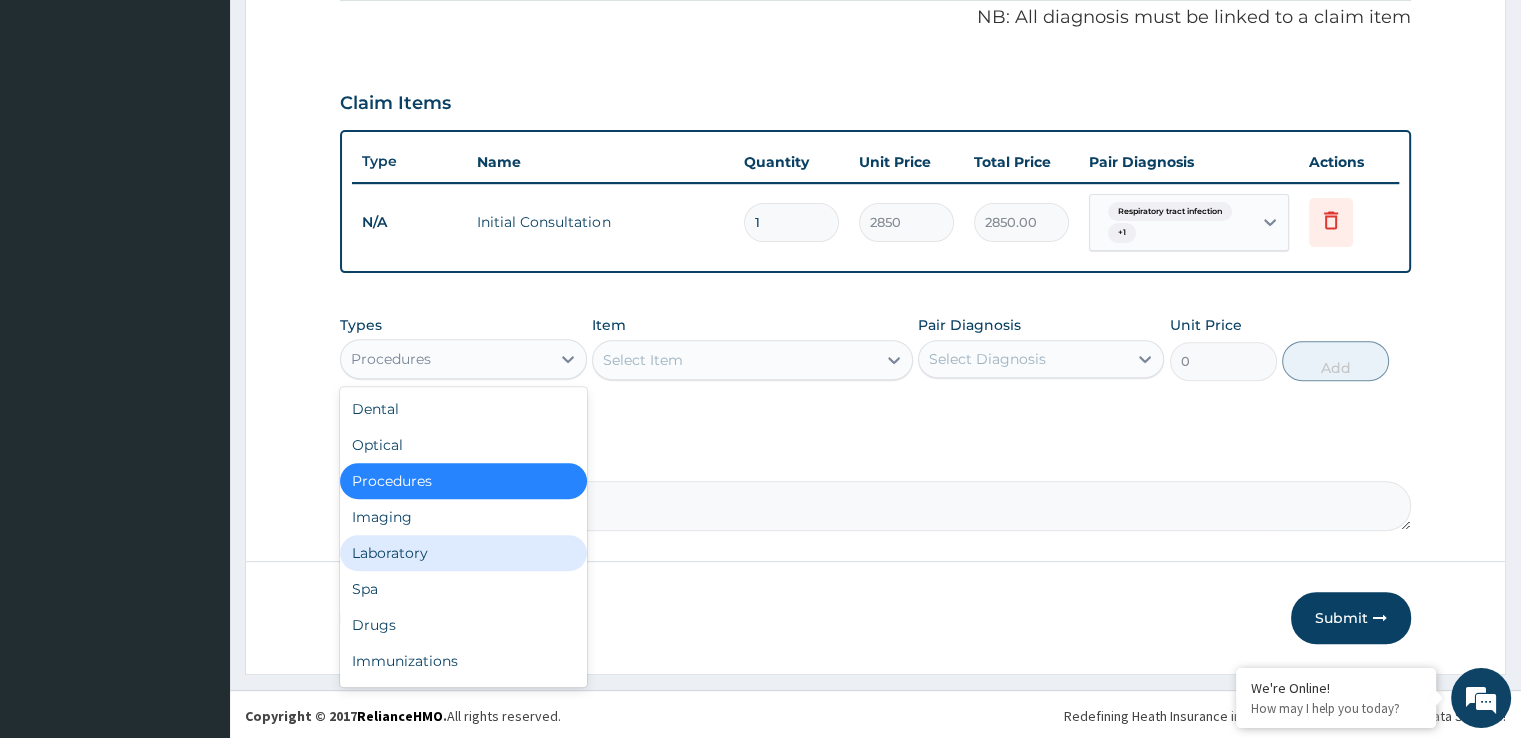 click on "Laboratory" at bounding box center (463, 553) 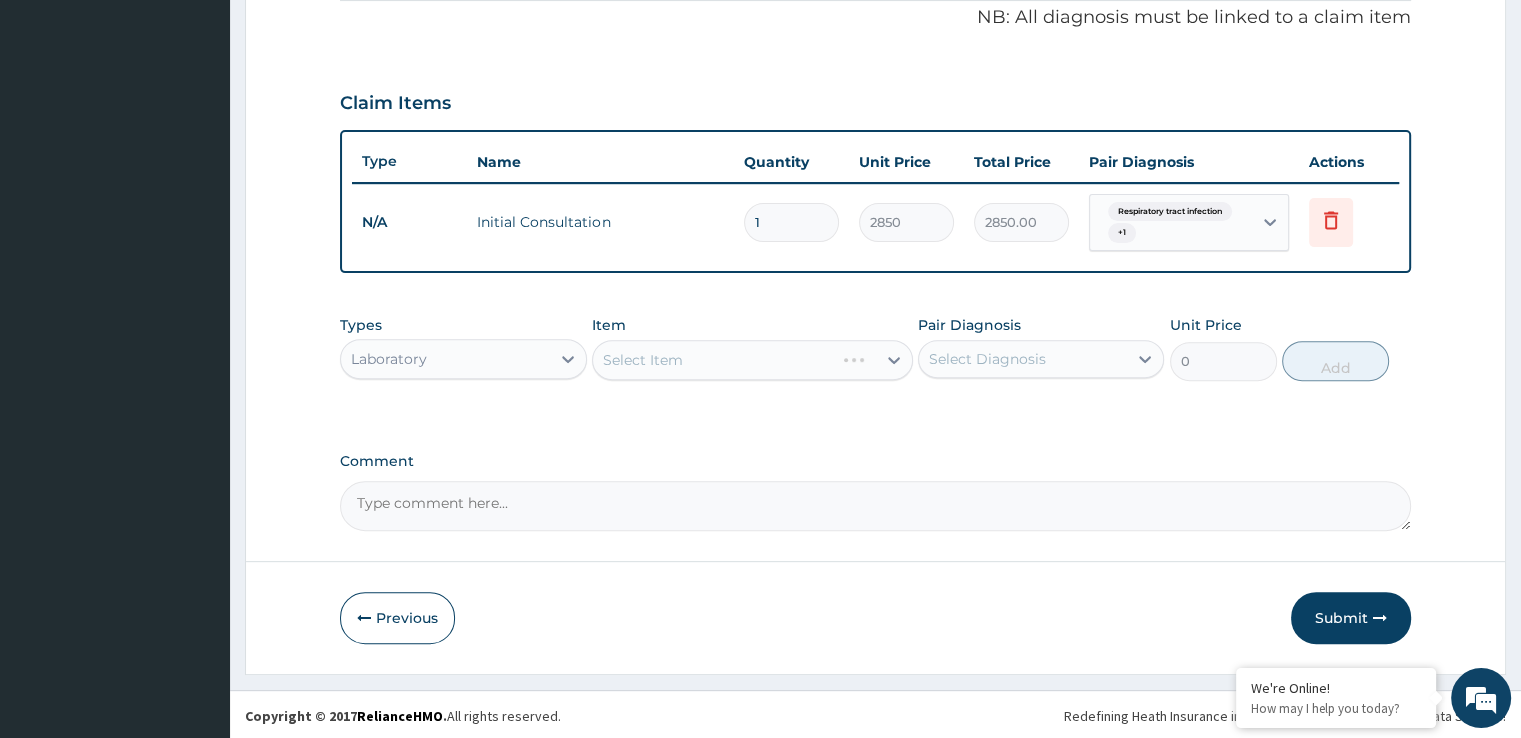 click on "Types Laboratory Item Select Item Pair Diagnosis Select Diagnosis Unit Price 0 Add" at bounding box center (875, 348) 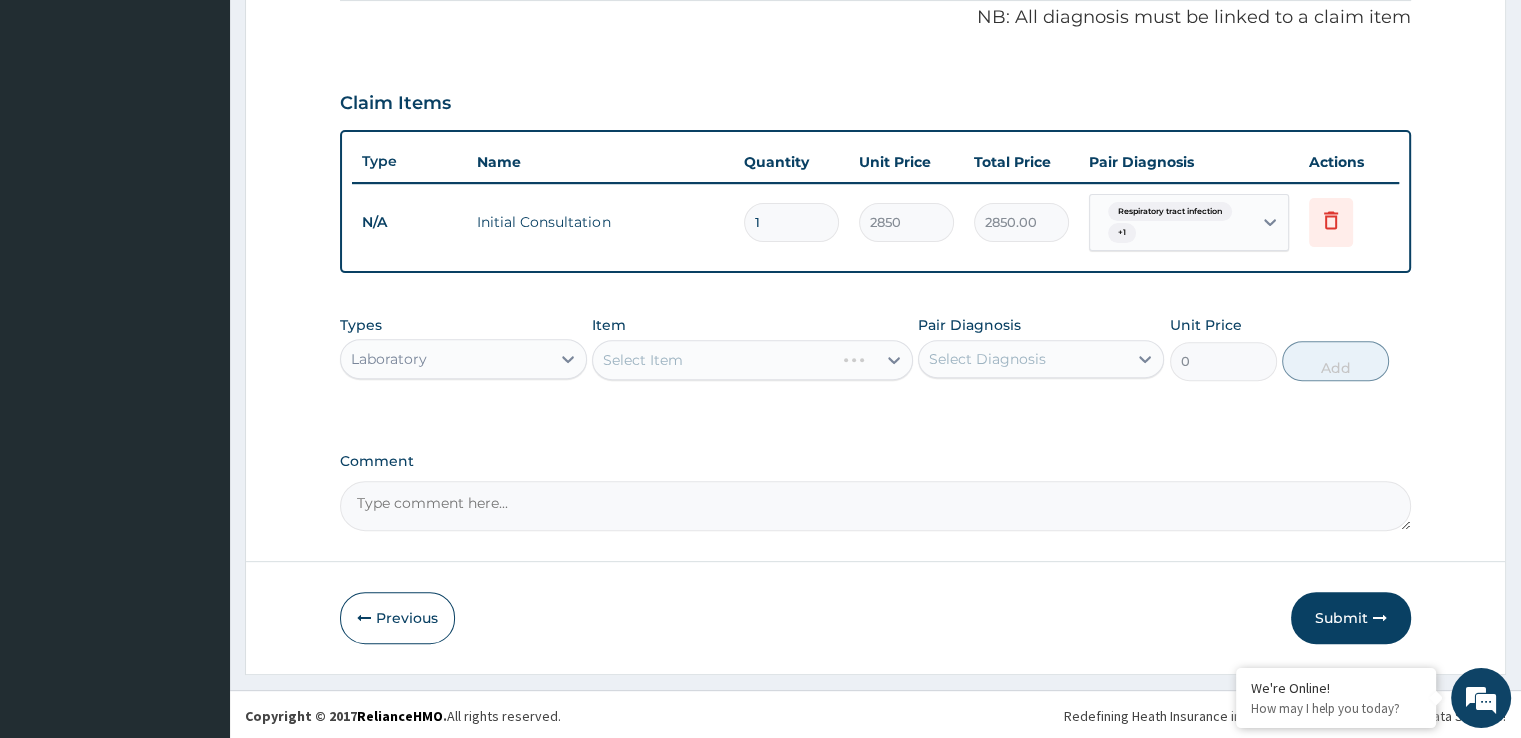 click on "Select Item" at bounding box center (752, 360) 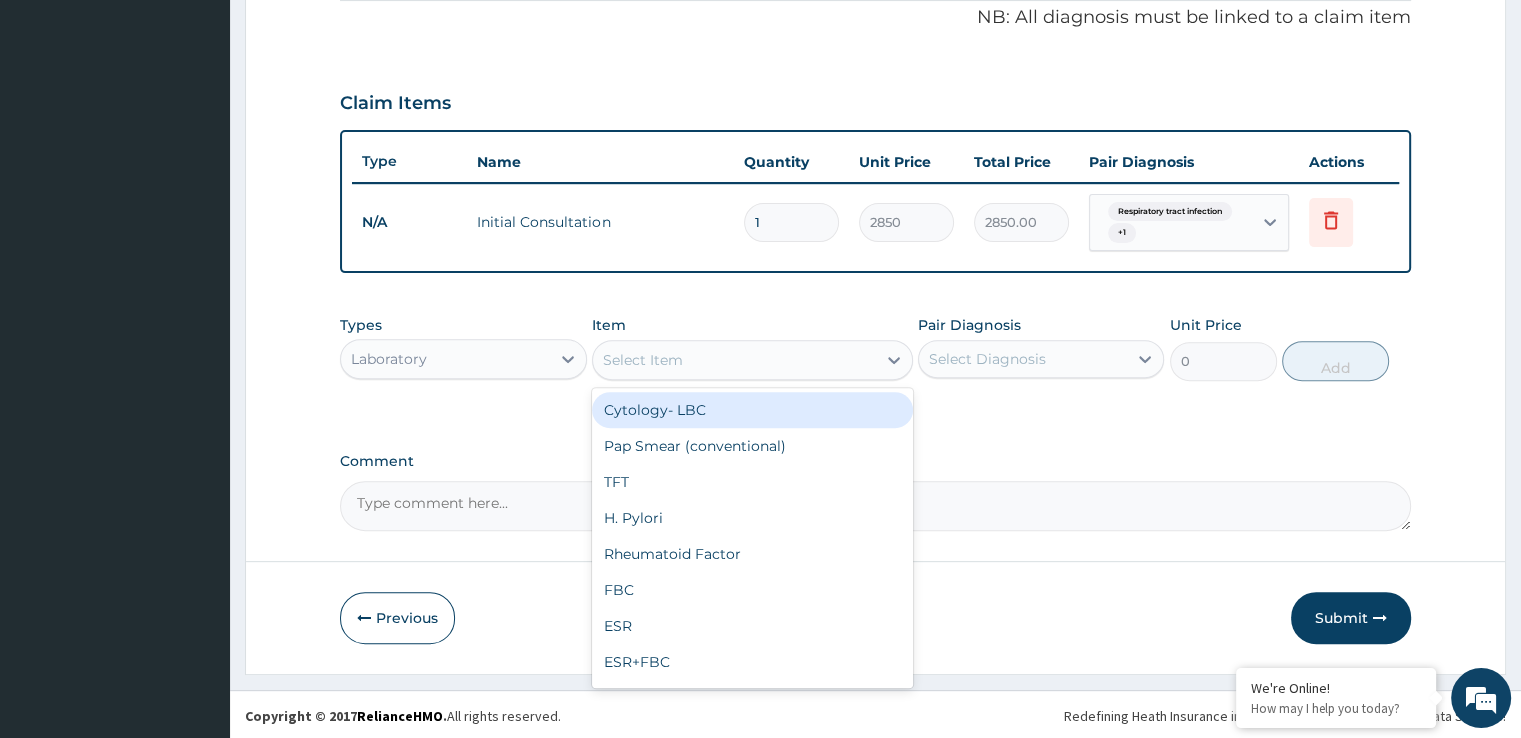 click on "Select Item" at bounding box center (734, 360) 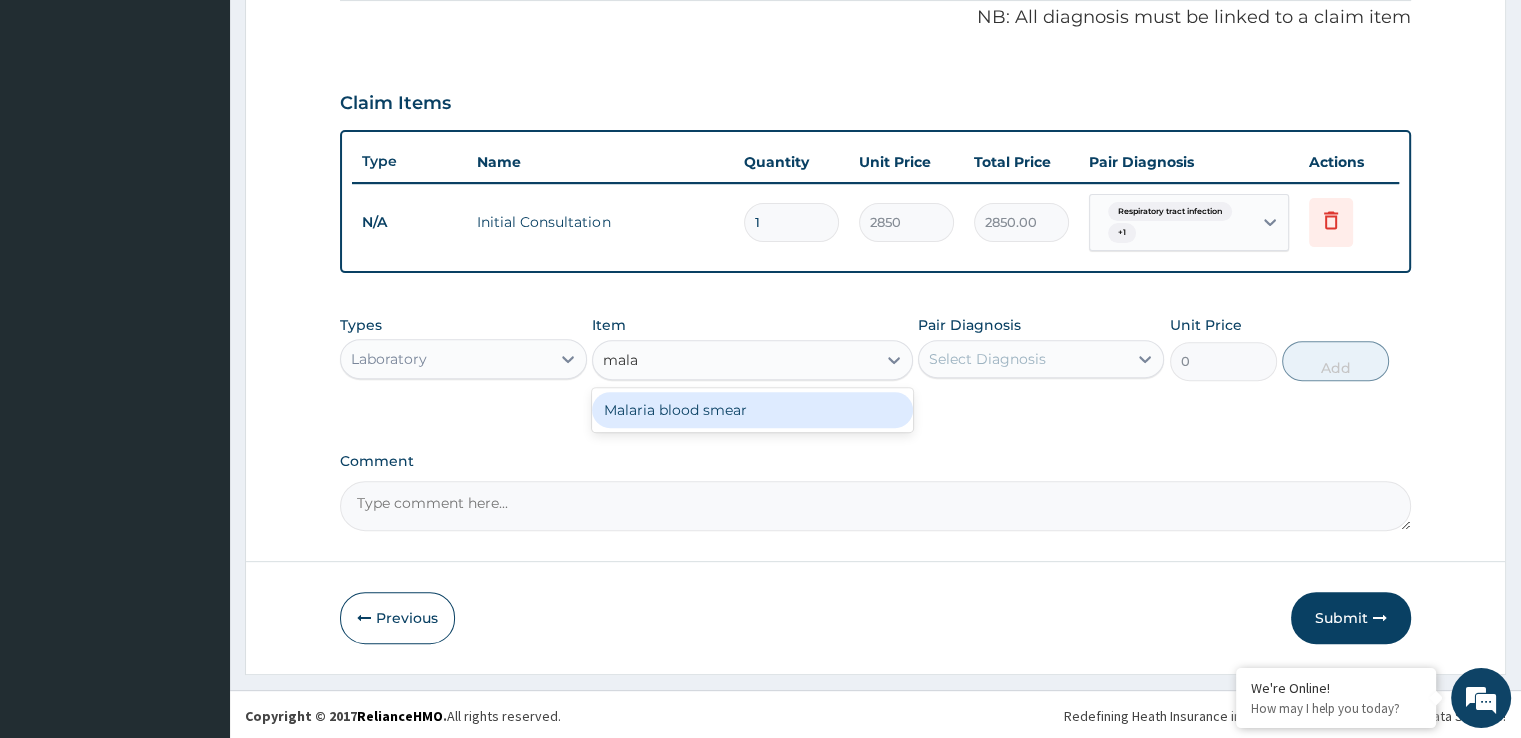 type on "malar" 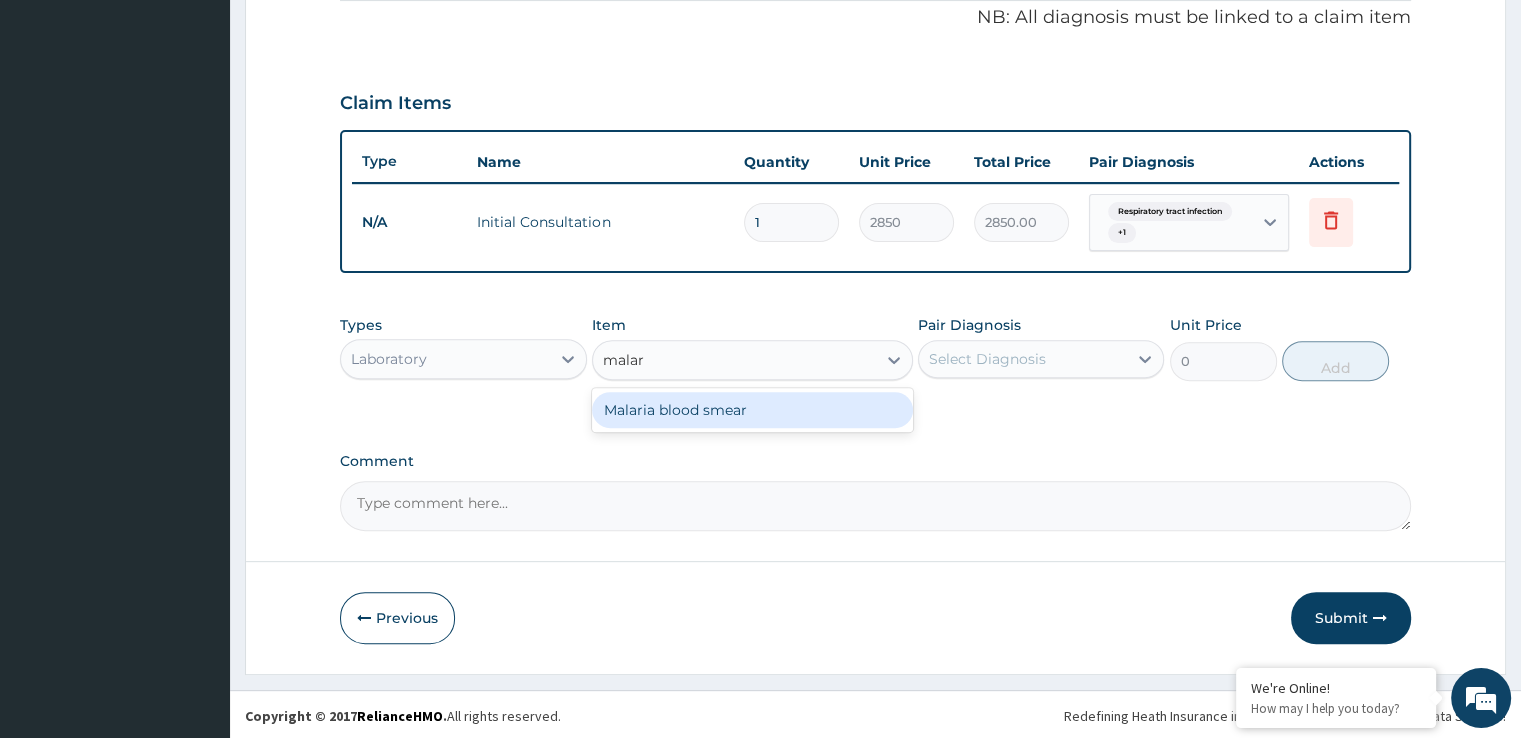 type 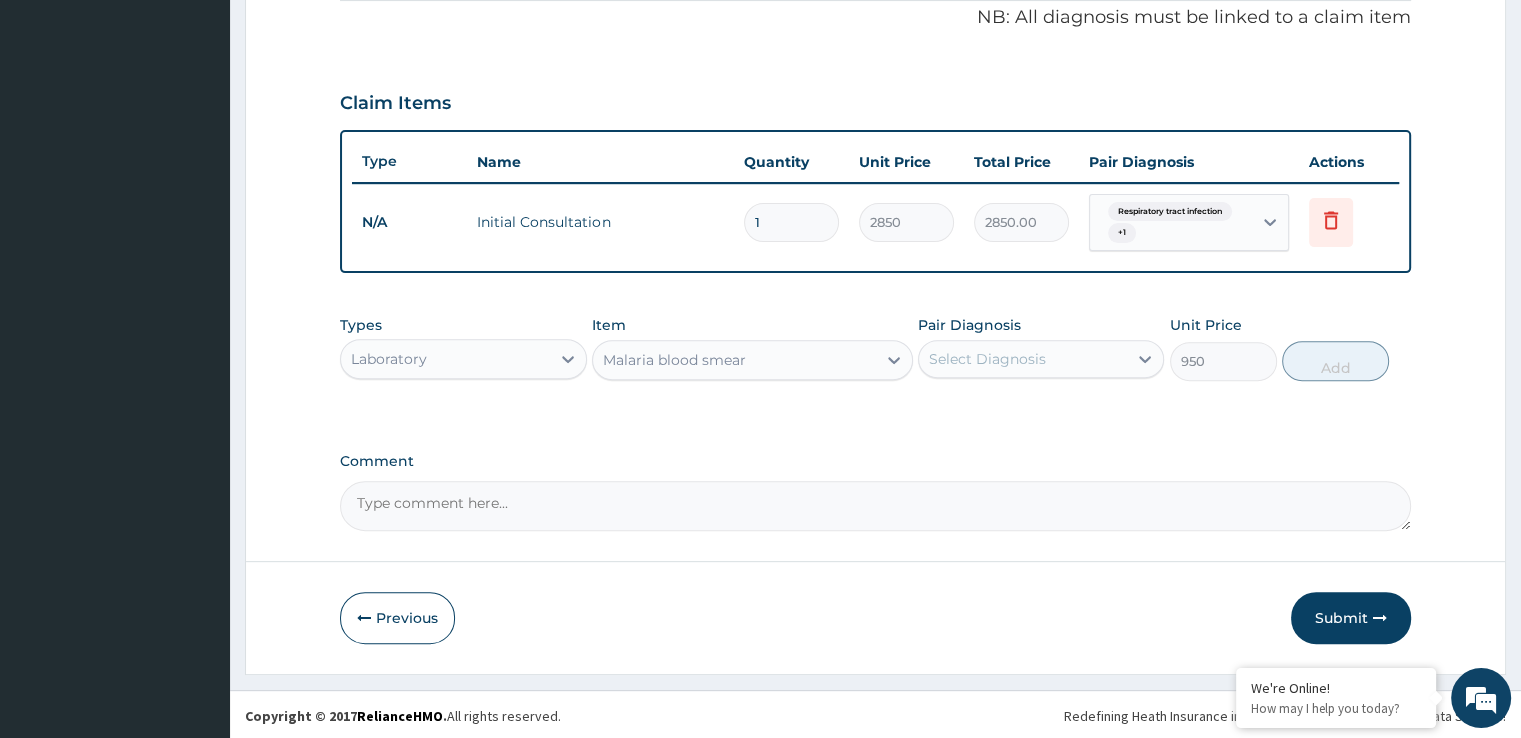 click on "Select Diagnosis" at bounding box center (1023, 359) 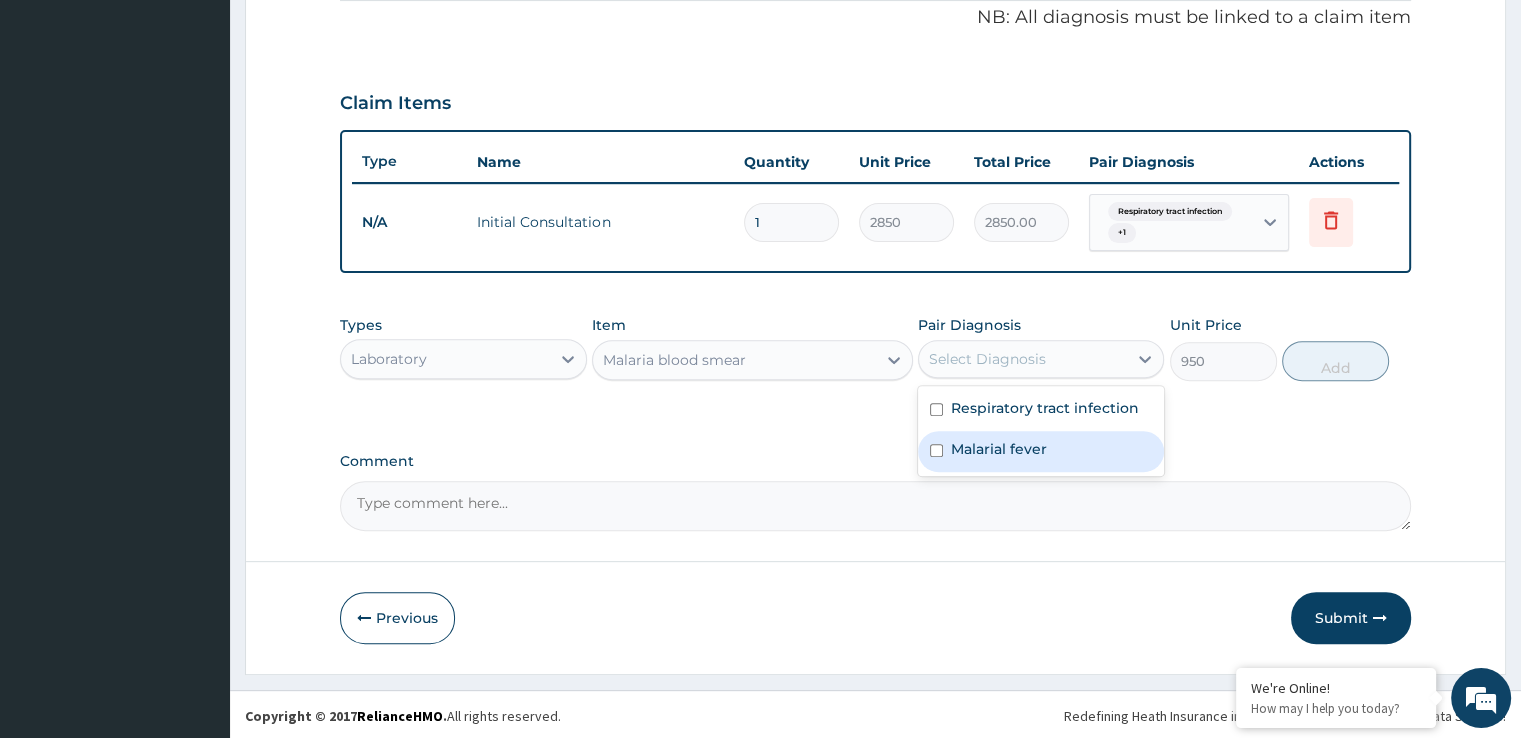 click on "Malarial fever" at bounding box center [999, 449] 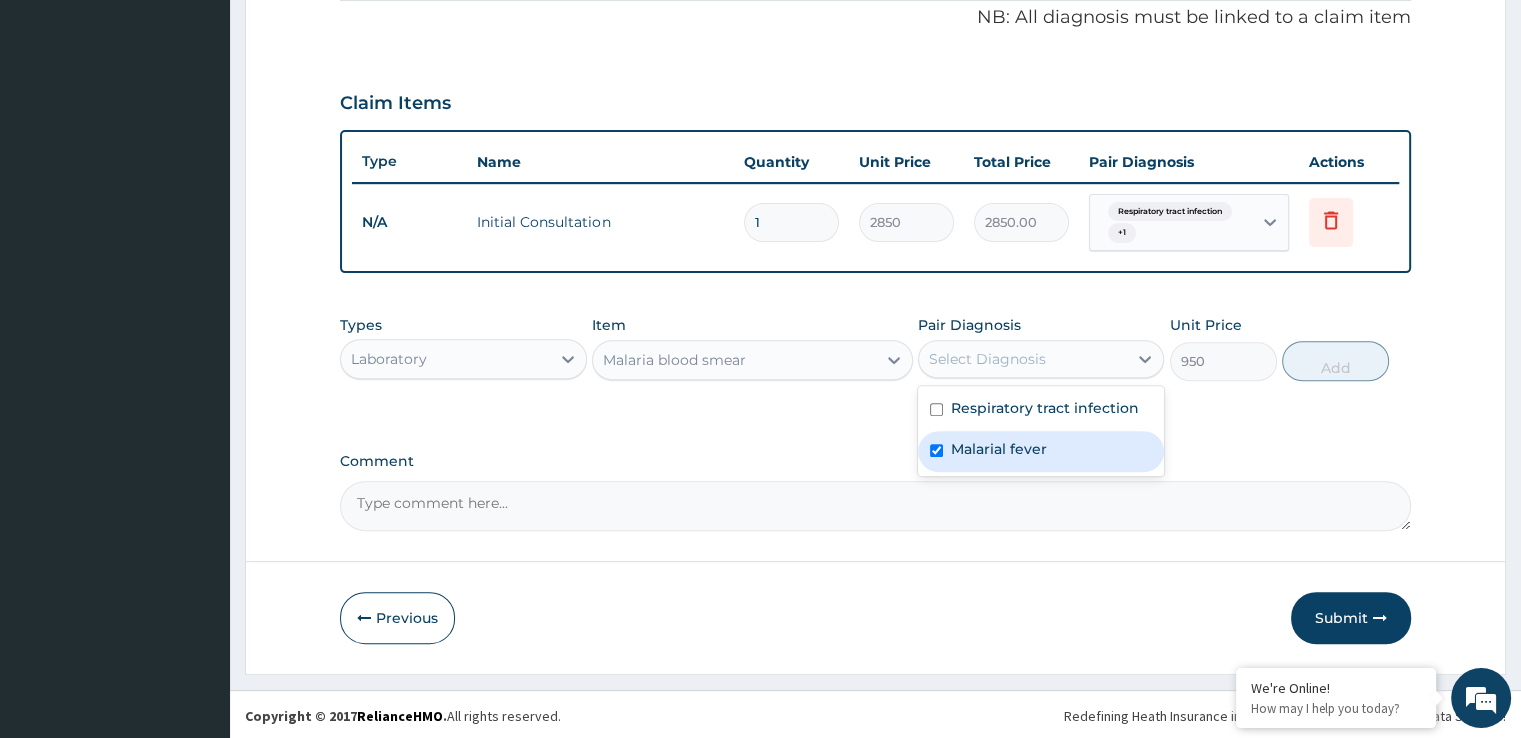 checkbox on "true" 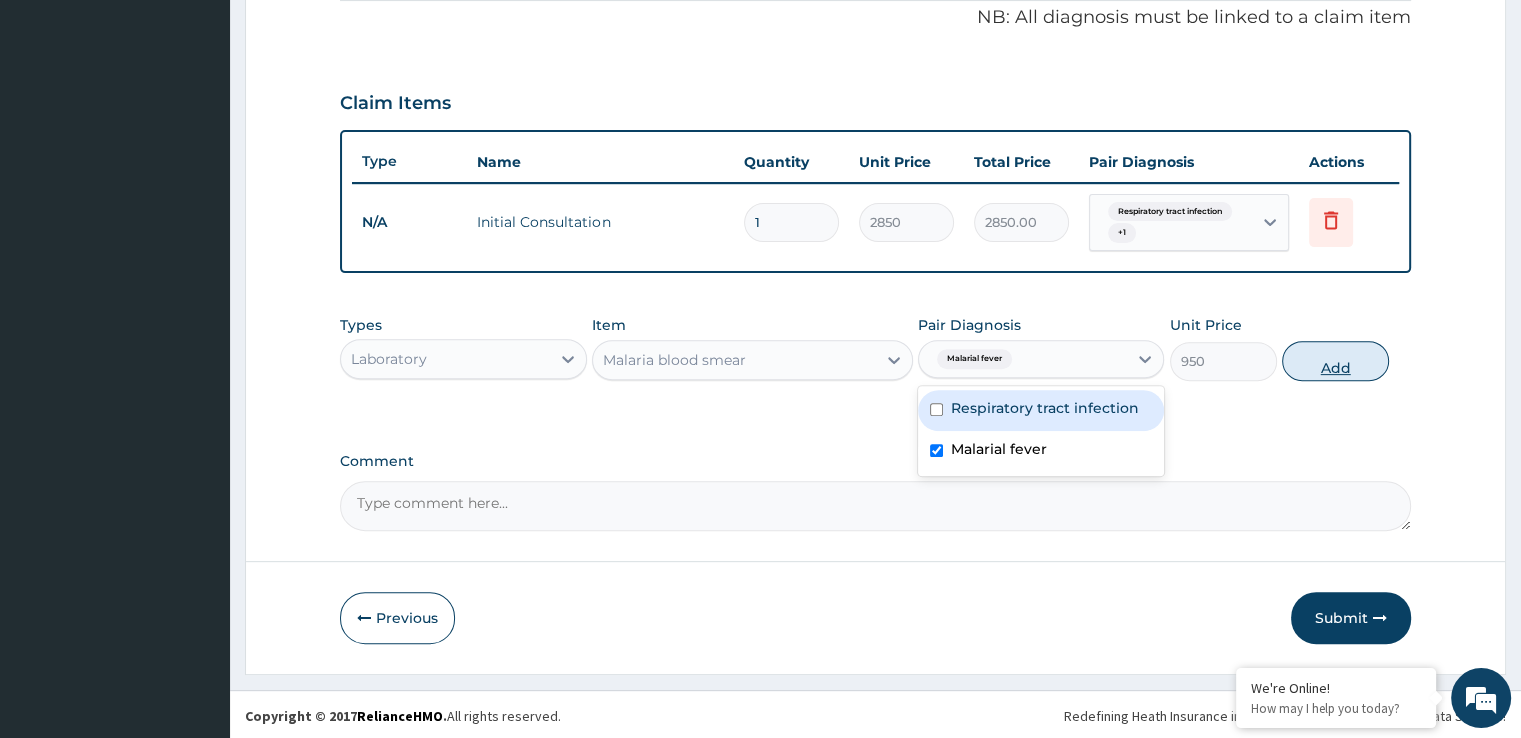 click on "Add" at bounding box center (1335, 361) 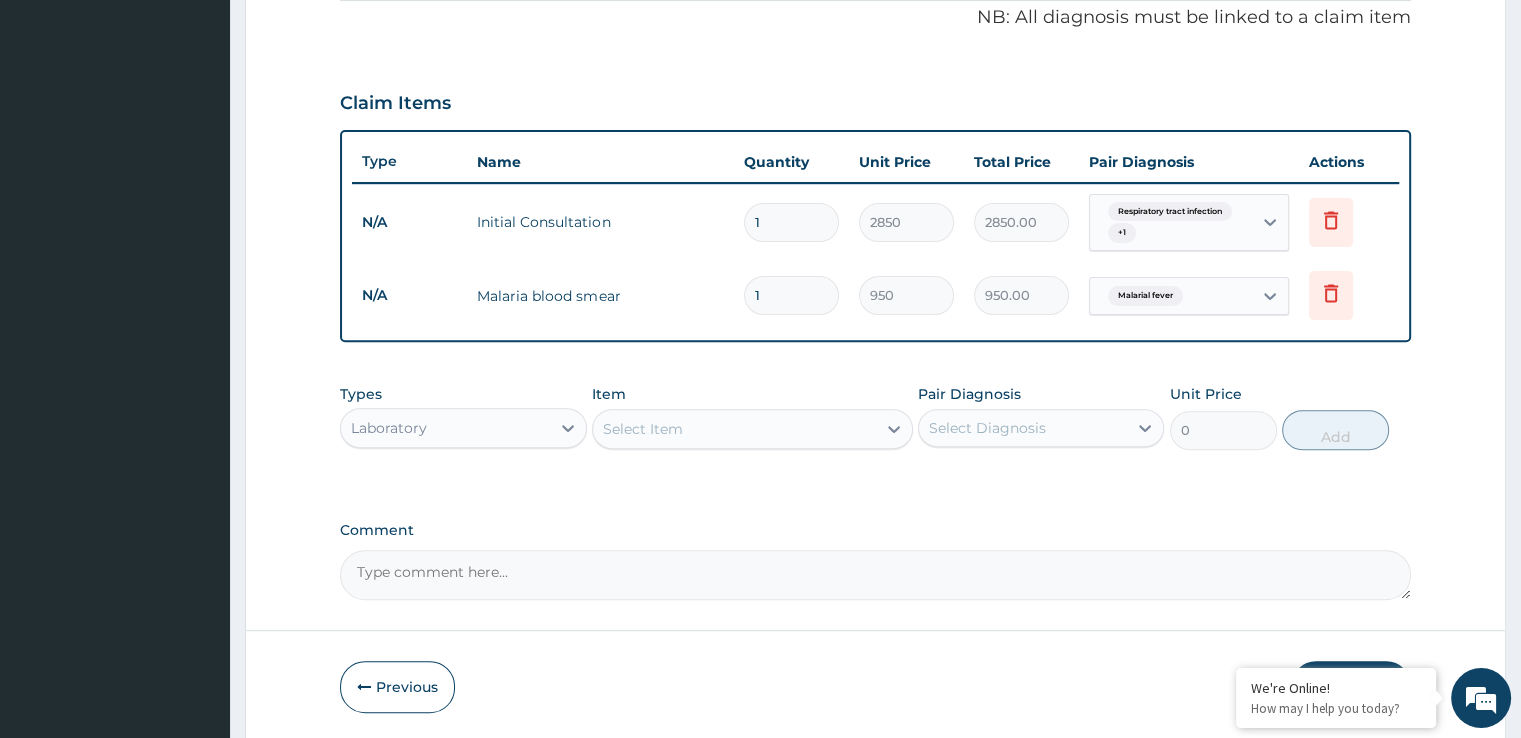 click on "Laboratory" at bounding box center (445, 428) 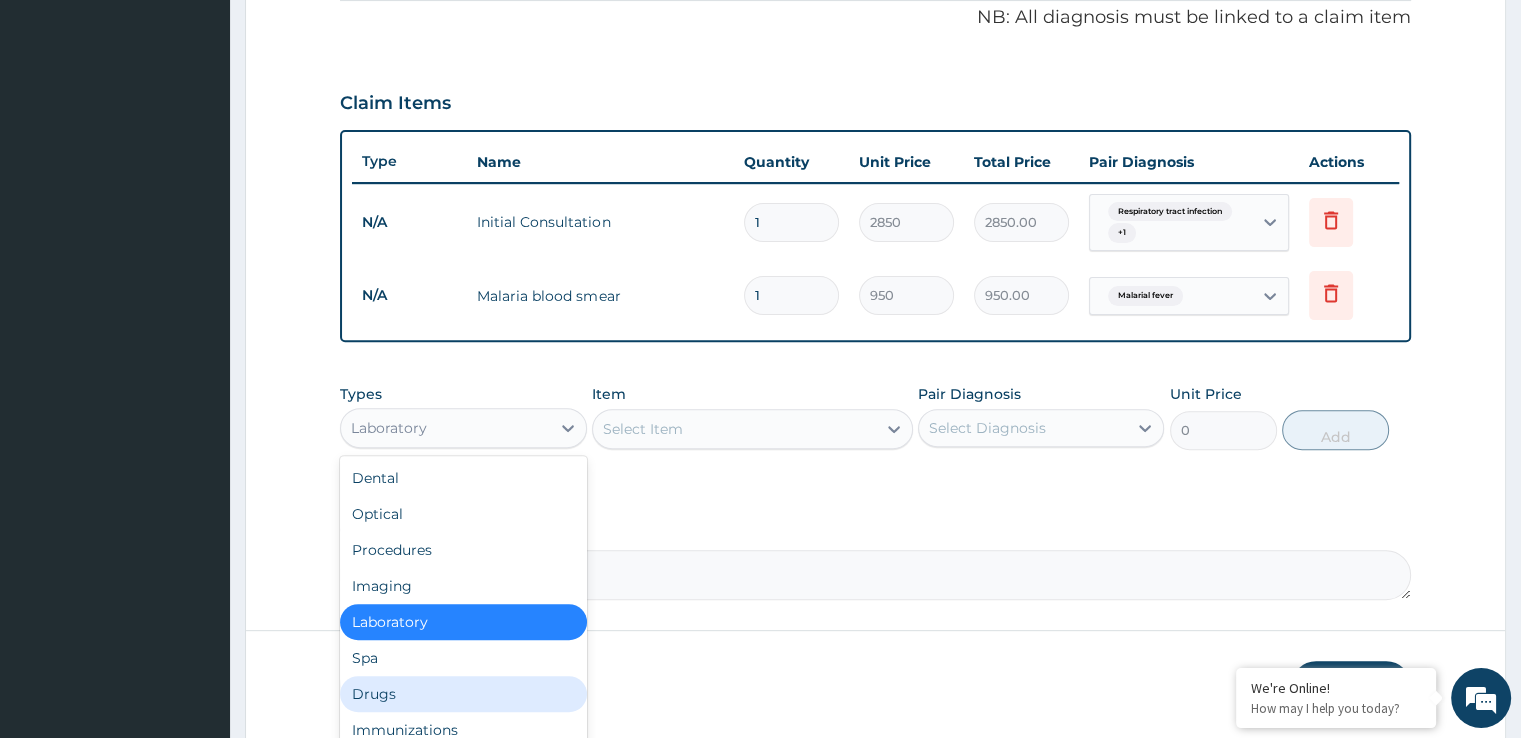 click on "Drugs" at bounding box center [463, 694] 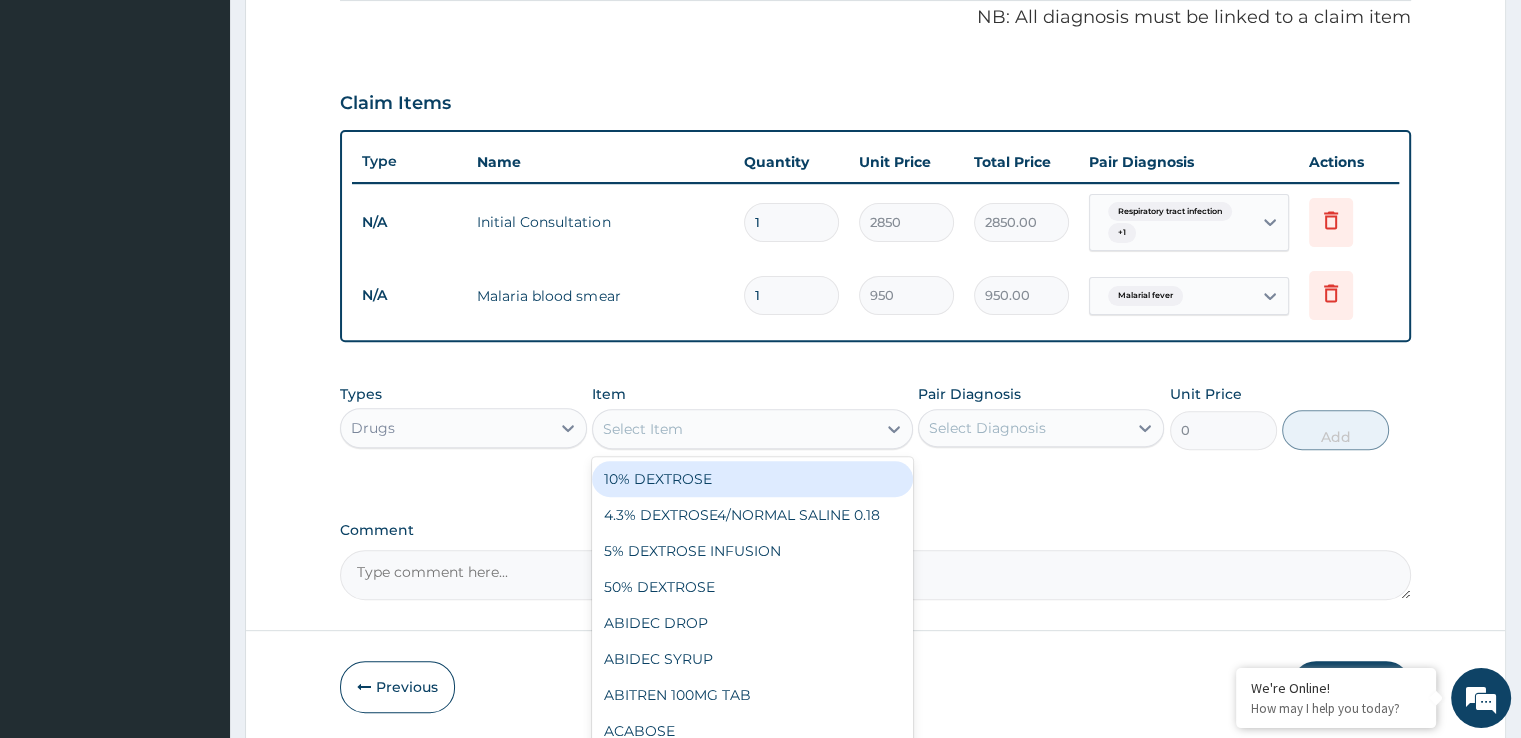 click on "Select Item" at bounding box center (734, 429) 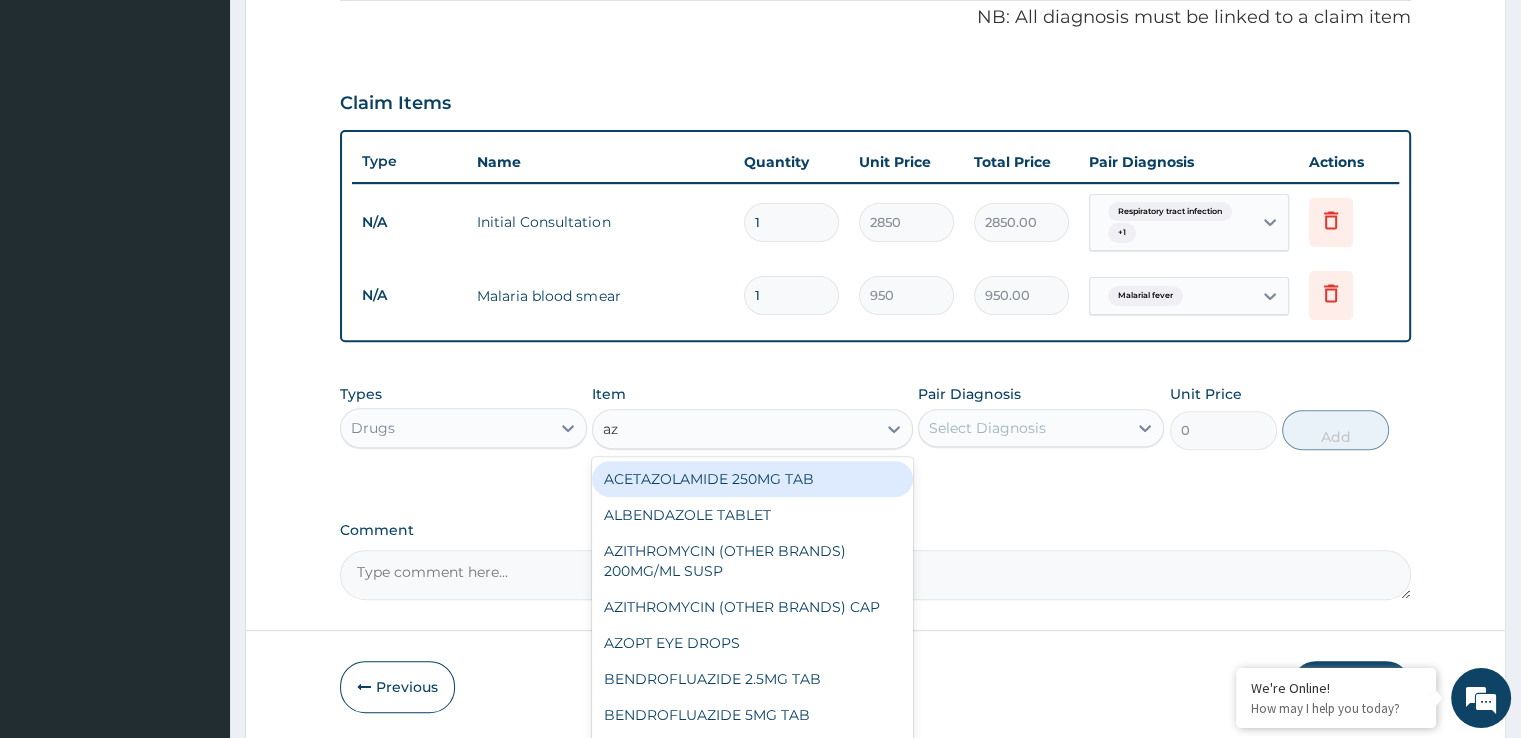 type on "azi" 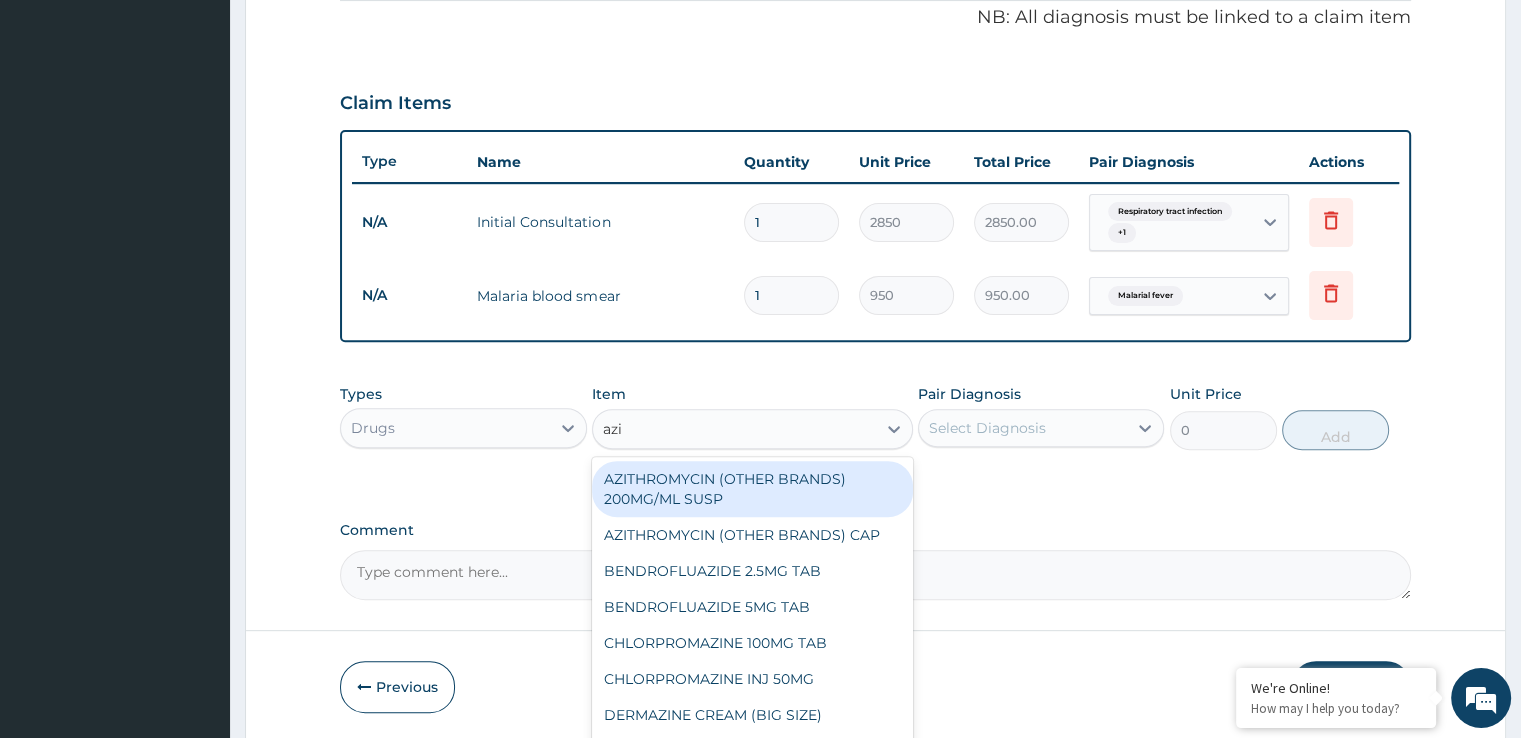 click on "AZITHROMYCIN (OTHER BRANDS) 200MG/ML SUSP" at bounding box center [752, 489] 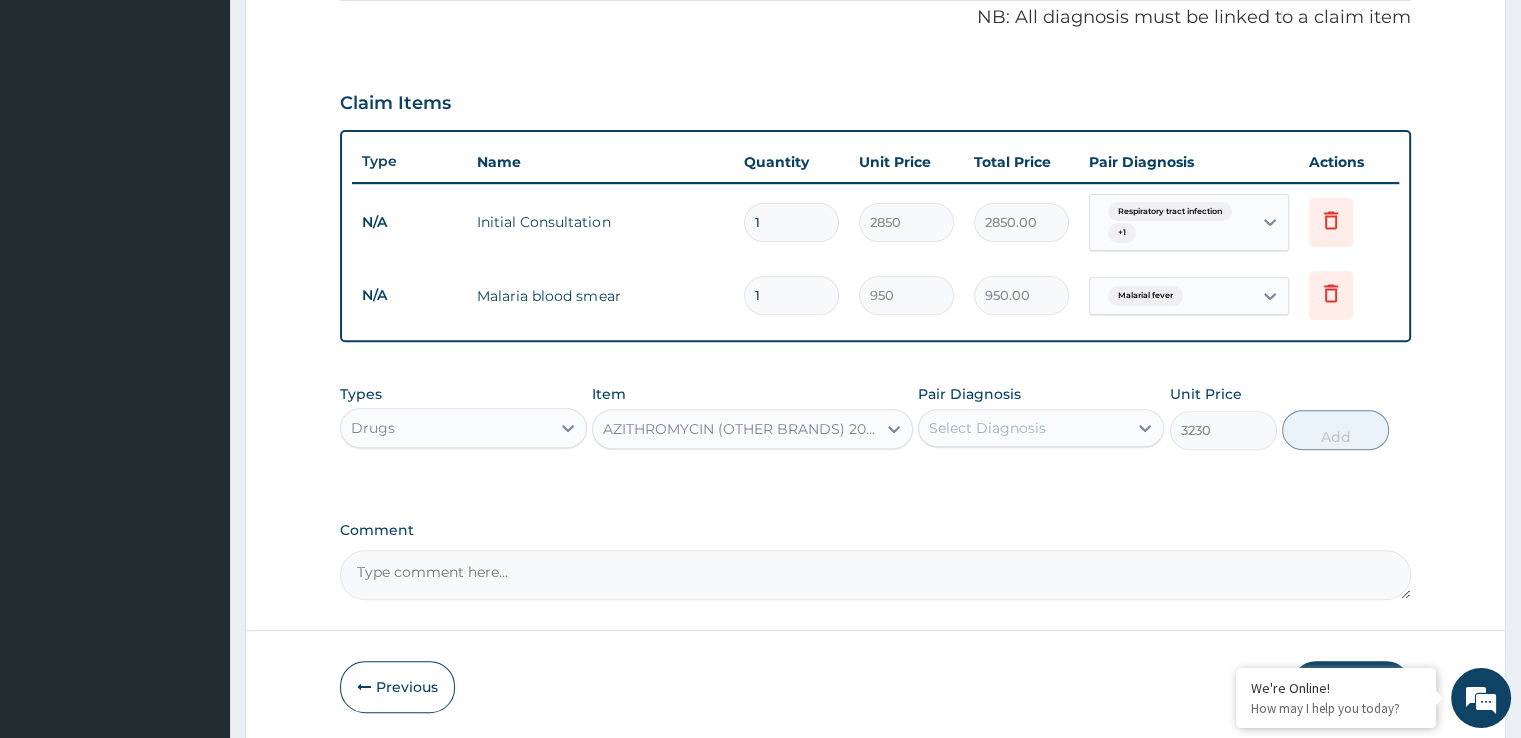 click on "Select Diagnosis" at bounding box center [987, 428] 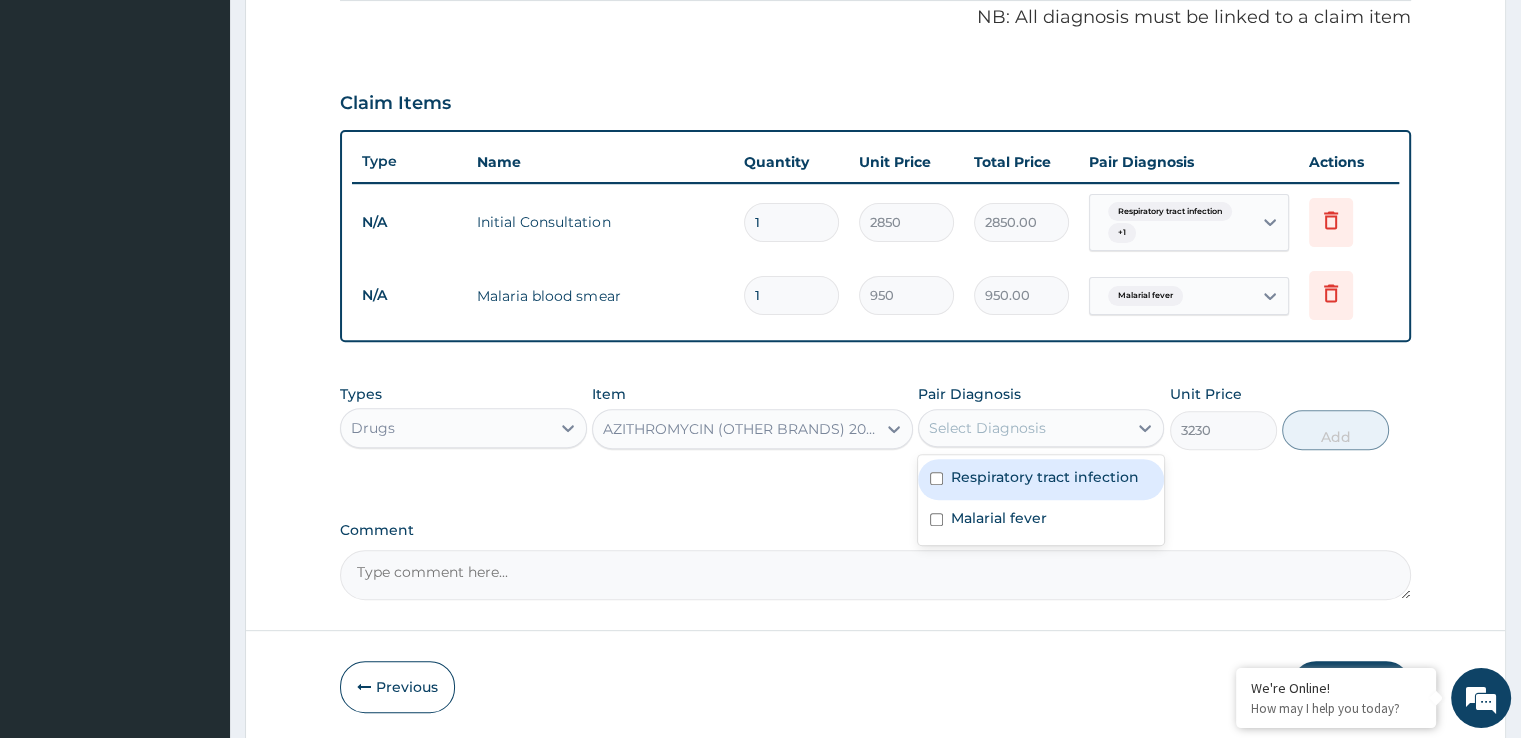 click on "Respiratory tract infection" at bounding box center (1045, 477) 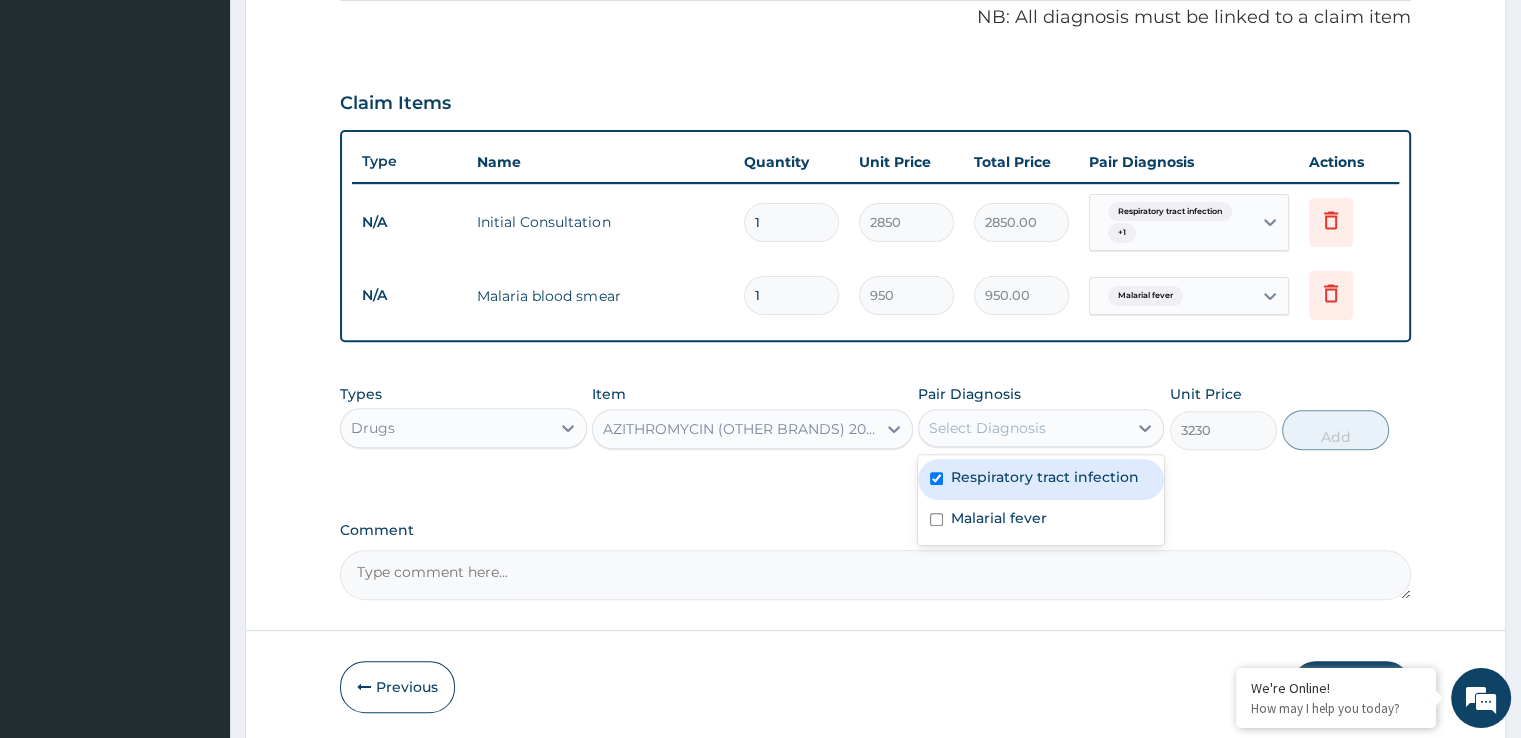 checkbox on "true" 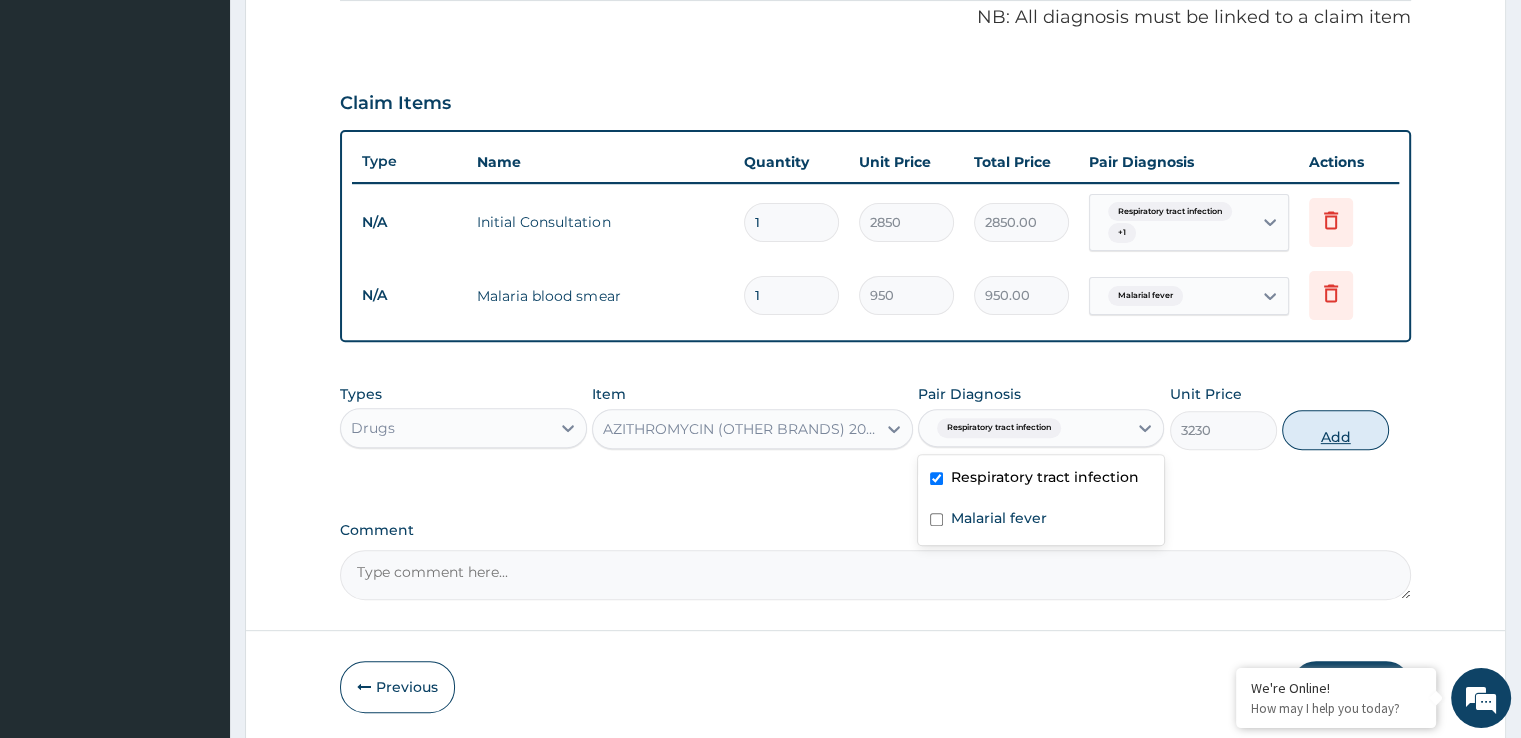 click on "Add" at bounding box center (1335, 430) 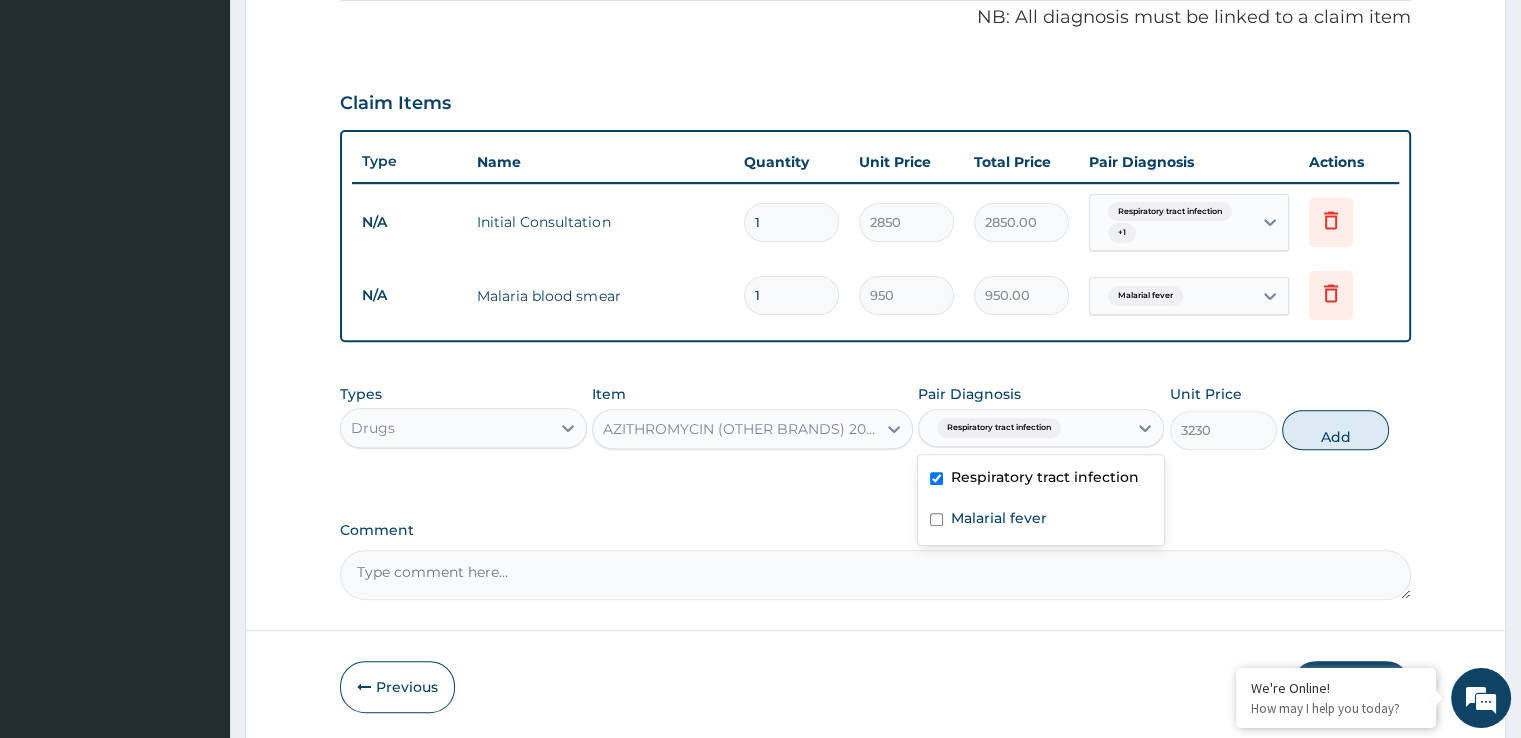 type on "0" 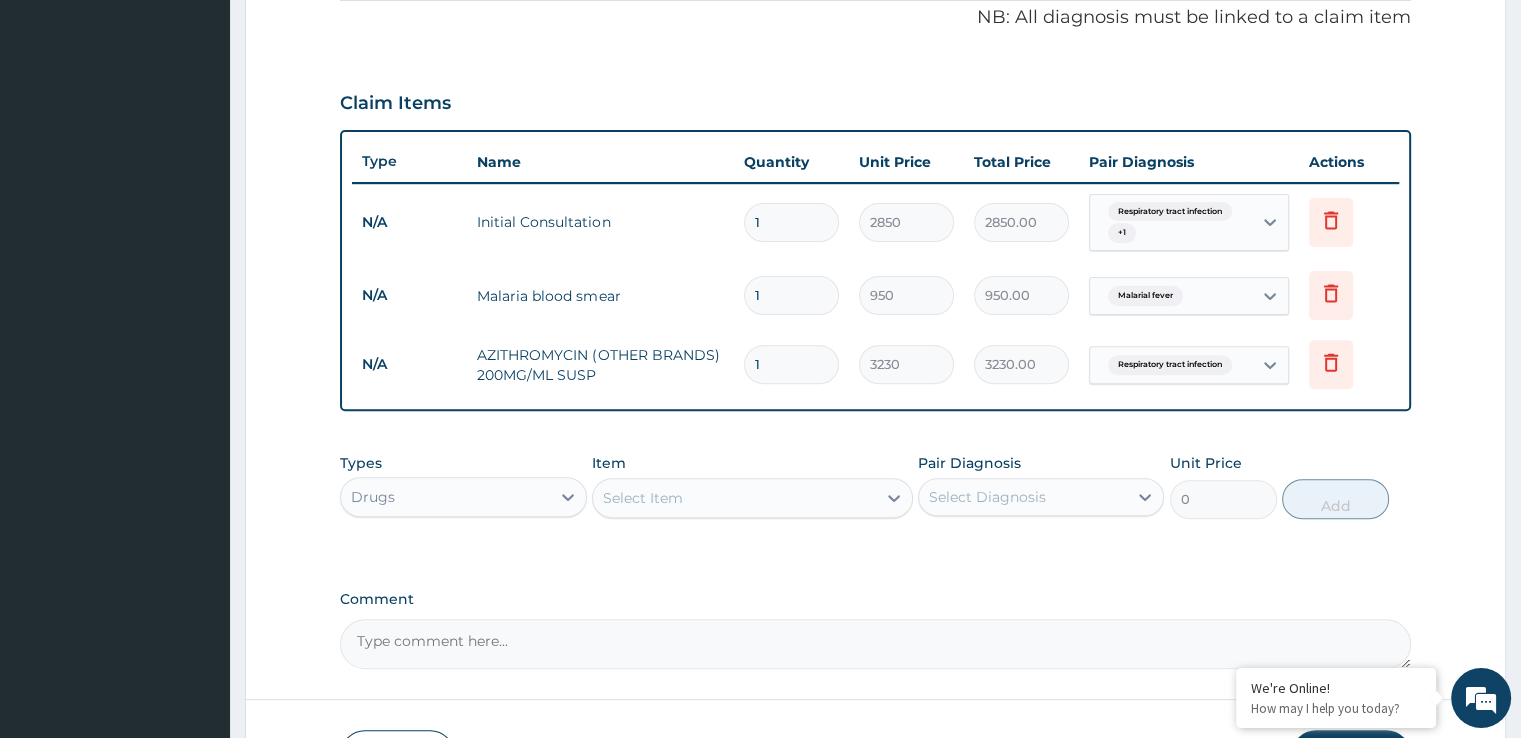 click on "Types Drugs Item Select Item Pair Diagnosis Select Diagnosis Unit Price 0 Add" at bounding box center [875, 486] 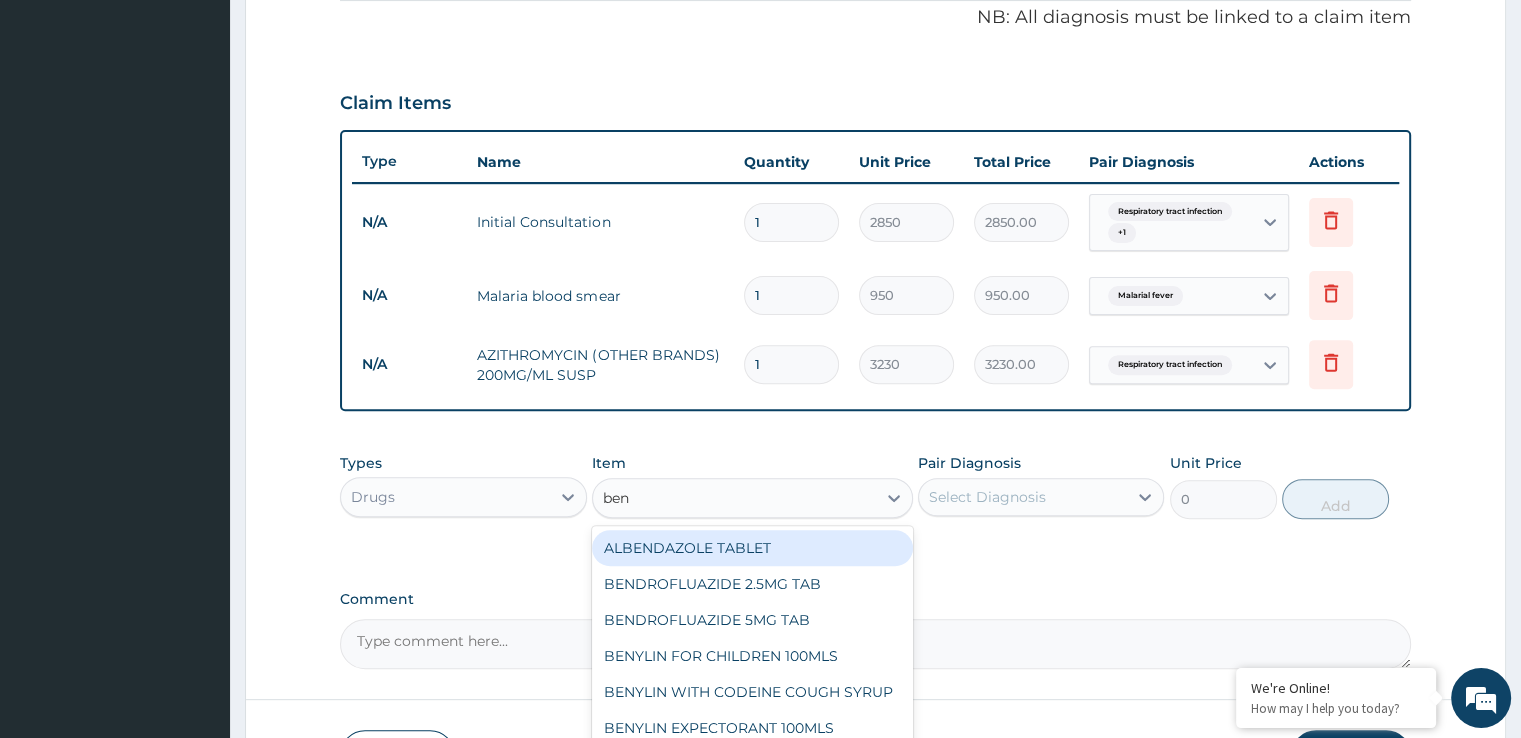 type on "beny" 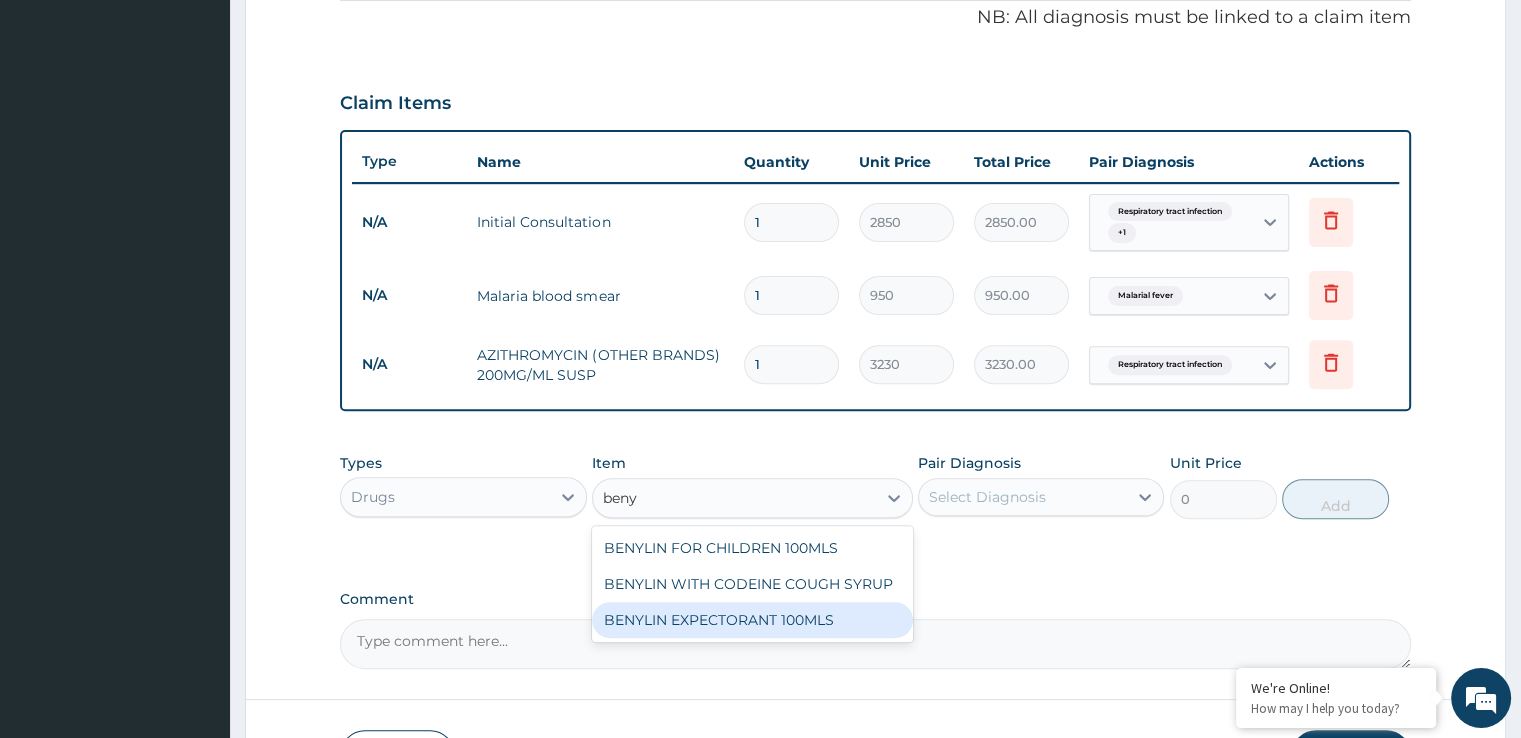 click on "BENYLIN EXPECTORANT 100MLS" at bounding box center (752, 620) 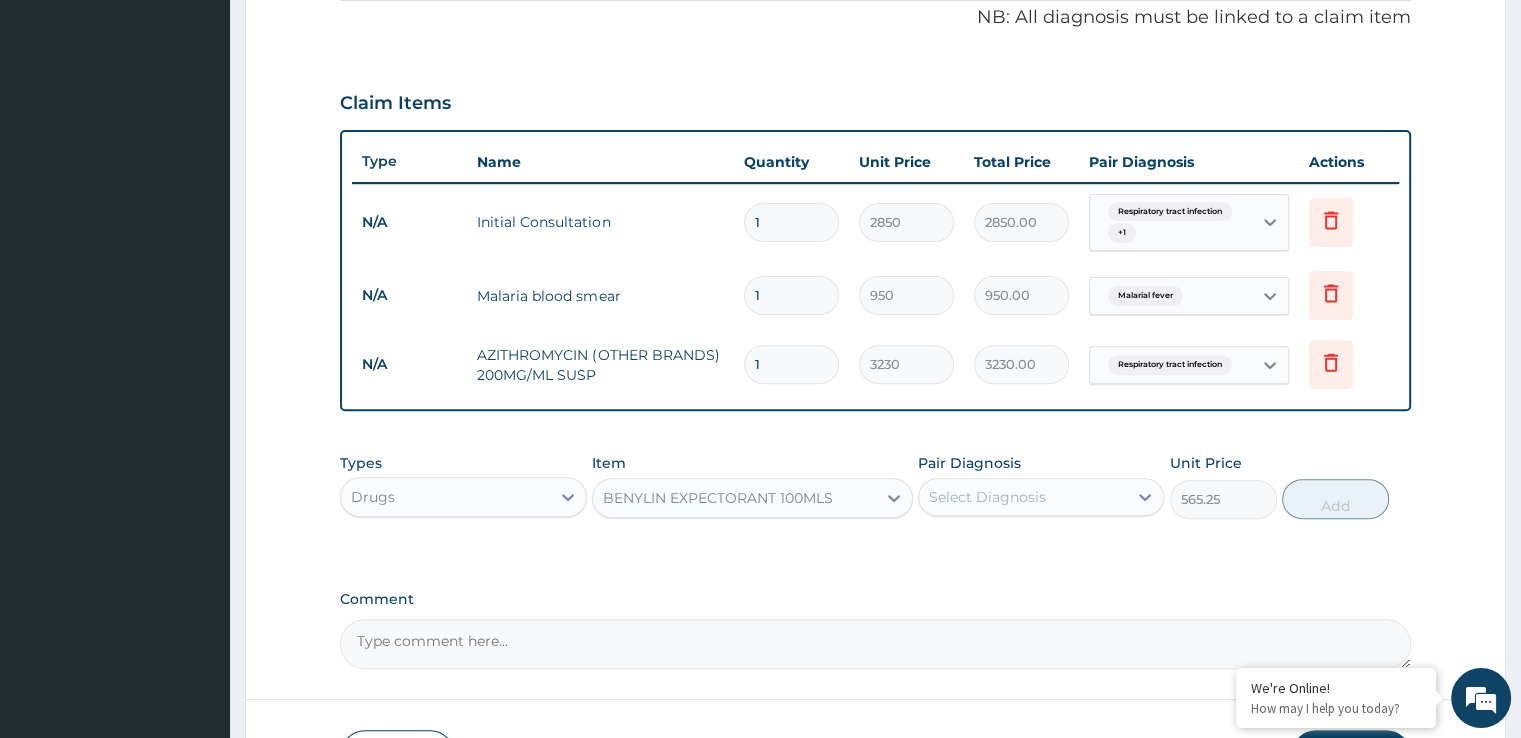 click on "Select Diagnosis" at bounding box center [987, 497] 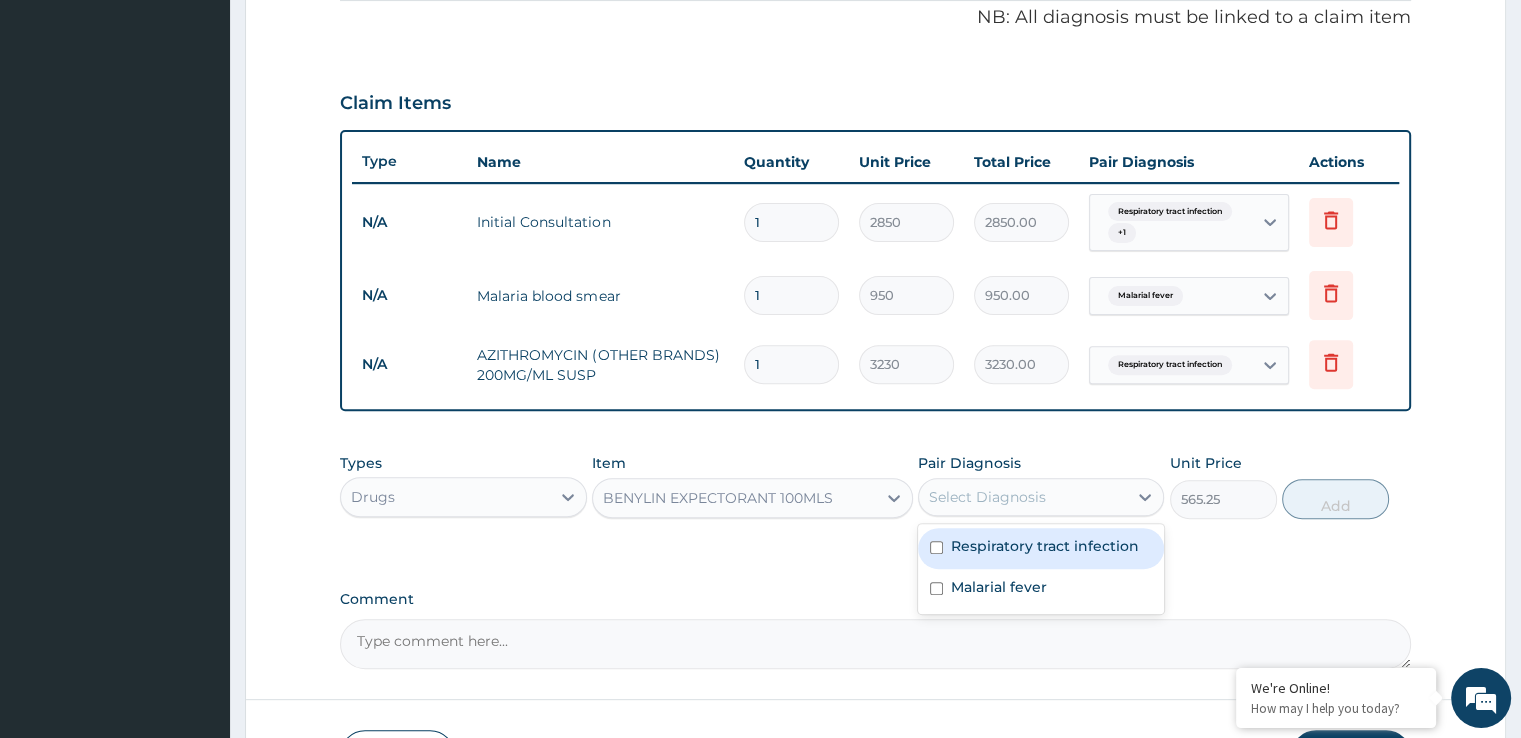 click on "Respiratory tract infection" at bounding box center [1045, 546] 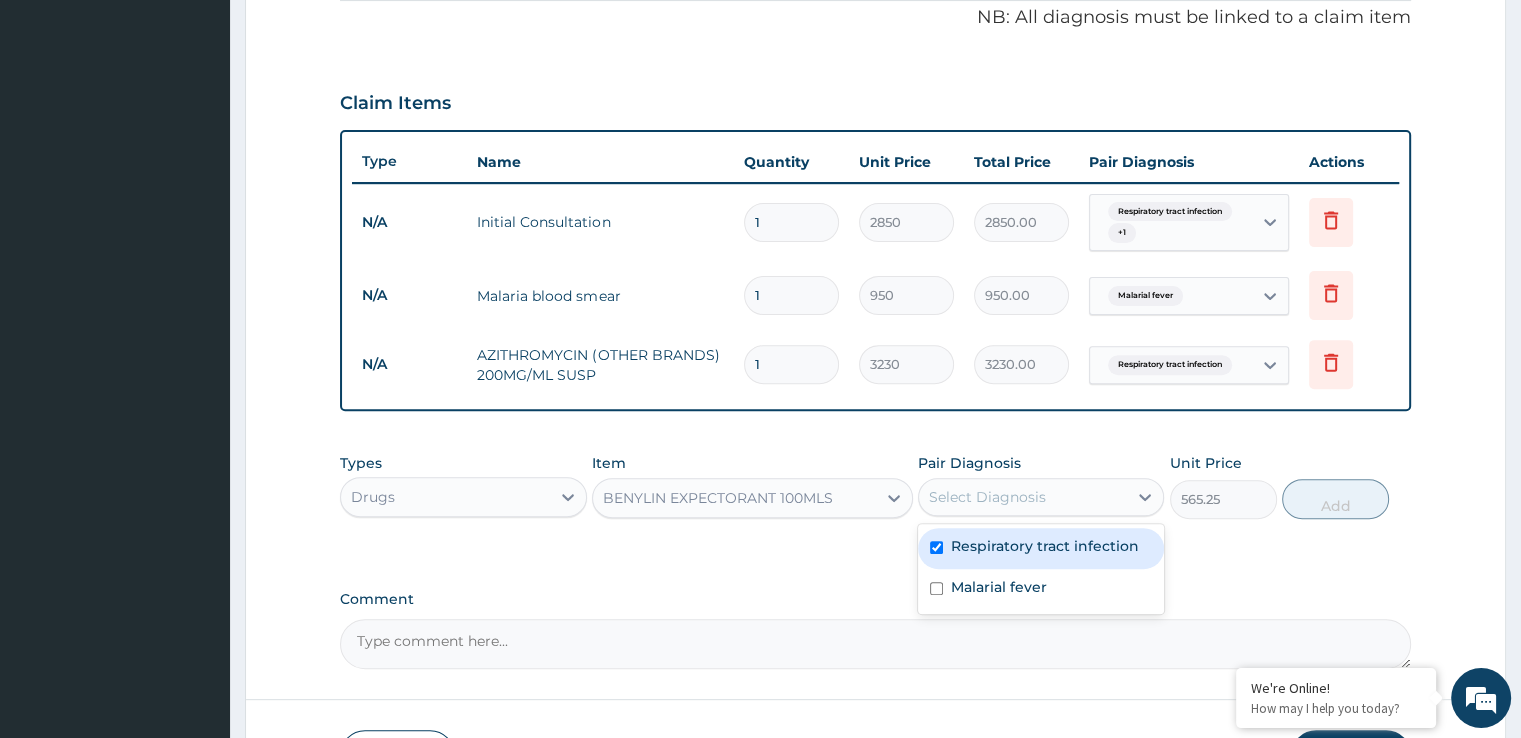 checkbox on "true" 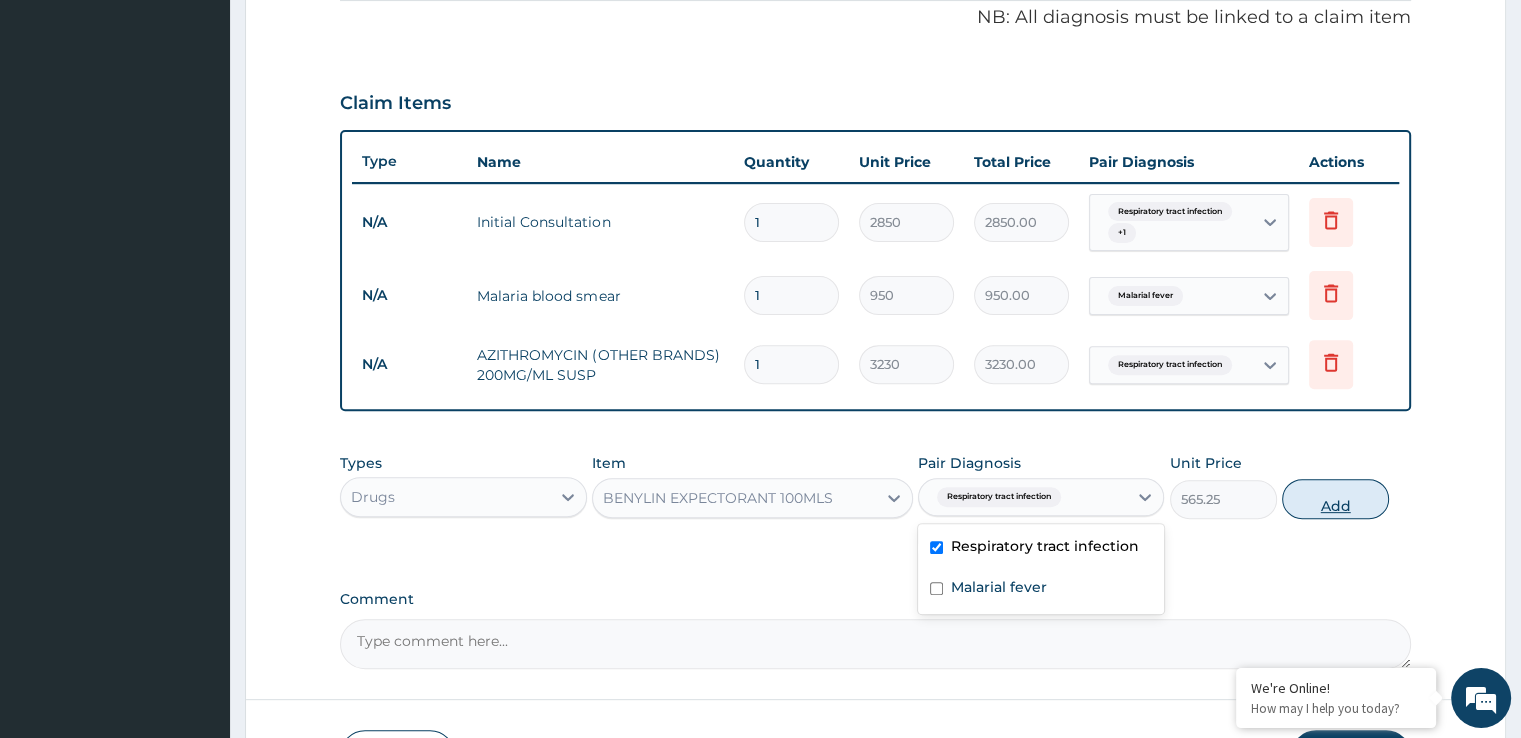 click on "Add" at bounding box center [1335, 499] 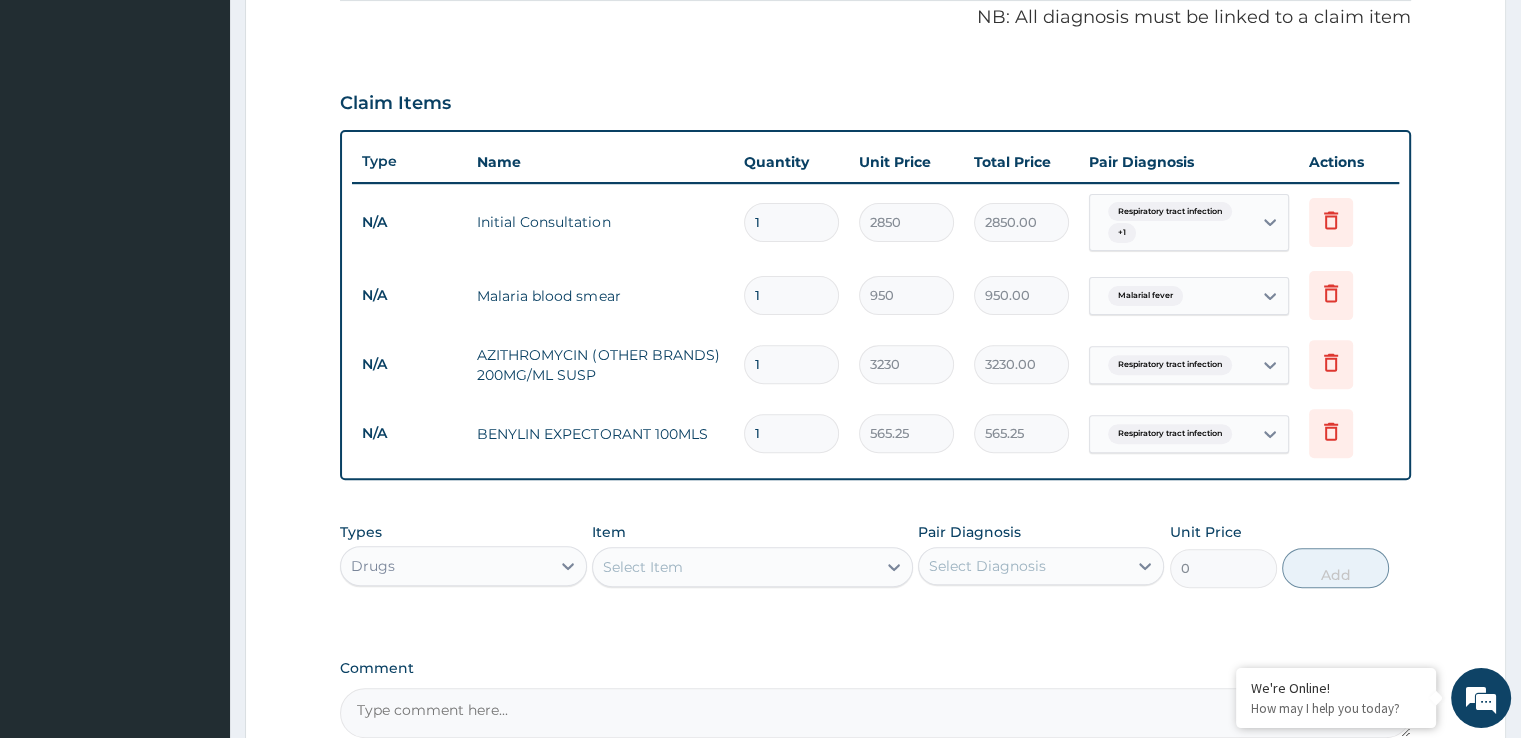 click on "Select Item" at bounding box center (643, 567) 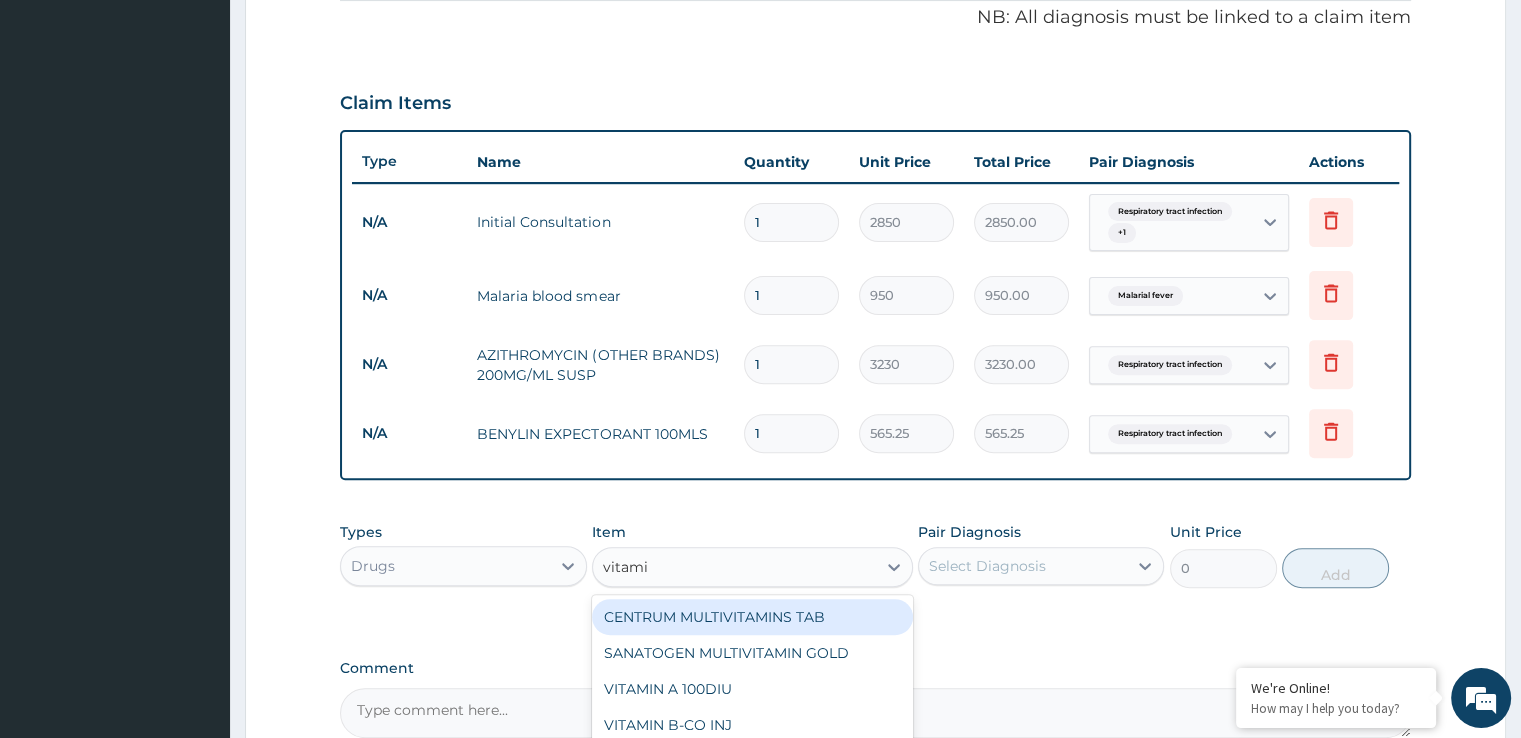 type on "vitamin" 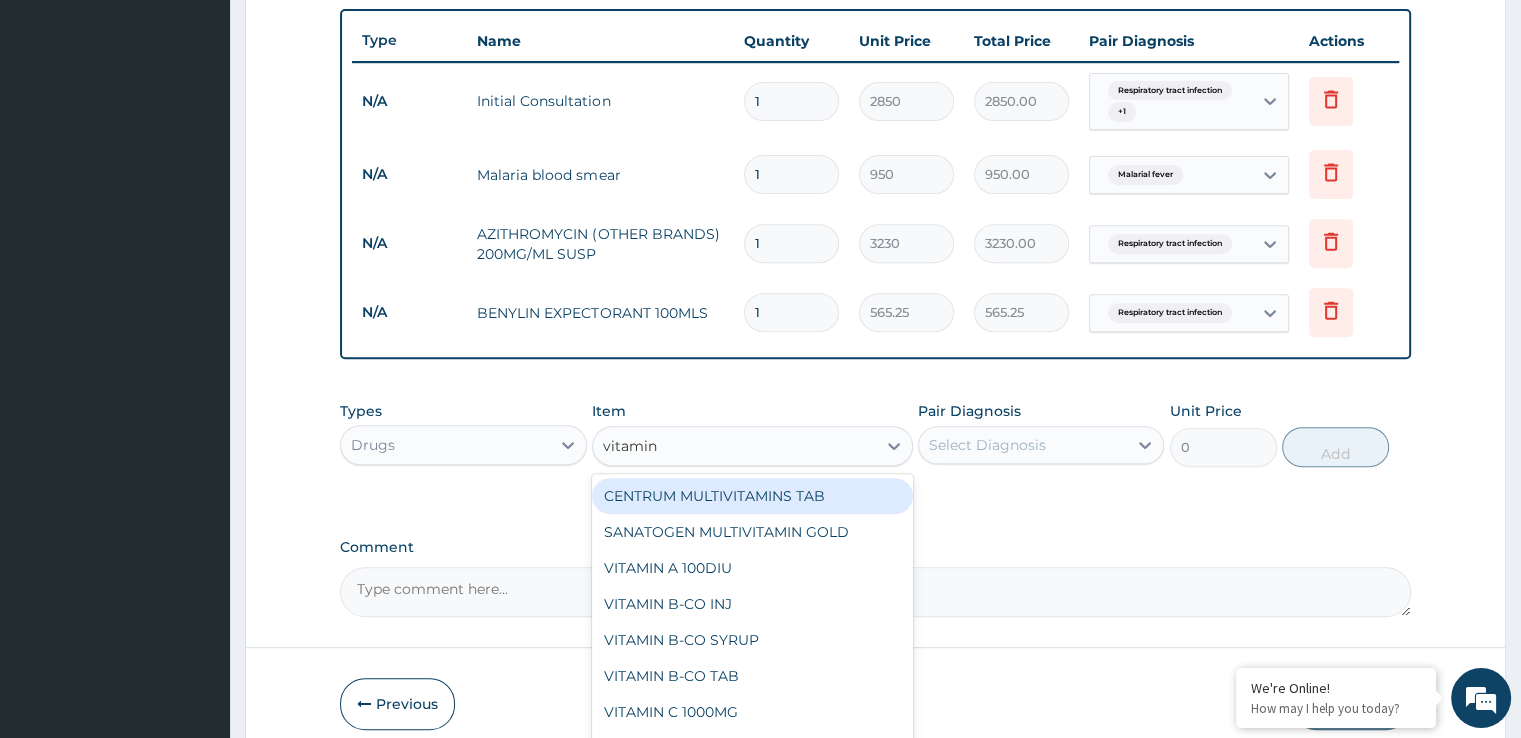 scroll, scrollTop: 820, scrollLeft: 0, axis: vertical 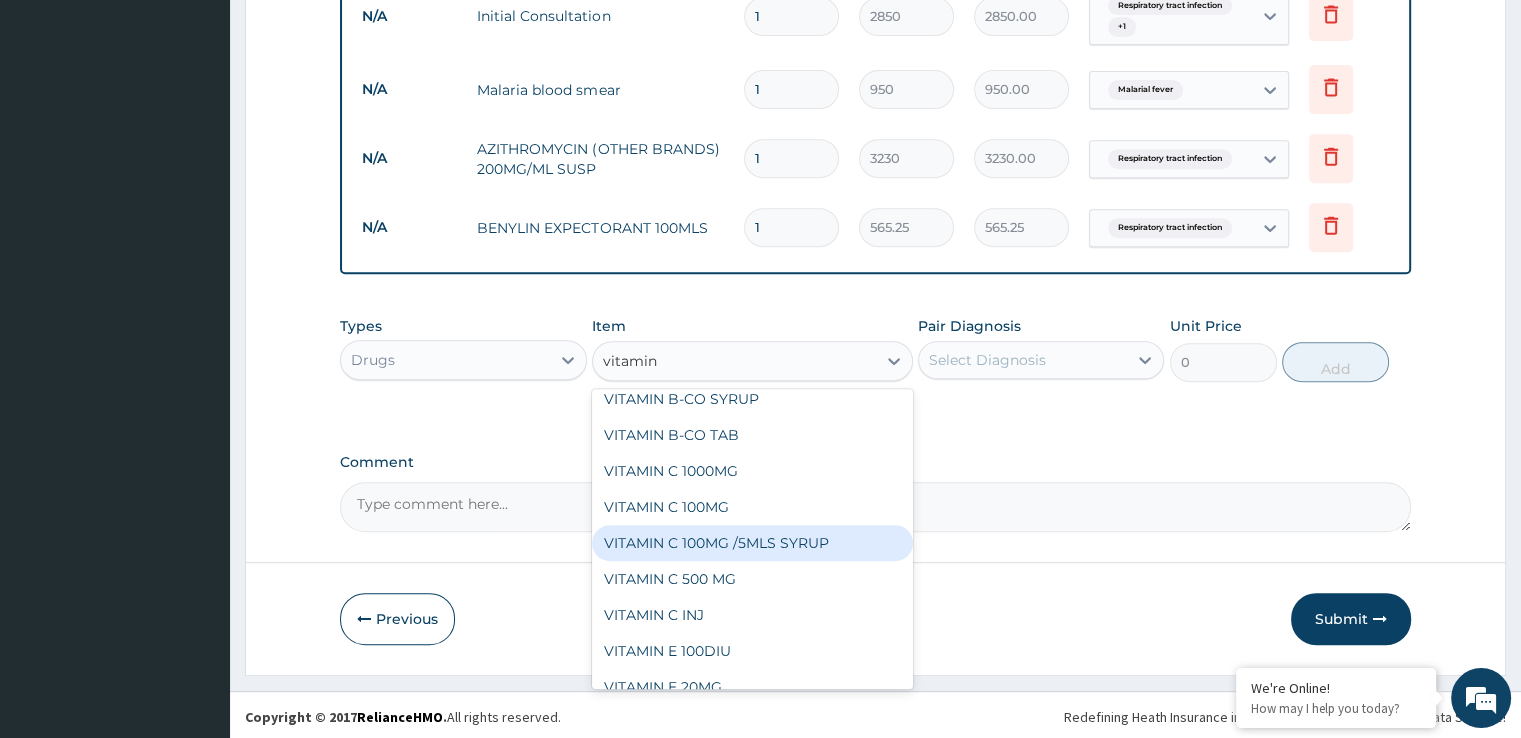 click on "VITAMIN C 100MG /5MLS SYRUP" at bounding box center [752, 543] 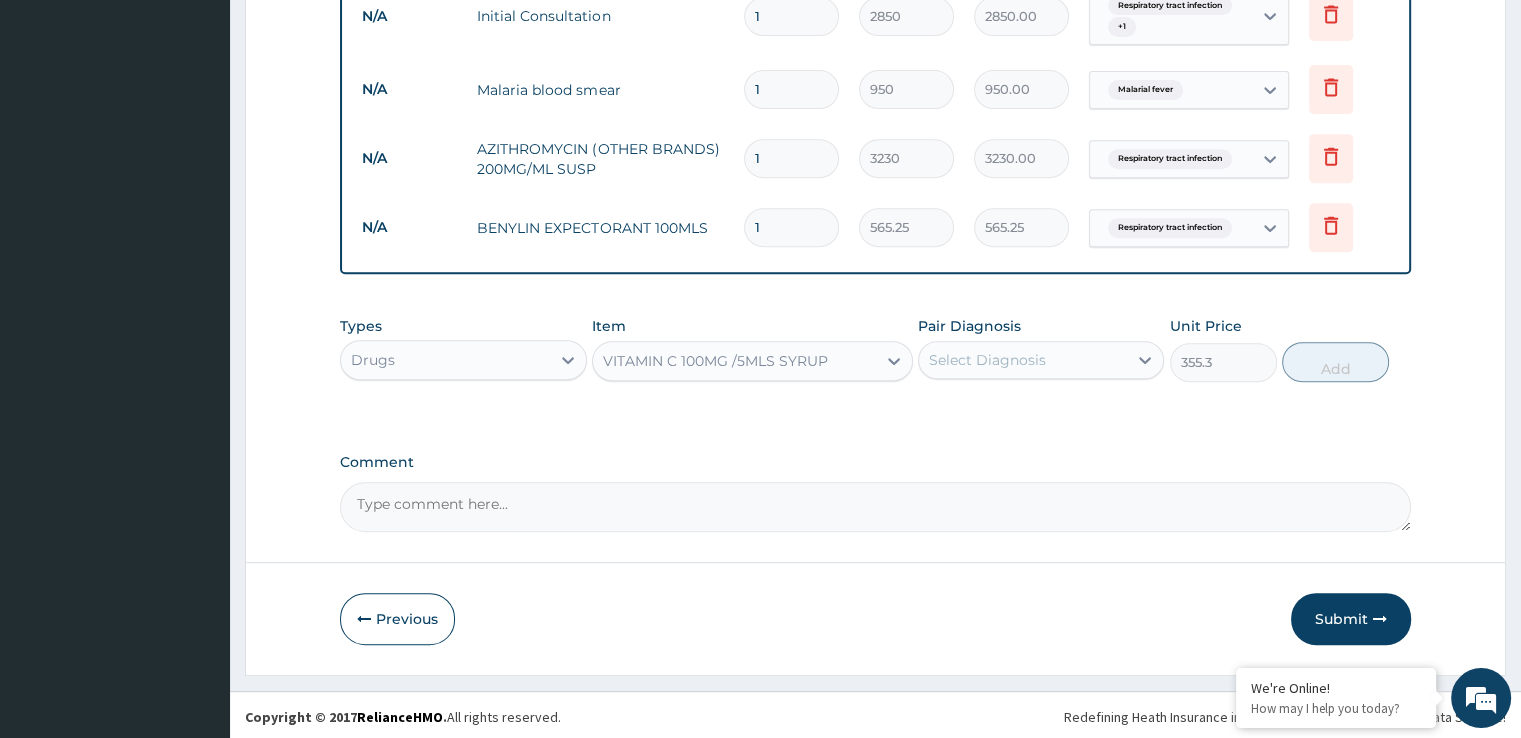 click on "Select Diagnosis" at bounding box center [987, 360] 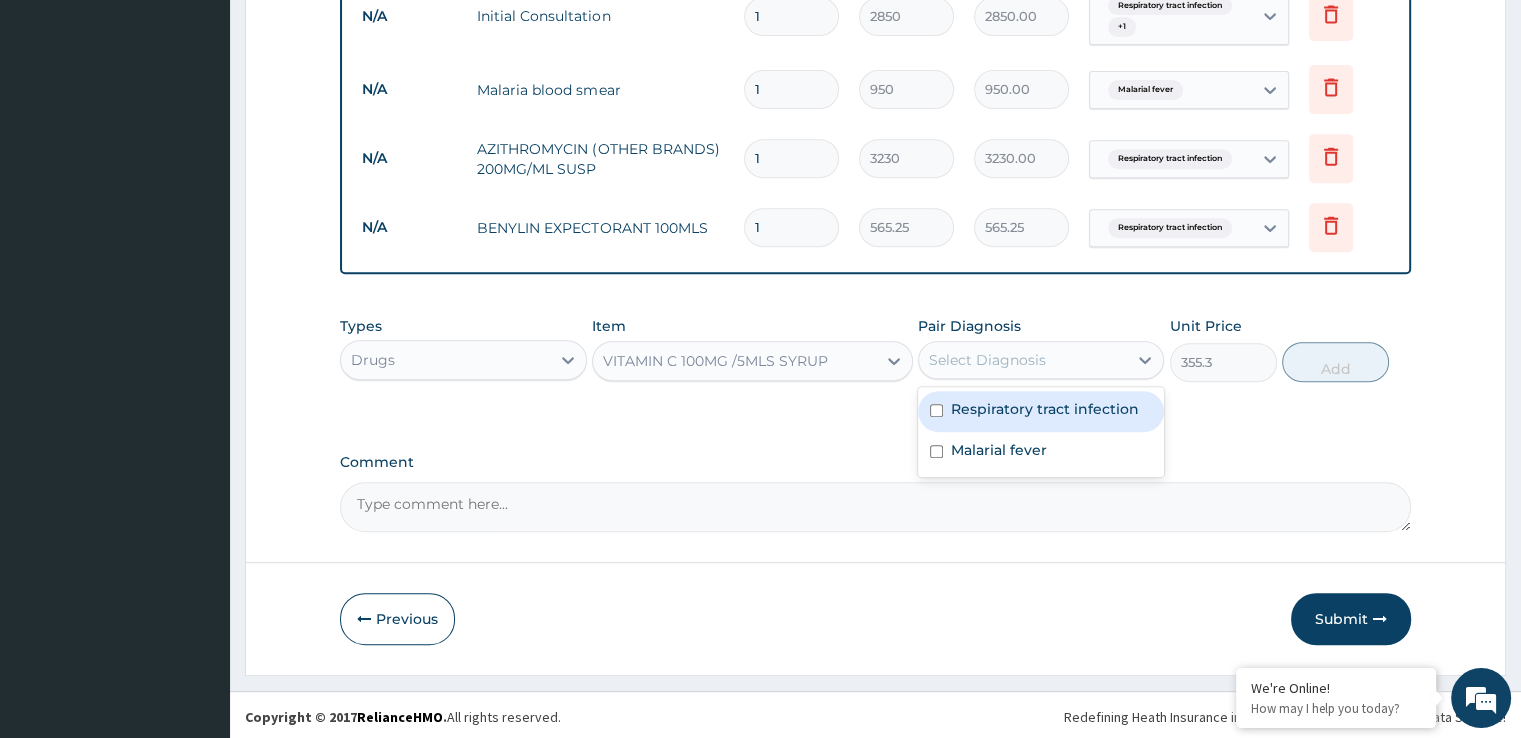 click on "Respiratory tract infection" at bounding box center (1041, 411) 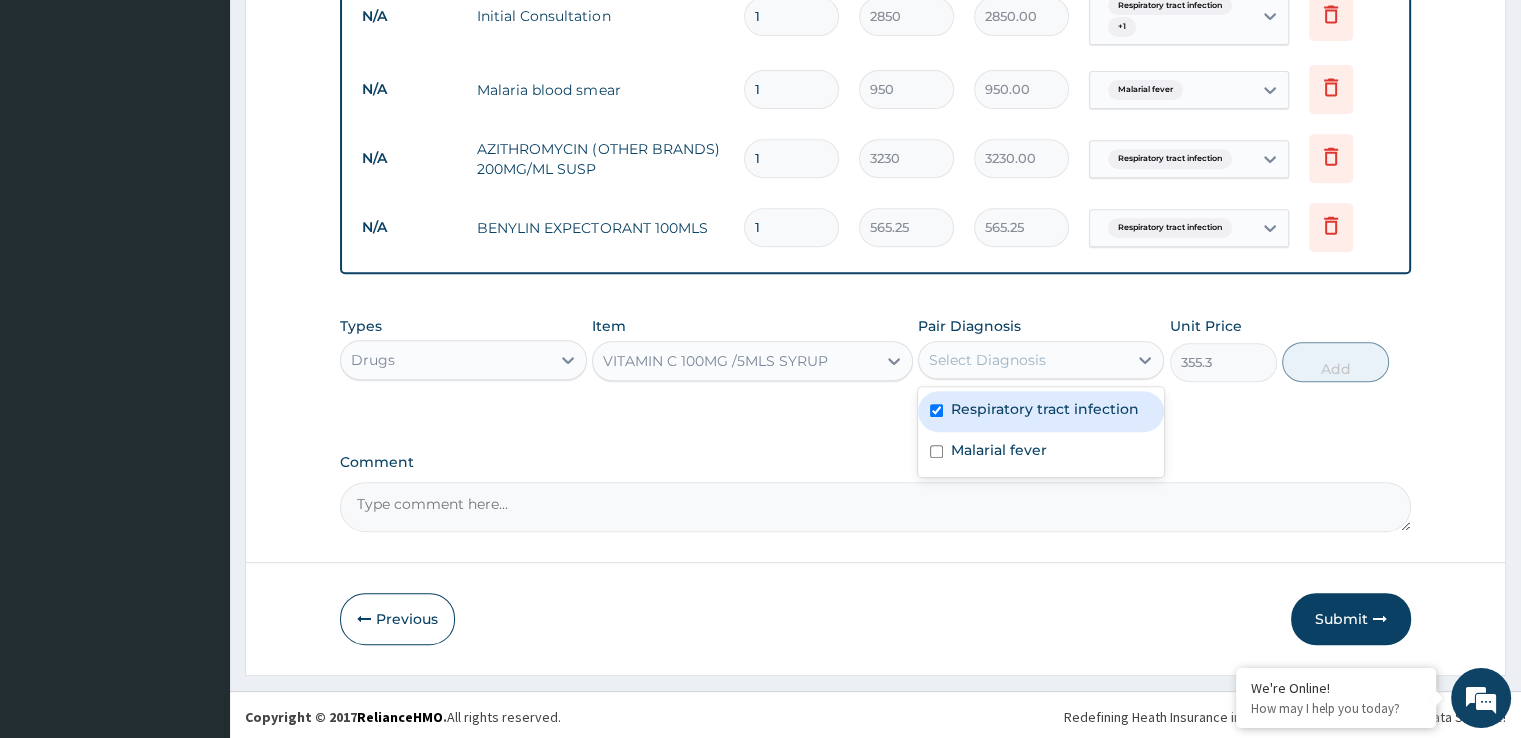 checkbox on "true" 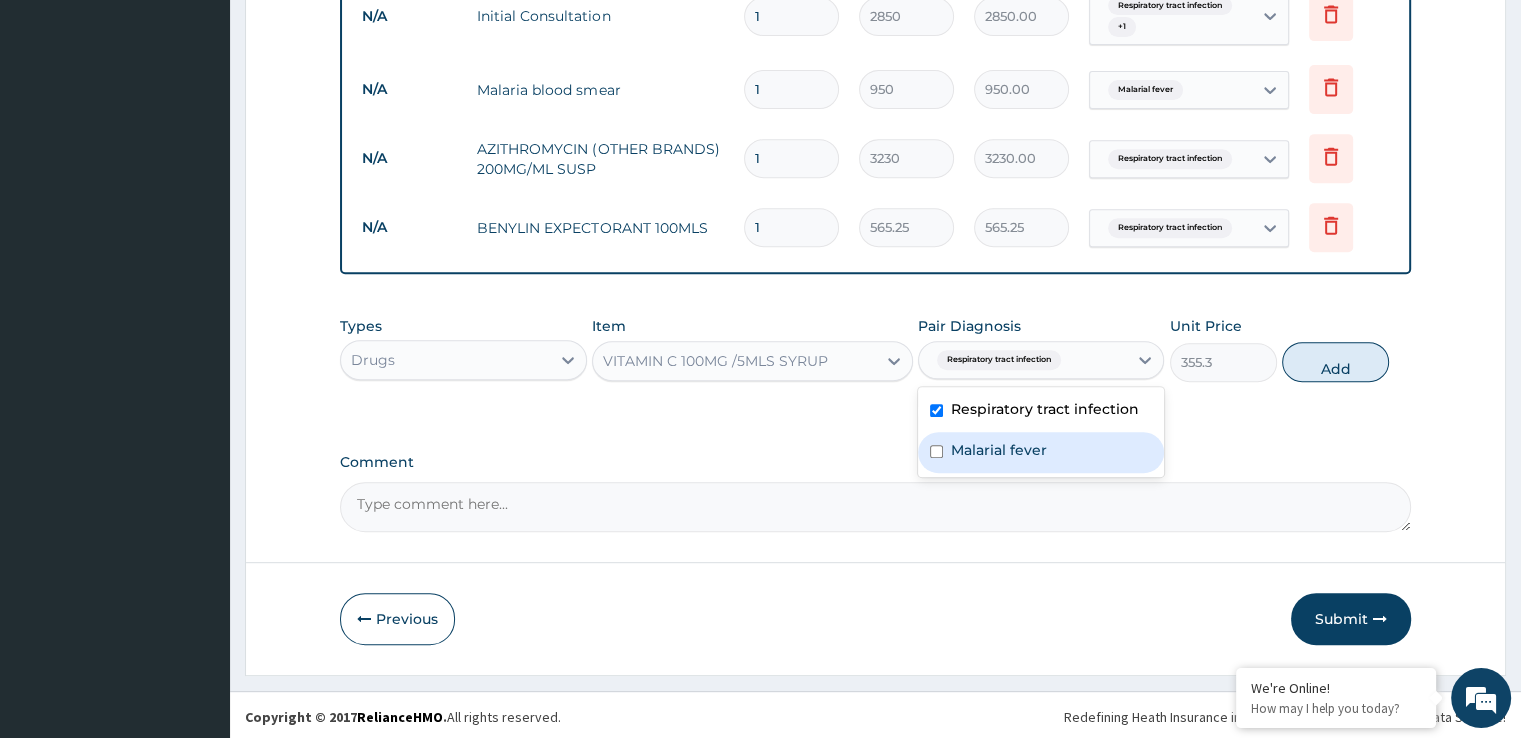 click on "Malarial fever" at bounding box center [999, 450] 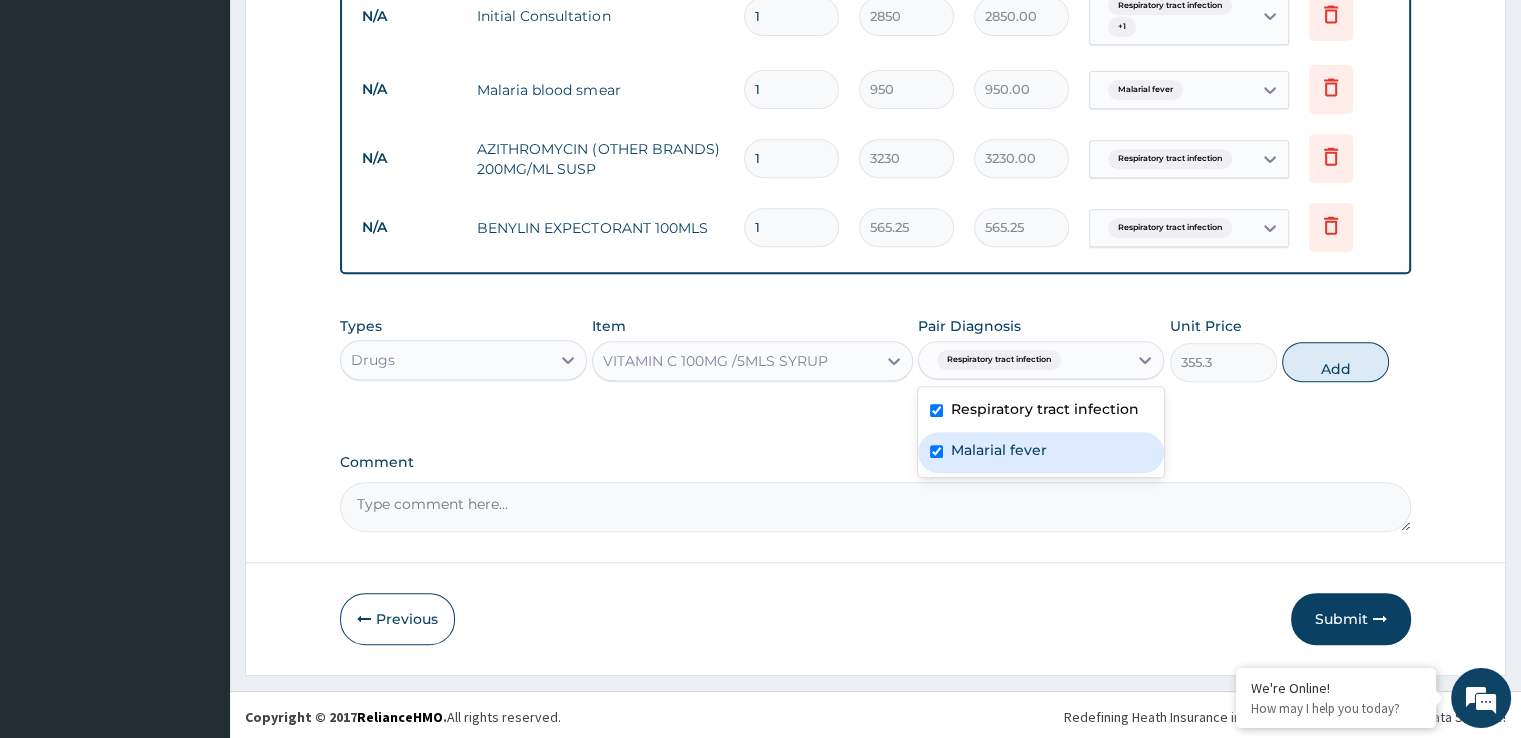 checkbox on "true" 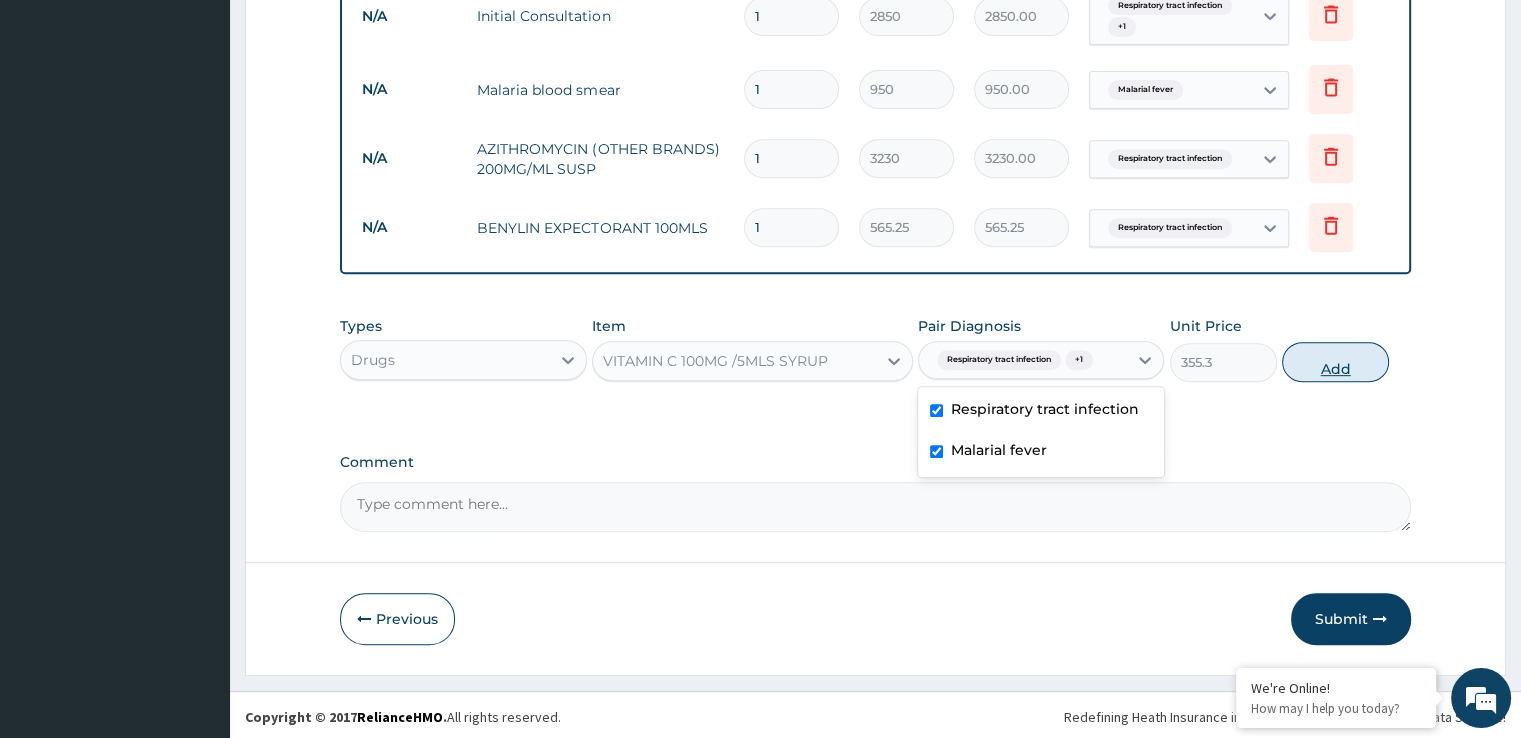 click on "Add" at bounding box center [1335, 362] 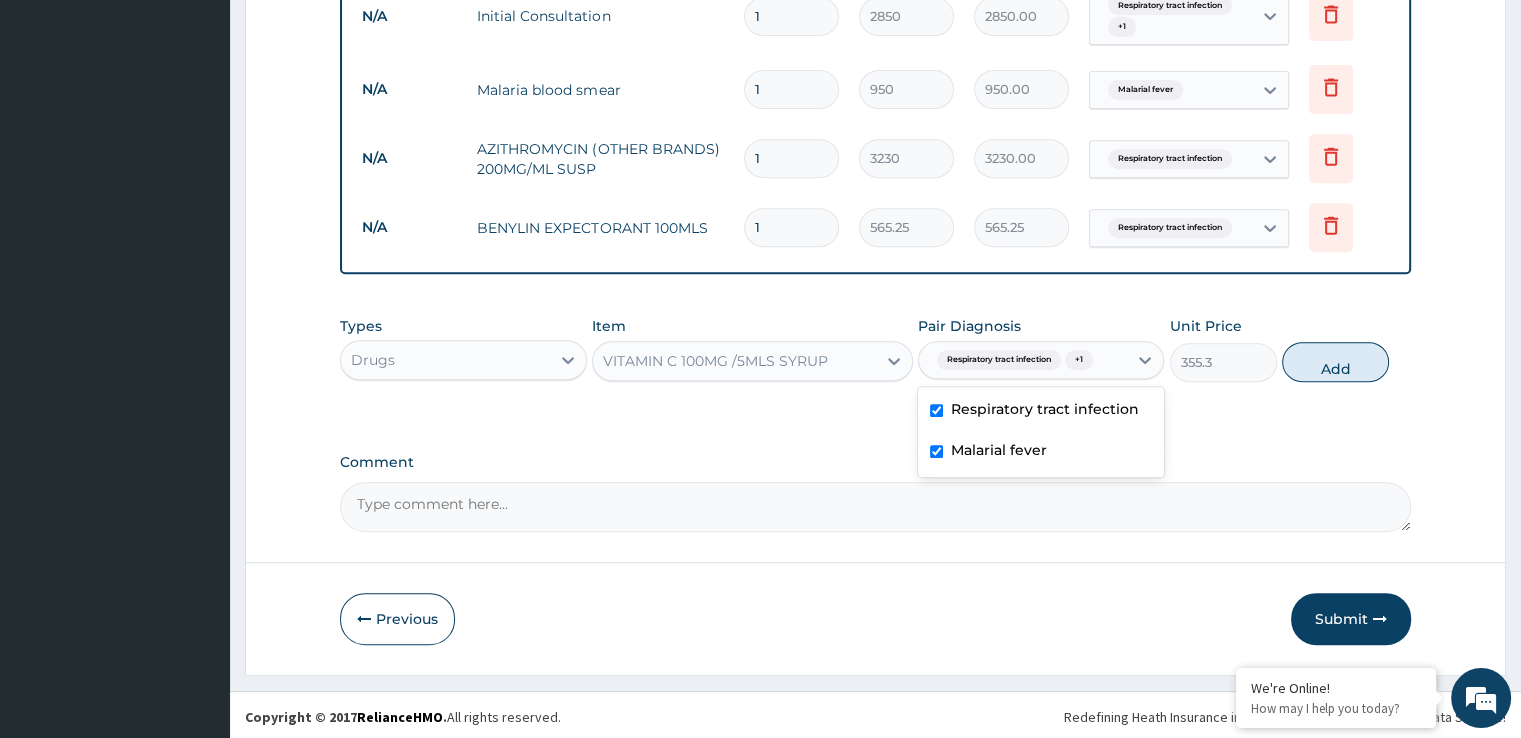 type on "0" 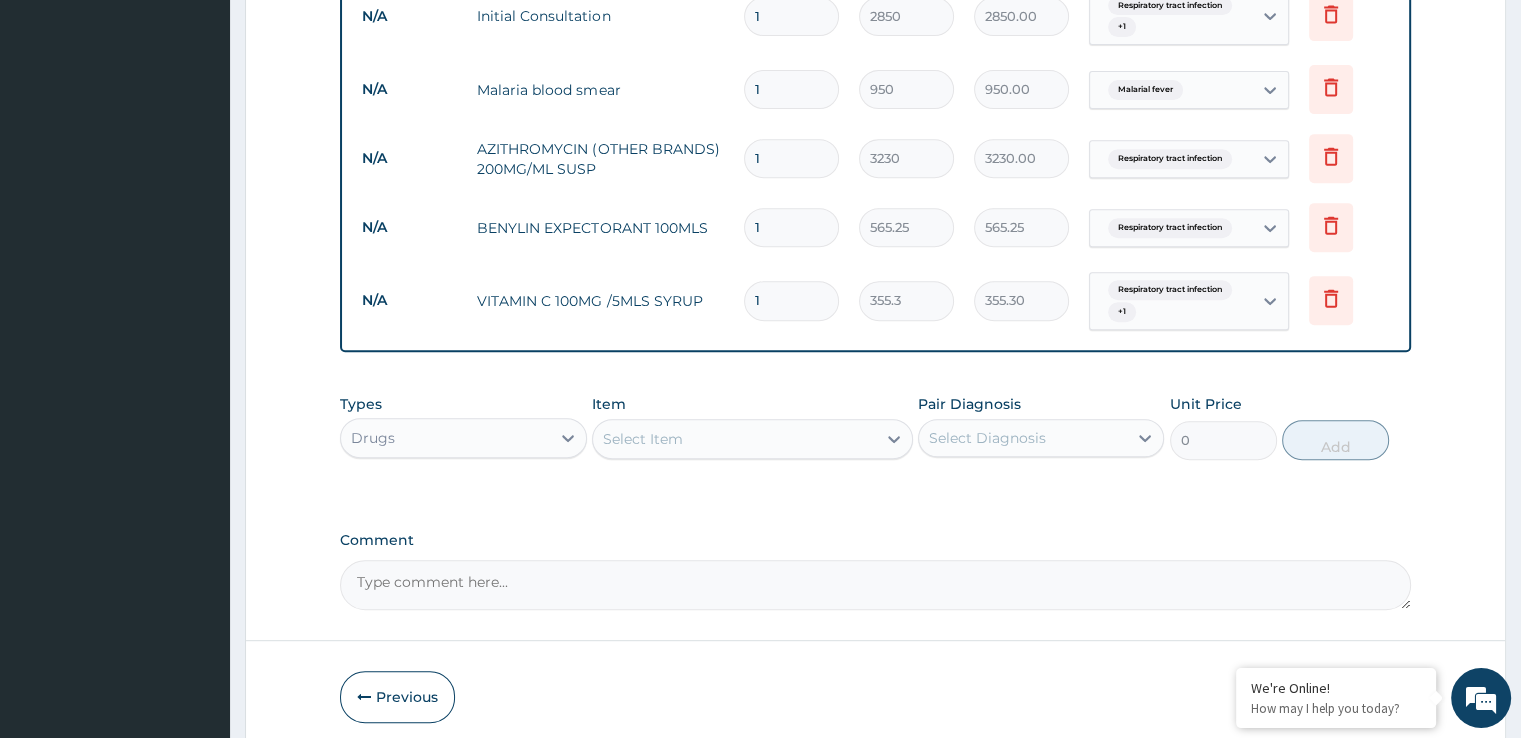 click on "Select Item" at bounding box center (734, 439) 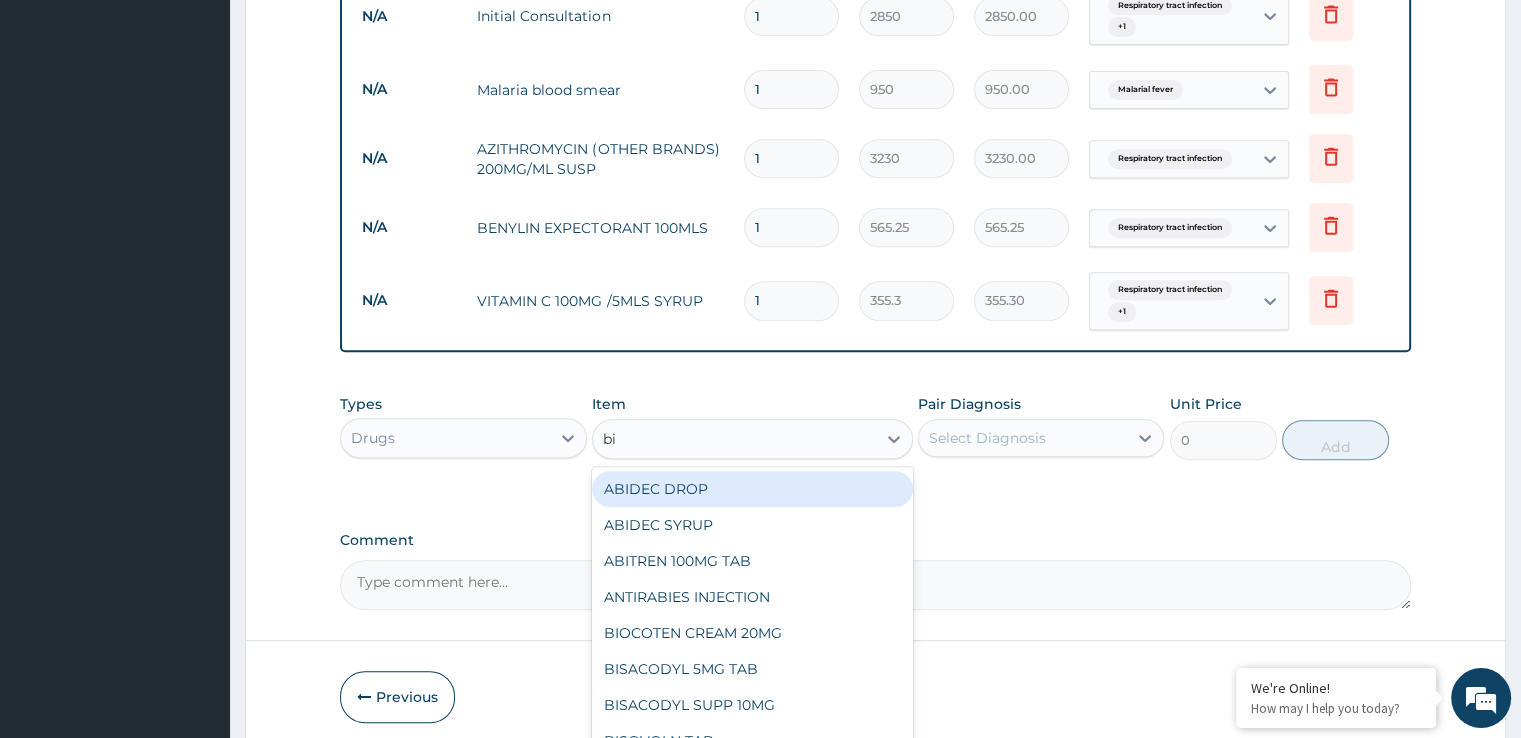 type on "b" 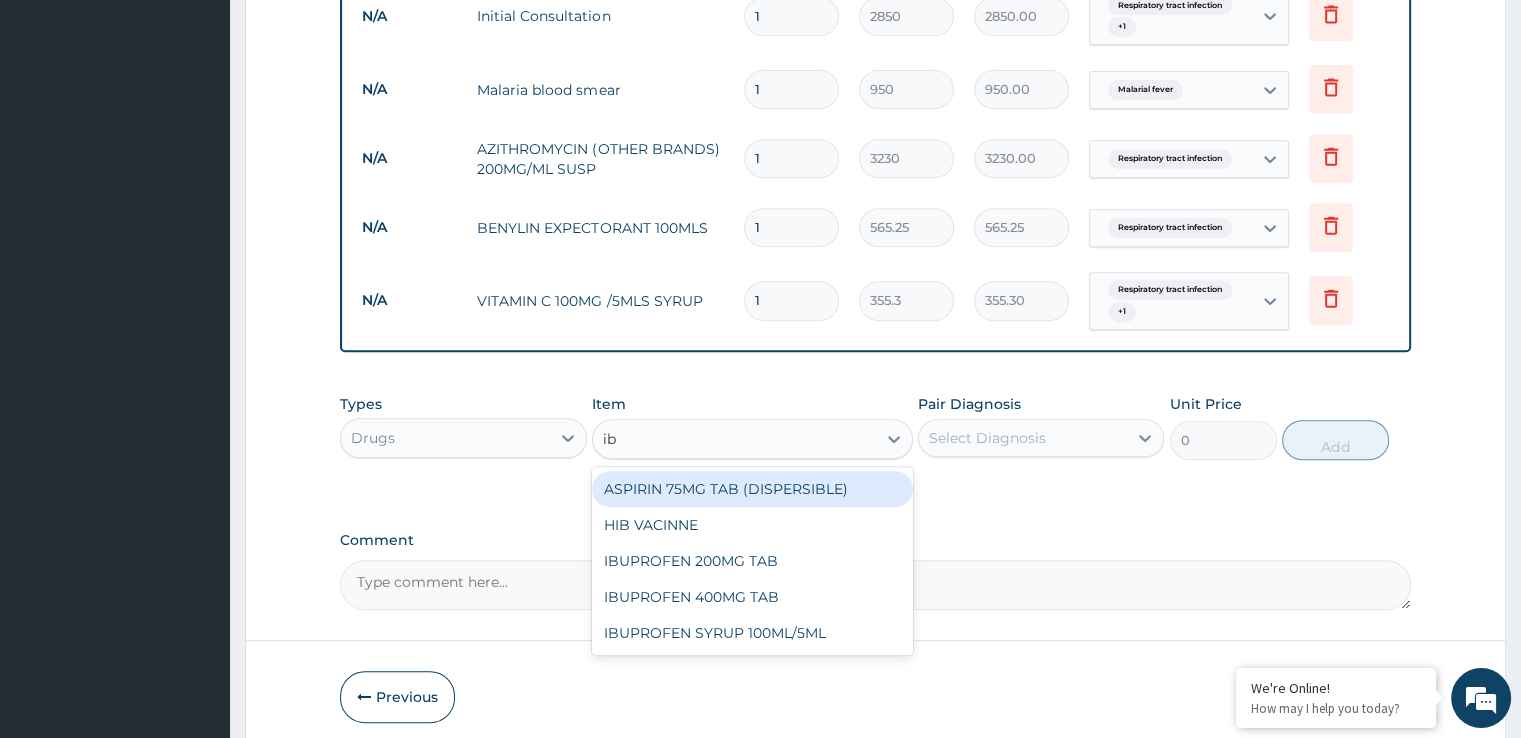 type on "ibu" 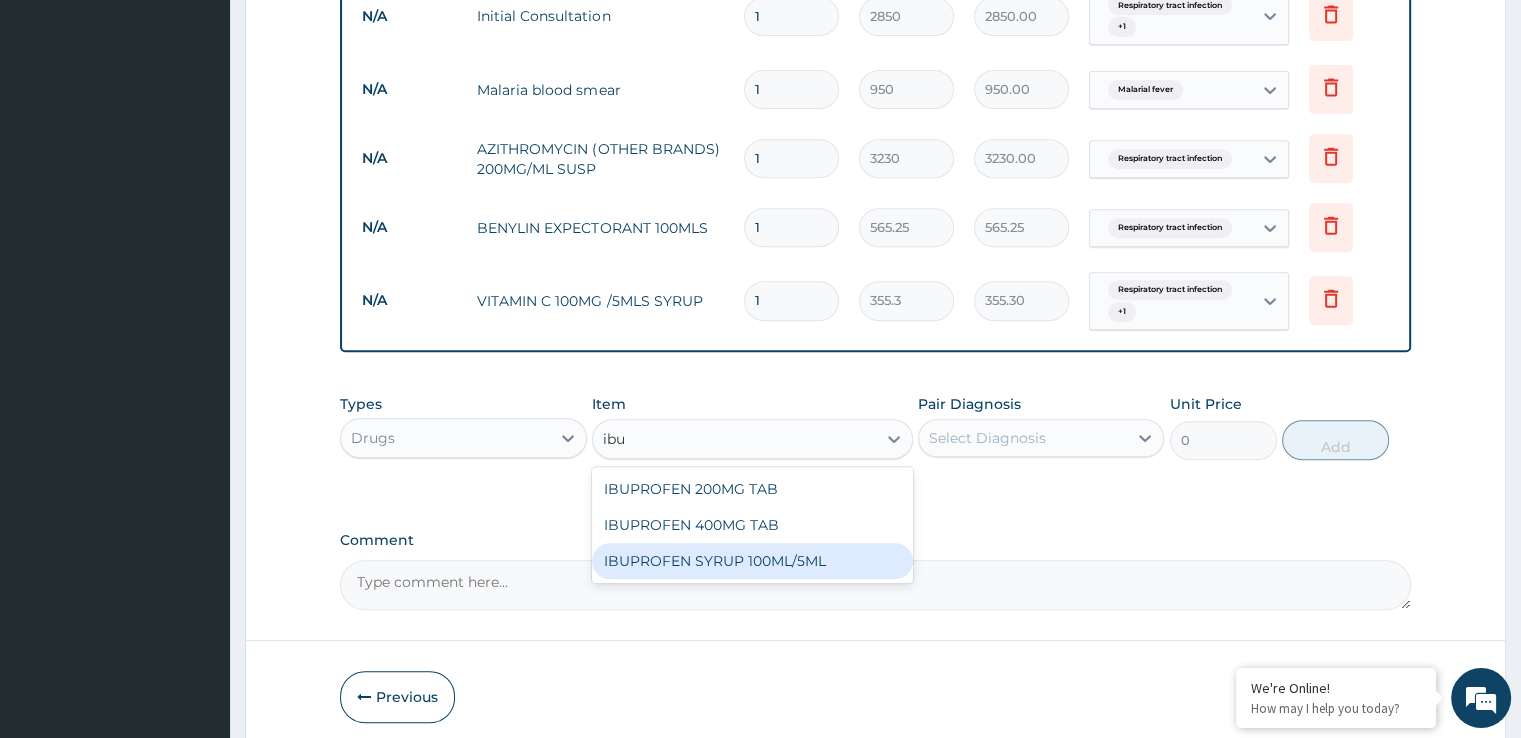 click on "IBUPROFEN SYRUP 100ML/5ML" at bounding box center (752, 561) 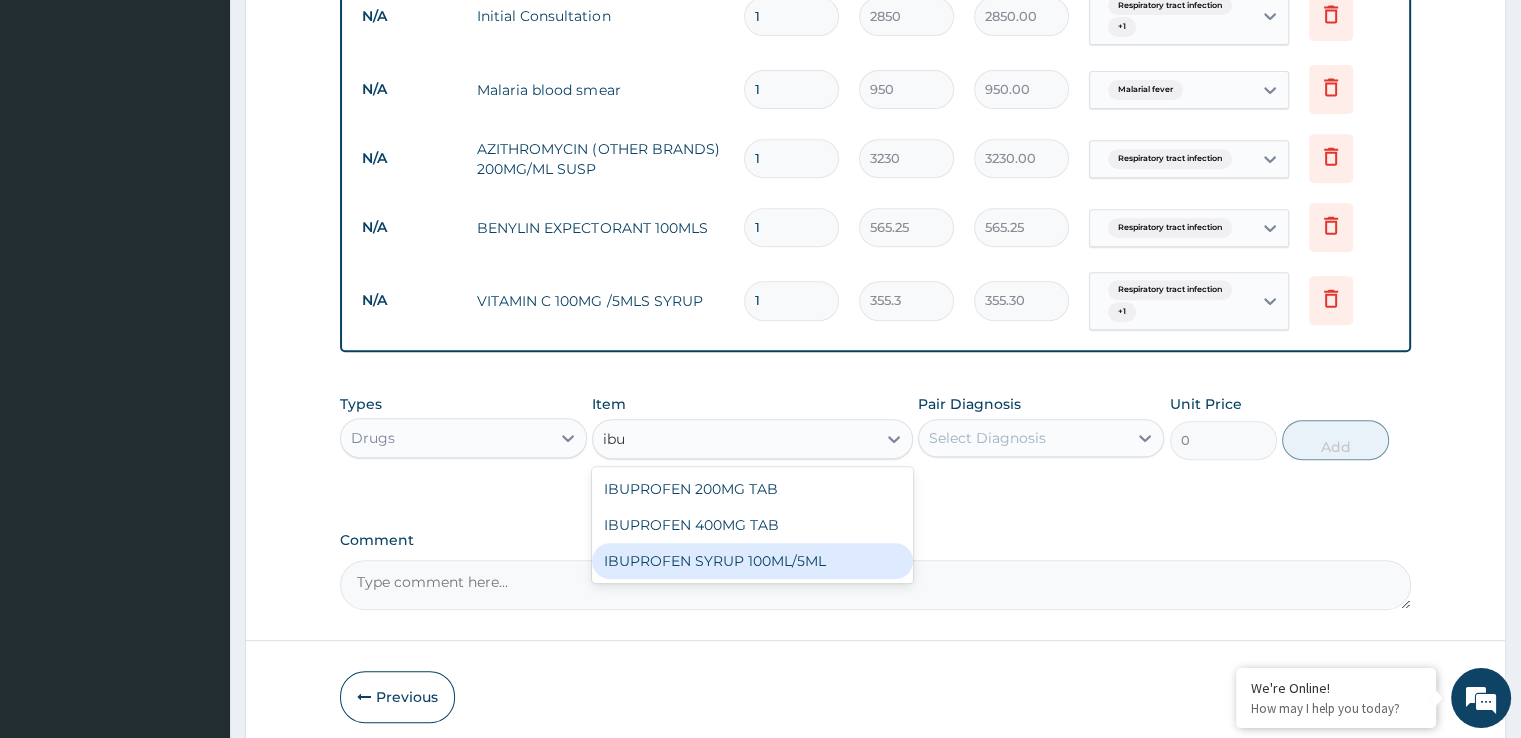 type 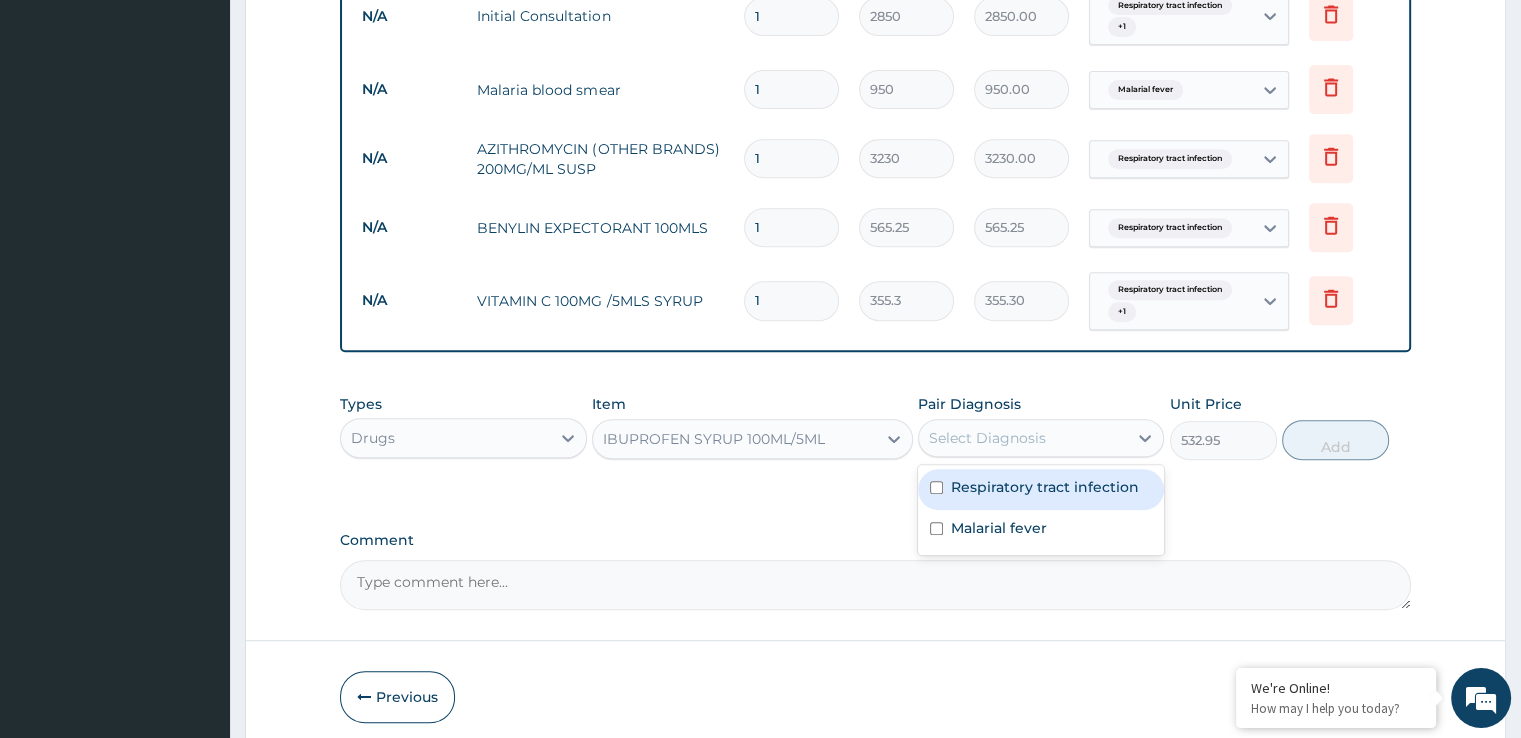 click on "Select Diagnosis" at bounding box center [1023, 438] 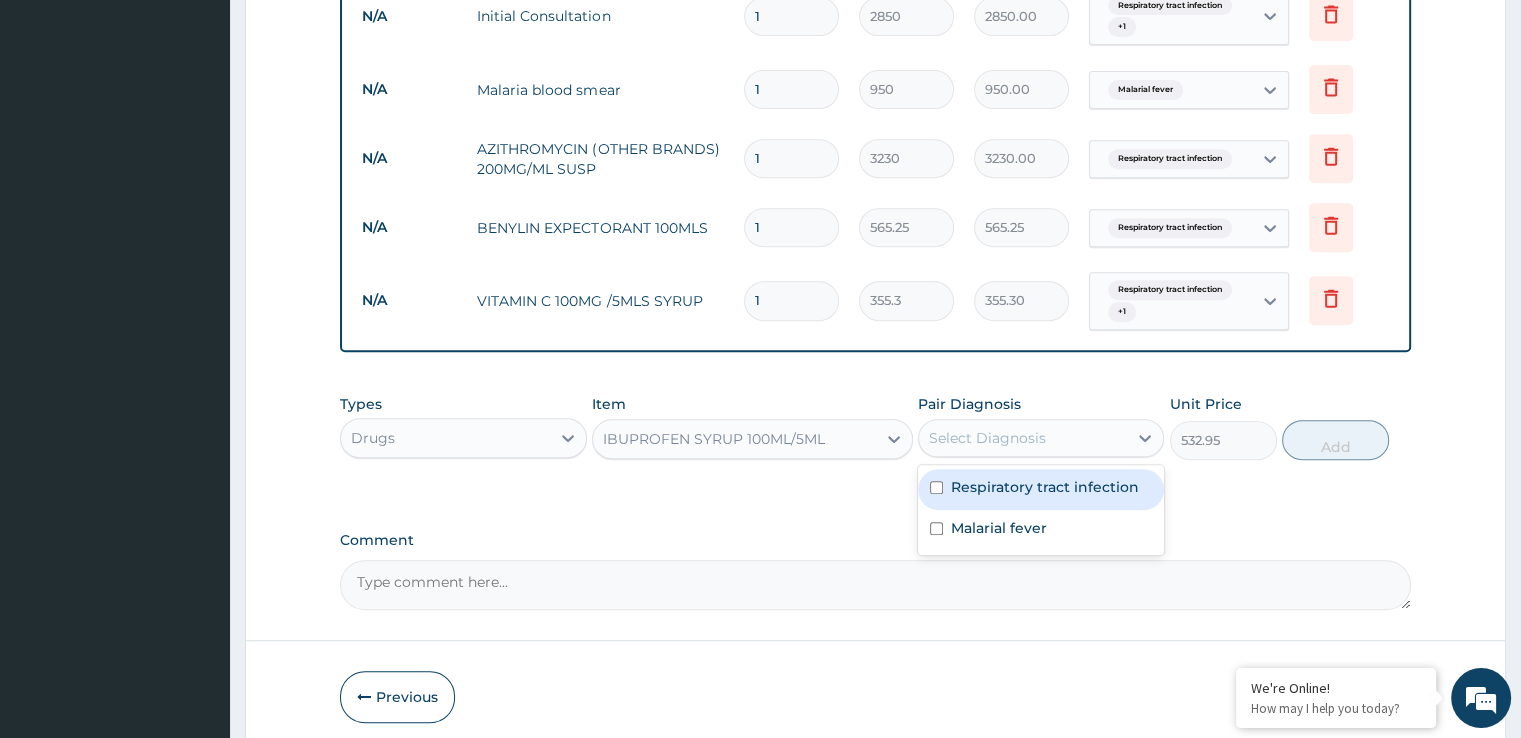 click on "Respiratory tract infection" at bounding box center (1045, 487) 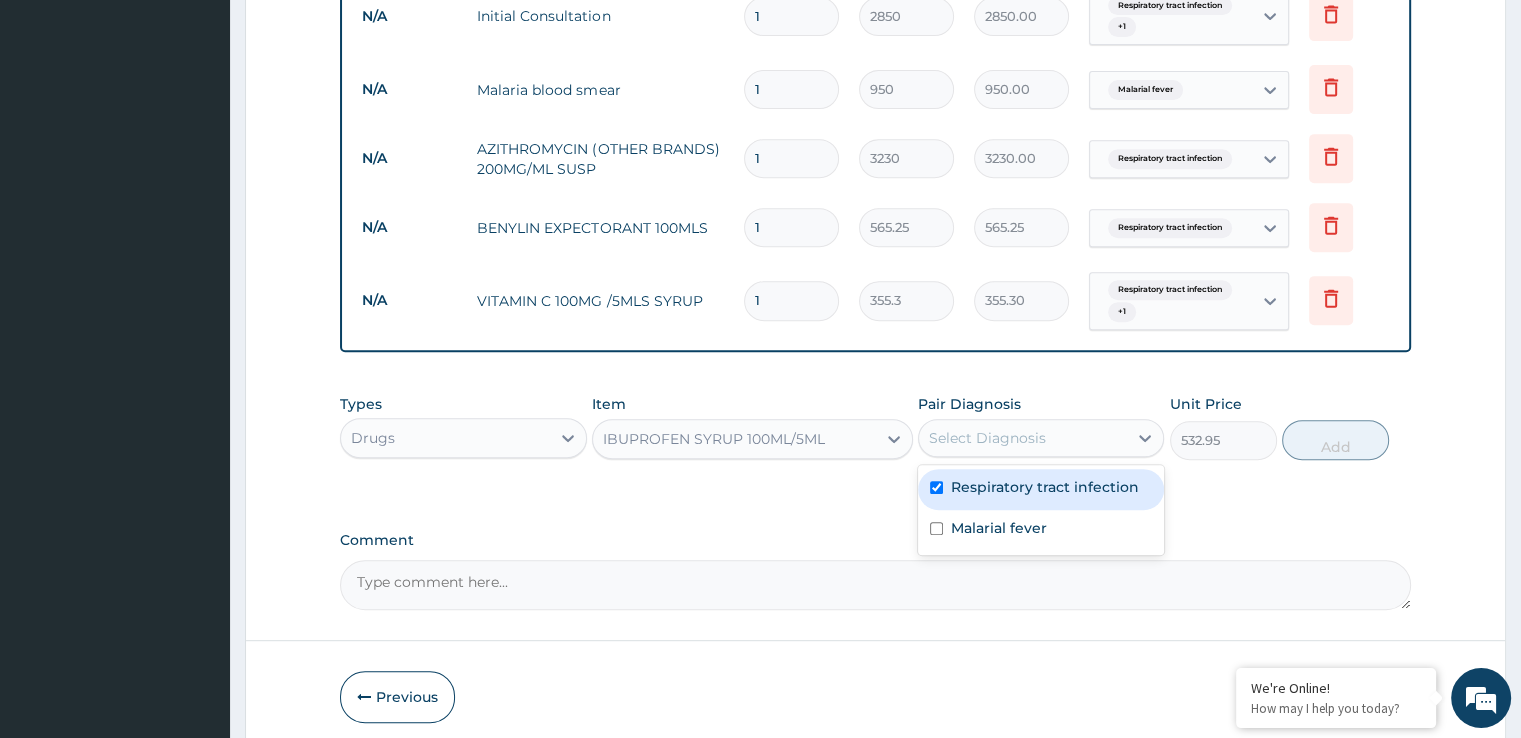 checkbox on "true" 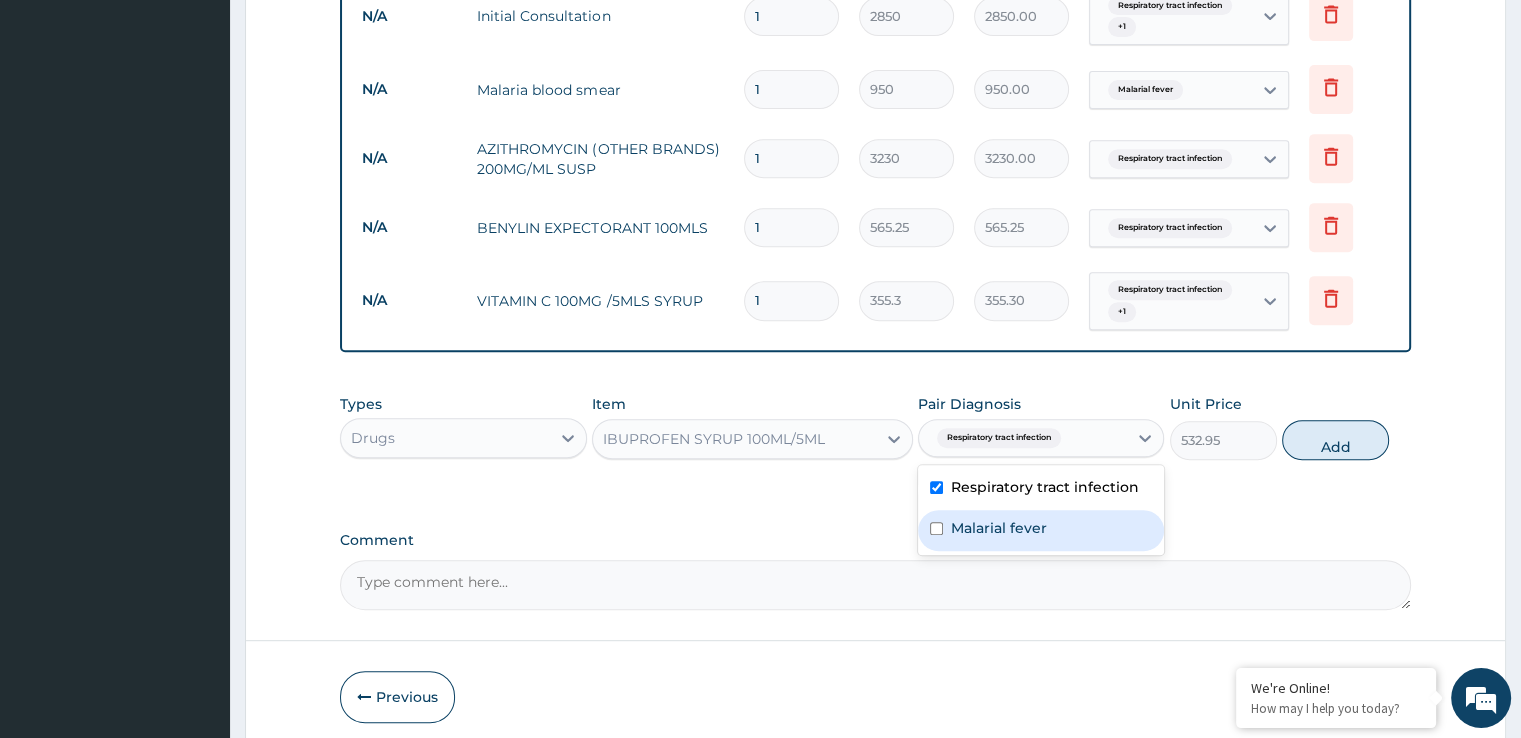 click on "Malarial fever" at bounding box center (999, 528) 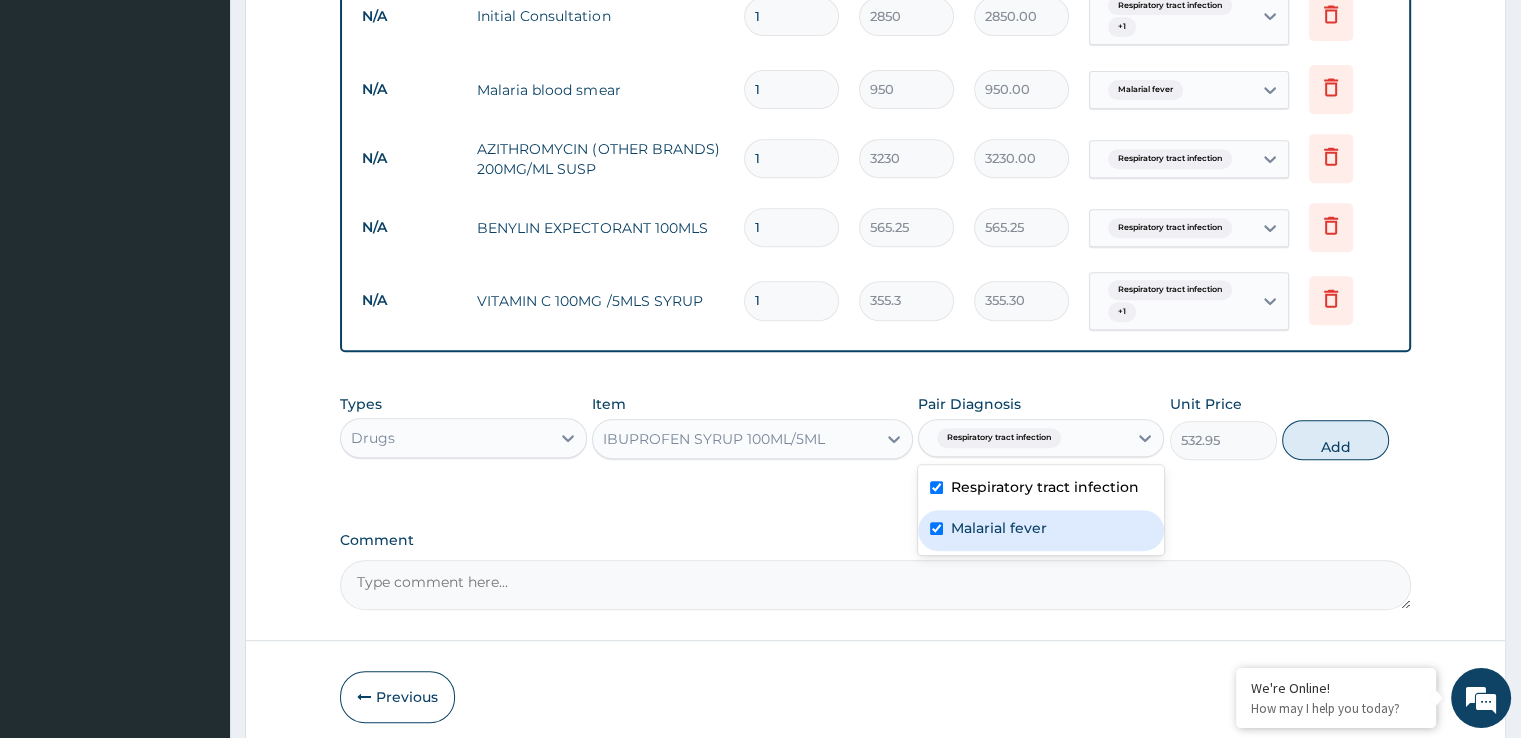 checkbox on "true" 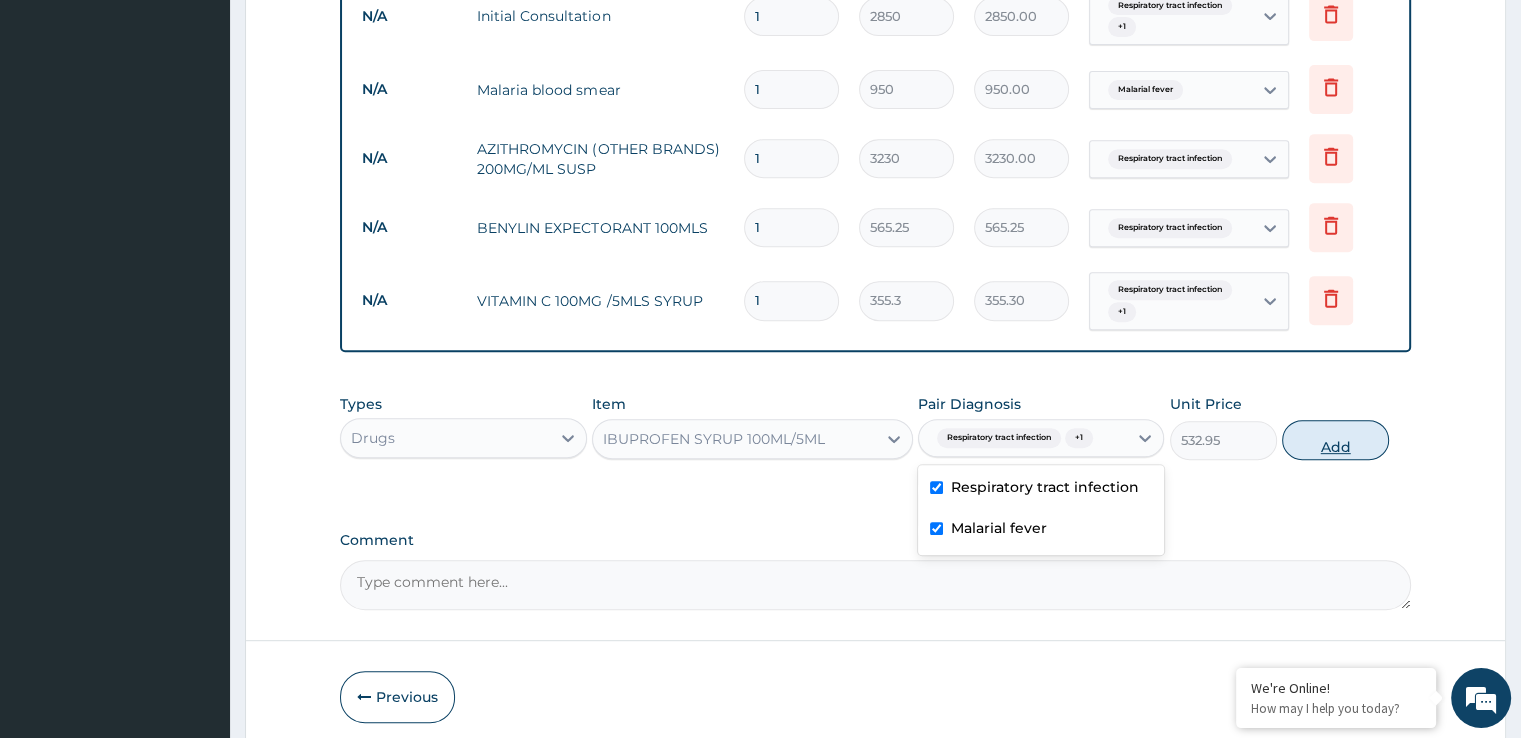 click on "Add" at bounding box center [1335, 440] 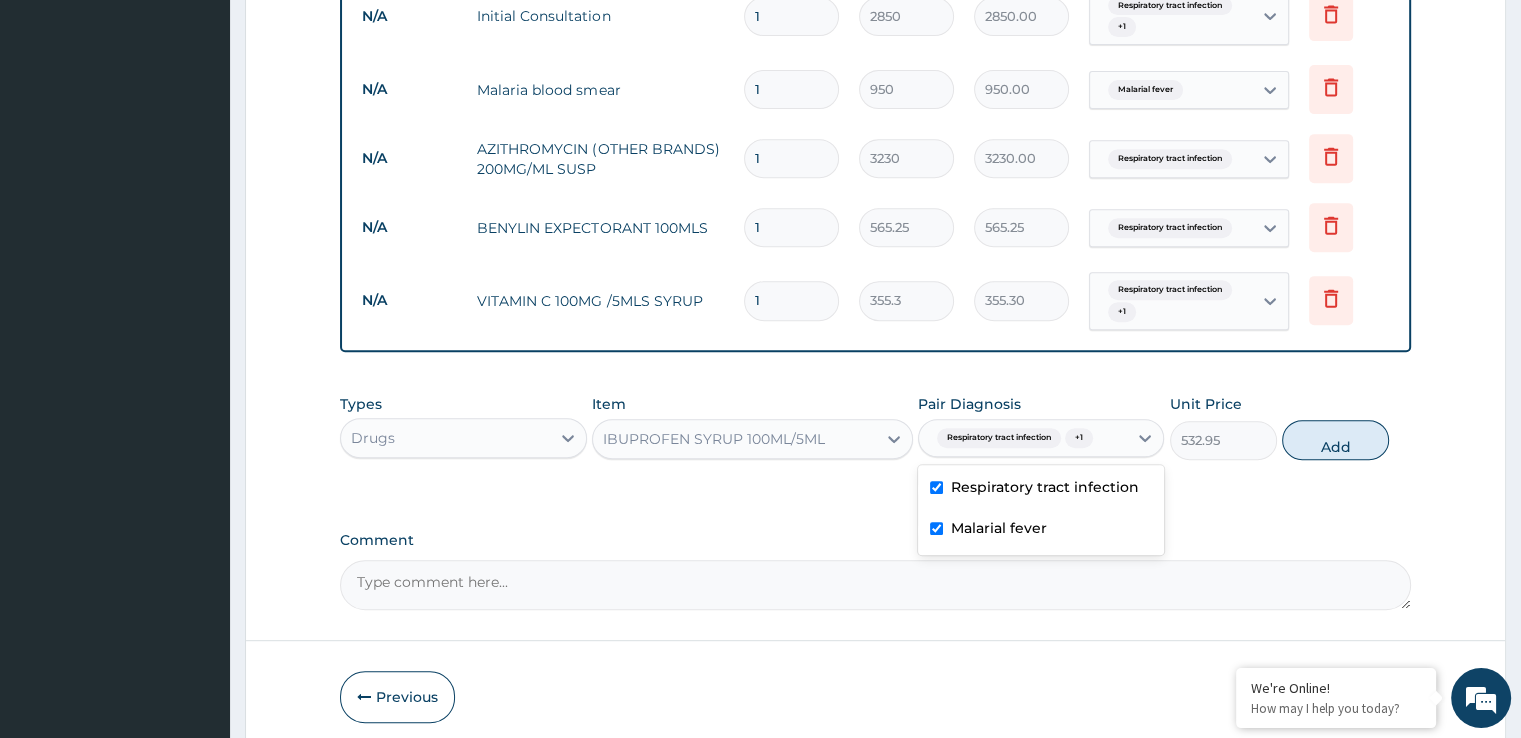 type on "0" 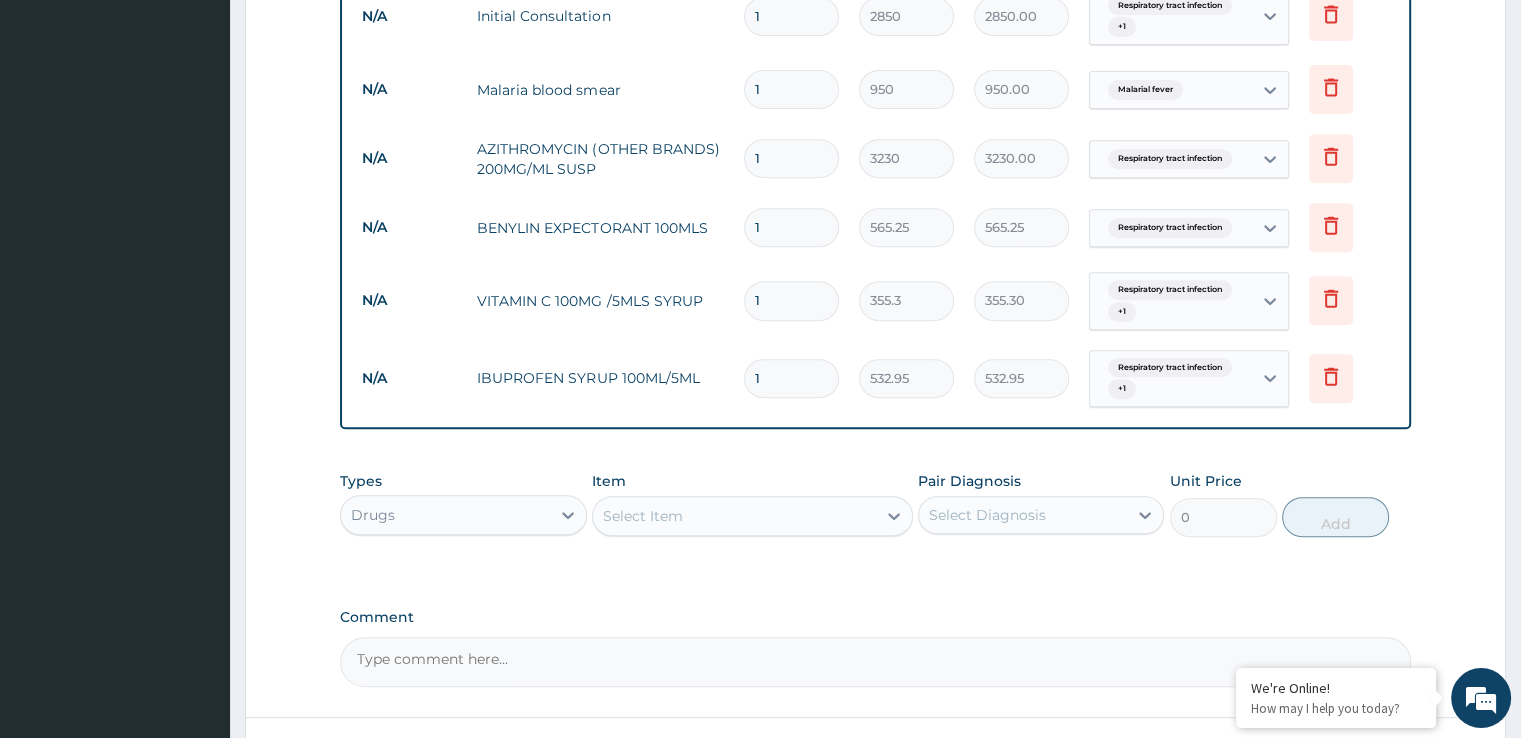 click on "Select Item" at bounding box center (734, 516) 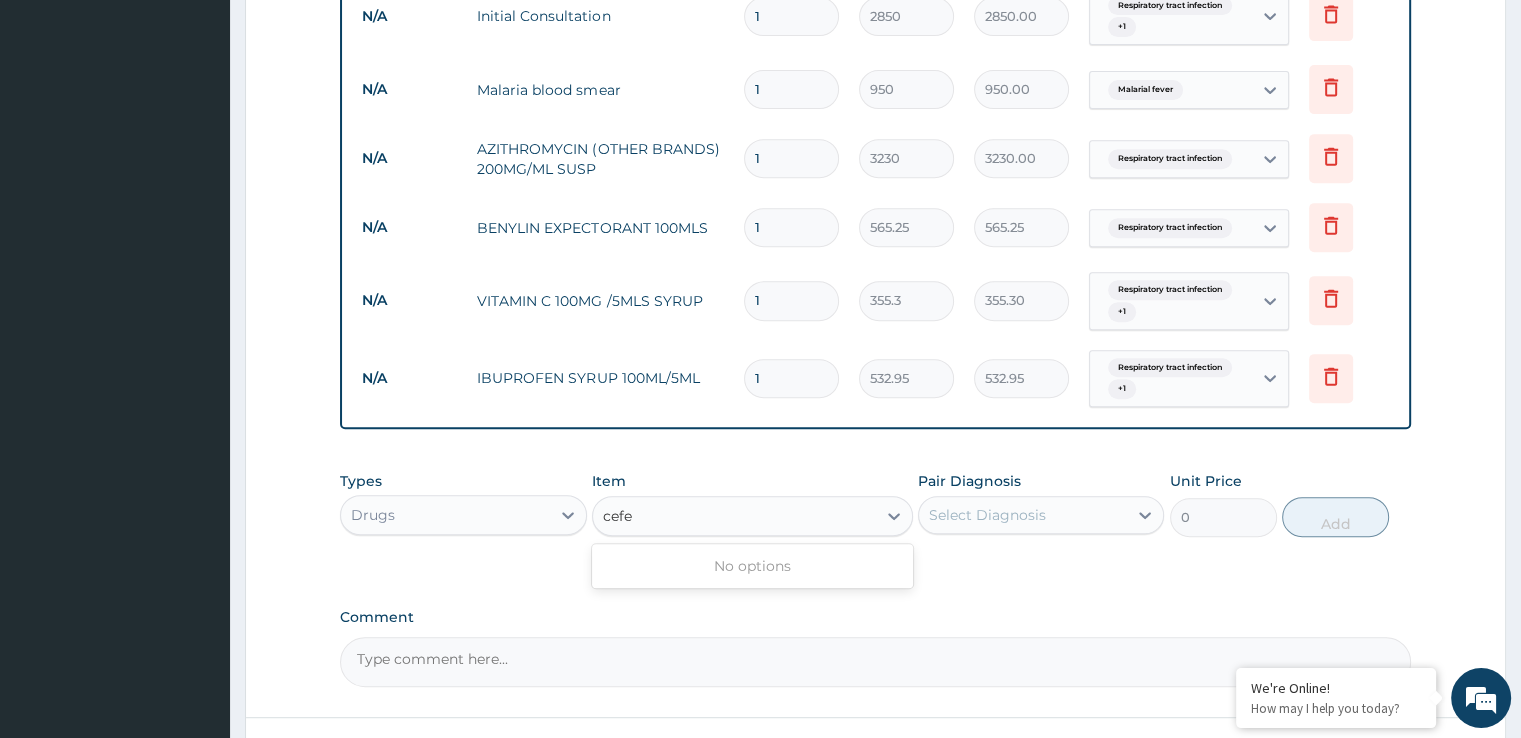 type on "cef" 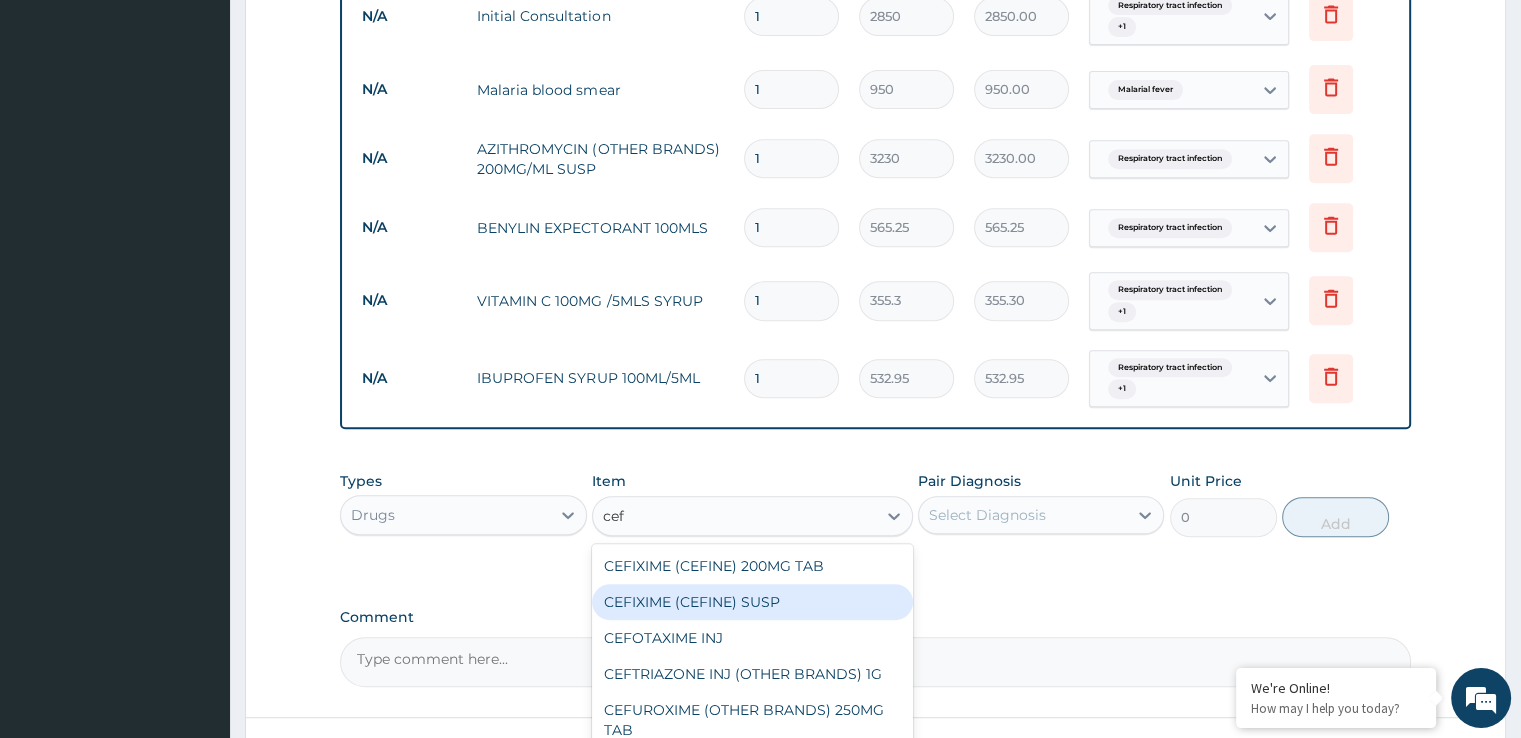 click on "CEFIXIME (CEFINE) SUSP" at bounding box center (752, 602) 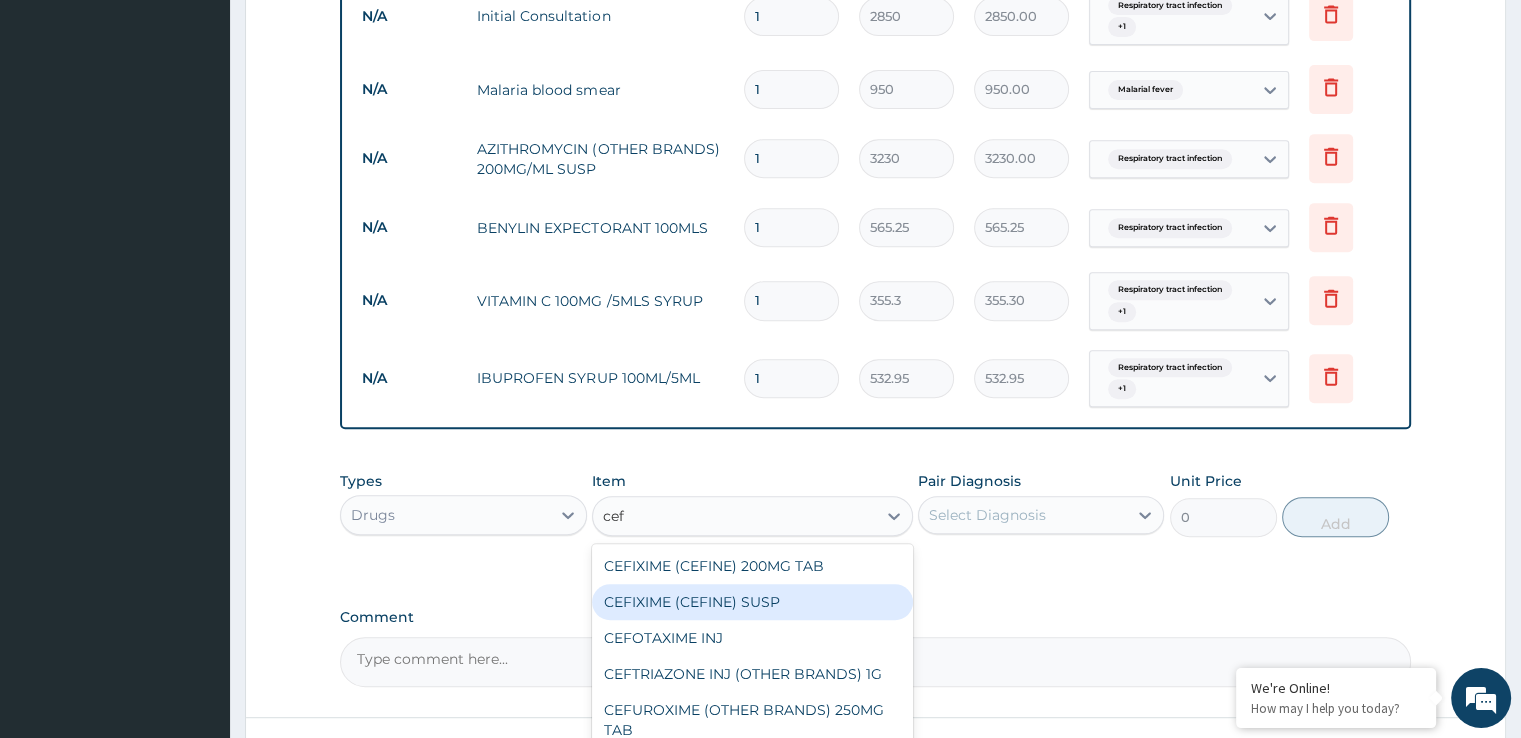 type 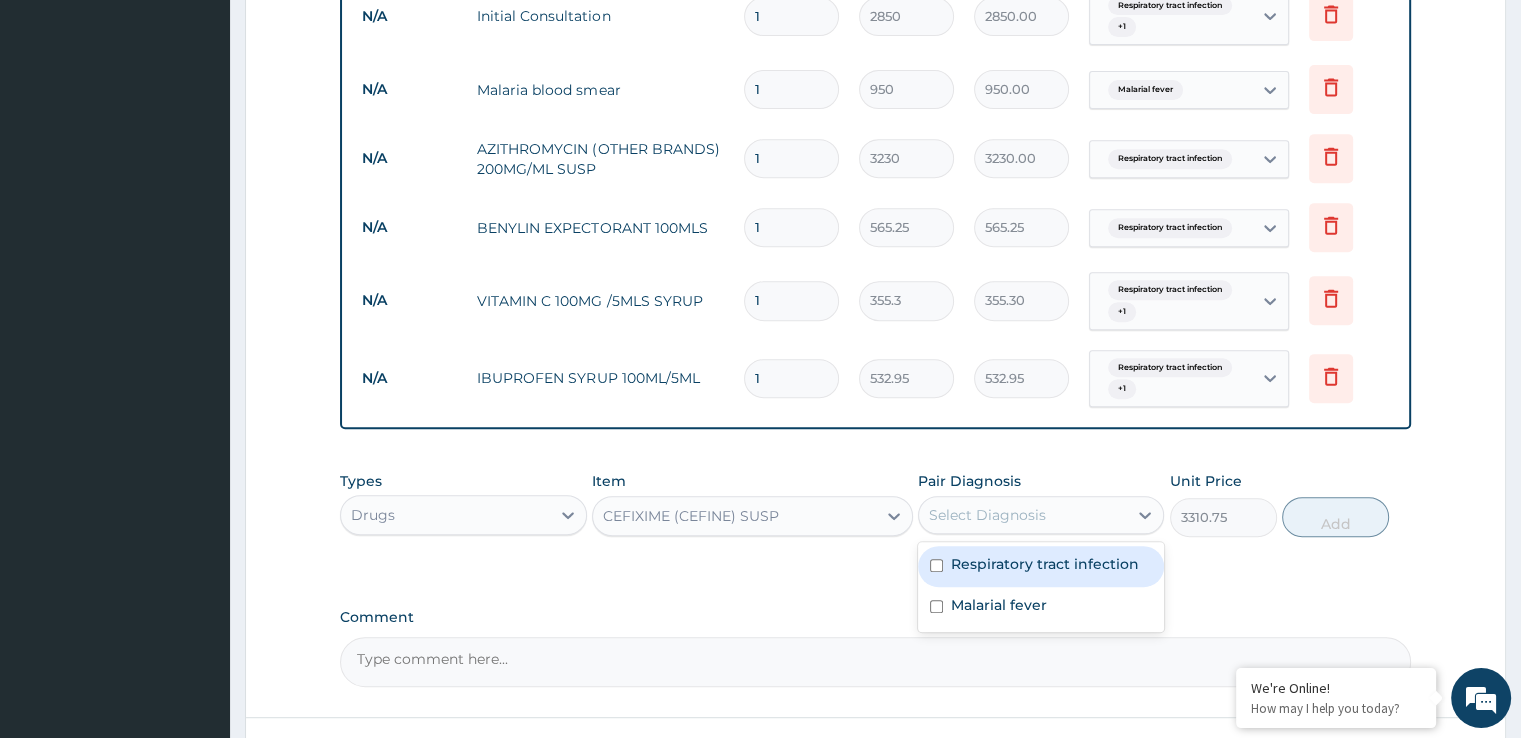 click on "Select Diagnosis" at bounding box center [987, 515] 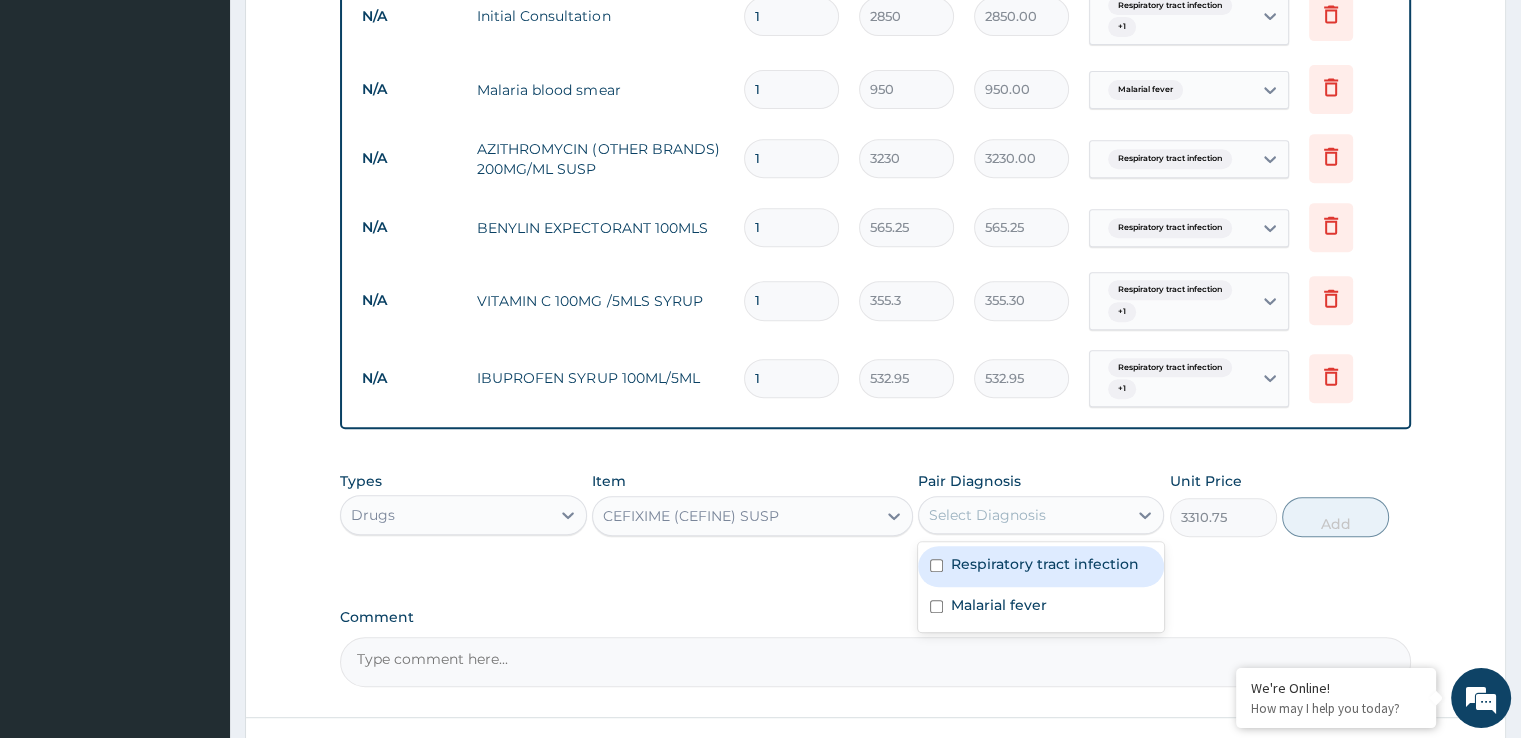 click on "Respiratory tract infection" at bounding box center (1045, 564) 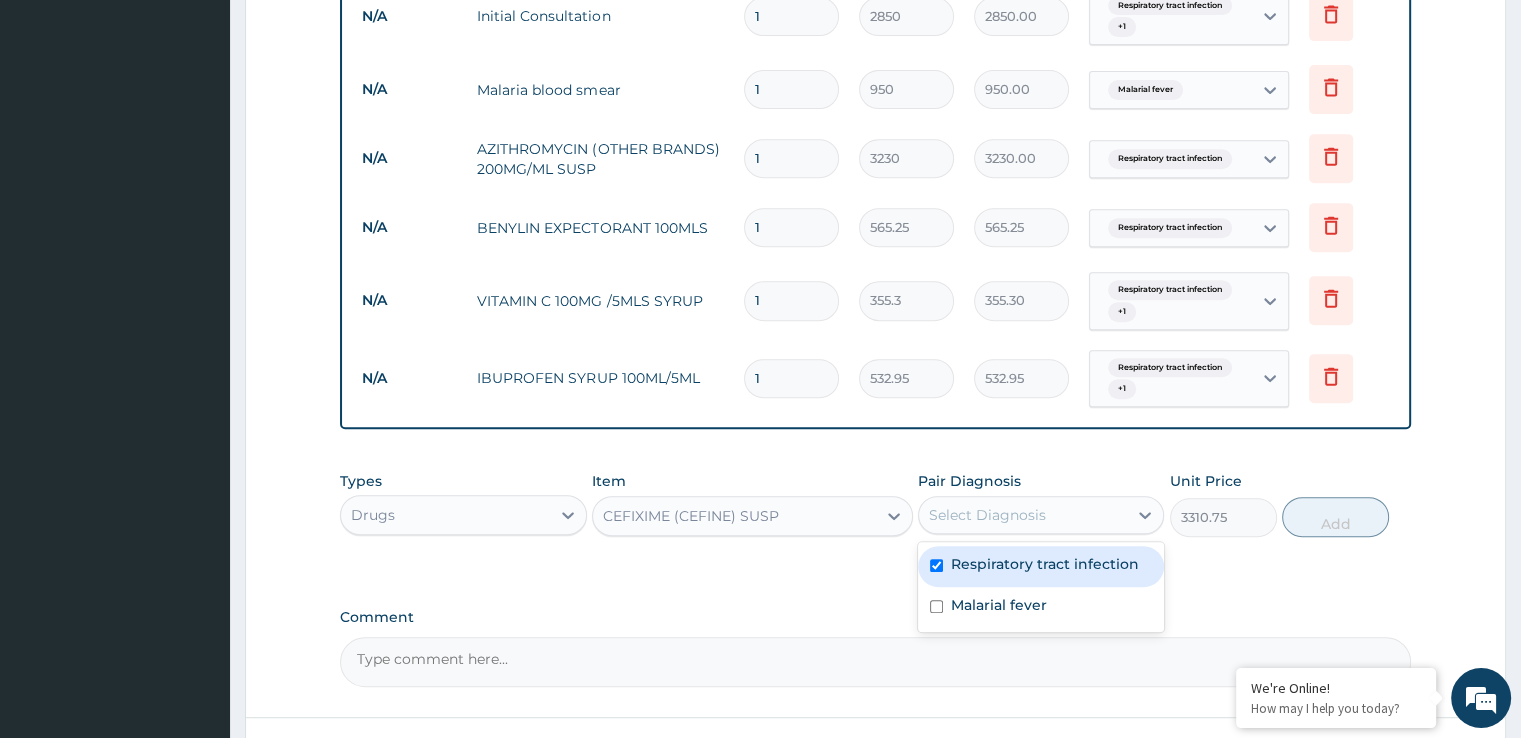 checkbox on "true" 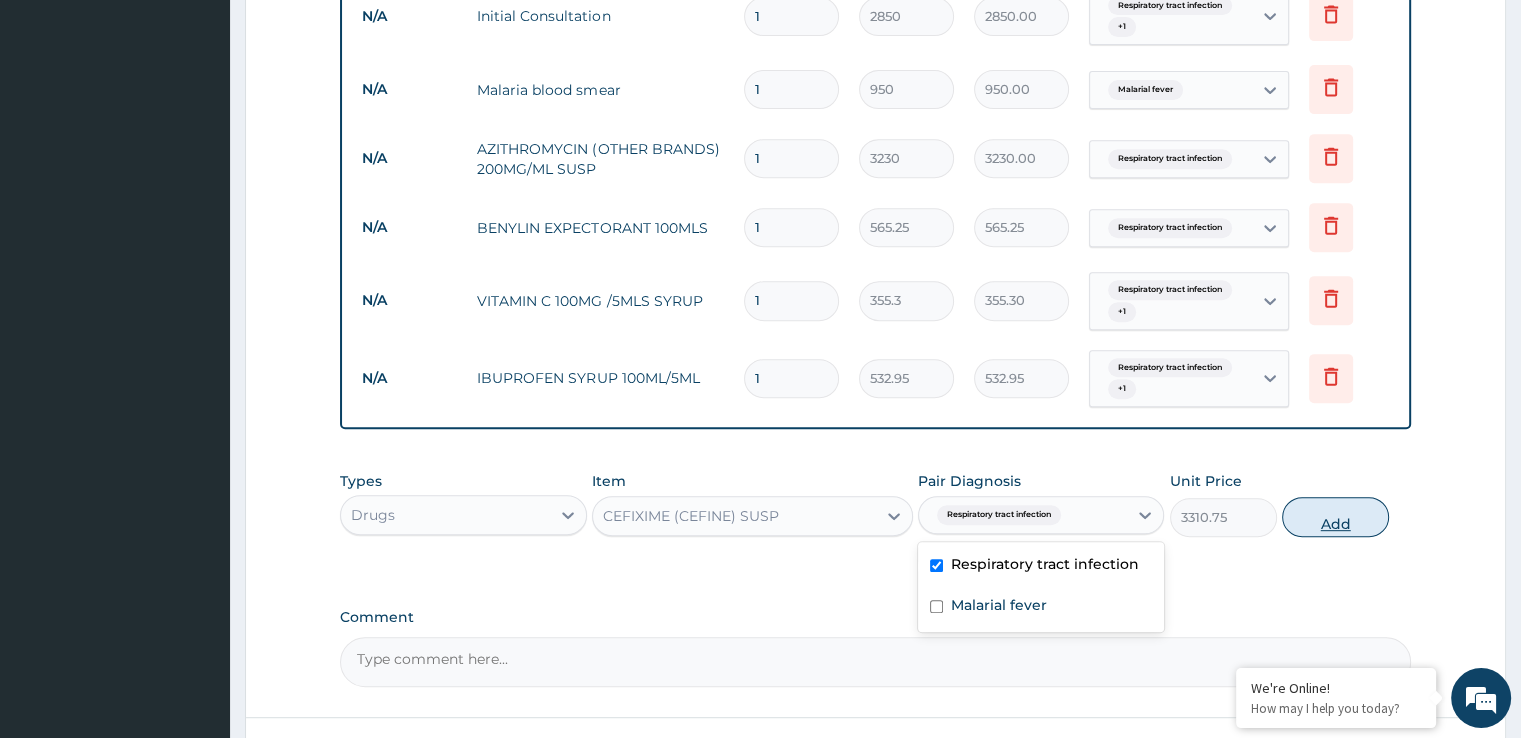 click on "Add" at bounding box center [1335, 517] 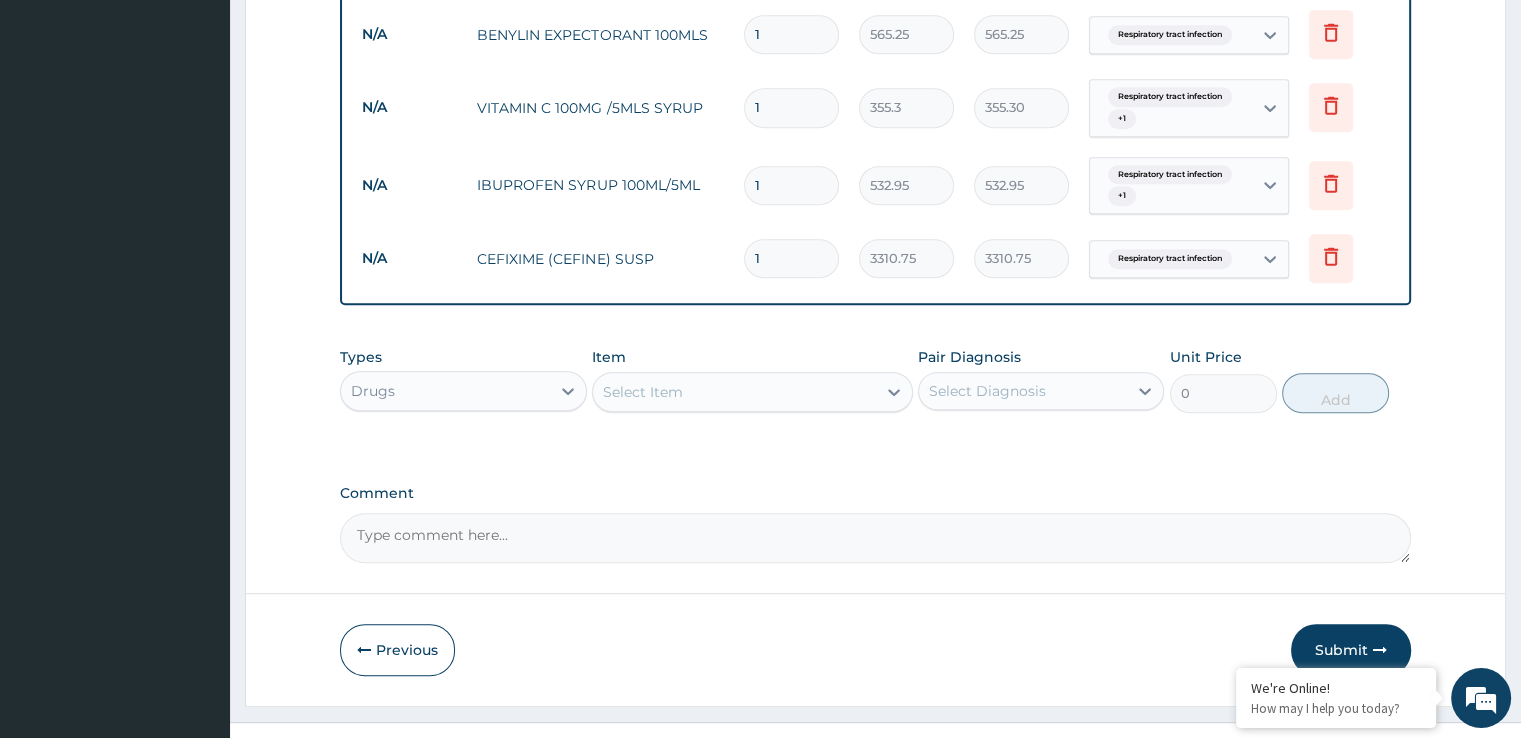 scroll, scrollTop: 1044, scrollLeft: 0, axis: vertical 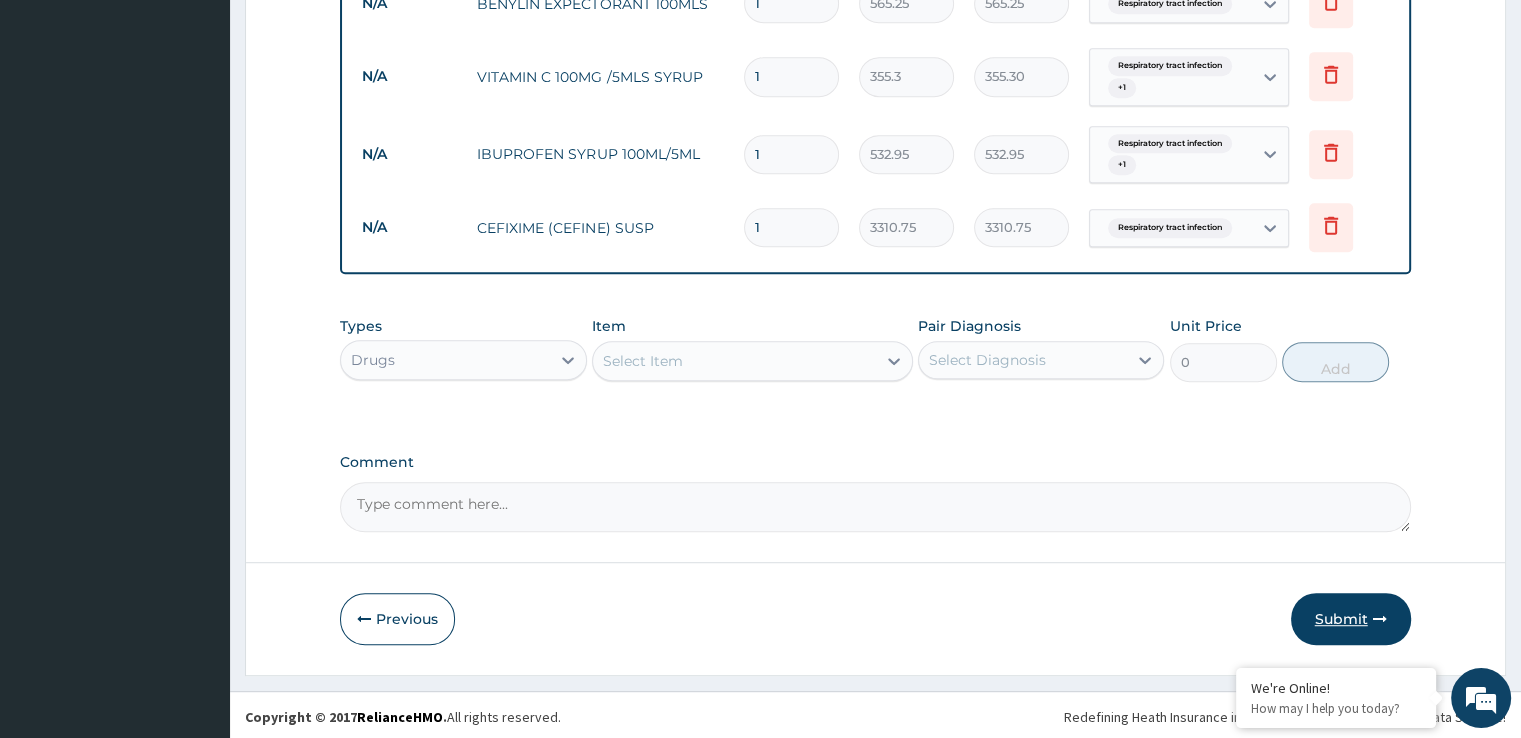 click on "Submit" at bounding box center [1351, 619] 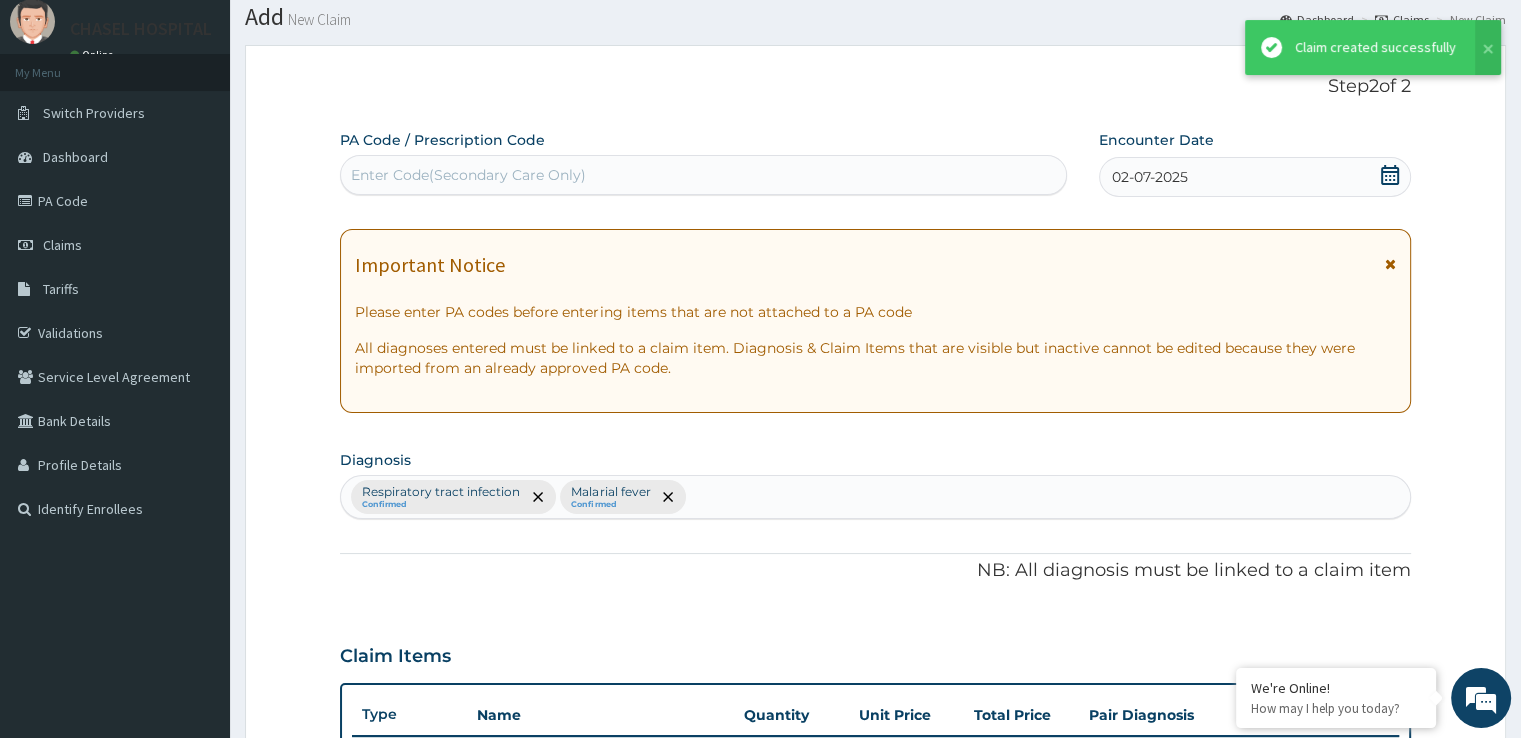 scroll, scrollTop: 1044, scrollLeft: 0, axis: vertical 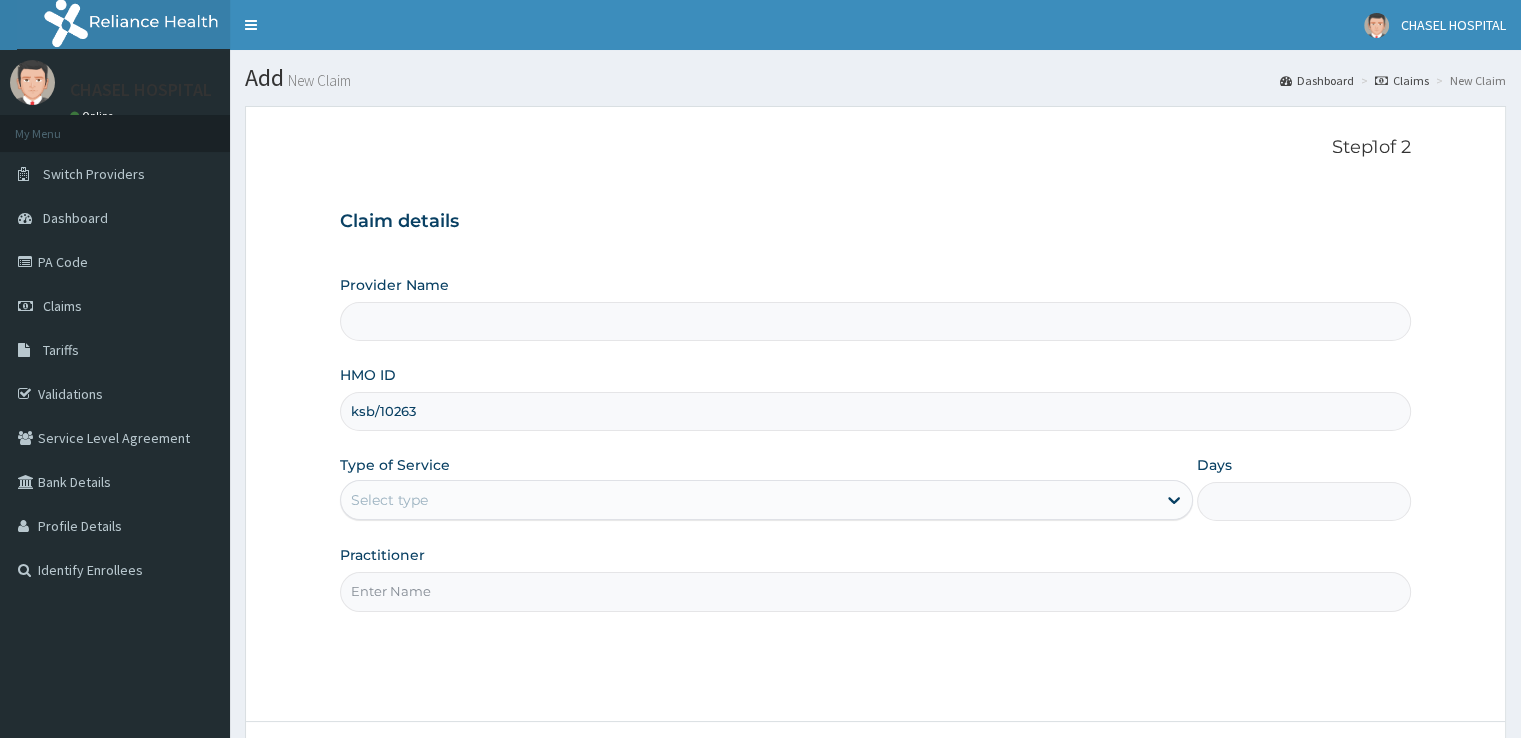 type on "ksb/10263/f" 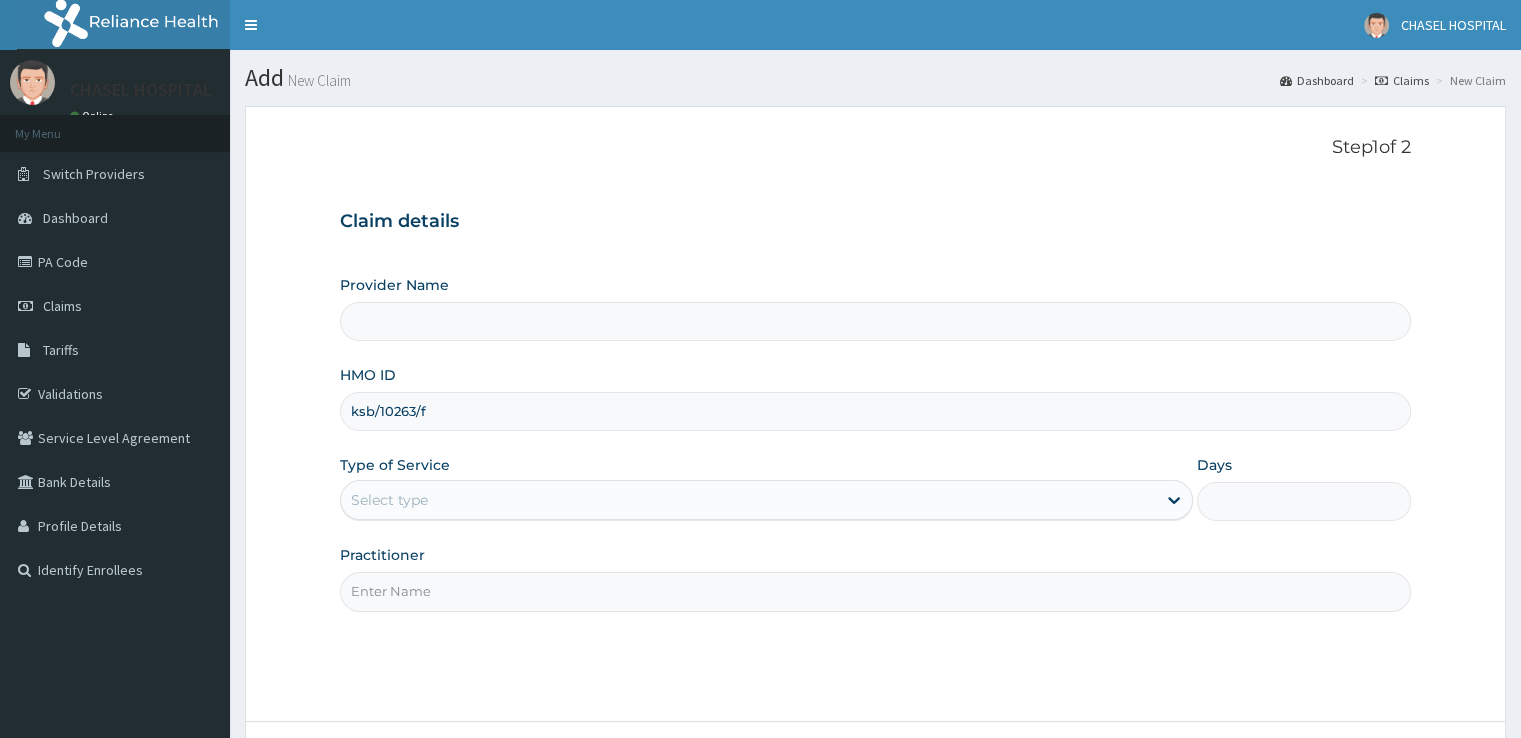 type on "Chasel Hospital" 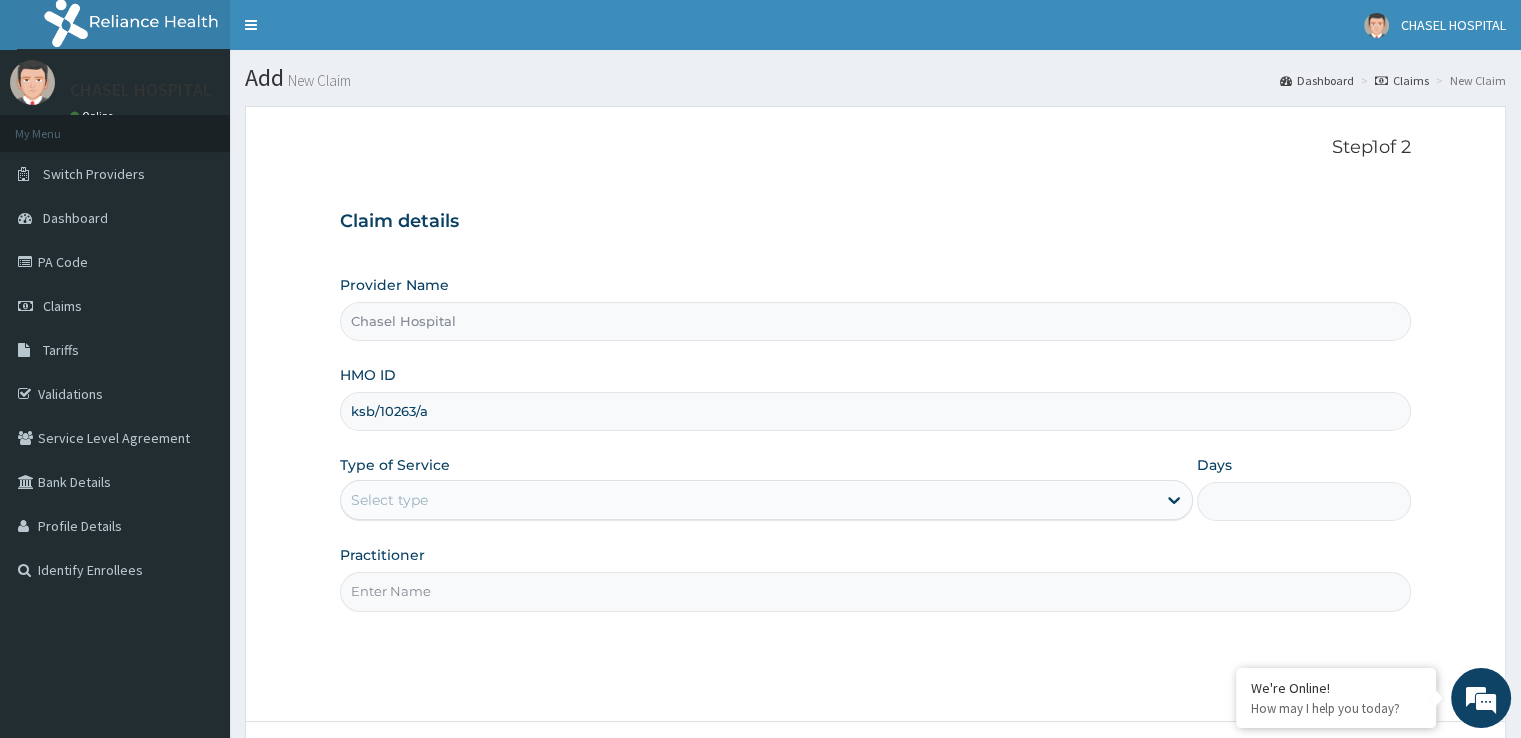 type on "ksb/10263/a" 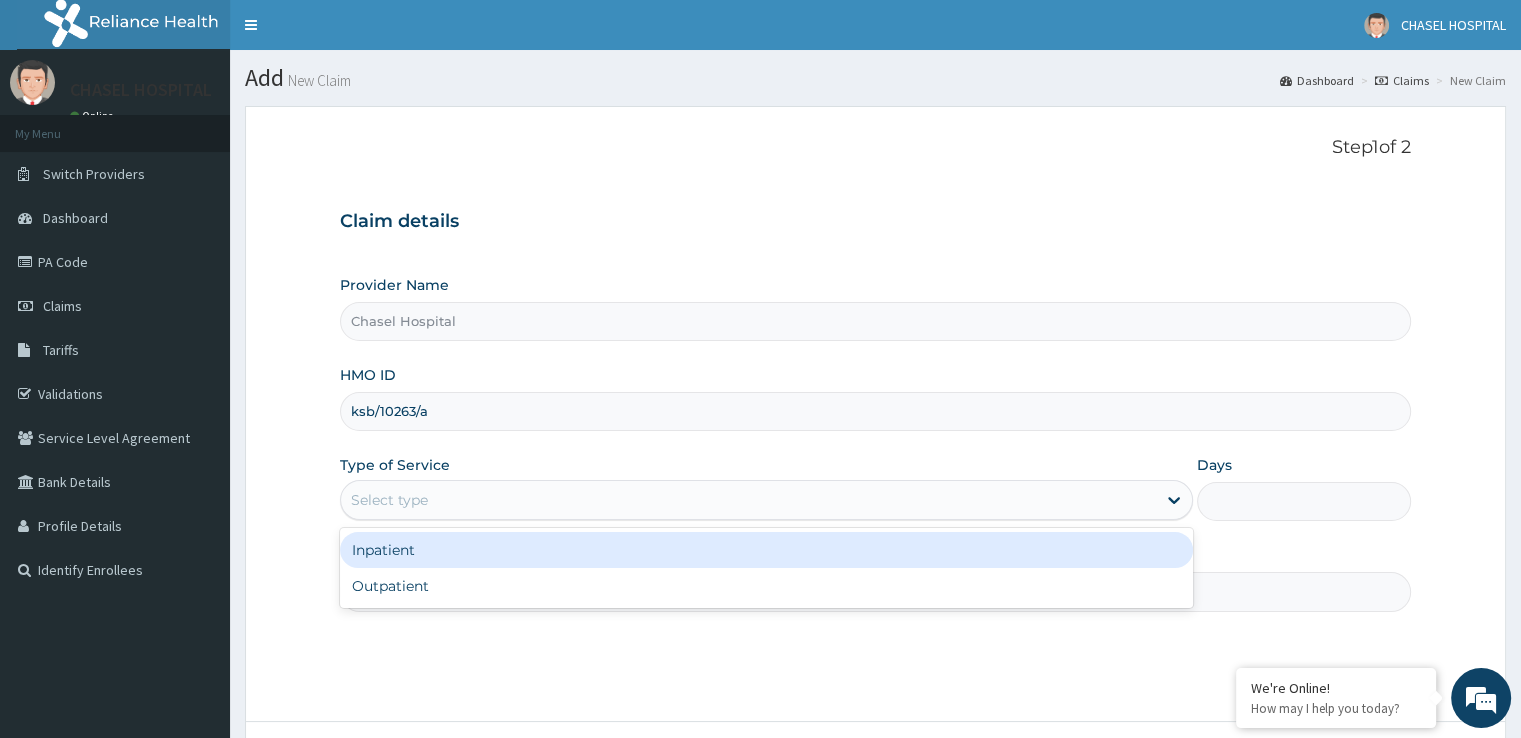 scroll, scrollTop: 0, scrollLeft: 0, axis: both 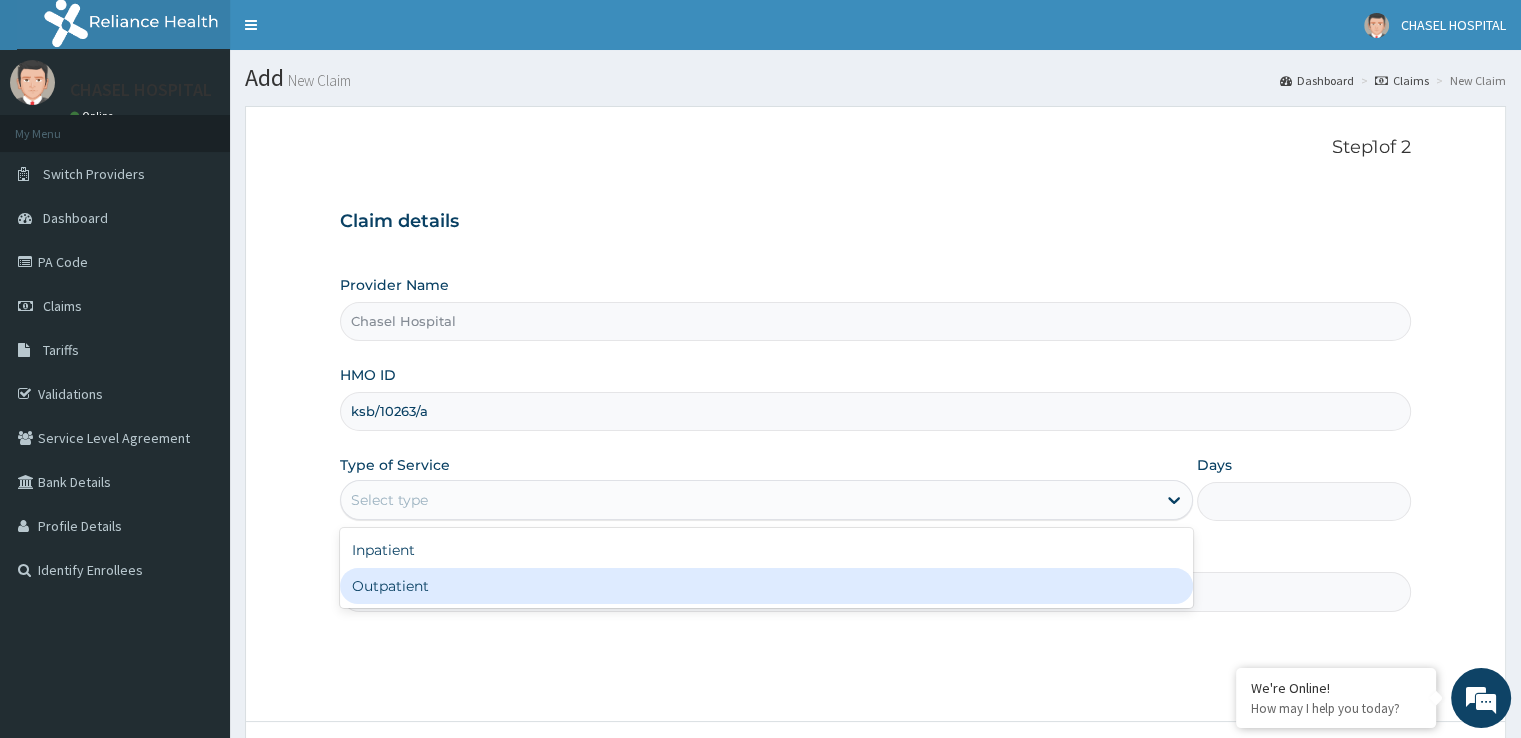 click on "Outpatient" at bounding box center [766, 586] 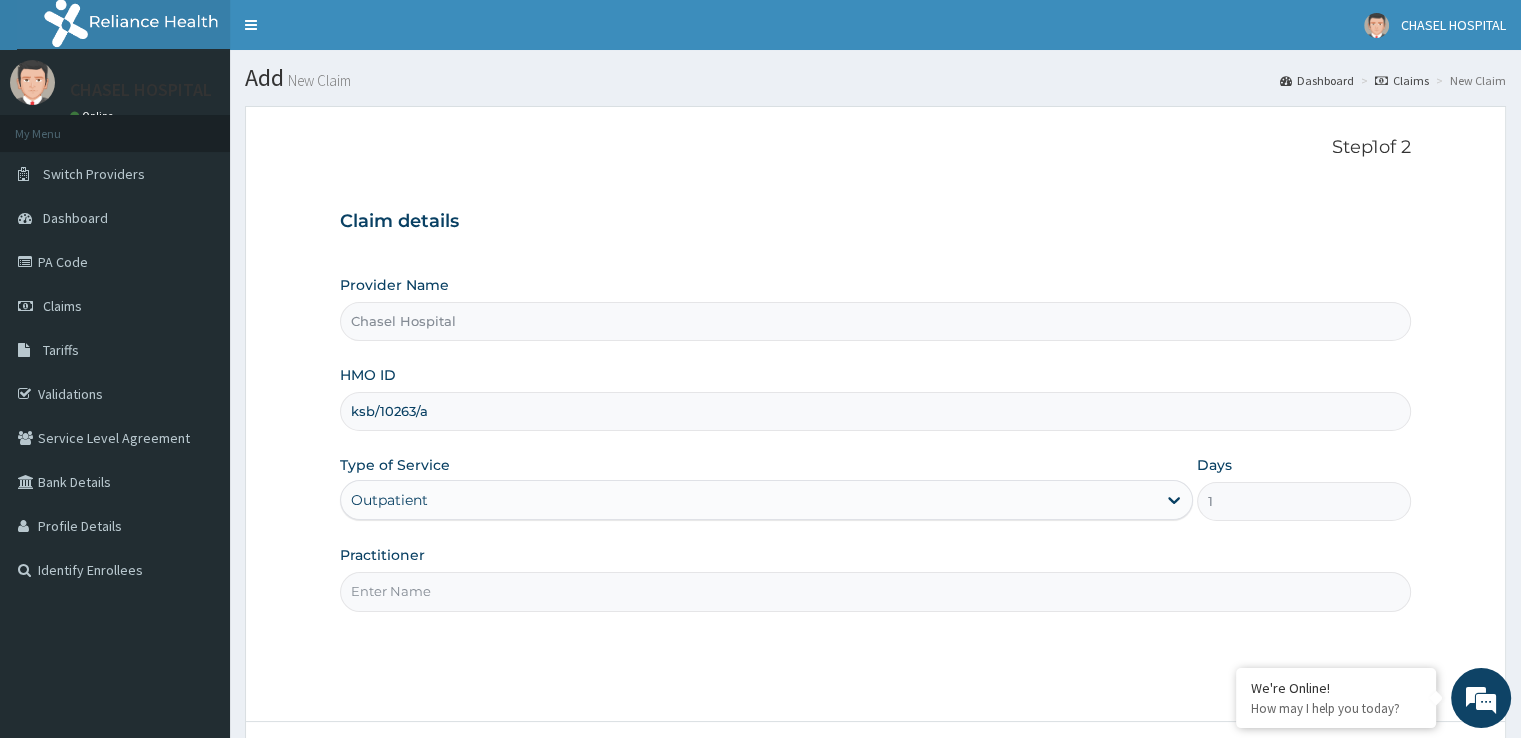click on "Practitioner" at bounding box center (875, 591) 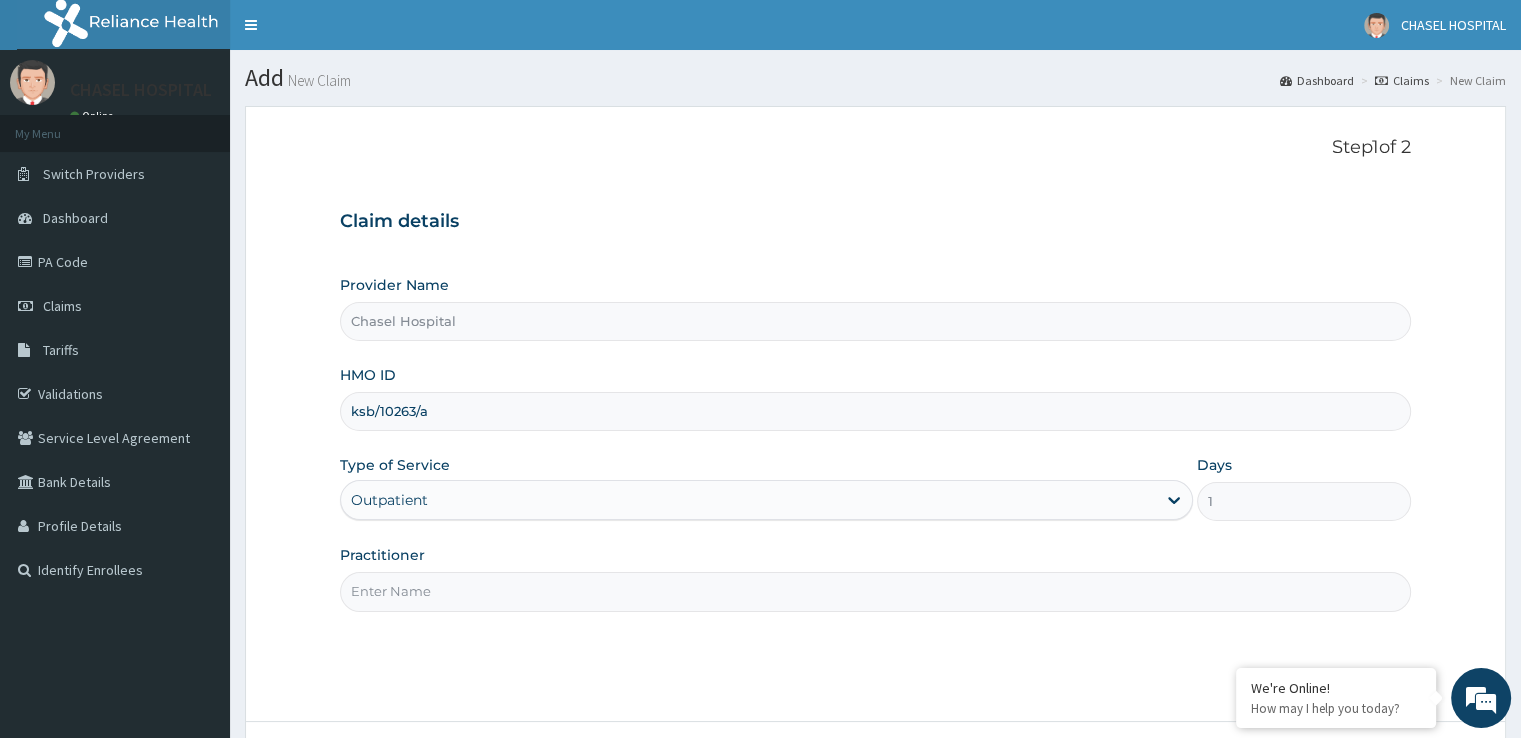 type on "DR [LAST]" 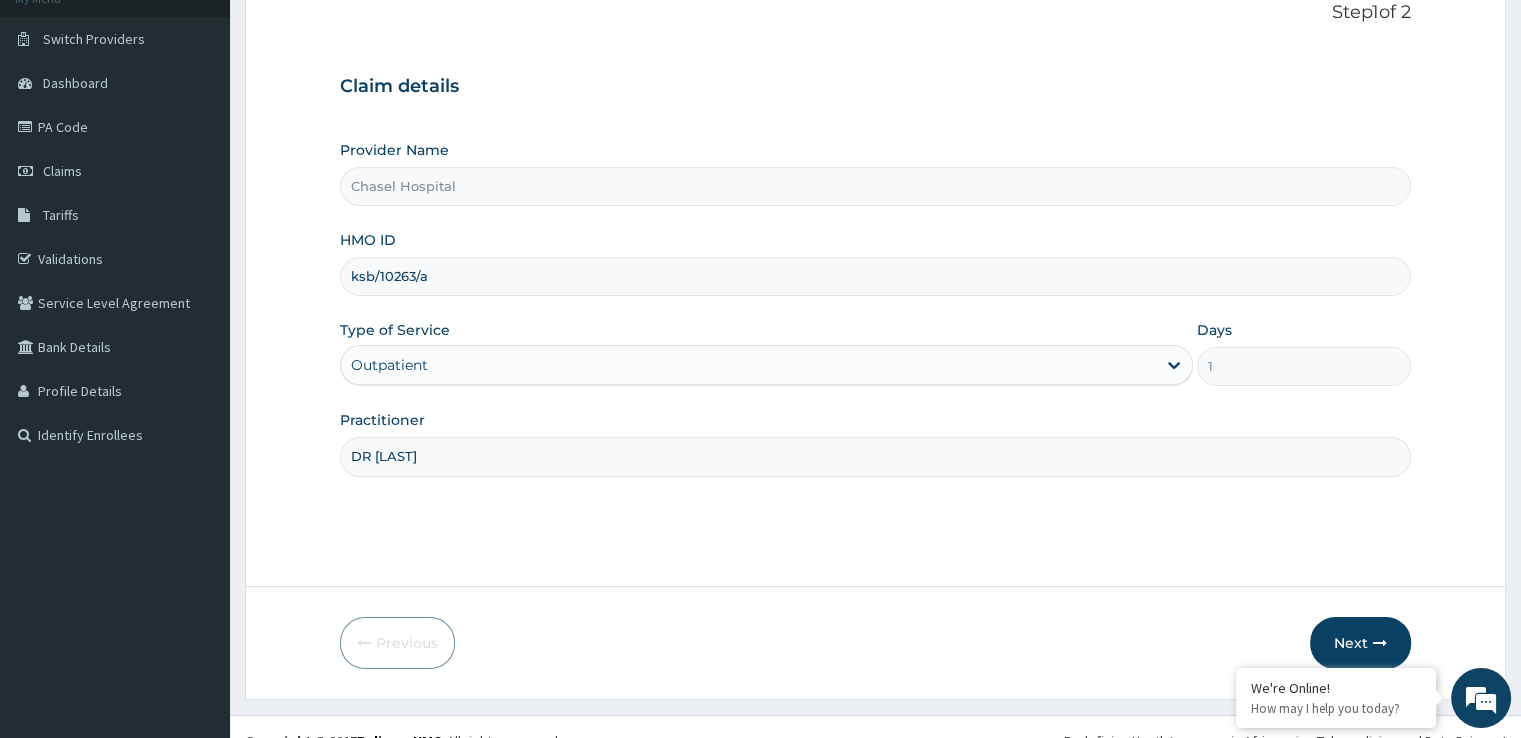 scroll, scrollTop: 162, scrollLeft: 0, axis: vertical 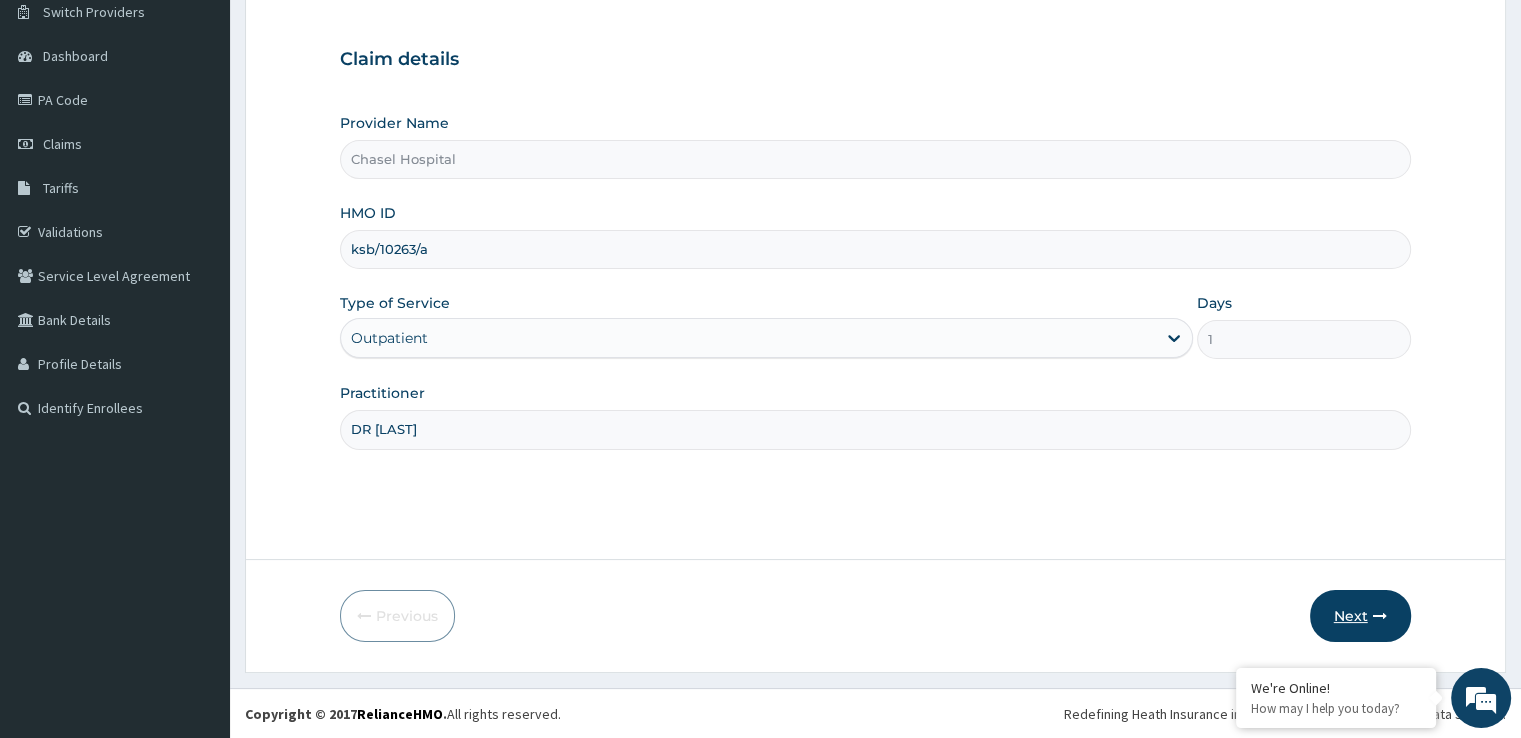click on "Next" at bounding box center [1360, 616] 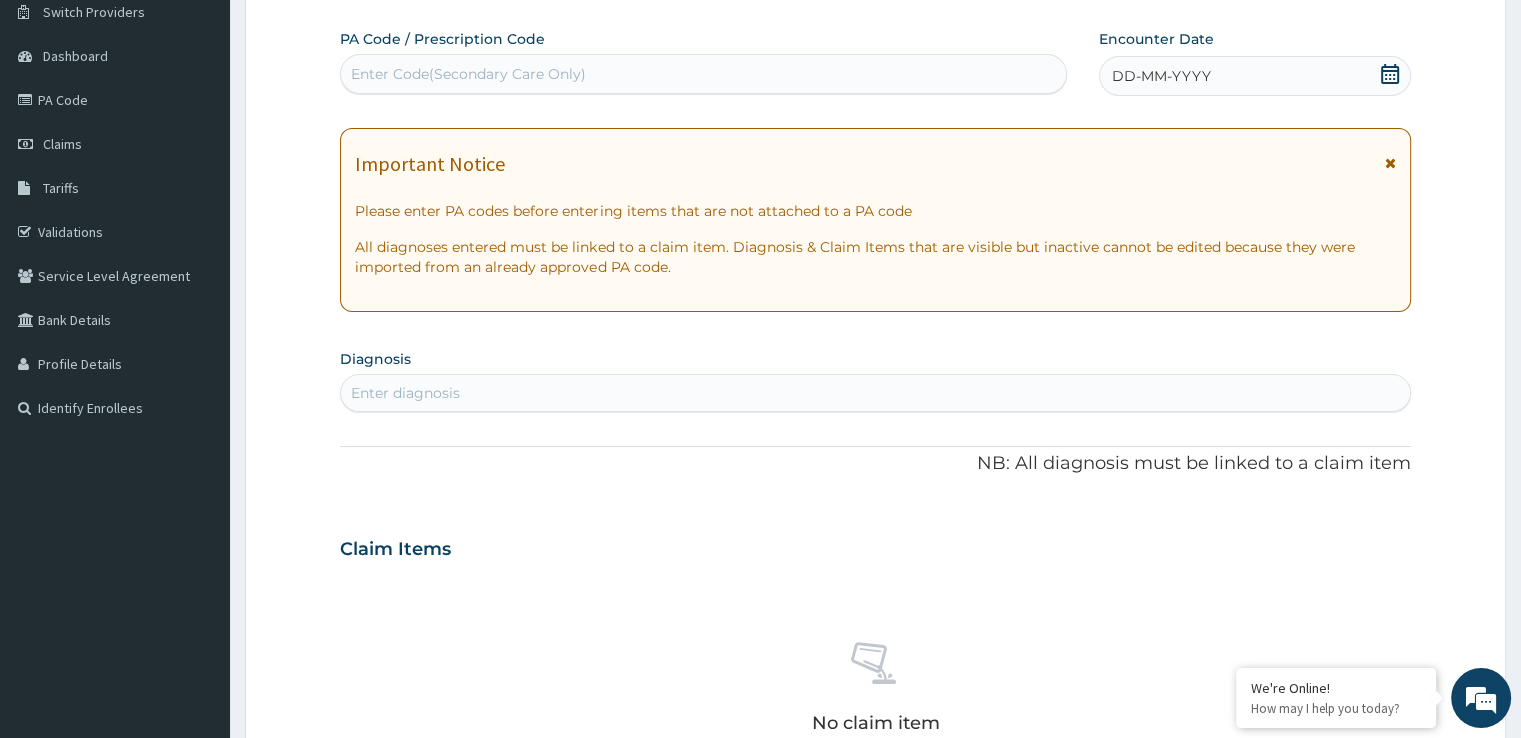 click on "DD-MM-YYYY" at bounding box center [1161, 76] 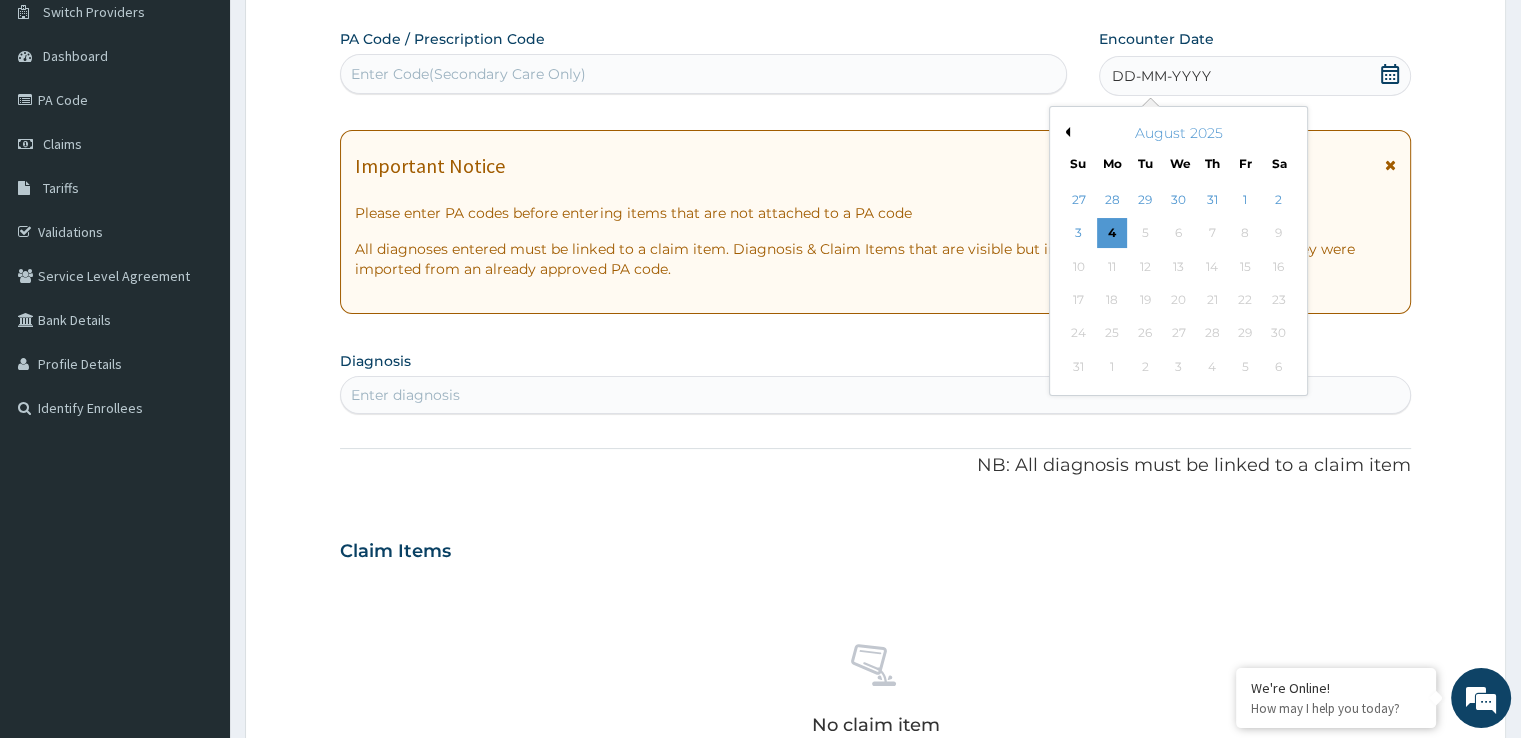 click on "Previous Month" at bounding box center [1065, 132] 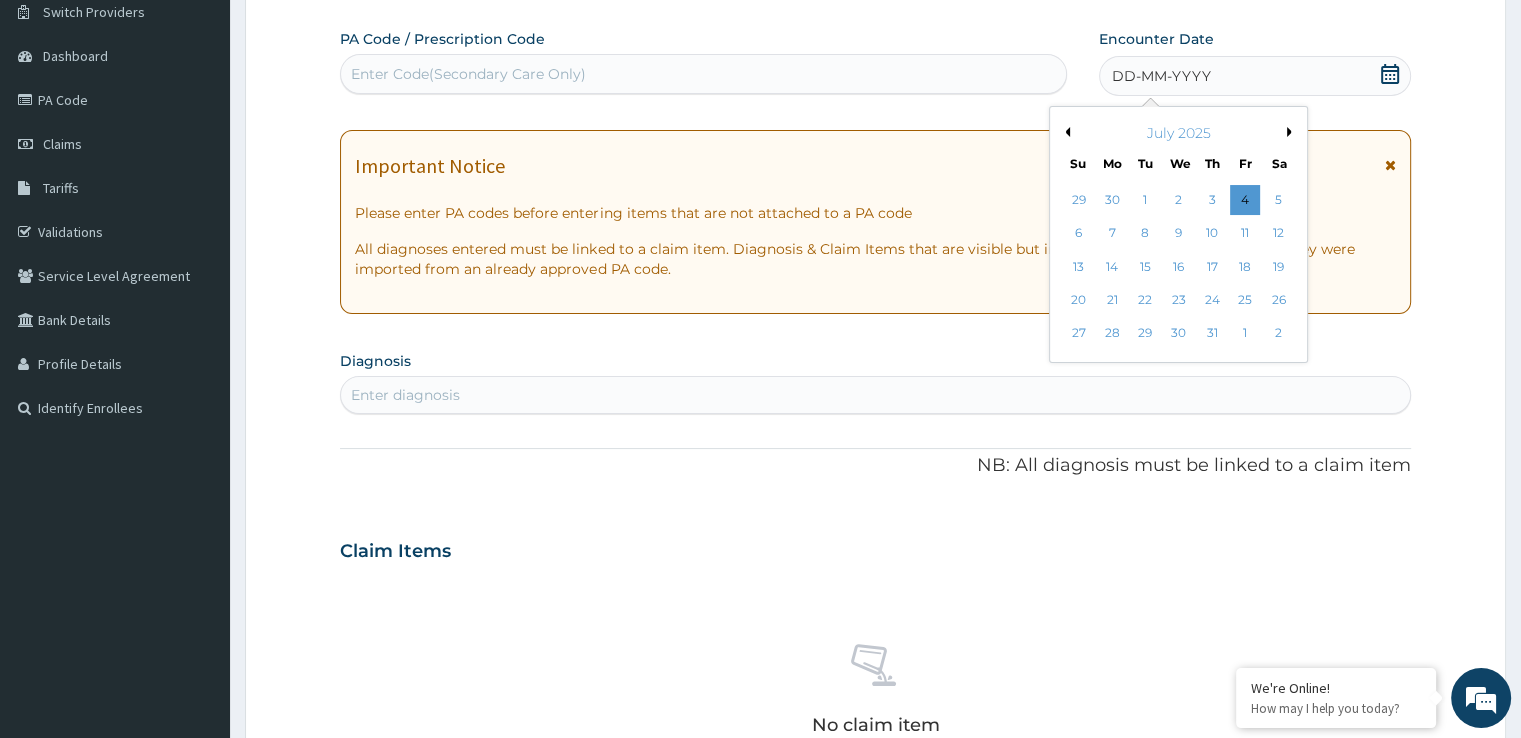click on "2" at bounding box center (1179, 200) 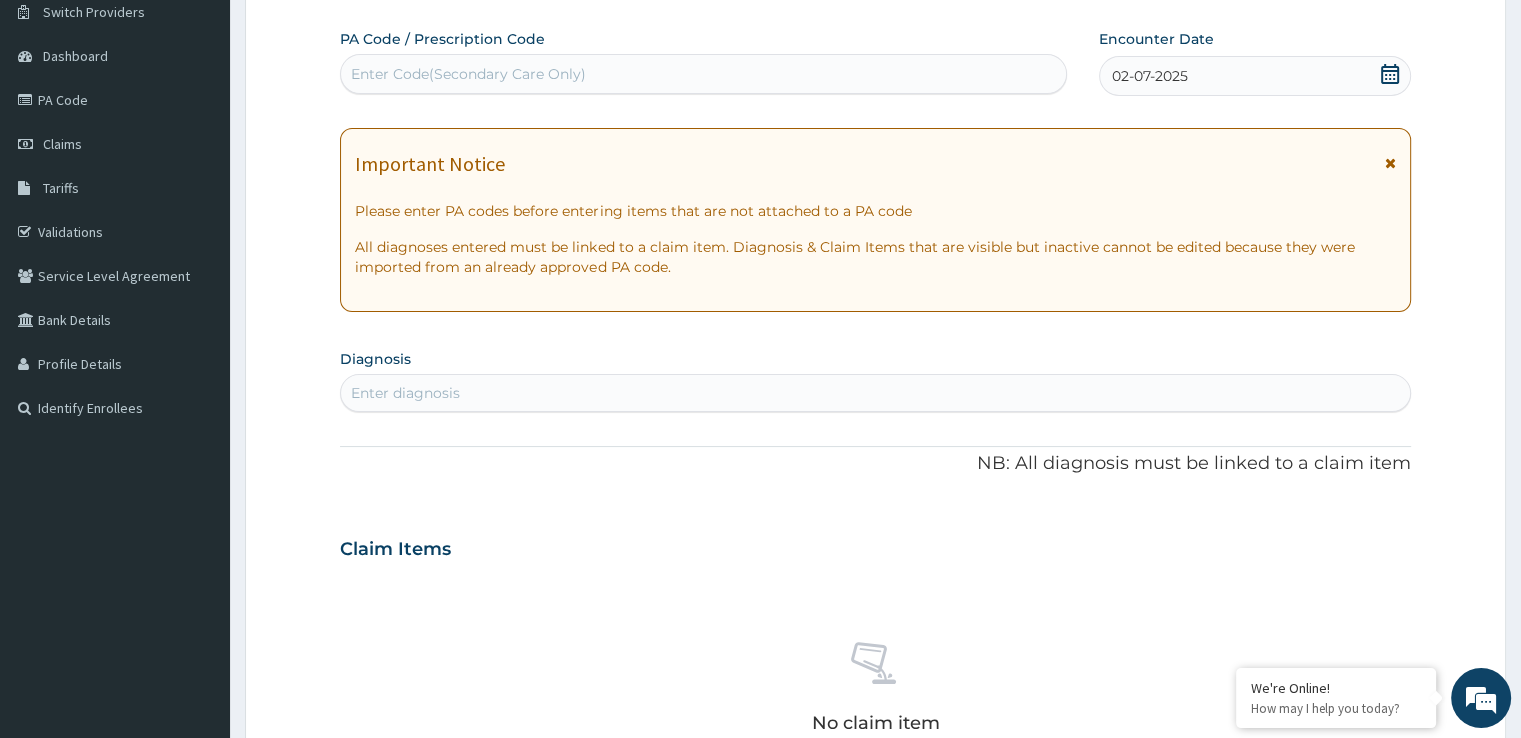 click on "Enter diagnosis" at bounding box center [875, 393] 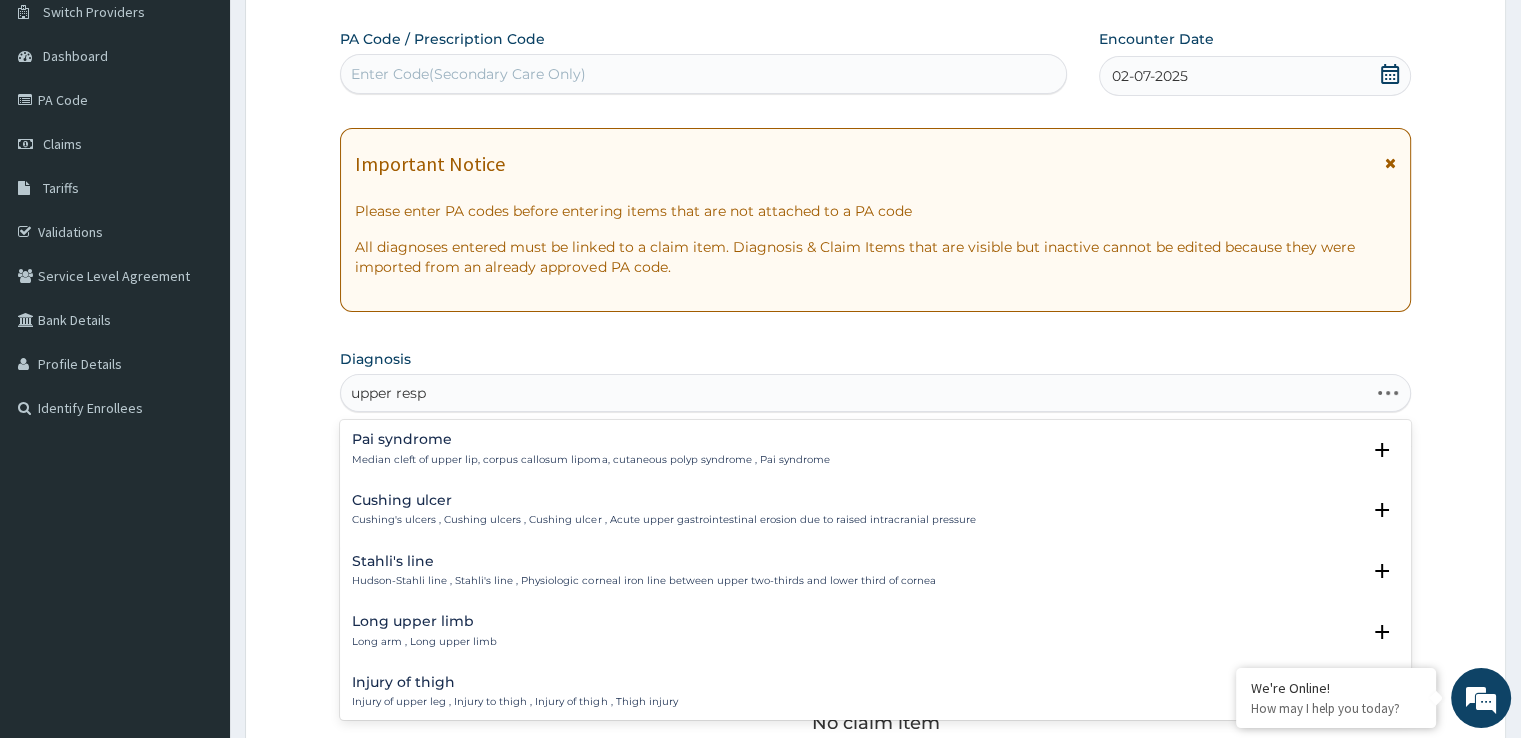 type on "upper respi" 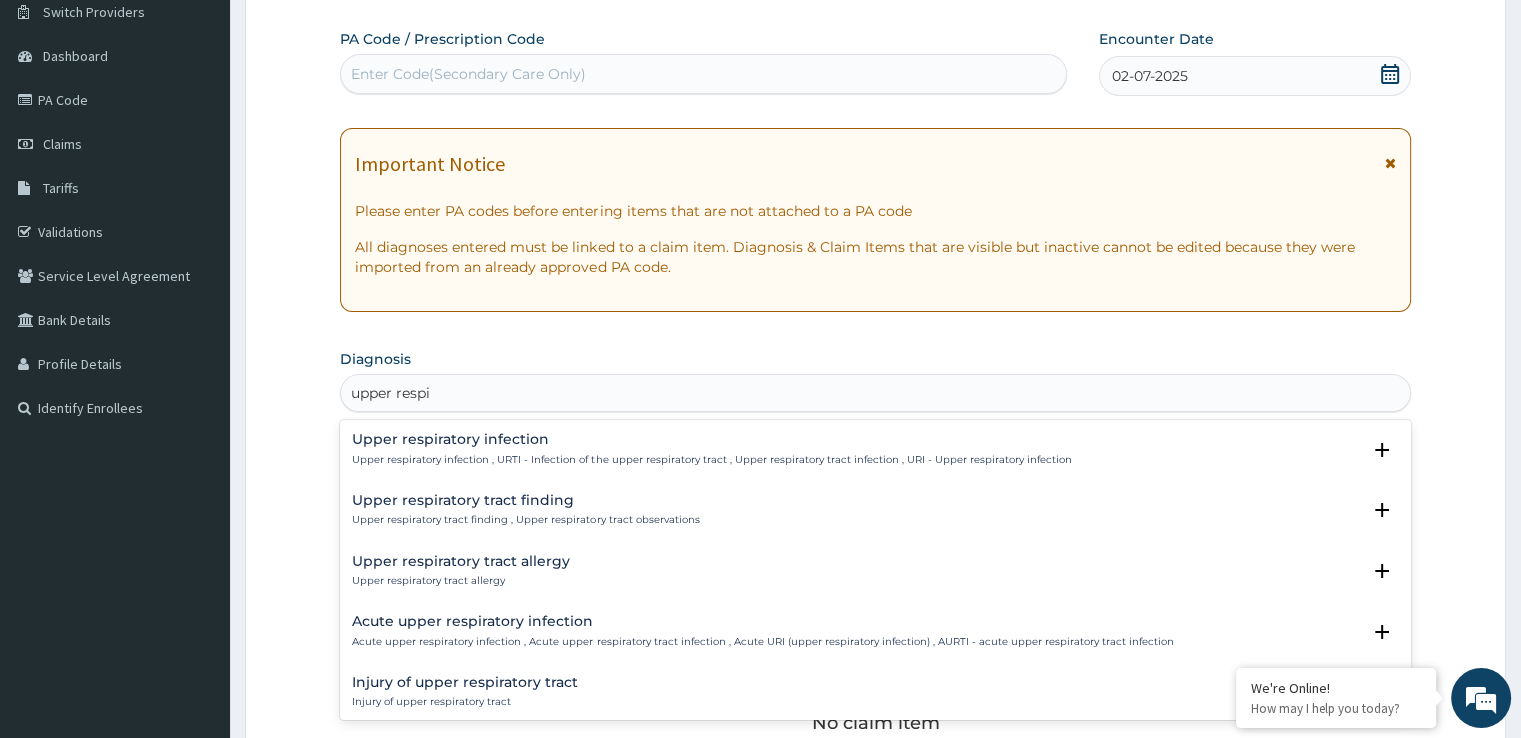 click on "Upper respiratory infection Upper respiratory infection , URTI - Infection of the upper respiratory tract , Upper respiratory tract infection , URI - Upper respiratory infection" at bounding box center (711, 449) 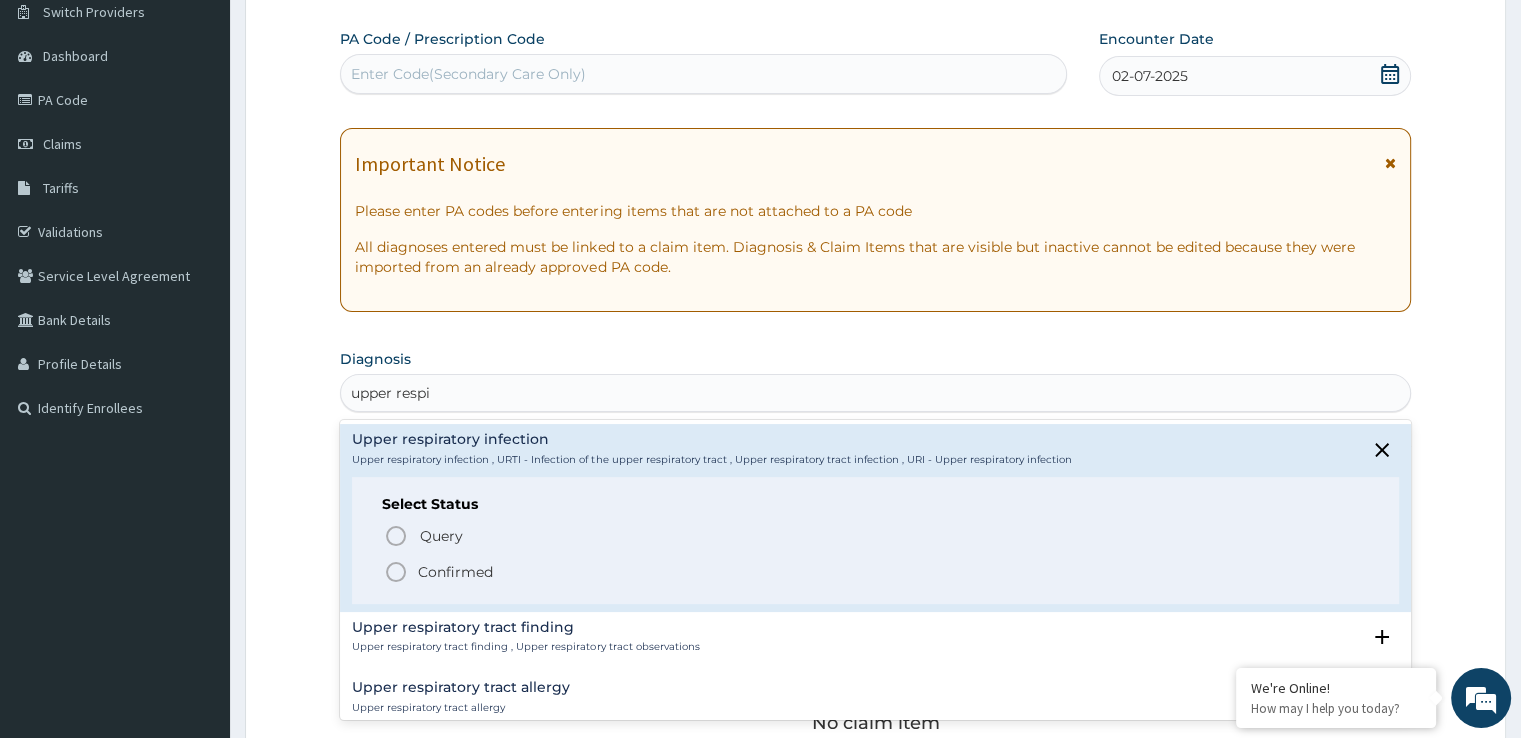 click on "Confirmed" at bounding box center (455, 572) 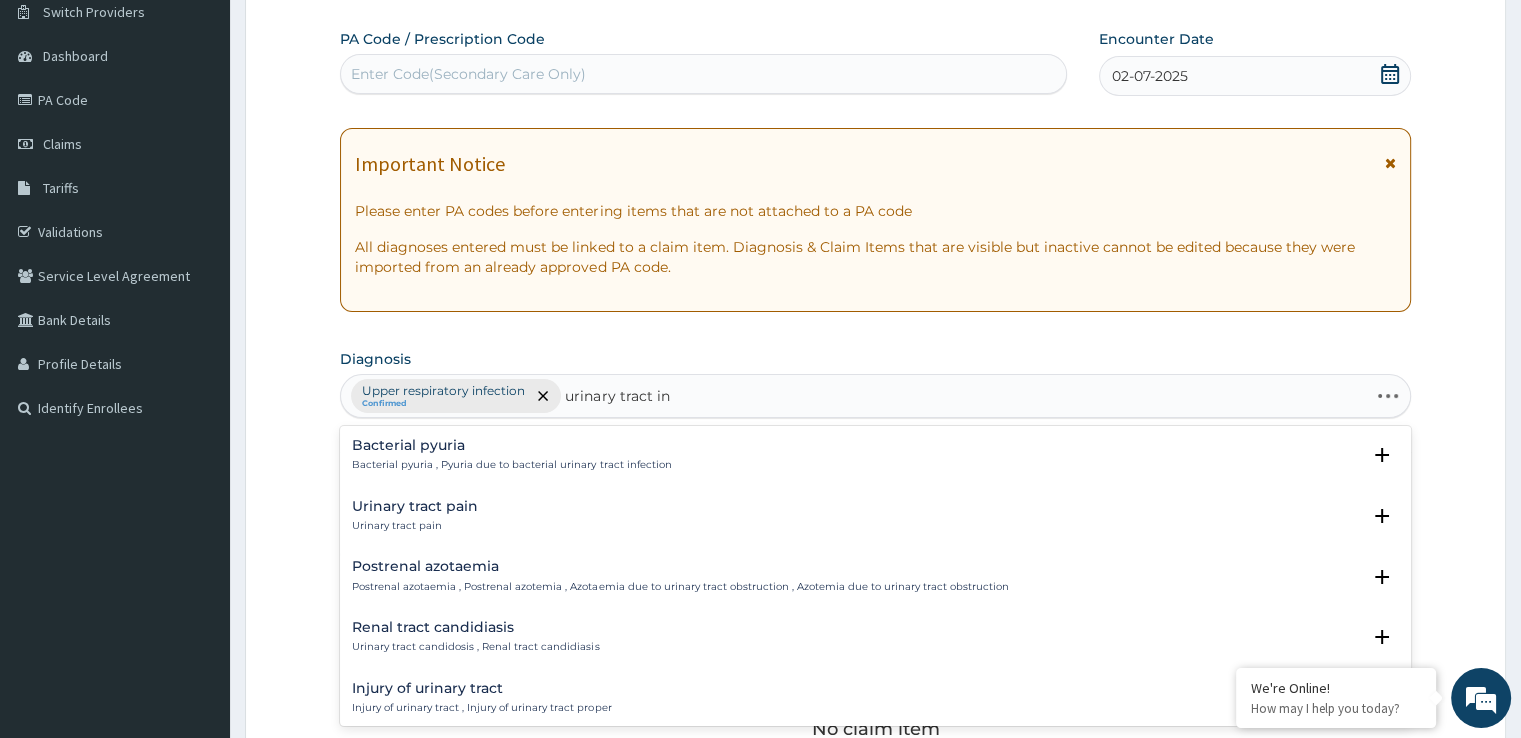 type on "urinary tract inf" 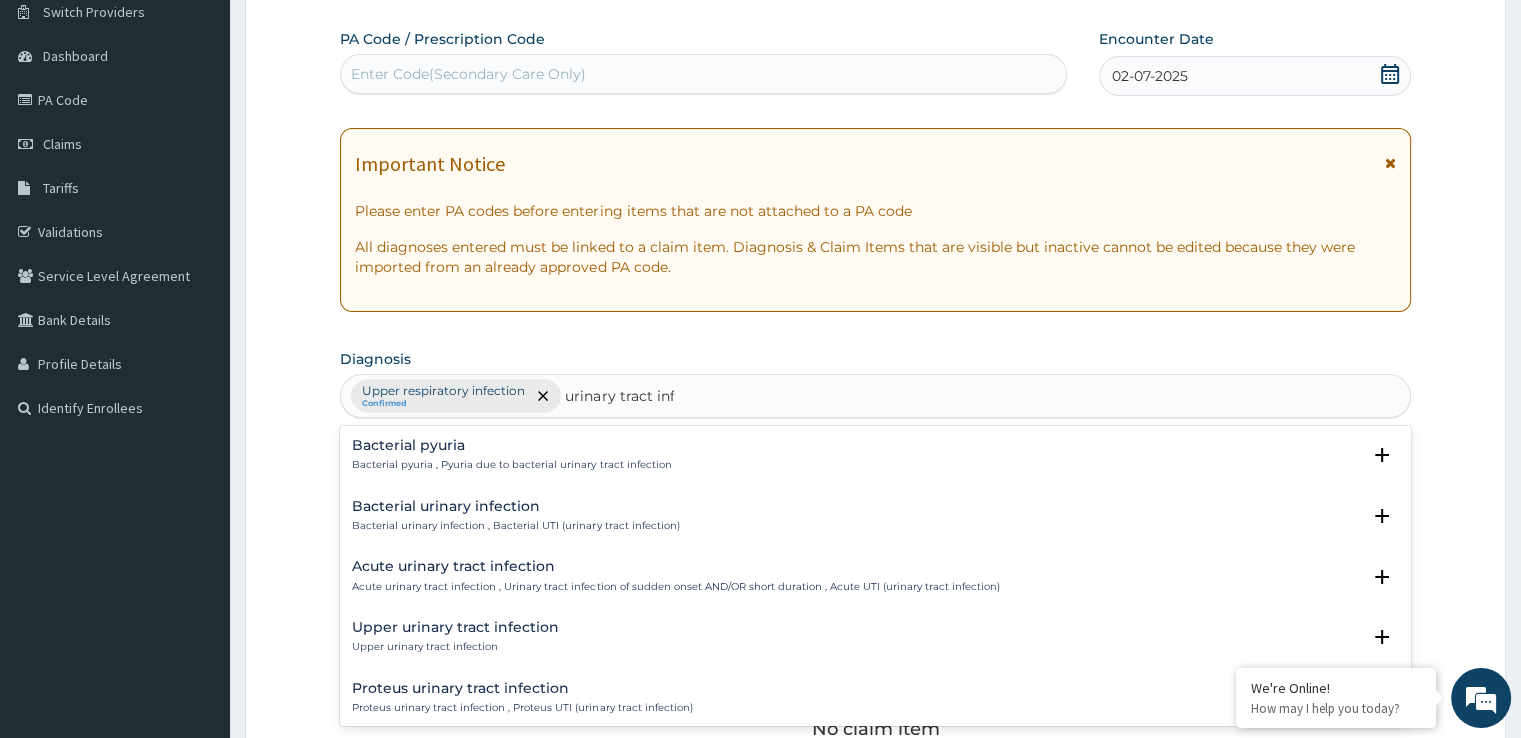 click on "Acute urinary tract infection" at bounding box center [675, 566] 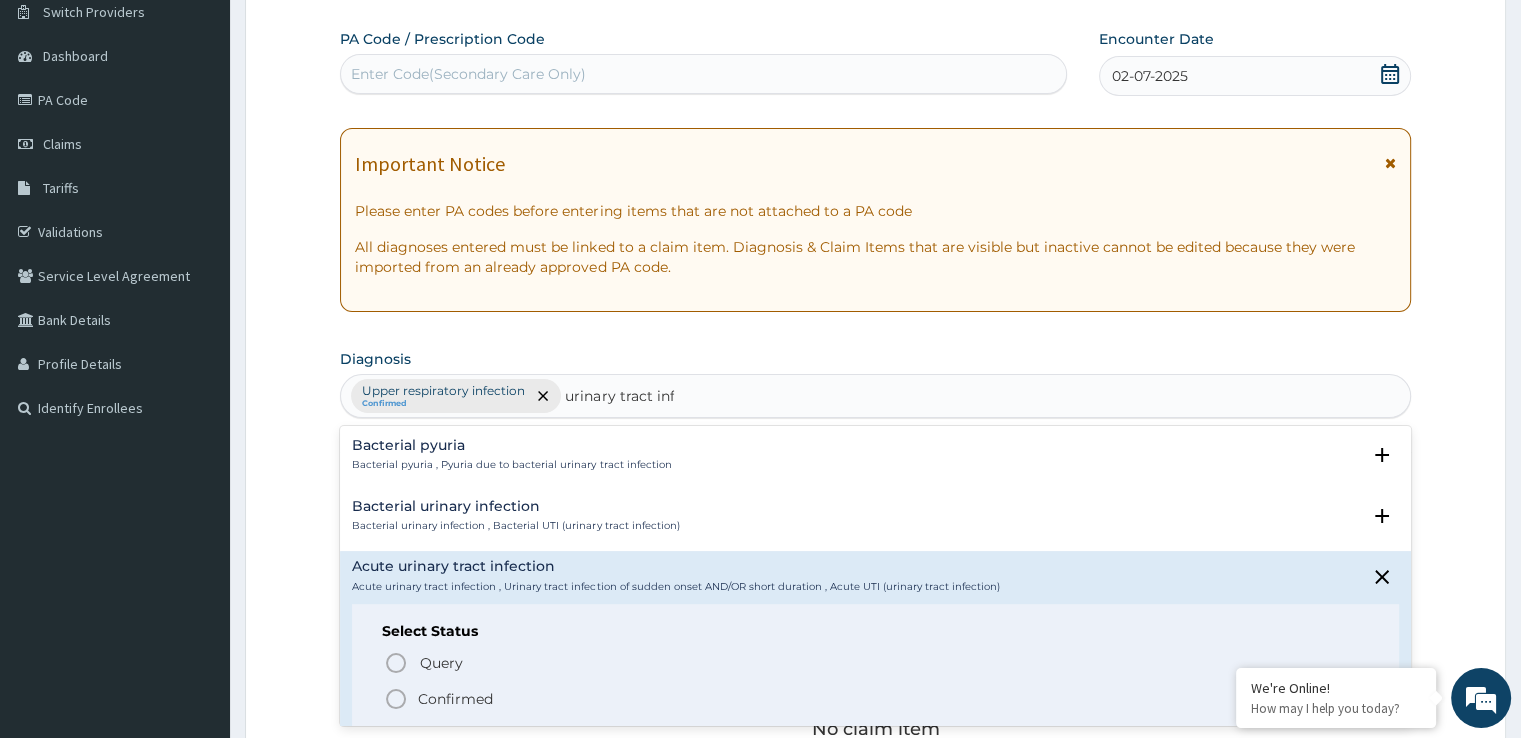 click on "Confirmed" at bounding box center [455, 699] 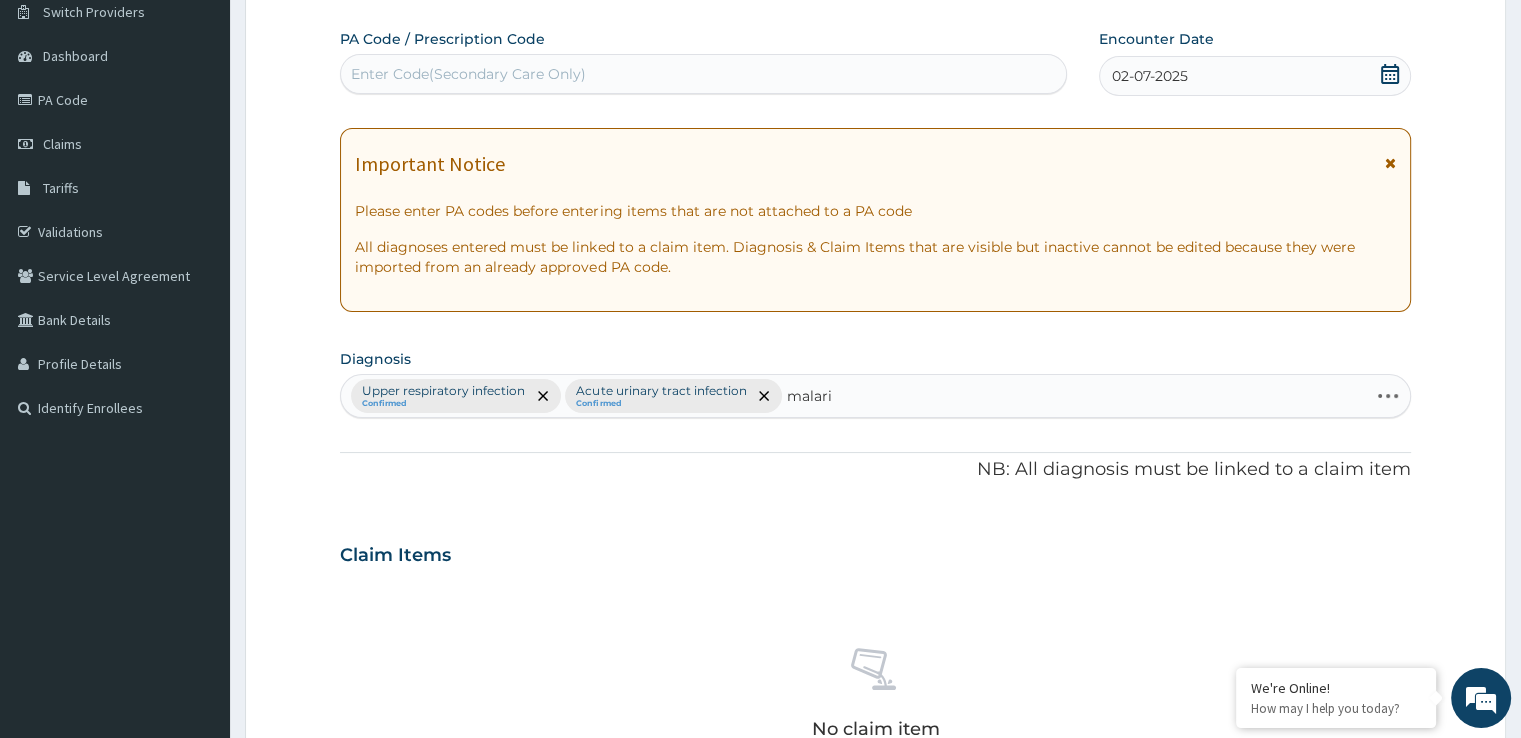 type on "malaria" 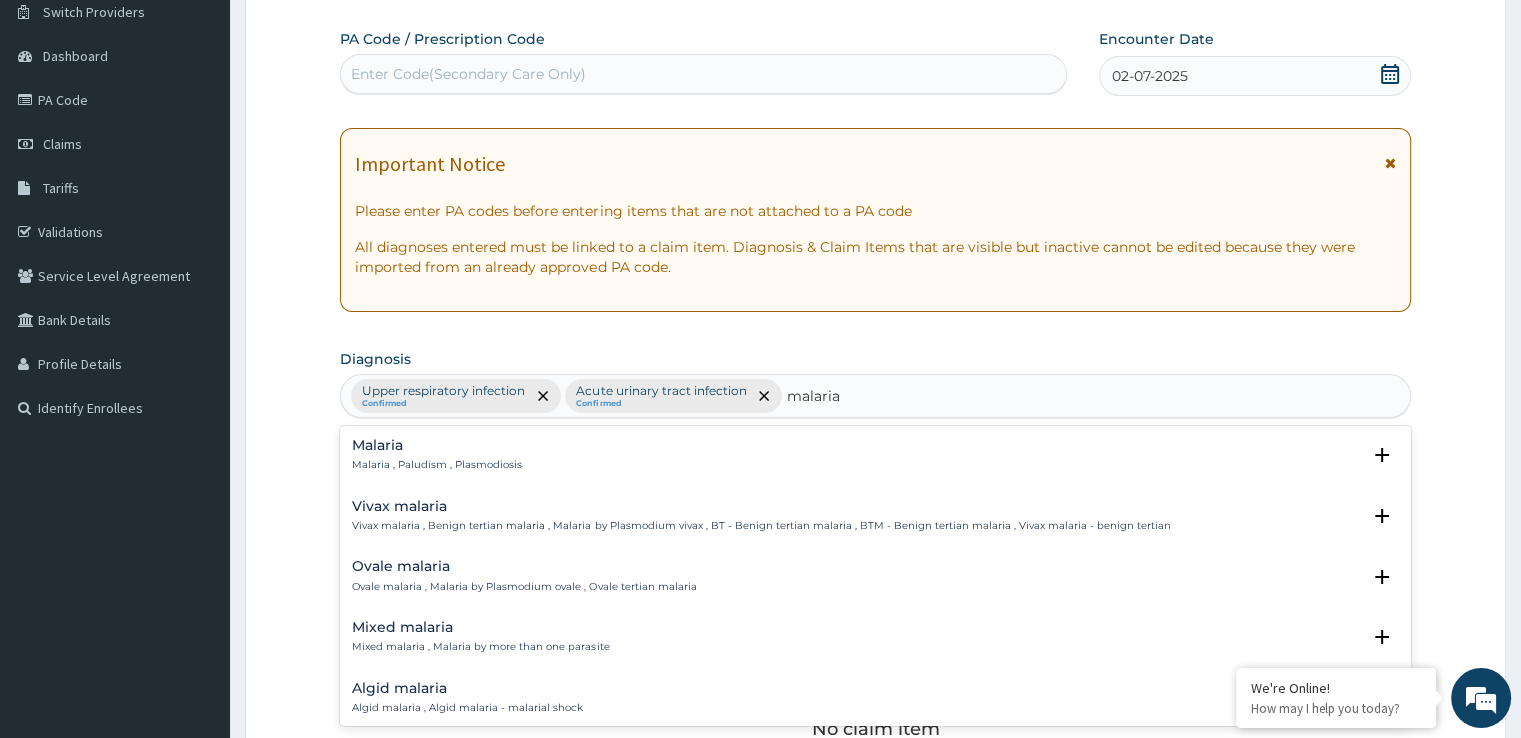 click on "Malaria , Paludism , Plasmodiosis" at bounding box center (437, 465) 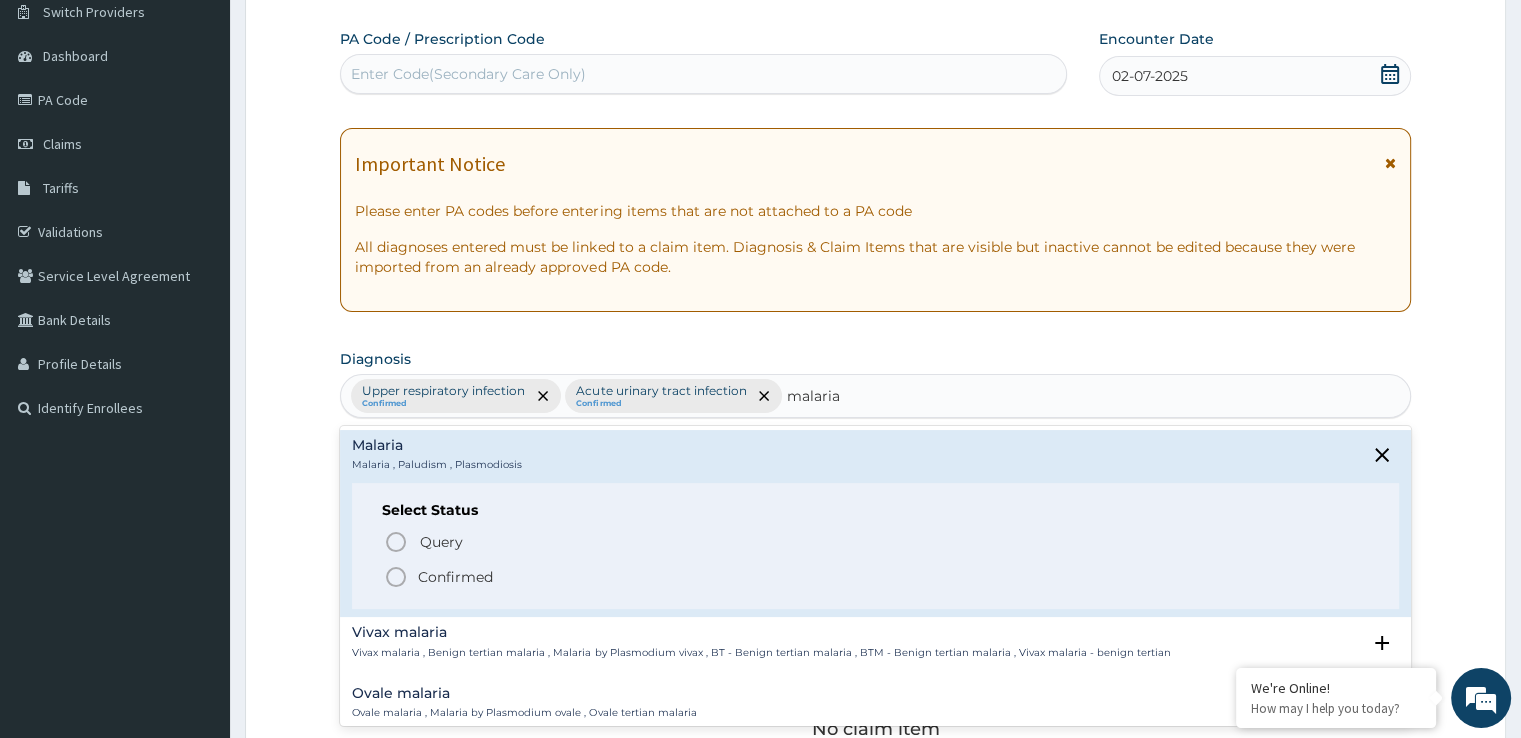 click on "Confirmed" at bounding box center [455, 577] 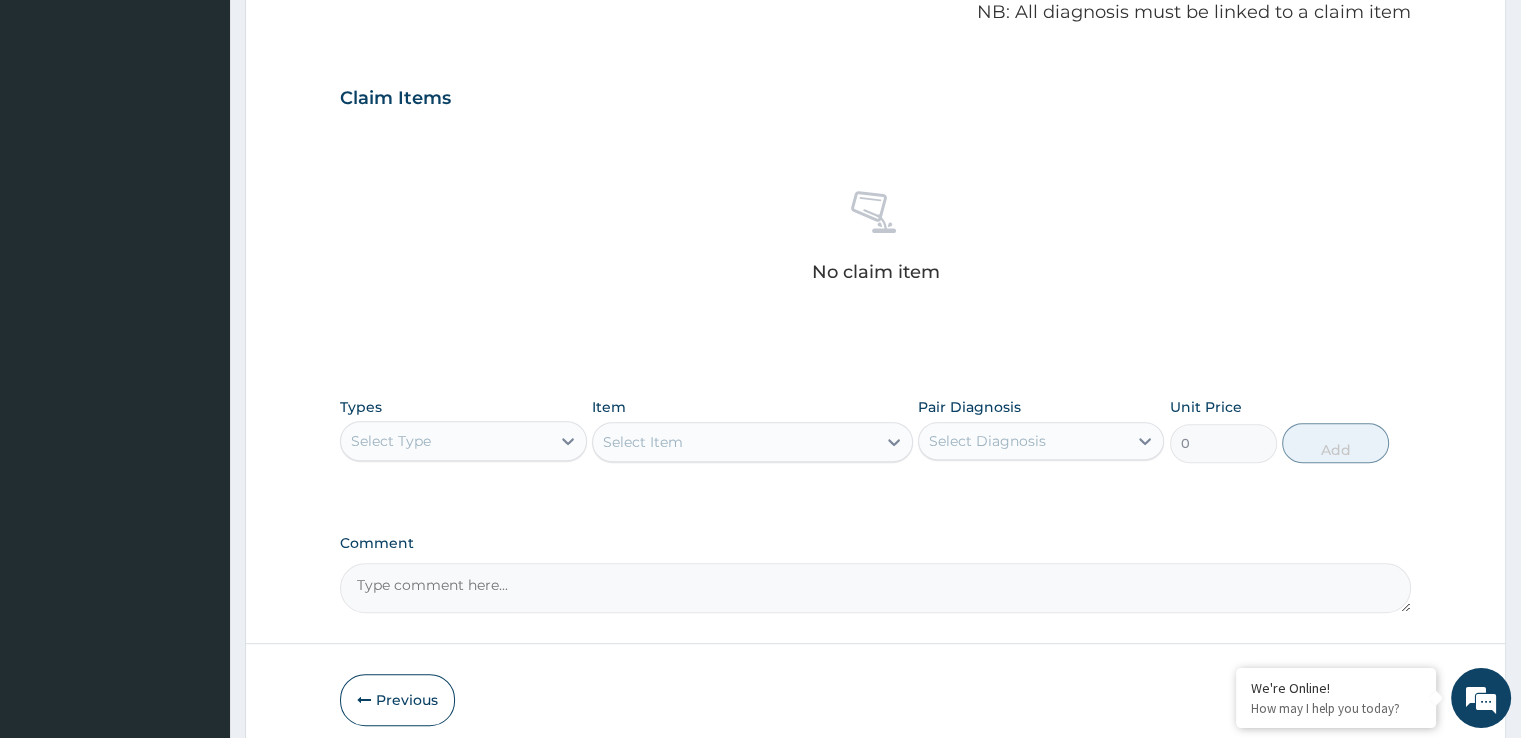 scroll, scrollTop: 640, scrollLeft: 0, axis: vertical 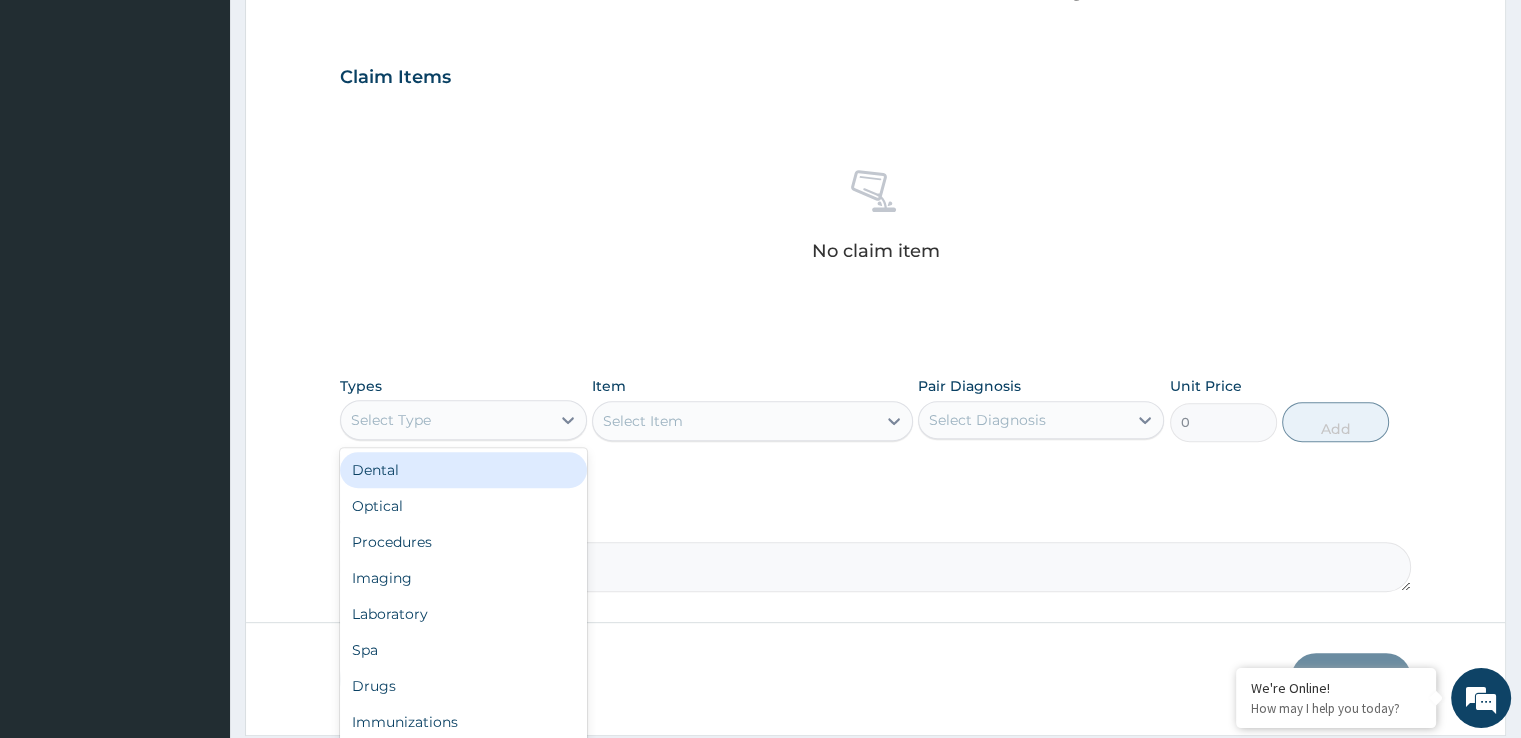 click on "Select Type" at bounding box center (445, 420) 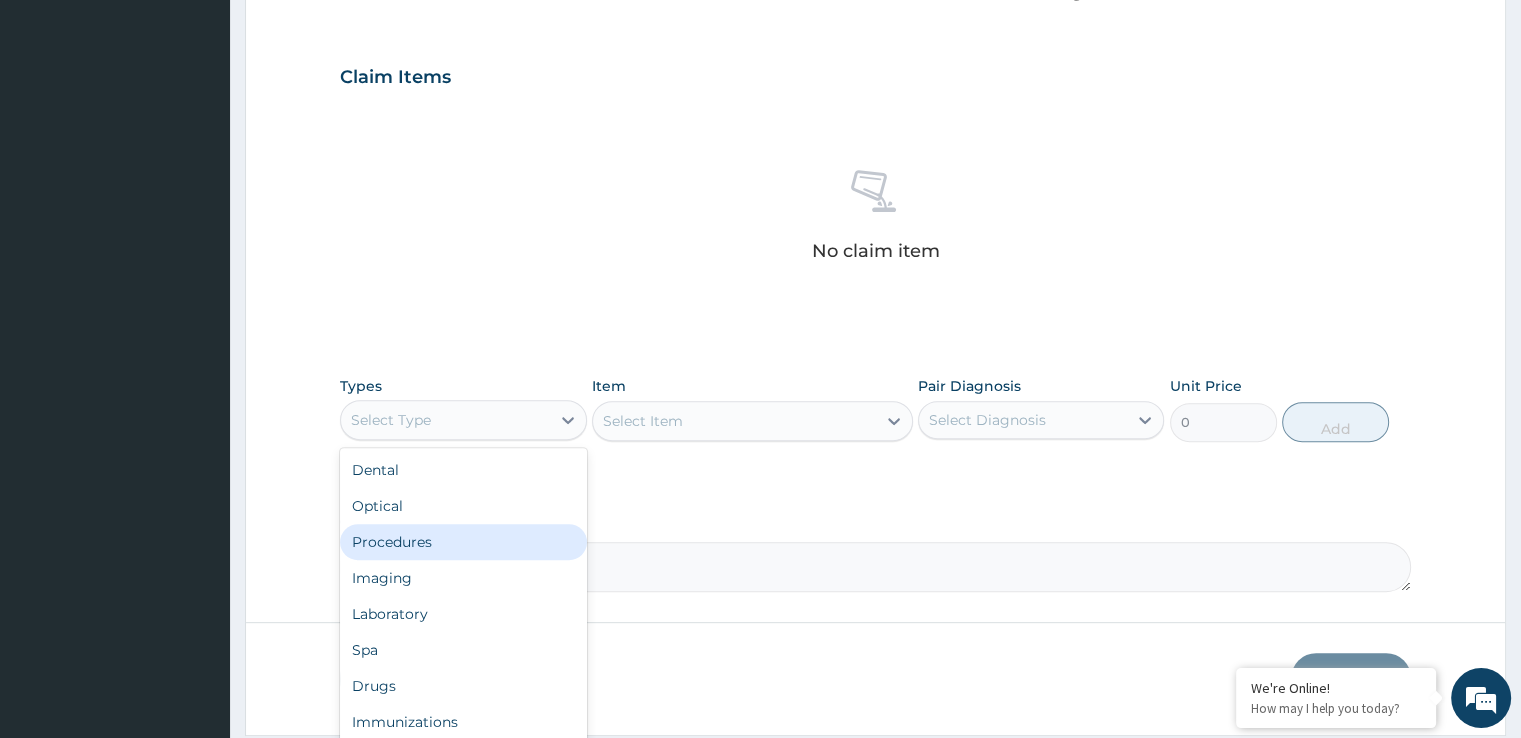 click on "Procedures" at bounding box center (463, 542) 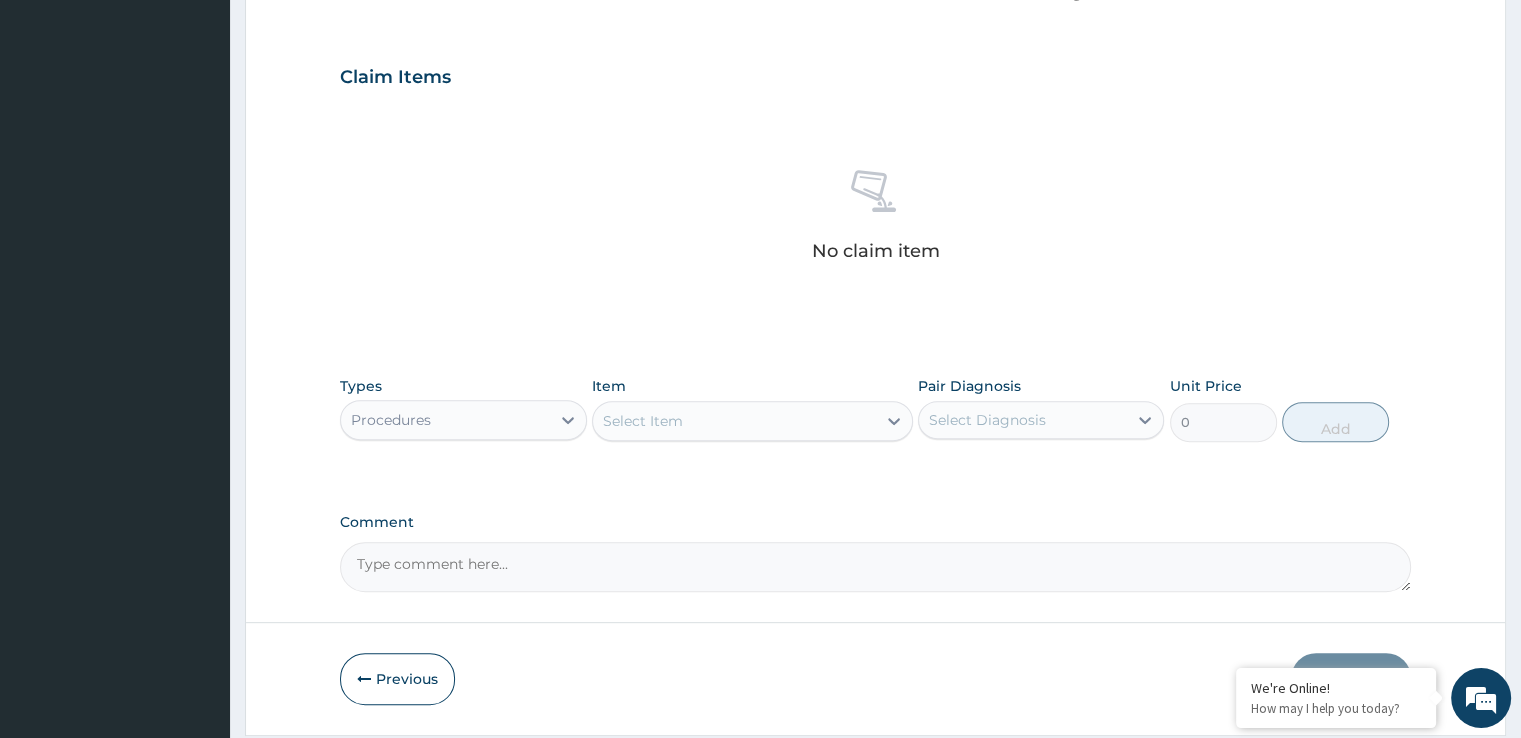 click on "Select Item" at bounding box center [734, 421] 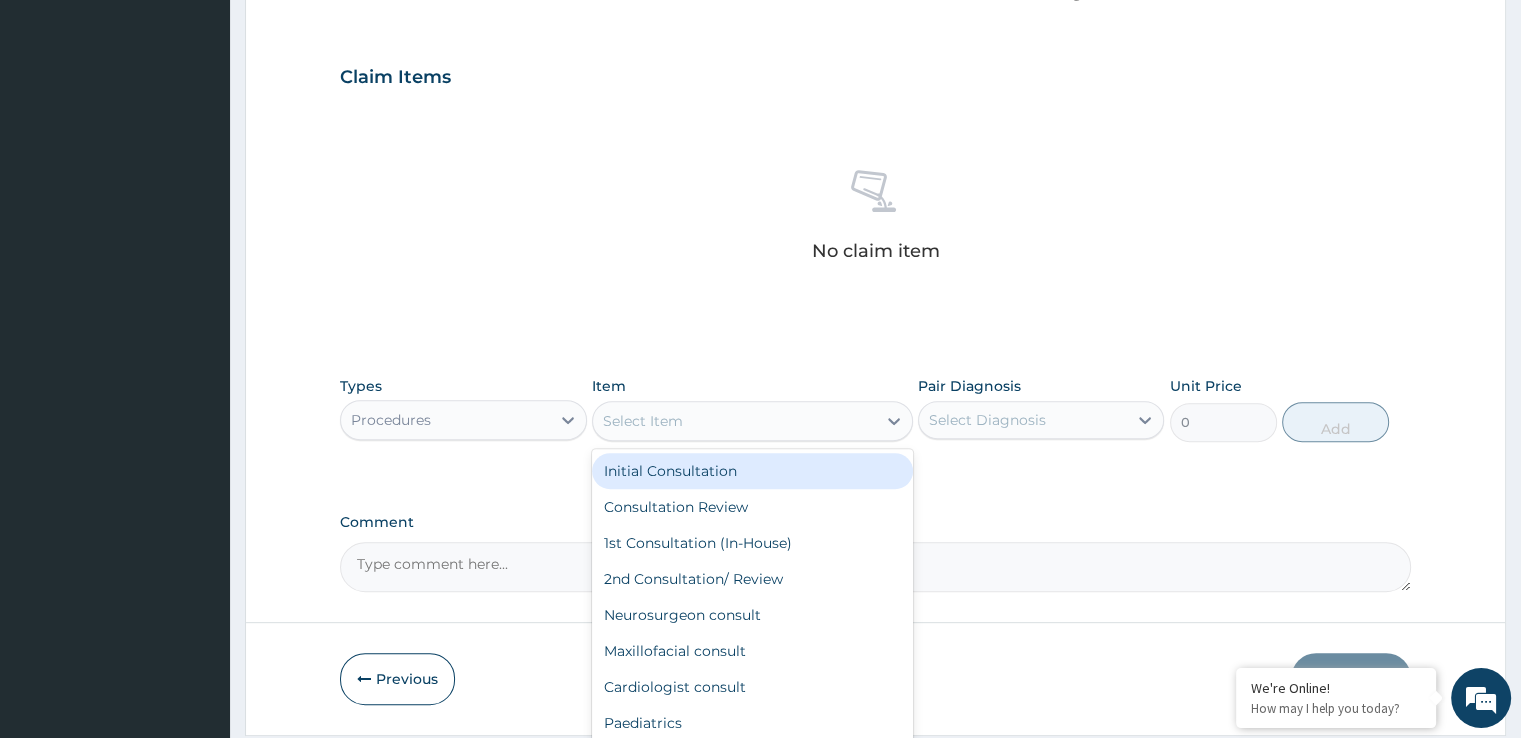 click on "Initial Consultation" at bounding box center [752, 471] 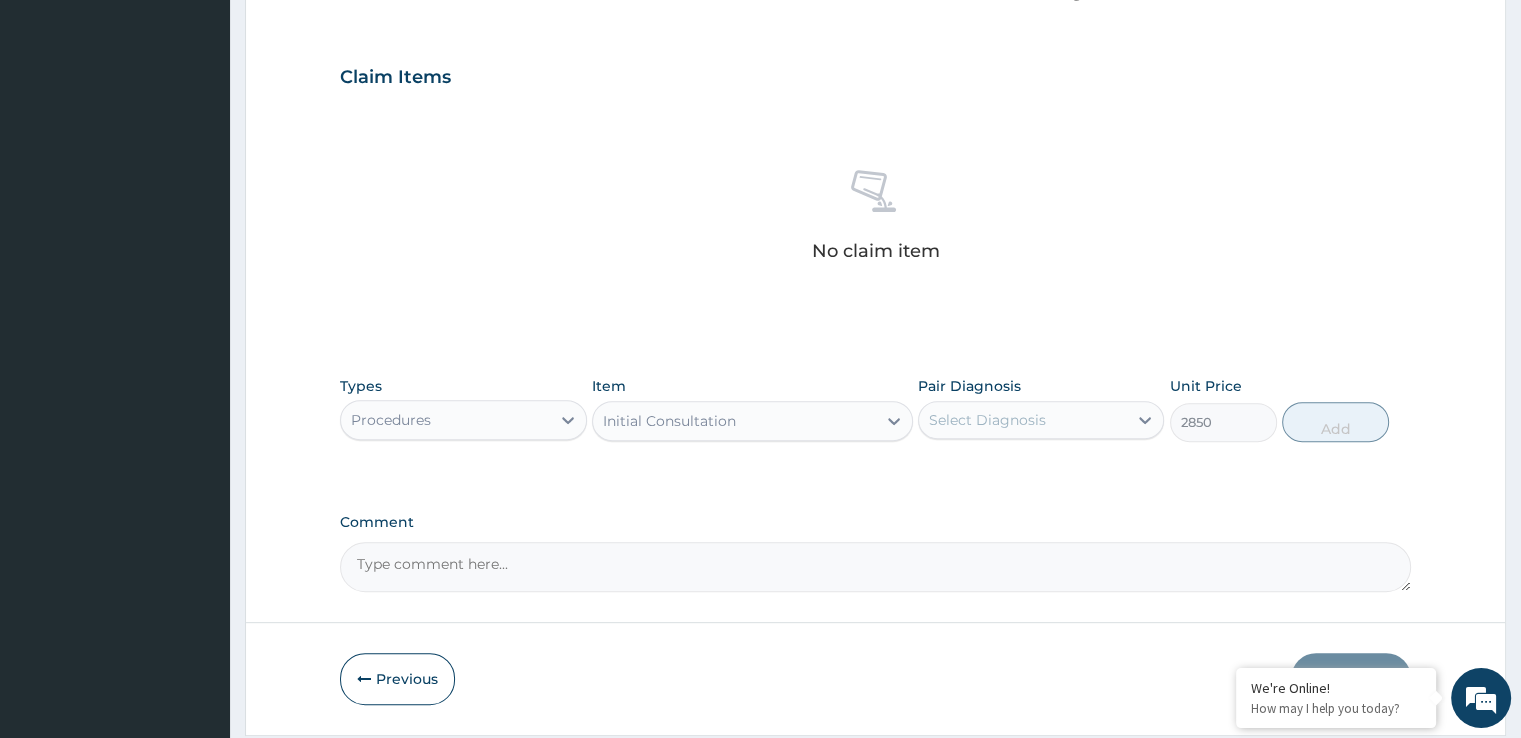 click on "Select Diagnosis" at bounding box center [1023, 420] 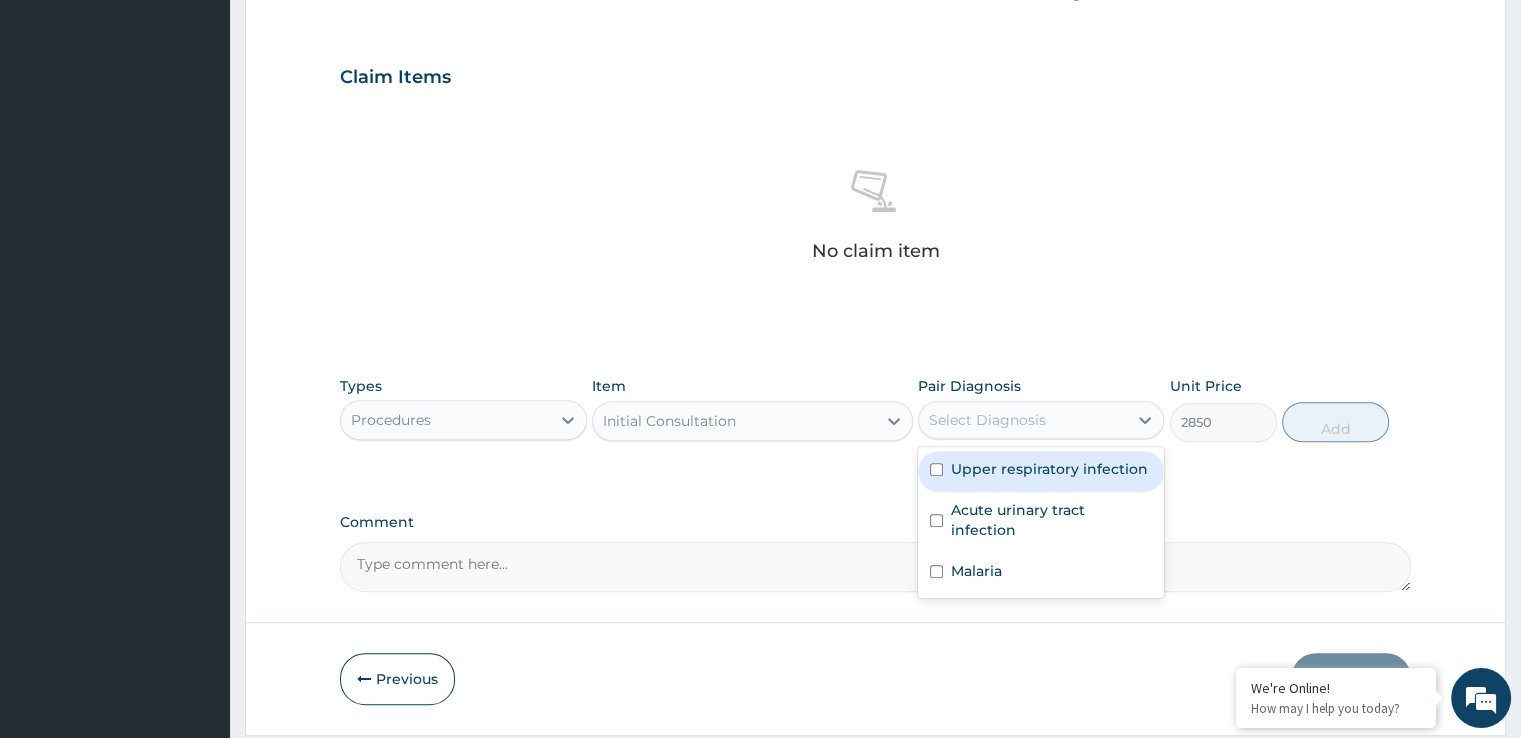 click on "Upper respiratory infection" at bounding box center (1041, 471) 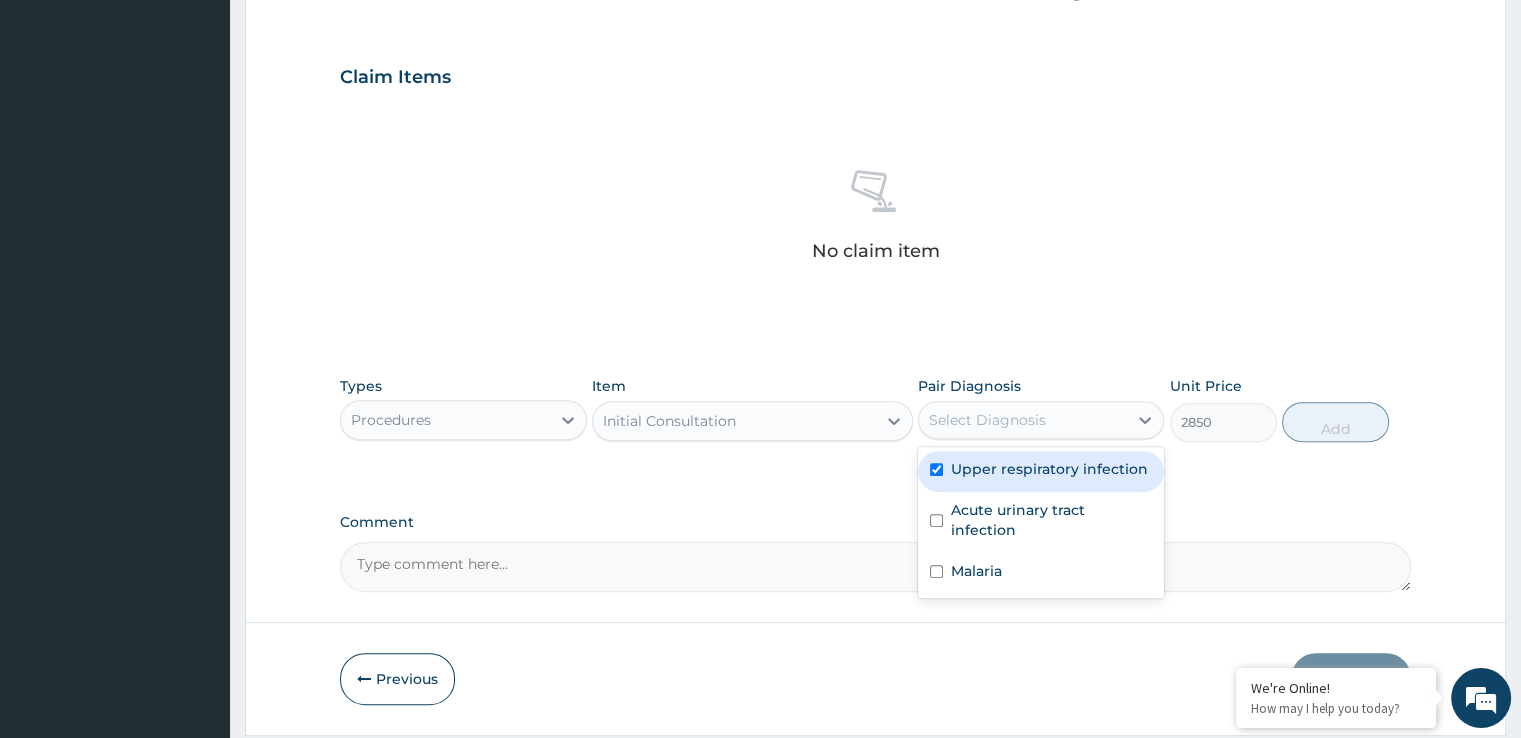 checkbox on "true" 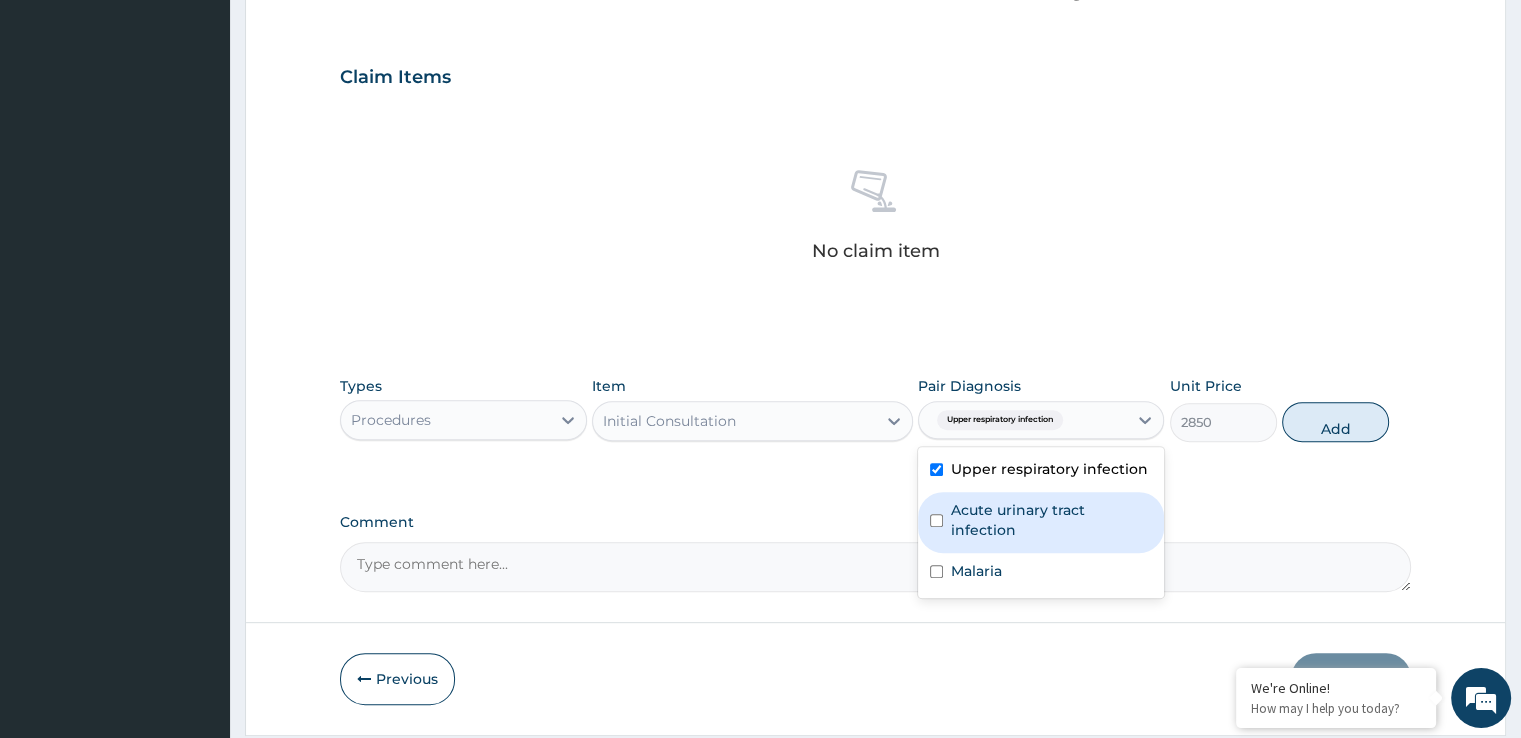 click on "Acute urinary tract infection" at bounding box center (1051, 520) 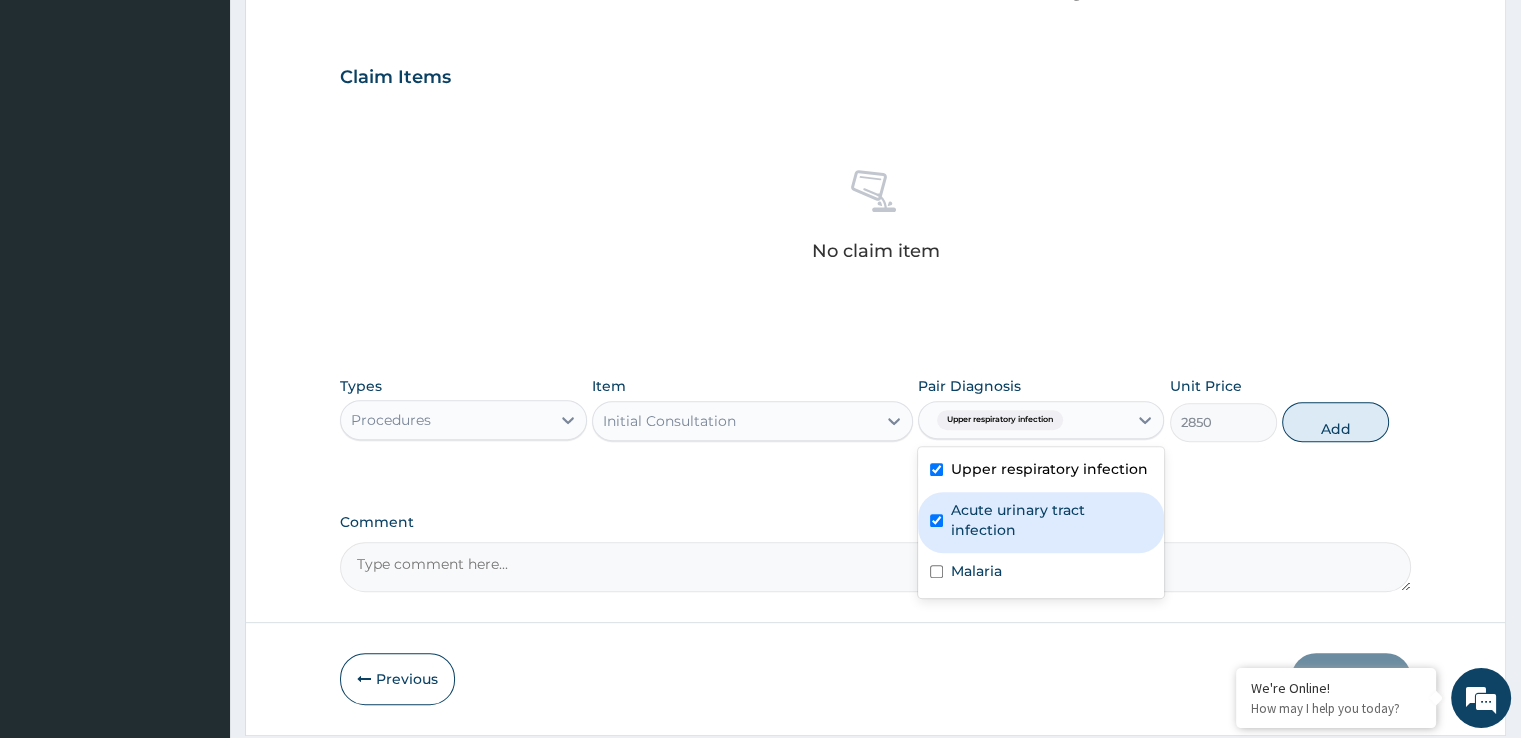 checkbox on "true" 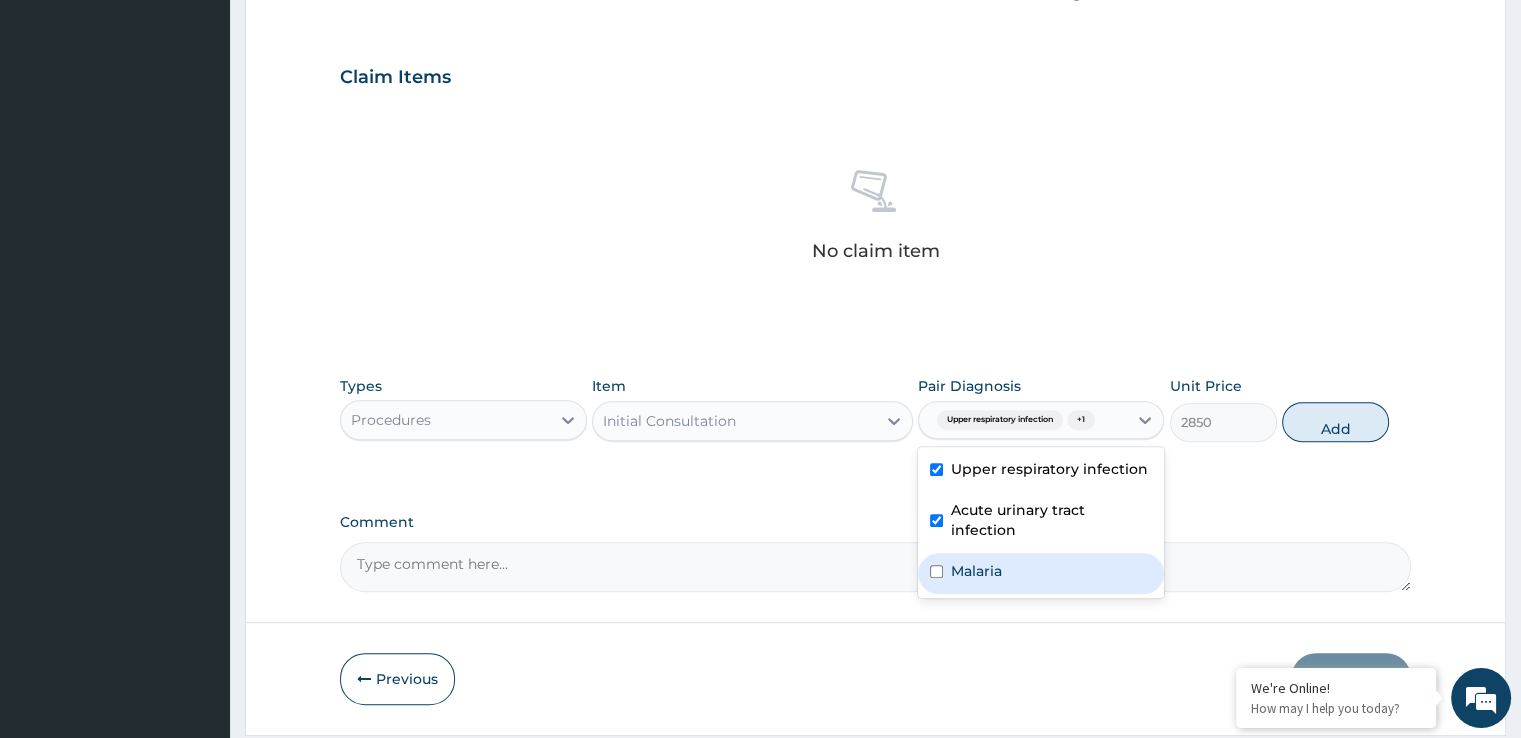 click on "Malaria" at bounding box center (1041, 573) 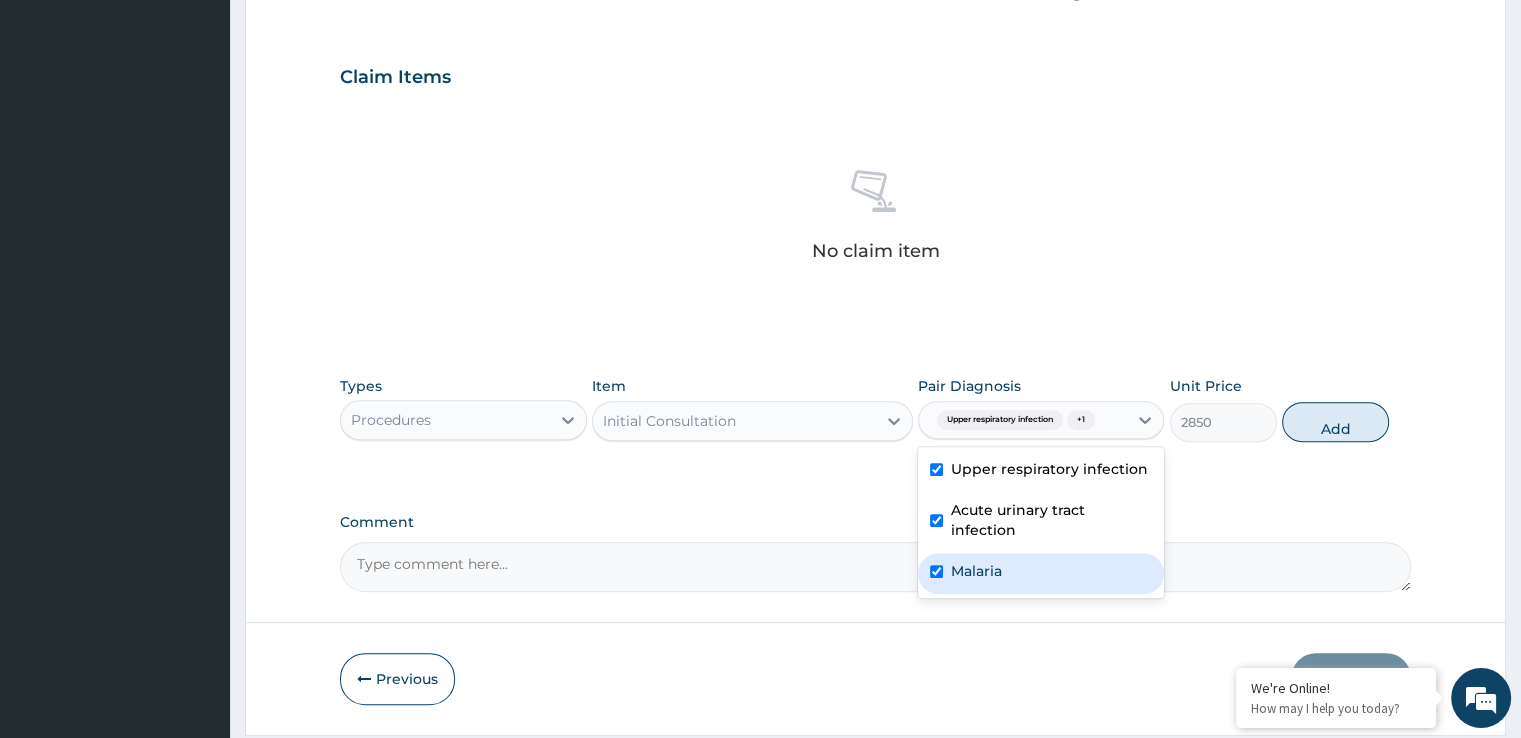 checkbox on "true" 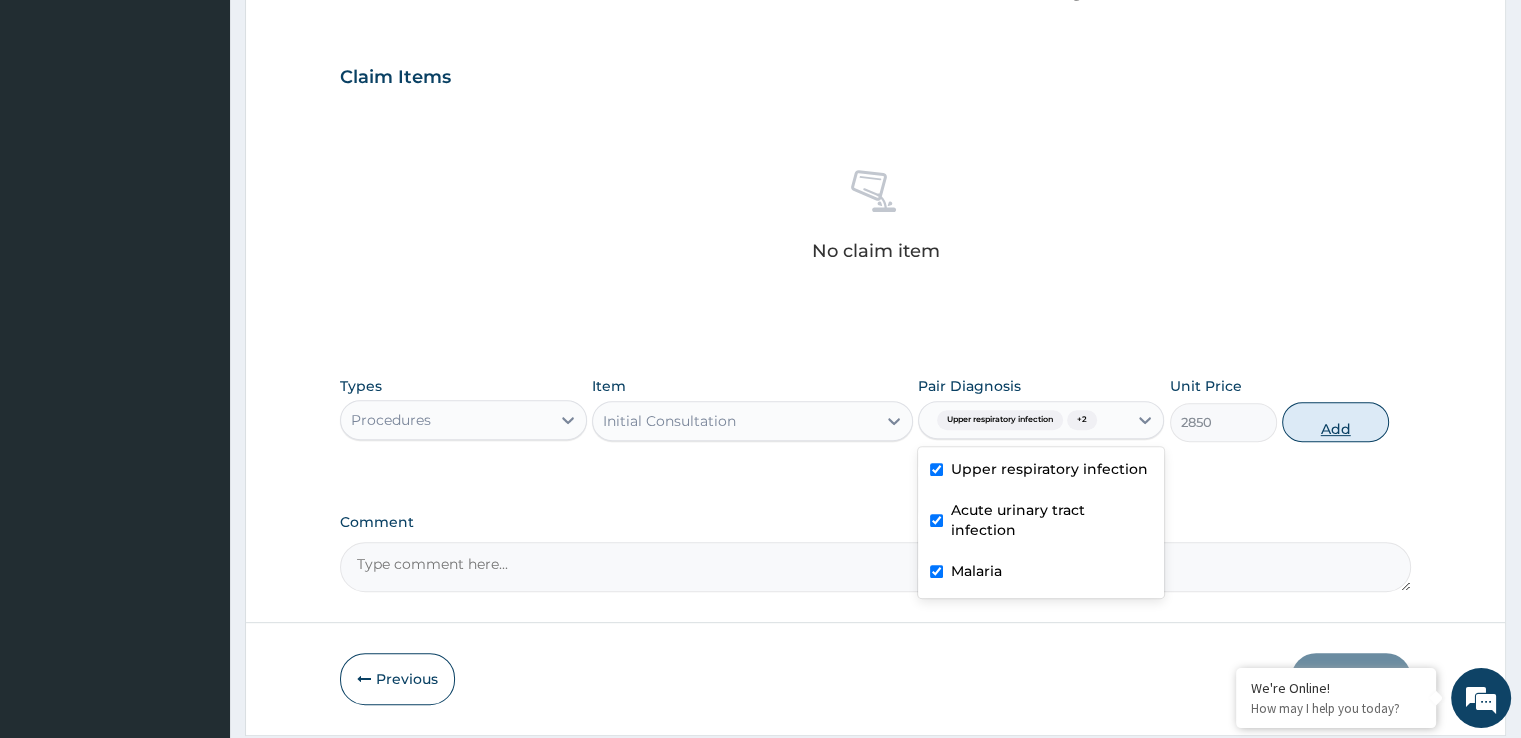click on "Add" at bounding box center (1335, 422) 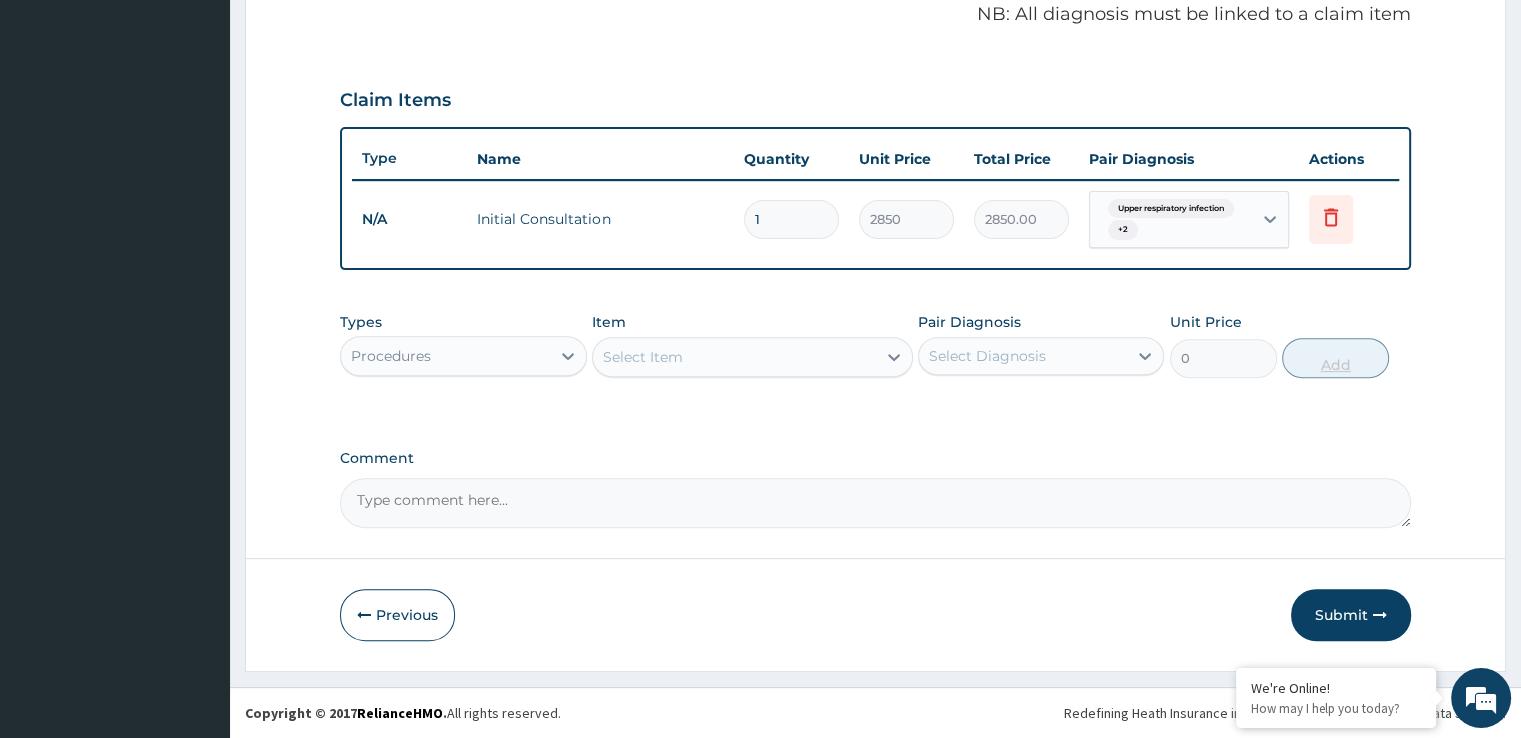 scroll, scrollTop: 614, scrollLeft: 0, axis: vertical 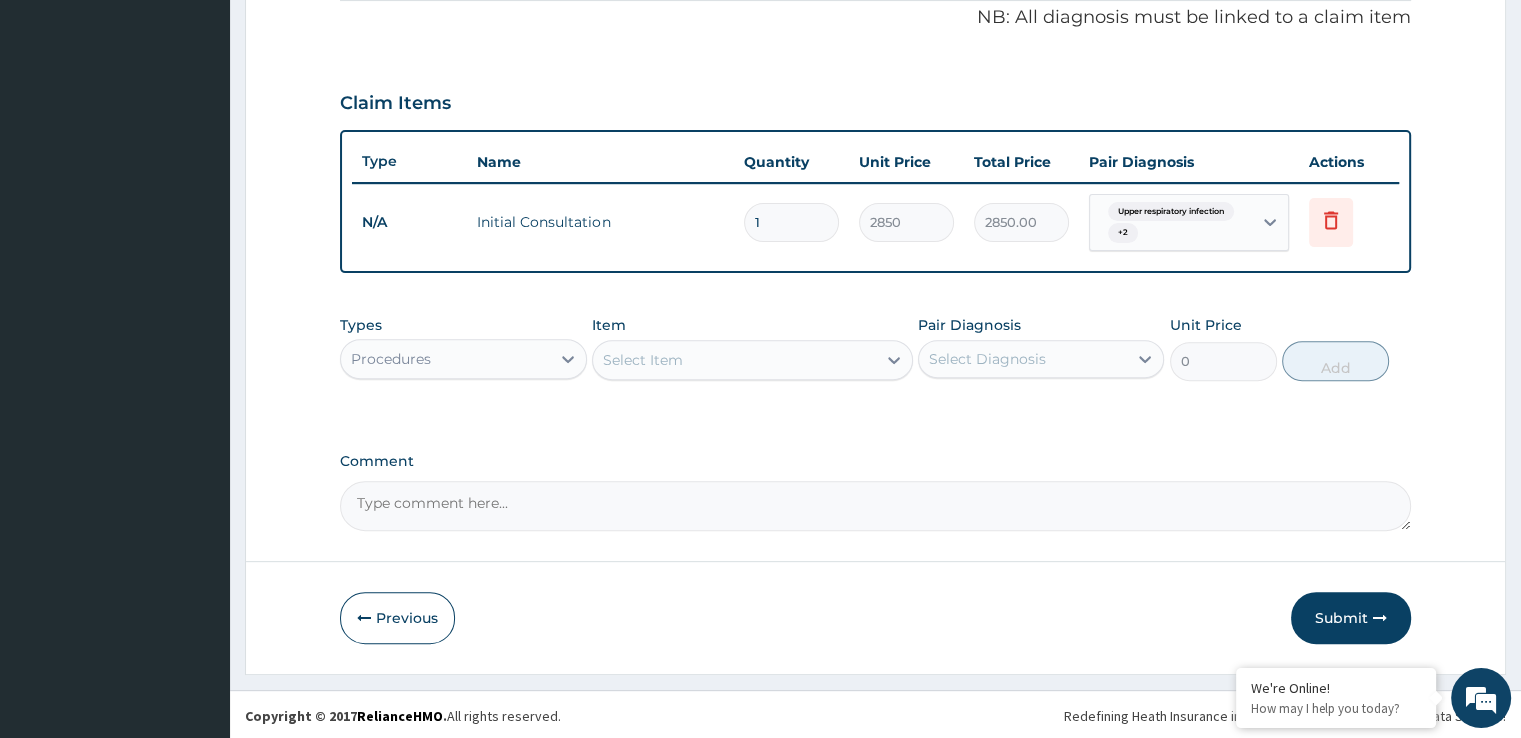 click on "Types Procedures" at bounding box center [463, 348] 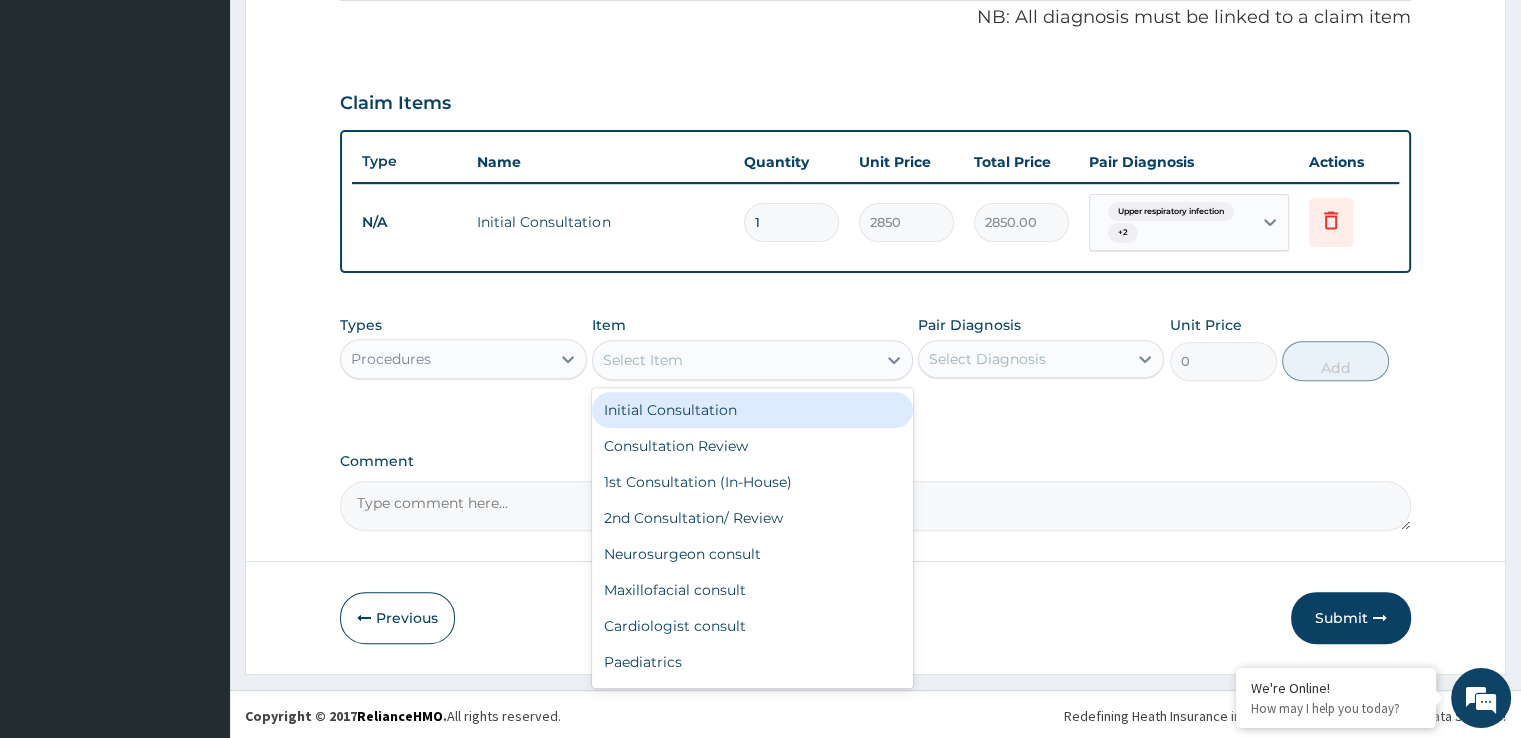click on "Select Item" at bounding box center [643, 360] 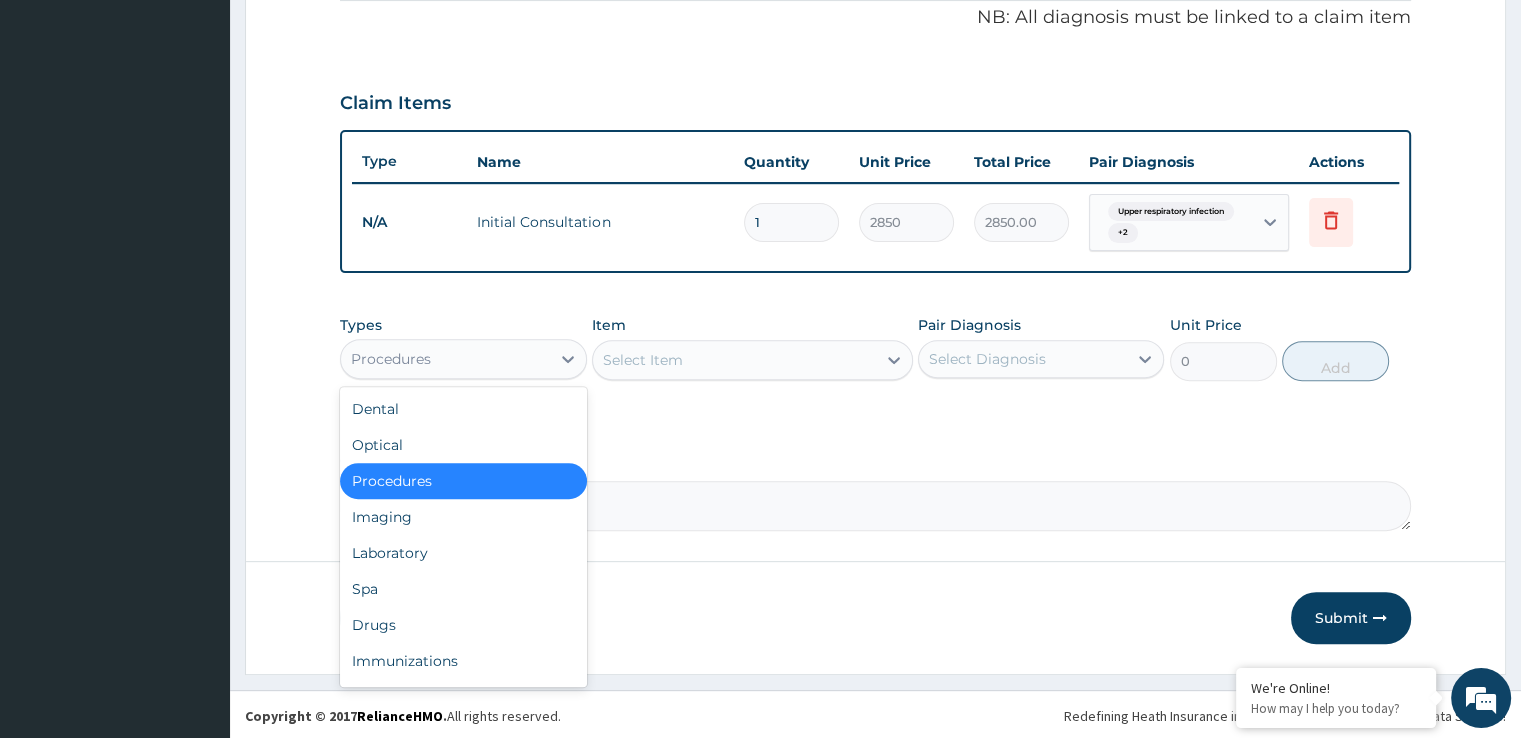 click on "Procedures" at bounding box center [445, 359] 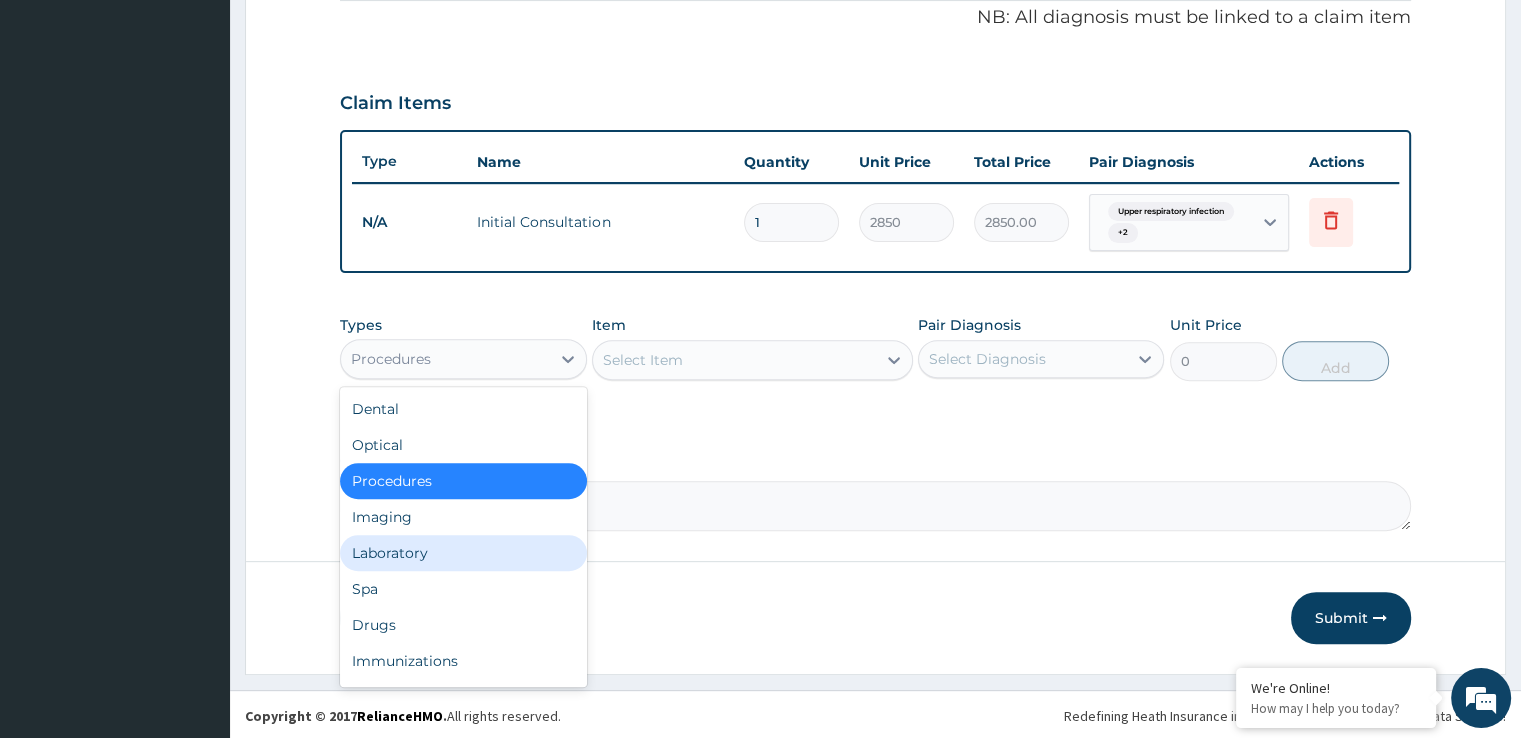 click on "Laboratory" at bounding box center (463, 553) 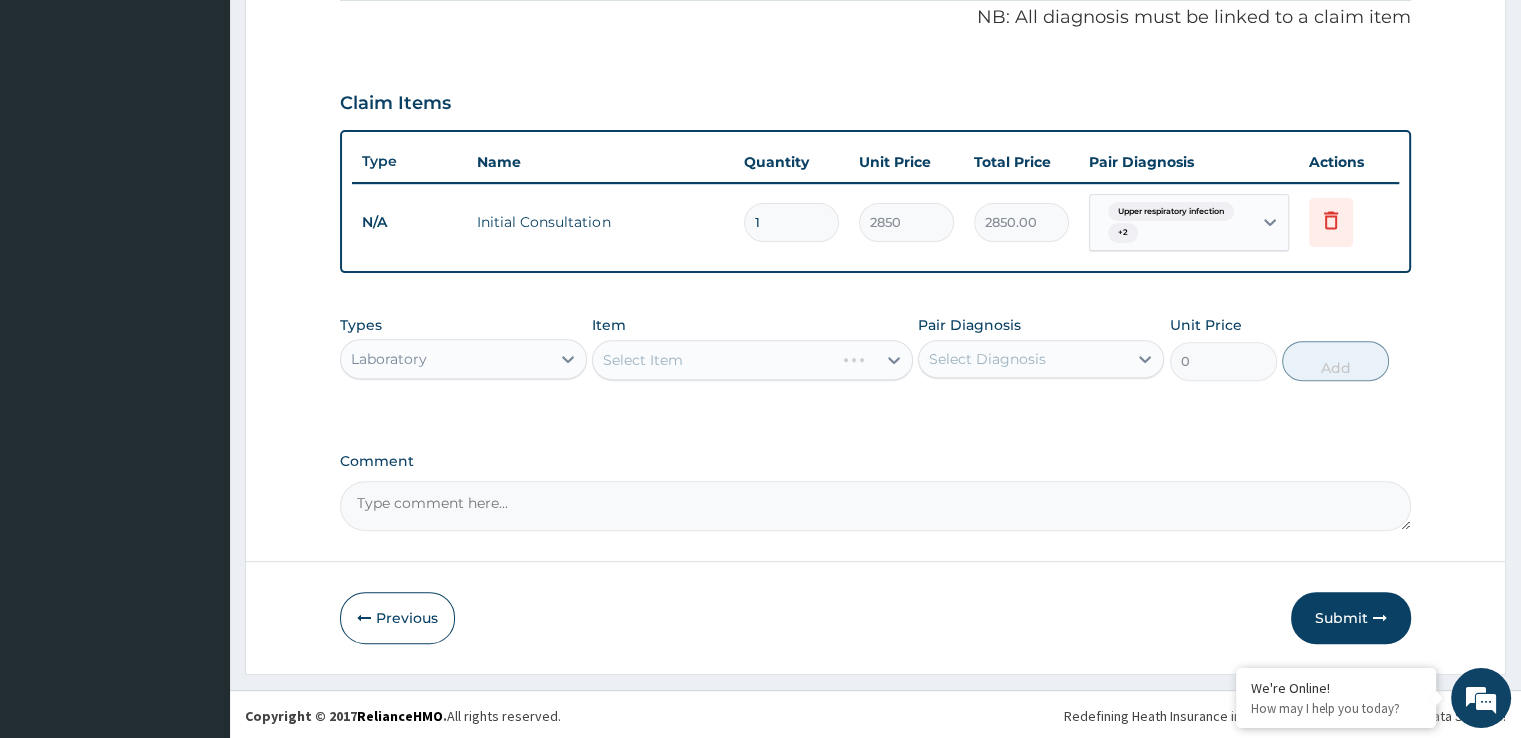 click on "Select Item" at bounding box center (752, 360) 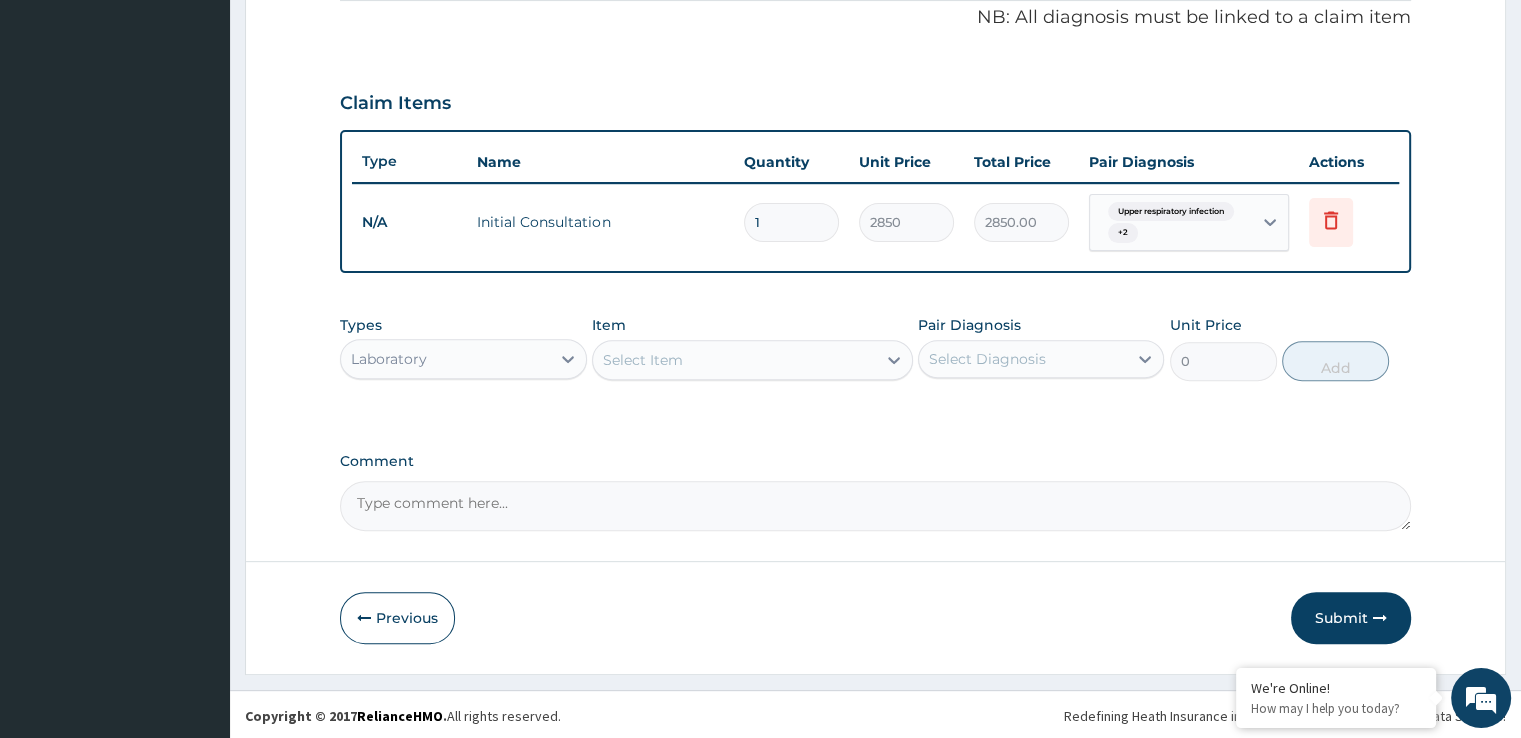 click on "Select Item" at bounding box center (734, 360) 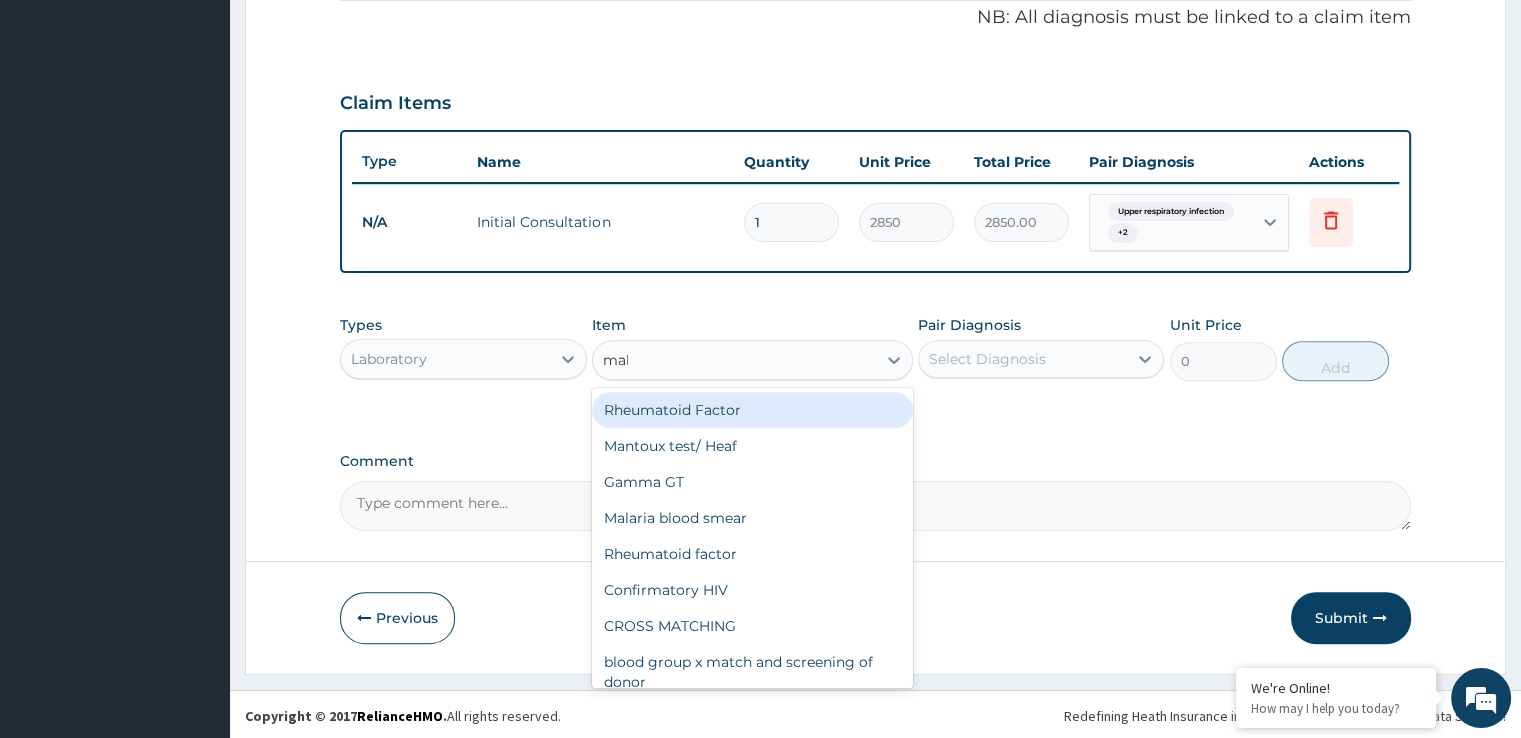 type on "mala" 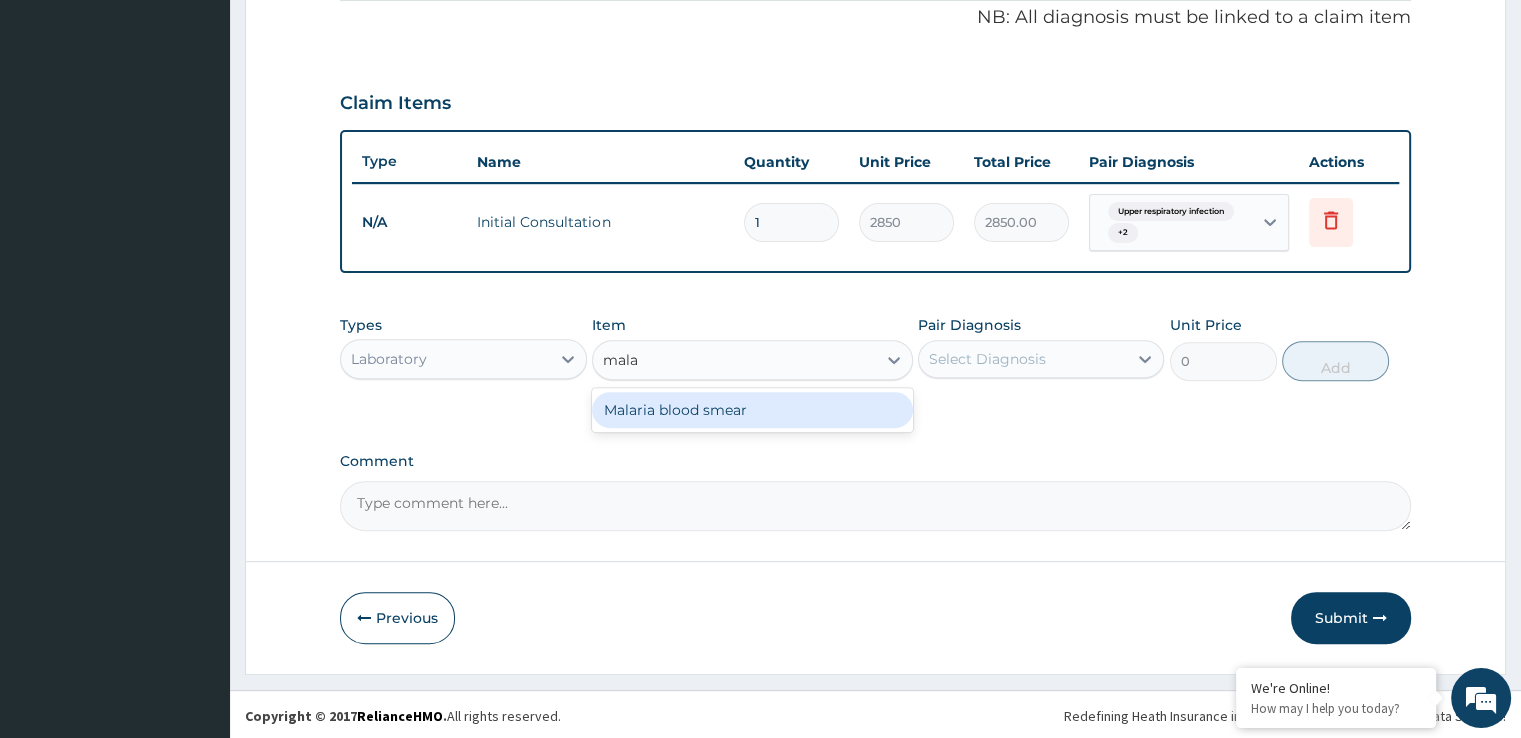 type 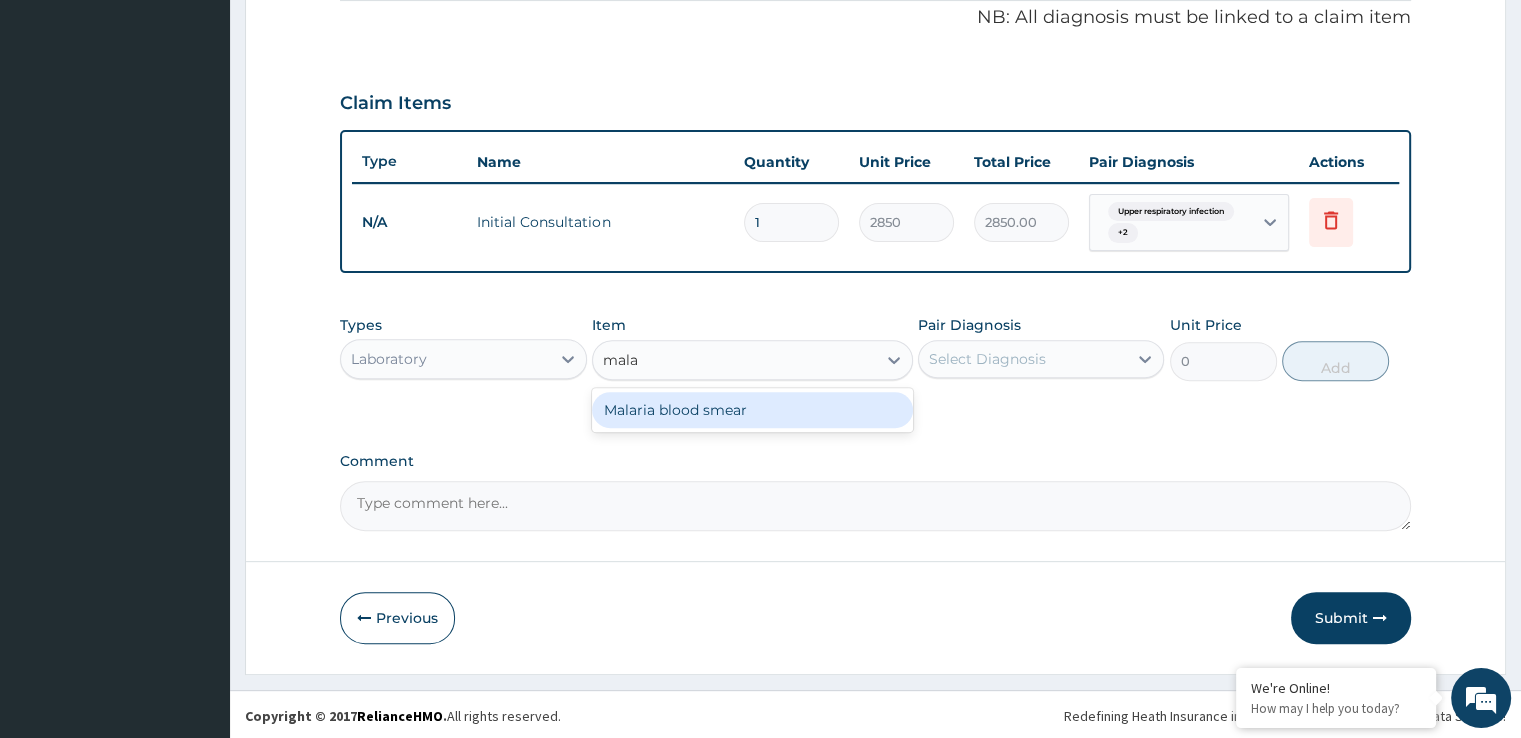 type on "950" 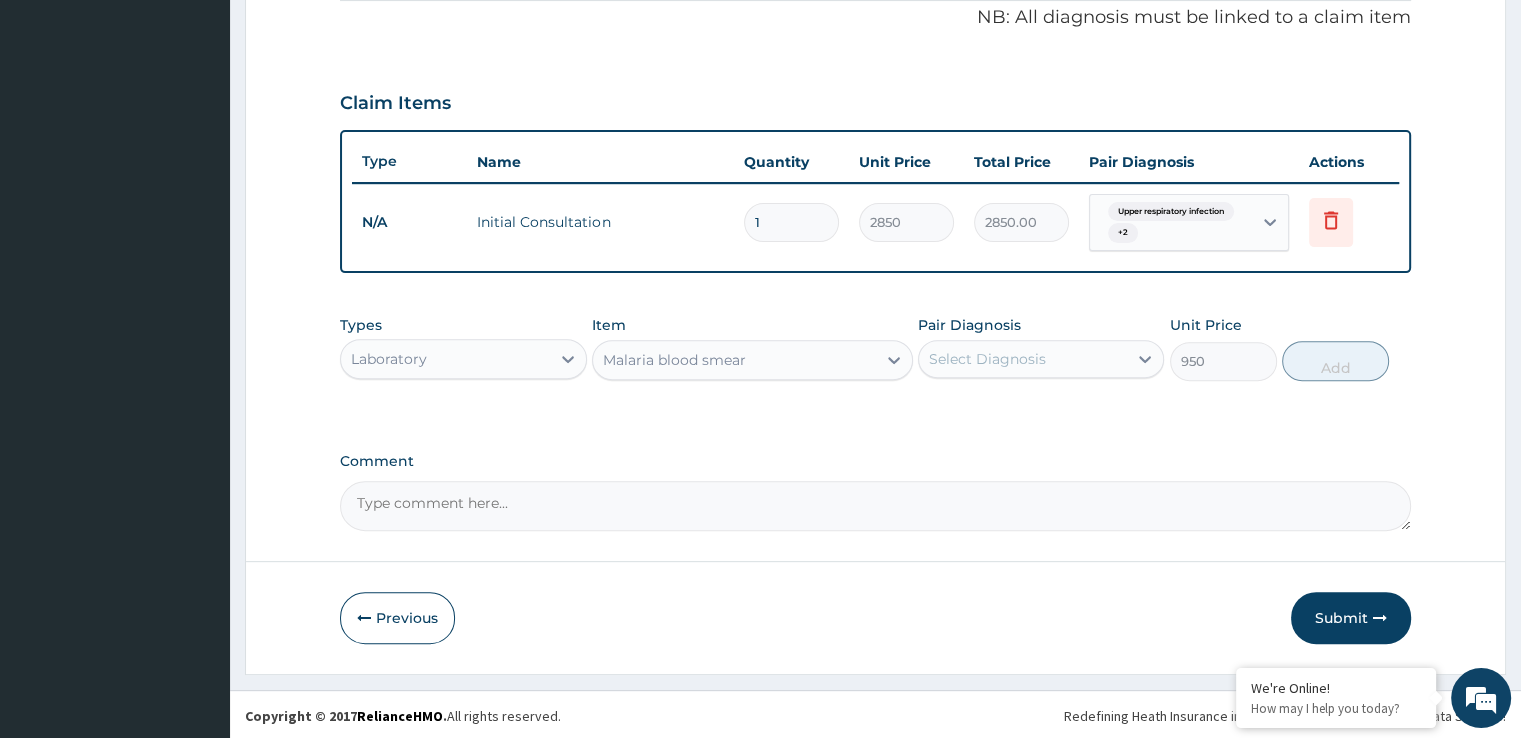 click on "Select Diagnosis" at bounding box center (1023, 359) 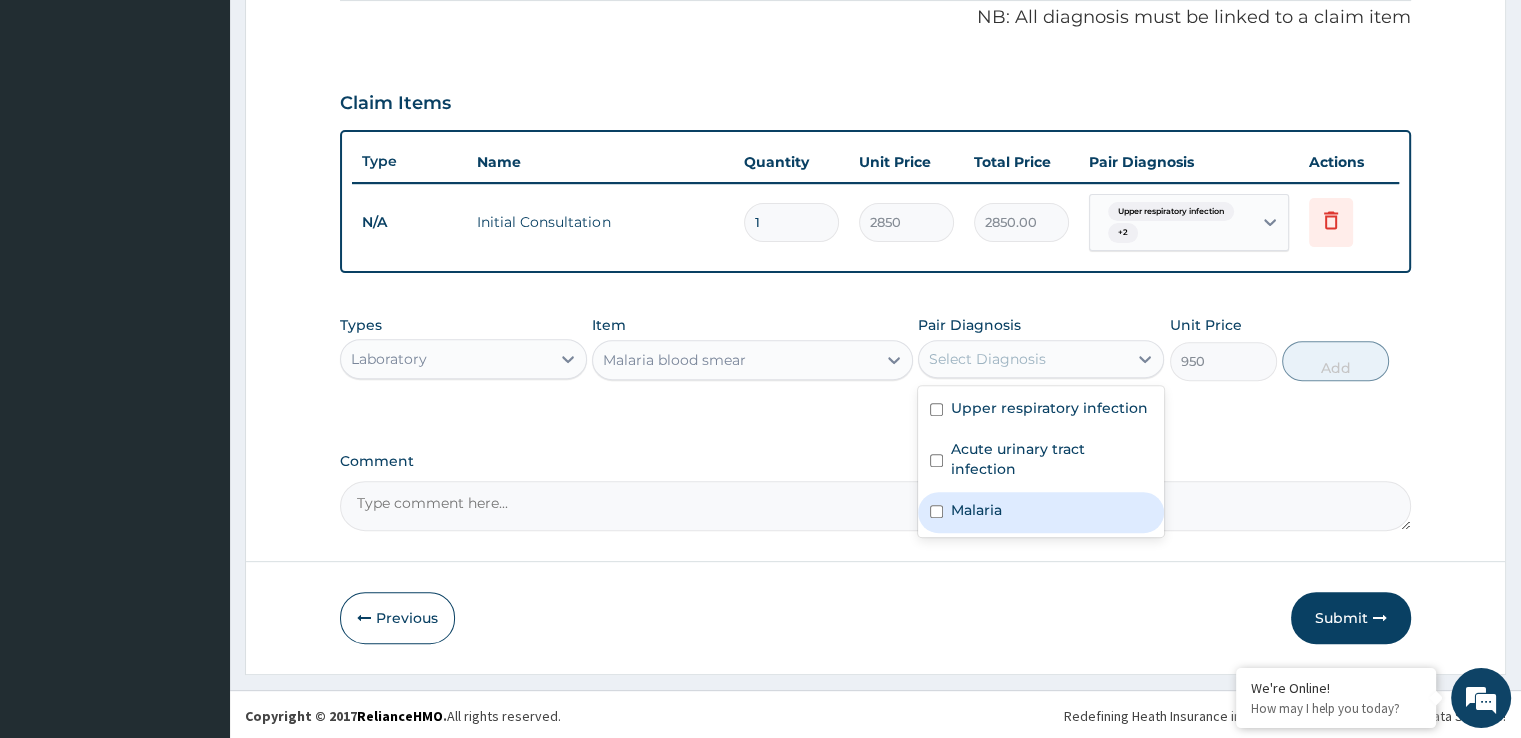 click on "Malaria" at bounding box center (1041, 512) 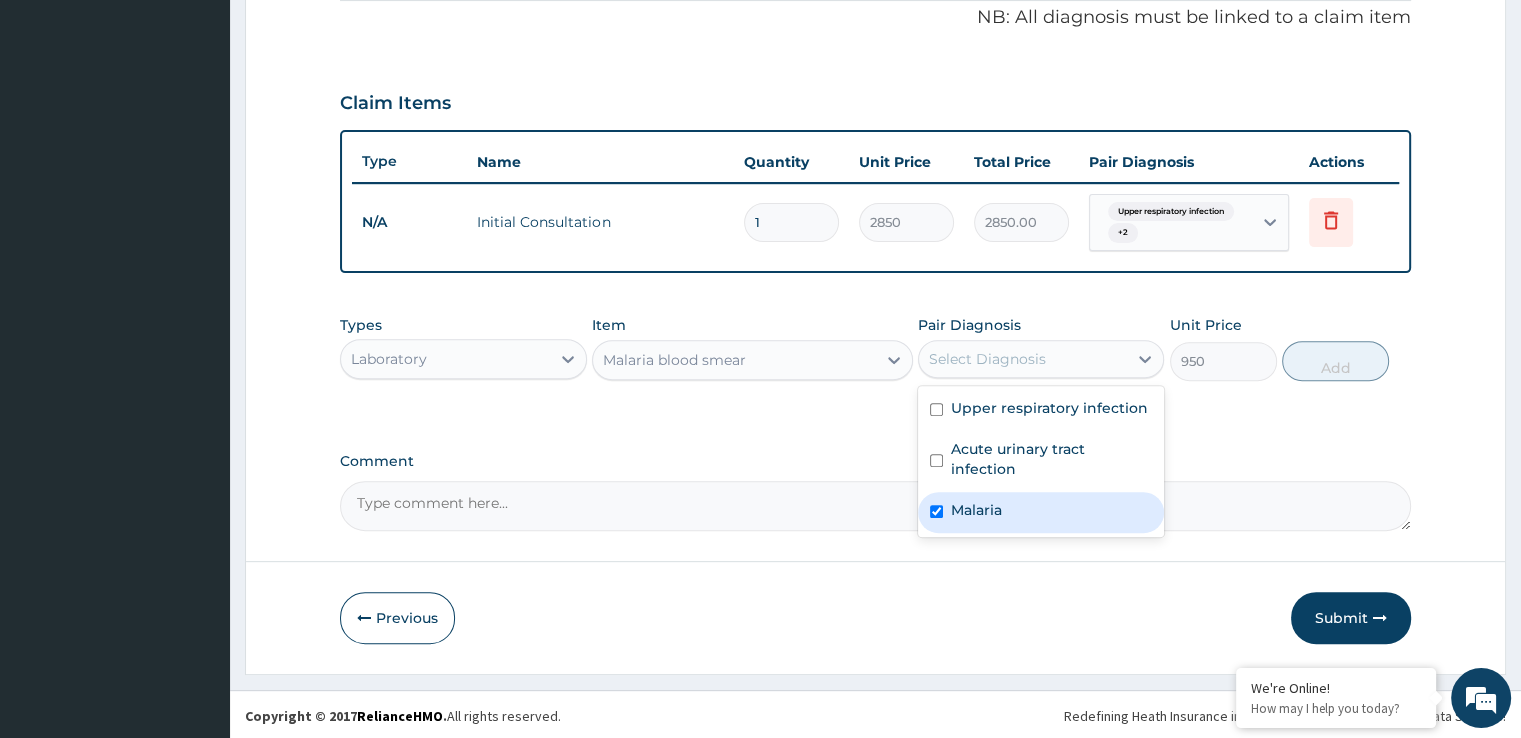 checkbox on "true" 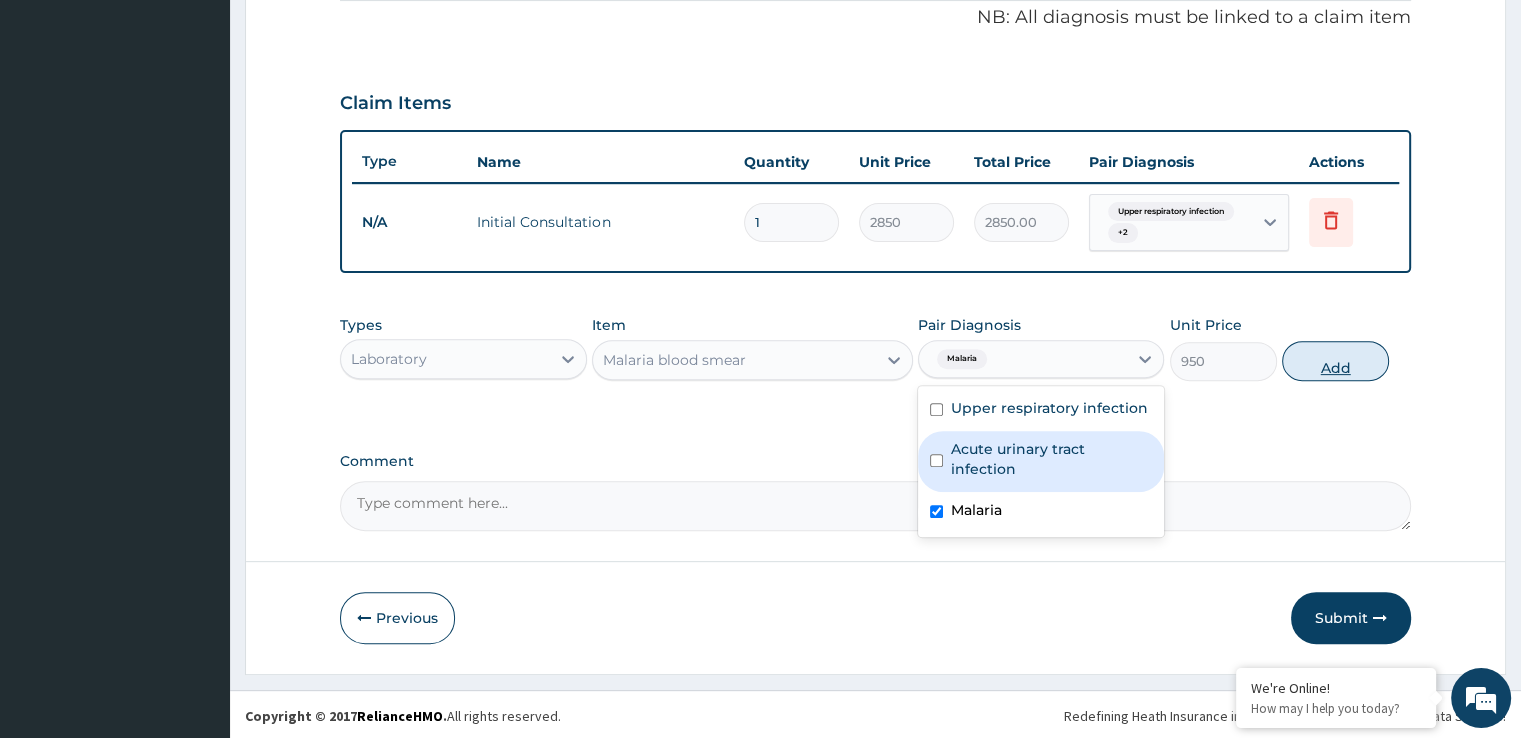 click on "Add" at bounding box center [1335, 361] 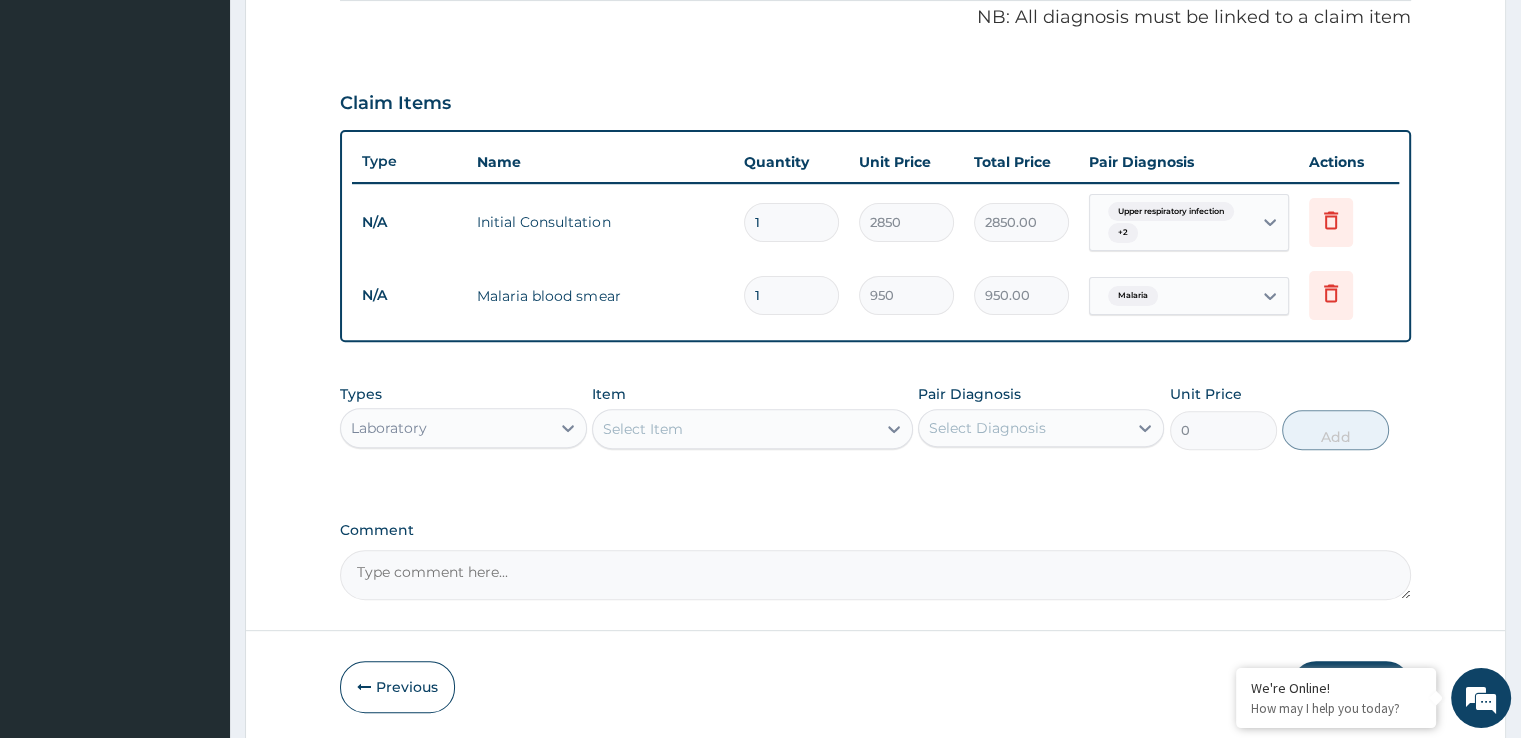 click on "Laboratory" at bounding box center (463, 428) 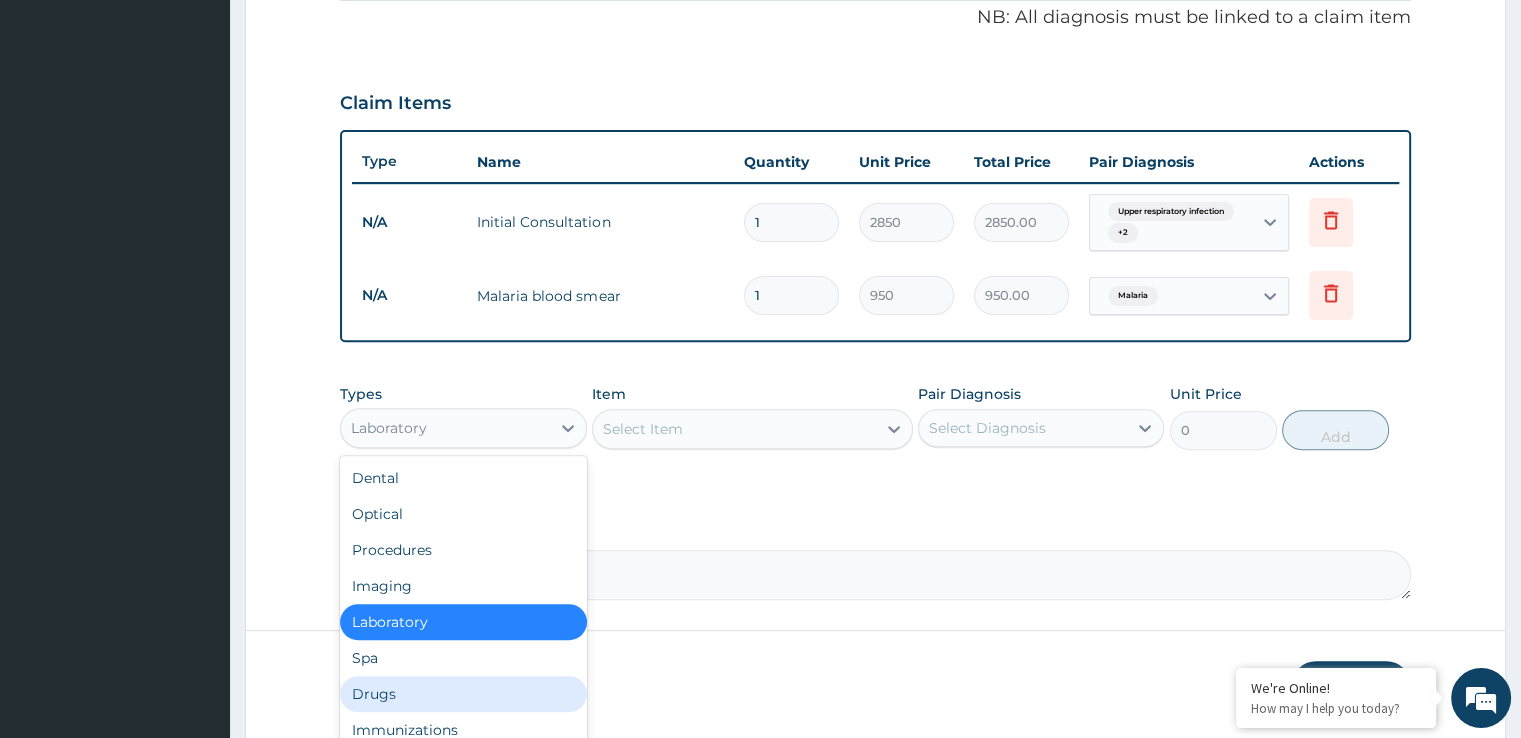 click on "Drugs" at bounding box center [463, 694] 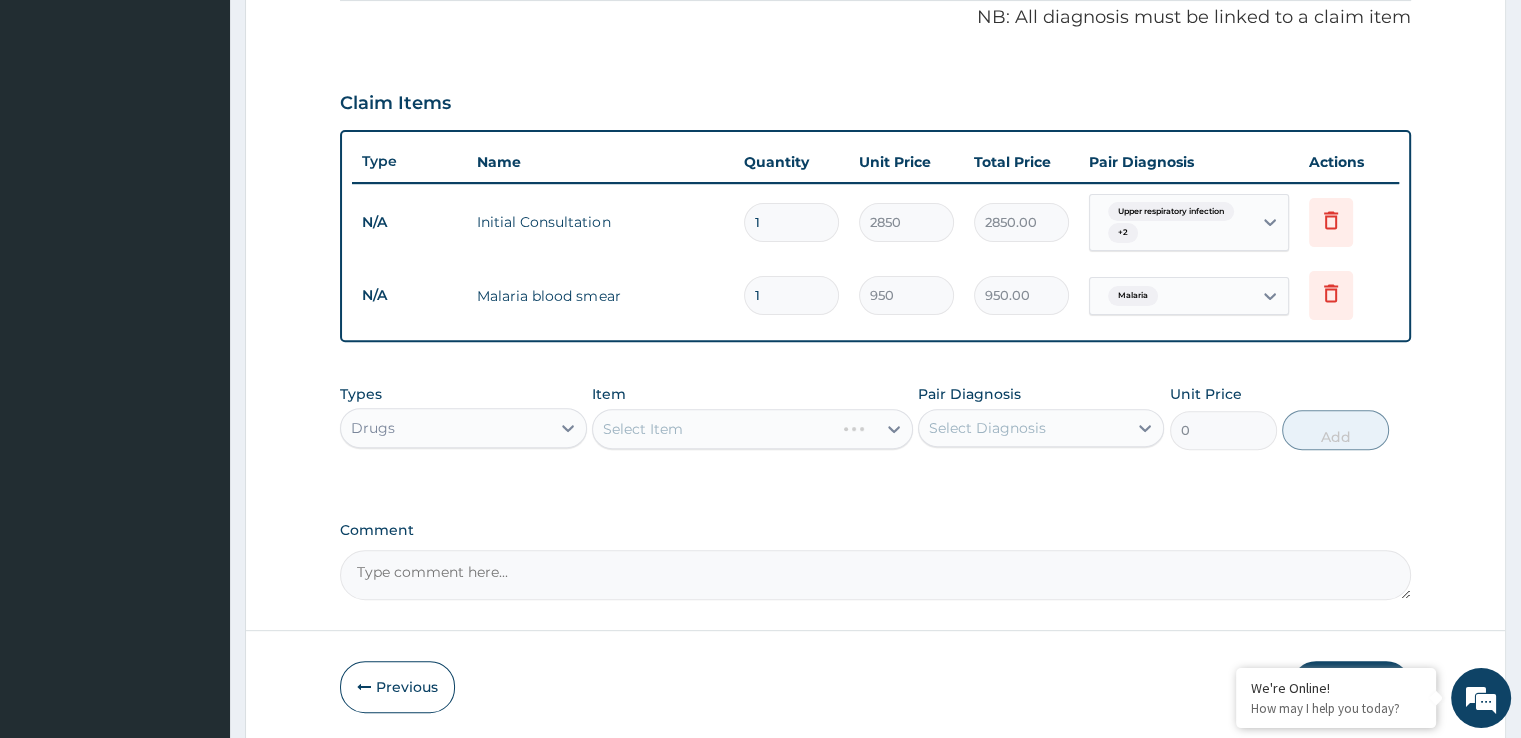 click on "Select Item" at bounding box center [752, 429] 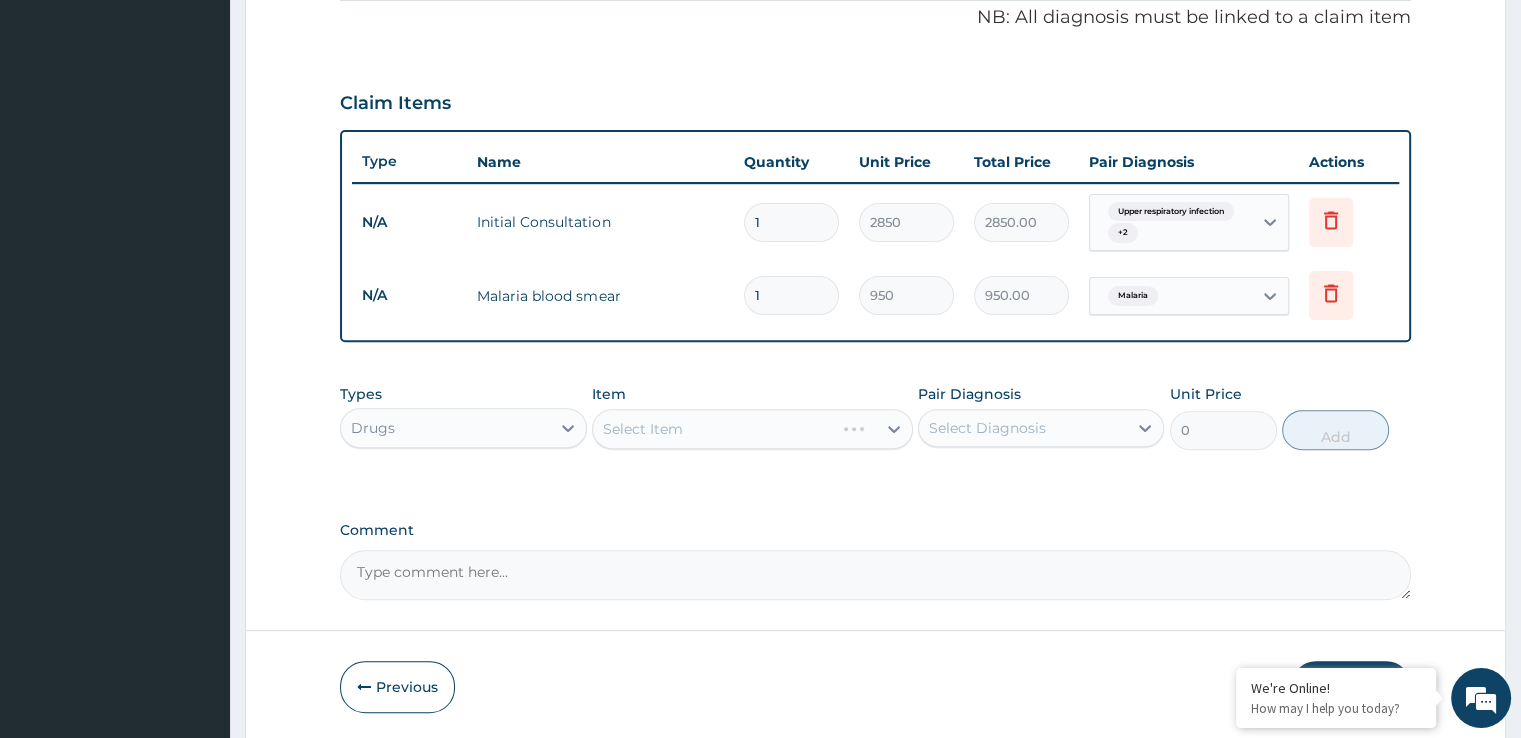 click on "Select Item" at bounding box center [752, 429] 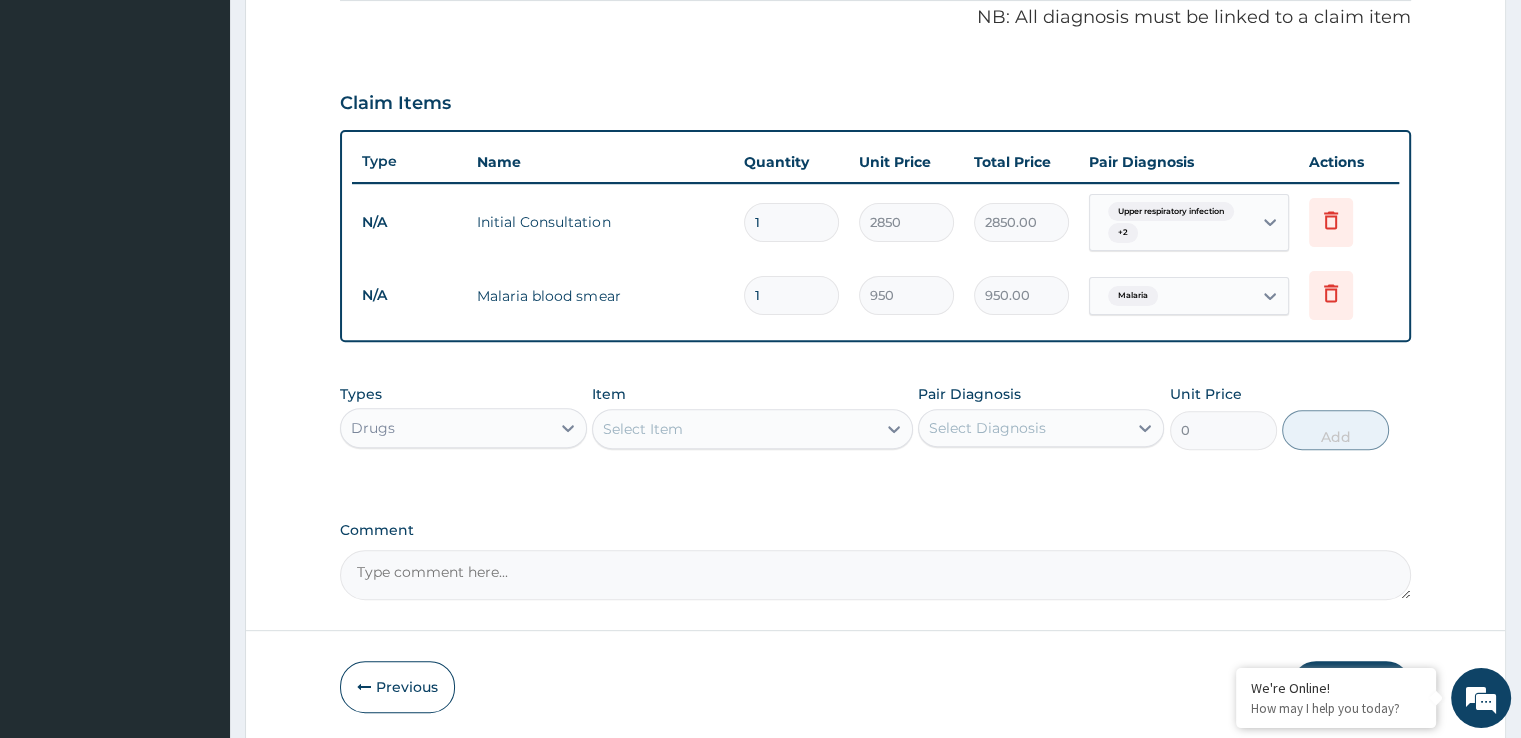click on "Select Item" at bounding box center [734, 429] 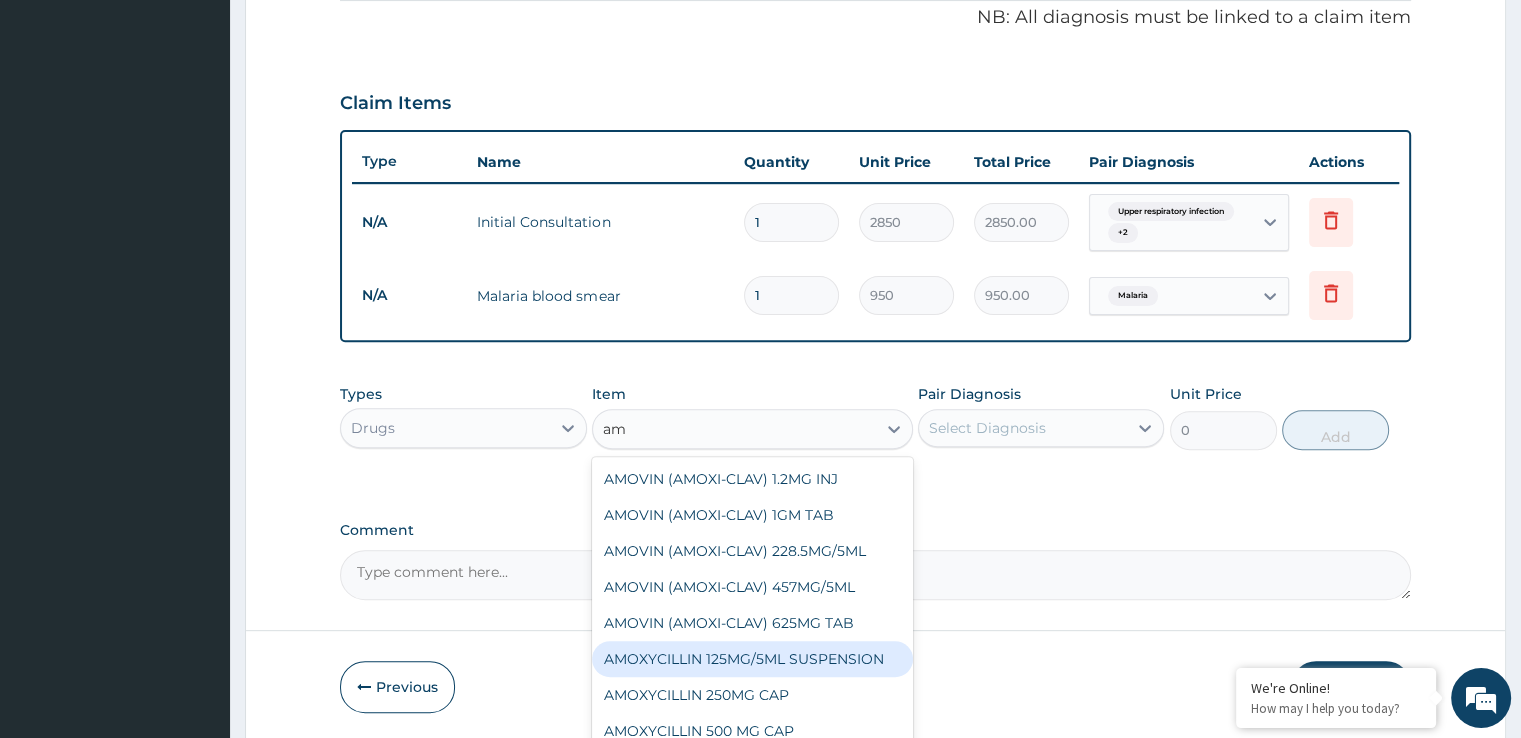 type on "a" 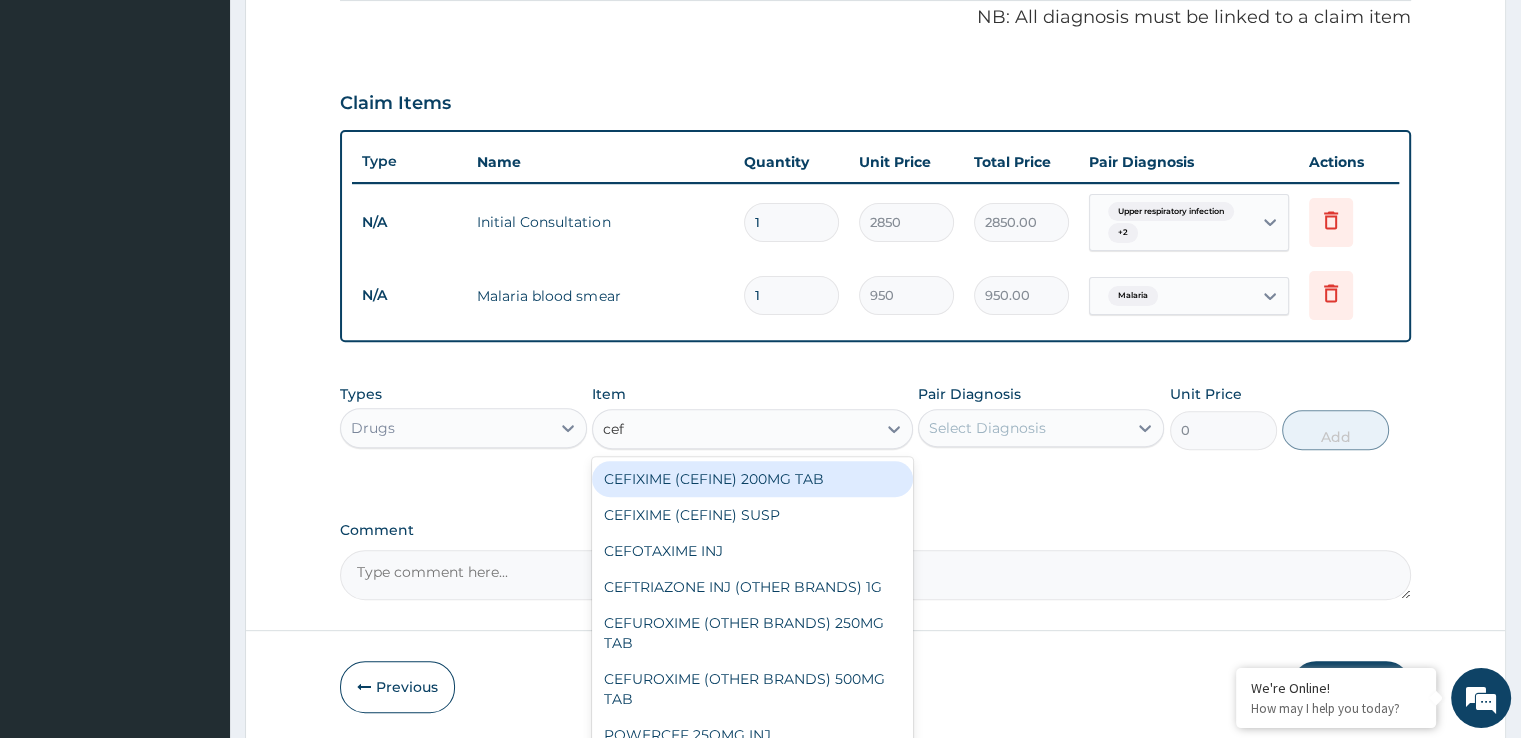 type on "cefi" 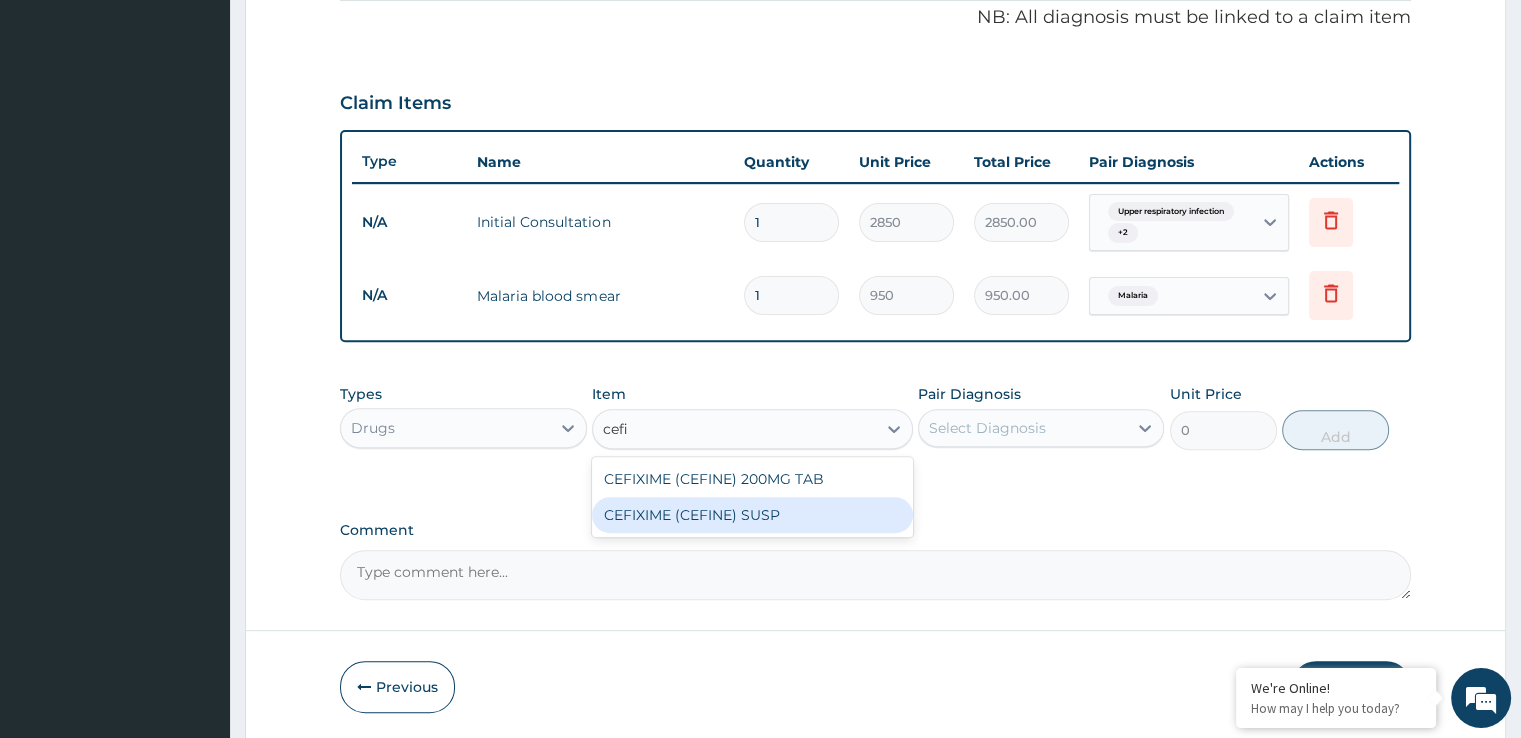 click on "CEFIXIME (CEFINE) SUSP" at bounding box center (752, 515) 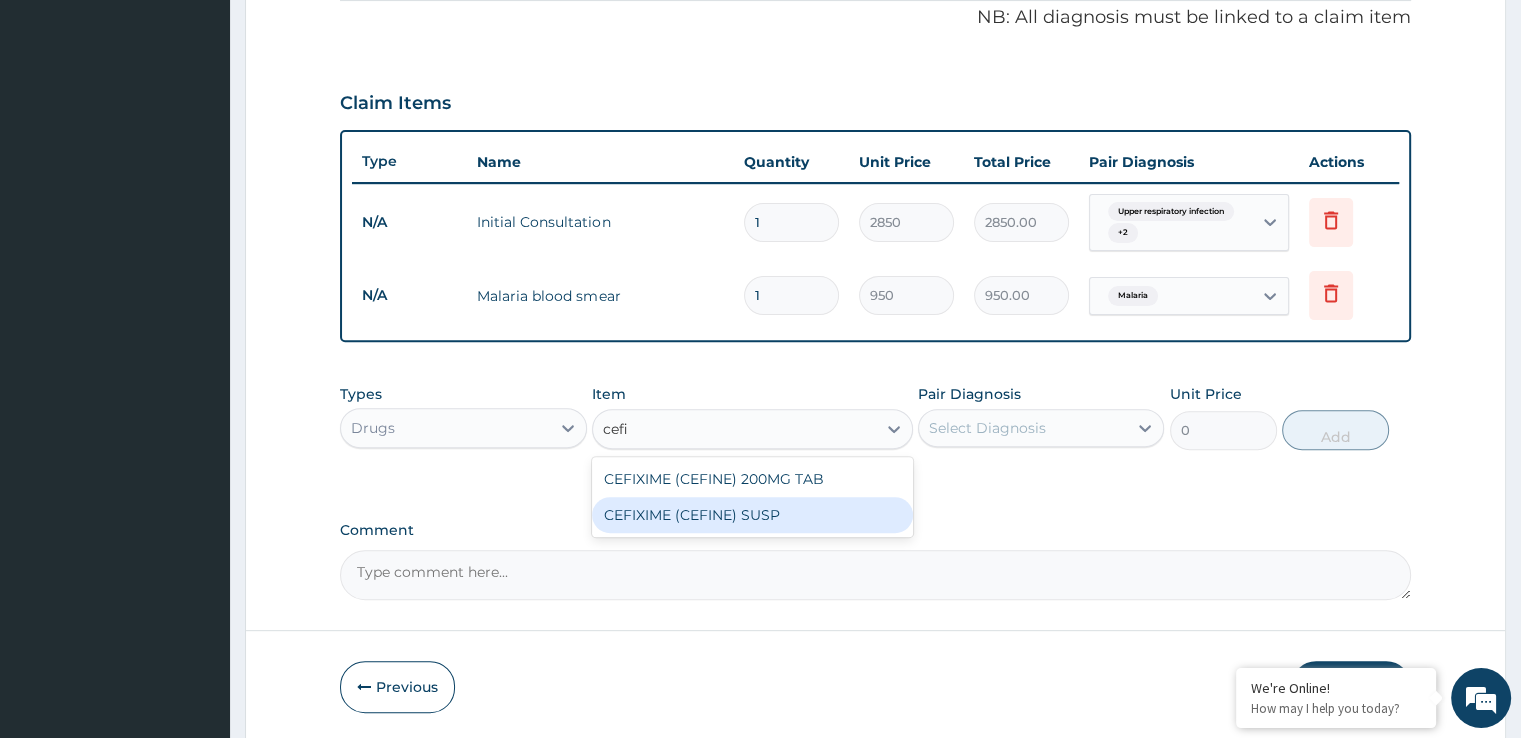 type 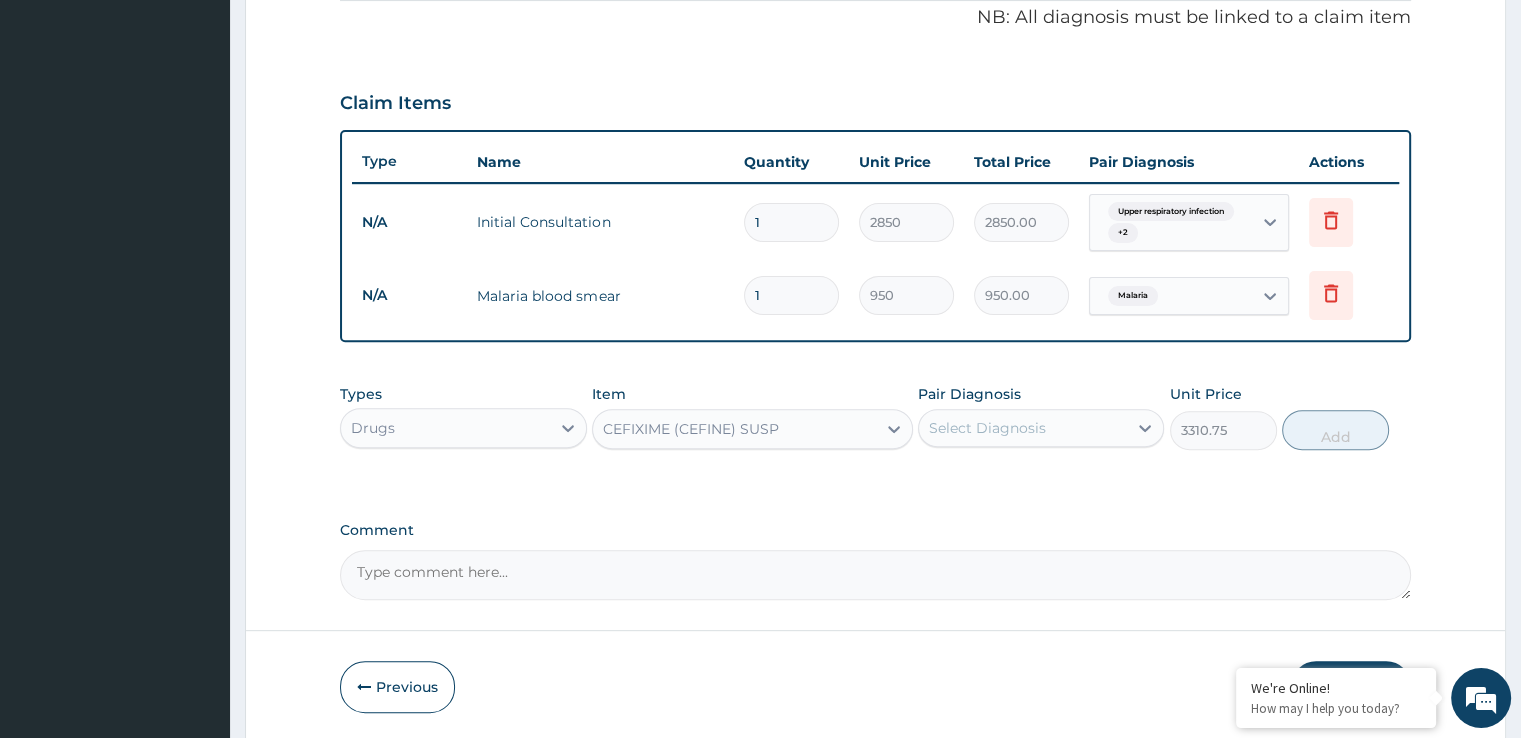click on "Select Diagnosis" at bounding box center (987, 428) 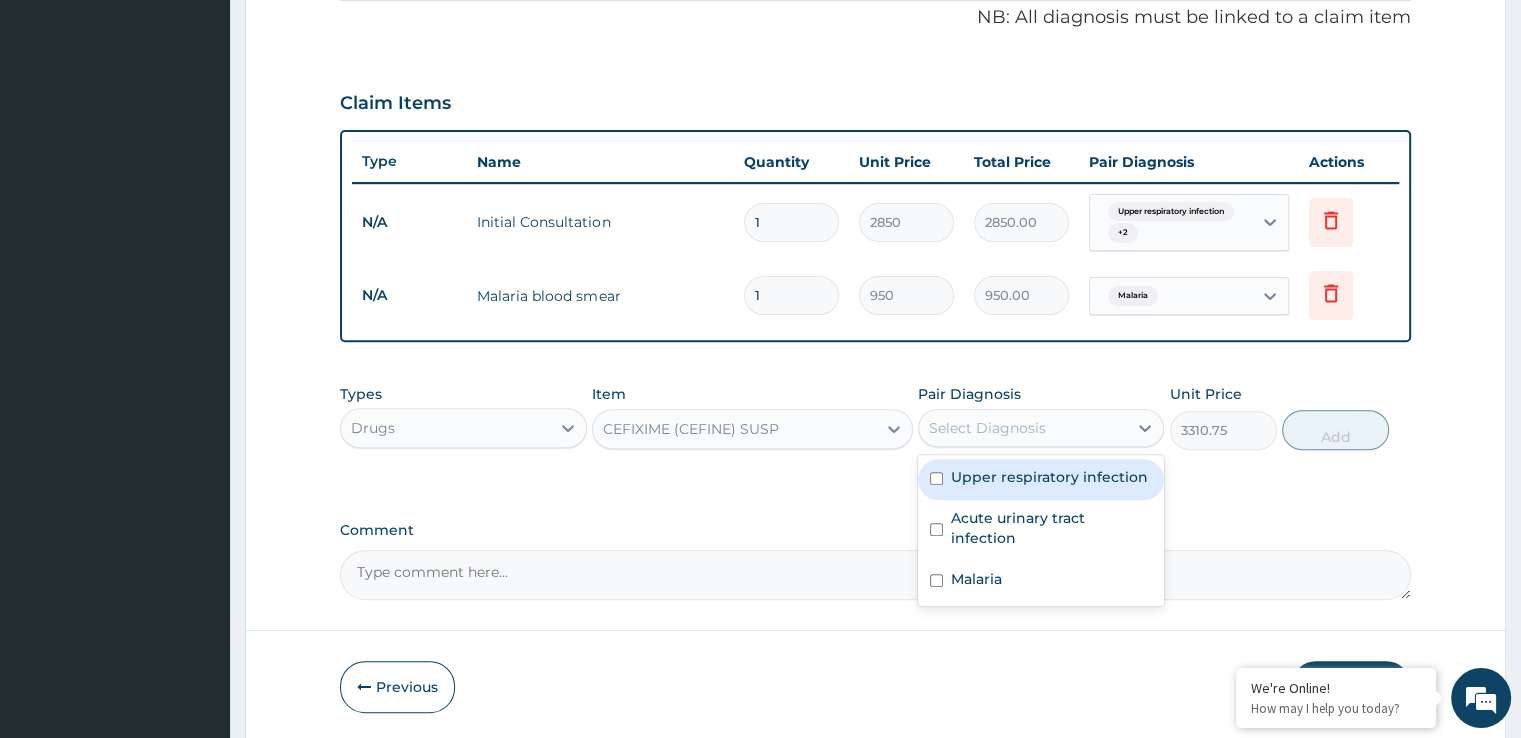 click on "CEFIXIME (CEFINE) SUSP" at bounding box center (734, 429) 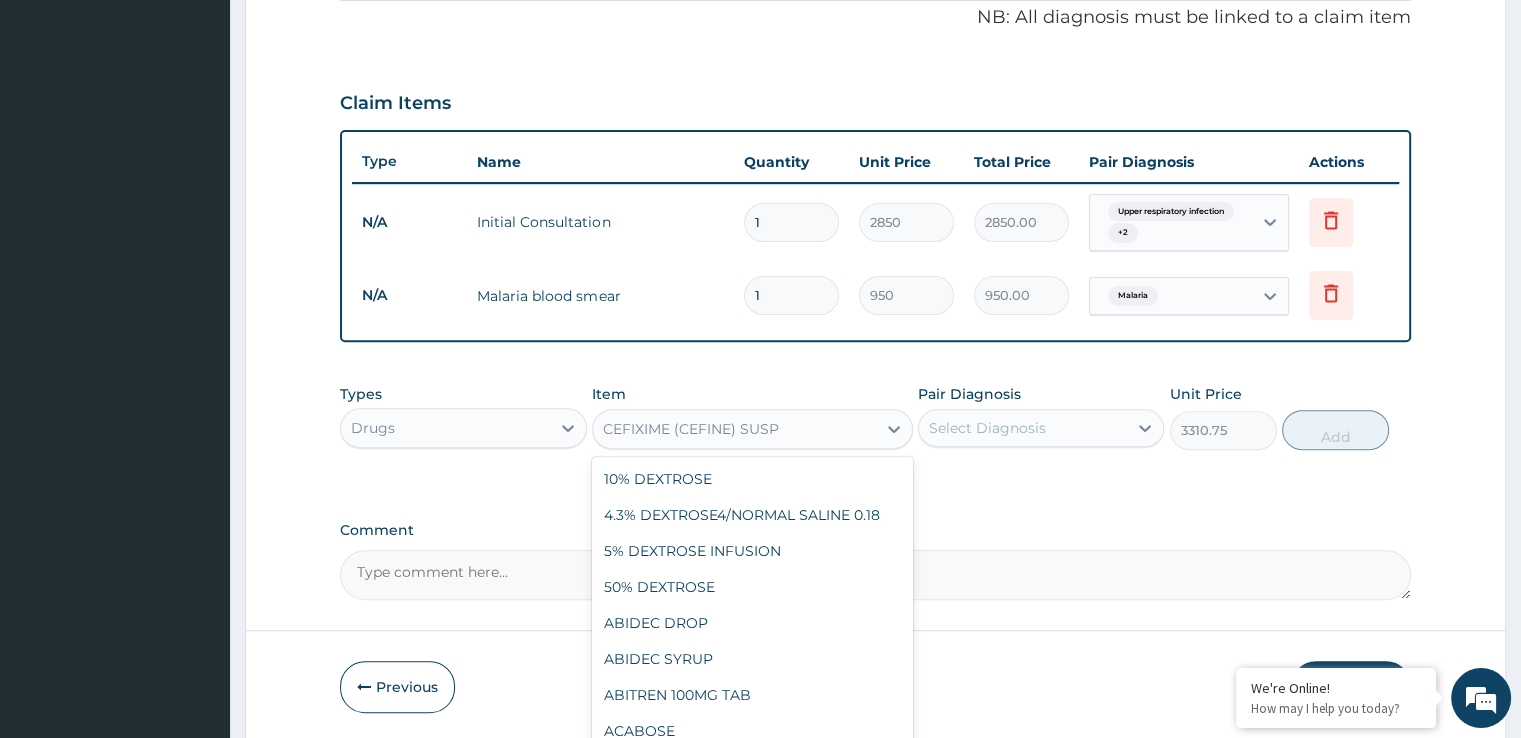 scroll, scrollTop: 7216, scrollLeft: 0, axis: vertical 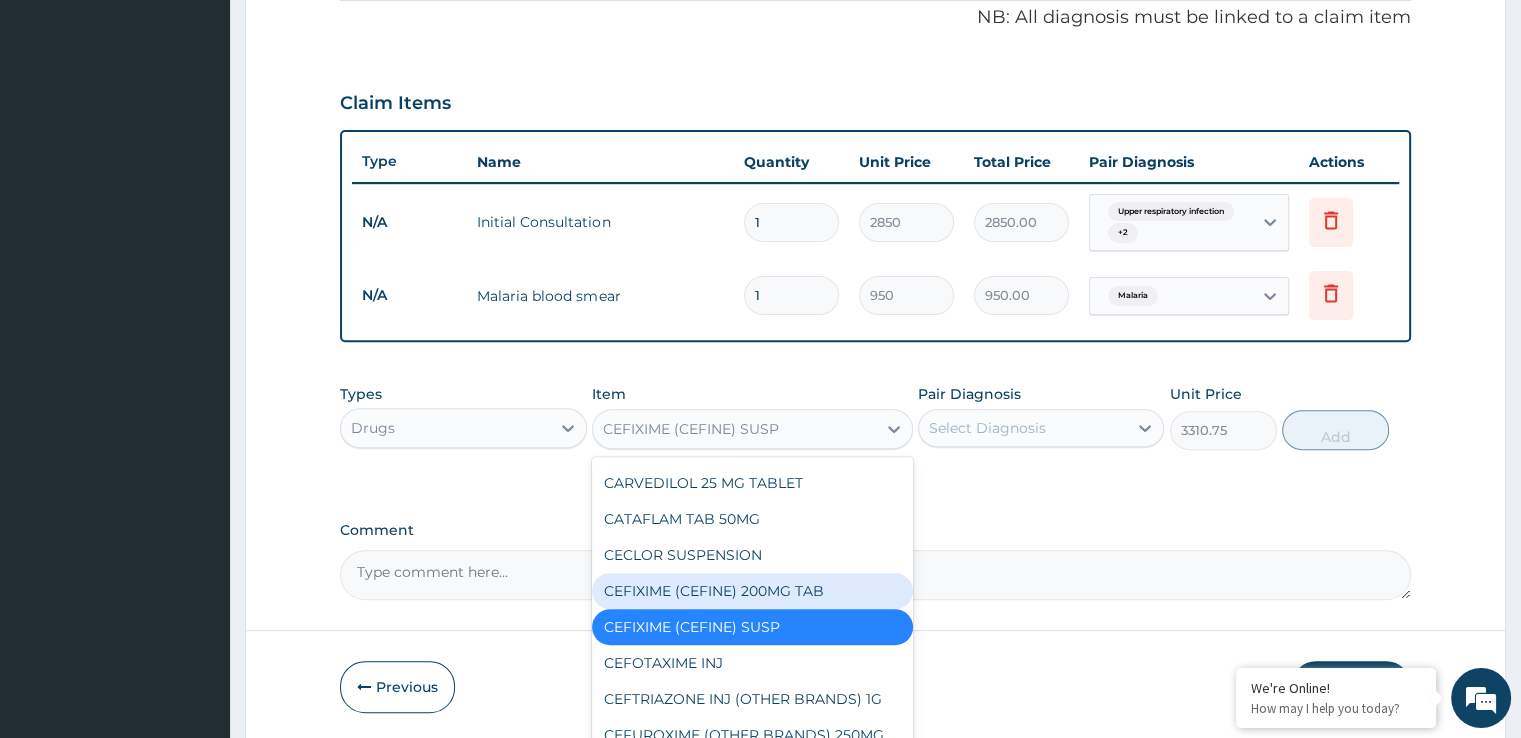 click on "CEFIXIME (CEFINE) 200MG TAB" at bounding box center [752, 591] 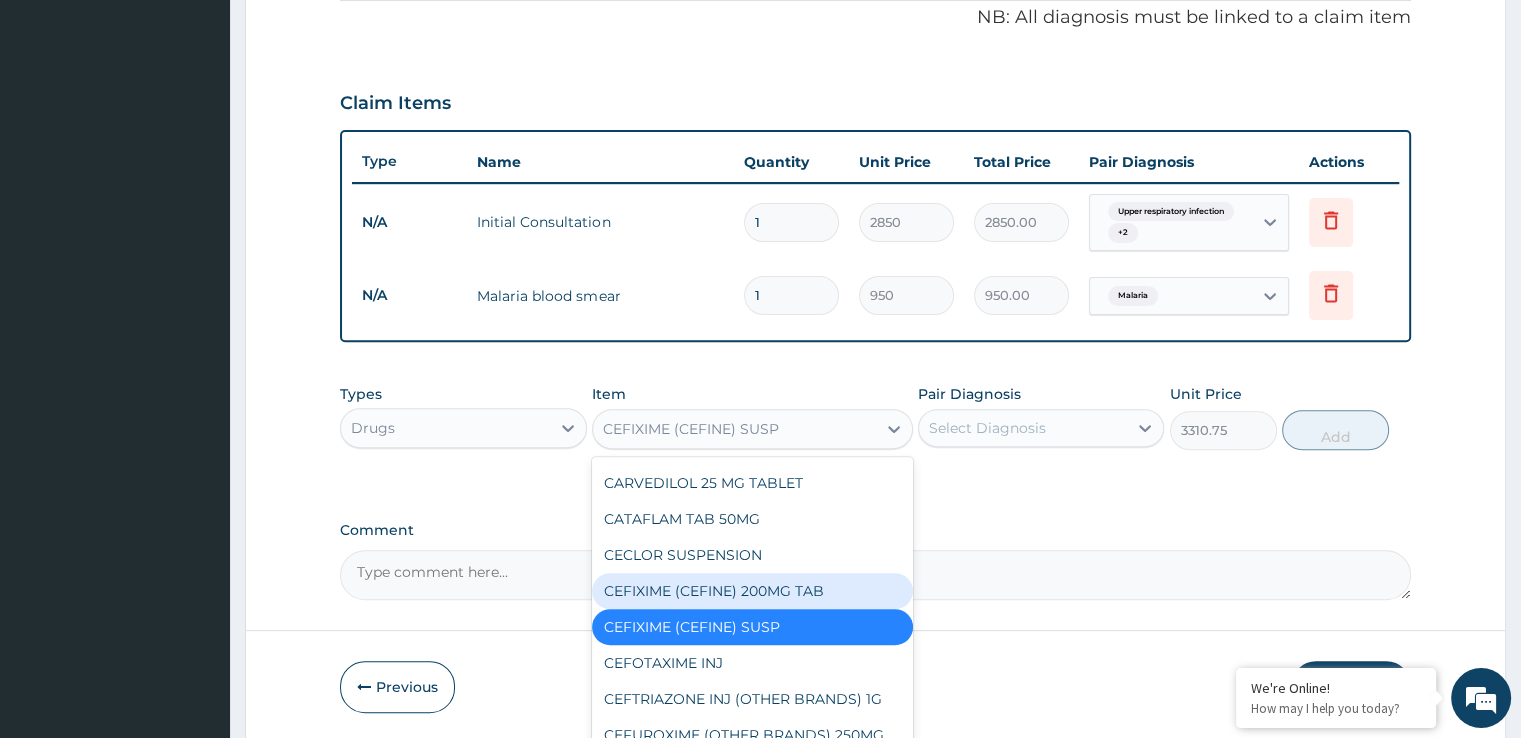 type on "323" 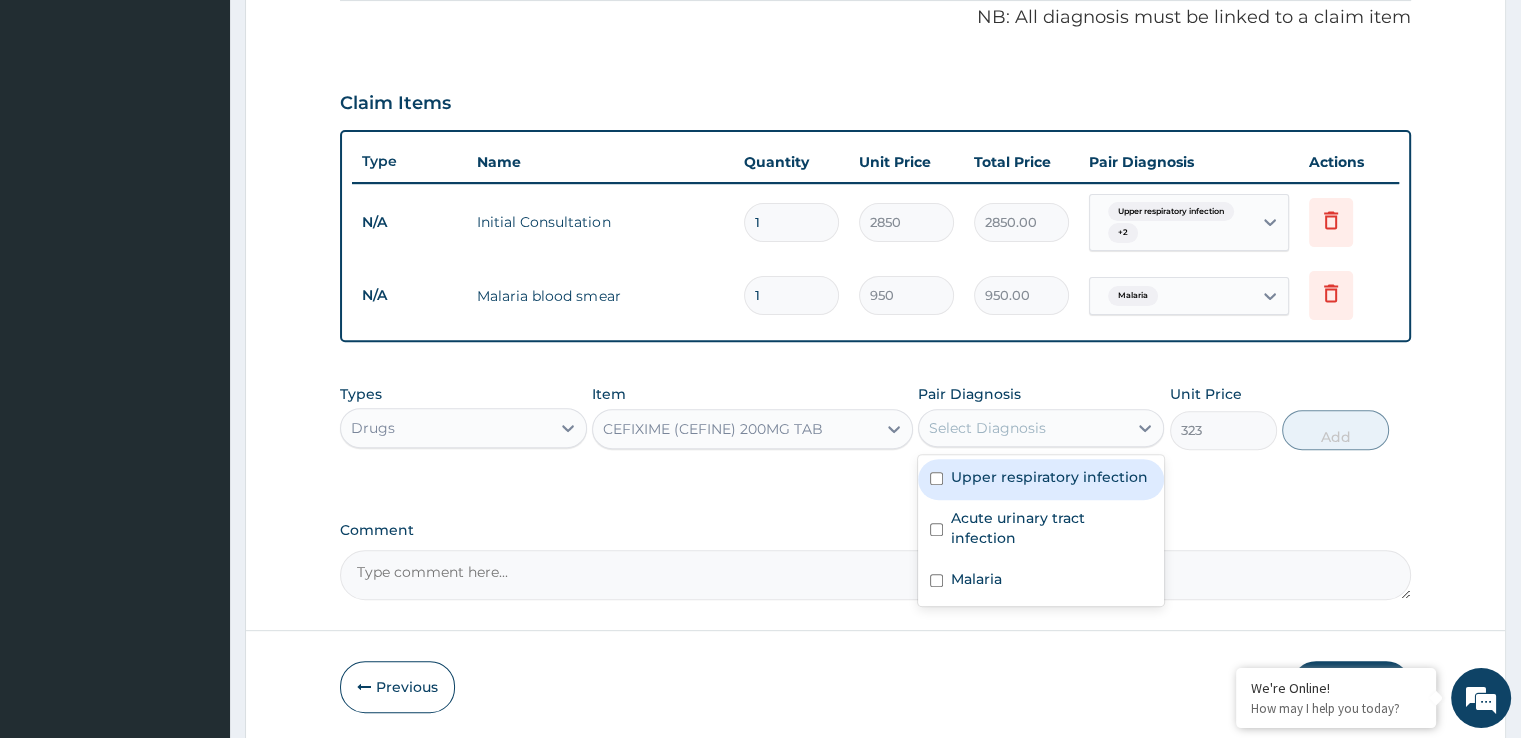click on "Select Diagnosis" at bounding box center (1023, 428) 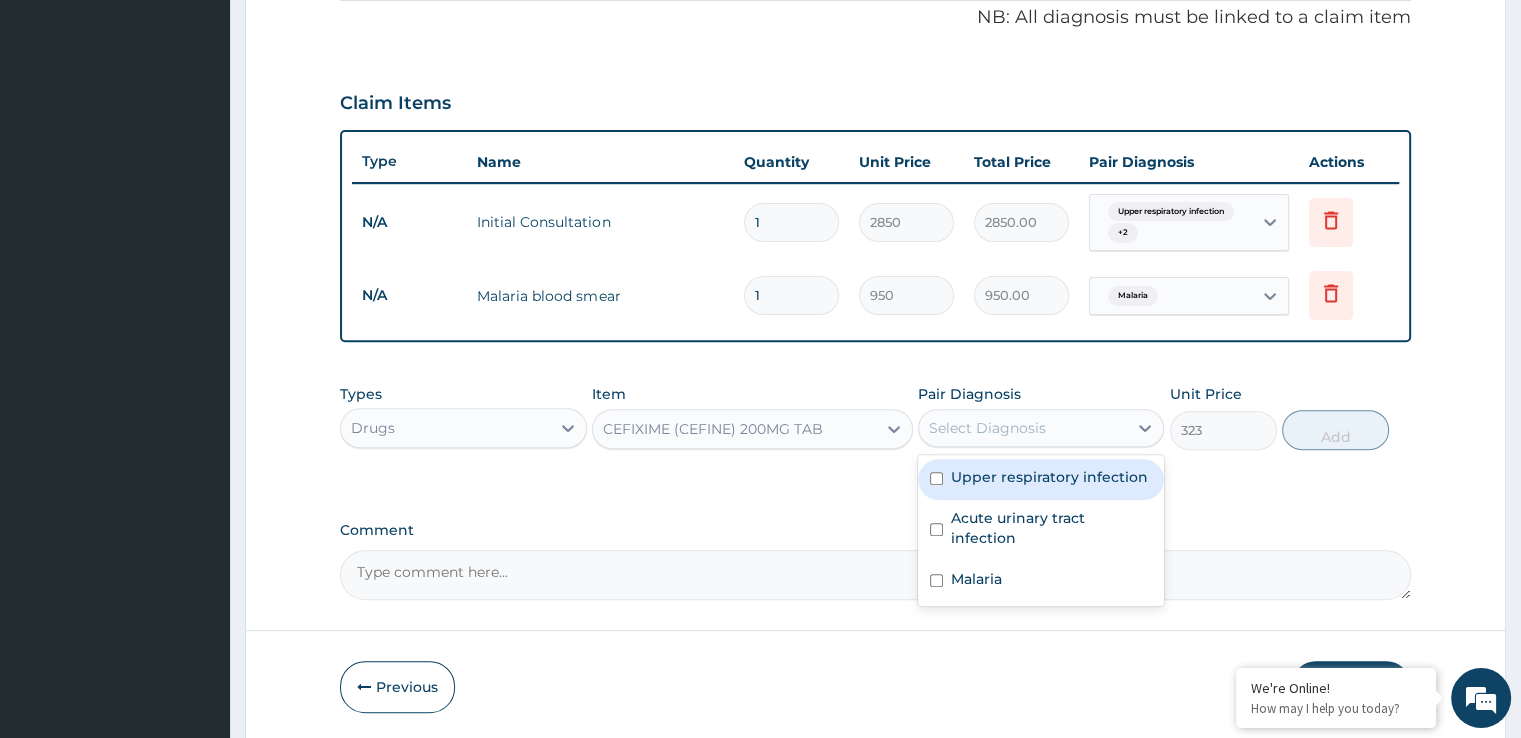 click on "Upper respiratory infection" at bounding box center (1049, 477) 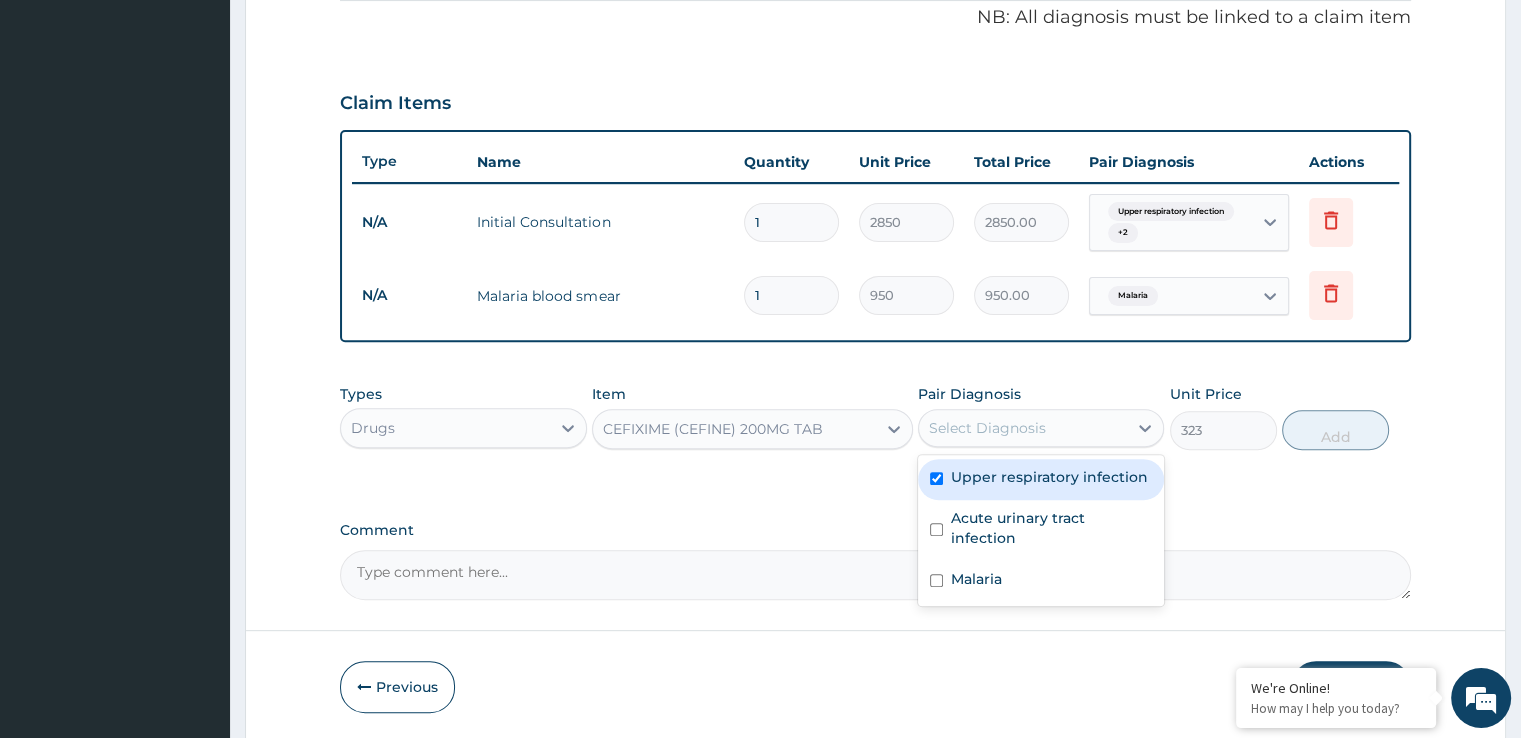 checkbox on "true" 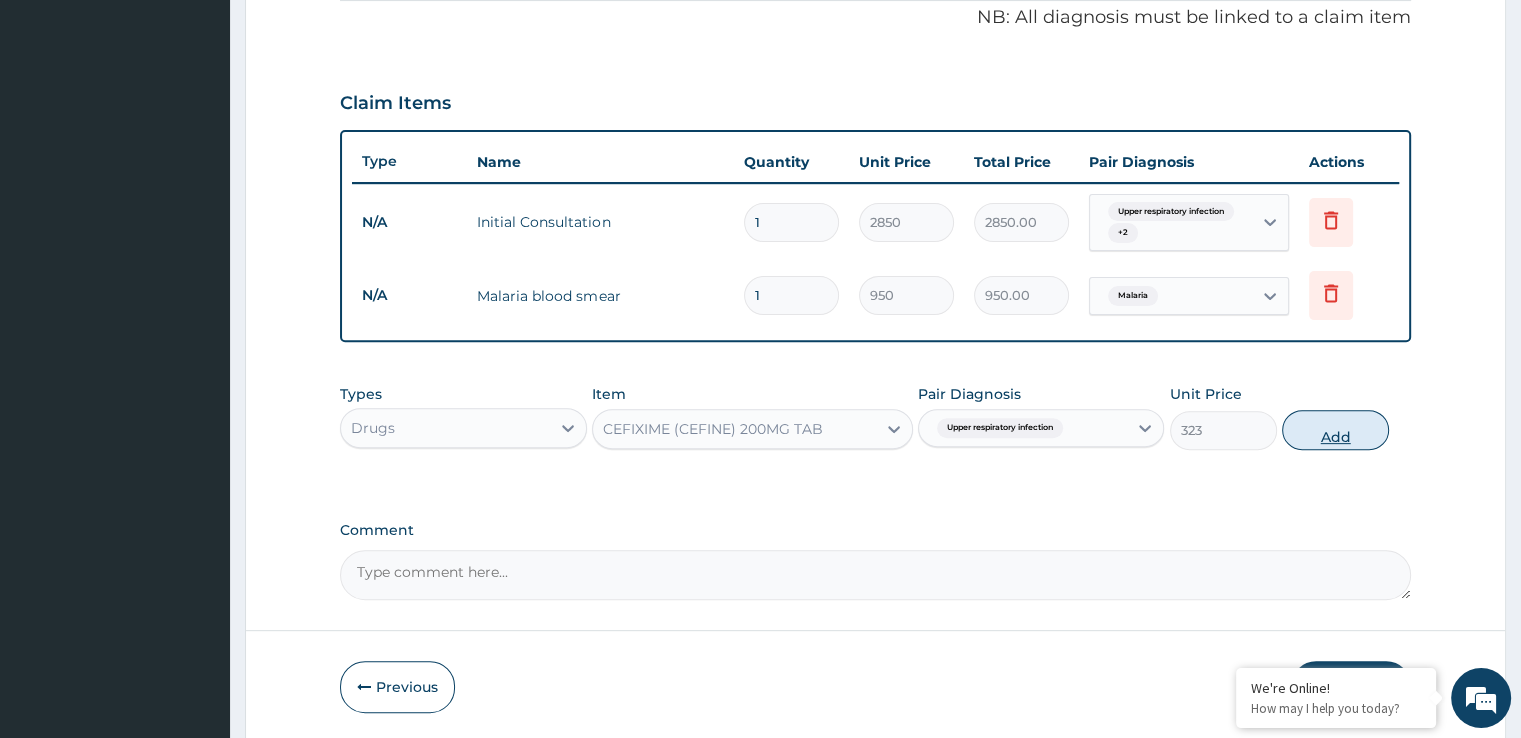click on "Add" at bounding box center (1335, 430) 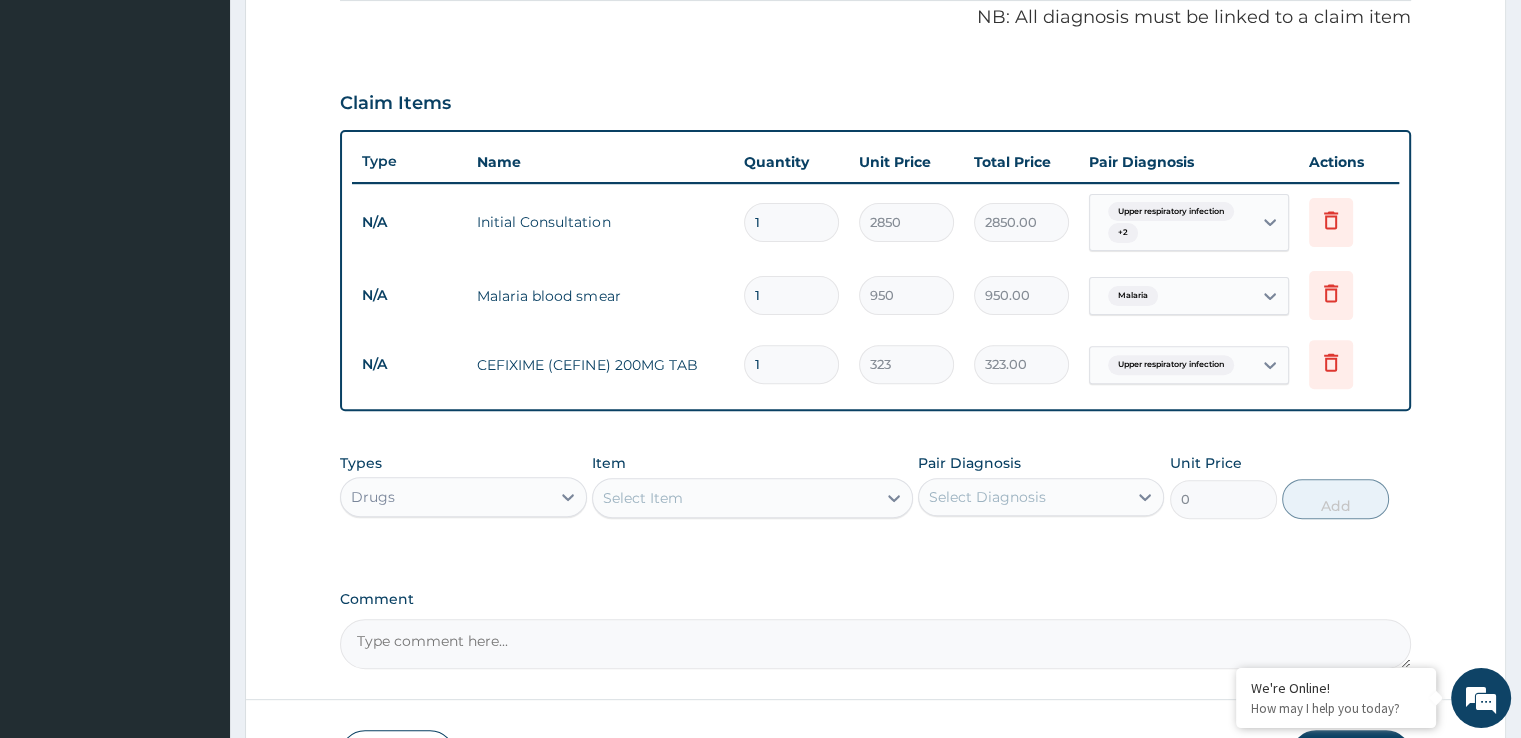 type 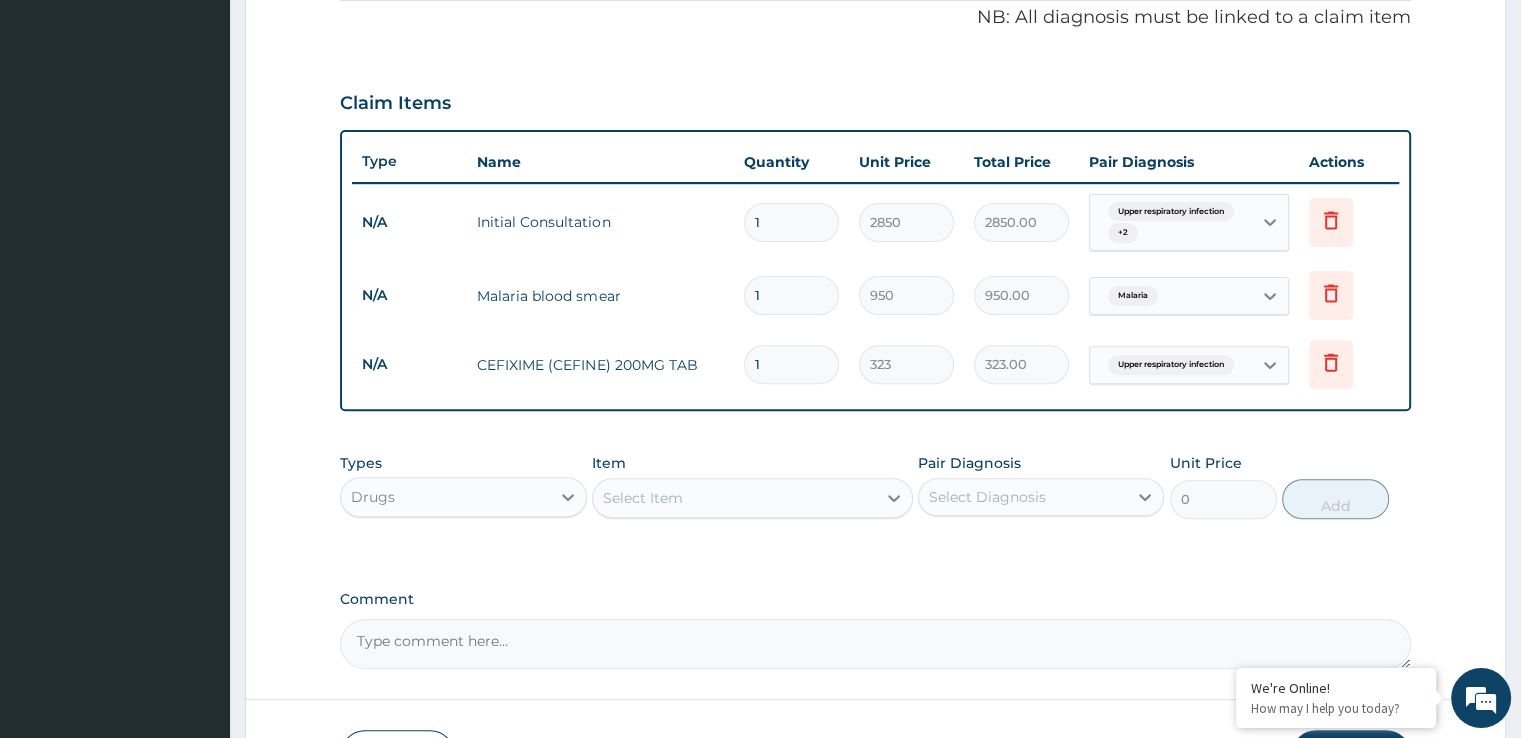 type on "0.00" 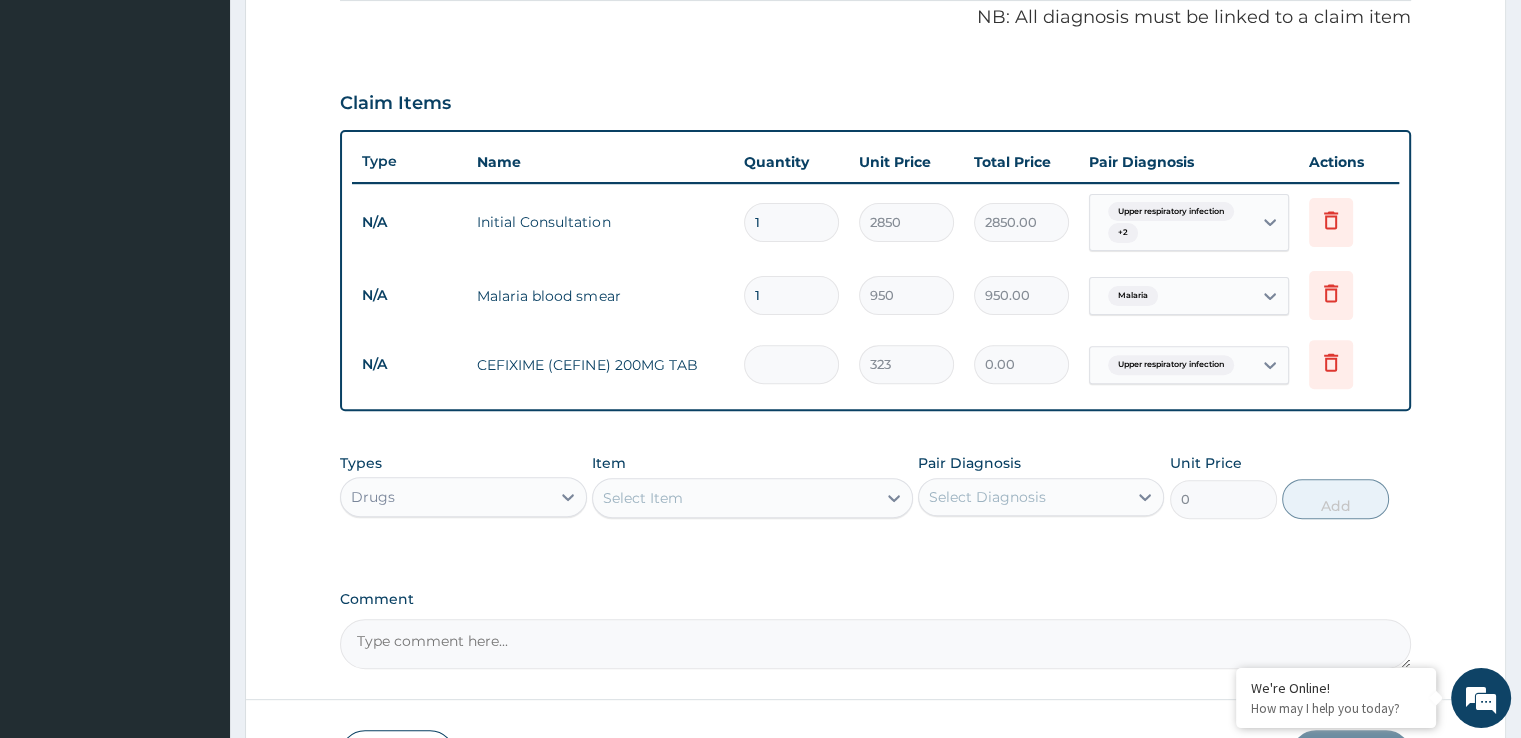 type on "7" 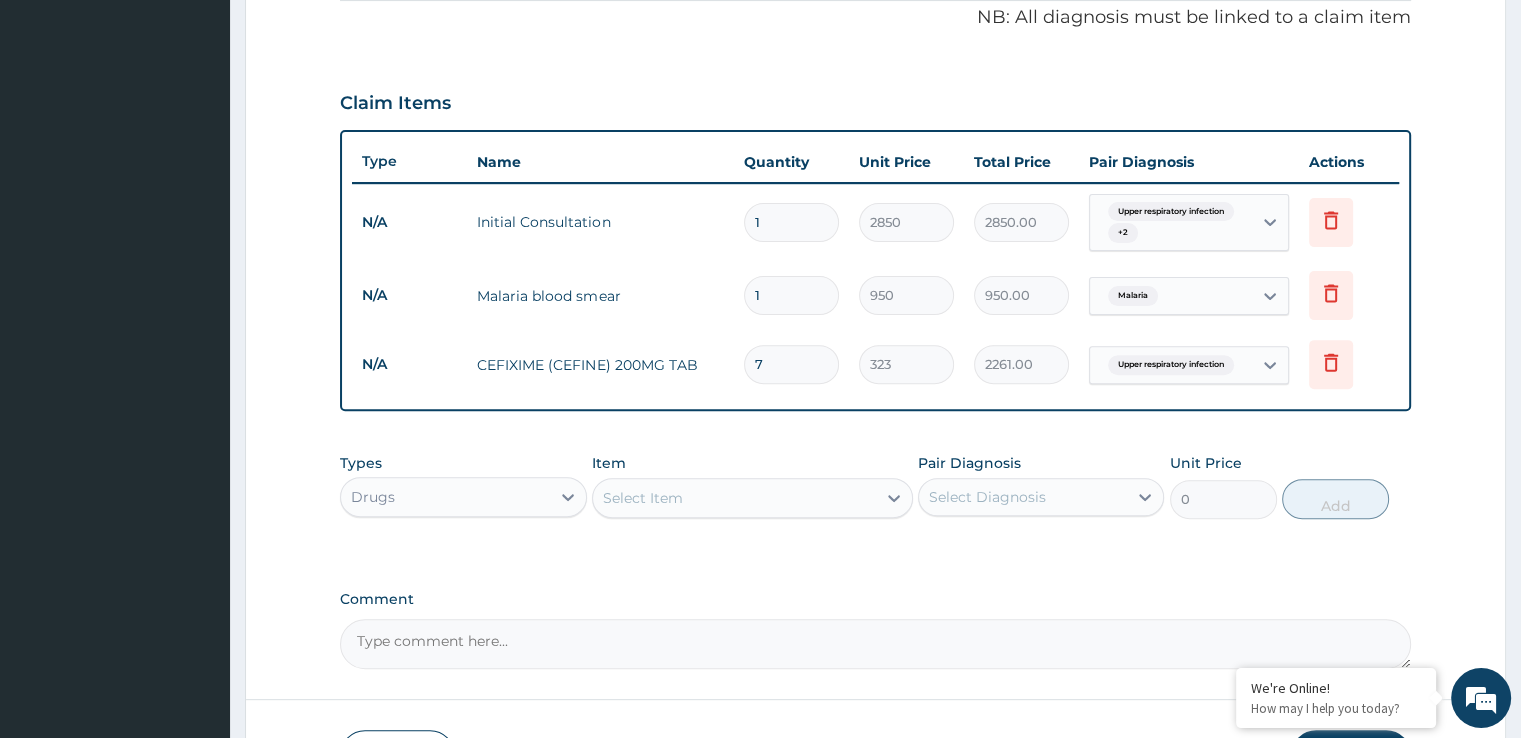 type 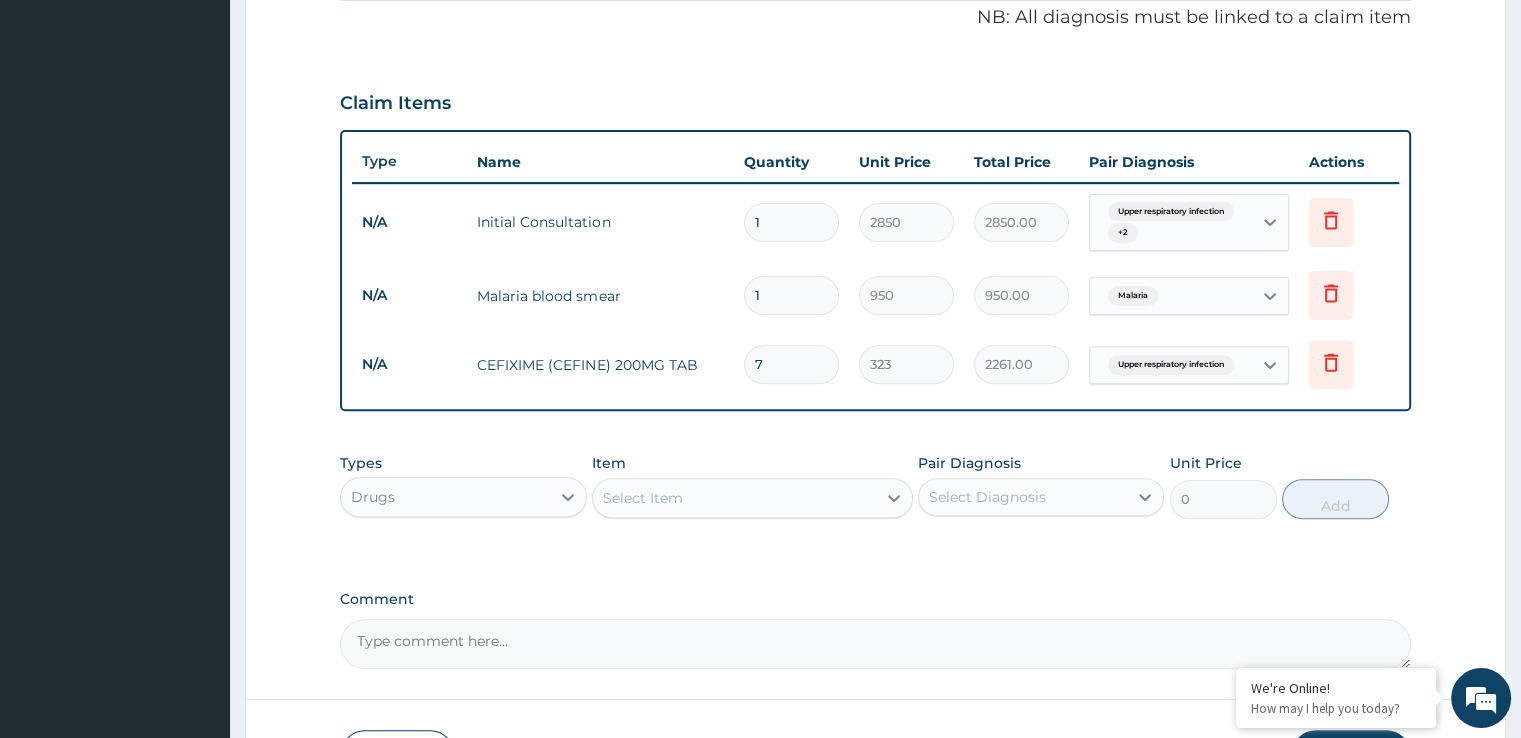 type on "0.00" 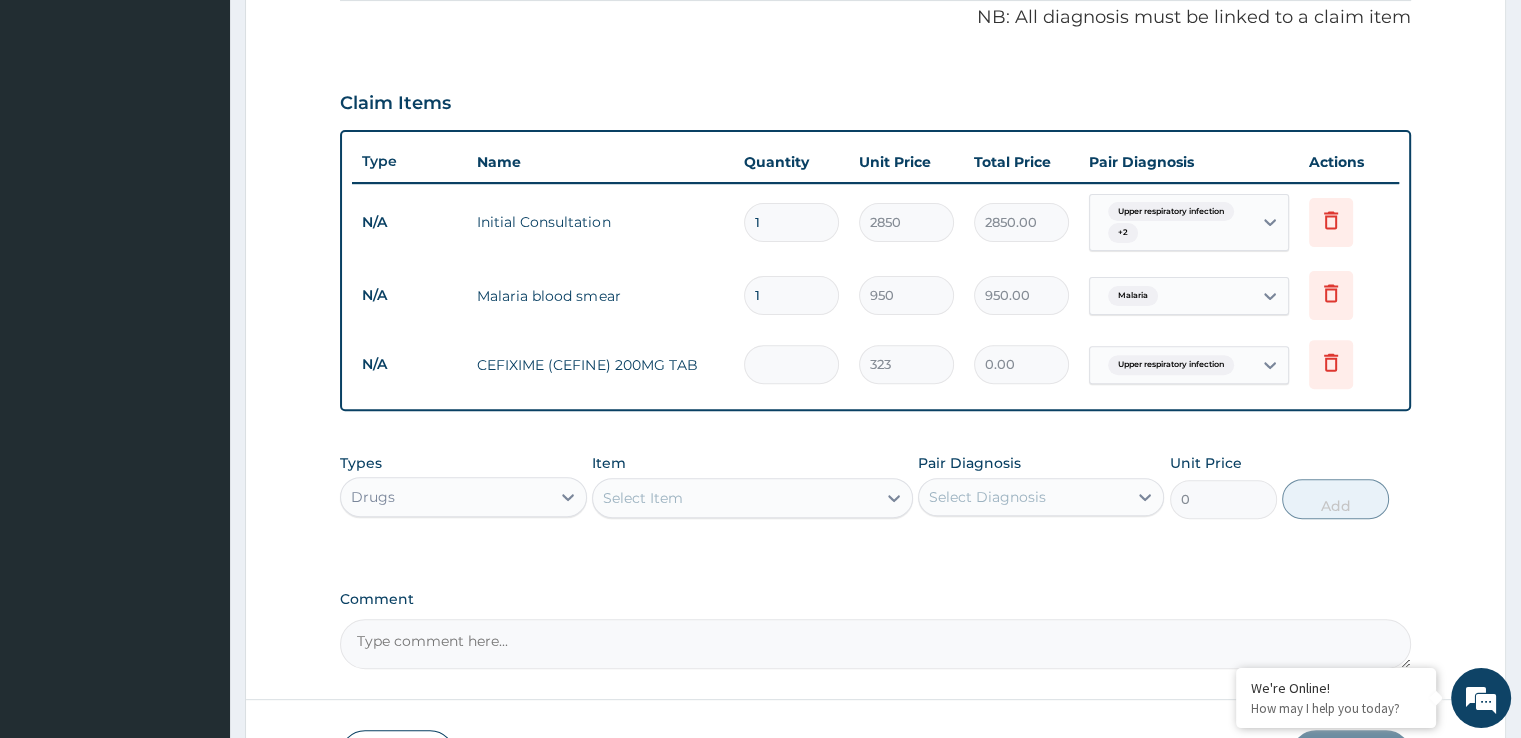 type on "1" 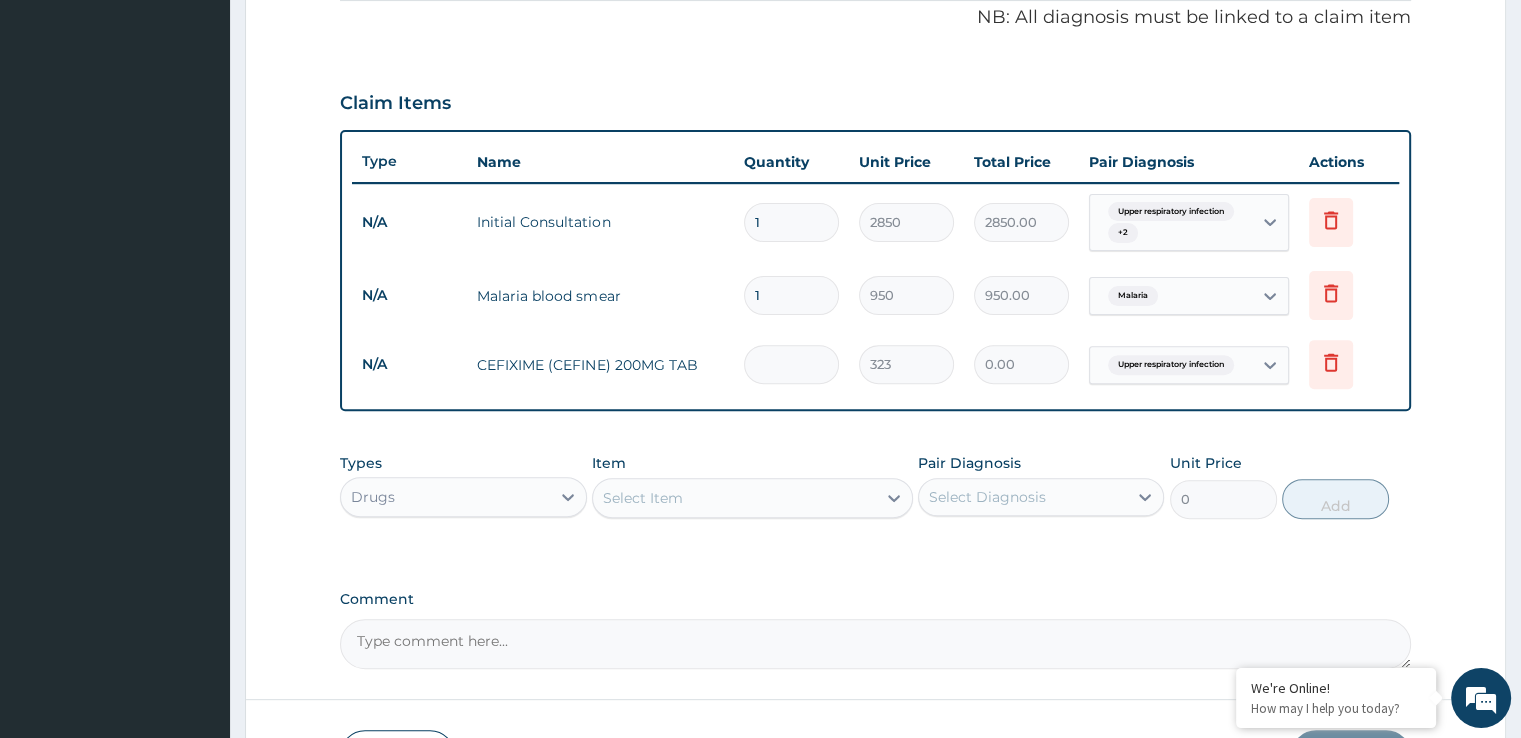 type on "323.00" 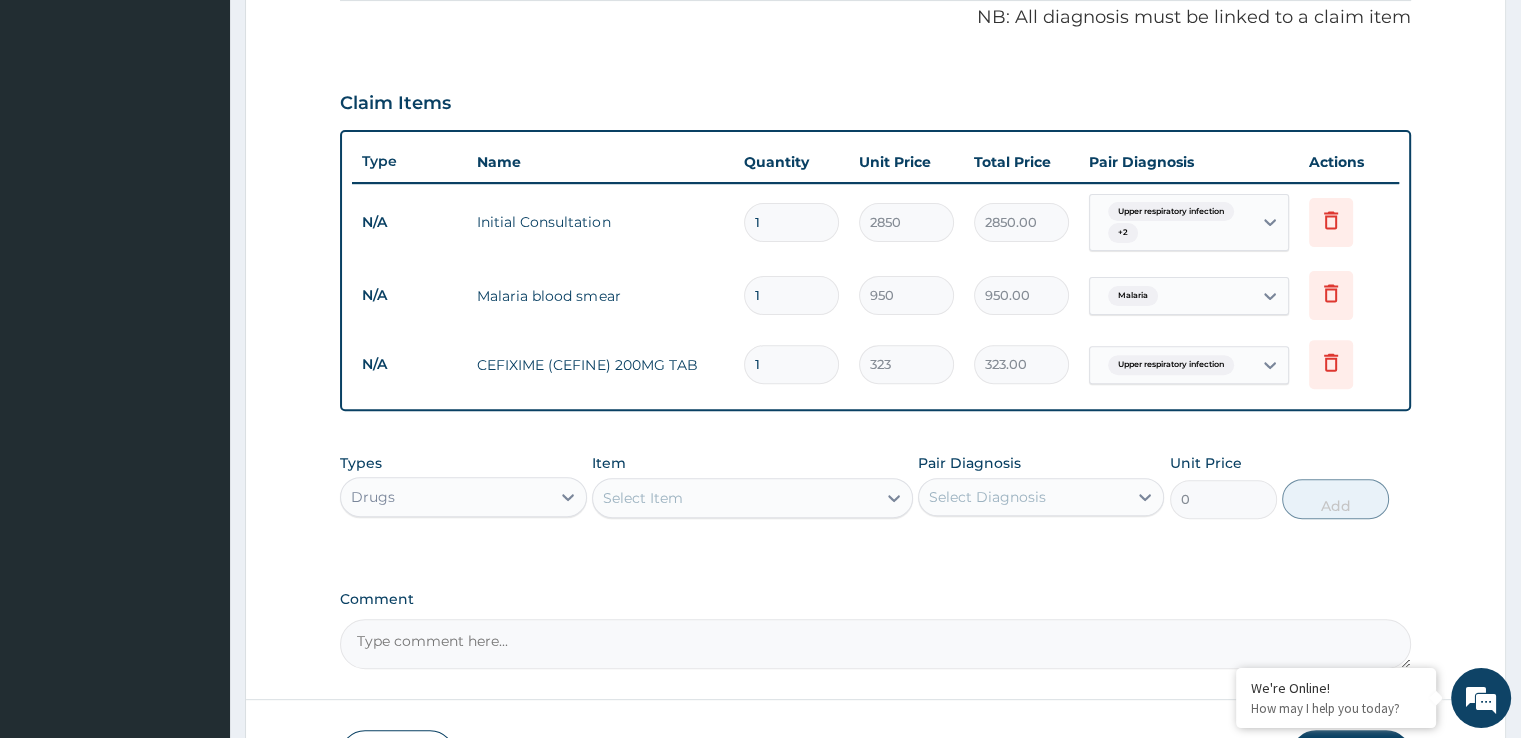 type on "10" 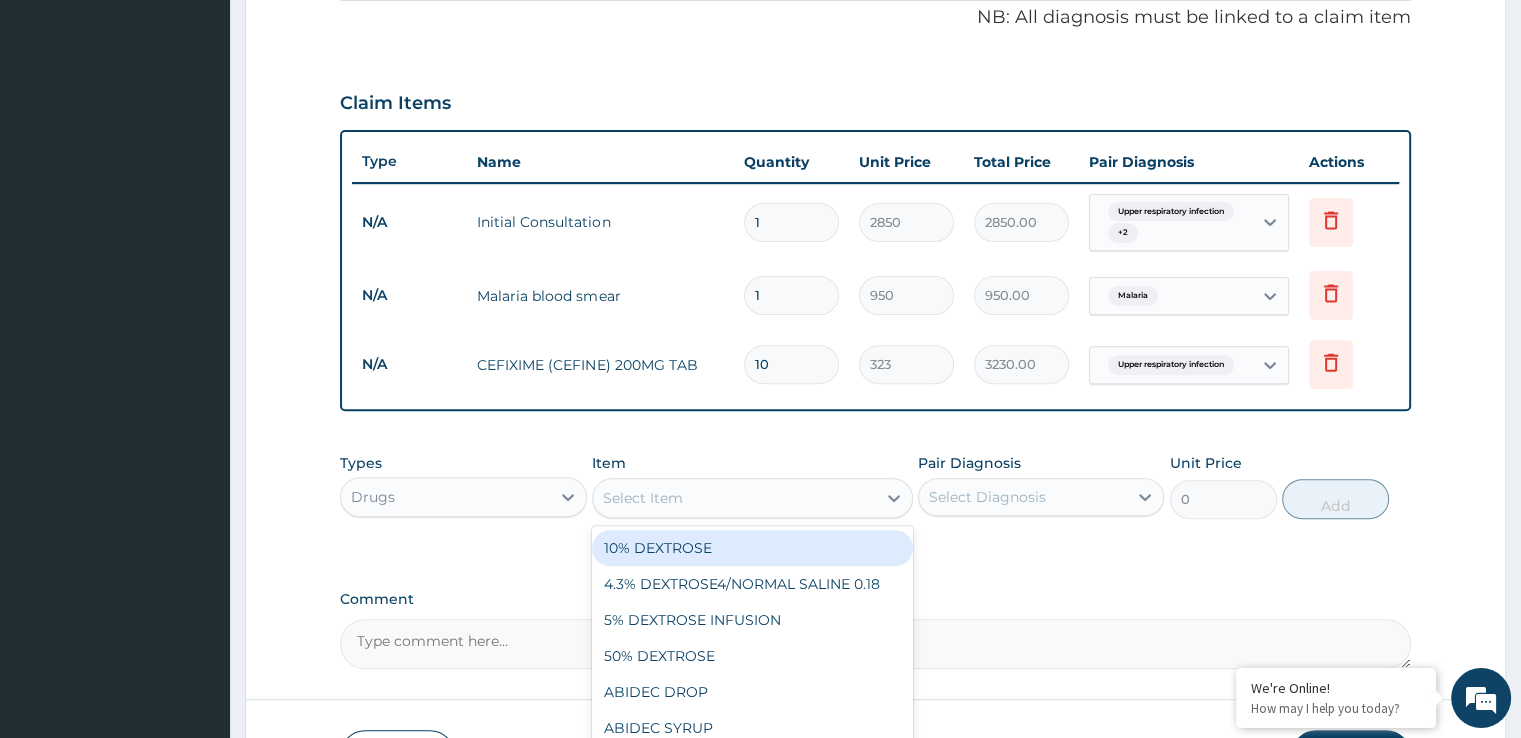 click on "Select Item" at bounding box center (734, 498) 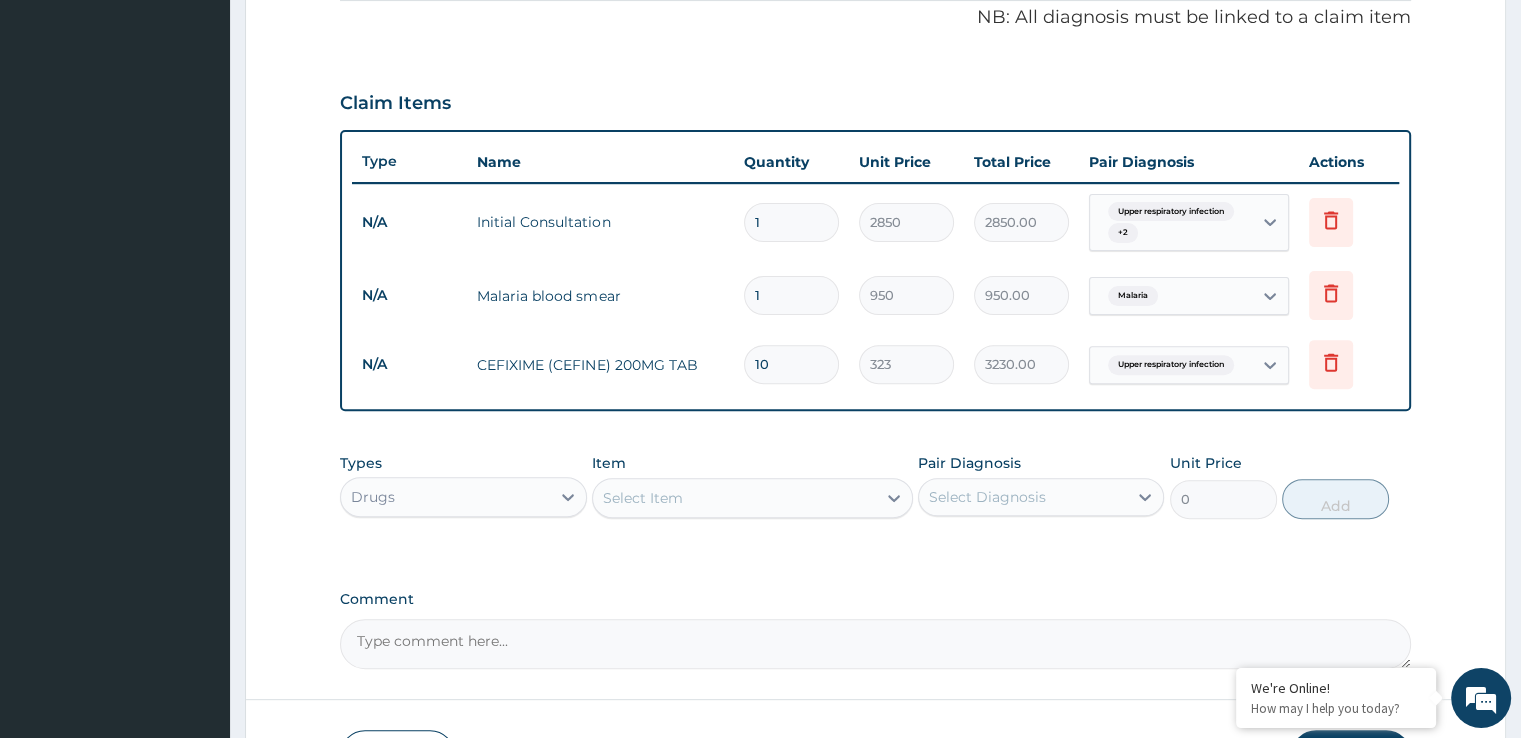 click on "10" at bounding box center (791, 364) 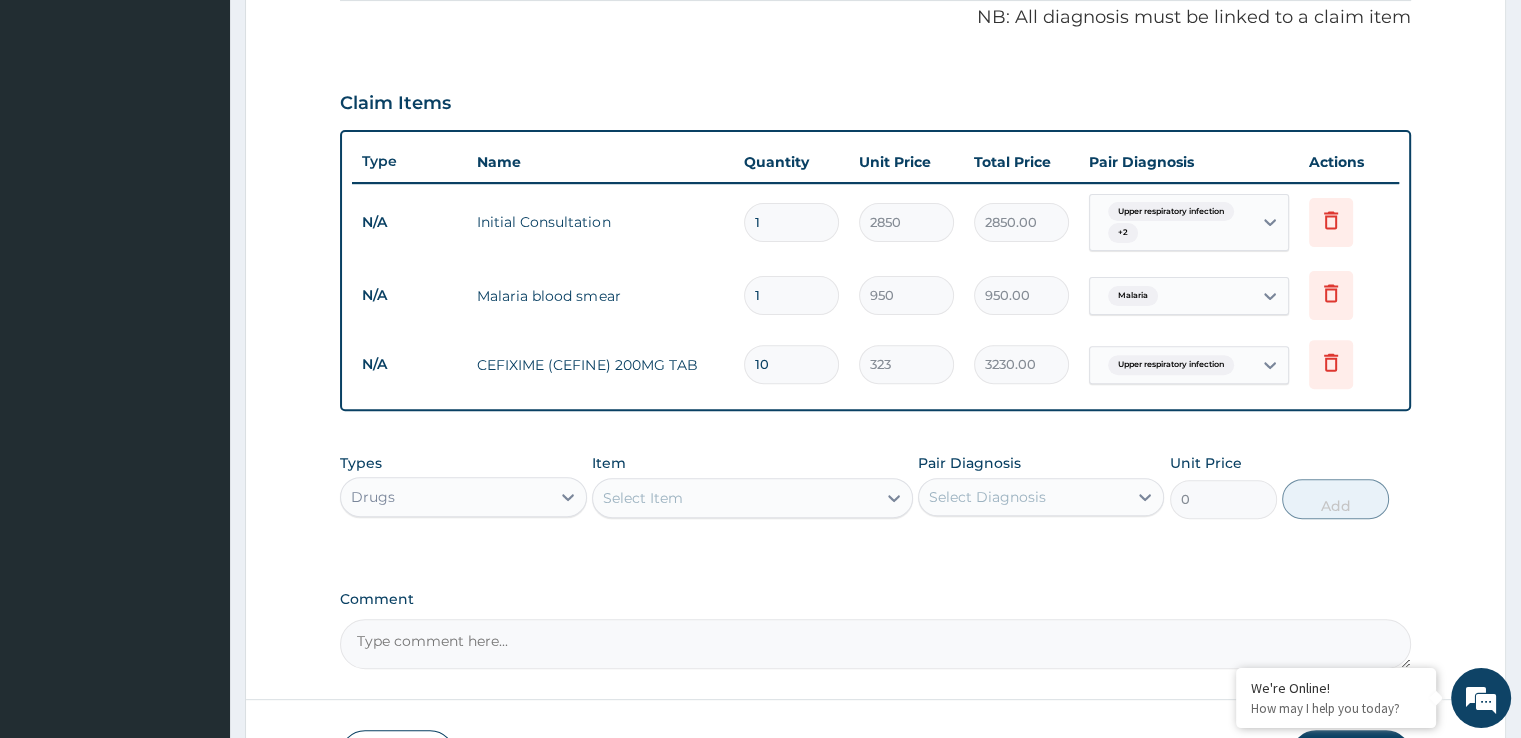 type on "1" 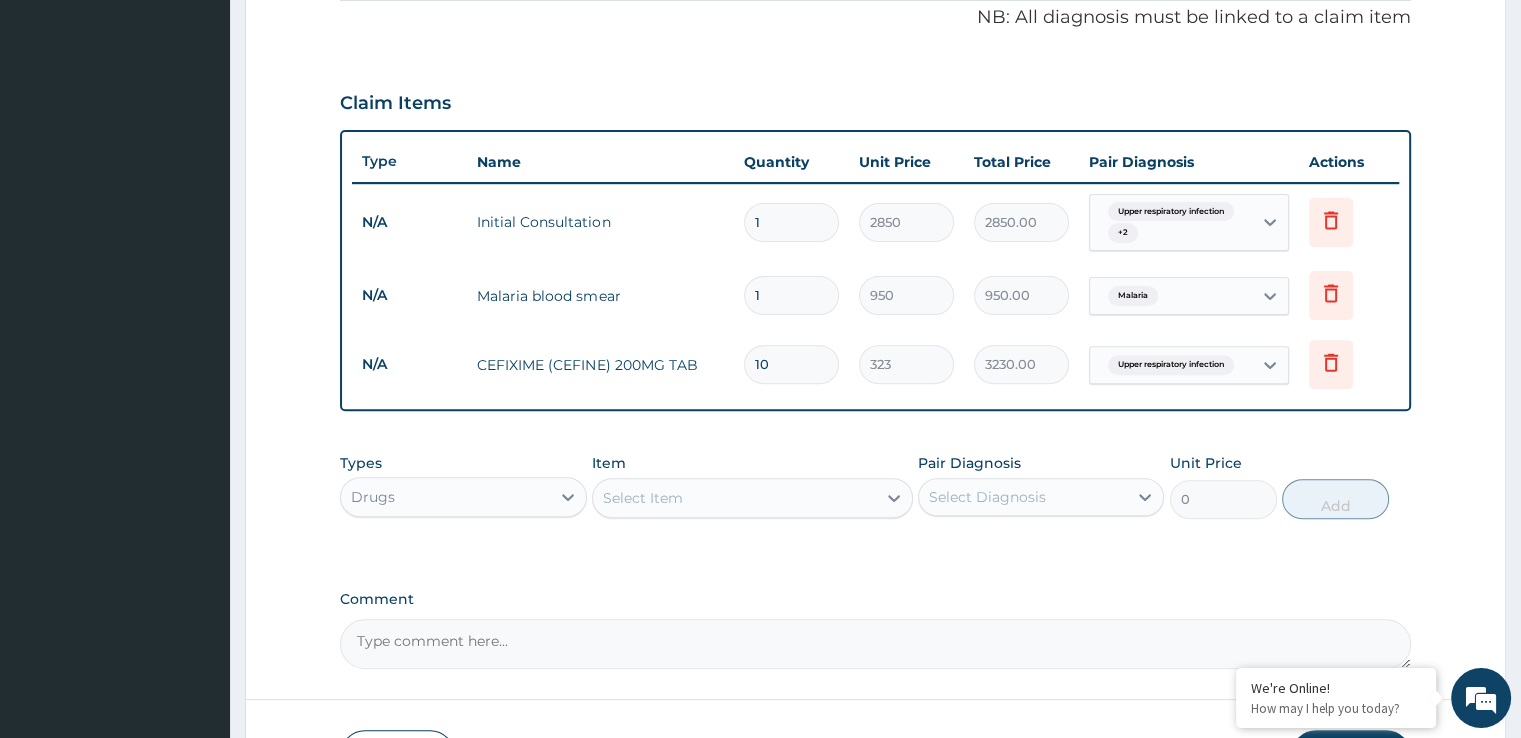 type on "323.00" 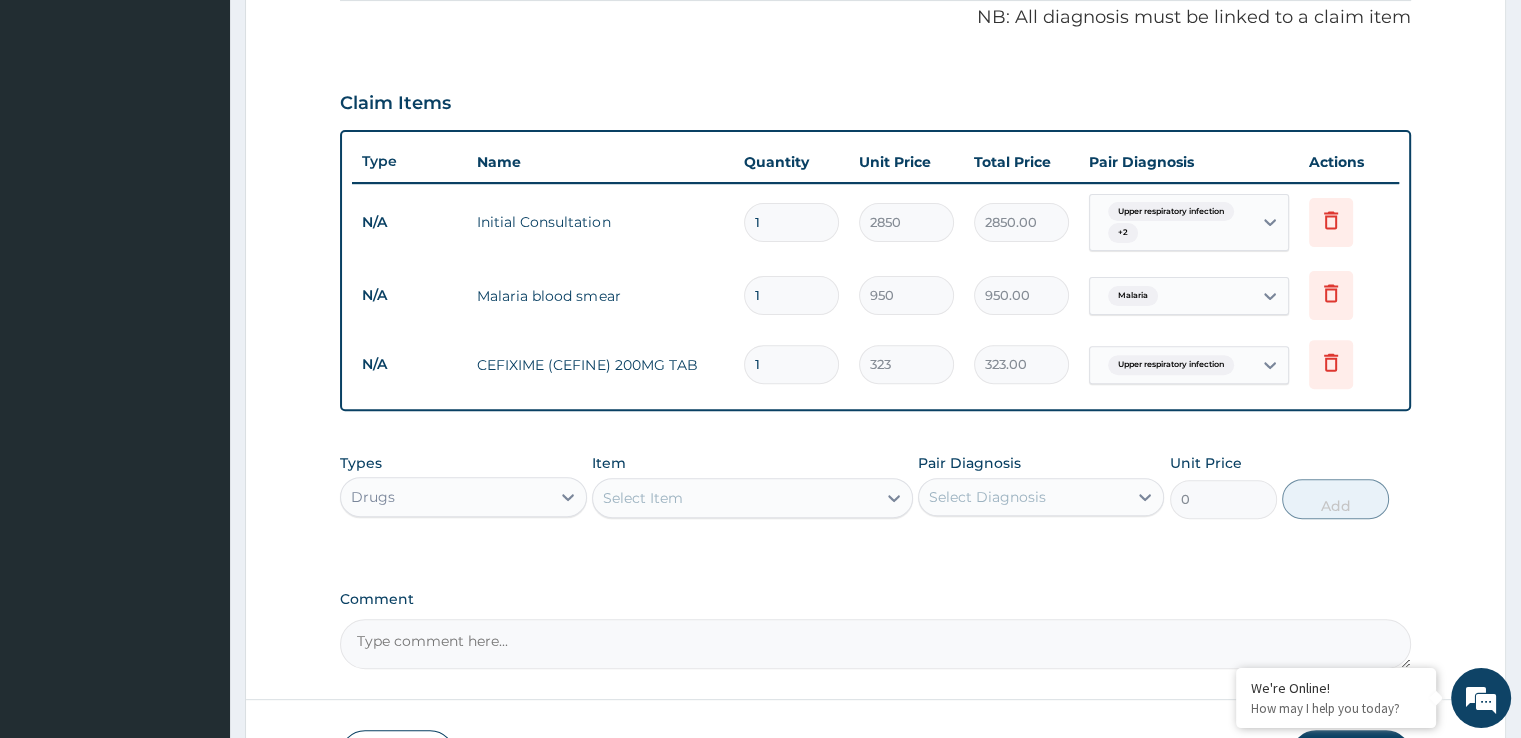 type on "14" 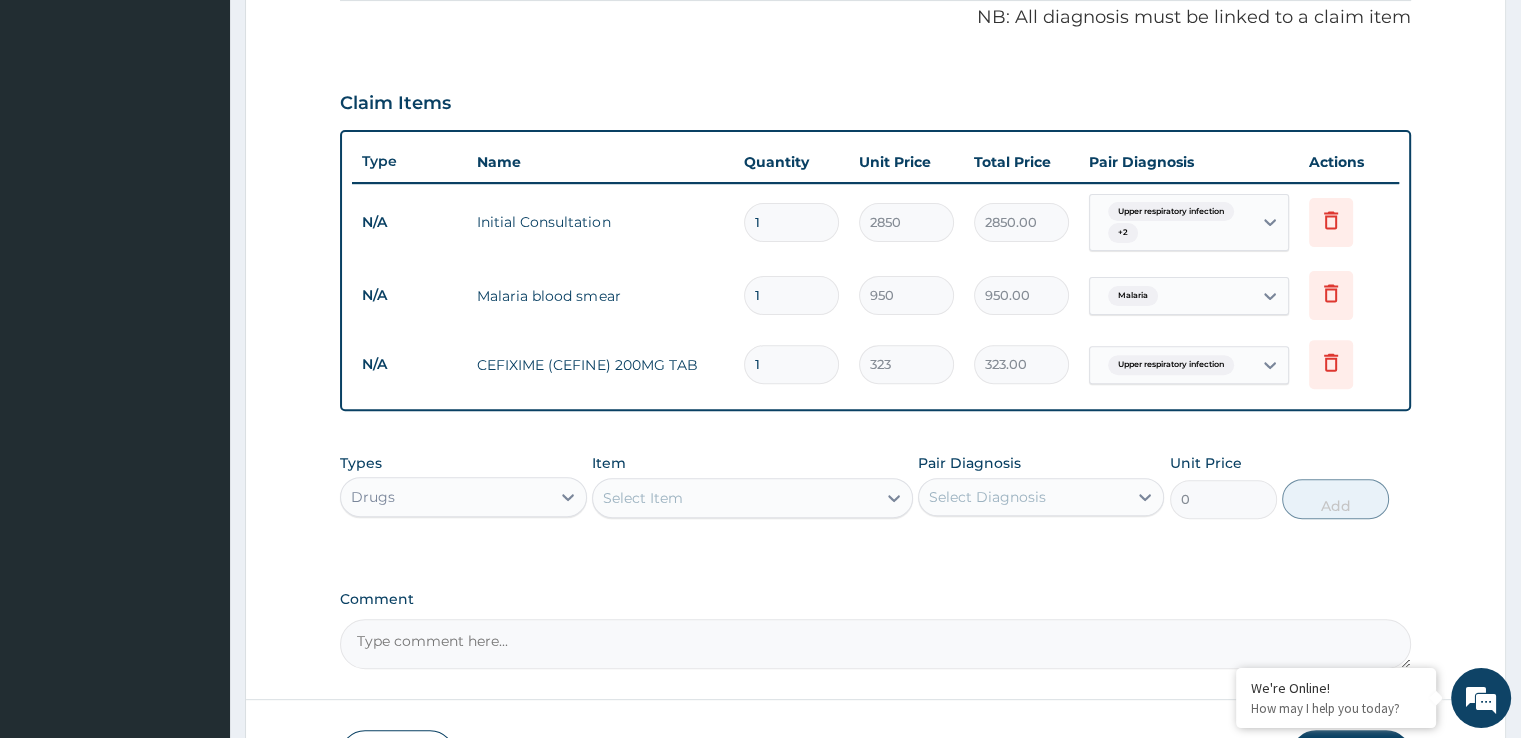 type on "4522.00" 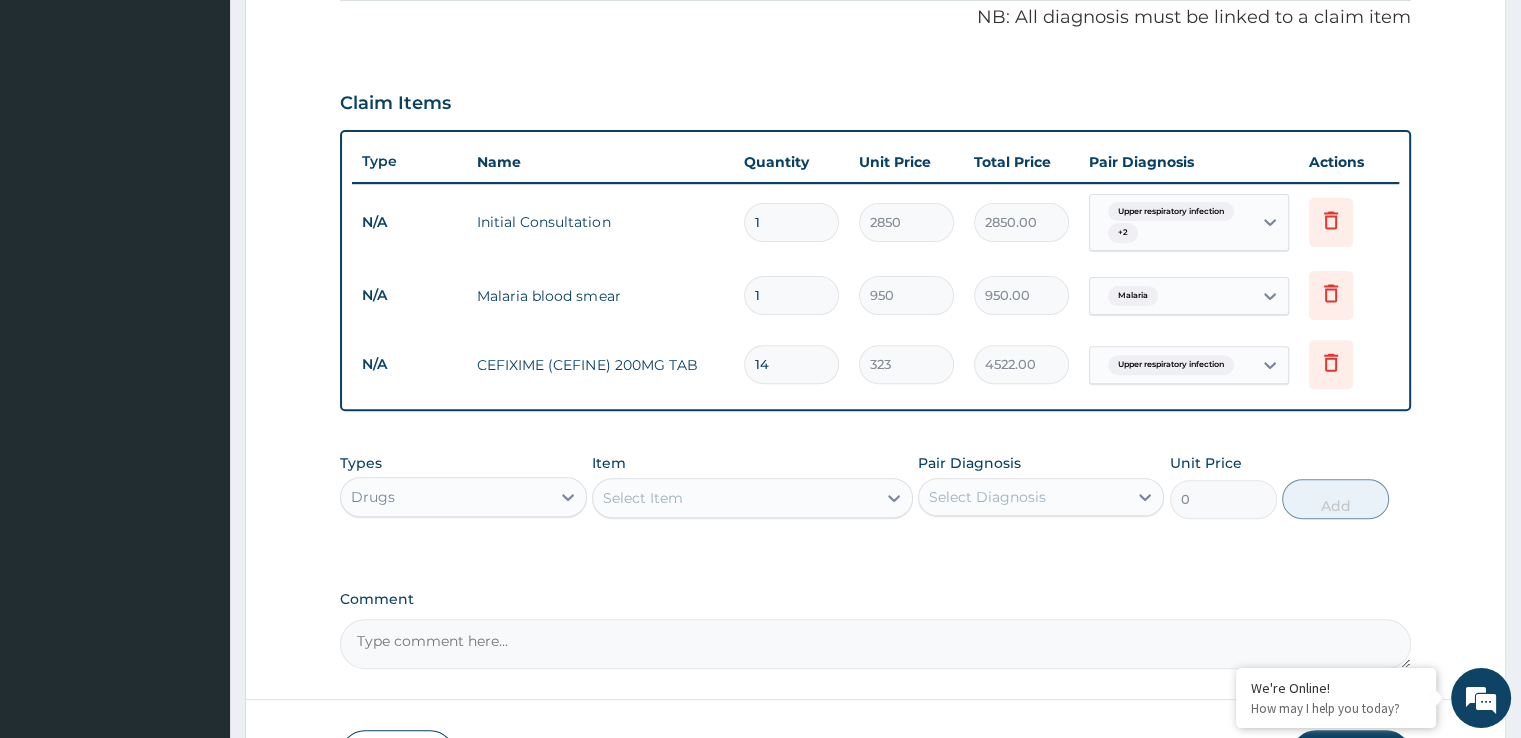 type on "14" 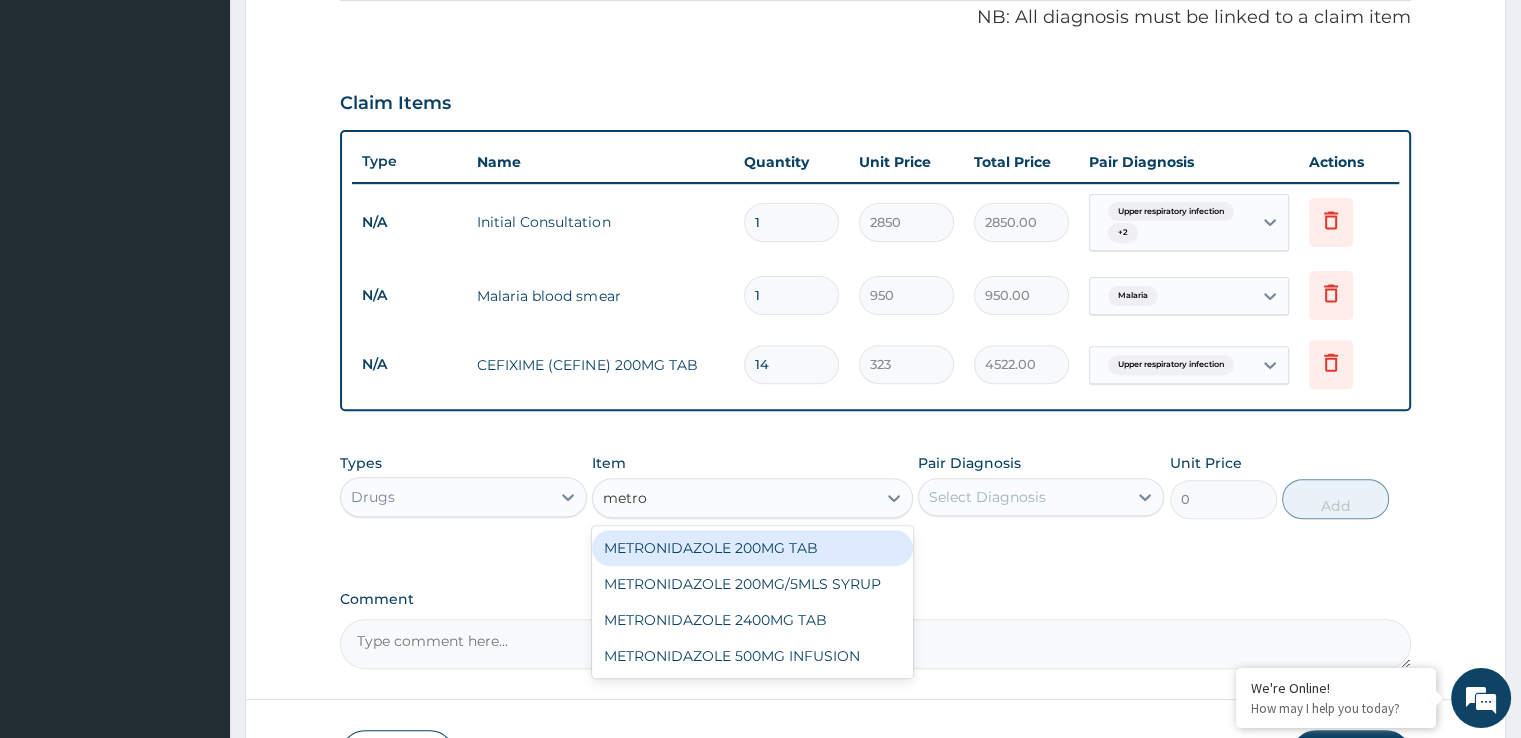 type on "metron" 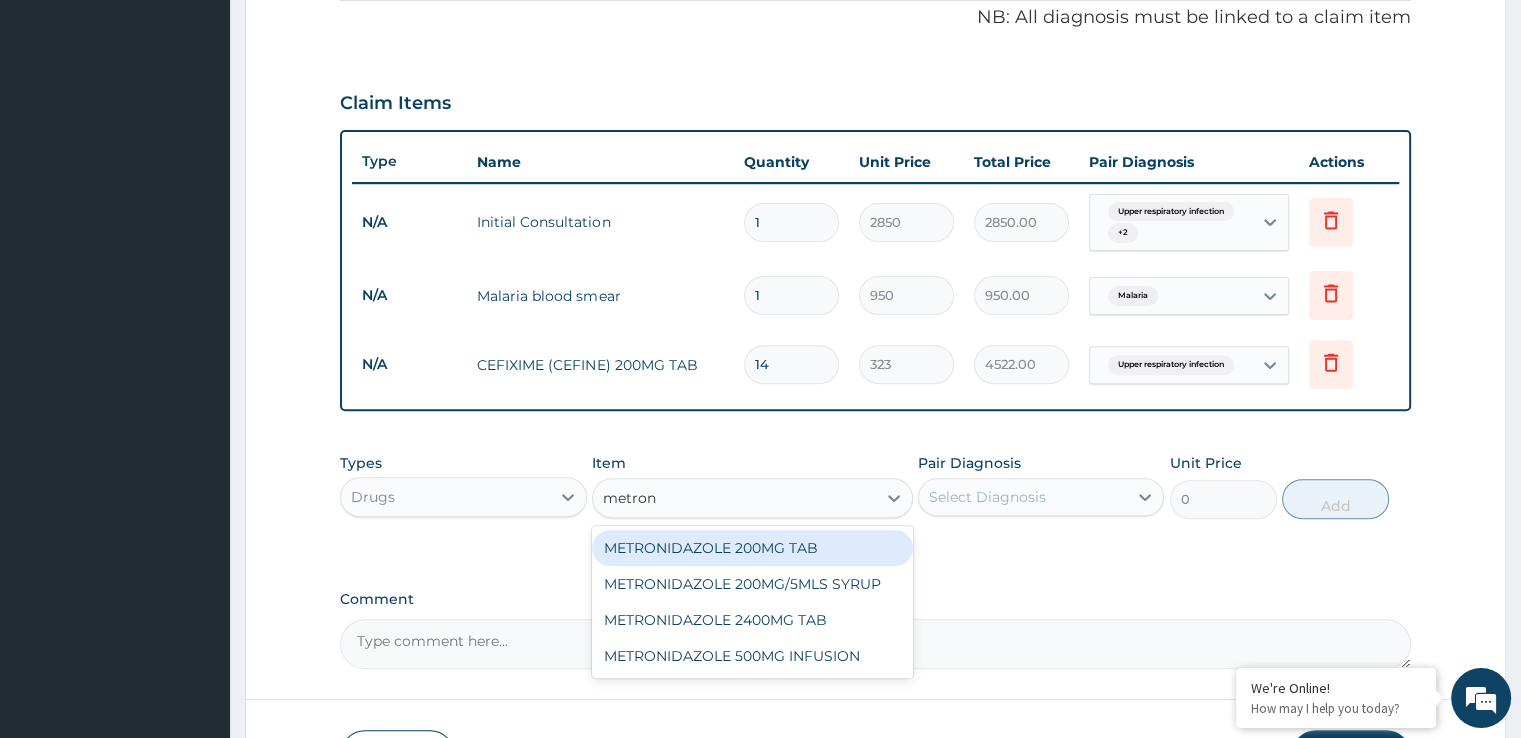 click on "METRONIDAZOLE 200MG TAB" at bounding box center [752, 548] 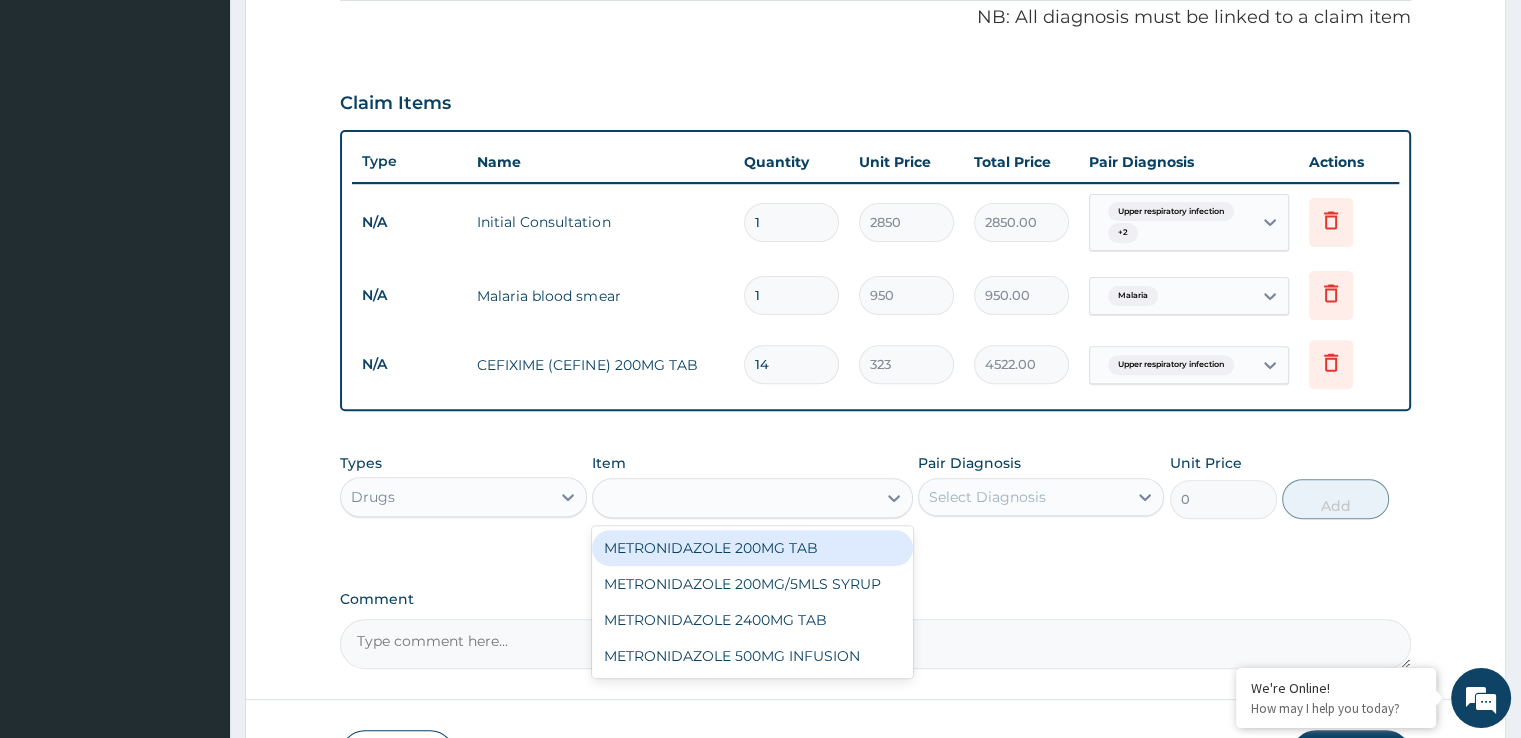 type on "16.15" 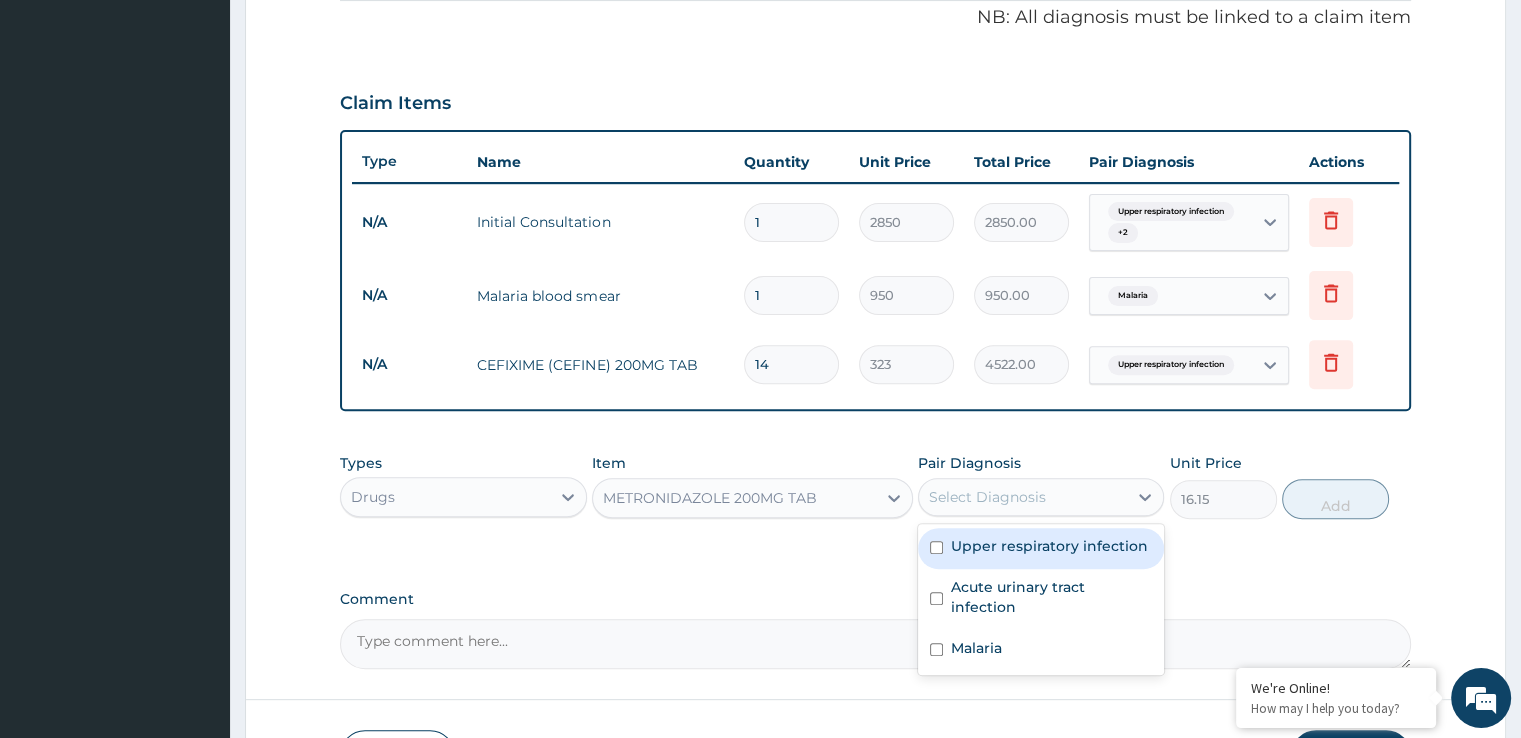 click on "Select Diagnosis" at bounding box center (987, 497) 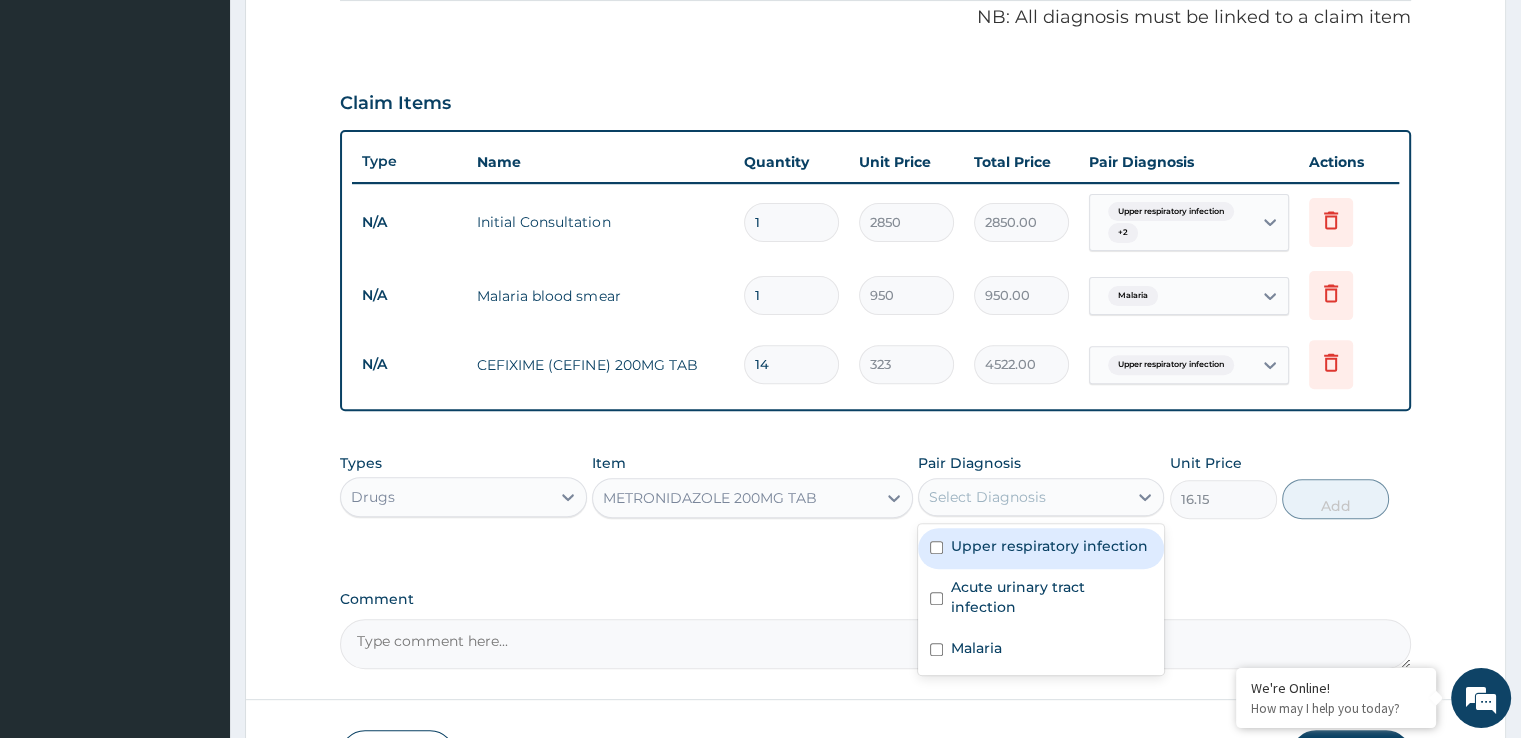 click on "Upper respiratory infection" at bounding box center (1049, 546) 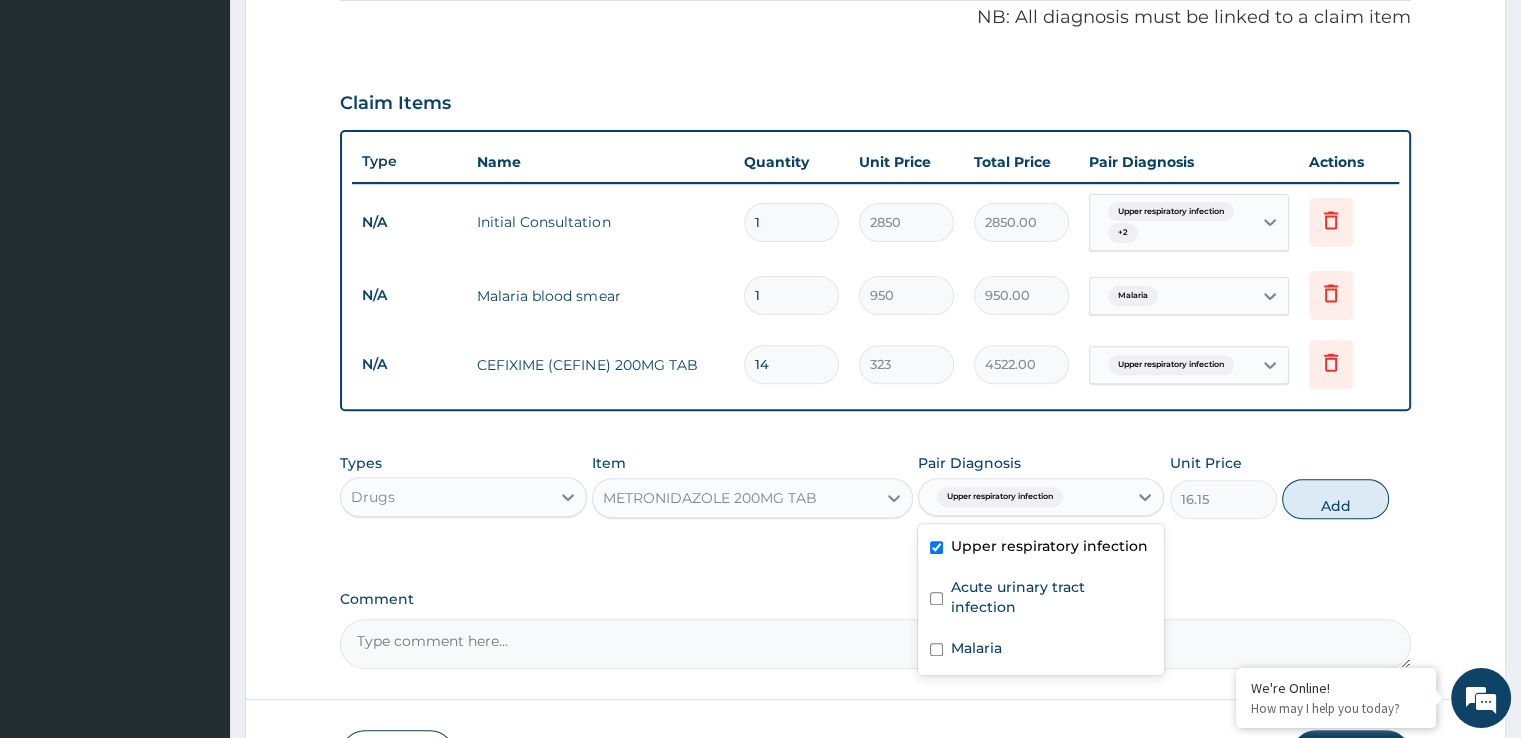 click on "Upper respiratory infection" at bounding box center (1049, 546) 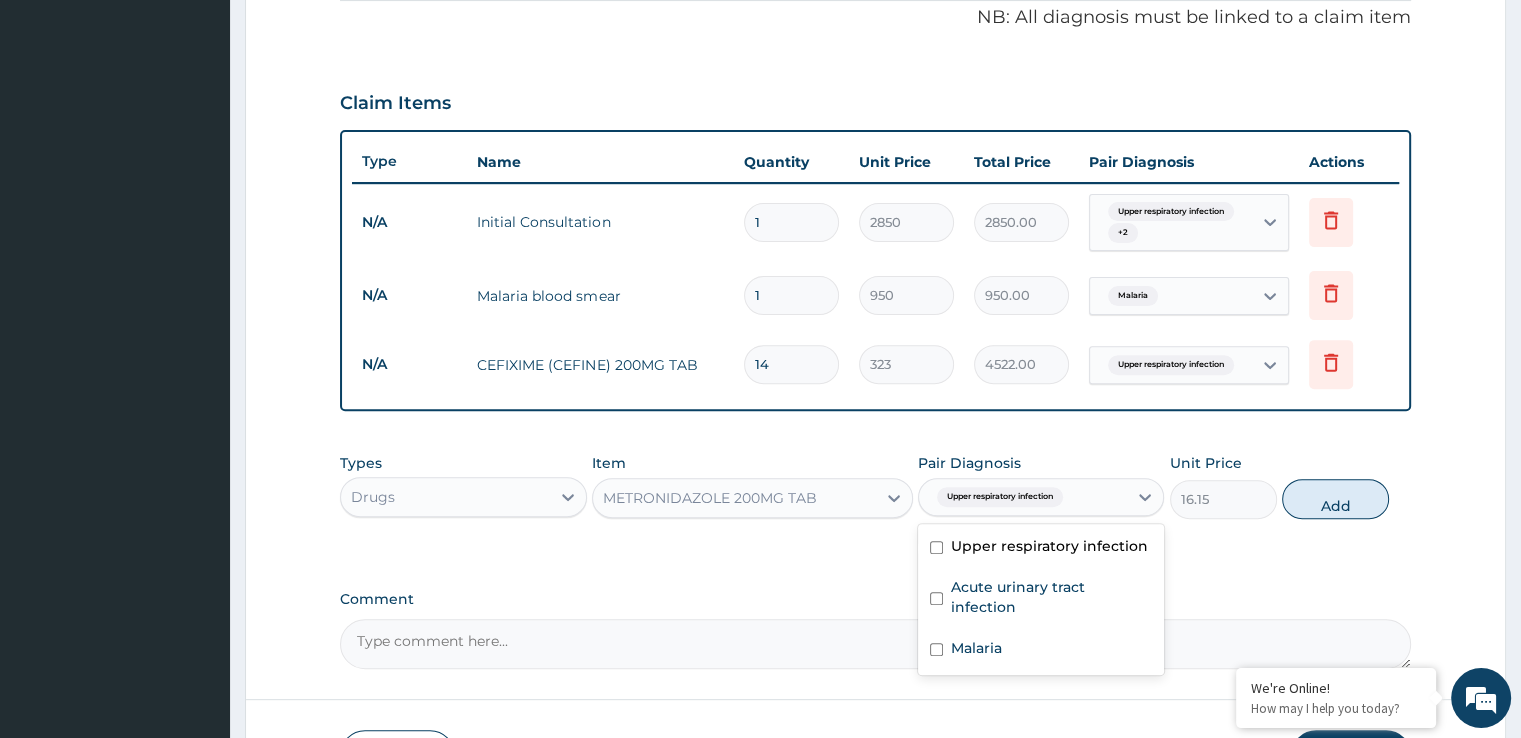 checkbox on "false" 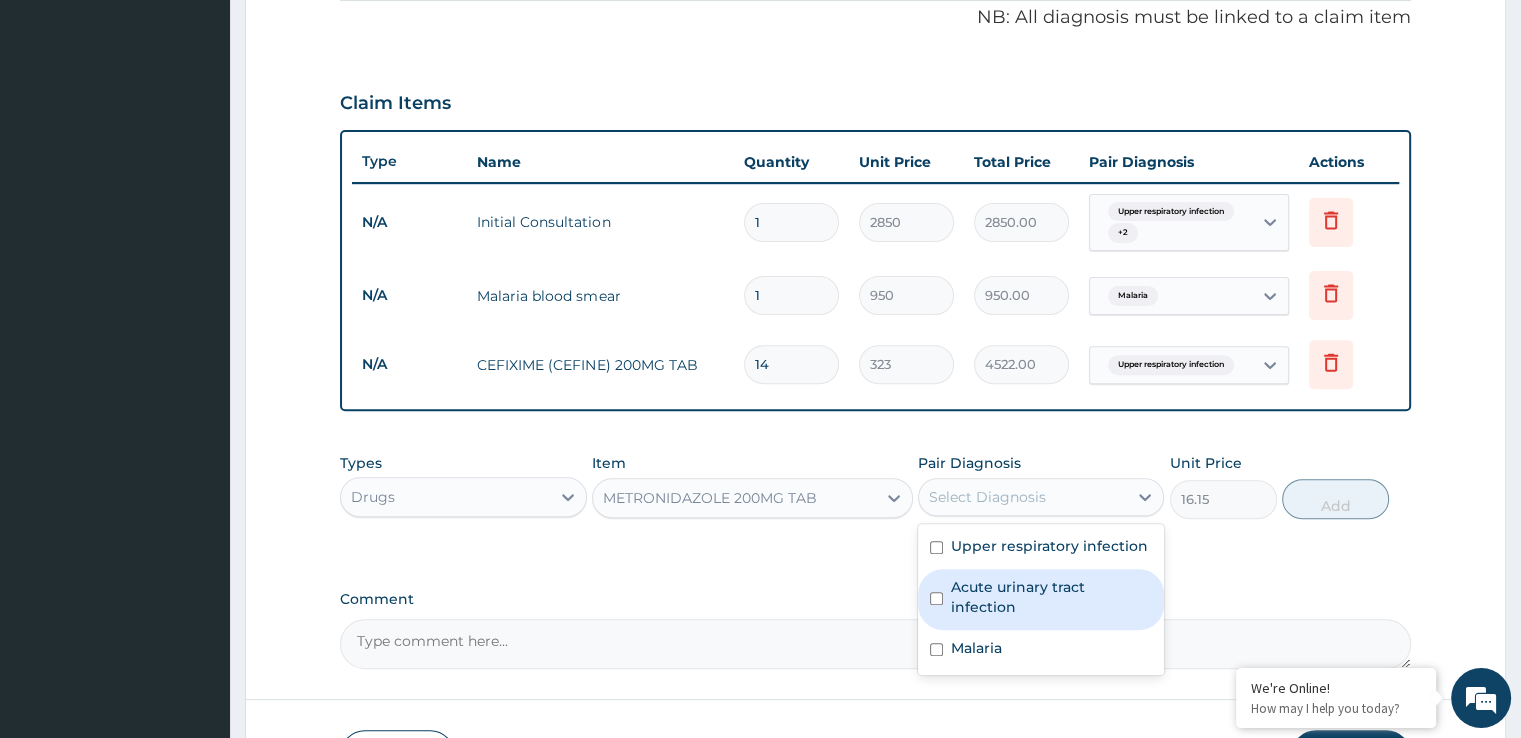 click on "Acute urinary tract infection" at bounding box center (1051, 597) 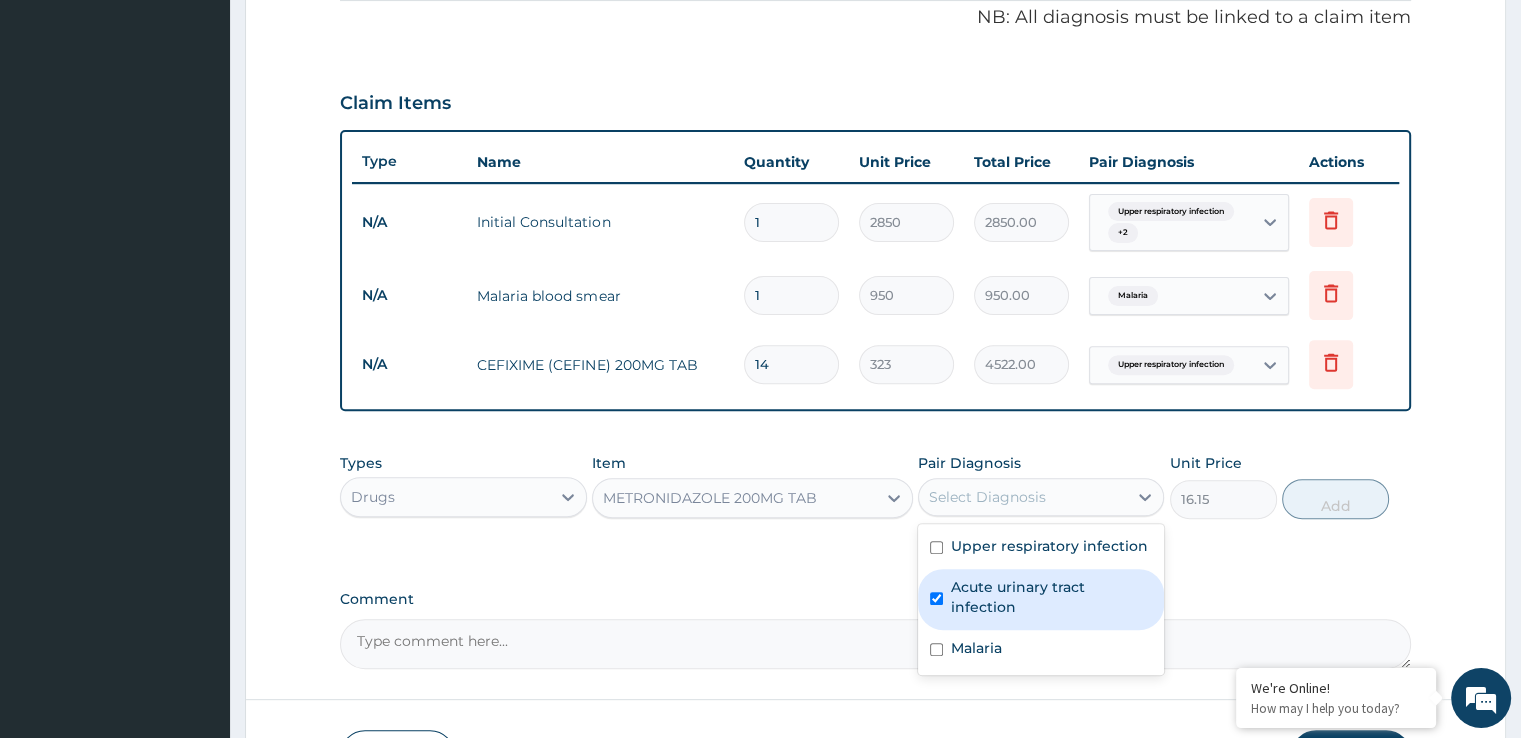 checkbox on "true" 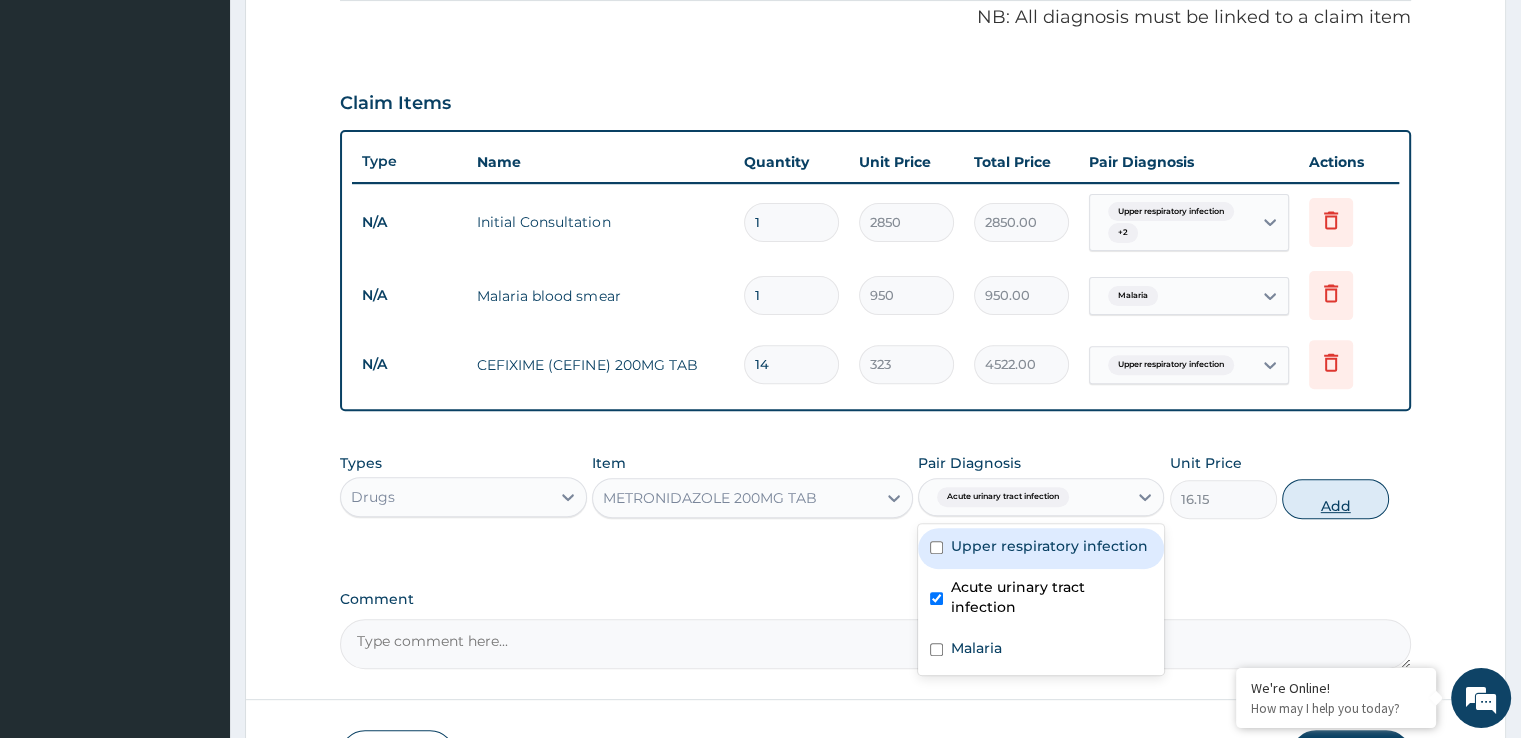 click on "Add" at bounding box center [1335, 499] 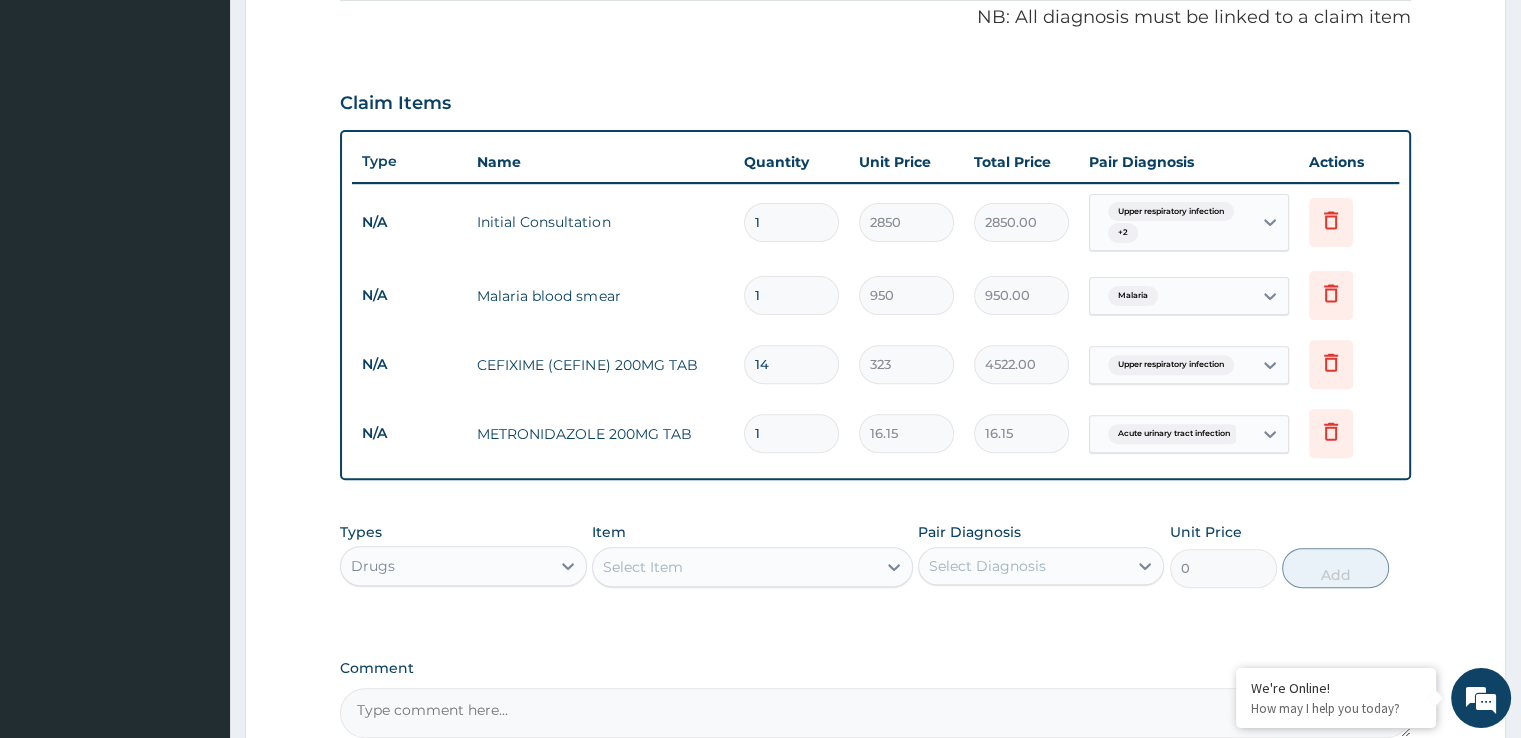 type 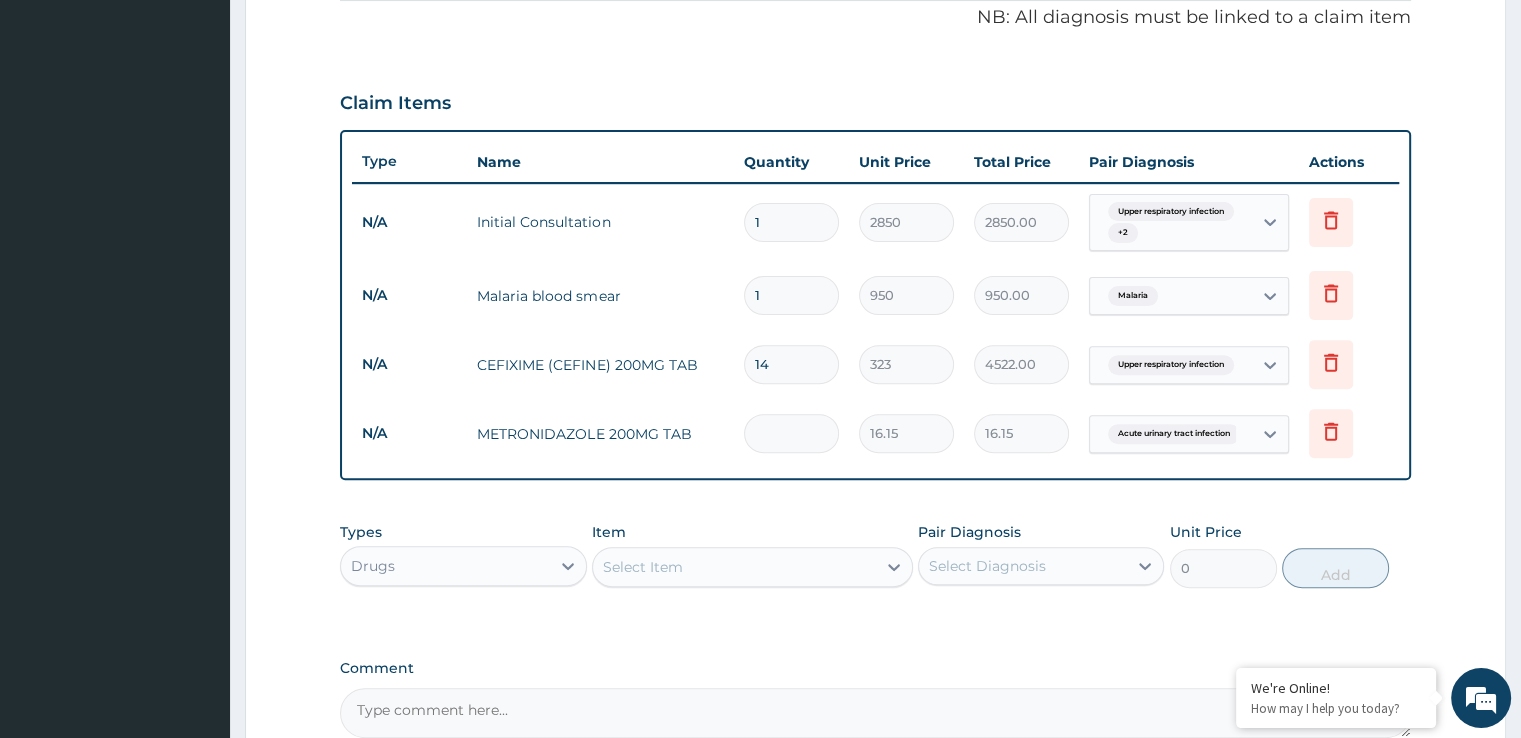type on "0.00" 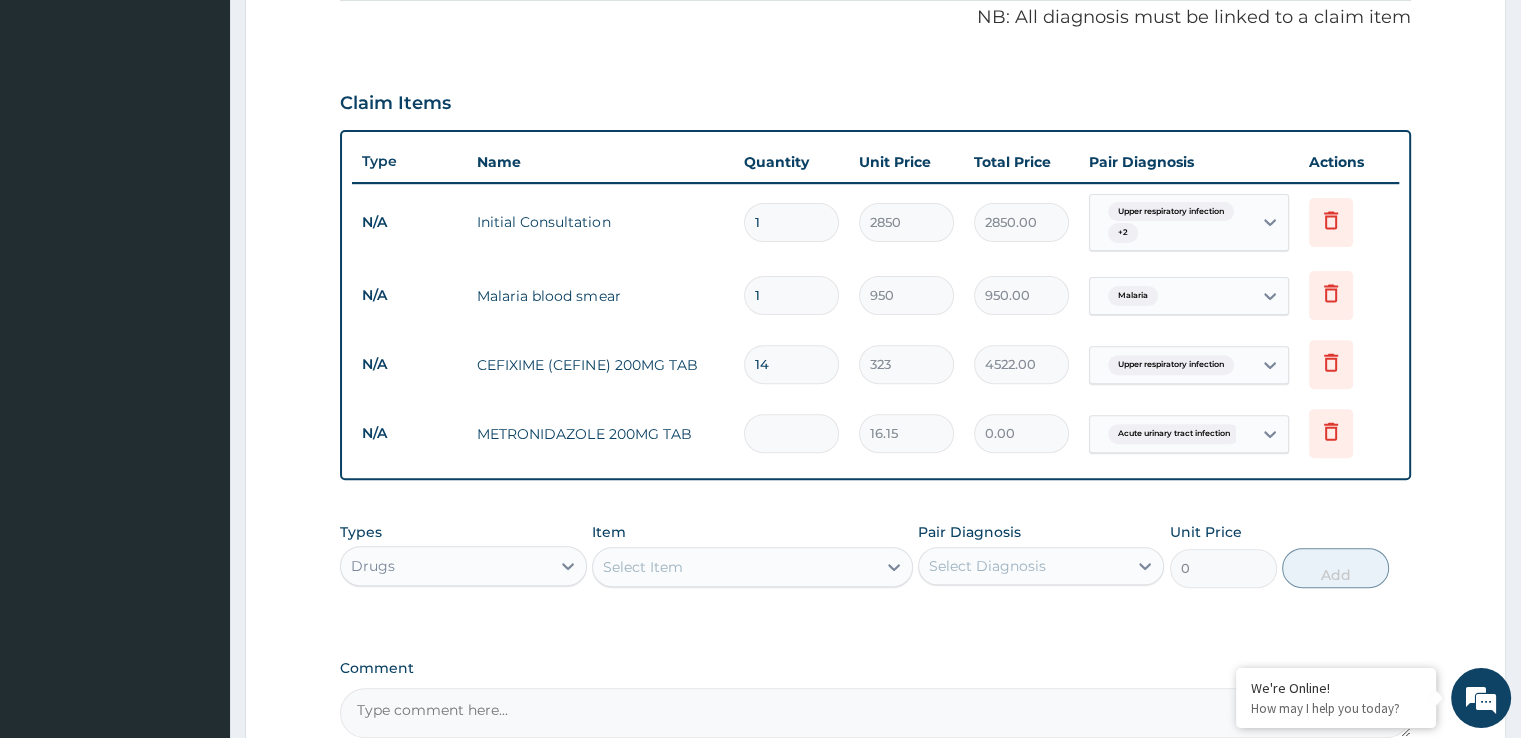 type on "3" 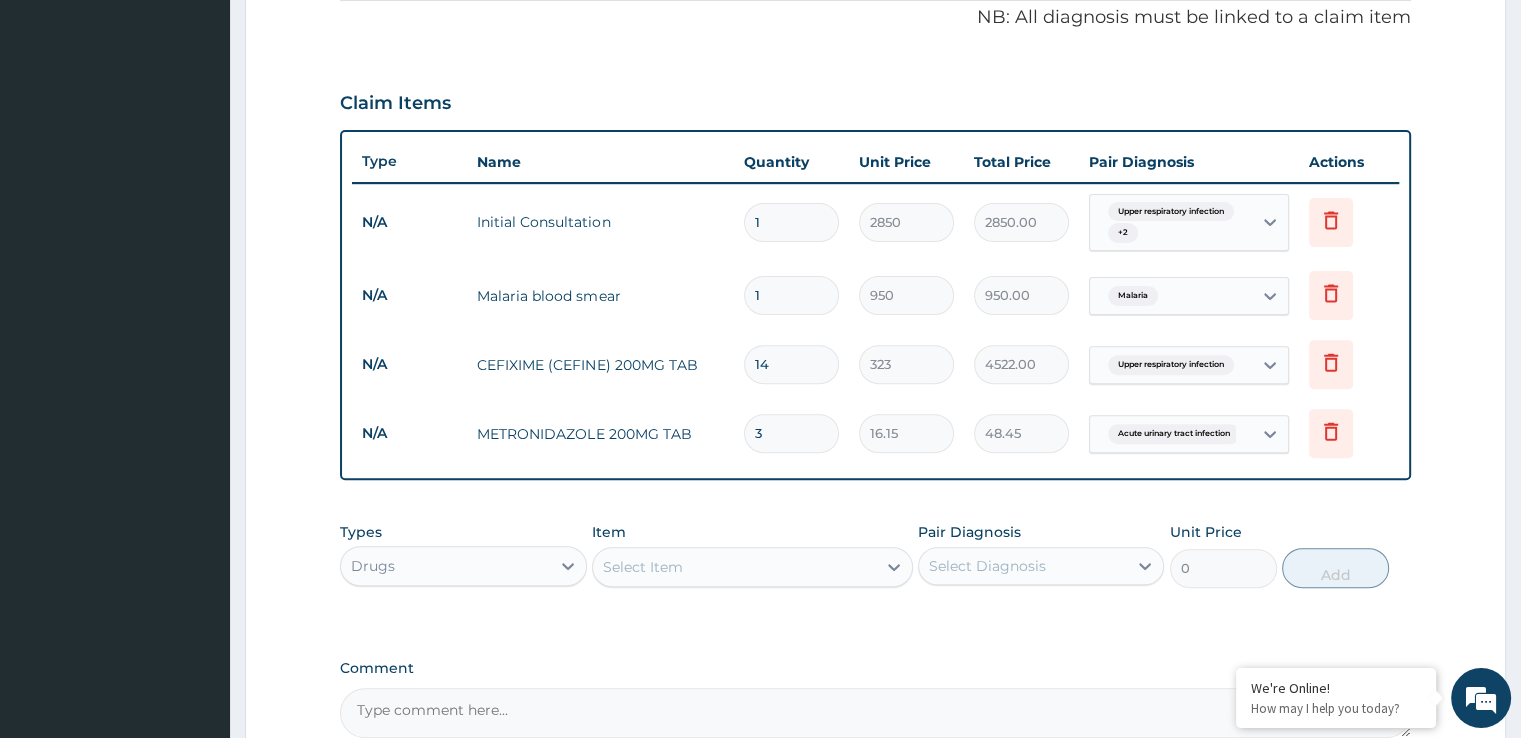 type on "30" 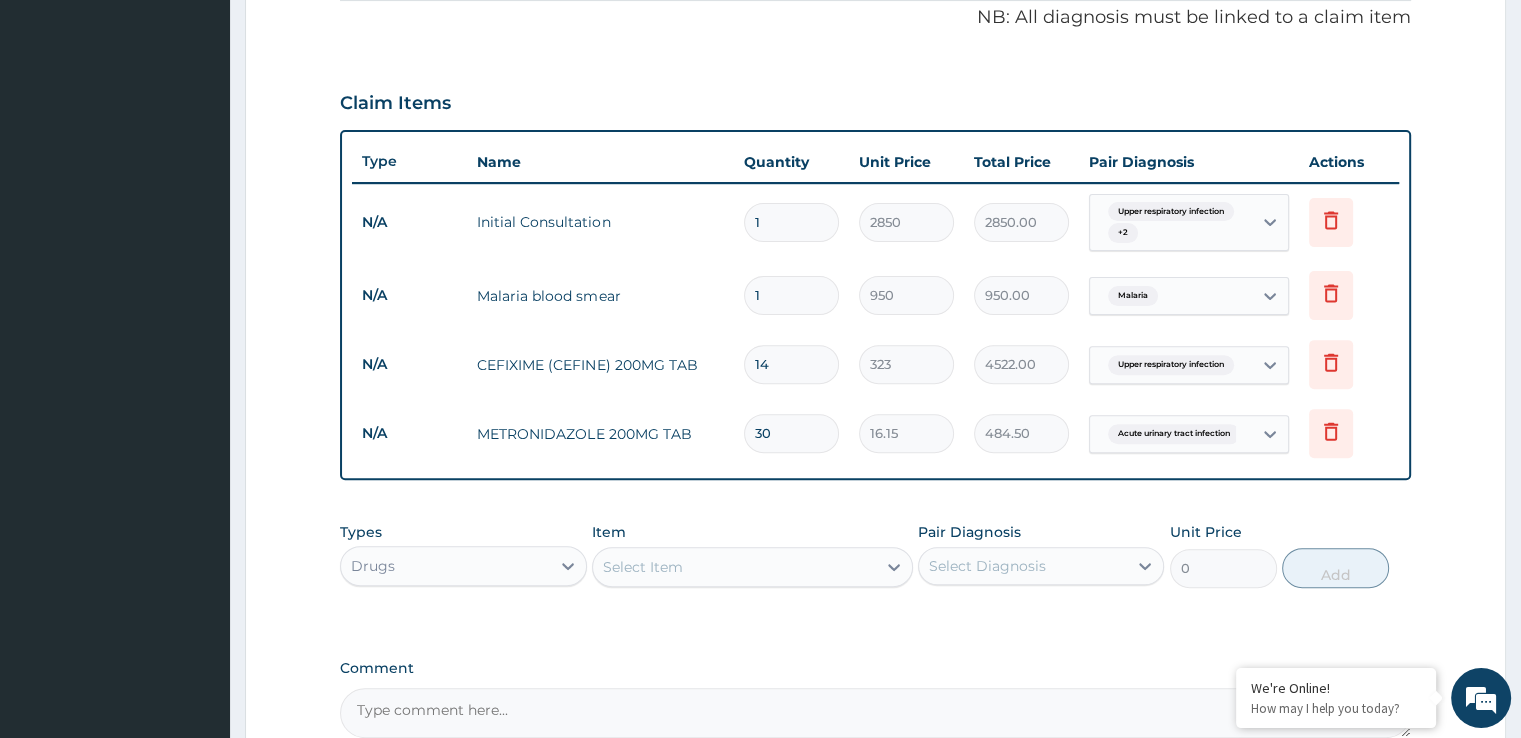 type on "30" 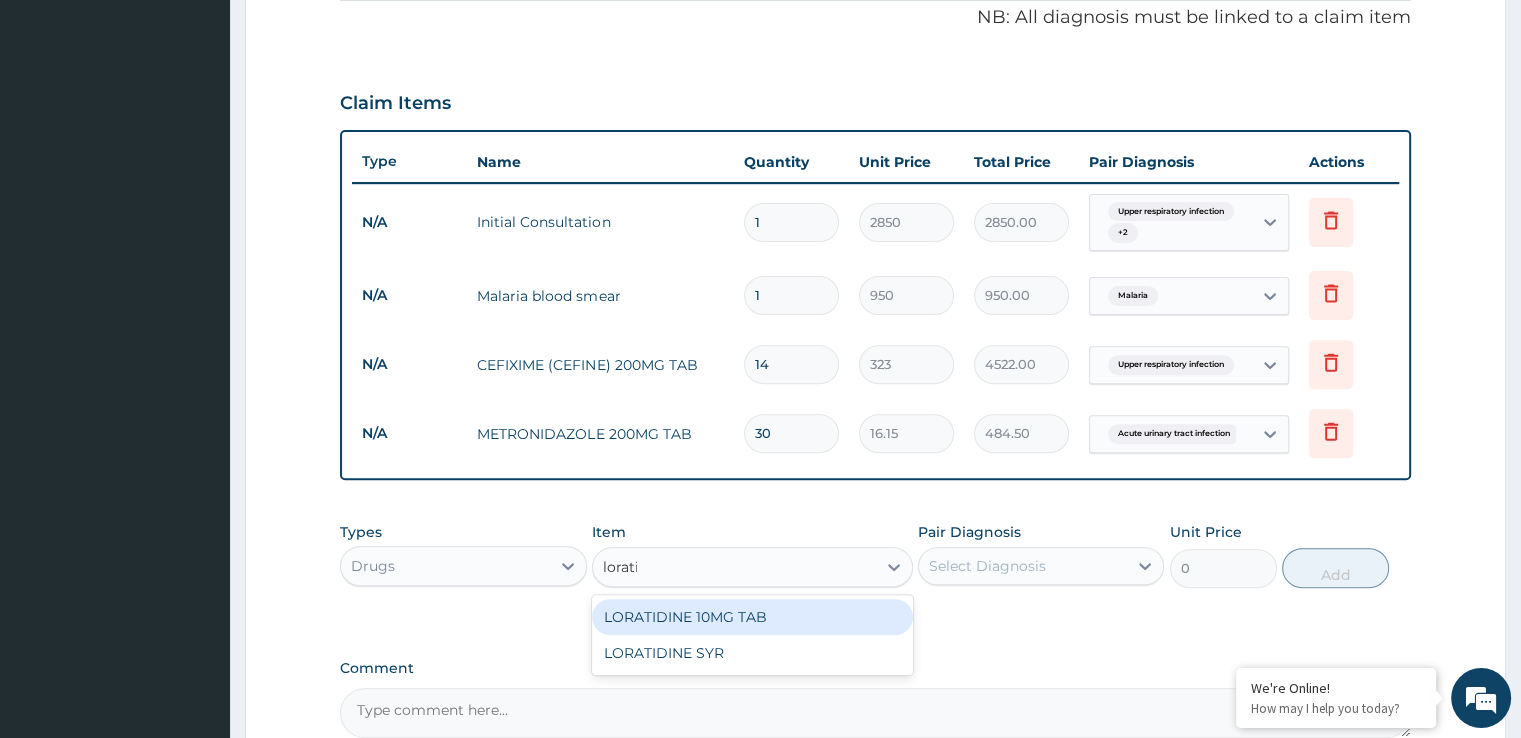 type on "loratid" 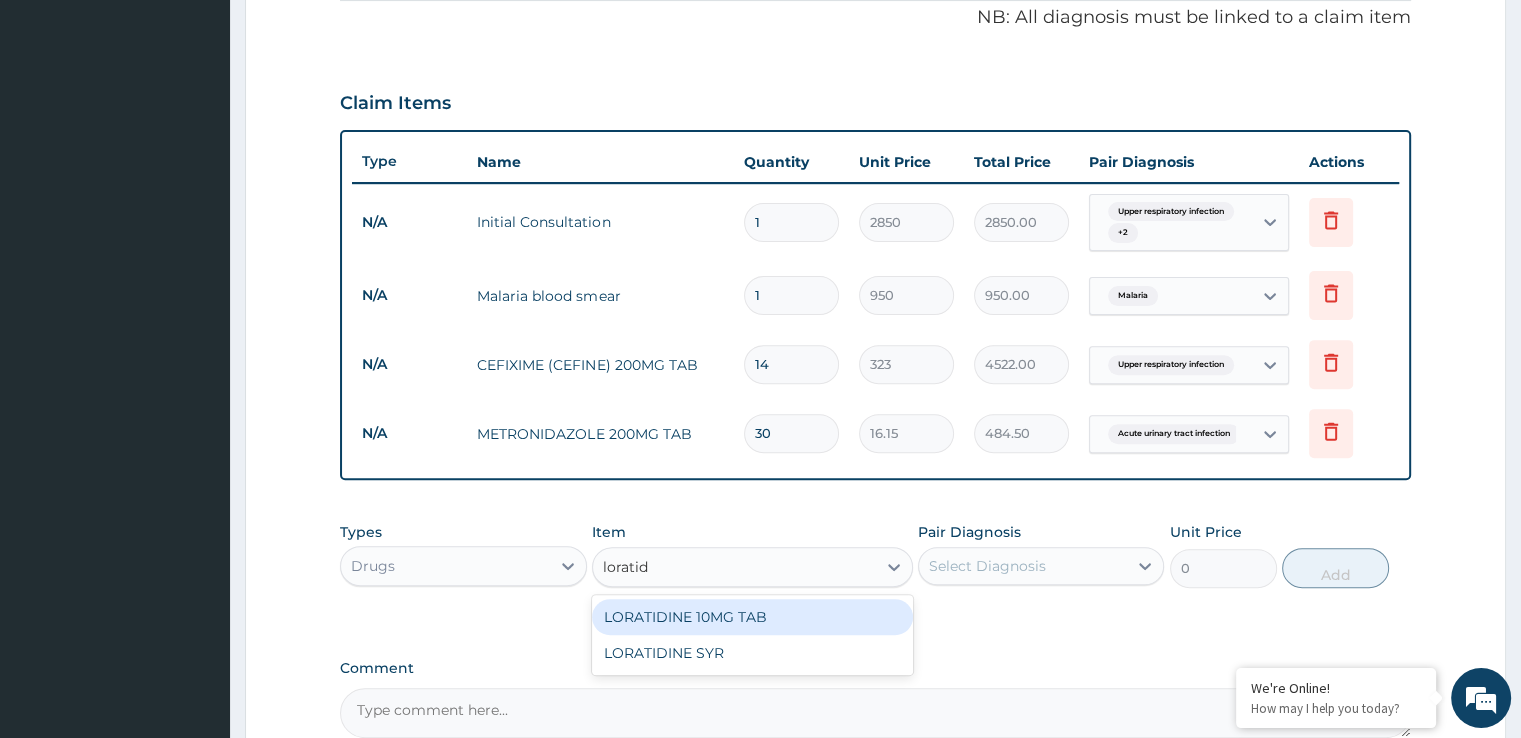 click on "LORATIDINE 10MG TAB" at bounding box center (752, 617) 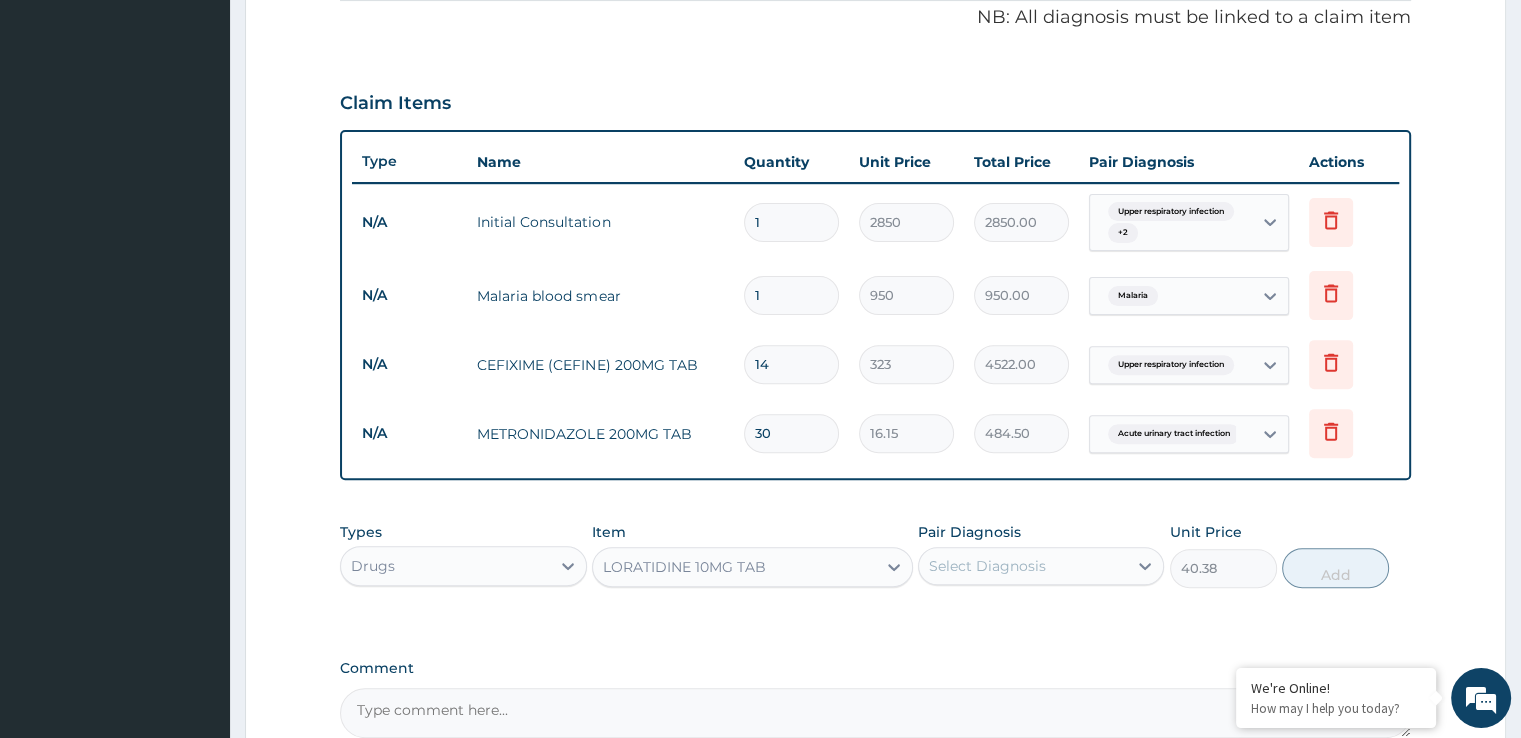 click on "Select Diagnosis" at bounding box center (987, 566) 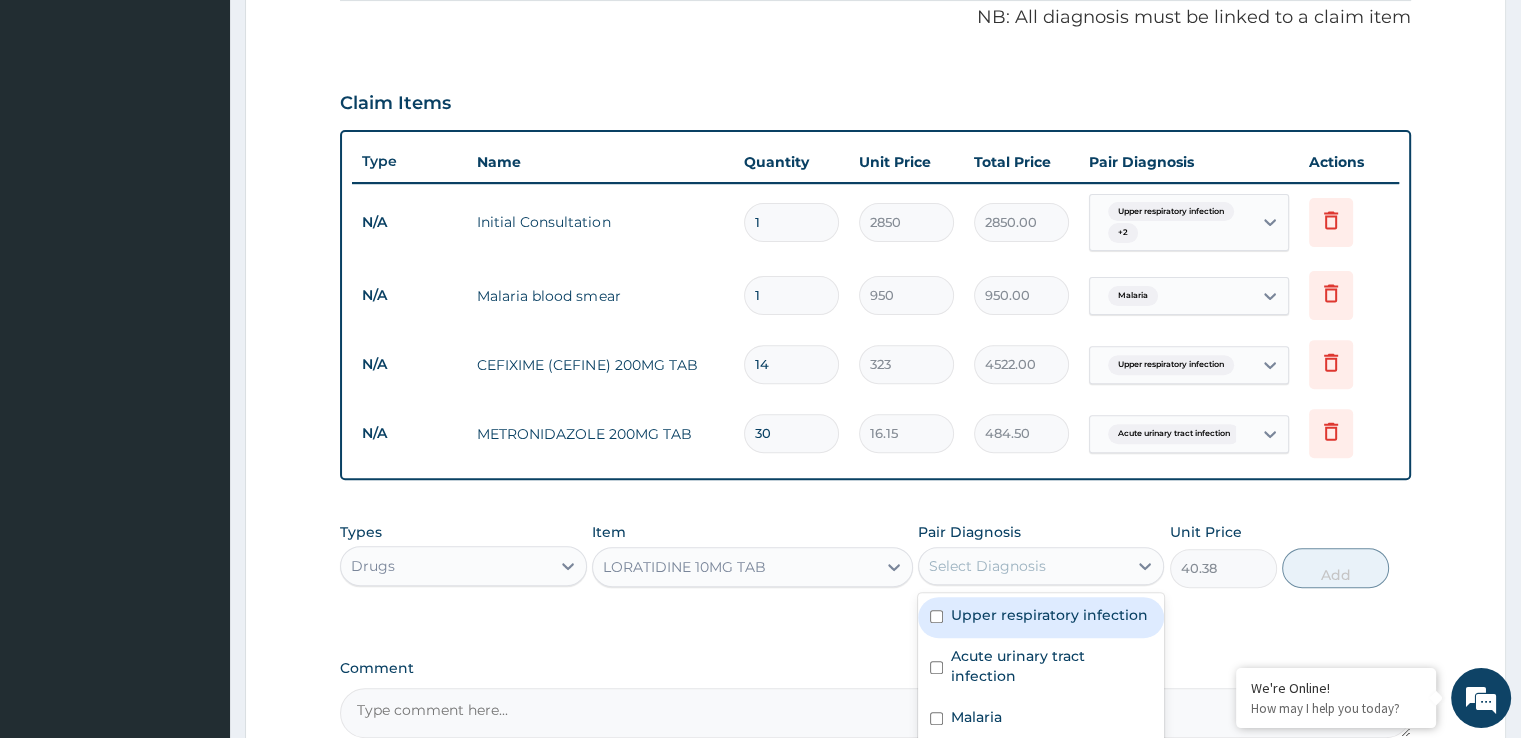 click on "Upper respiratory infection" at bounding box center (1049, 615) 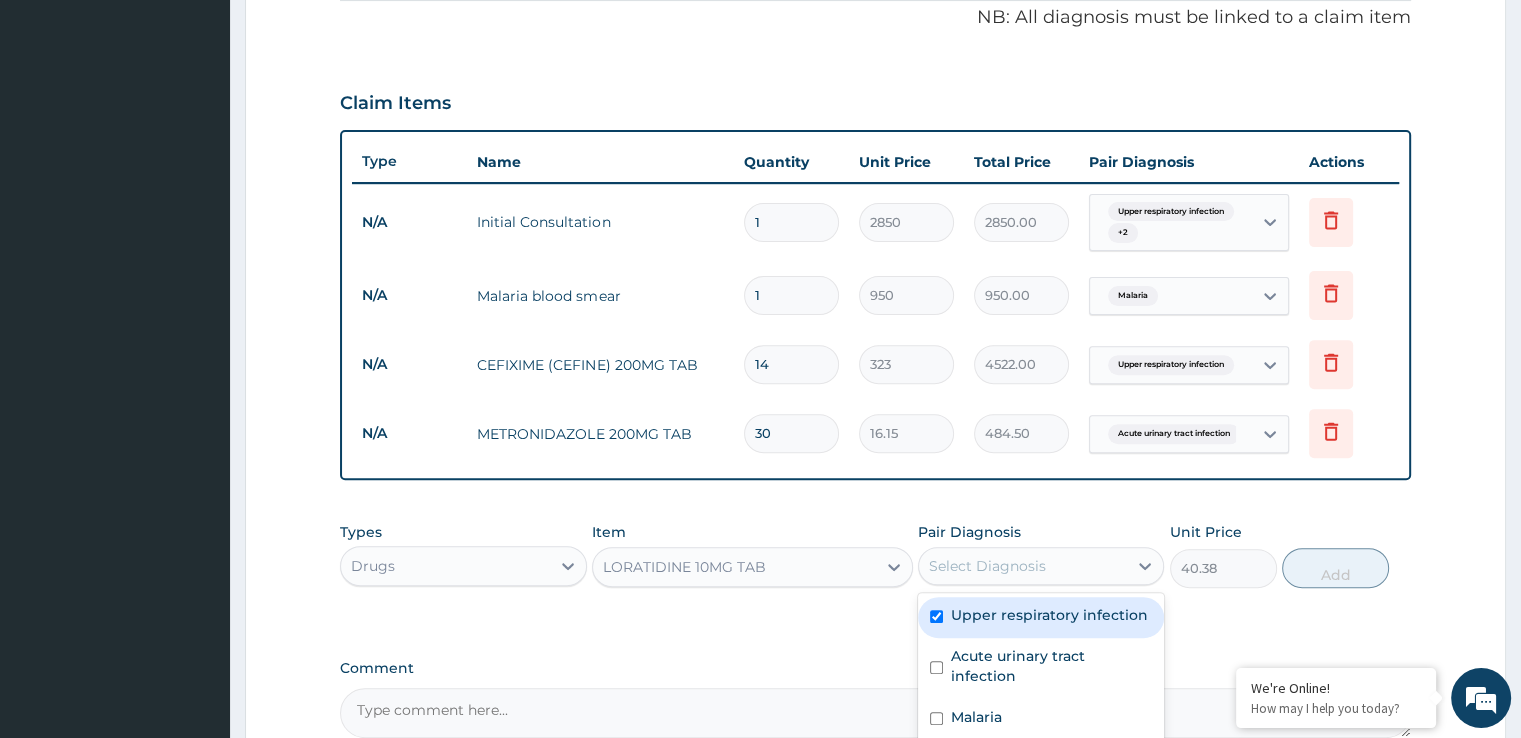 checkbox on "true" 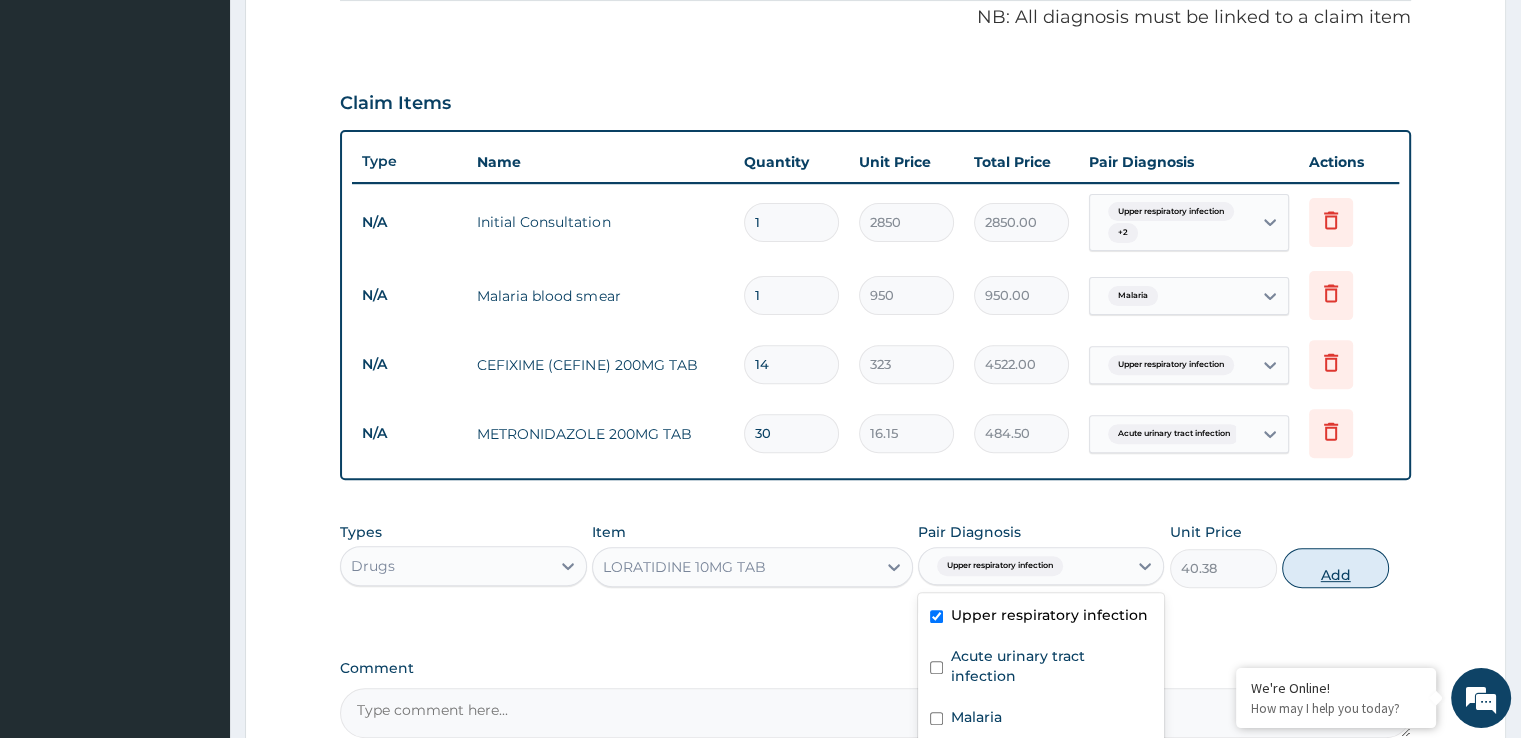 click on "Add" at bounding box center (1335, 568) 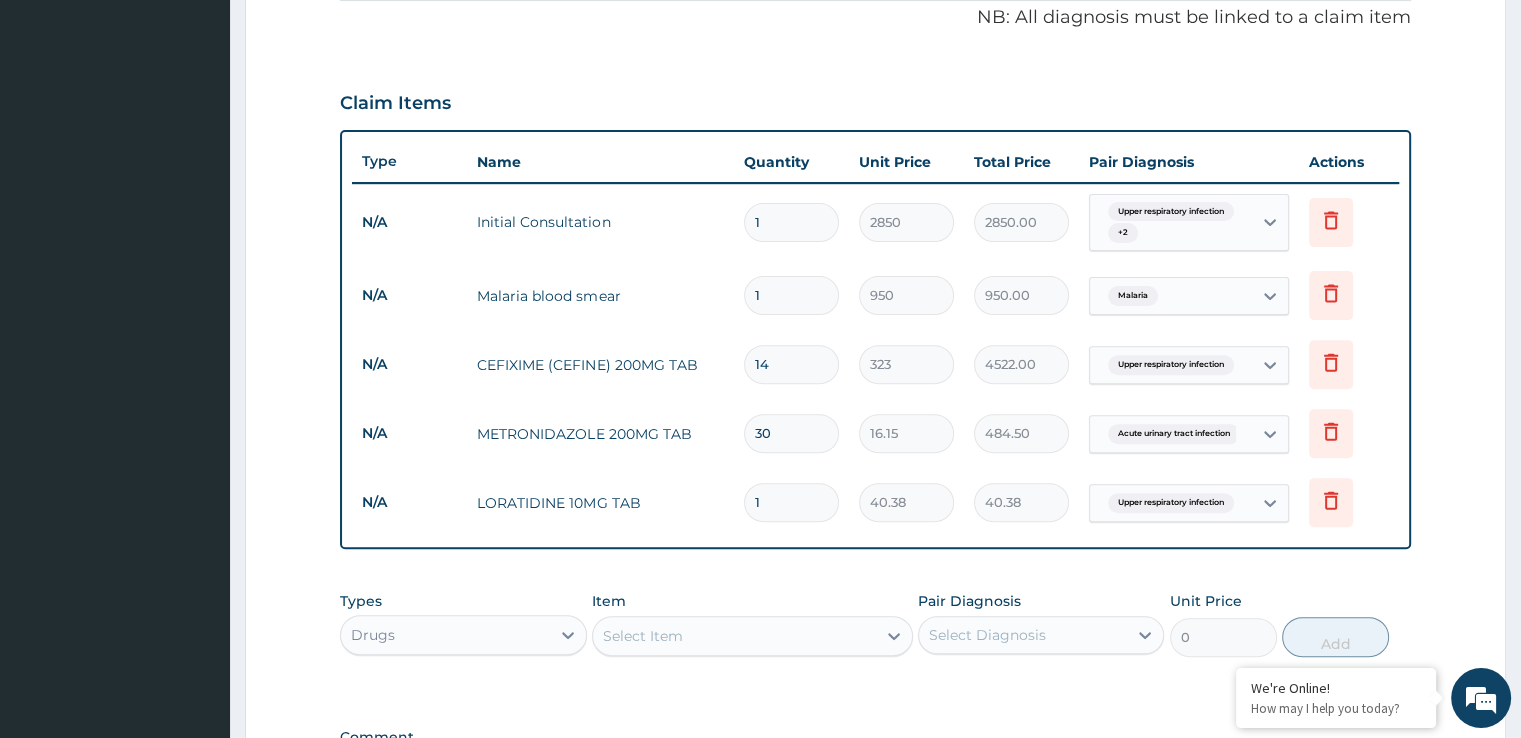 type on "10" 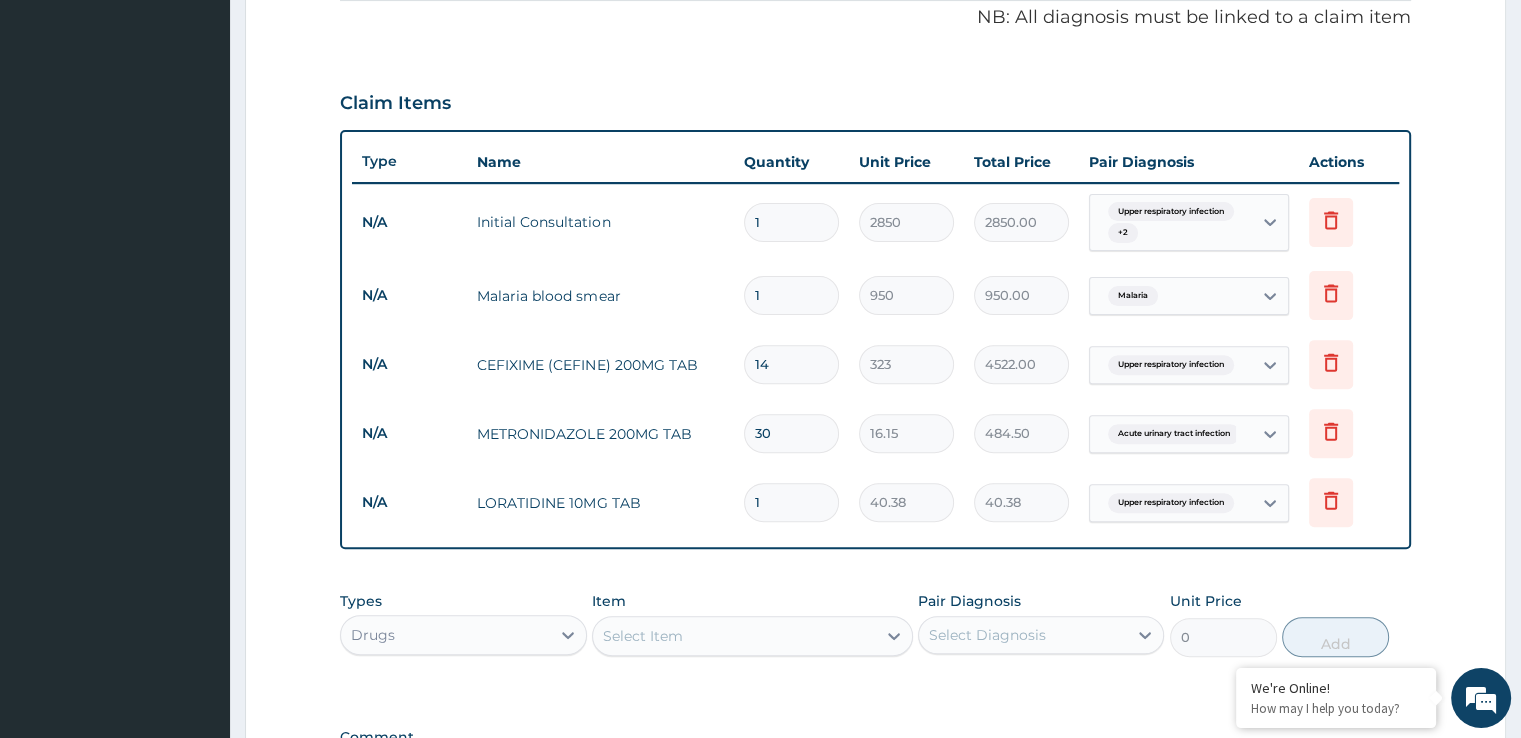 type on "403.80" 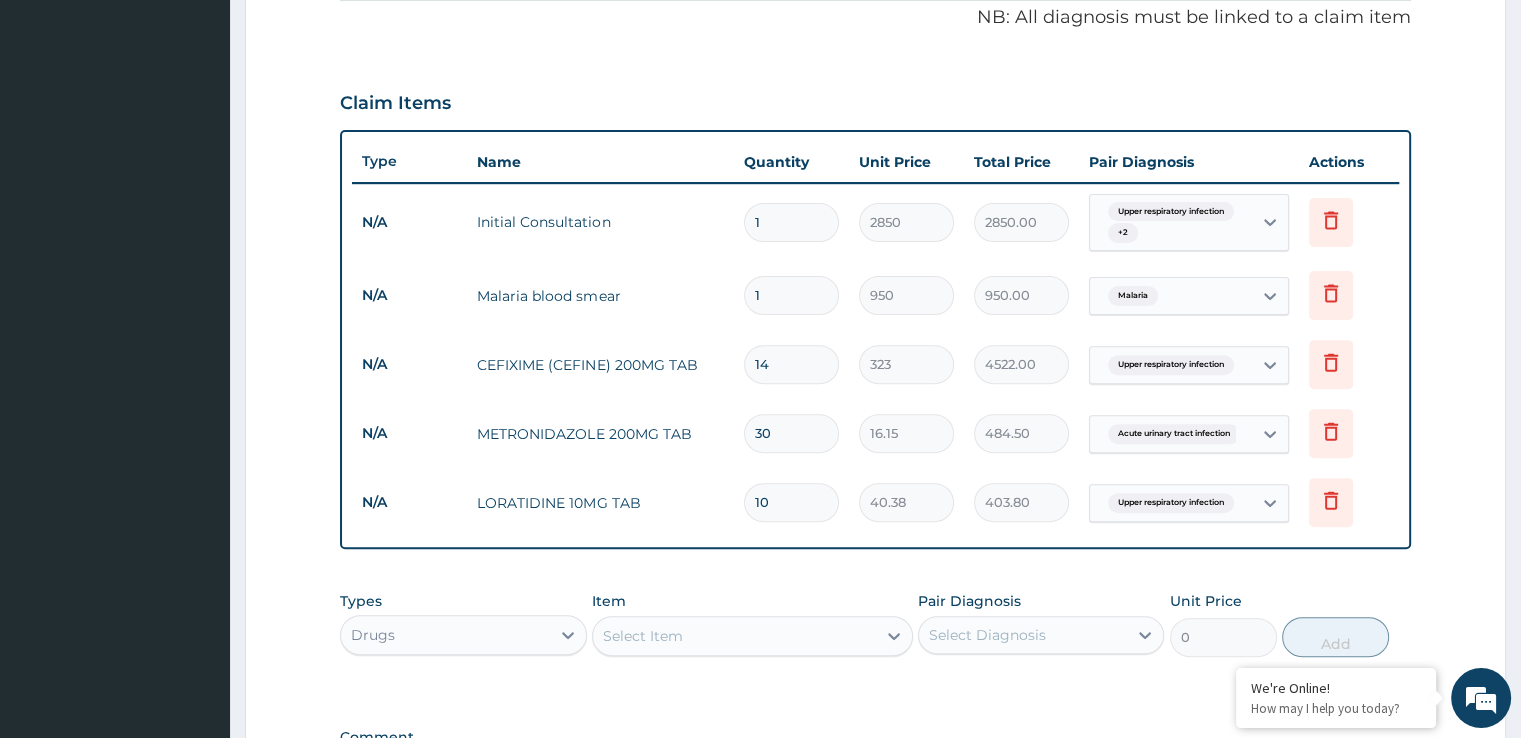 type on "10" 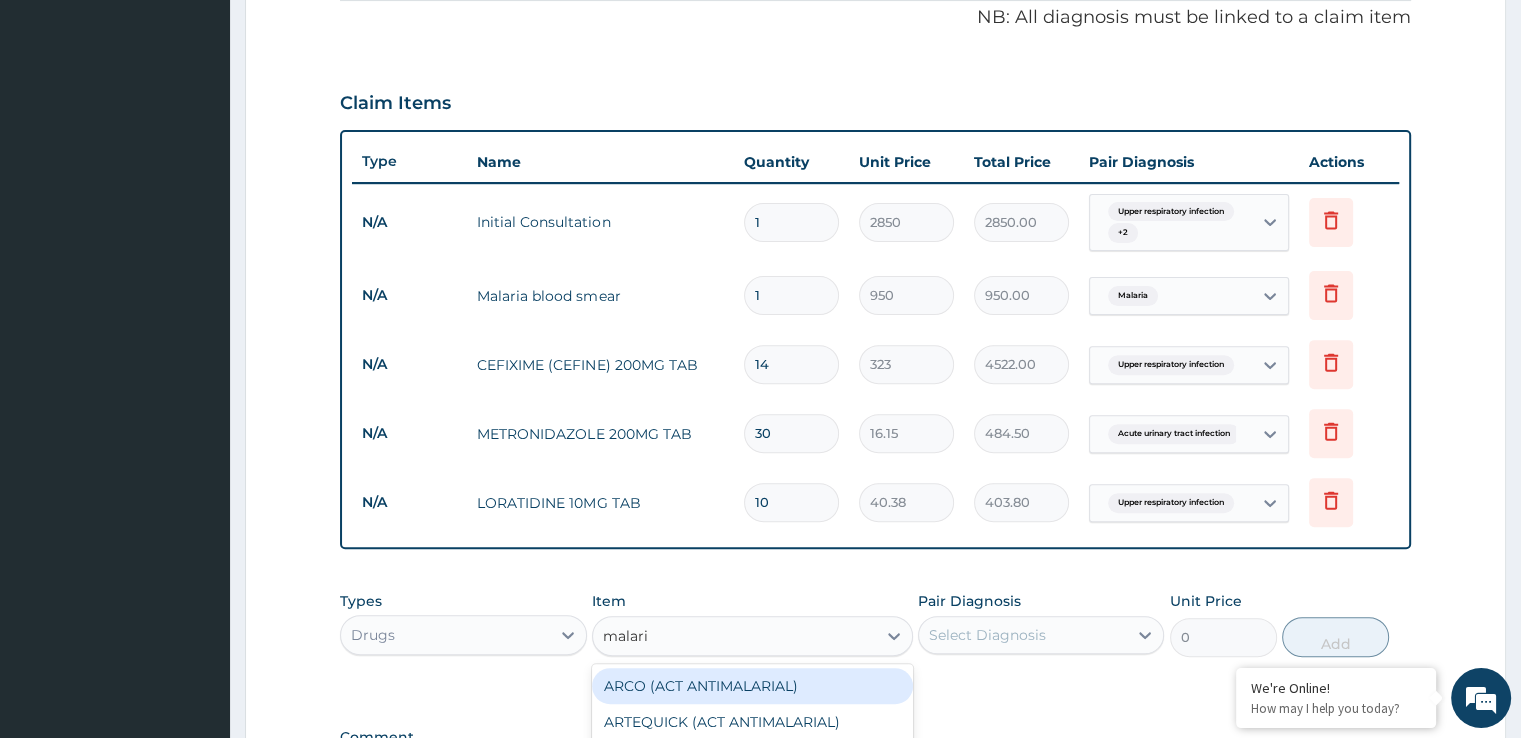 type on "malaria" 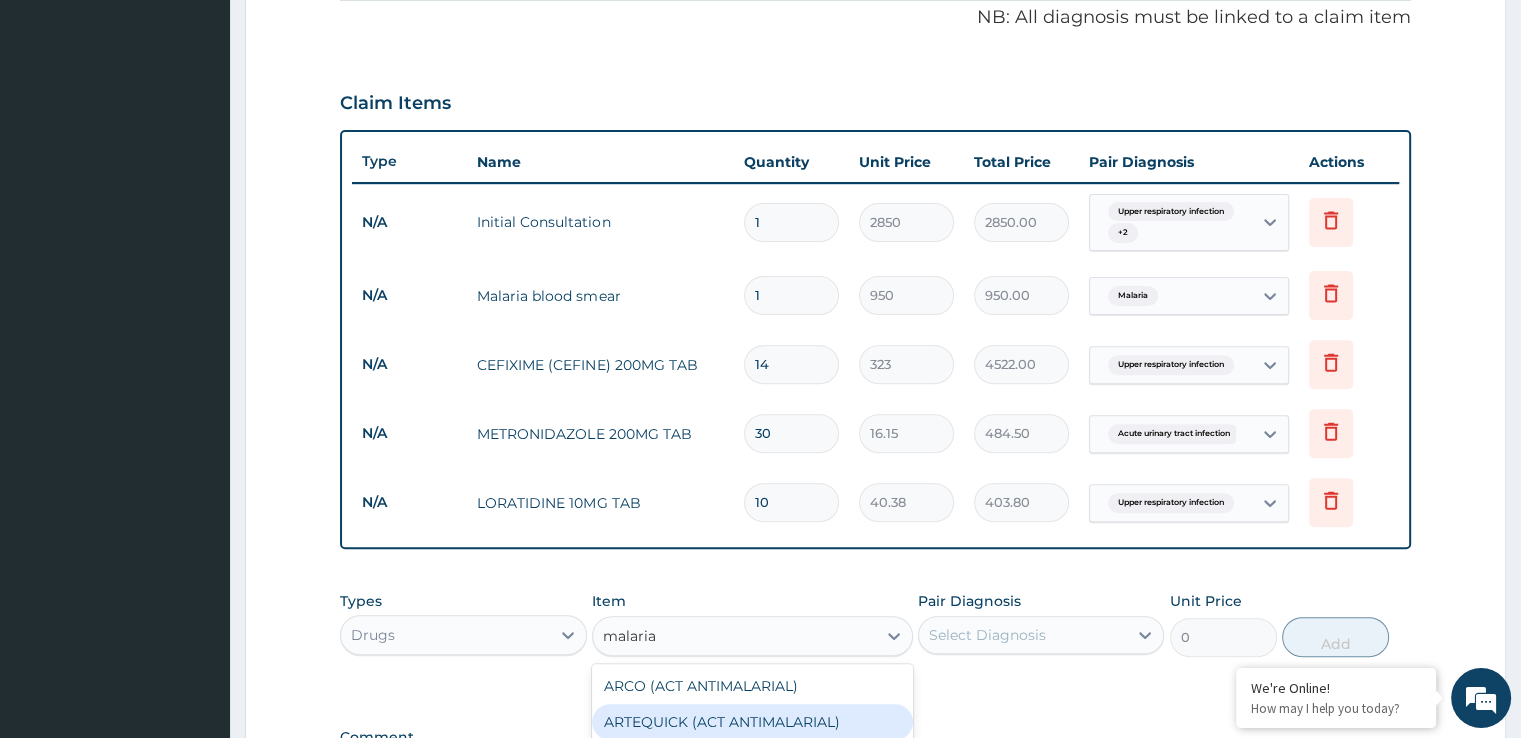 click on "ARTEQUICK (ACT ANTIMALARIAL)" at bounding box center (752, 722) 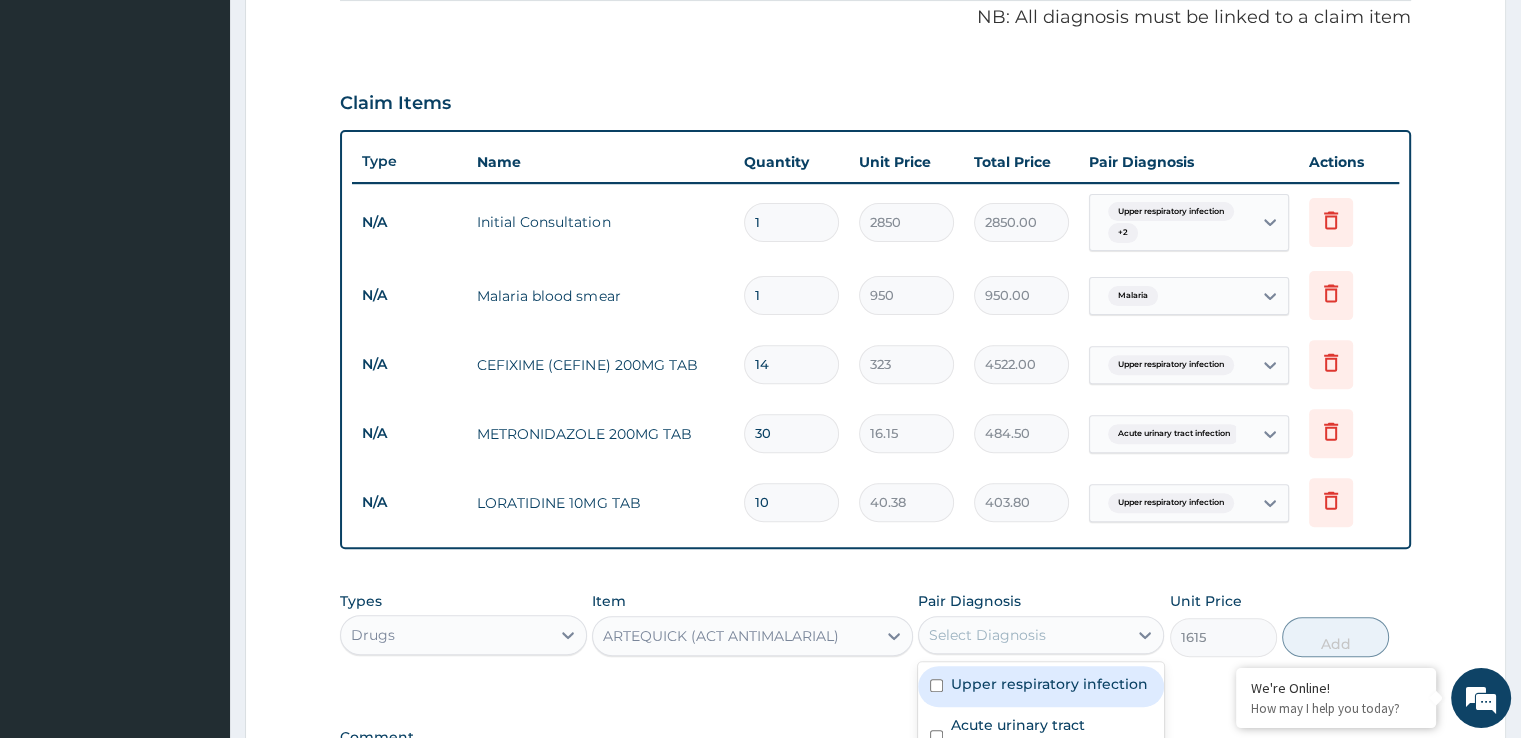 click on "Select Diagnosis" at bounding box center [1023, 635] 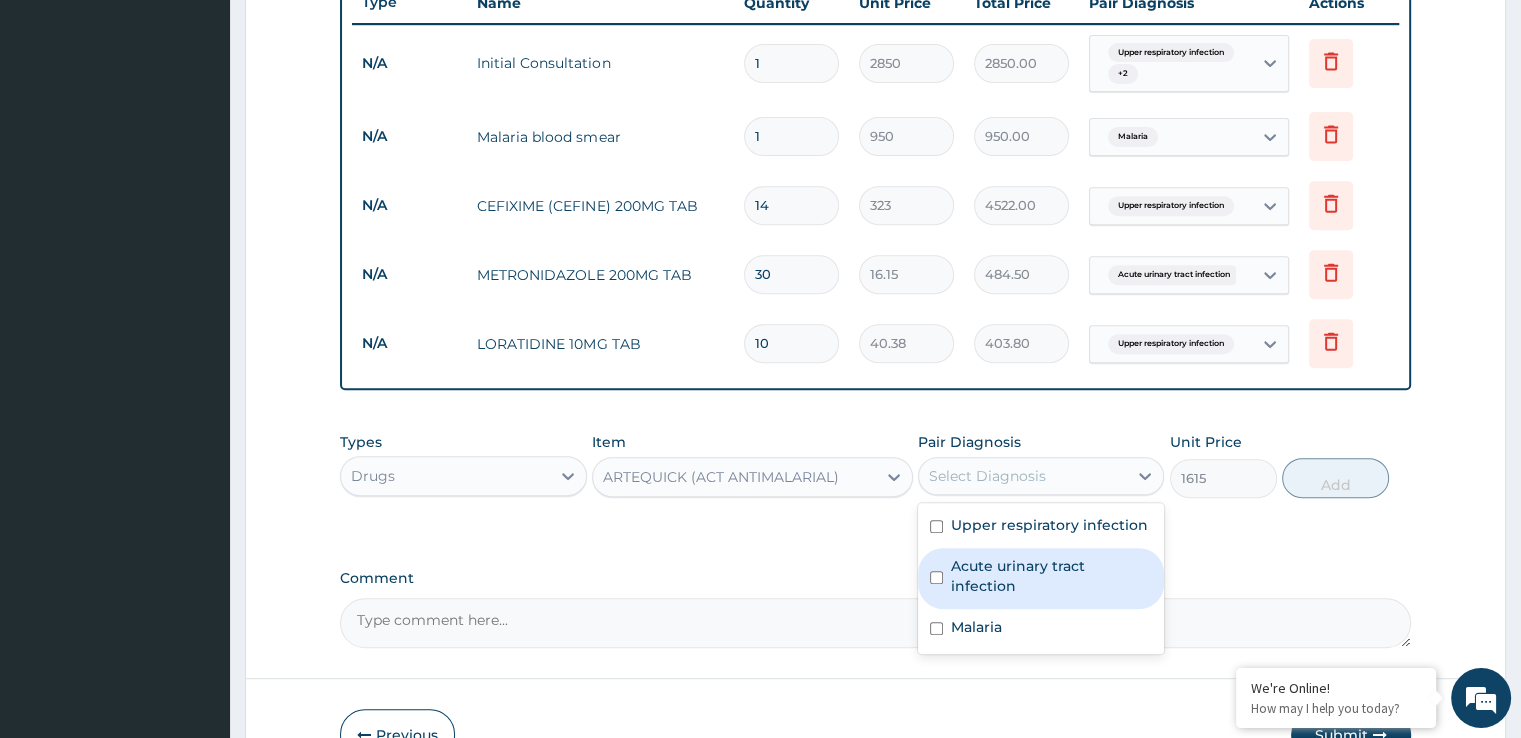 scroll, scrollTop: 889, scrollLeft: 0, axis: vertical 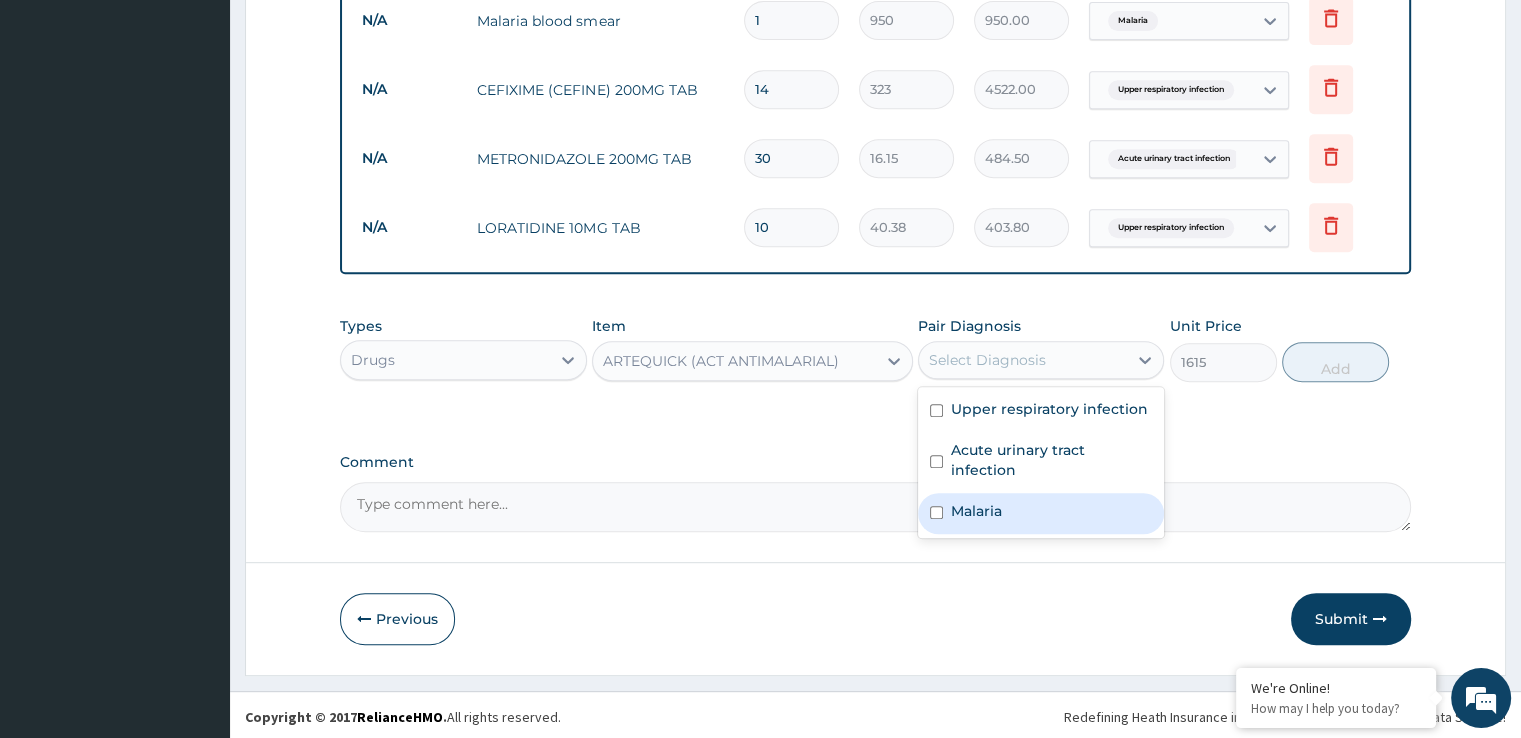 click on "Malaria" at bounding box center (1041, 513) 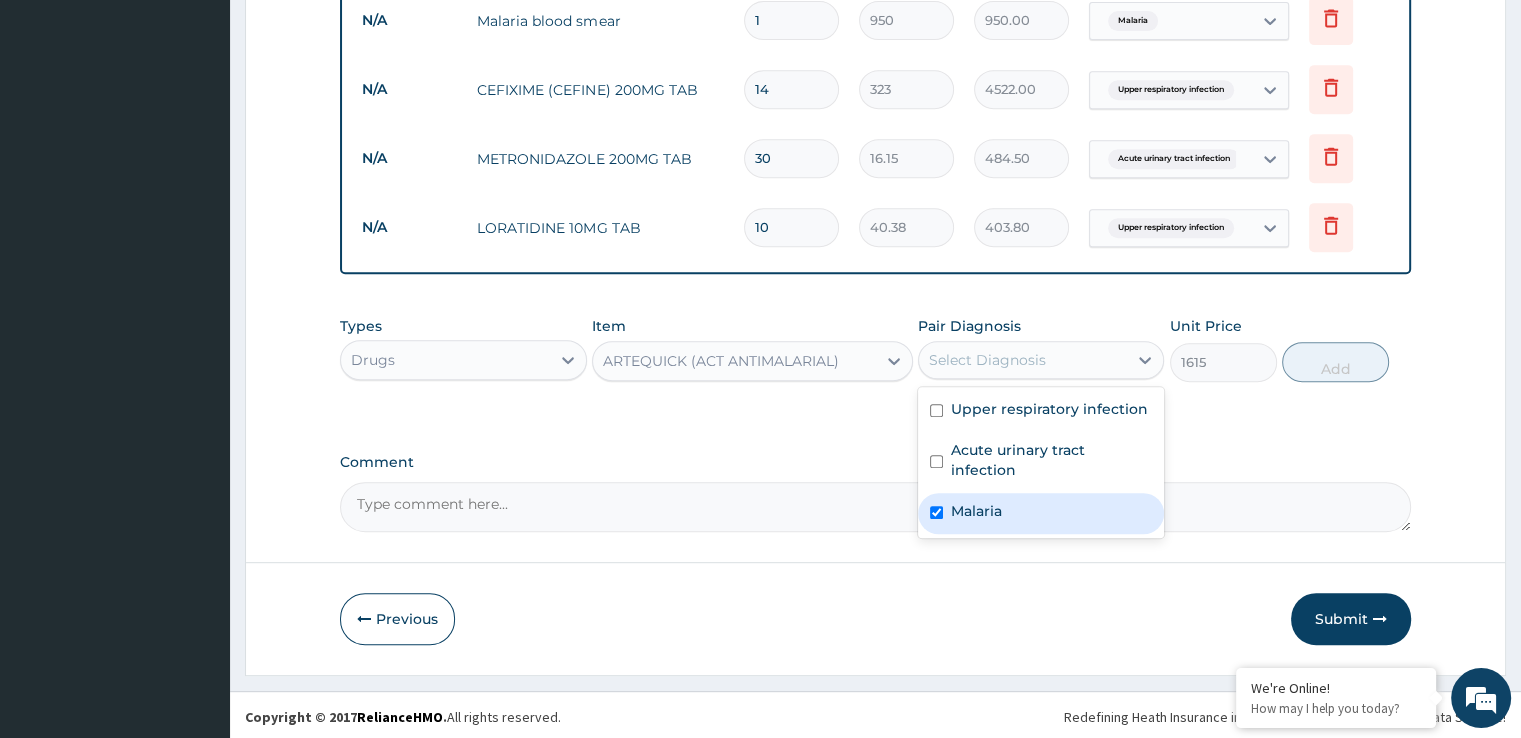 checkbox on "true" 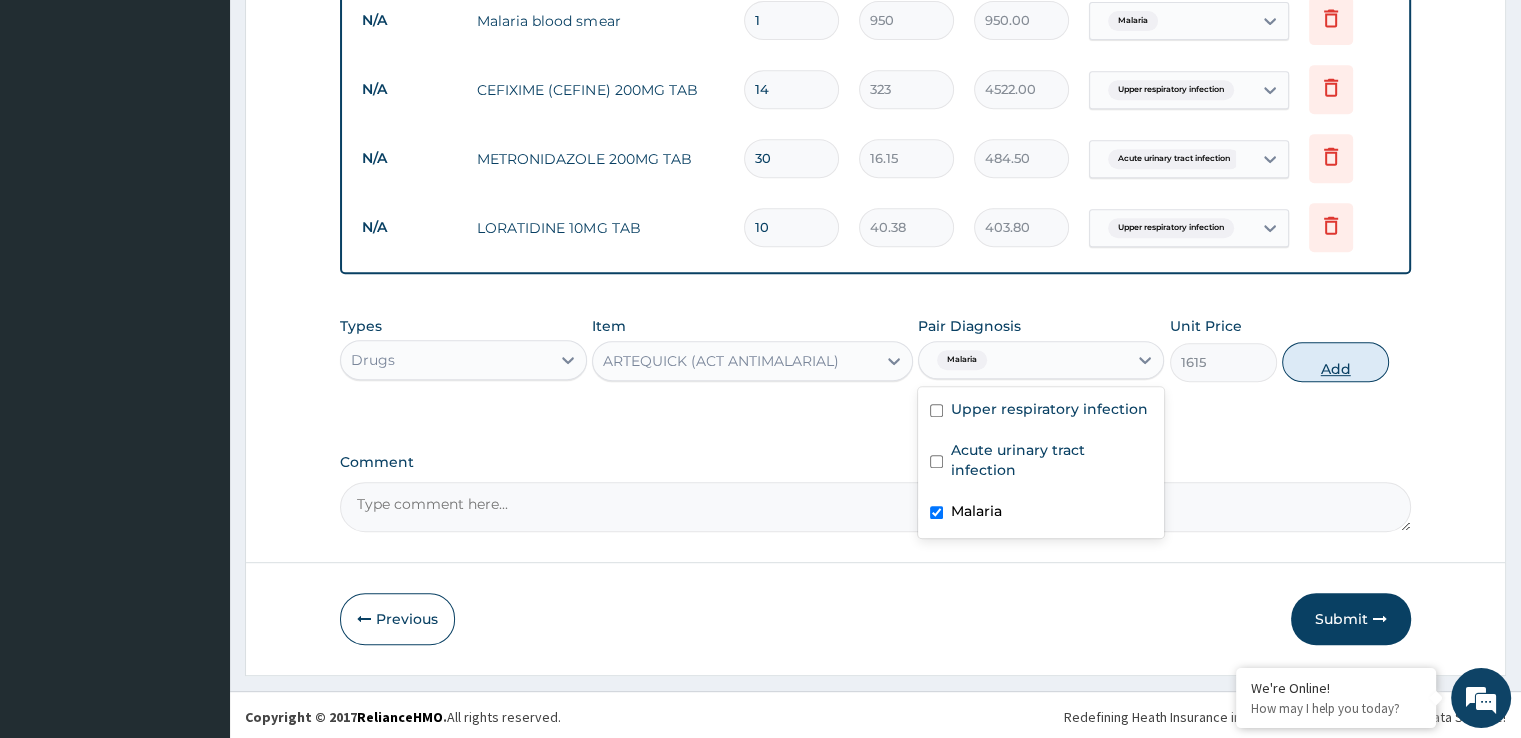 click on "Add" at bounding box center (1335, 362) 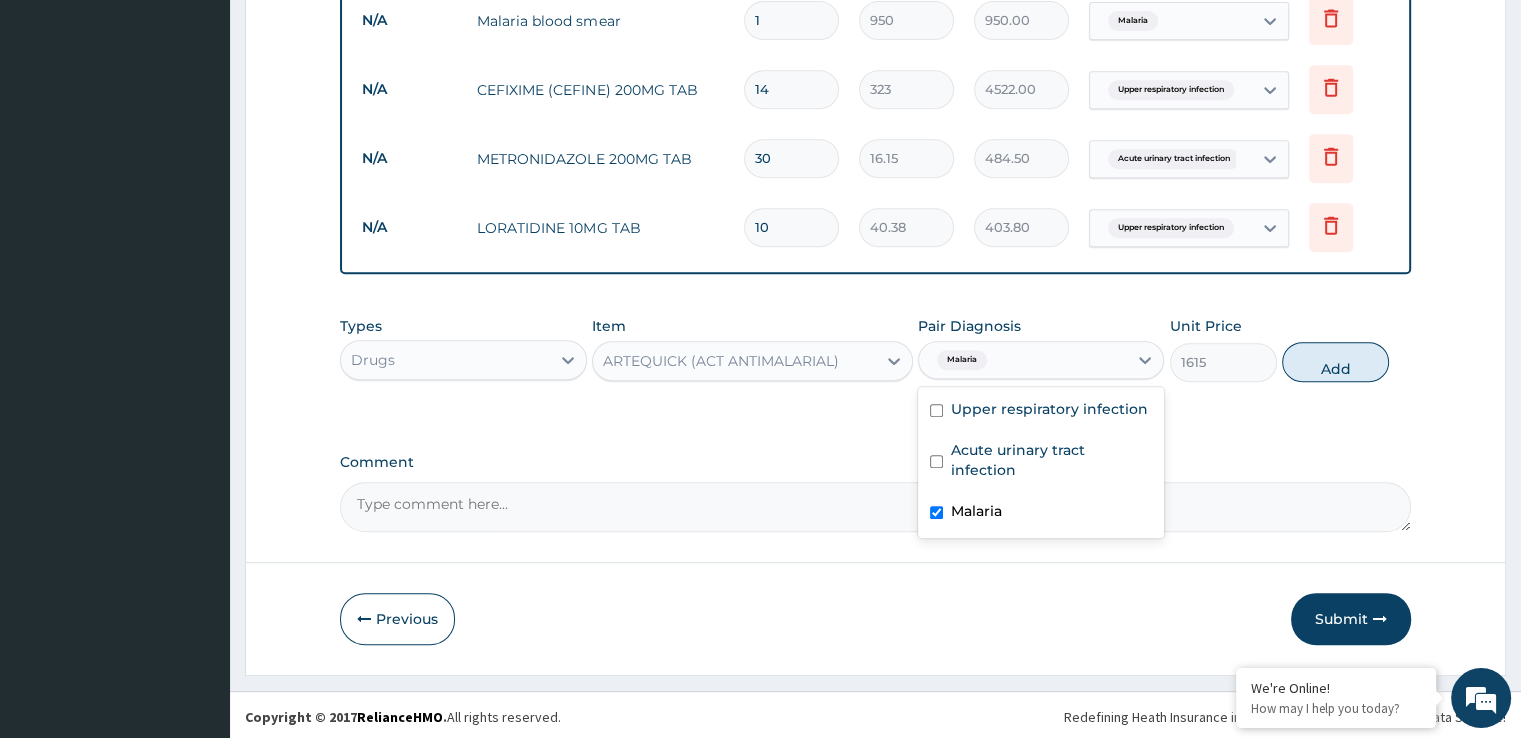 type on "0" 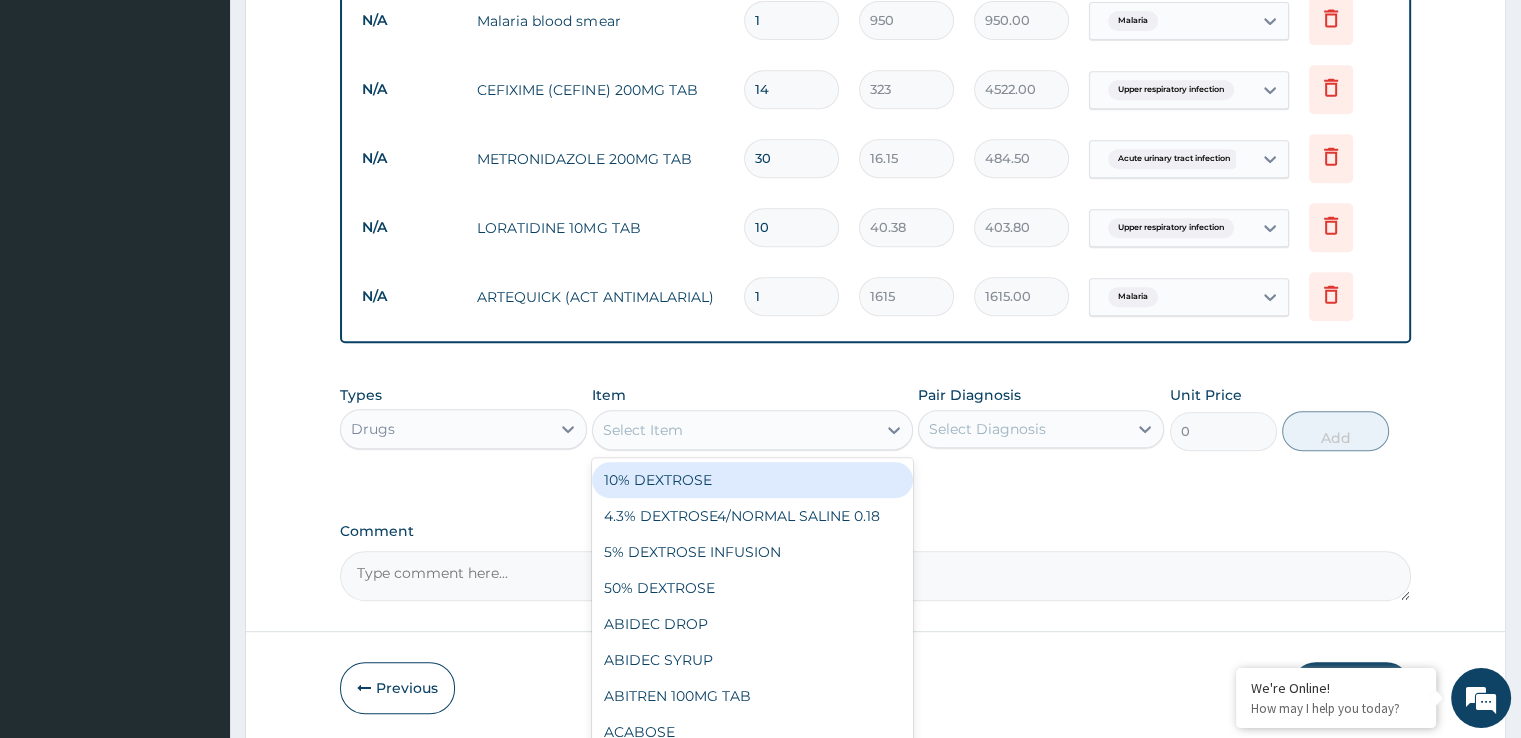 click on "Select Item" at bounding box center (734, 430) 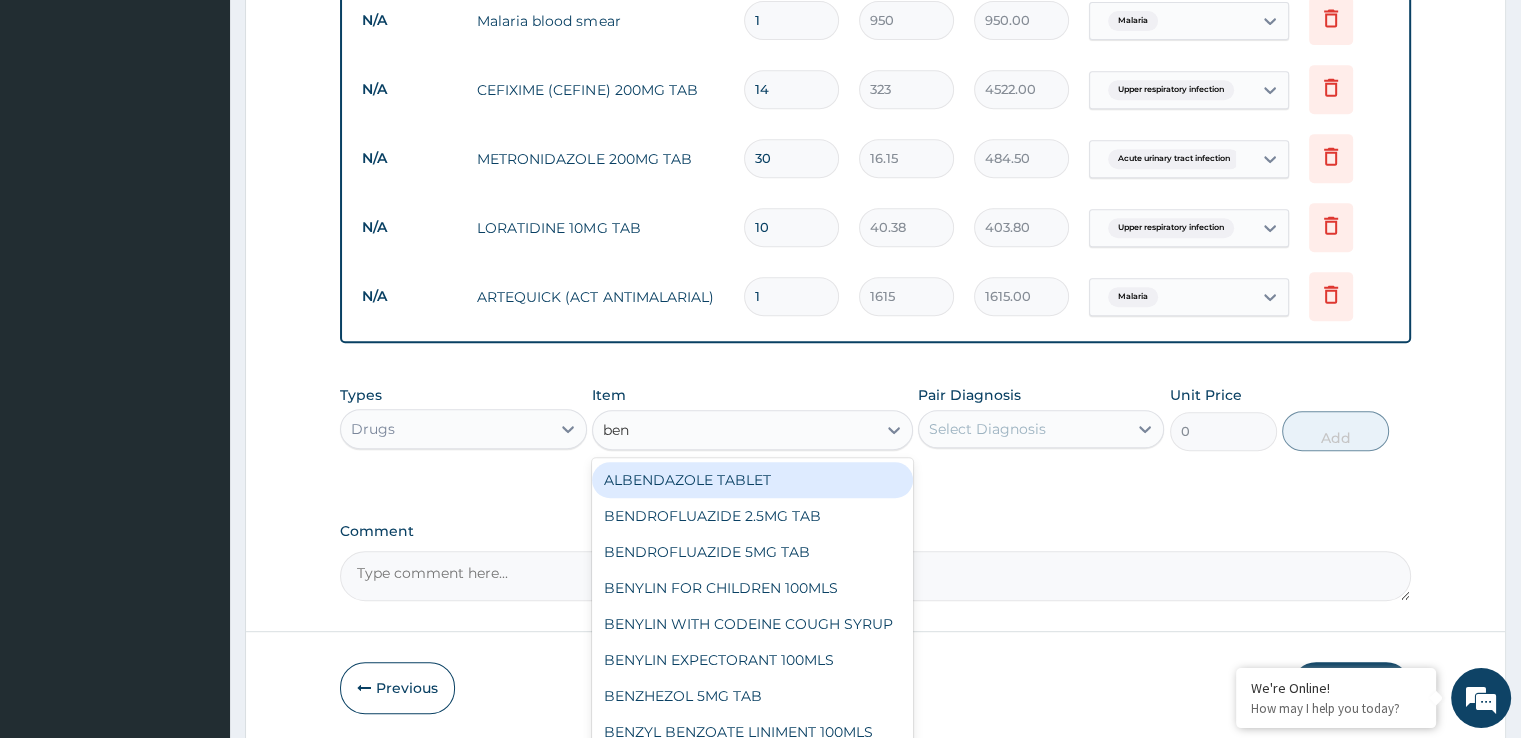type on "beny" 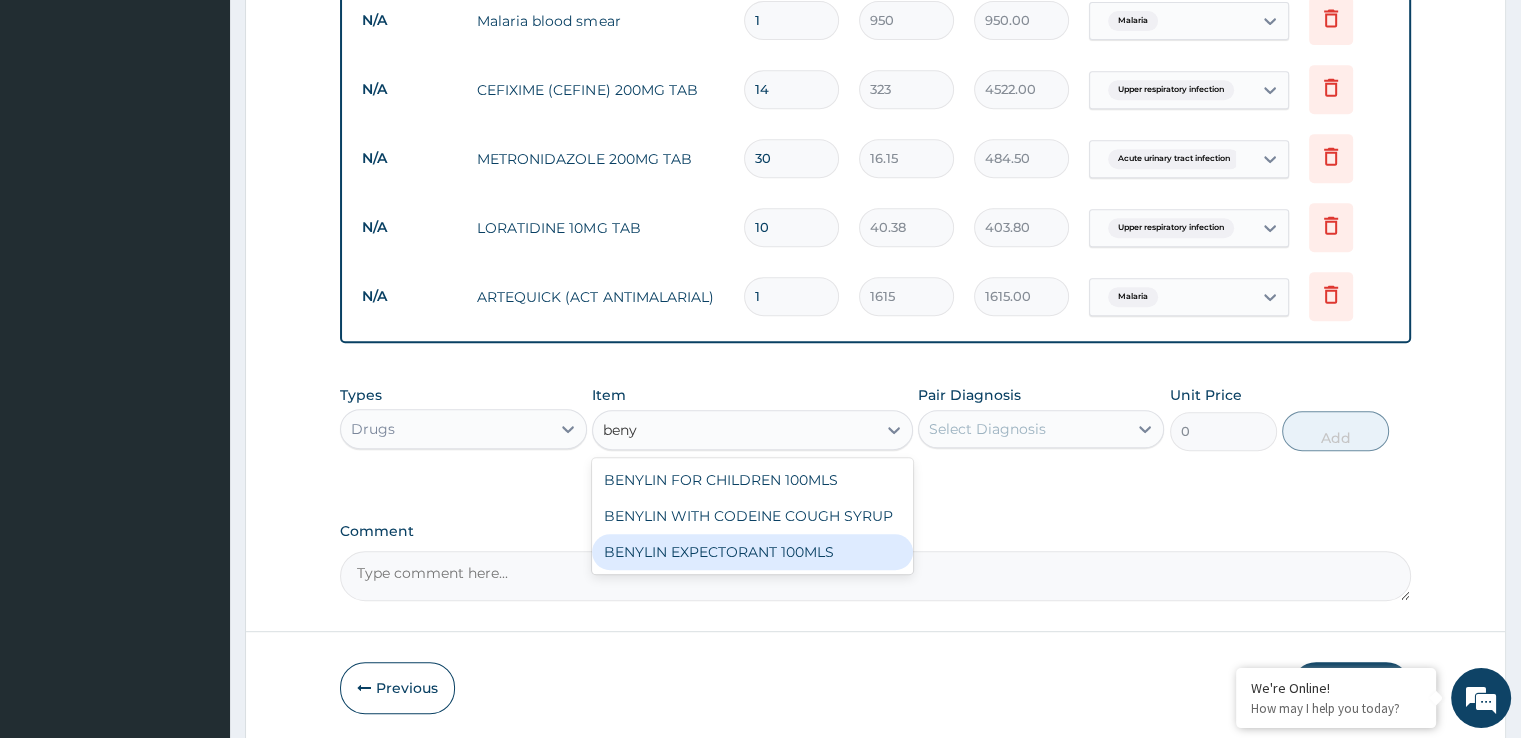 click on "BENYLIN EXPECTORANT 100MLS" at bounding box center (752, 552) 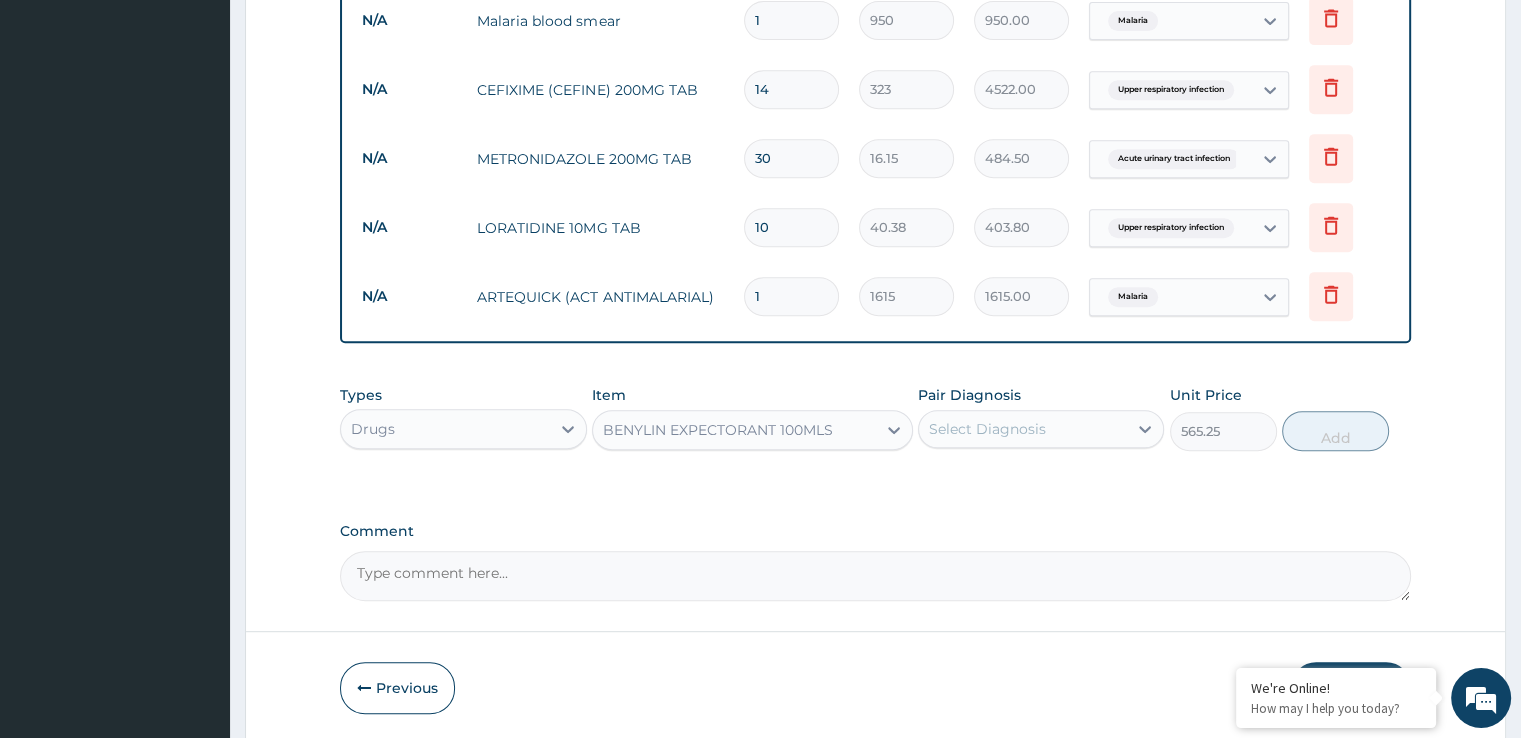 click on "Select Diagnosis" at bounding box center [1023, 429] 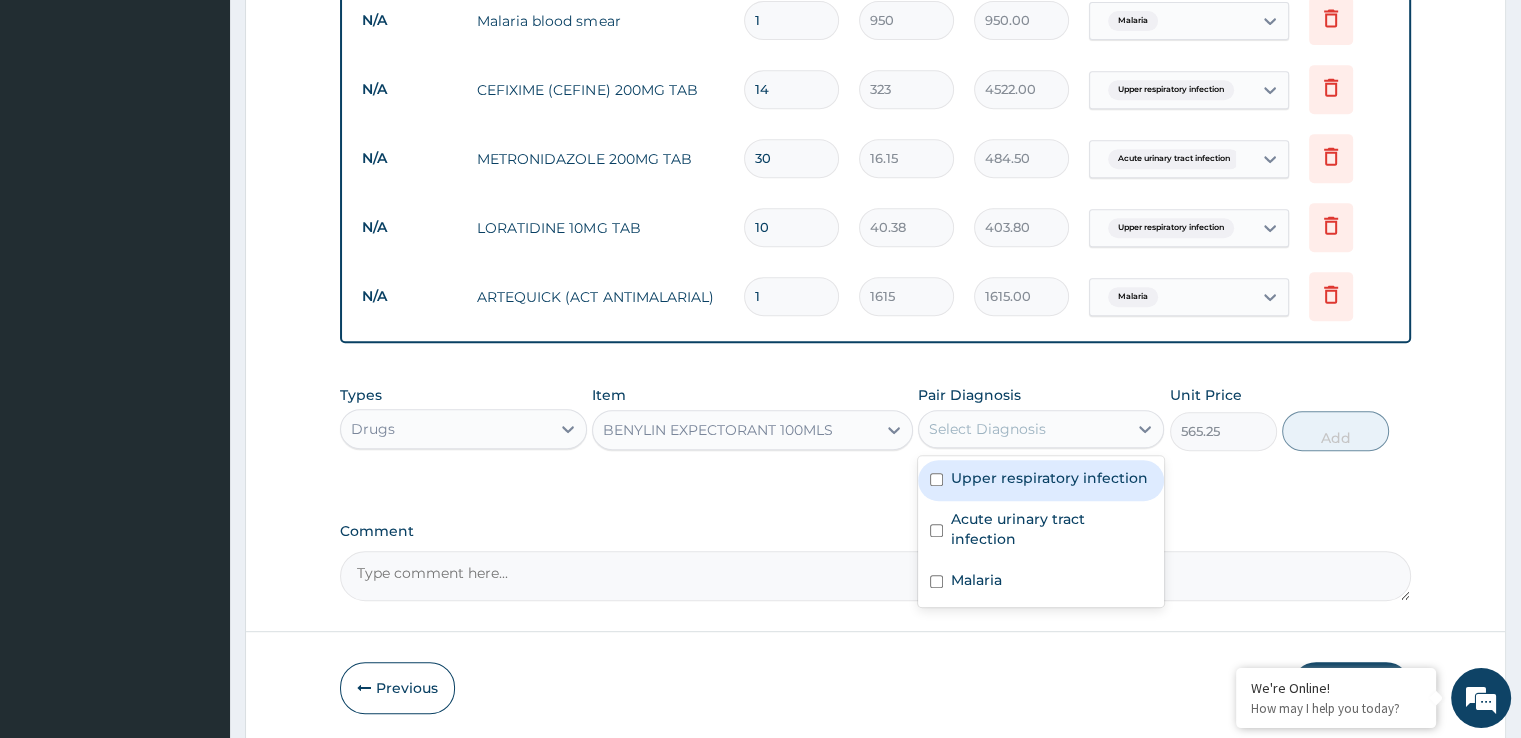 click on "Upper respiratory infection" at bounding box center (1049, 478) 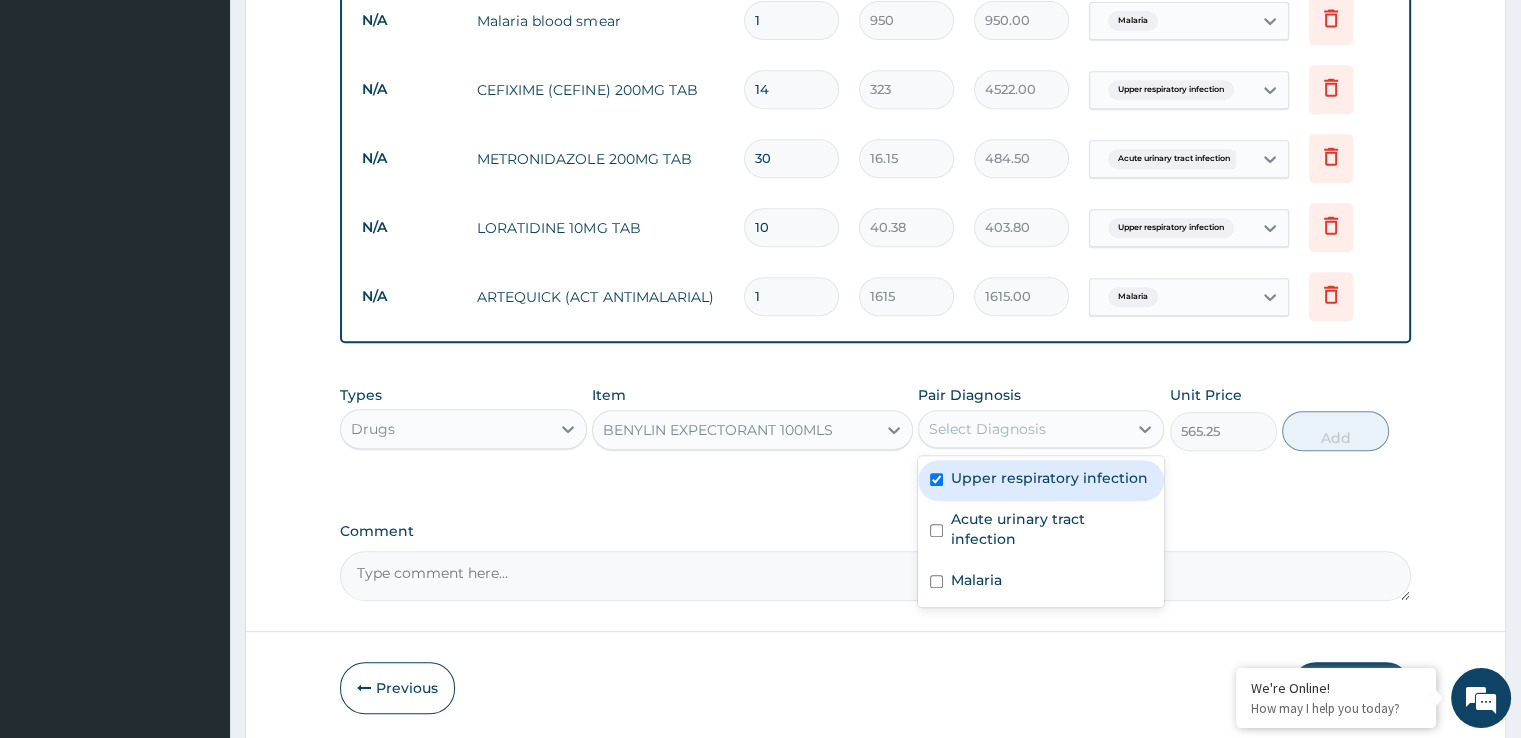 checkbox on "true" 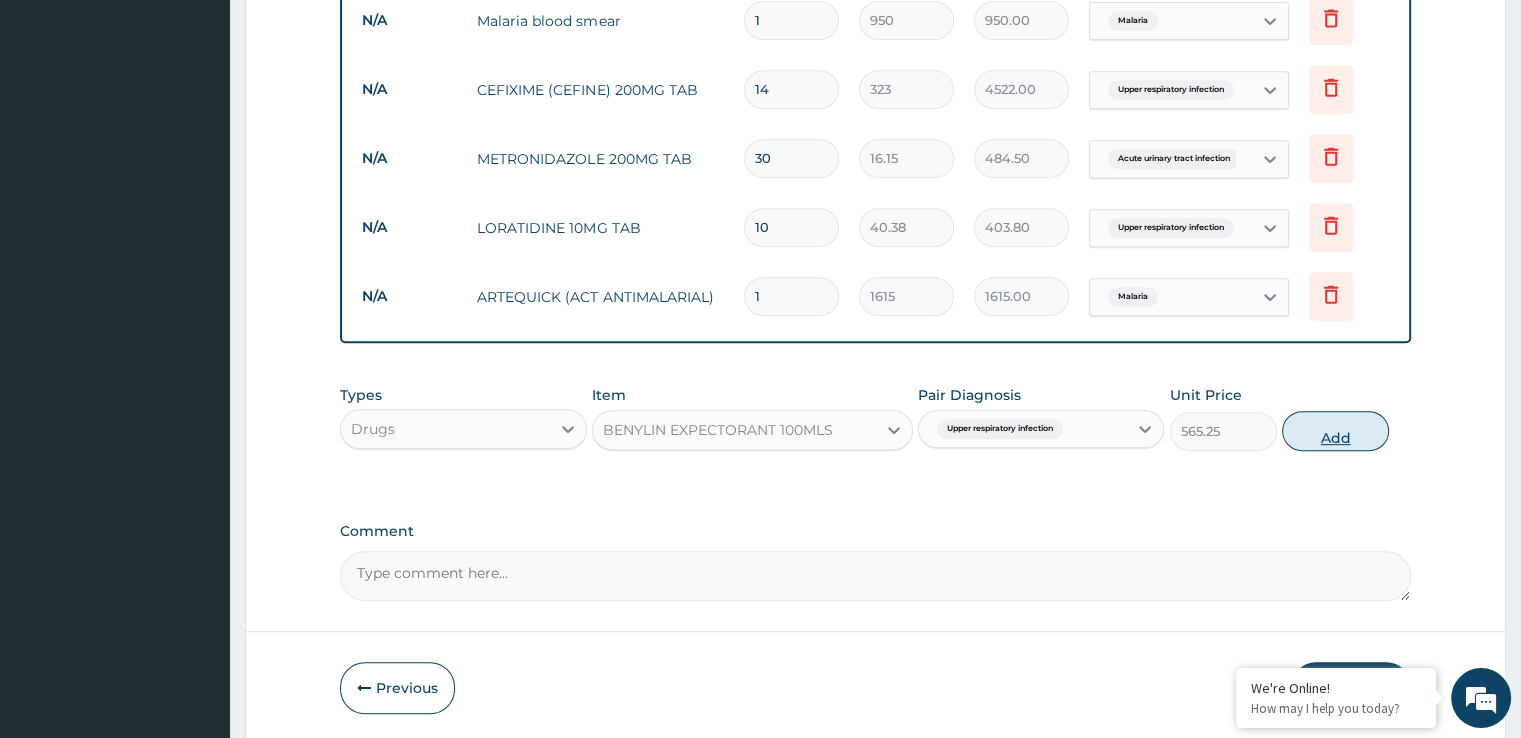 click on "Add" at bounding box center [1335, 431] 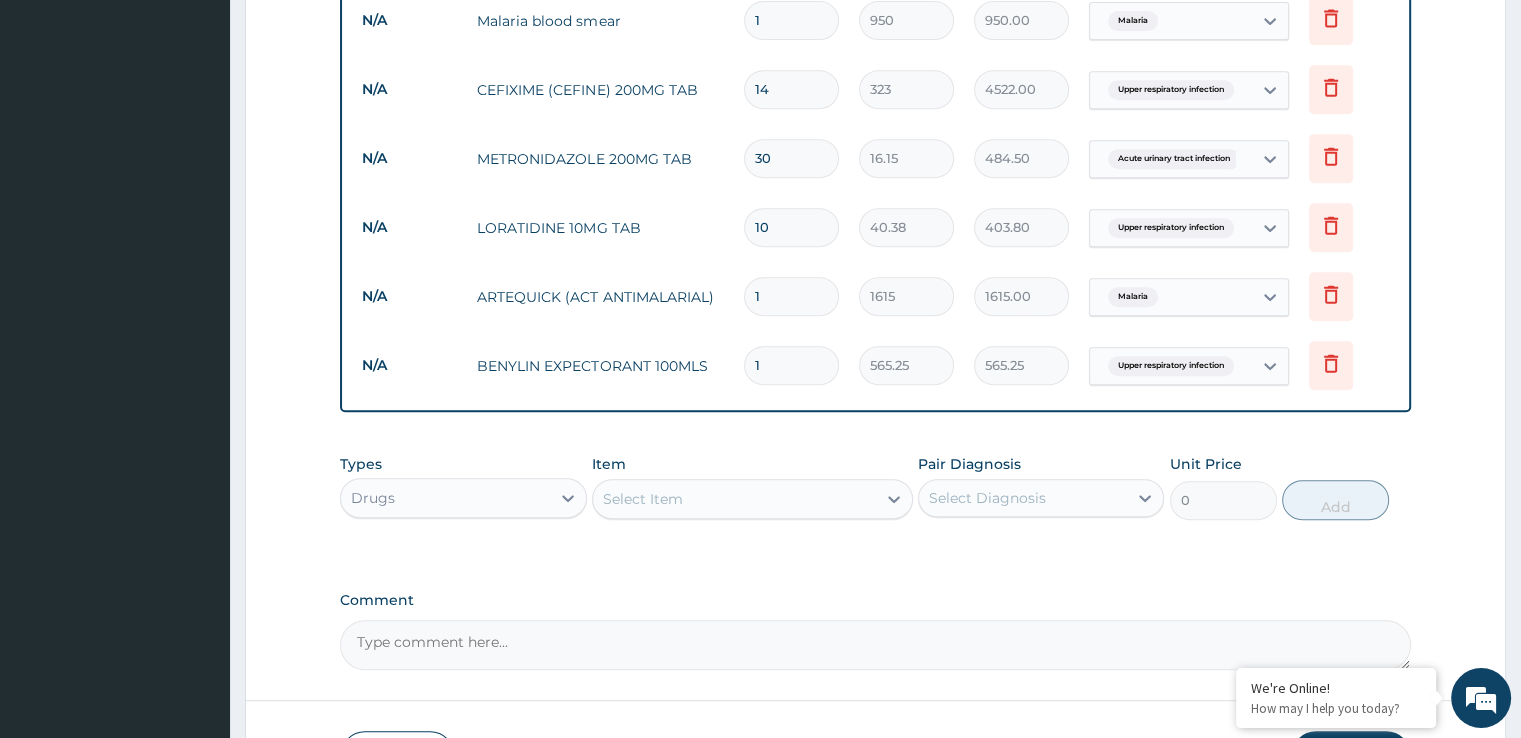 click on "Select Item" at bounding box center (734, 499) 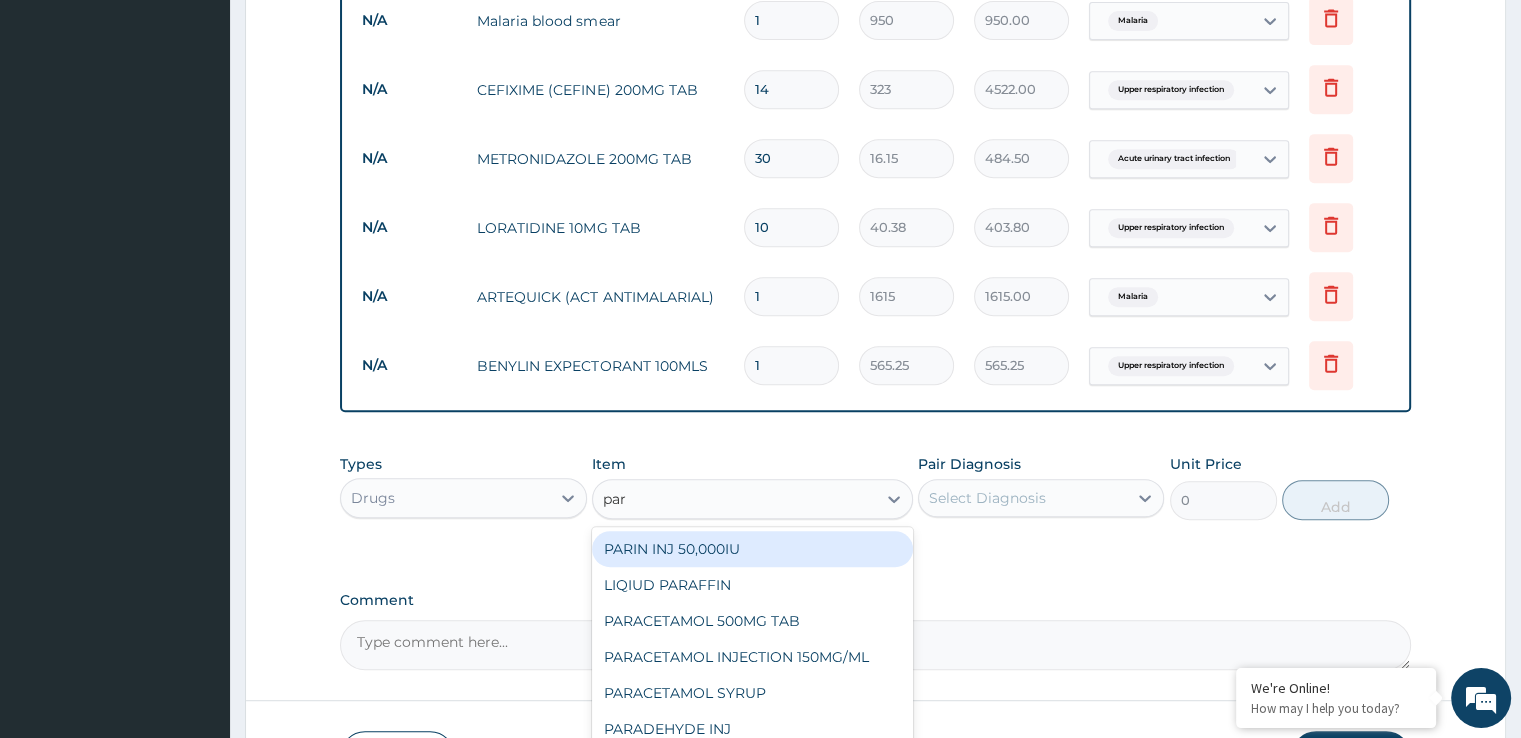 type on "para" 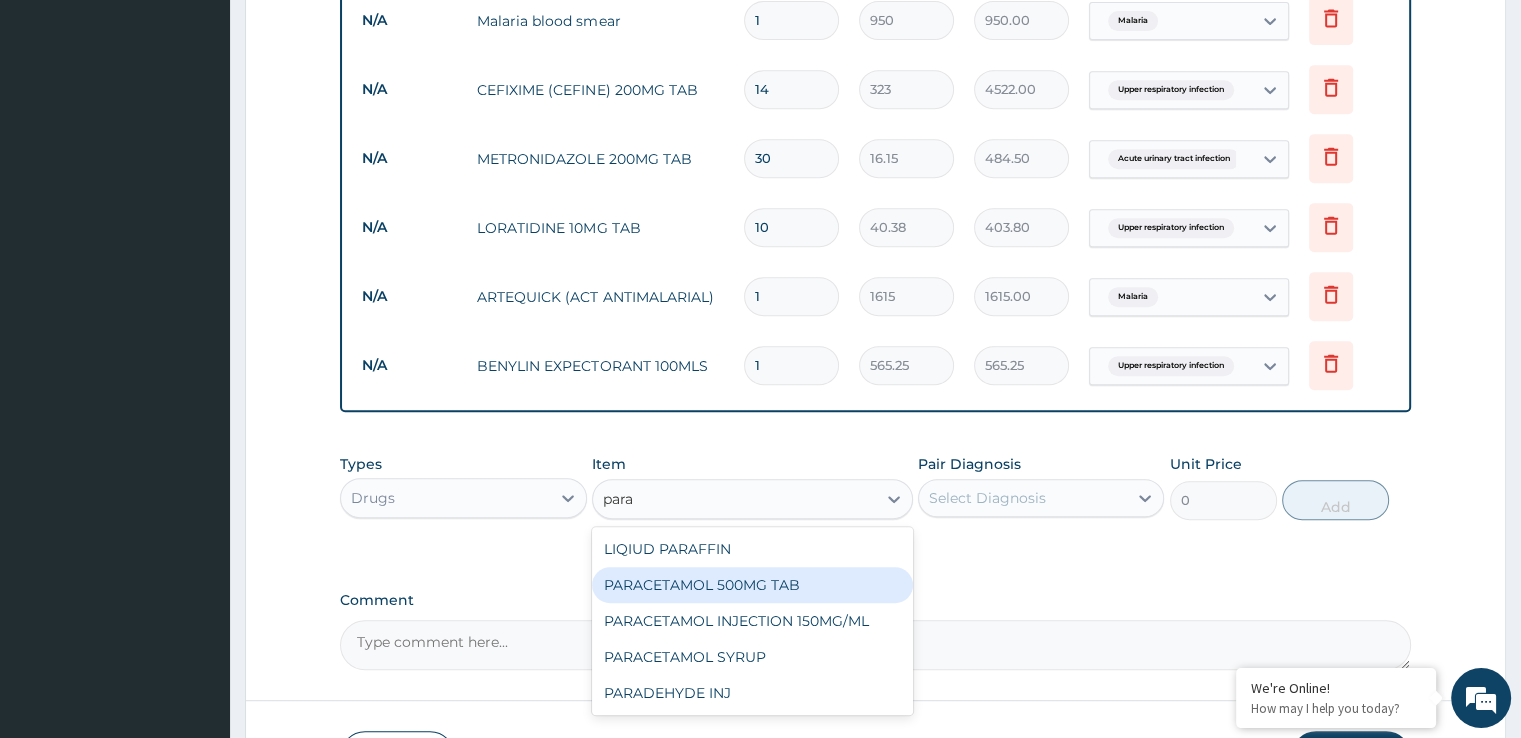 click on "PARACETAMOL 500MG TAB" at bounding box center (752, 585) 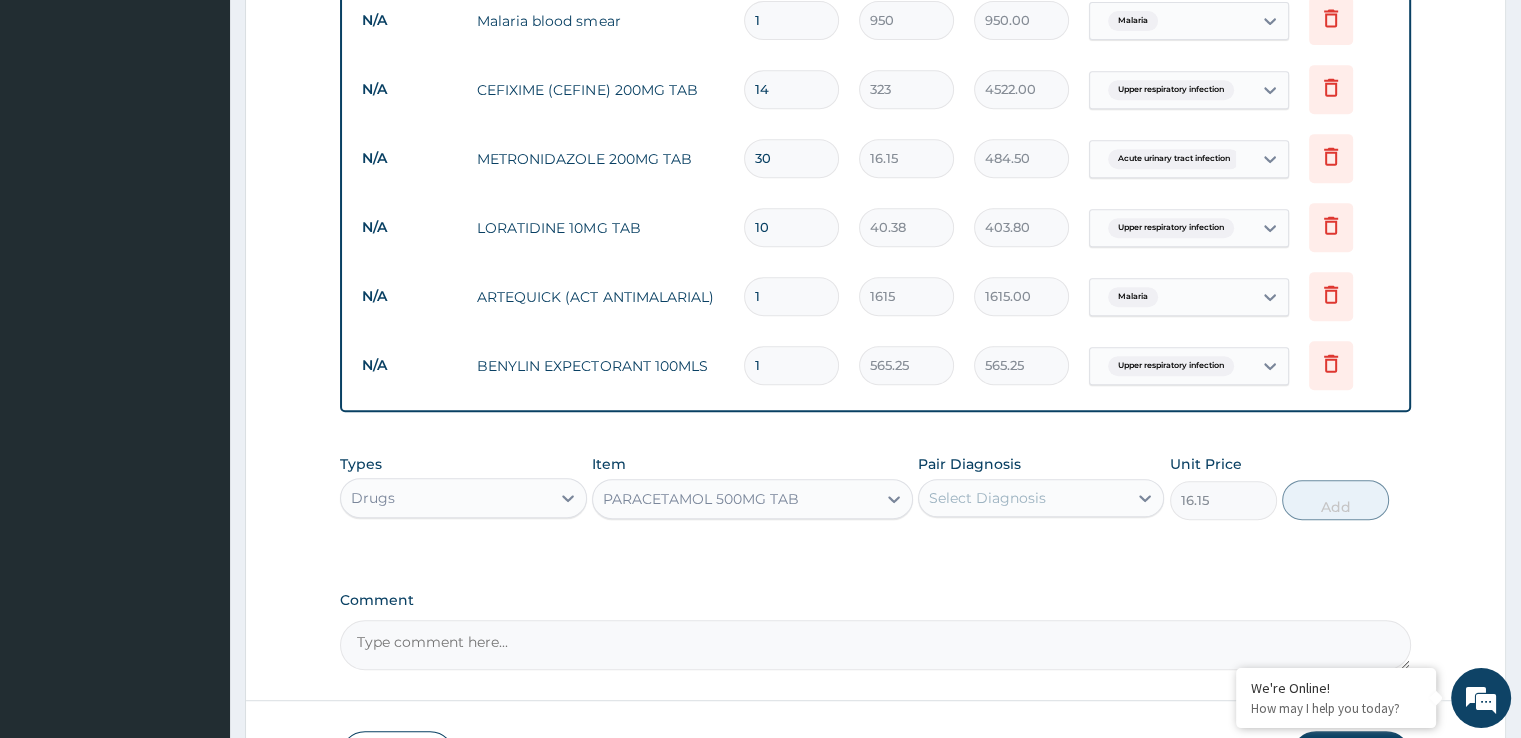 click on "Select Diagnosis" at bounding box center (1023, 498) 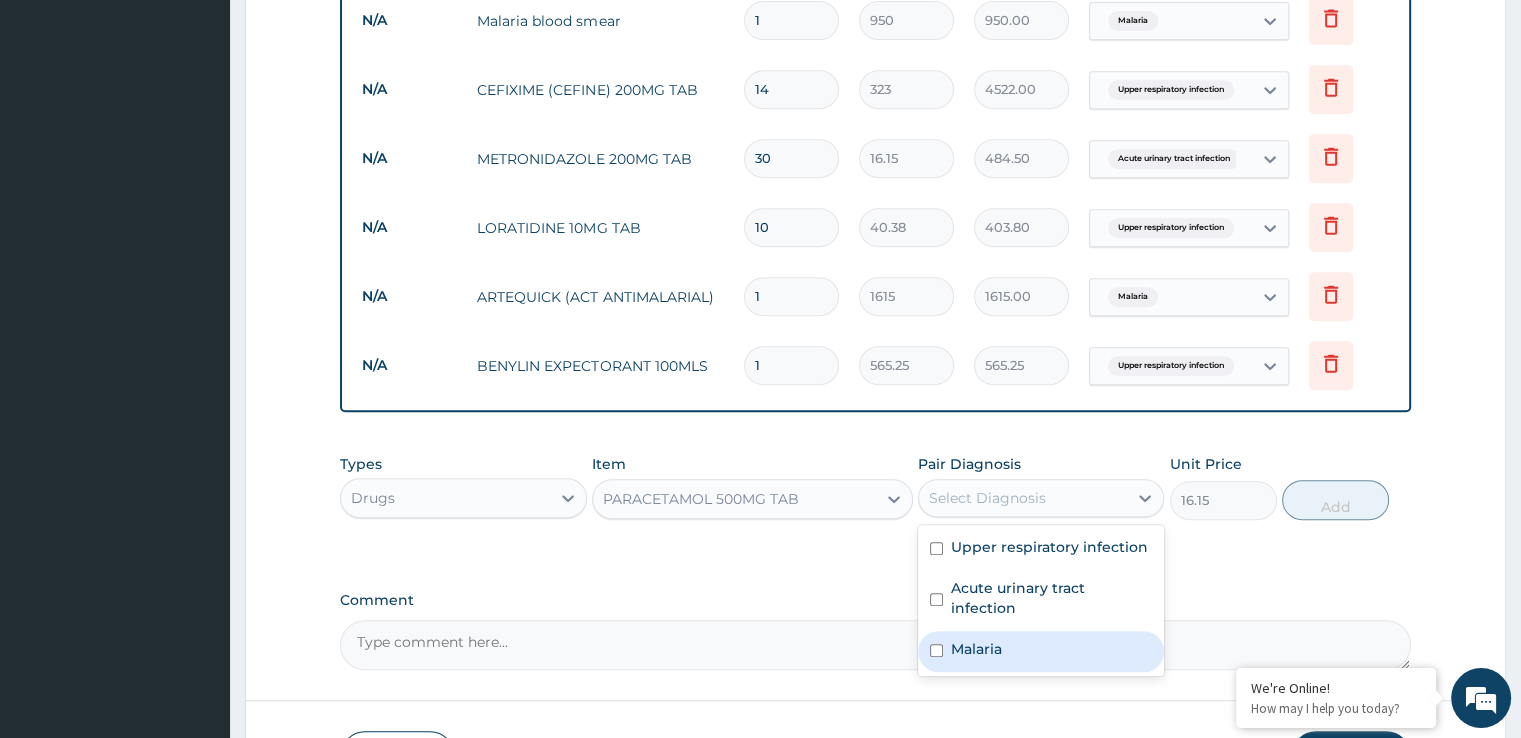 click on "Malaria" at bounding box center [1041, 651] 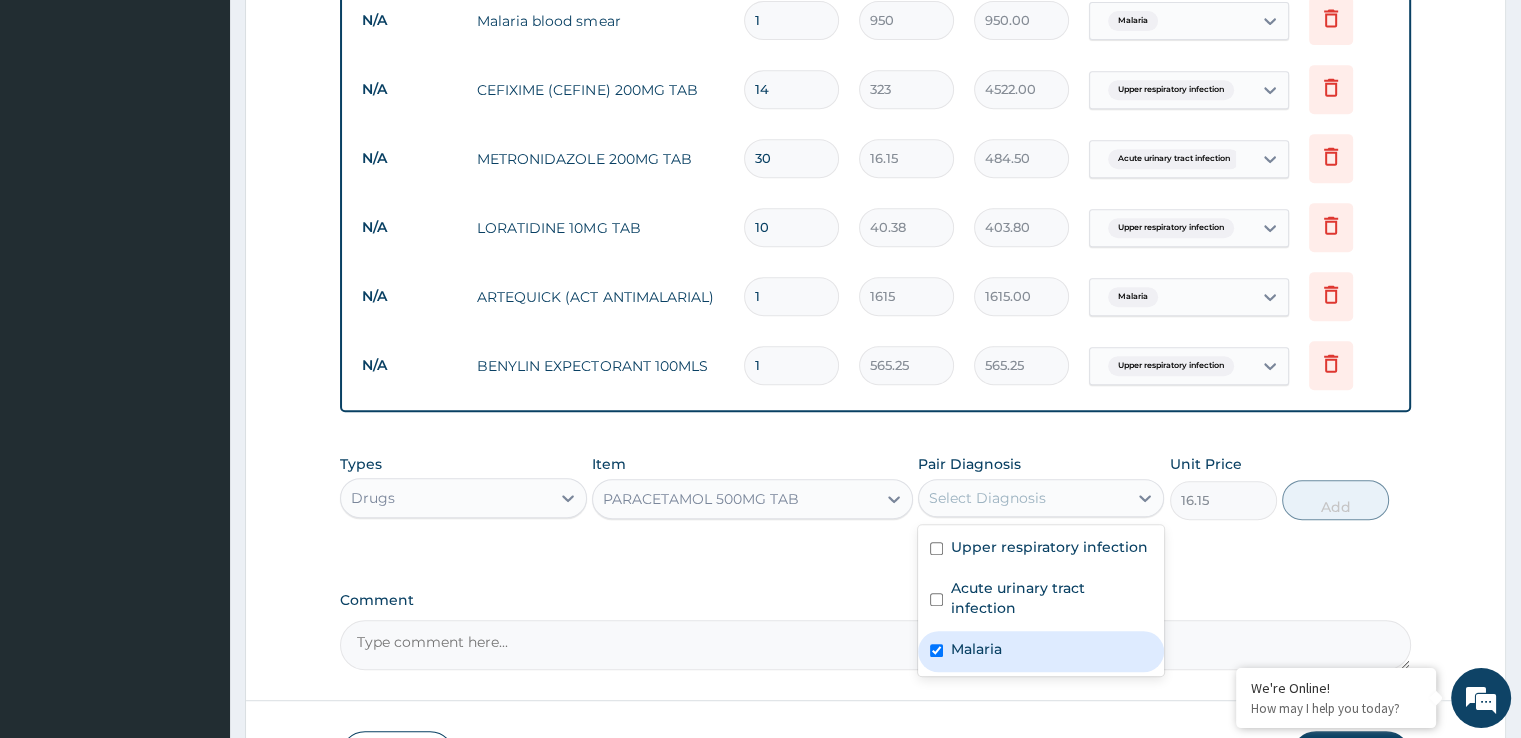 checkbox on "true" 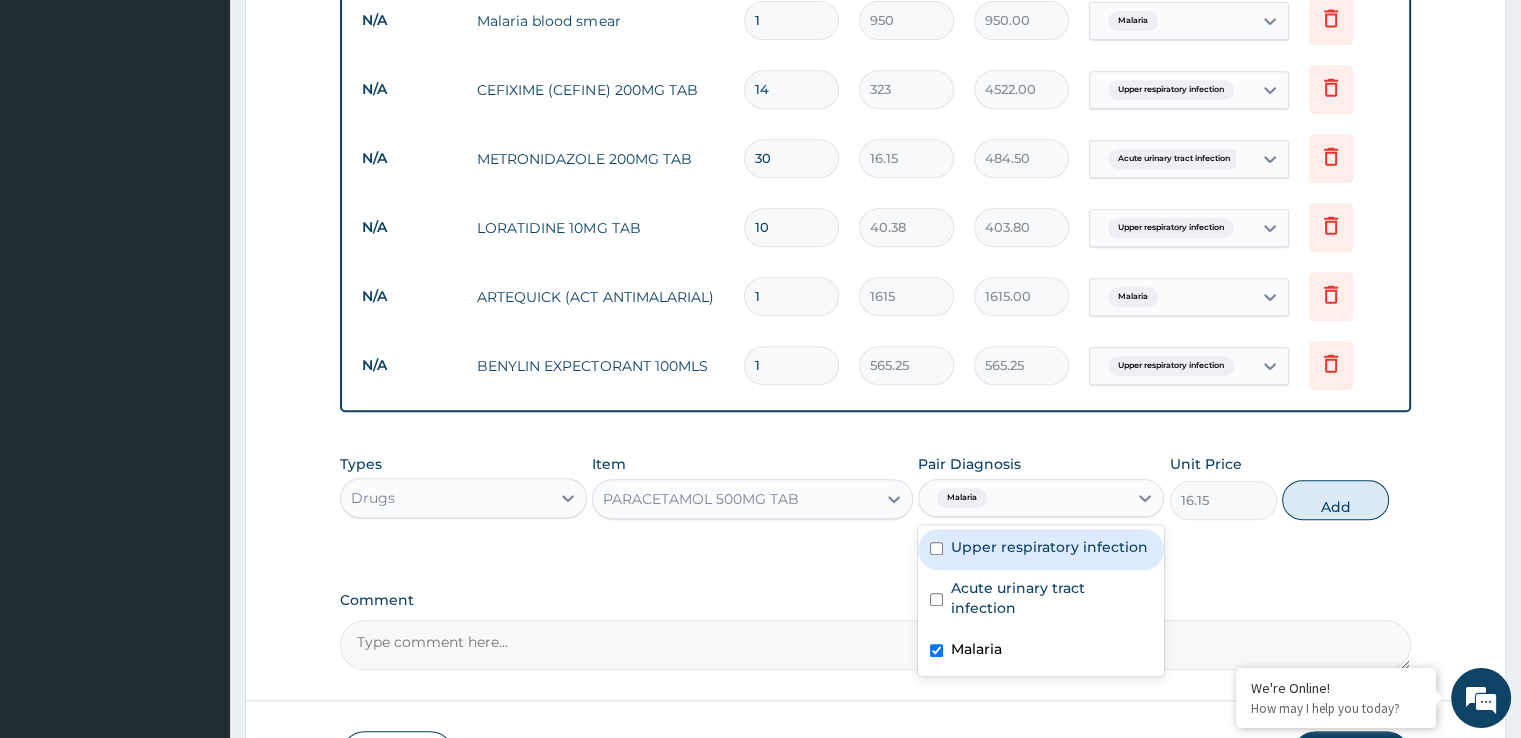 click on "Upper respiratory infection" at bounding box center (1041, 549) 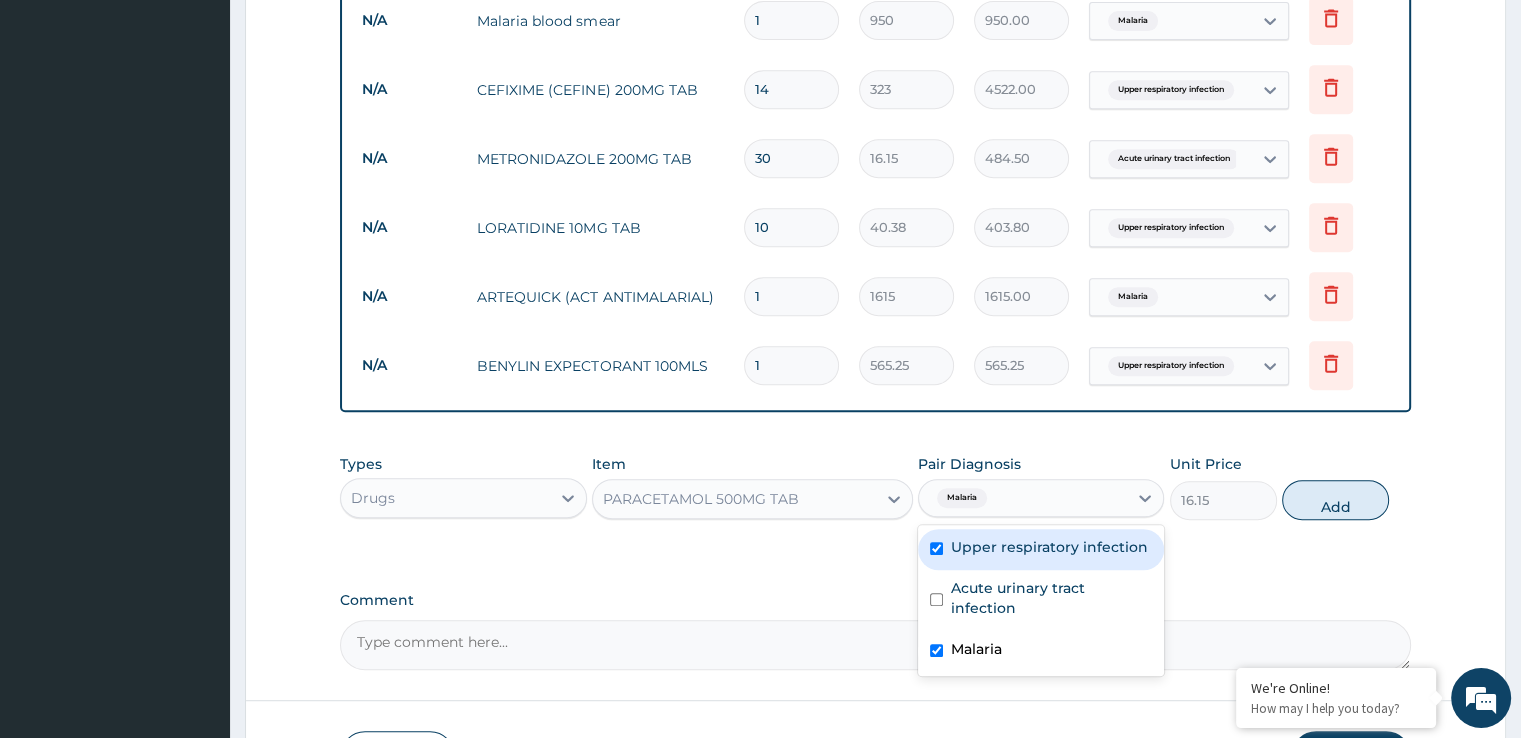 checkbox on "true" 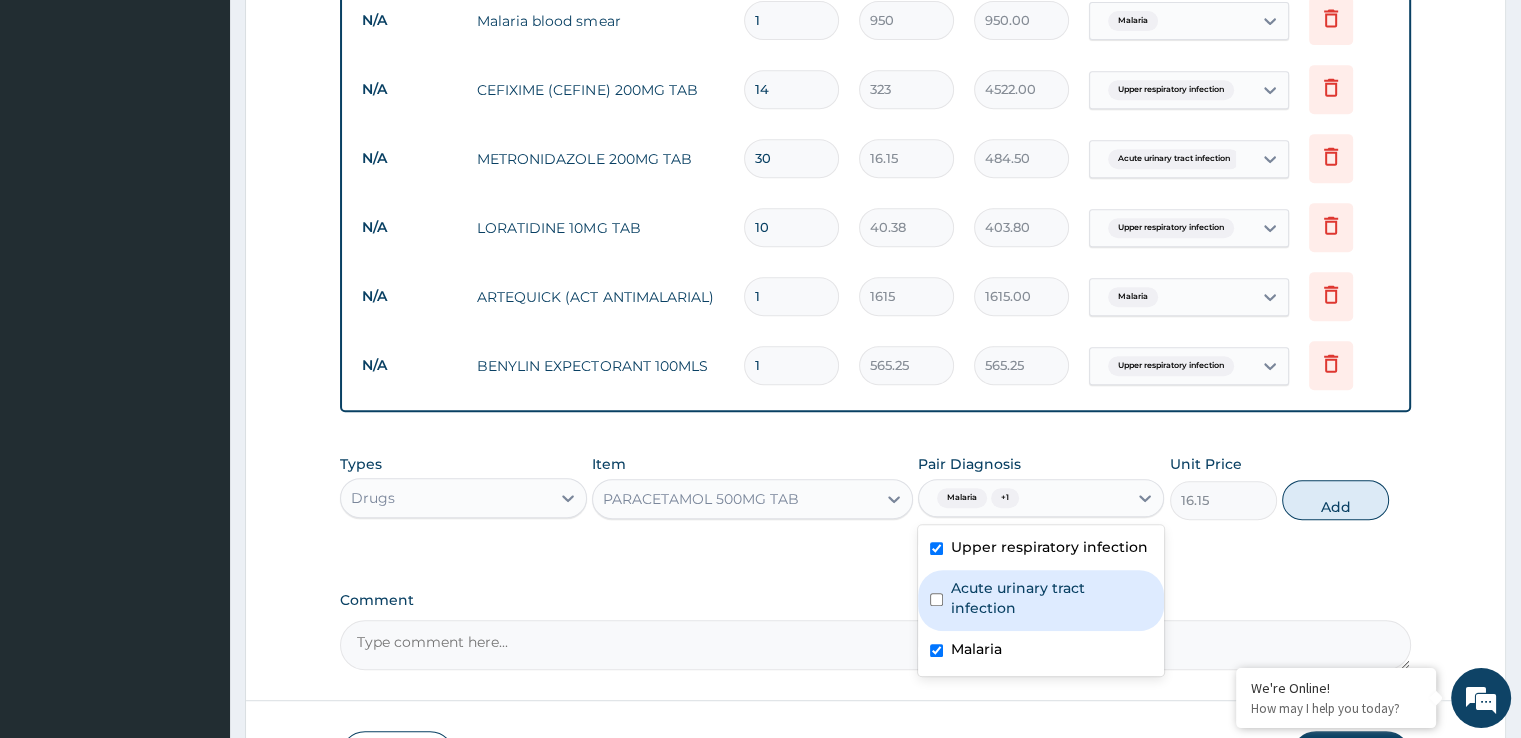 click on "Acute urinary tract infection" at bounding box center (1041, 600) 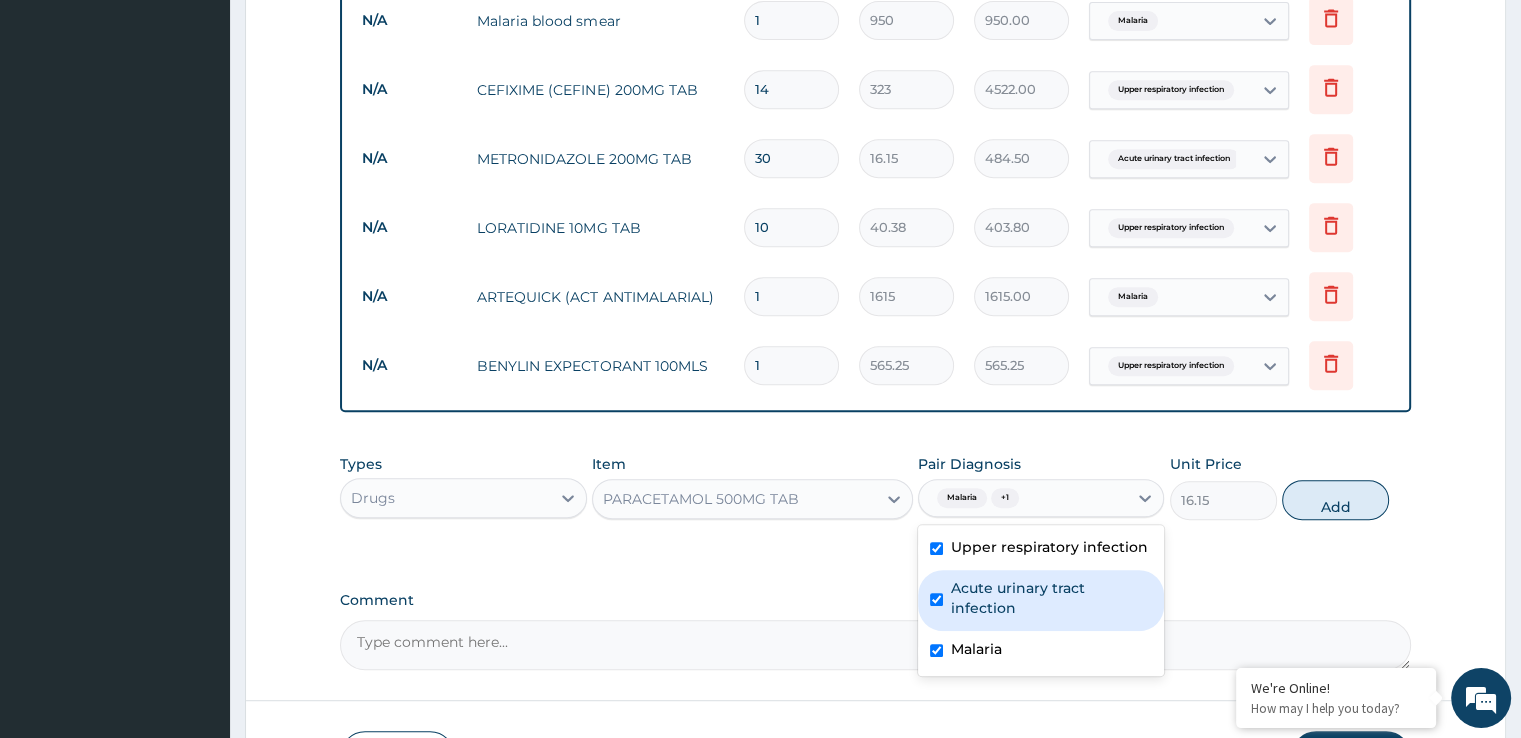 checkbox on "true" 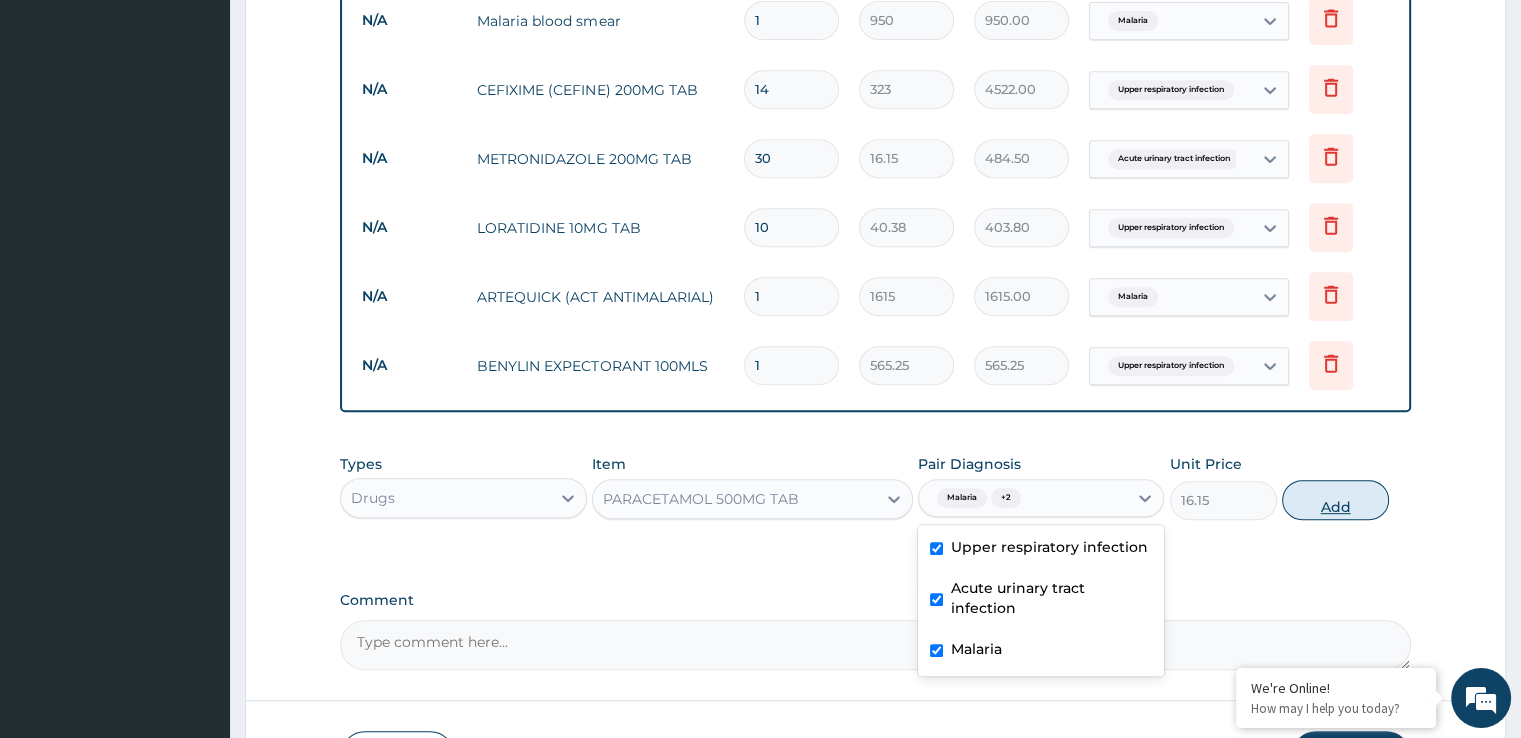 click on "Add" at bounding box center [1335, 500] 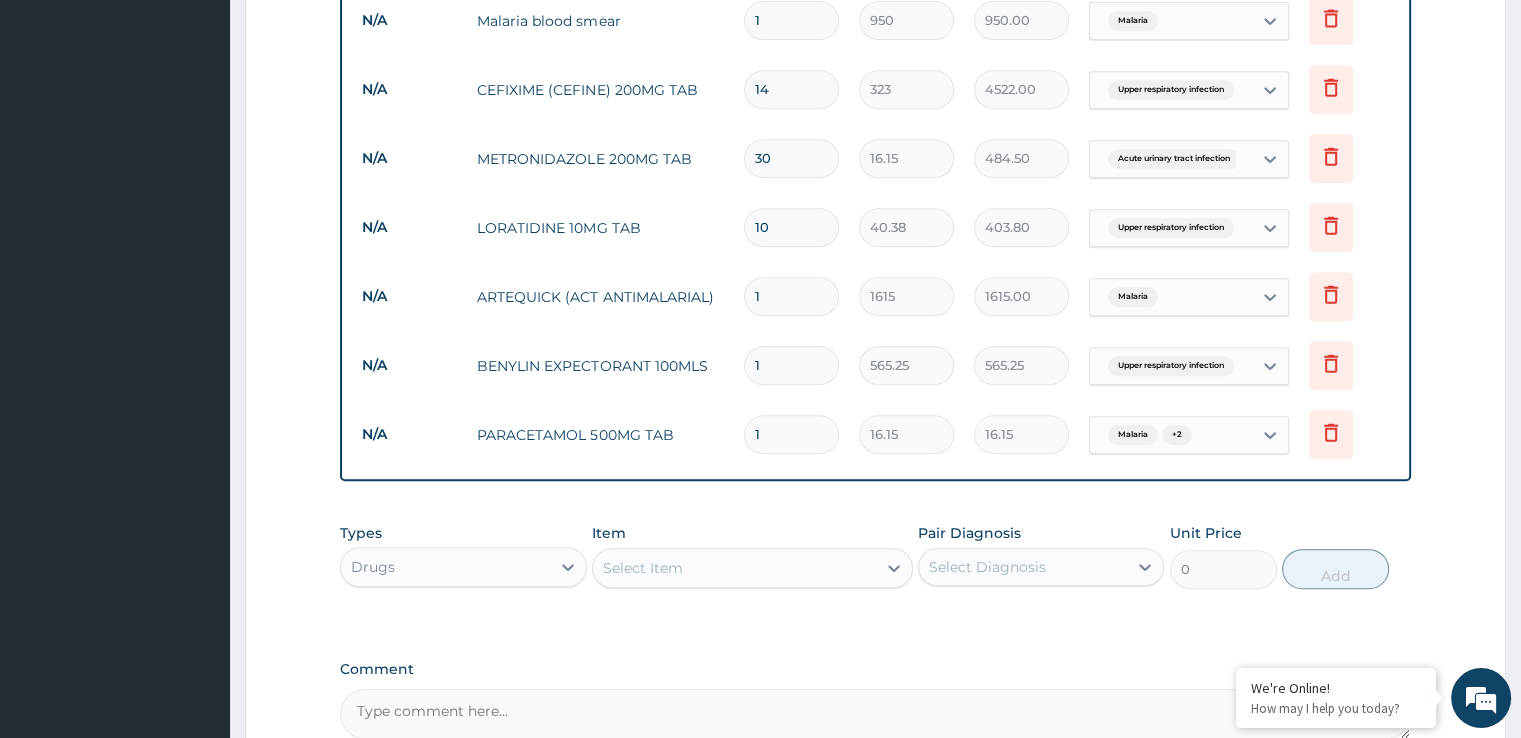 type on "18" 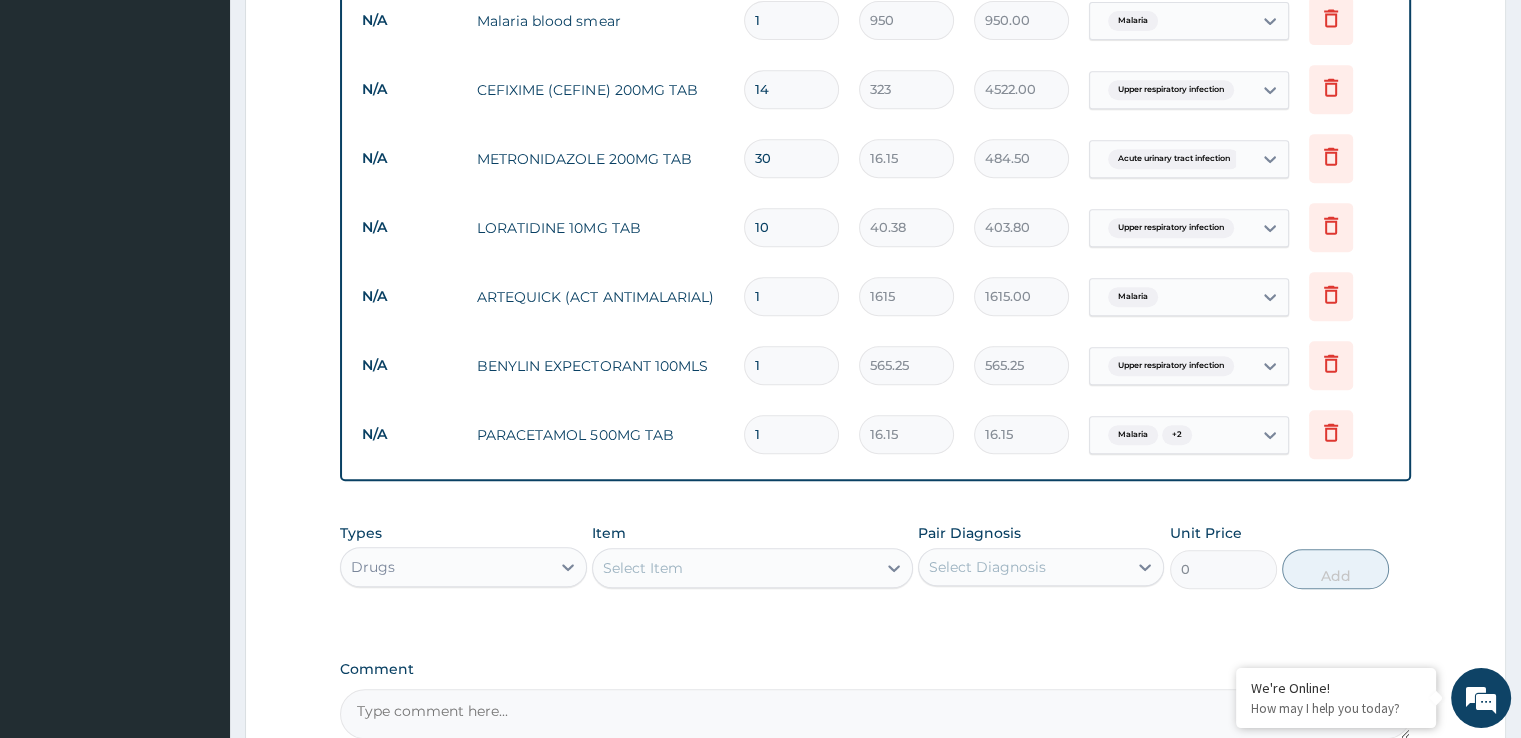 type on "290.70" 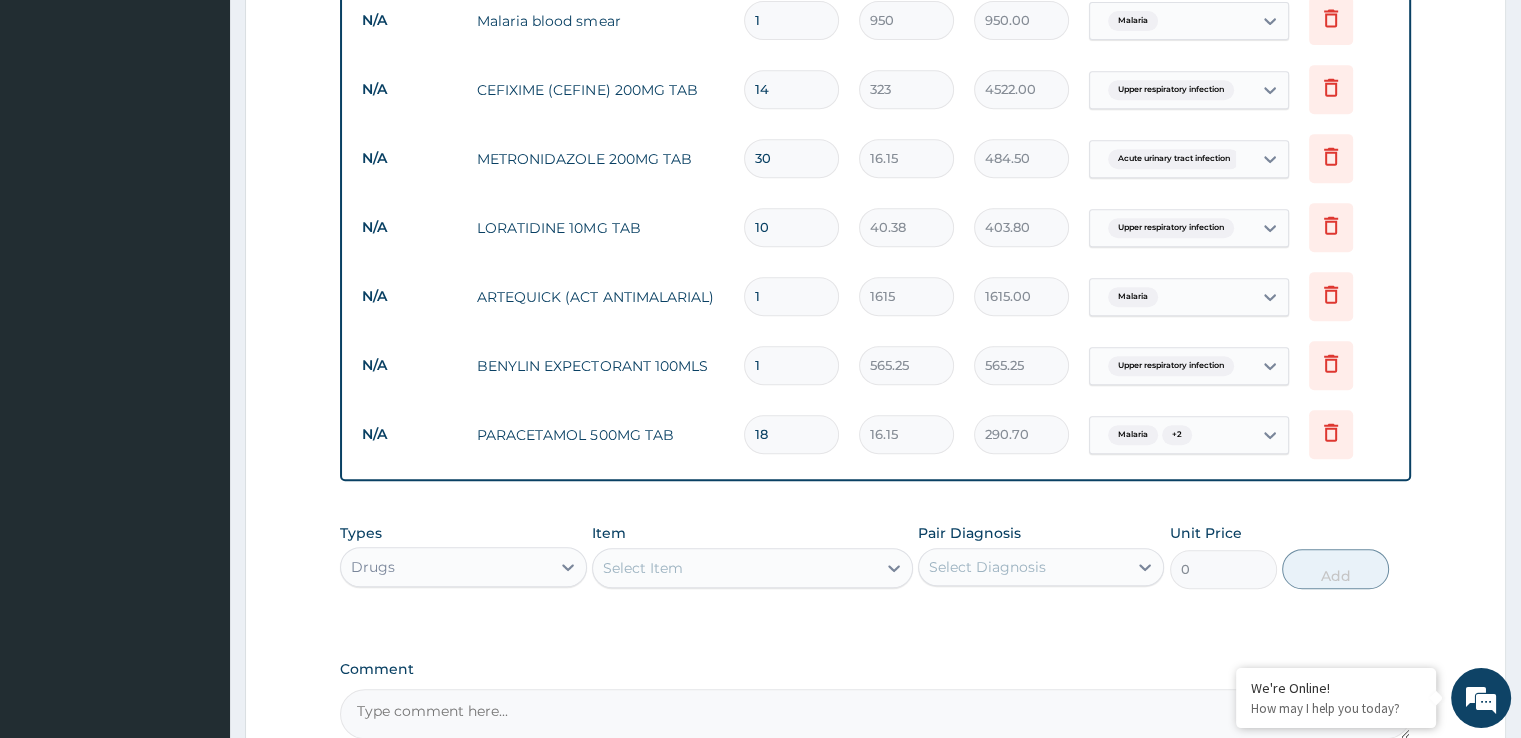 type on "18" 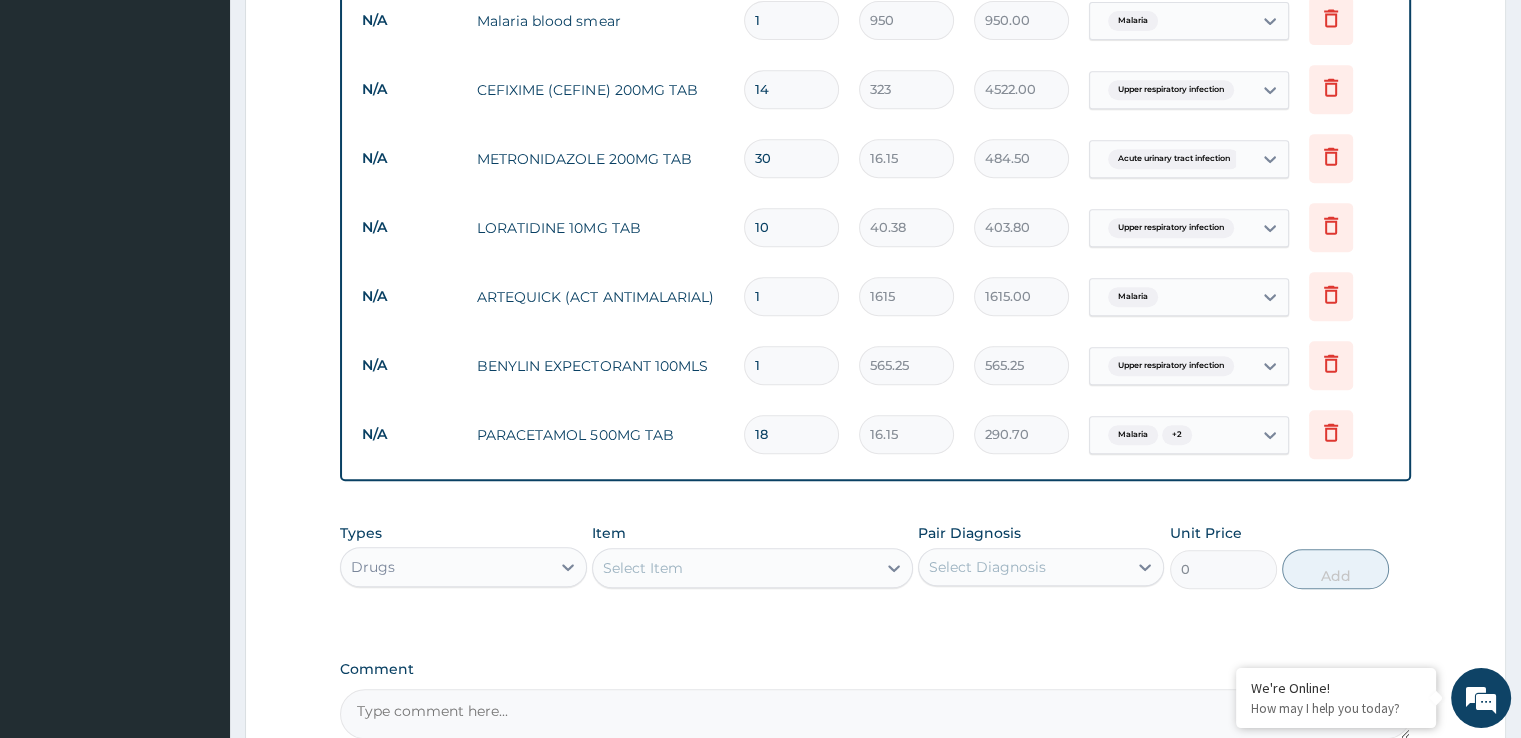 click on "PA Code / Prescription Code Enter Code(Secondary Care Only) Encounter Date 02-07-2025 Important Notice Please enter PA codes before entering items that are not attached to a PA code   All diagnoses entered must be linked to a claim item. Diagnosis & Claim Items that are visible but inactive cannot be edited because they were imported from an already approved PA code. Diagnosis Upper respiratory infection Confirmed Acute urinary tract infection Confirmed Malaria Confirmed NB: All diagnosis must be linked to a claim item Claim Items Type Name Quantity Unit Price Total Price Pair Diagnosis Actions N/A Initial Consultation 1 2850 2850.00 Upper respiratory infection  + 2 Delete N/A Malaria blood smear 1 950 950.00 Malaria Delete N/A CEFIXIME (CEFINE) 200MG TAB 14 323 4522.00 Upper respiratory infection Delete N/A METRONIDAZOLE 200MG TAB 30 16.15 484.50 Acute urinary tract infection Delete N/A LORATIDINE 10MG TAB 10 40.38 403.80 Upper respiratory infection Delete N/A ARTEQUICK (ACT ANTIMALARIAL) 1 1615 1615.00 N/A" at bounding box center (875, 20) 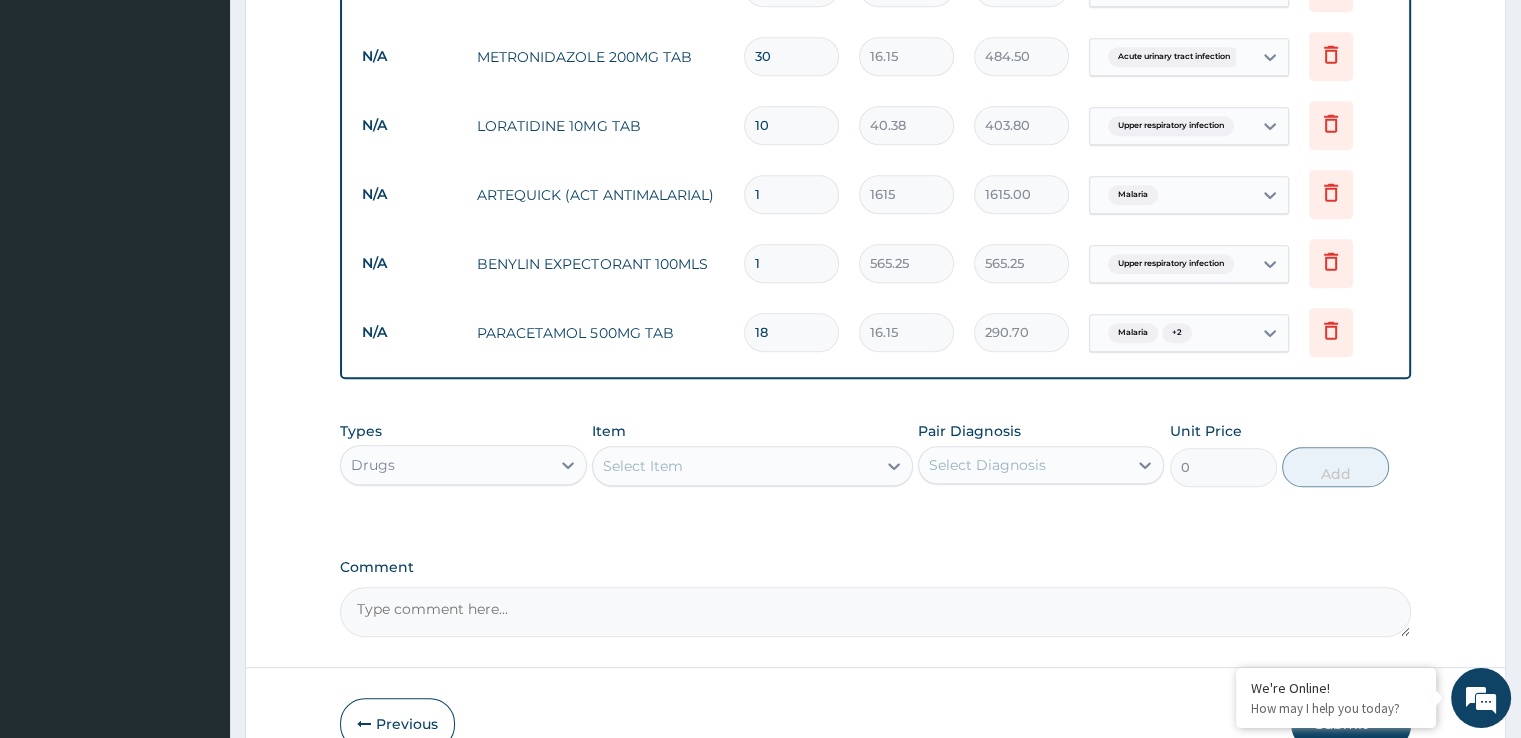 scroll, scrollTop: 1096, scrollLeft: 0, axis: vertical 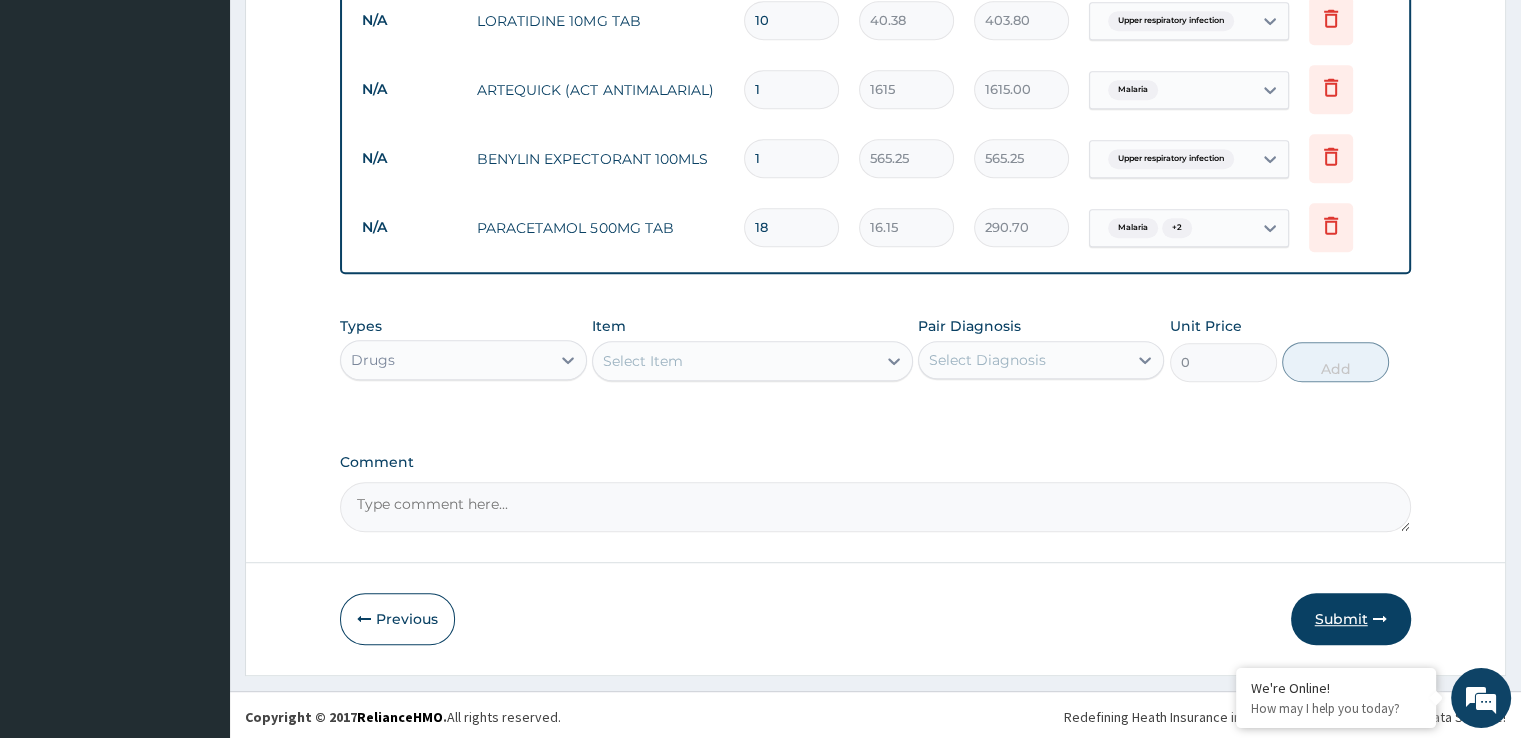click on "Submit" at bounding box center [1351, 619] 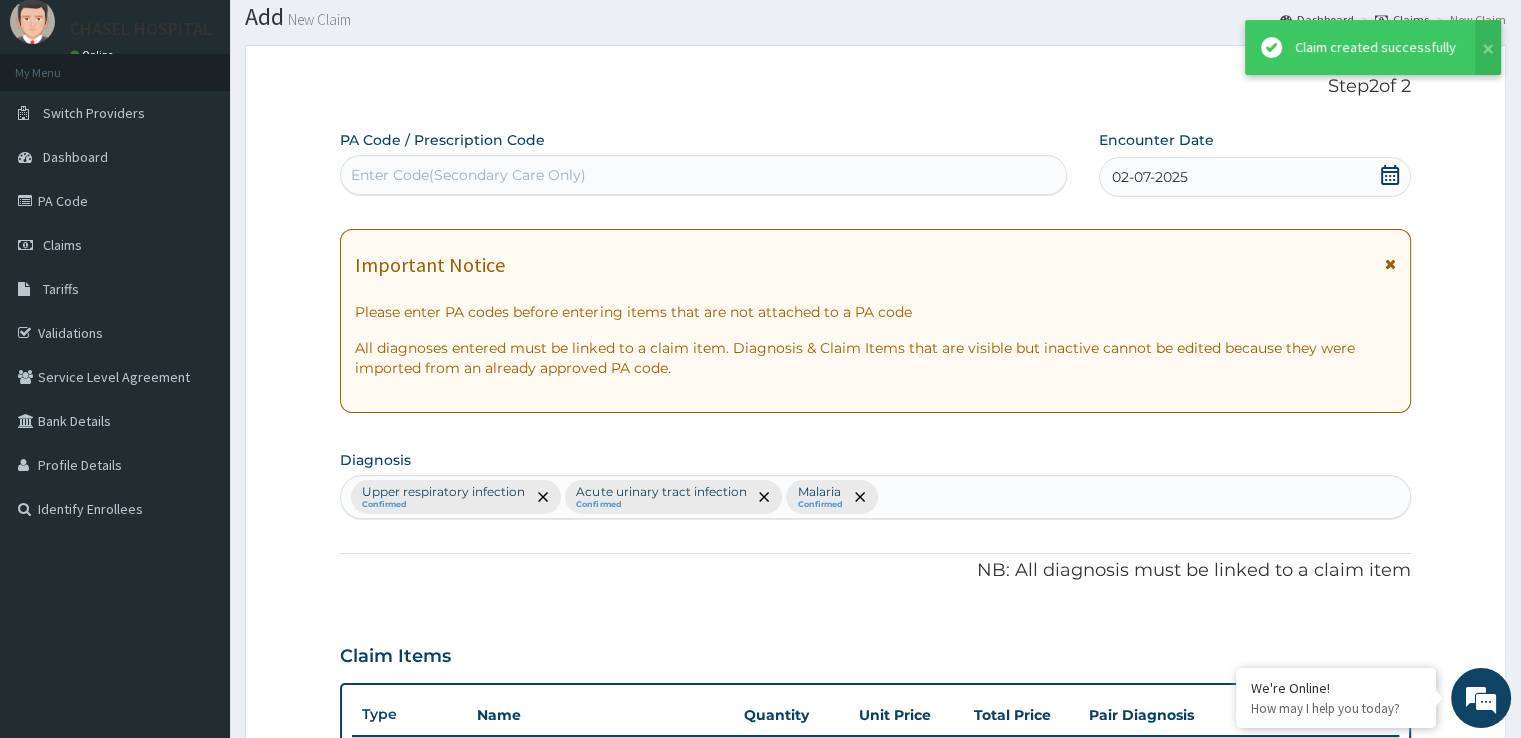 scroll, scrollTop: 1096, scrollLeft: 0, axis: vertical 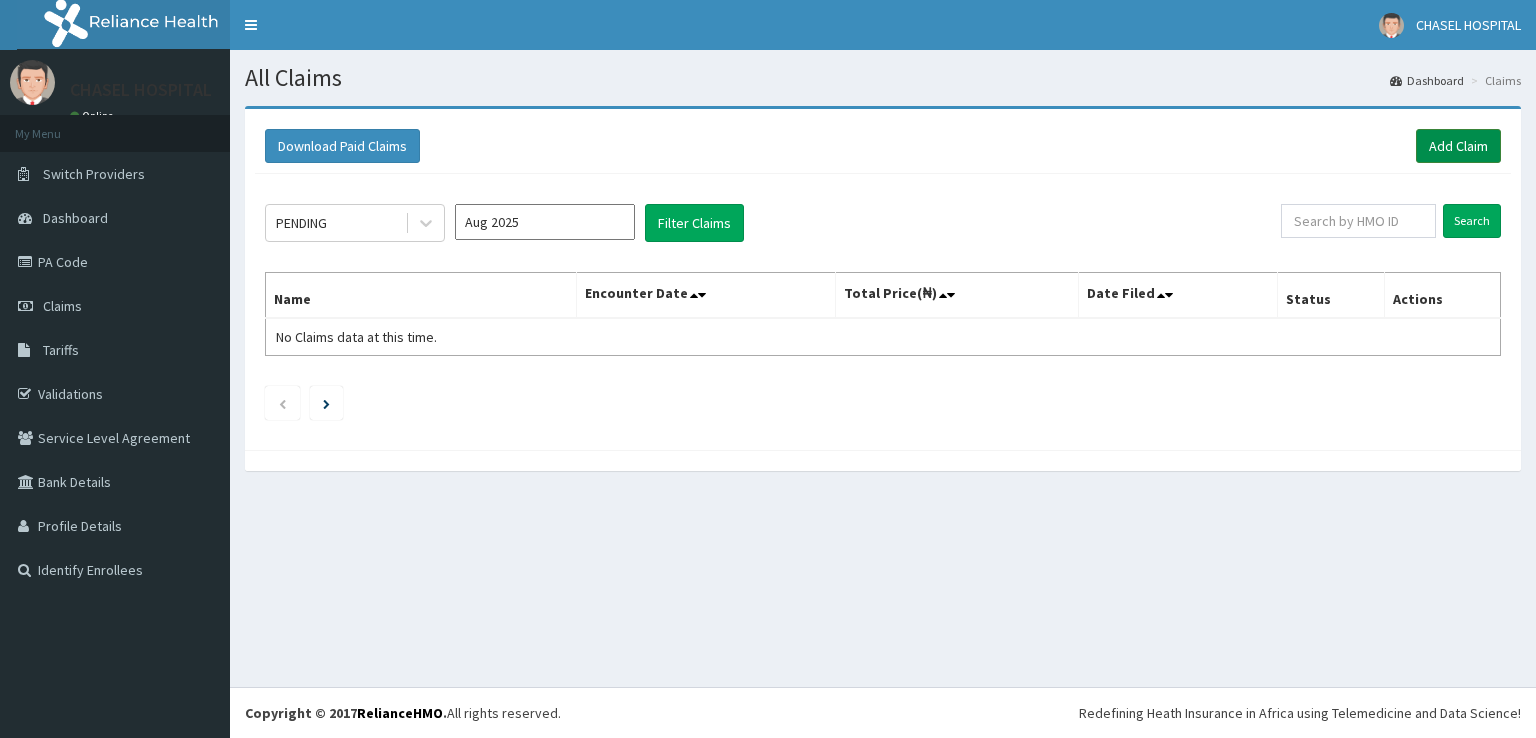click on "Add Claim" at bounding box center [1458, 146] 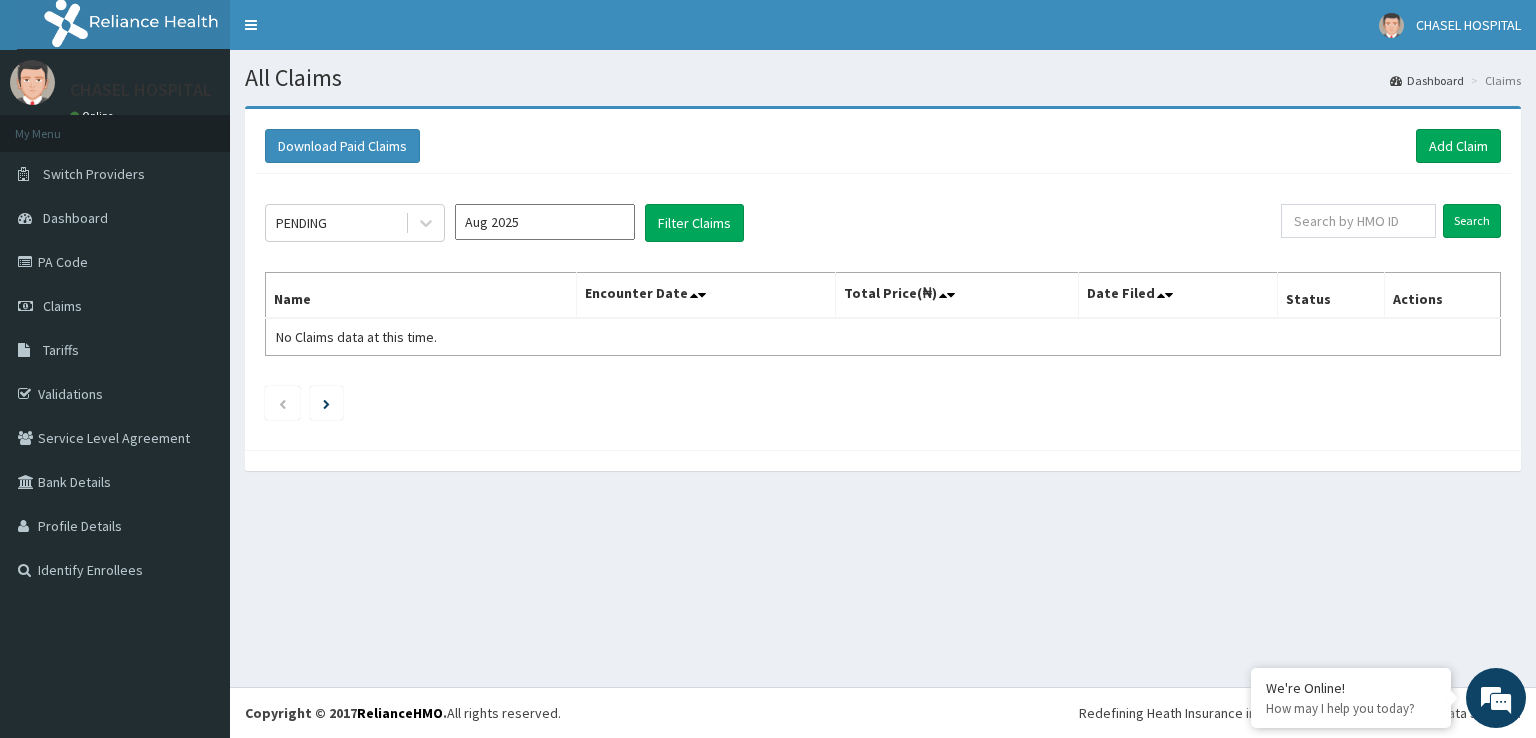 scroll, scrollTop: 0, scrollLeft: 0, axis: both 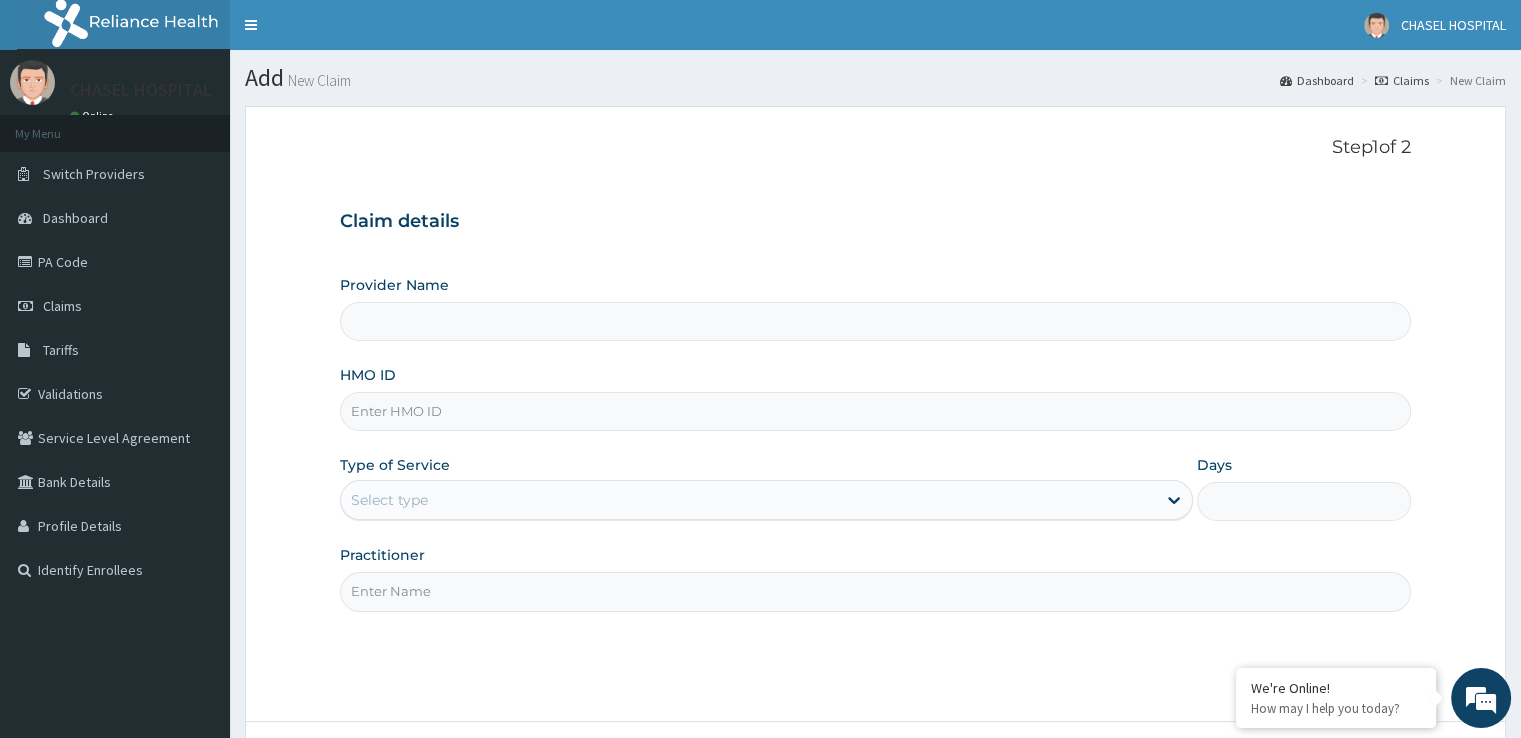type on "Chasel Hospital" 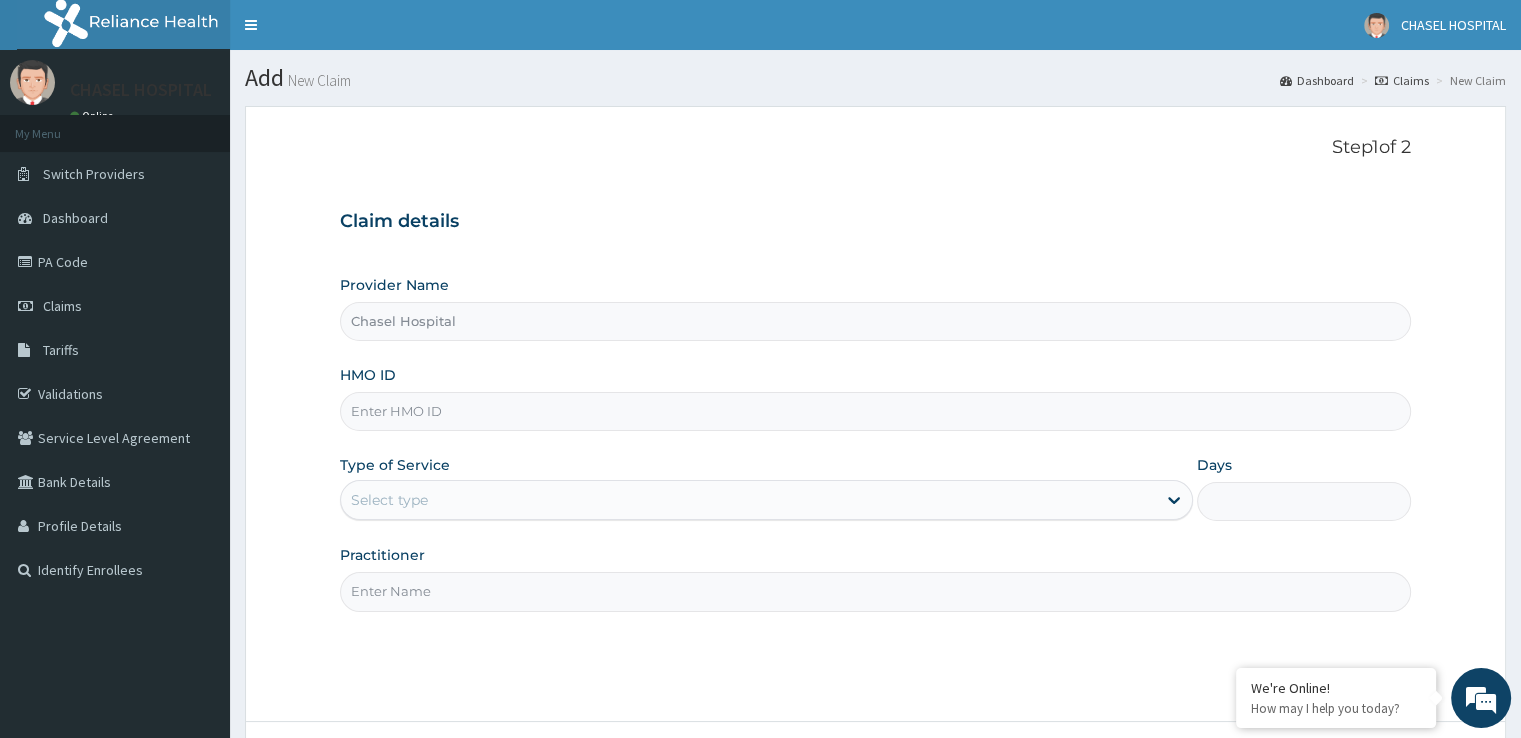 scroll, scrollTop: 0, scrollLeft: 0, axis: both 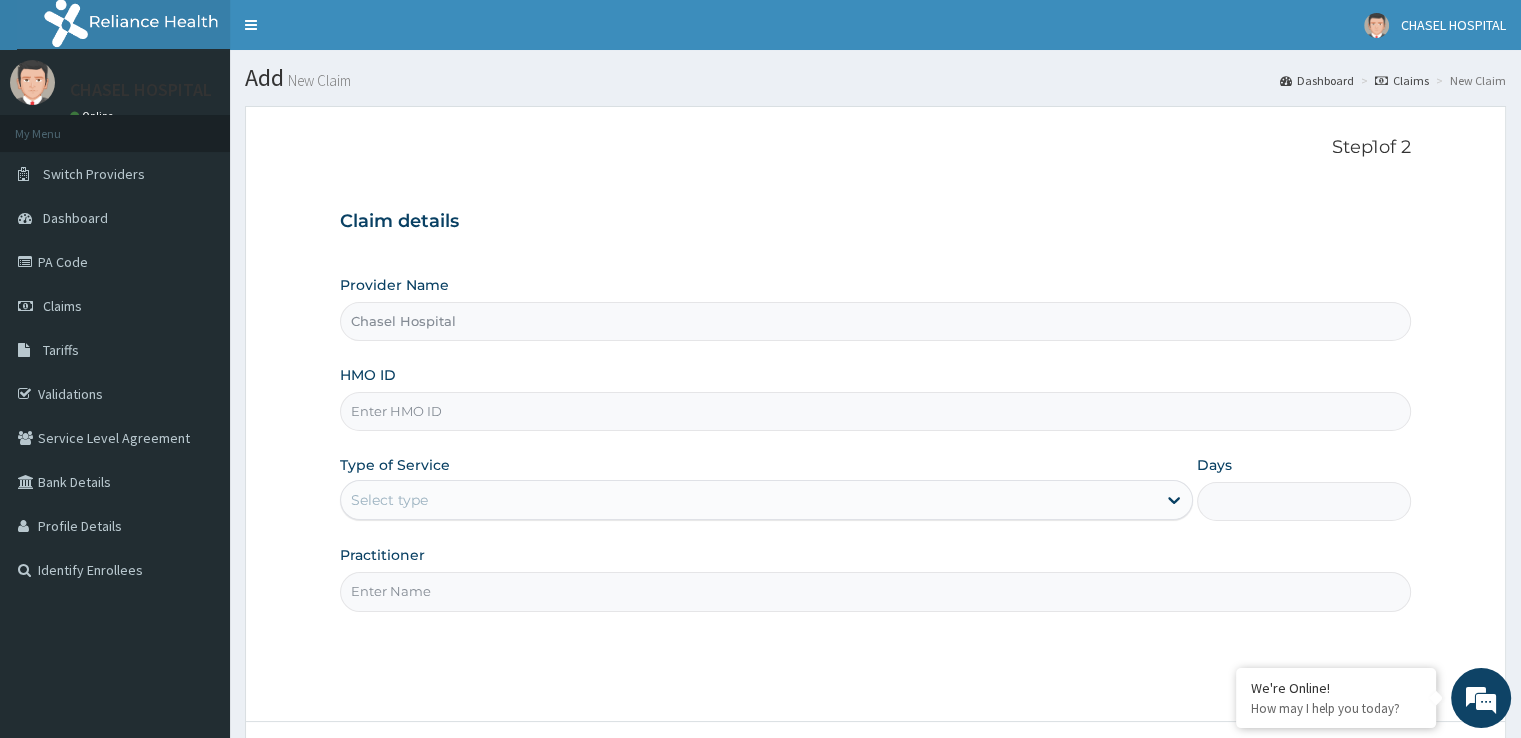 click on "HMO ID" at bounding box center (875, 411) 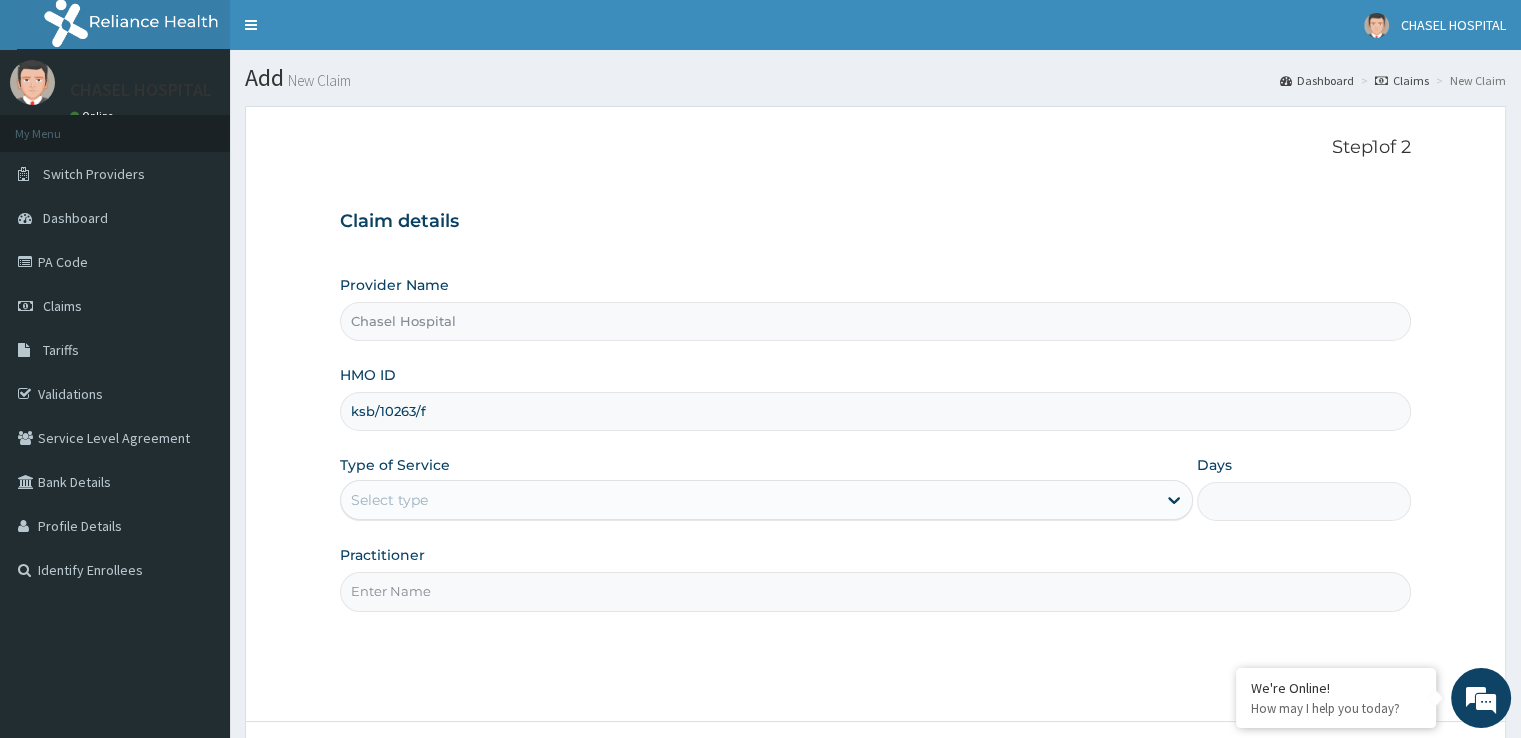 type on "ksb/10263/f" 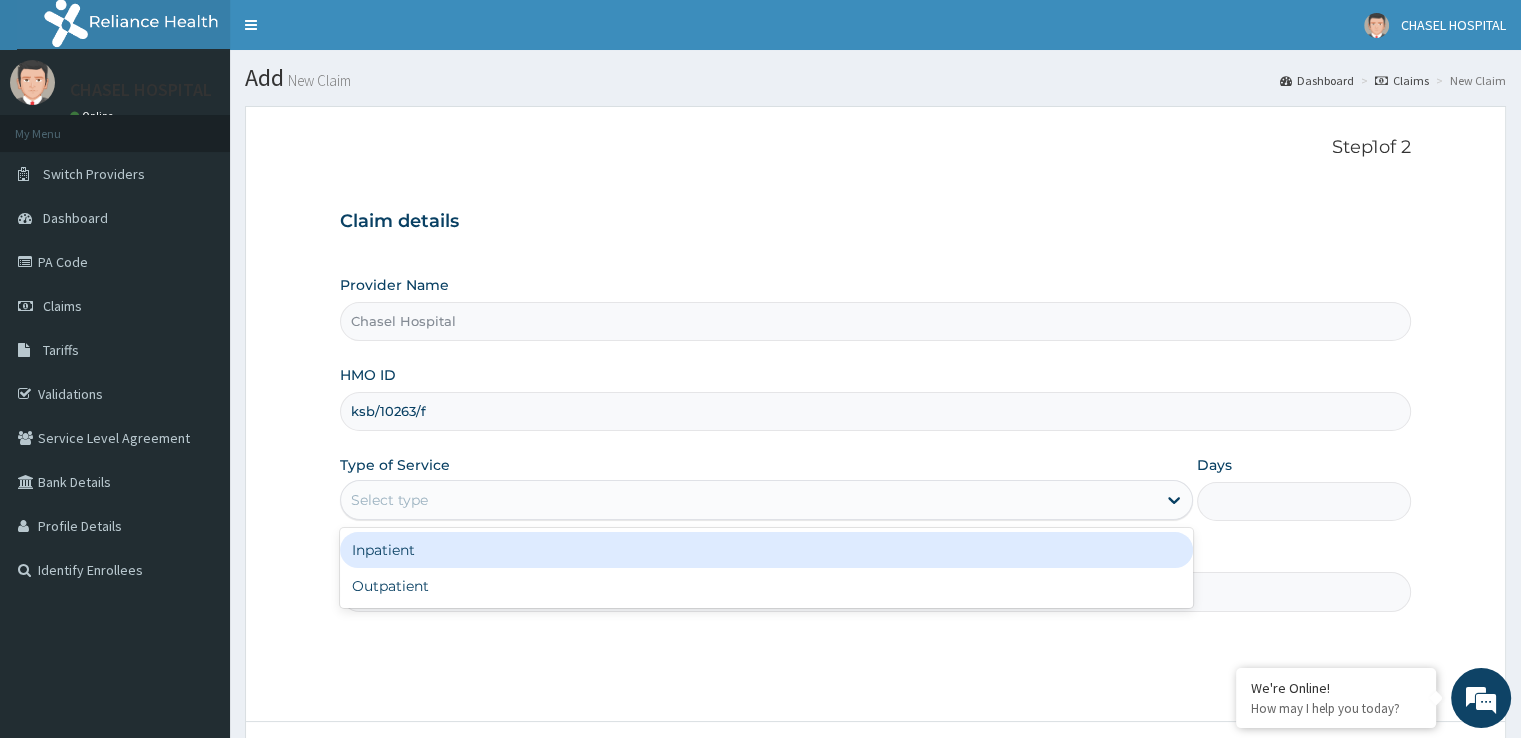 click on "Select type" at bounding box center [748, 500] 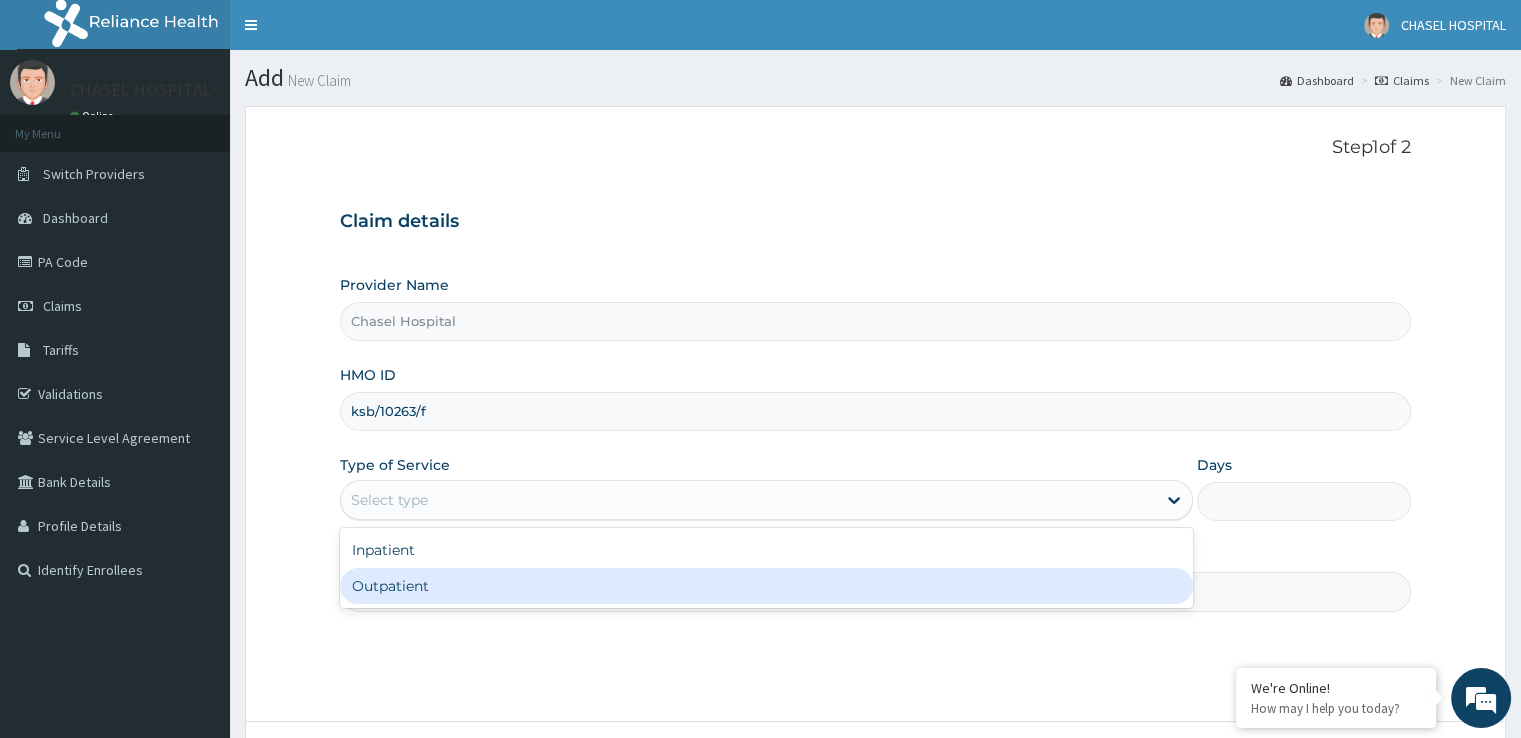 click on "Outpatient" at bounding box center (766, 586) 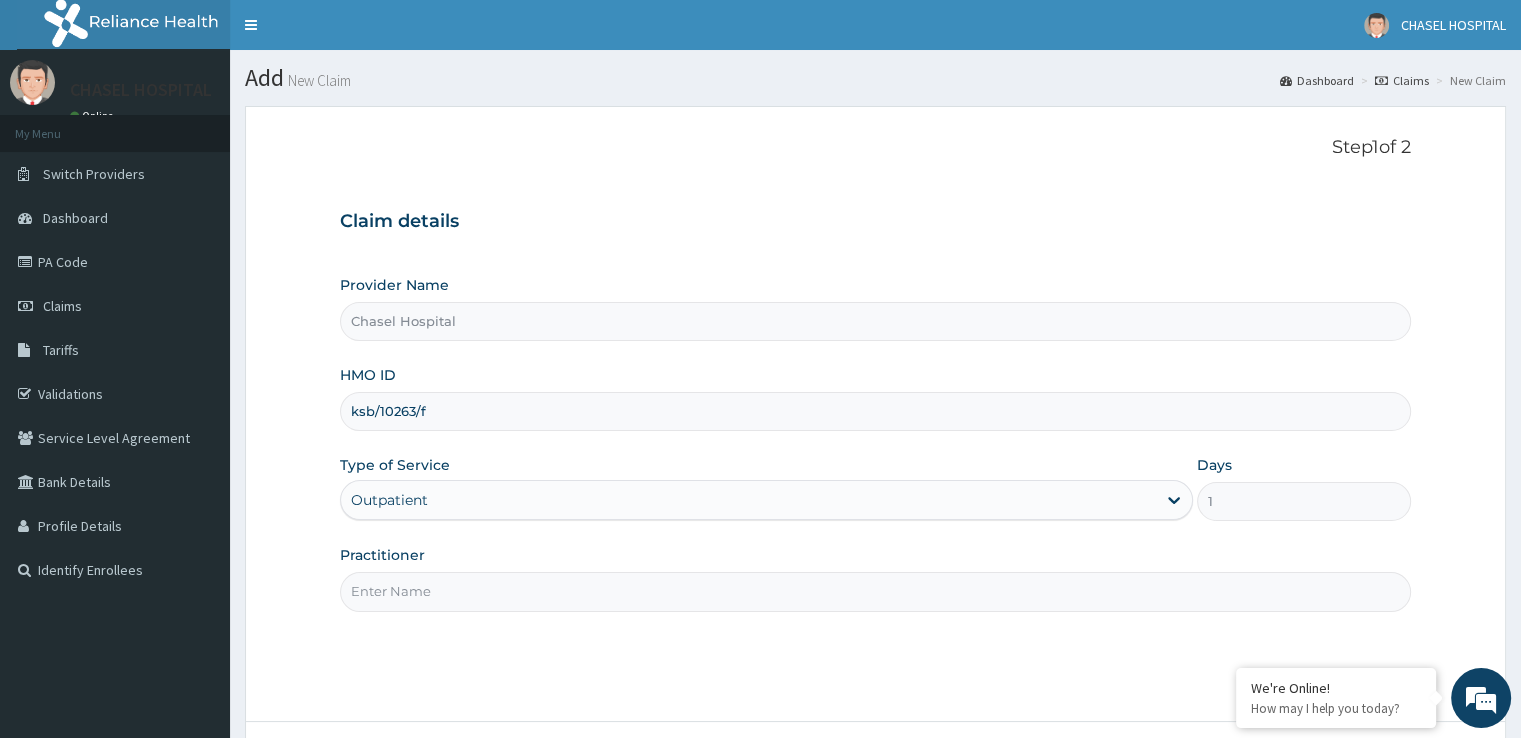 click on "Practitioner" at bounding box center (875, 591) 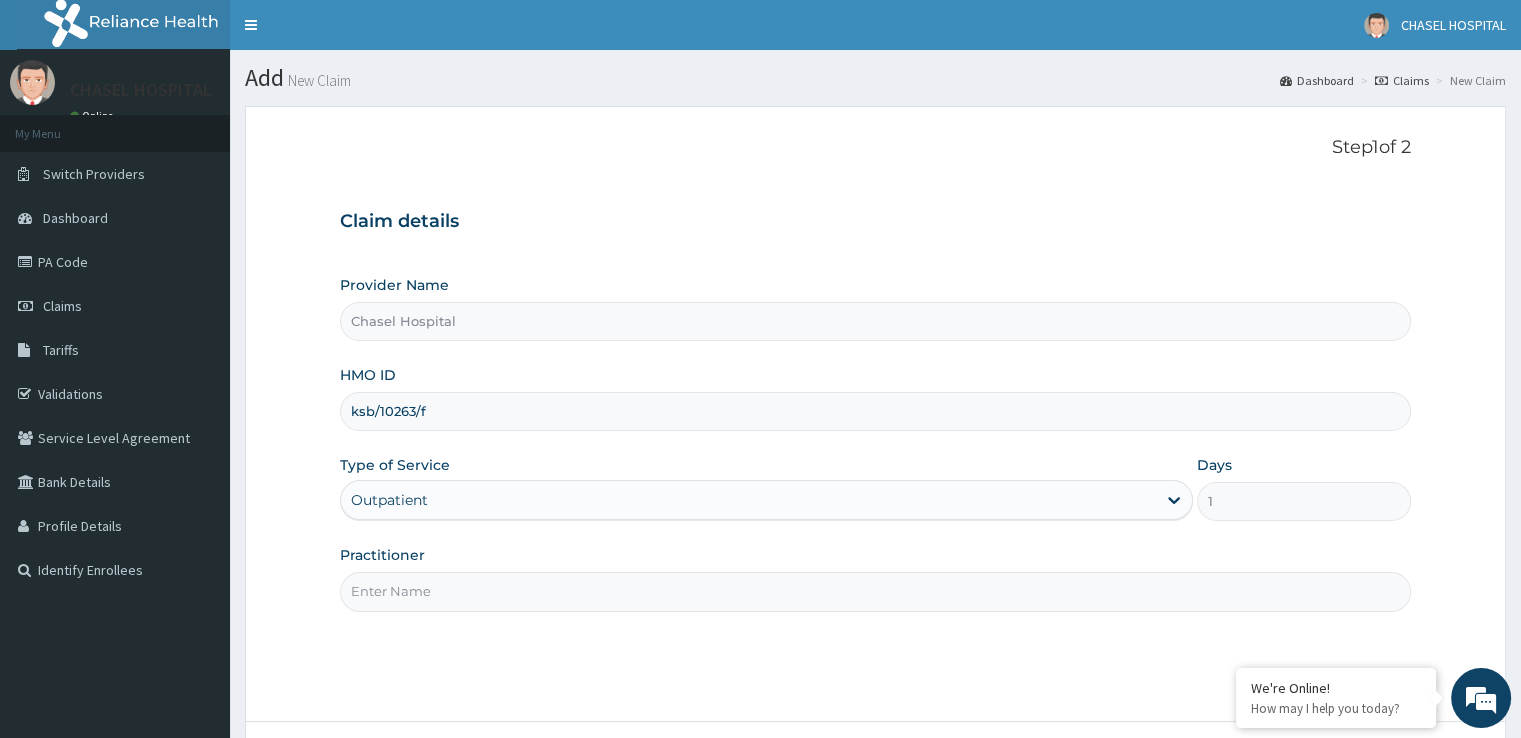 type on "DR HARUNA" 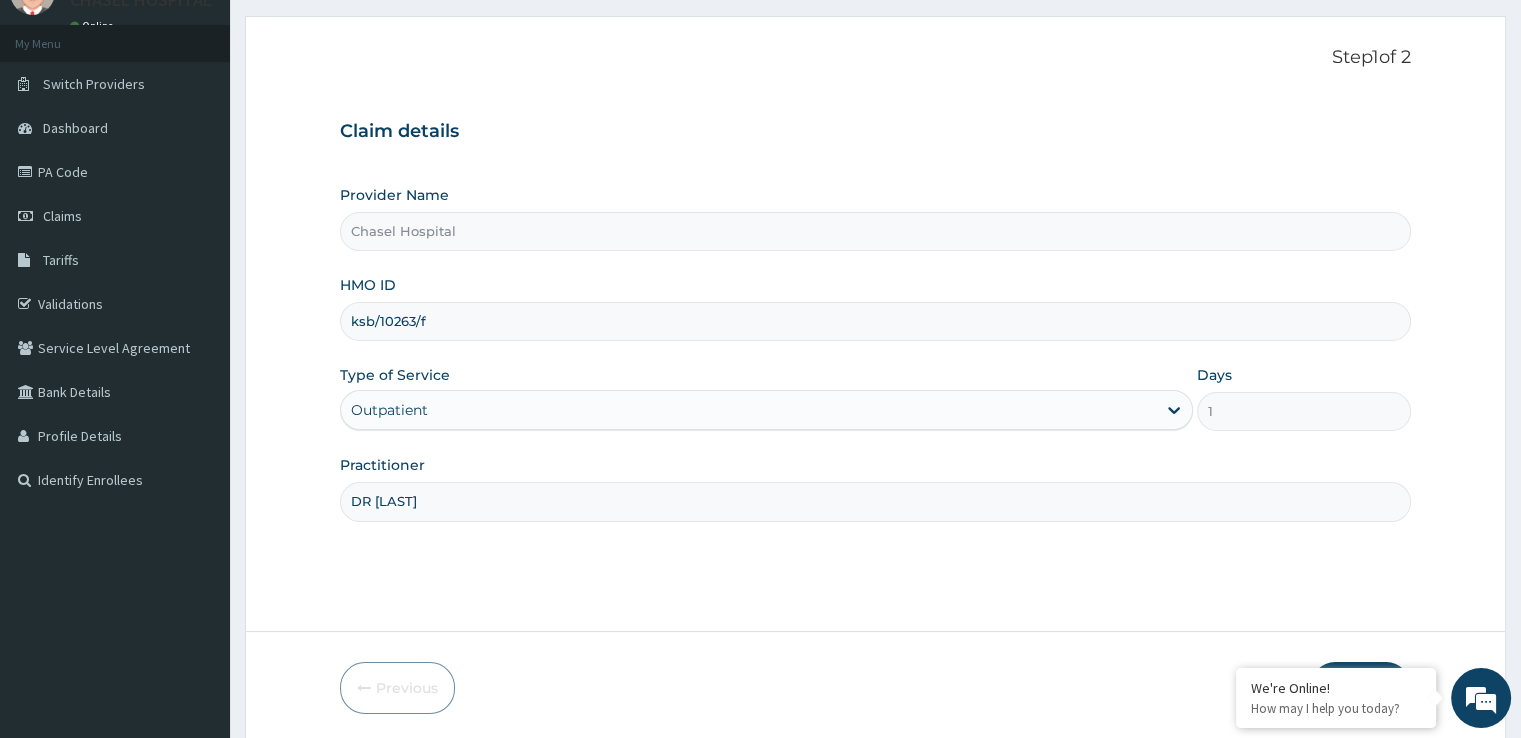 scroll, scrollTop: 162, scrollLeft: 0, axis: vertical 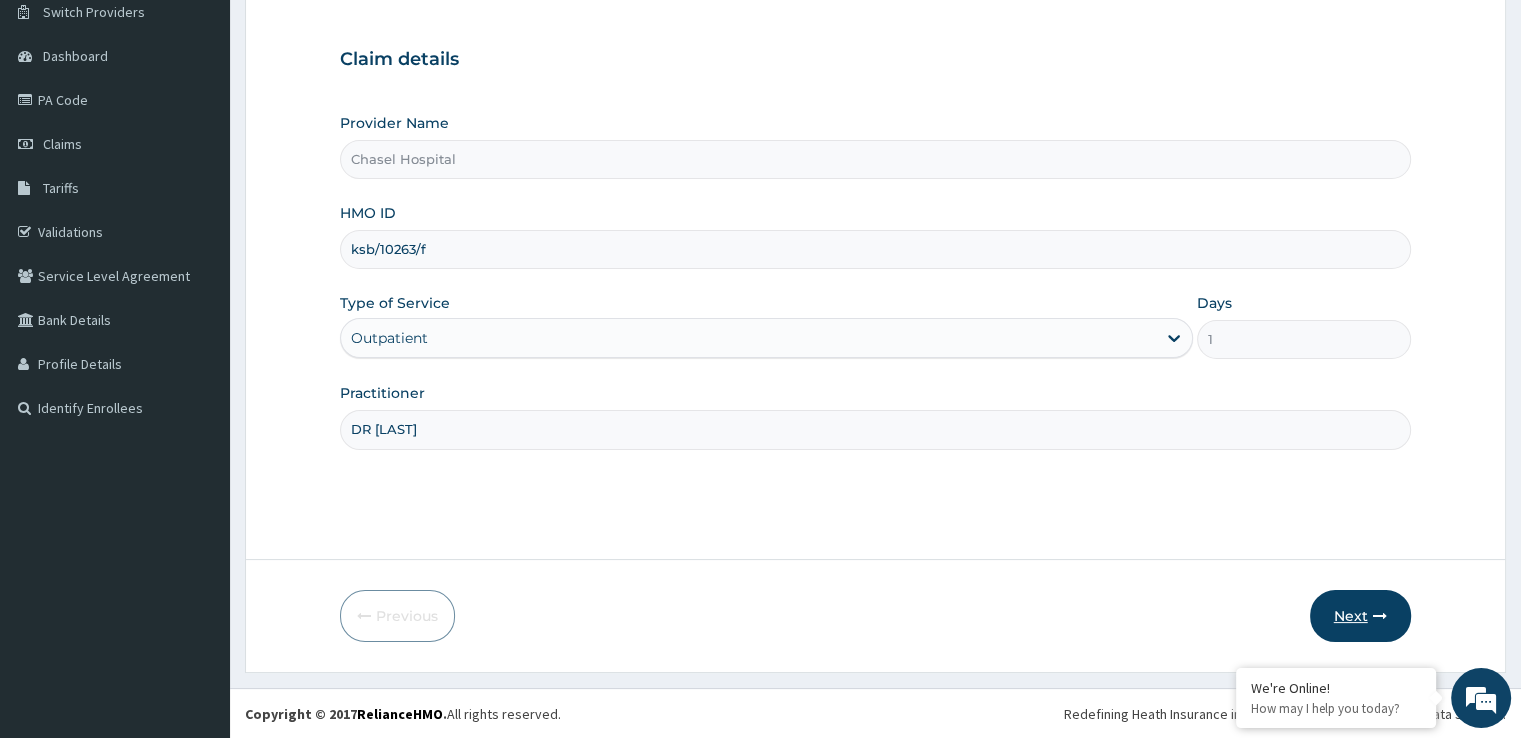 click on "Next" at bounding box center (1360, 616) 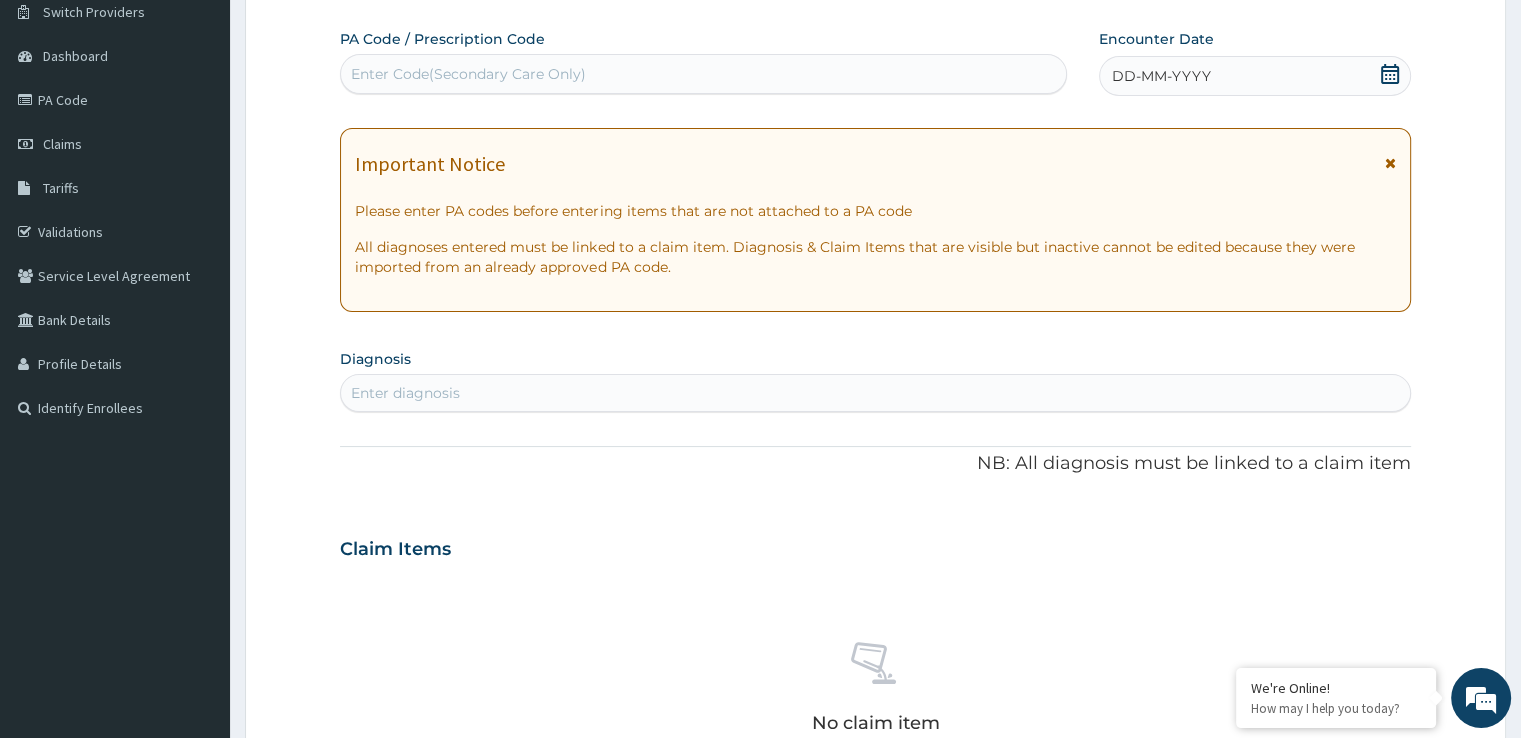 click on "DD-MM-YYYY" at bounding box center (1161, 76) 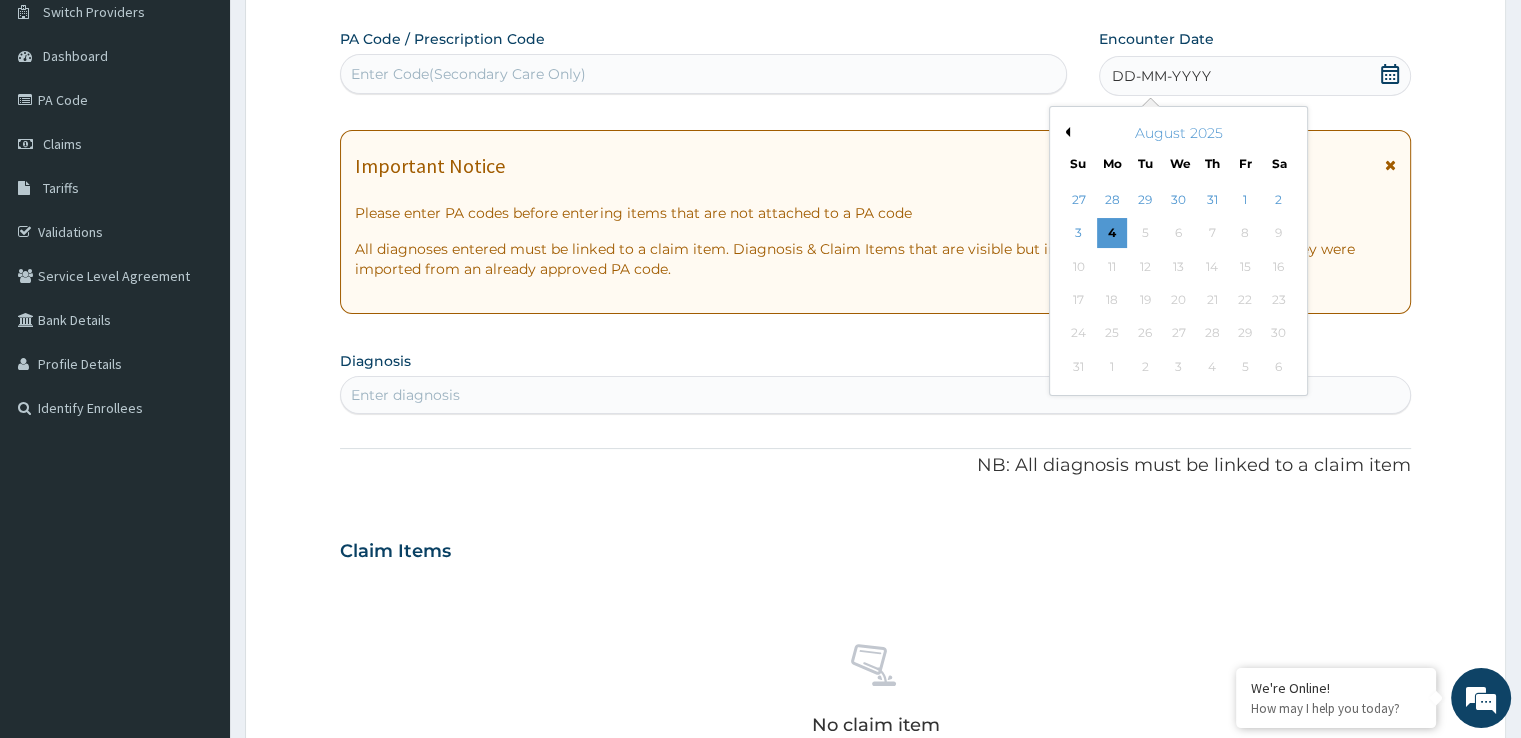click on "Previous Month" at bounding box center (1065, 132) 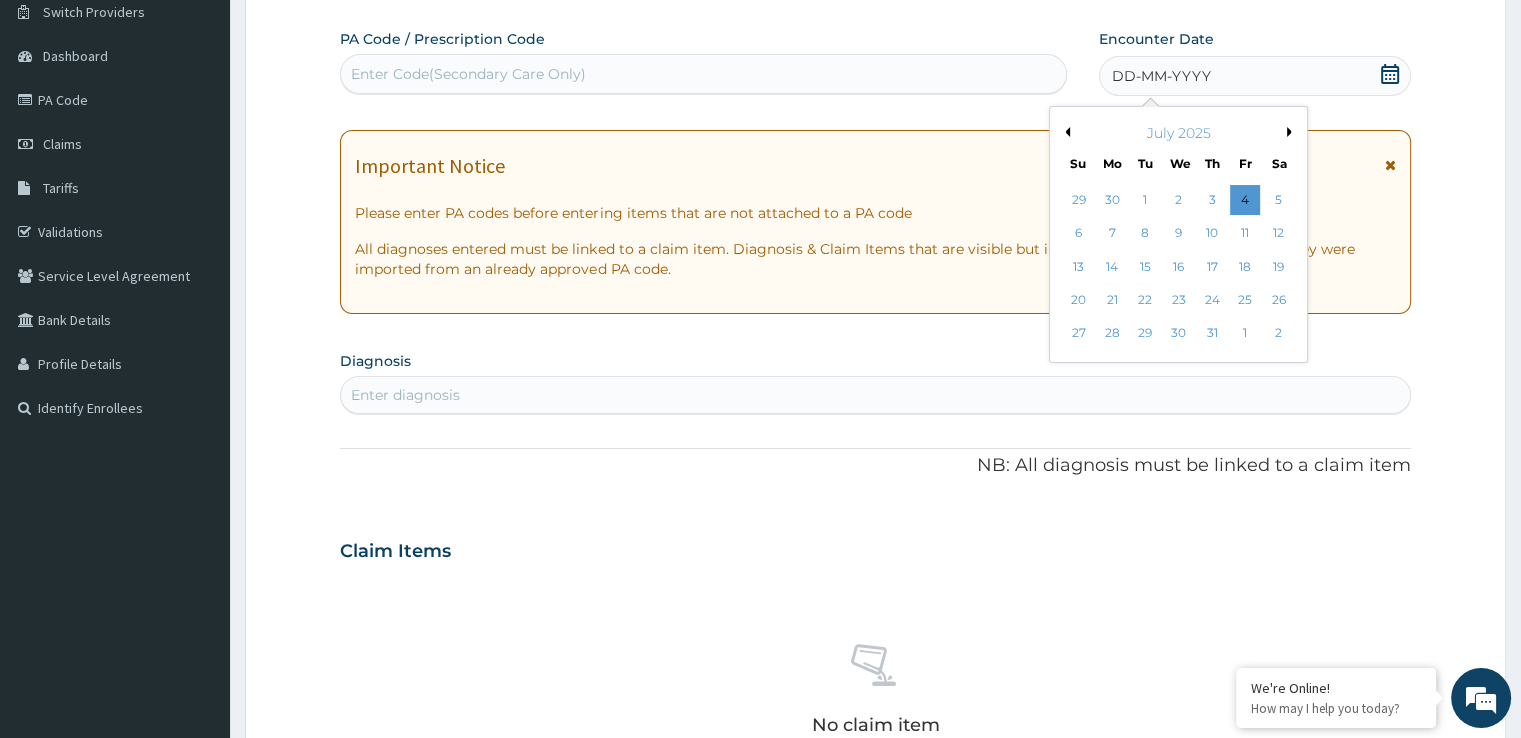 click on "2" at bounding box center [1179, 200] 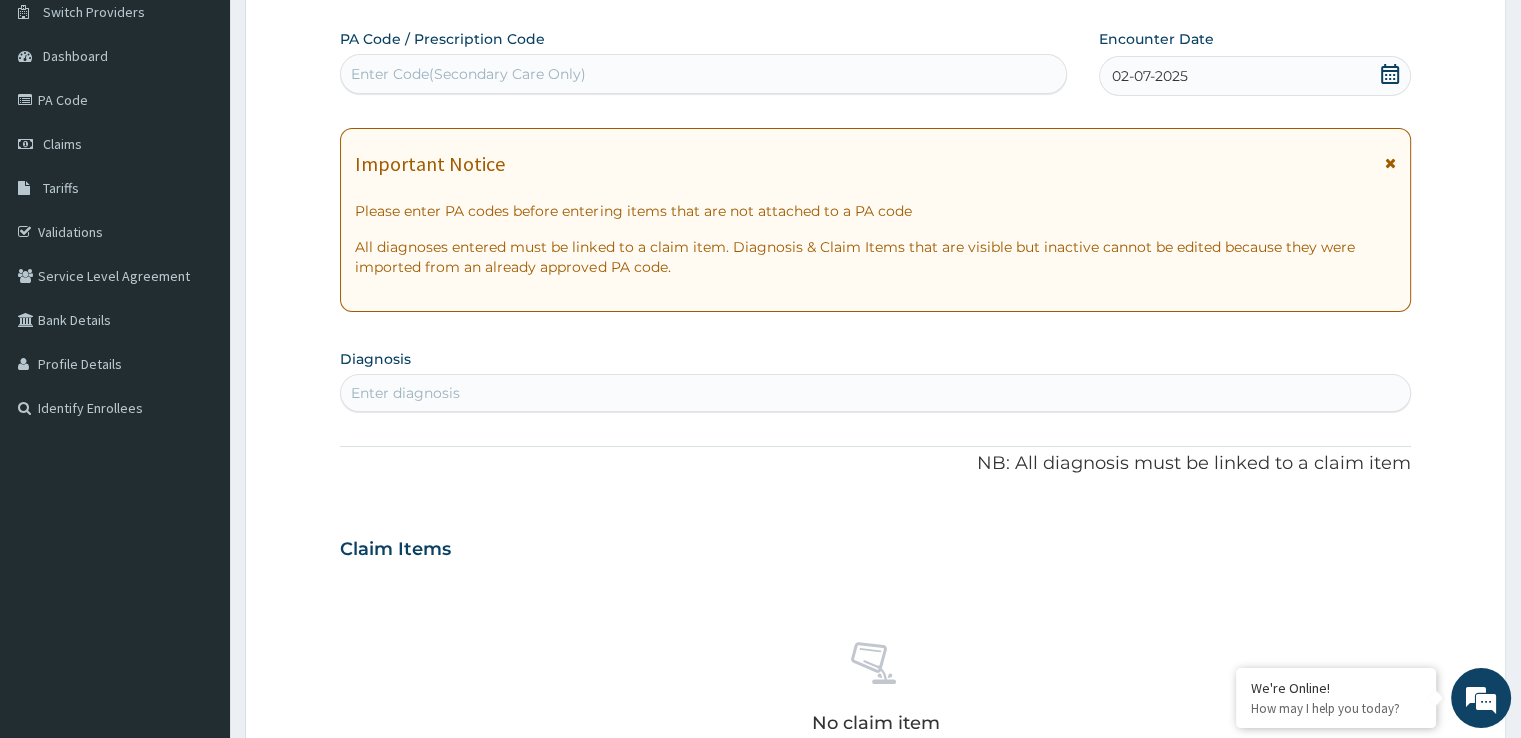 click on "Enter diagnosis" at bounding box center [875, 393] 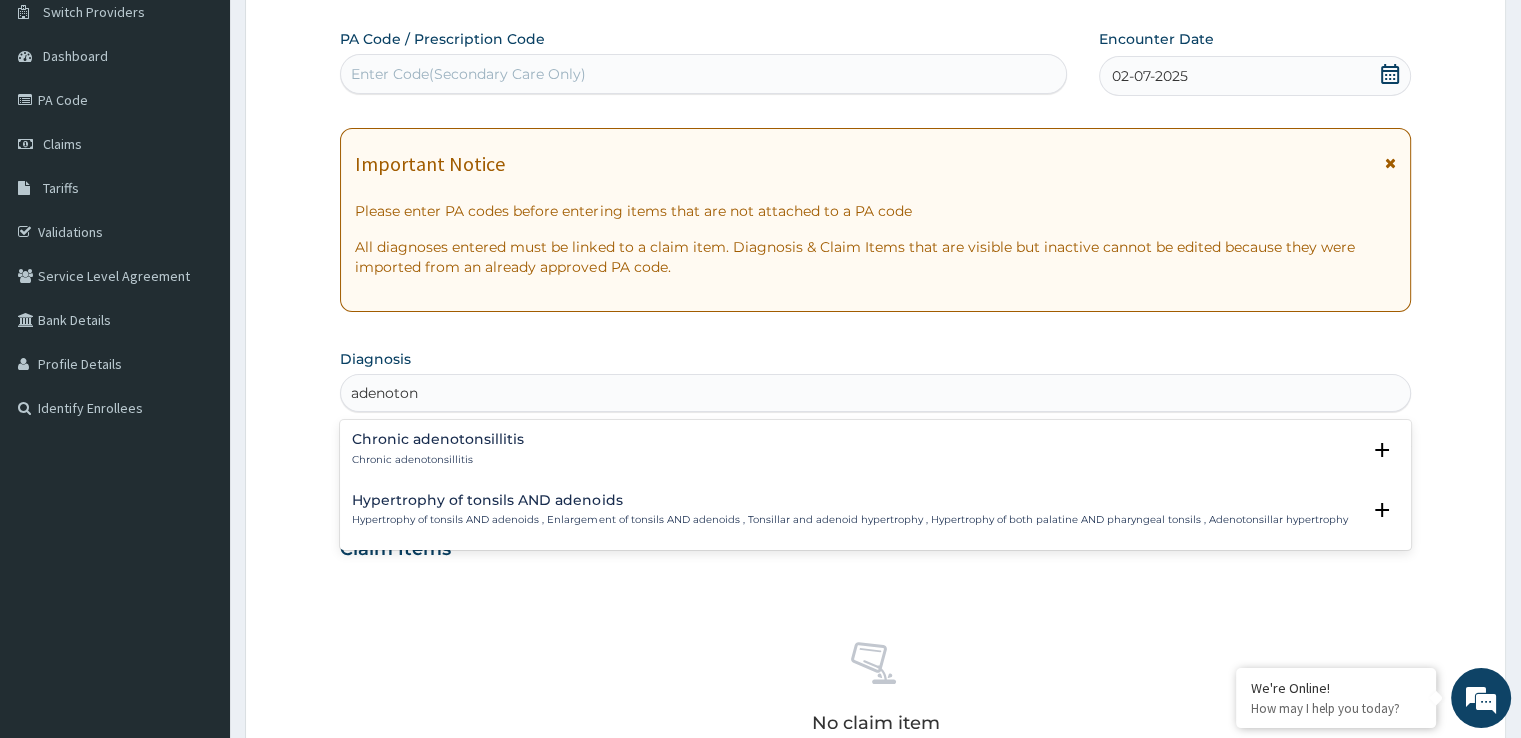 type on "adenoto" 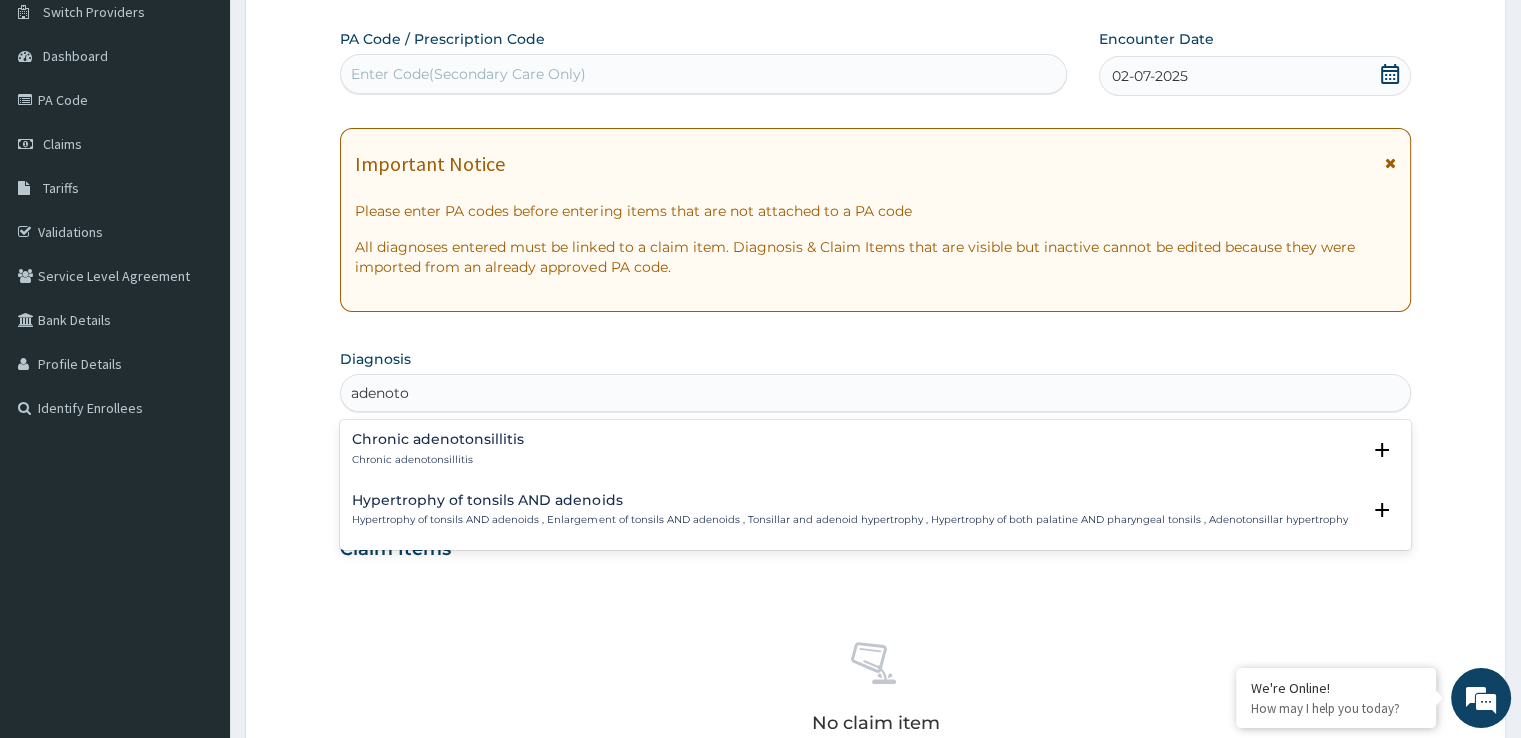 click on "Chronic adenotonsillitis" at bounding box center (438, 439) 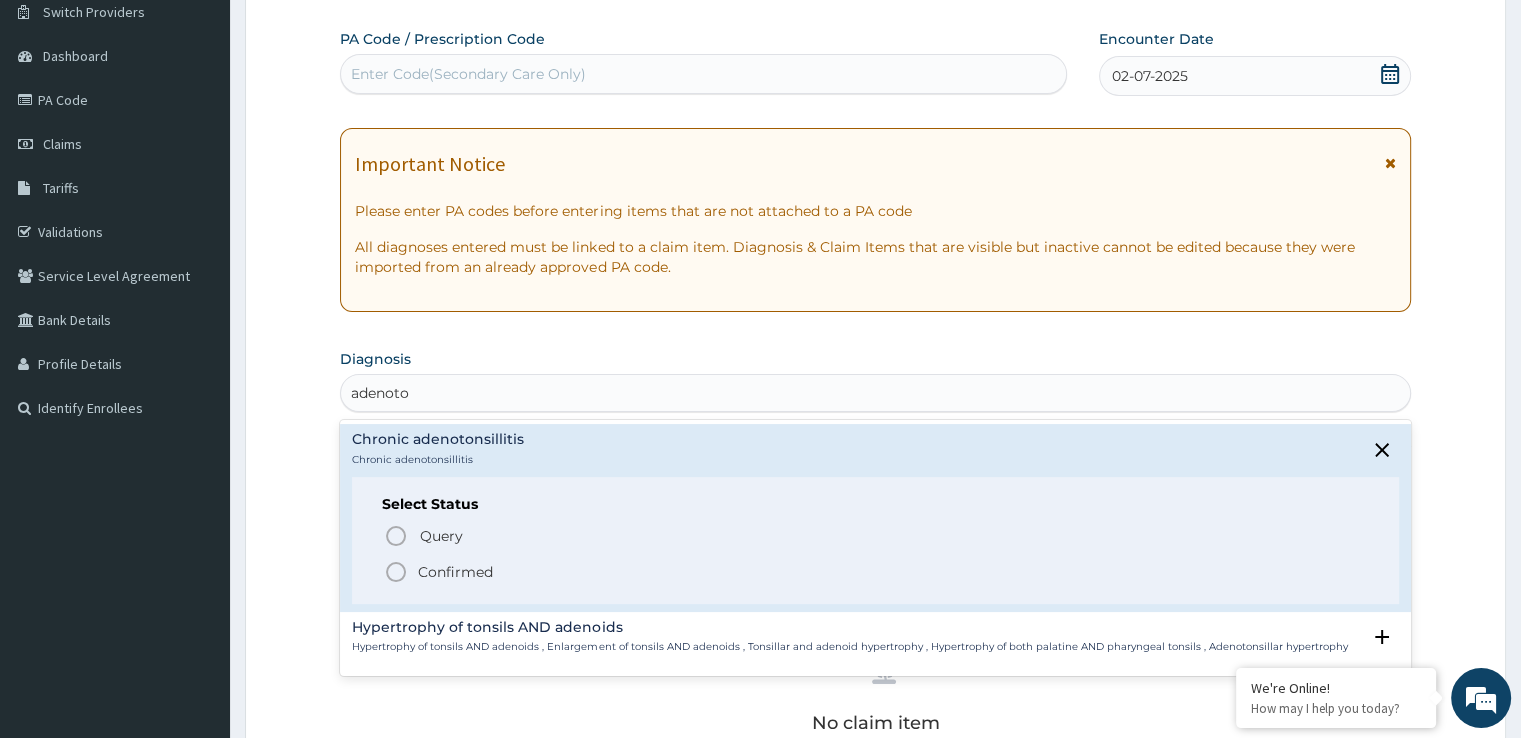 click on "Confirmed" at bounding box center (455, 572) 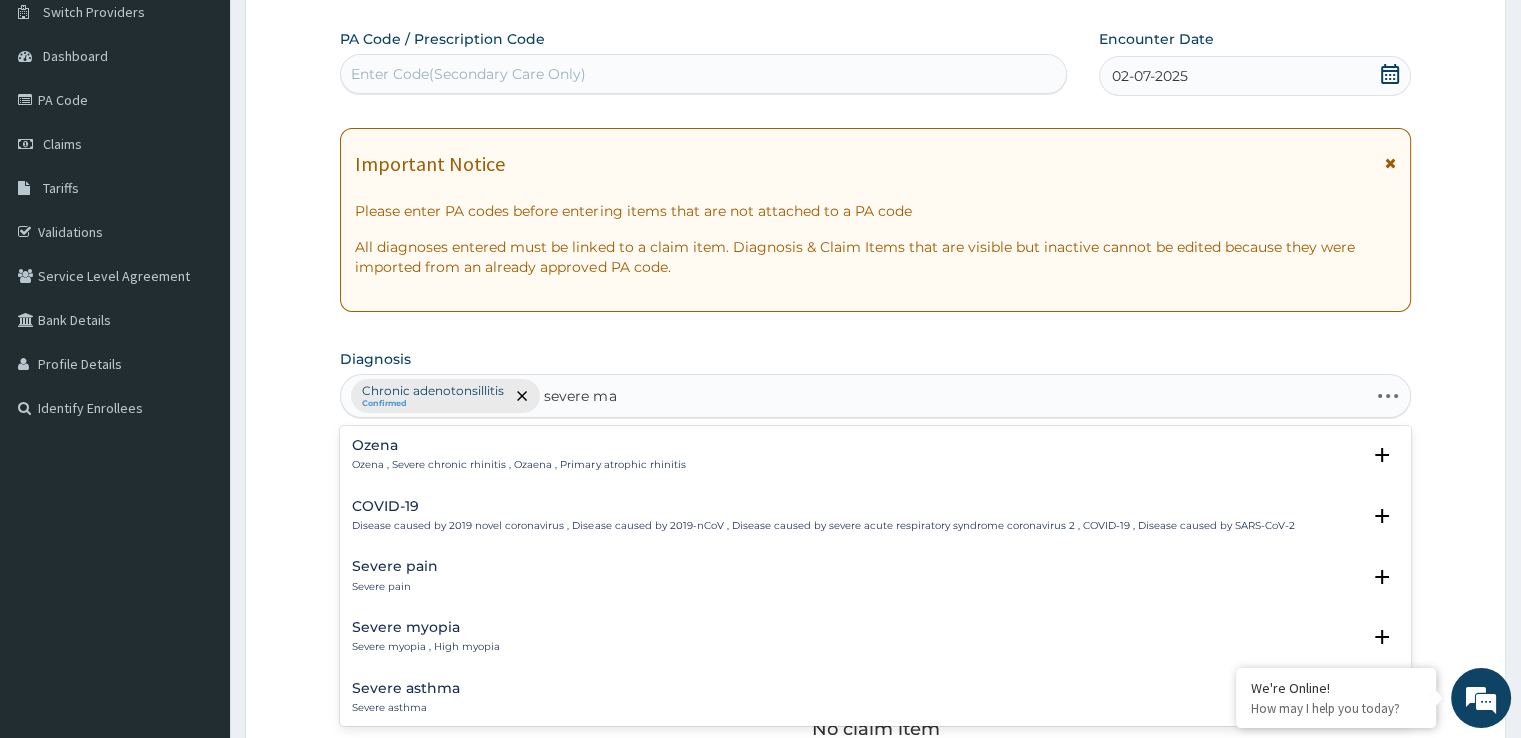 type on "severe mal" 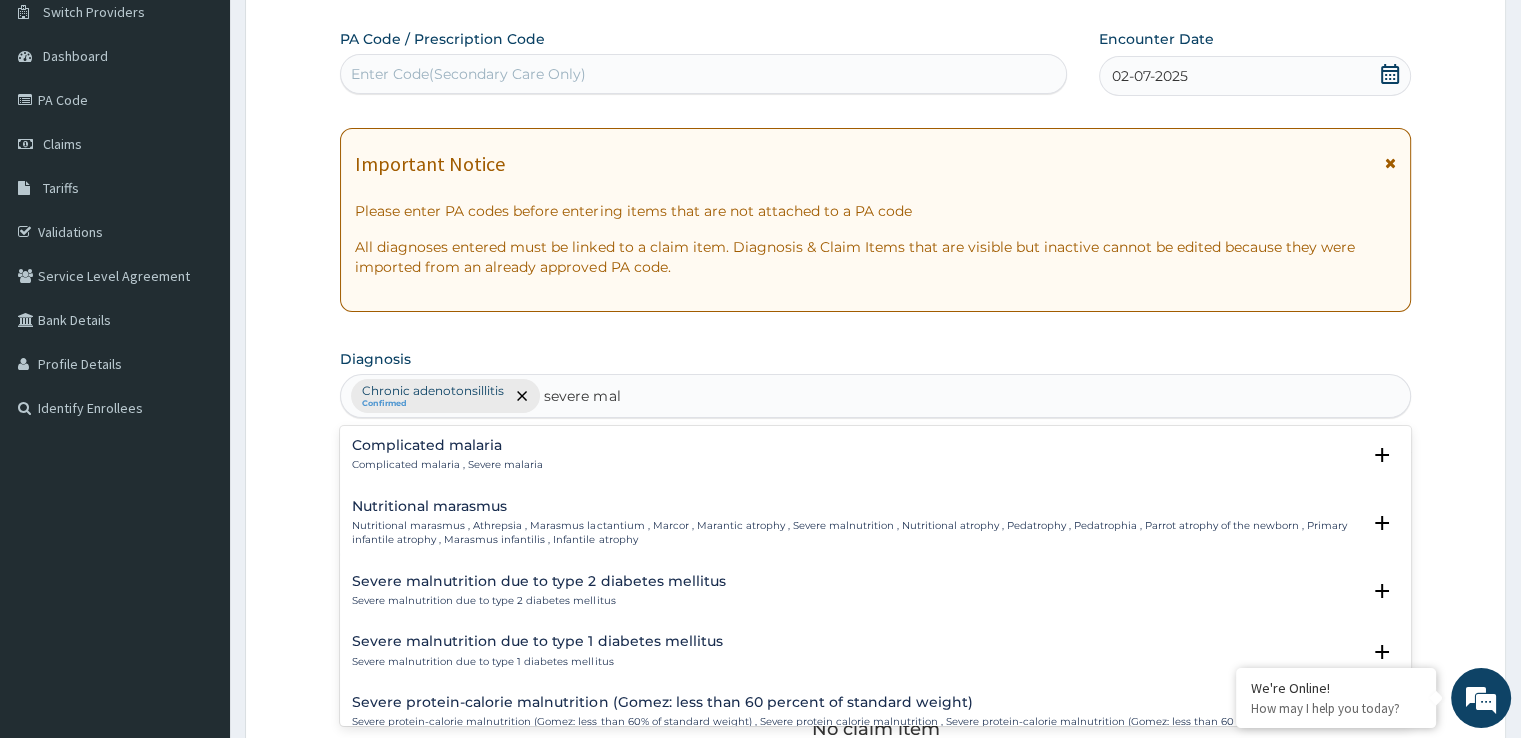 click on "Complicated malaria Complicated malaria , Severe malaria" at bounding box center [447, 455] 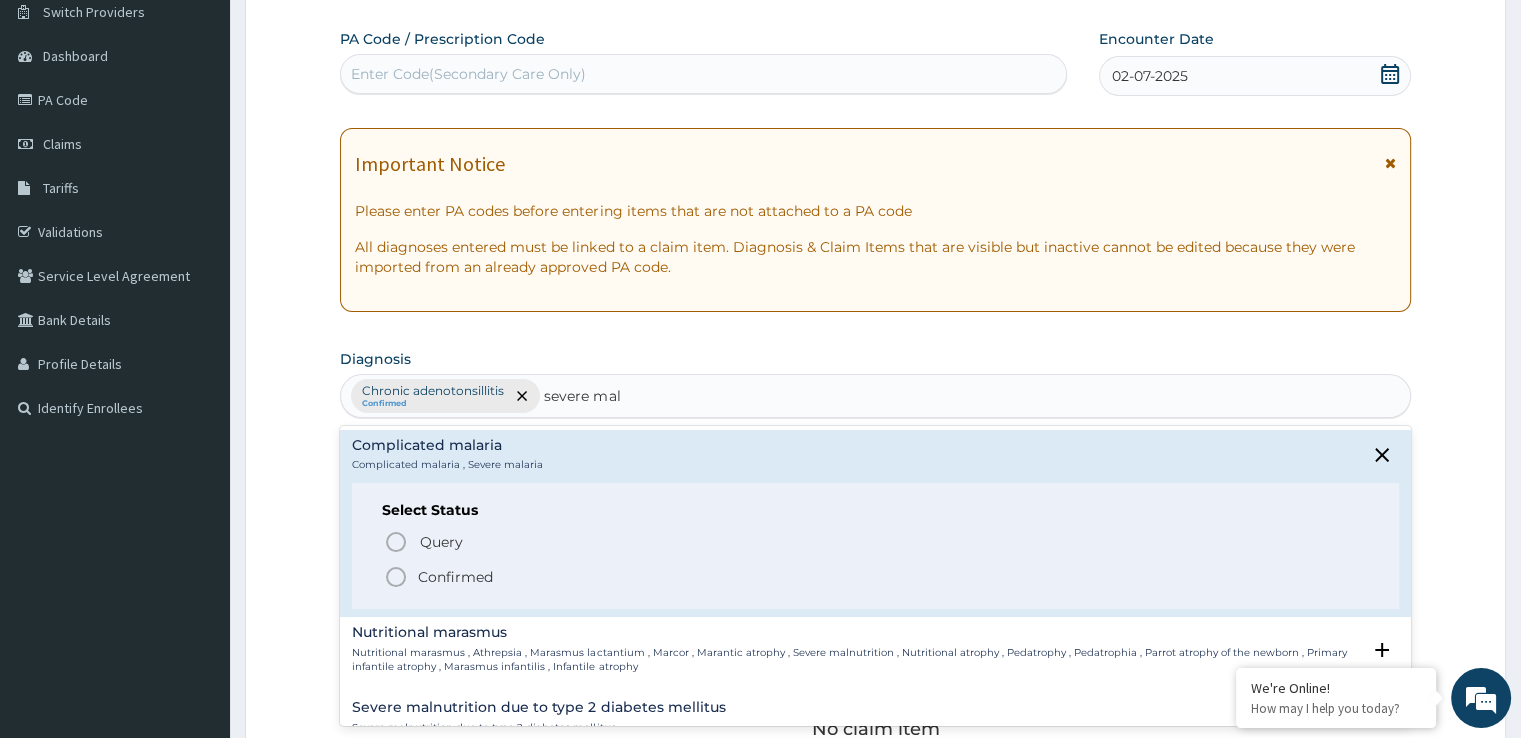 click on "Confirmed" at bounding box center [455, 577] 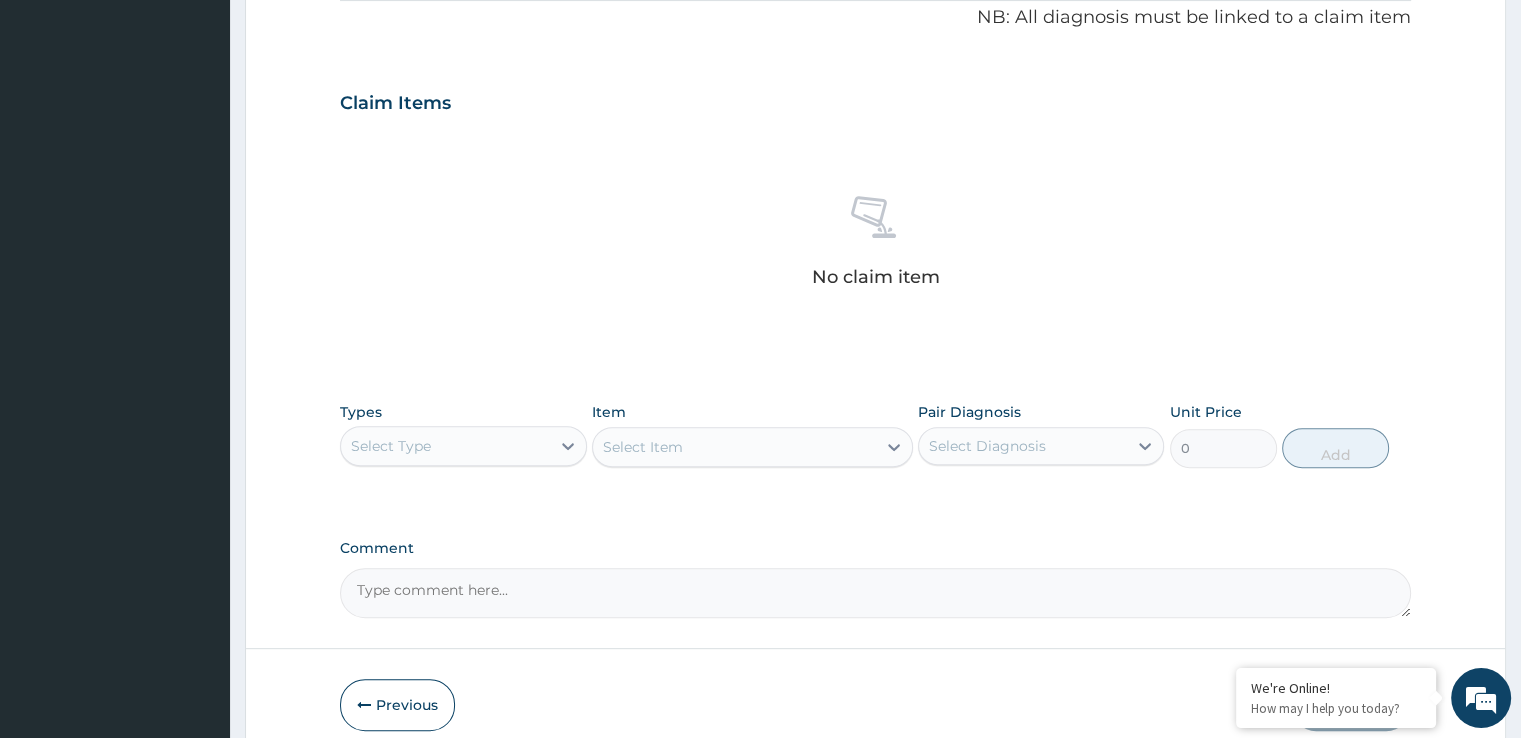 scroll, scrollTop: 702, scrollLeft: 0, axis: vertical 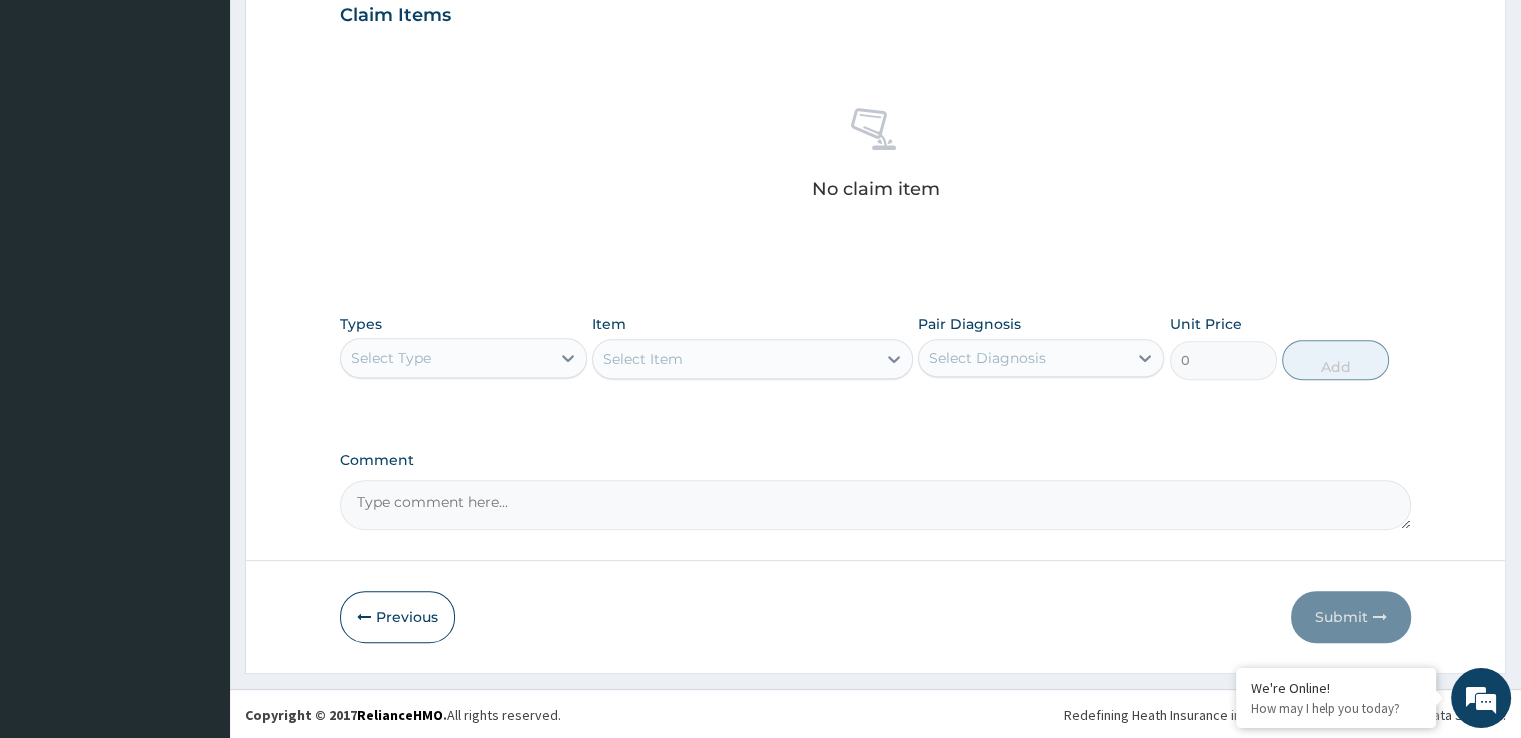 click on "Select Type" at bounding box center (445, 358) 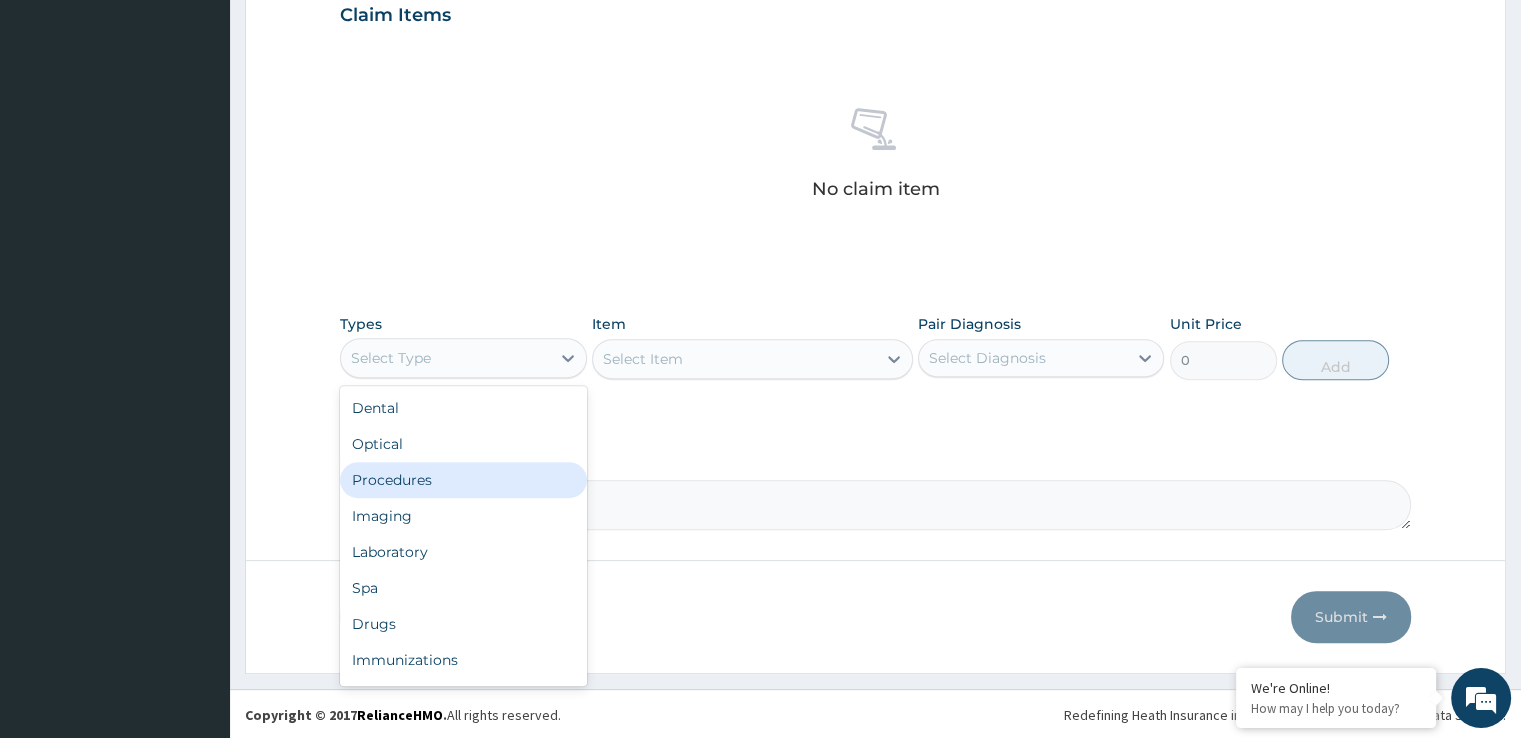 click on "Procedures" at bounding box center (463, 480) 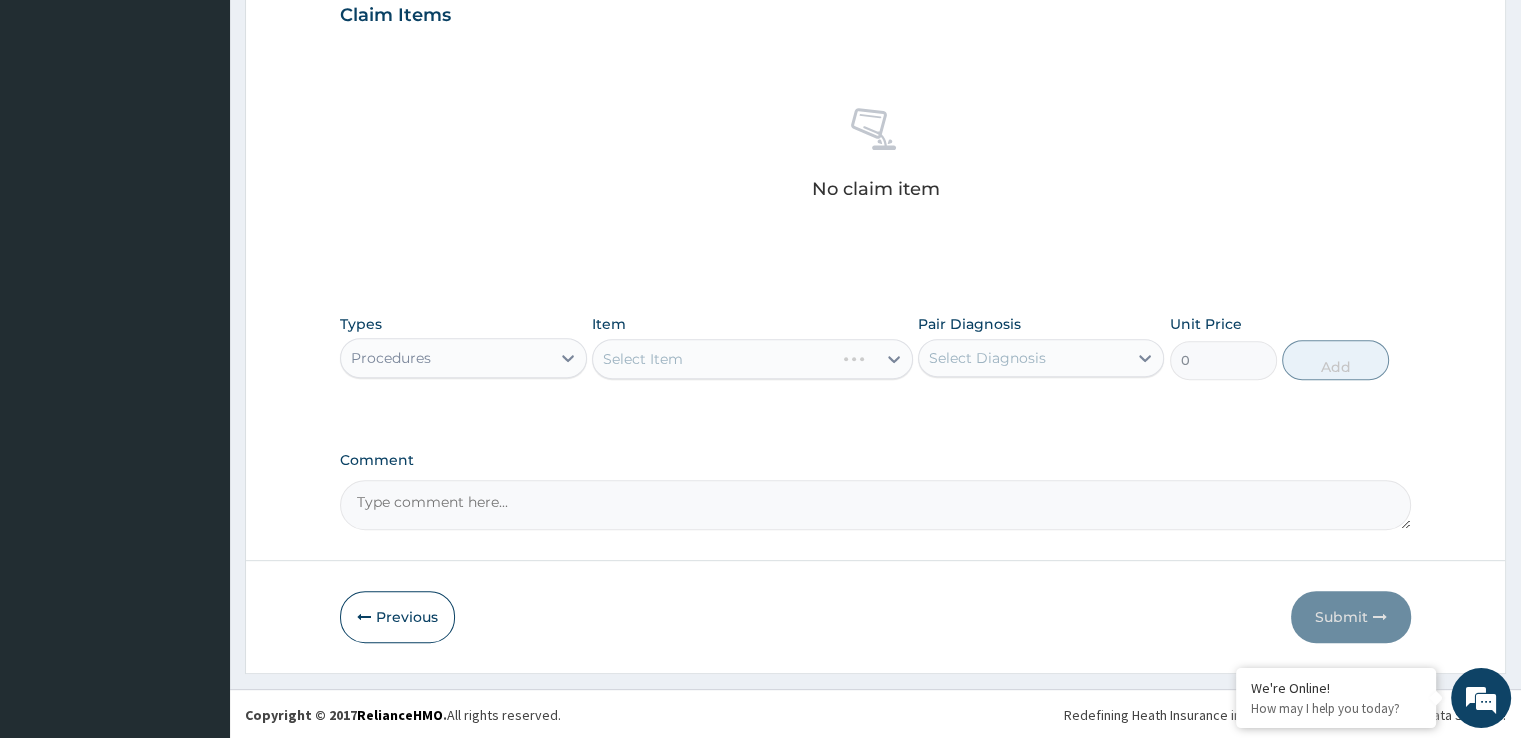 click on "Select Item" at bounding box center (752, 359) 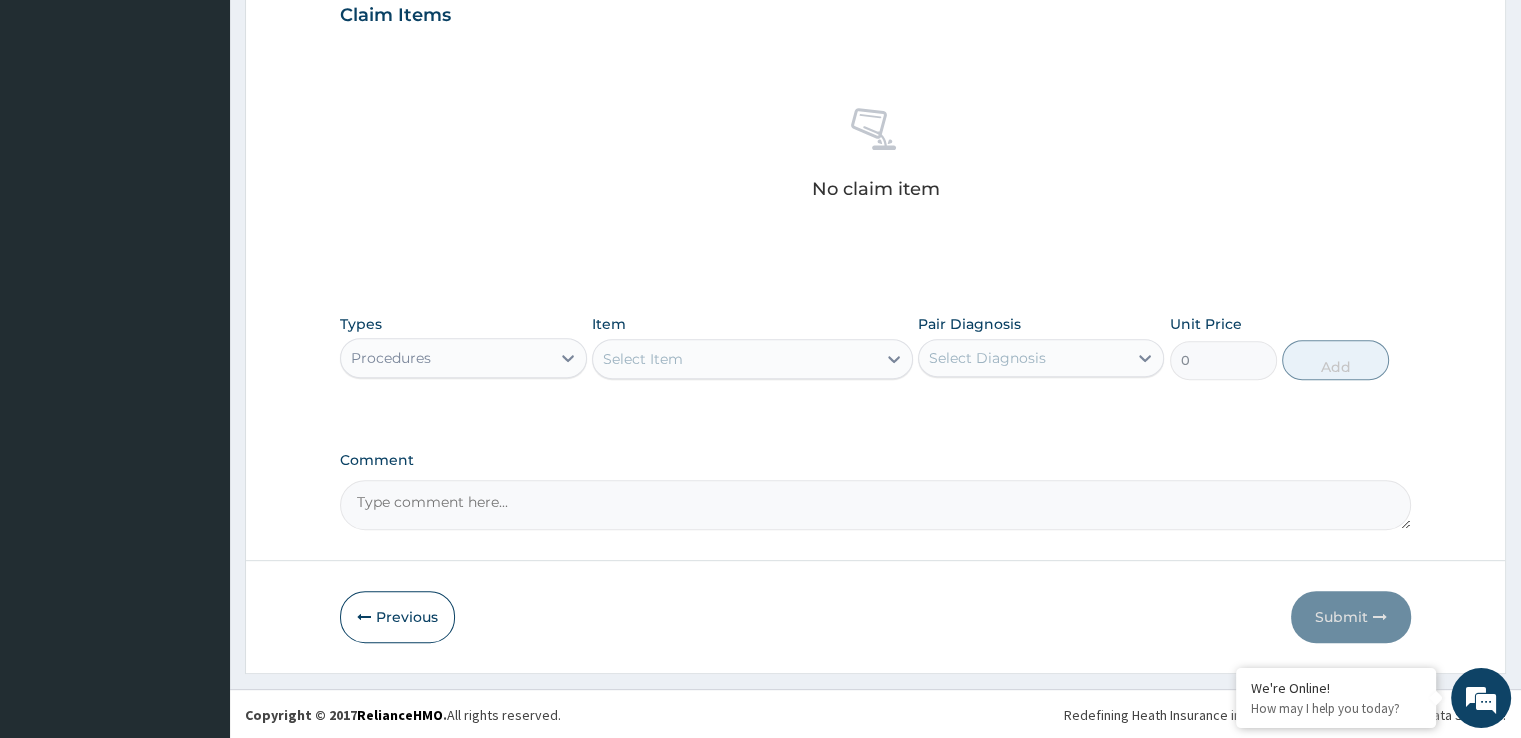 click on "Select Item" at bounding box center [734, 359] 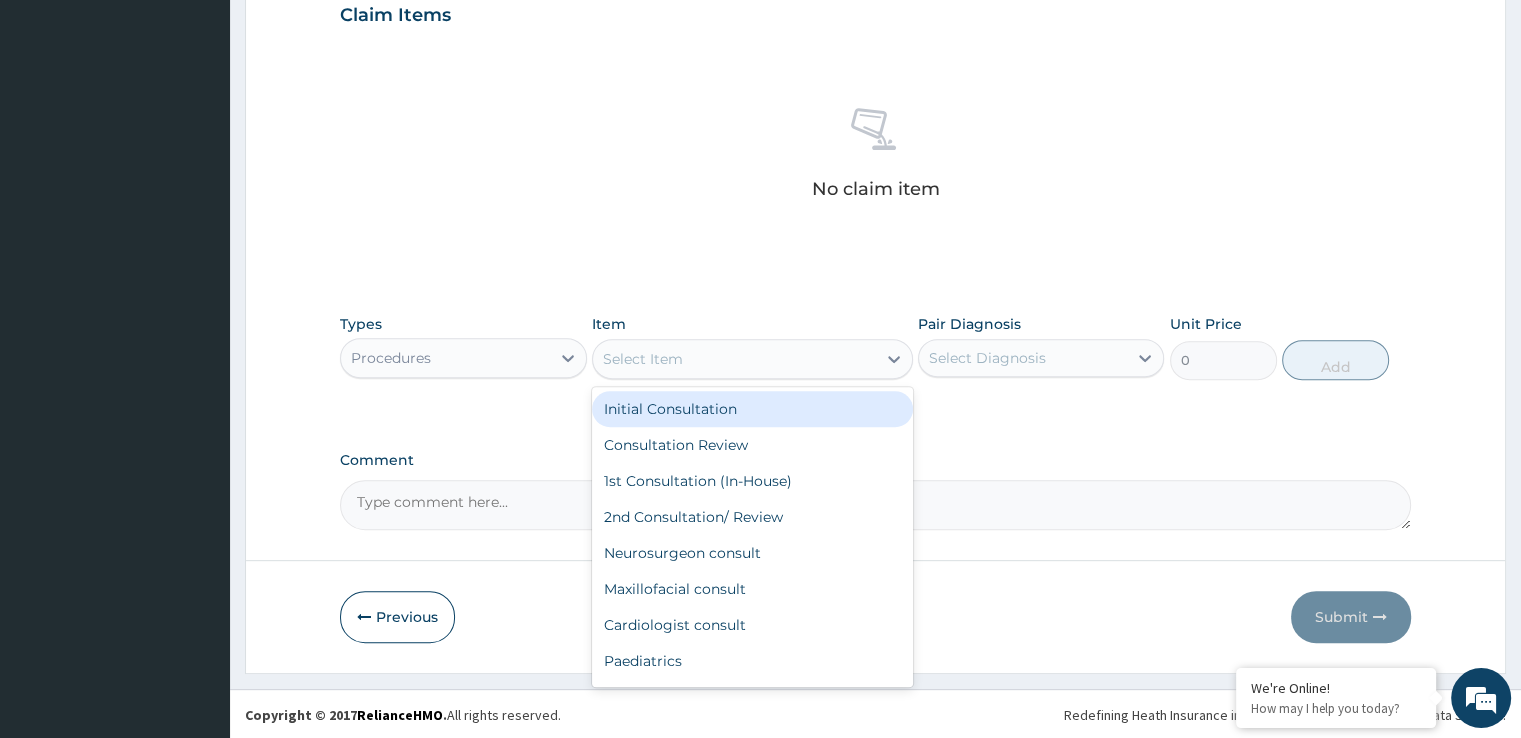 click on "Initial Consultation" at bounding box center (752, 409) 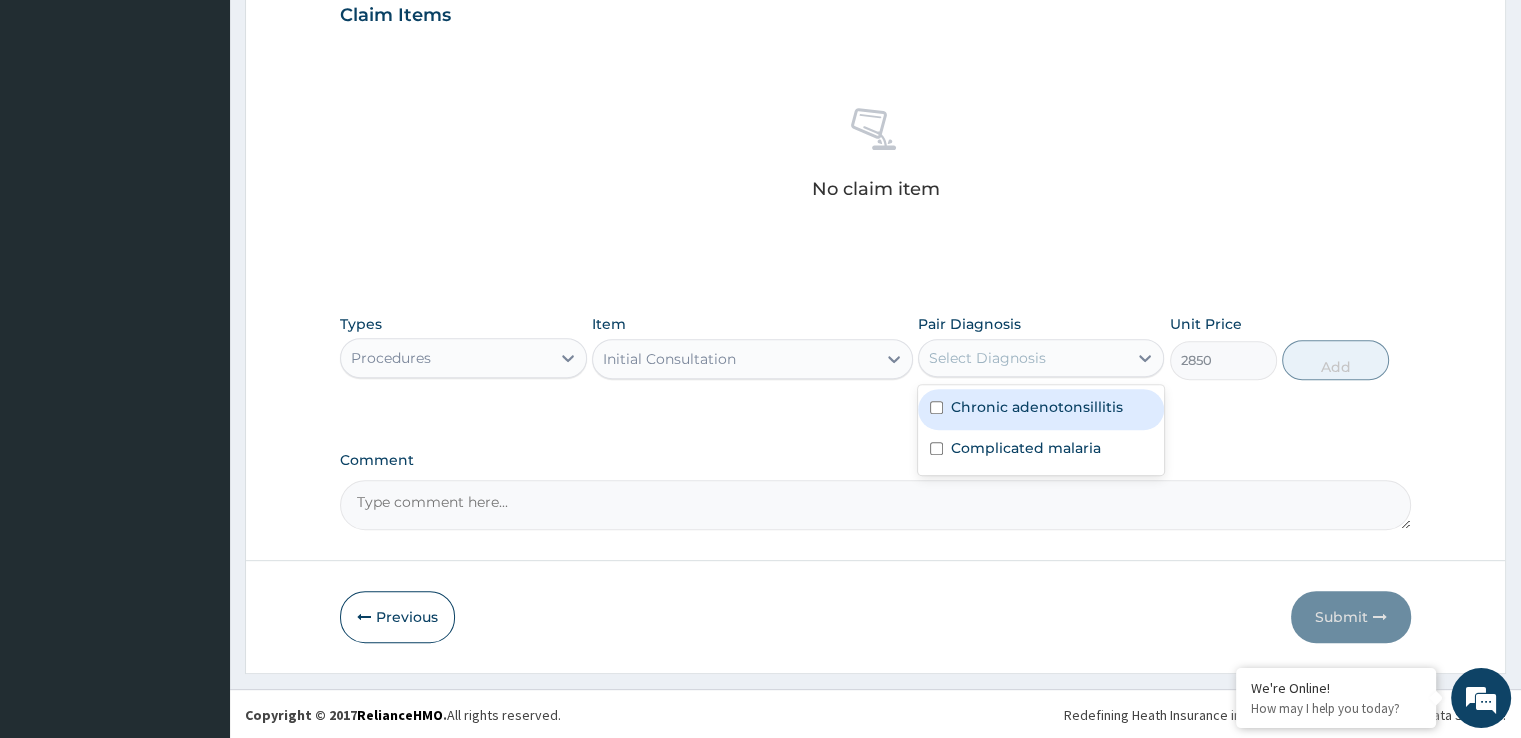 click on "Select Diagnosis" at bounding box center (1023, 358) 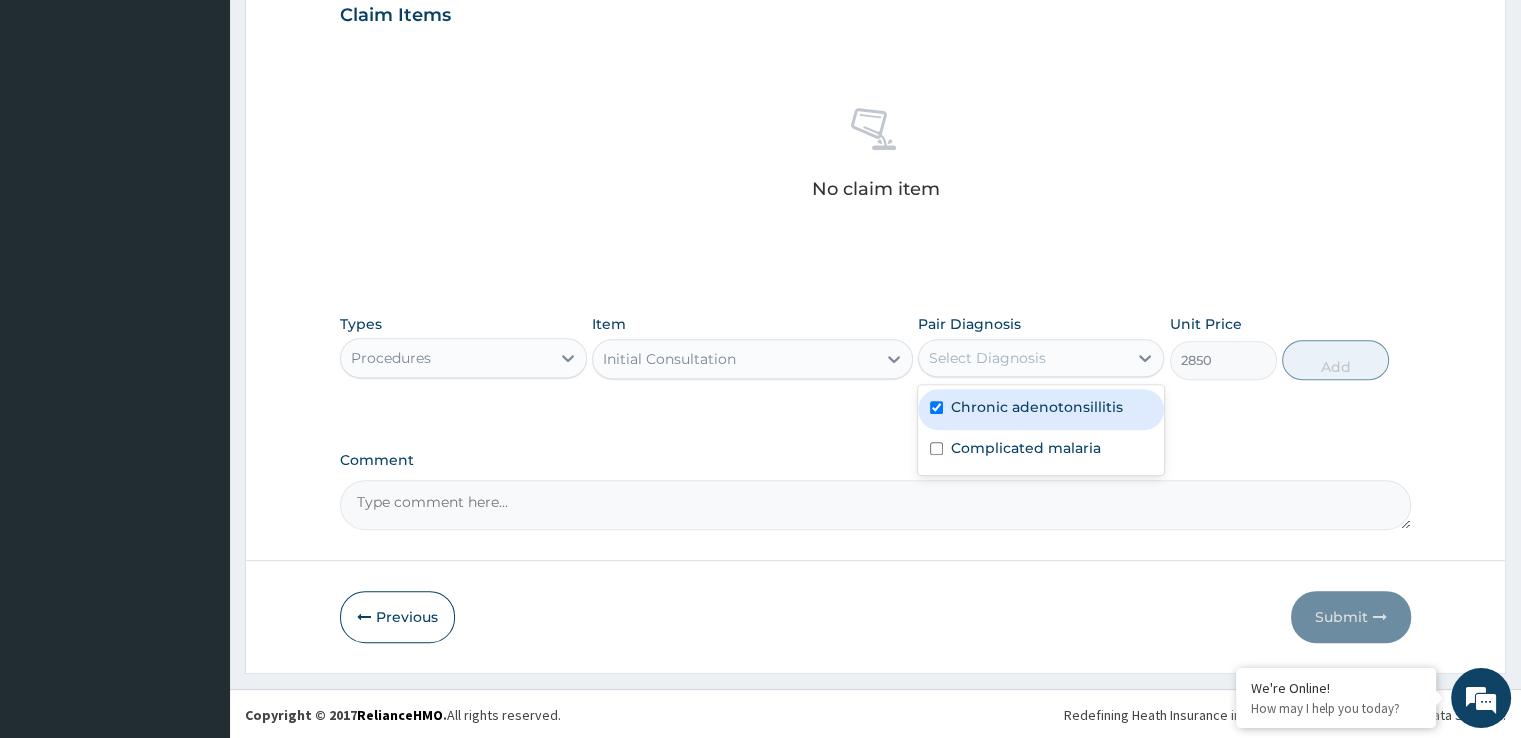 checkbox on "true" 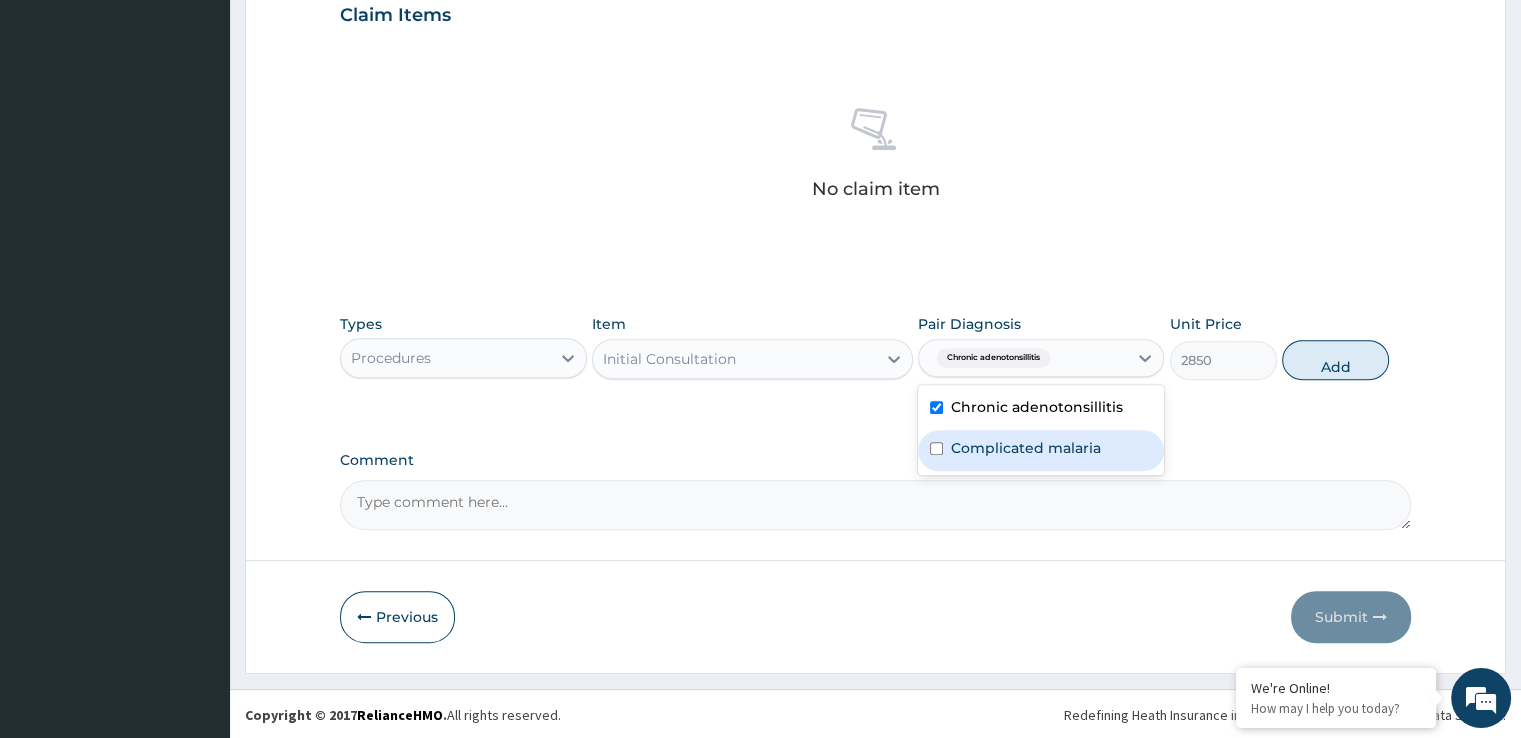 click on "Complicated malaria" at bounding box center [1041, 450] 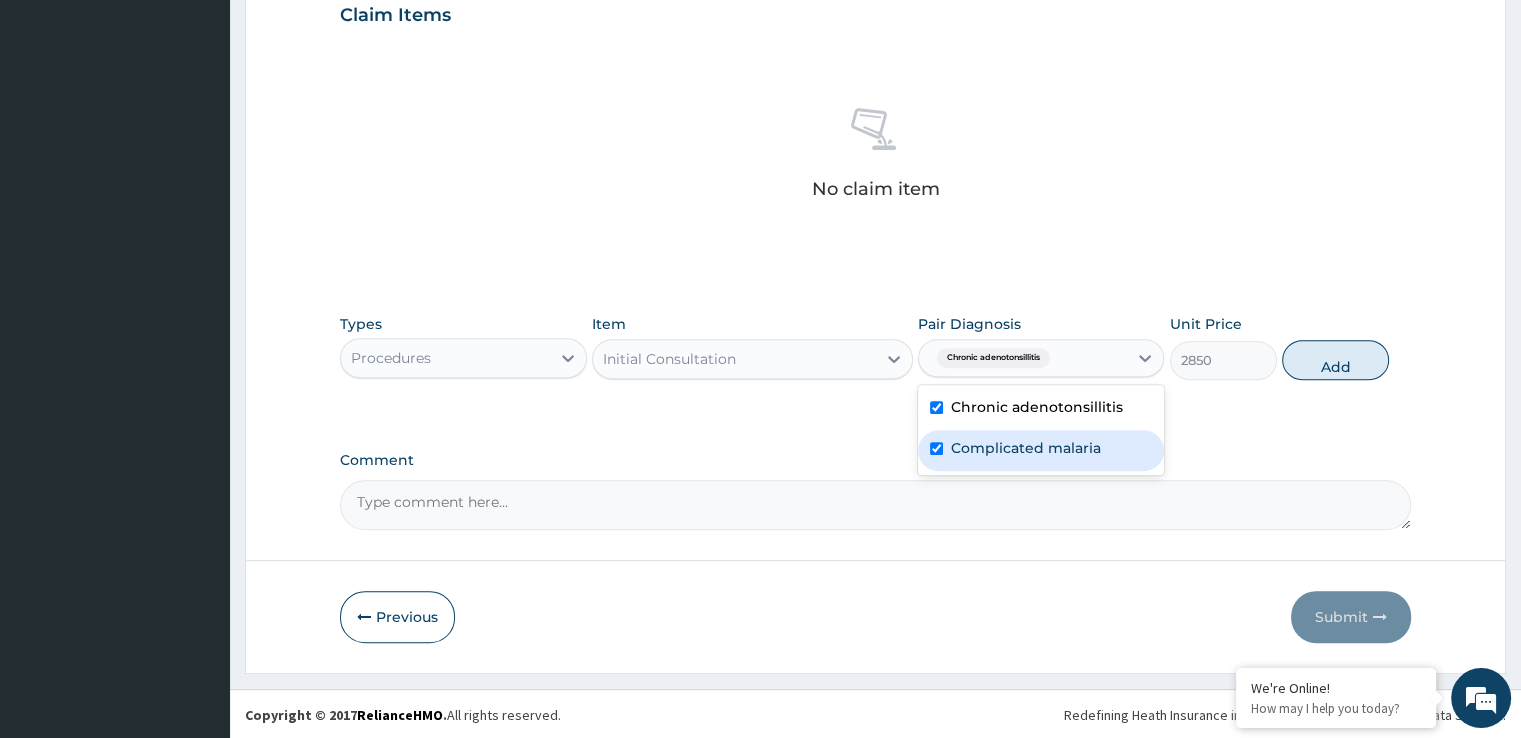 checkbox on "true" 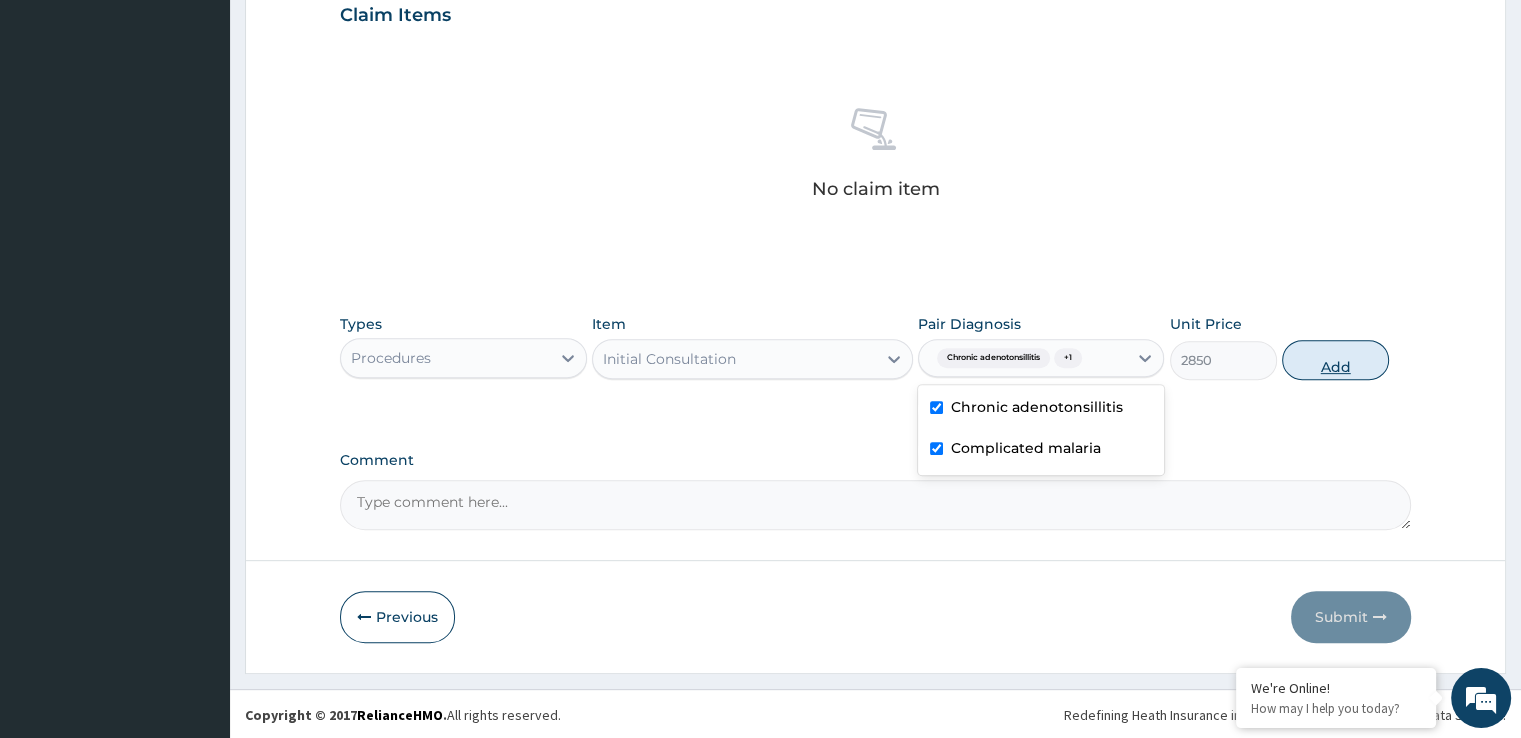click on "Add" at bounding box center [1335, 360] 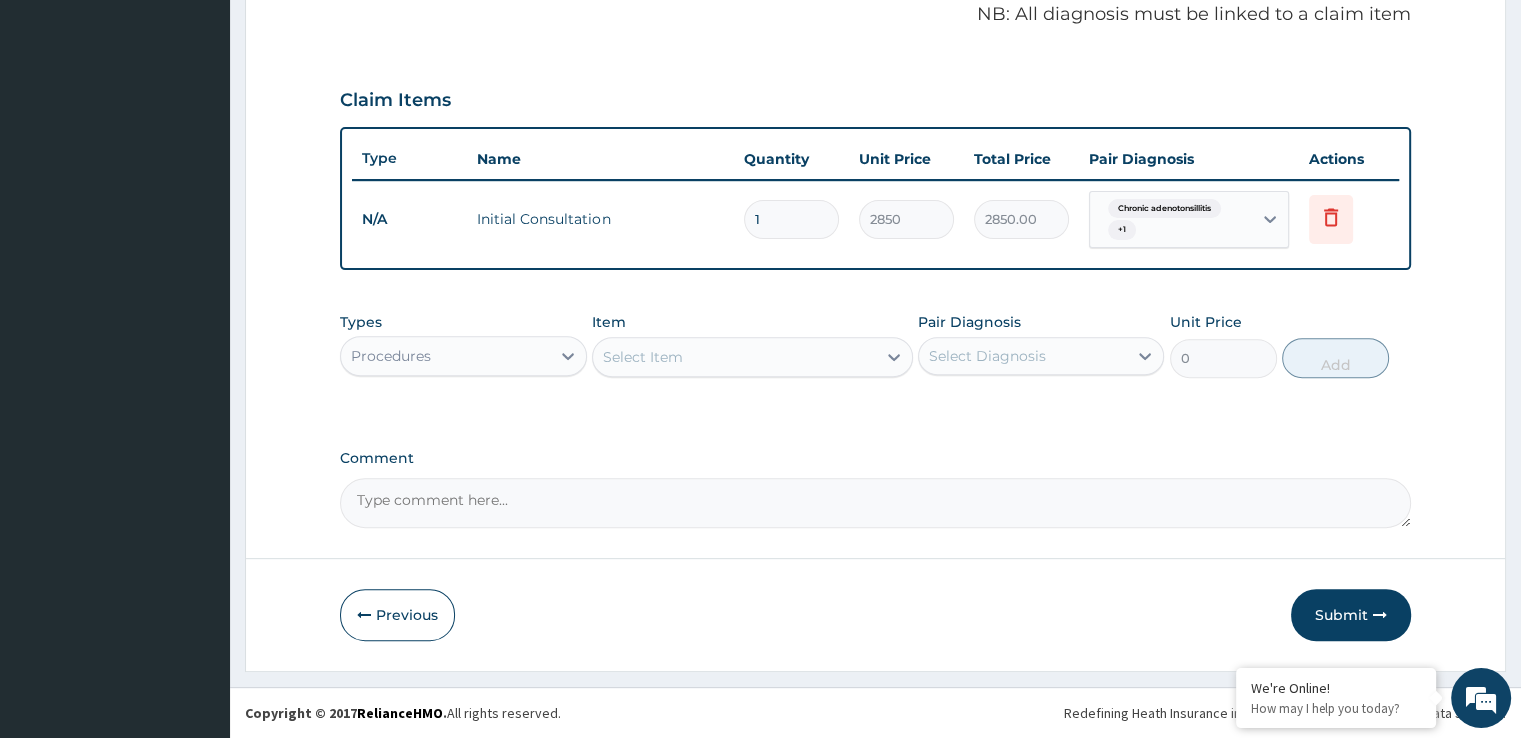 scroll, scrollTop: 614, scrollLeft: 0, axis: vertical 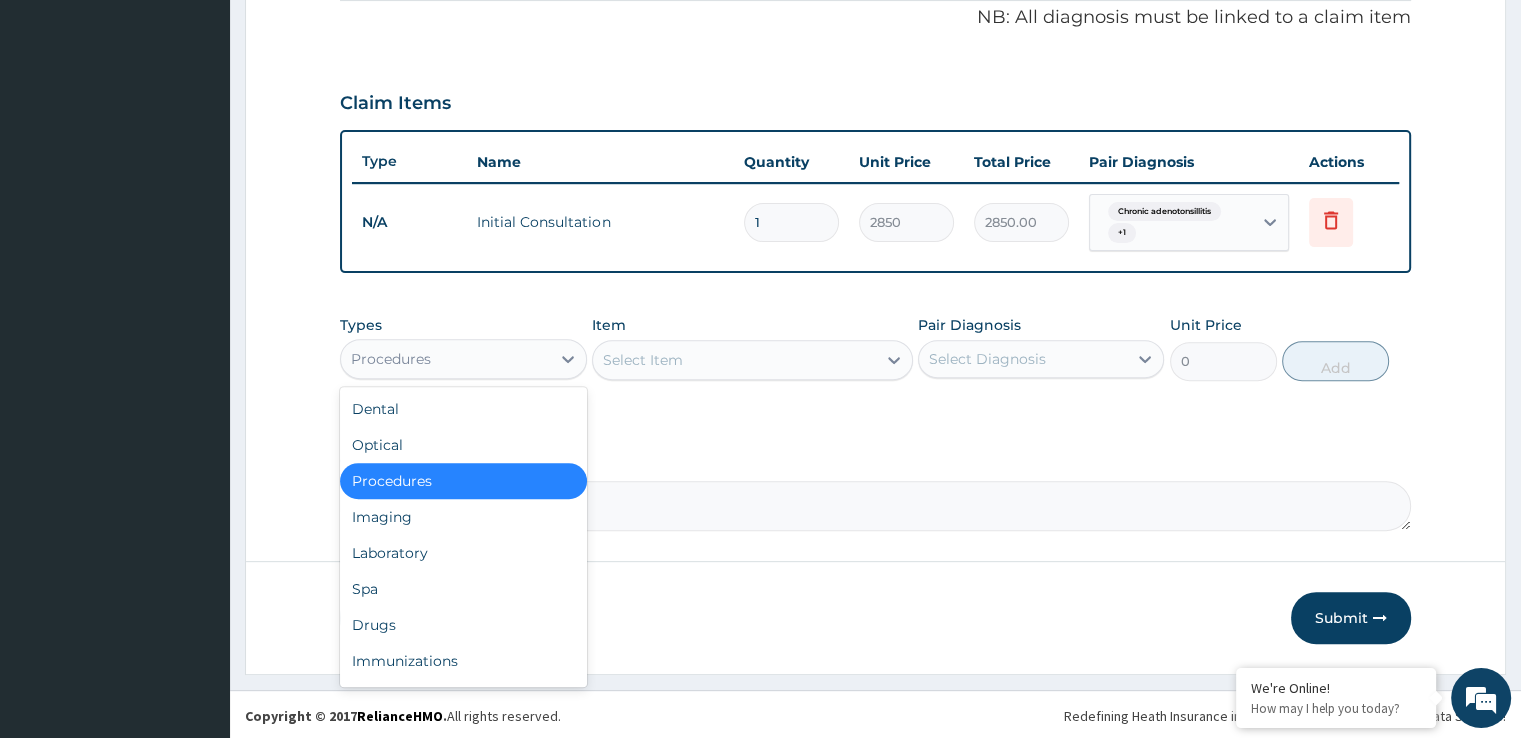click on "Procedures" at bounding box center [445, 359] 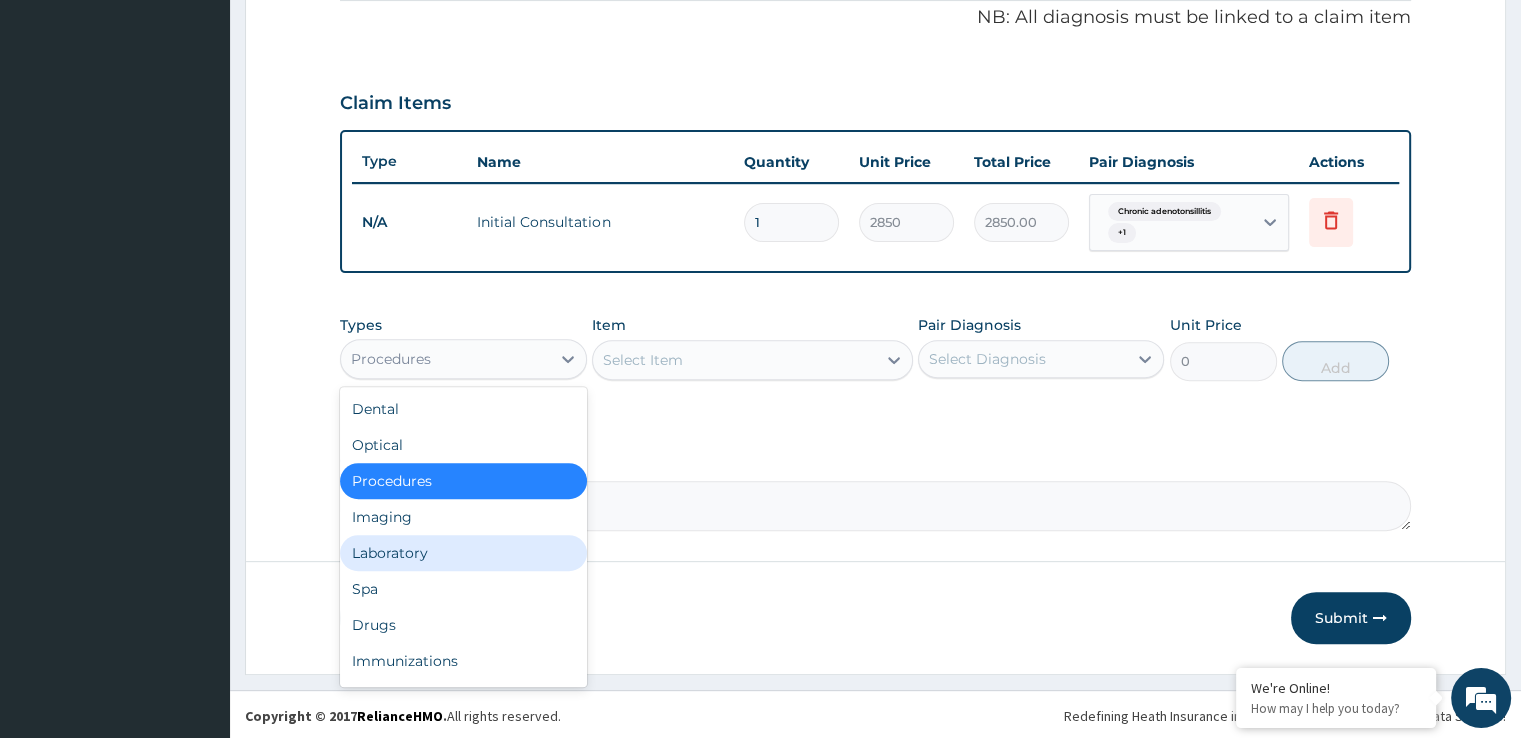 click on "Laboratory" at bounding box center (463, 553) 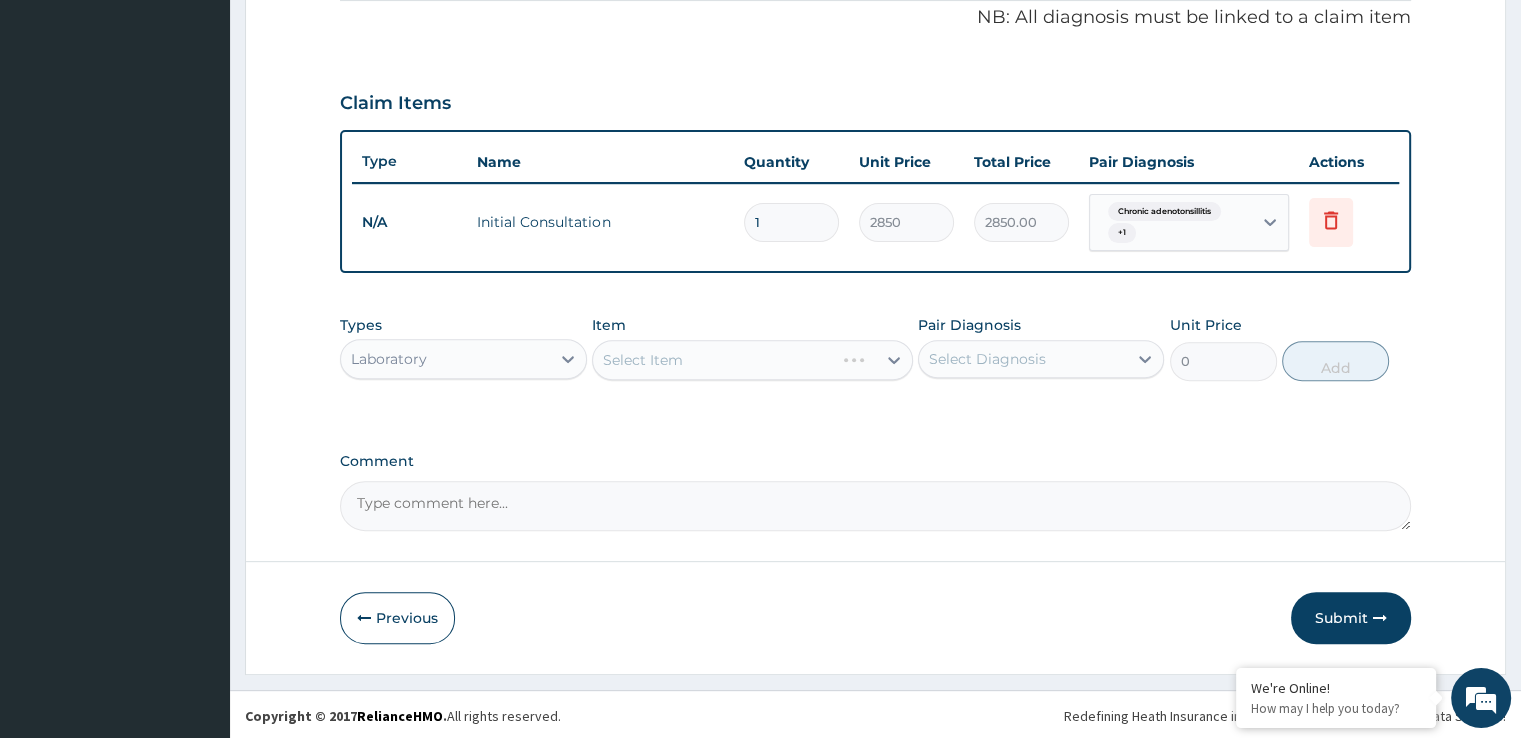 click on "Select Item" at bounding box center [752, 360] 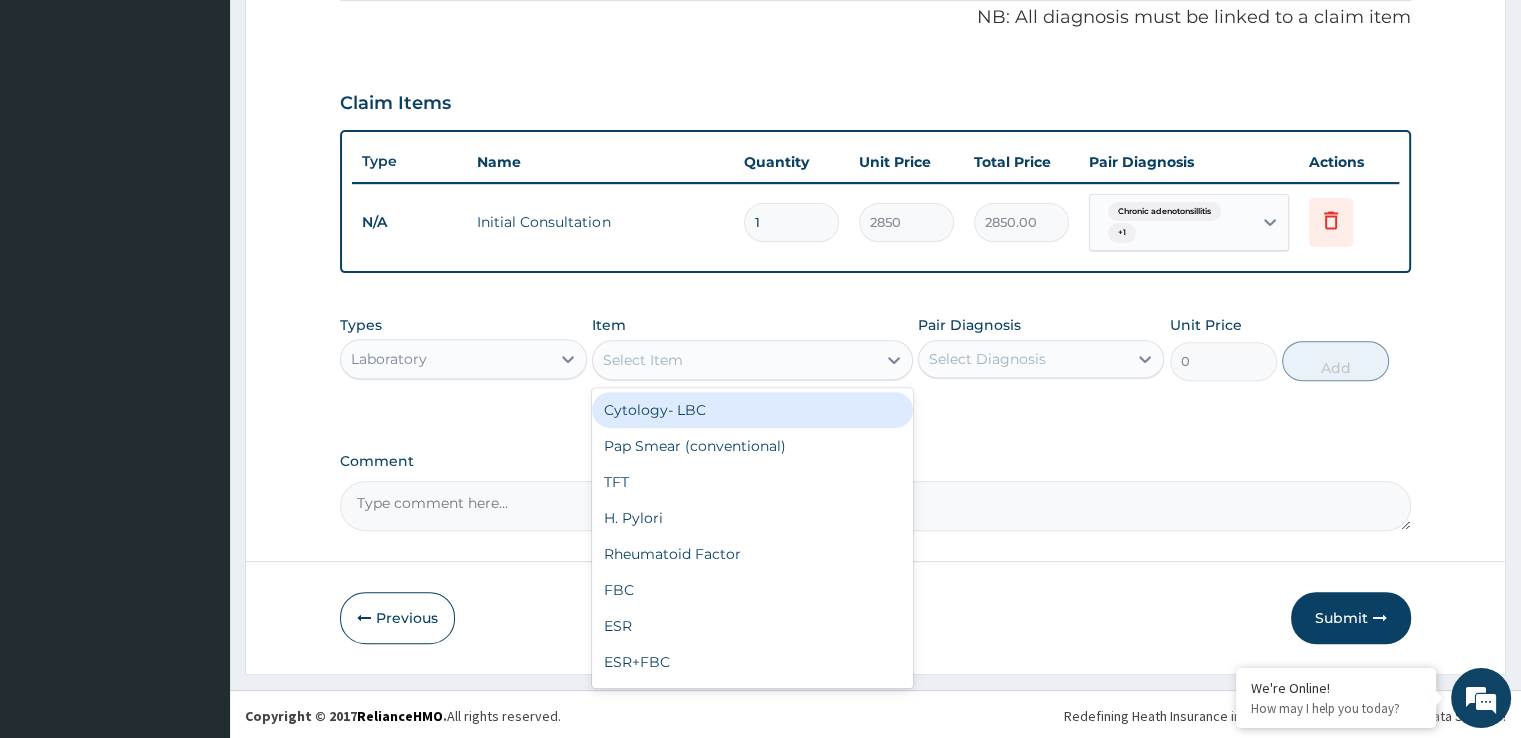 click on "Select Item" at bounding box center (734, 360) 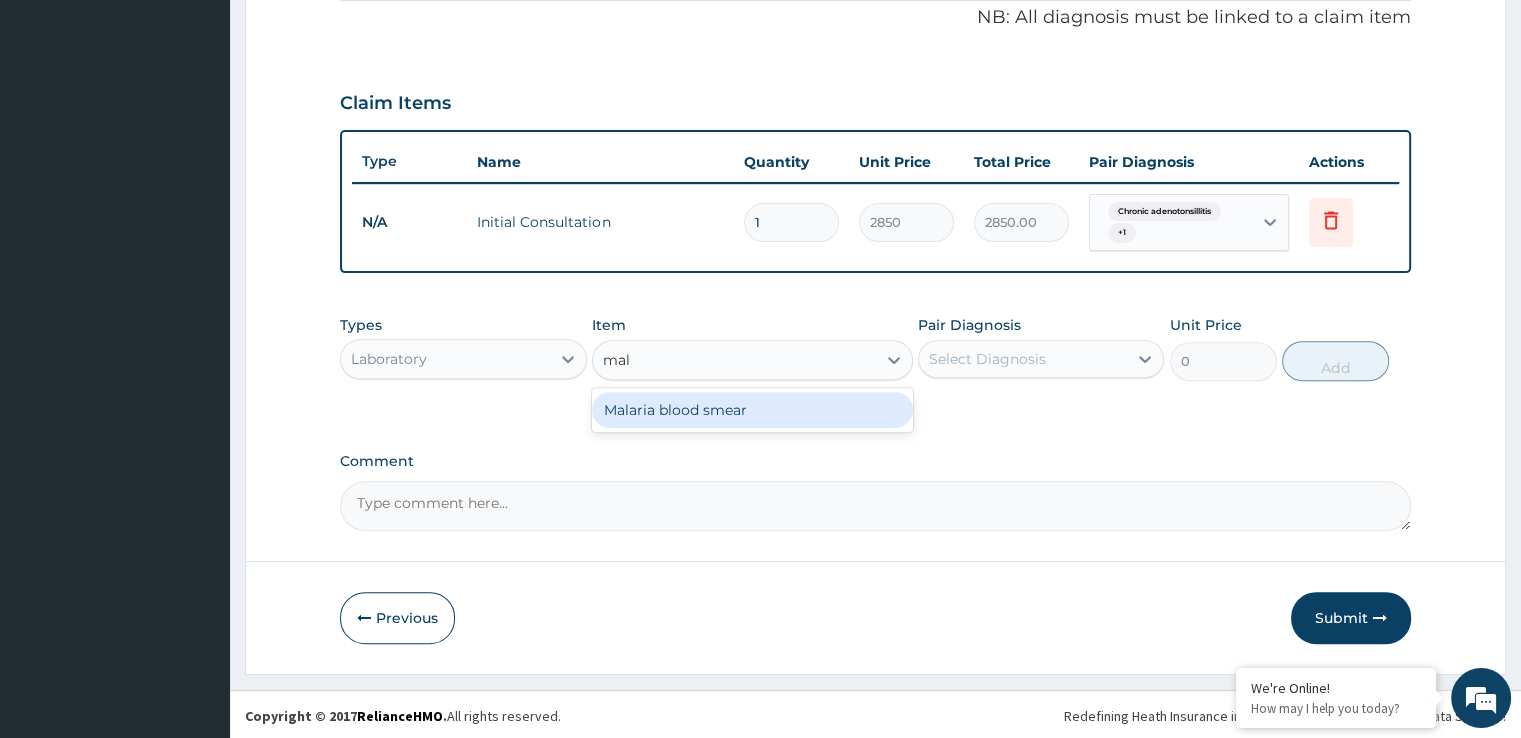 type on "mala" 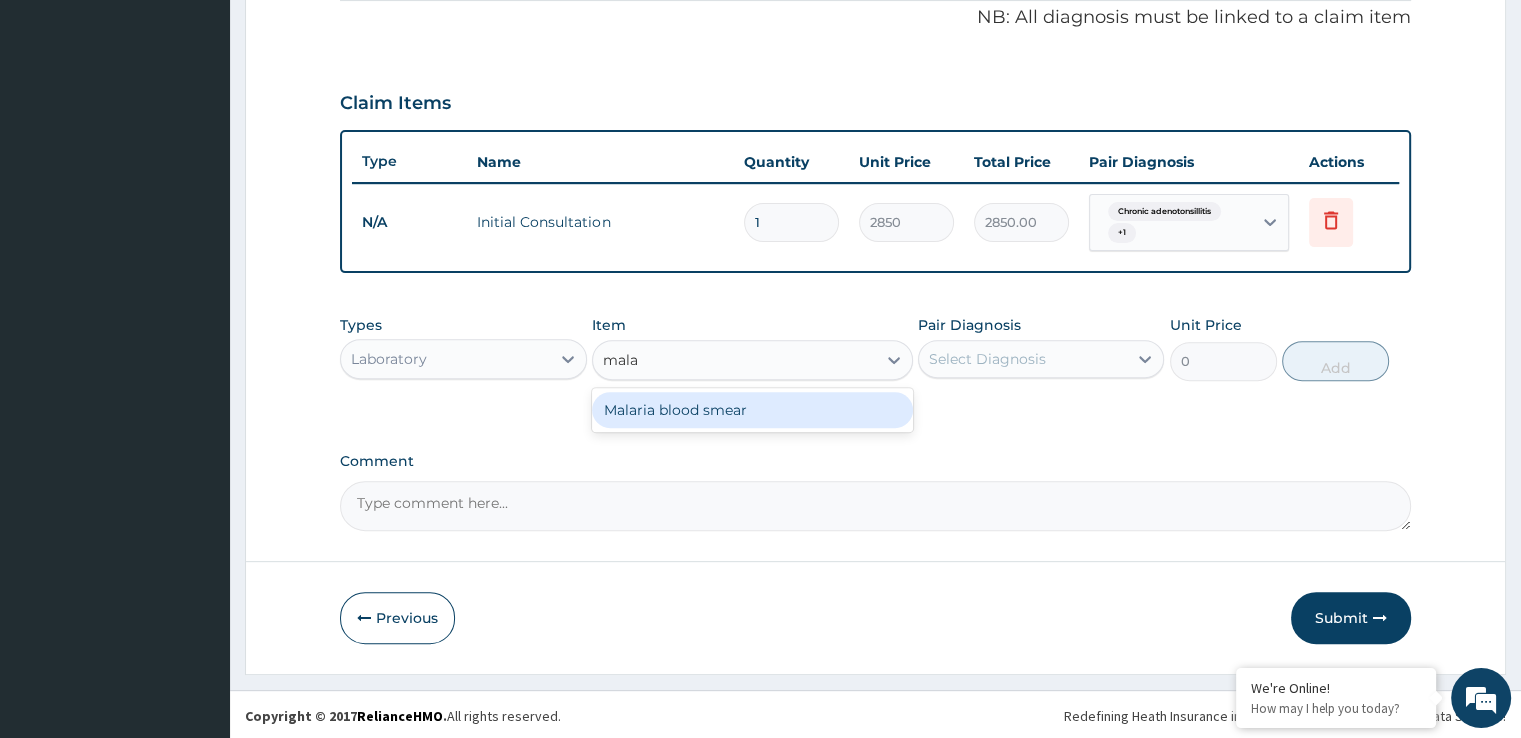 type 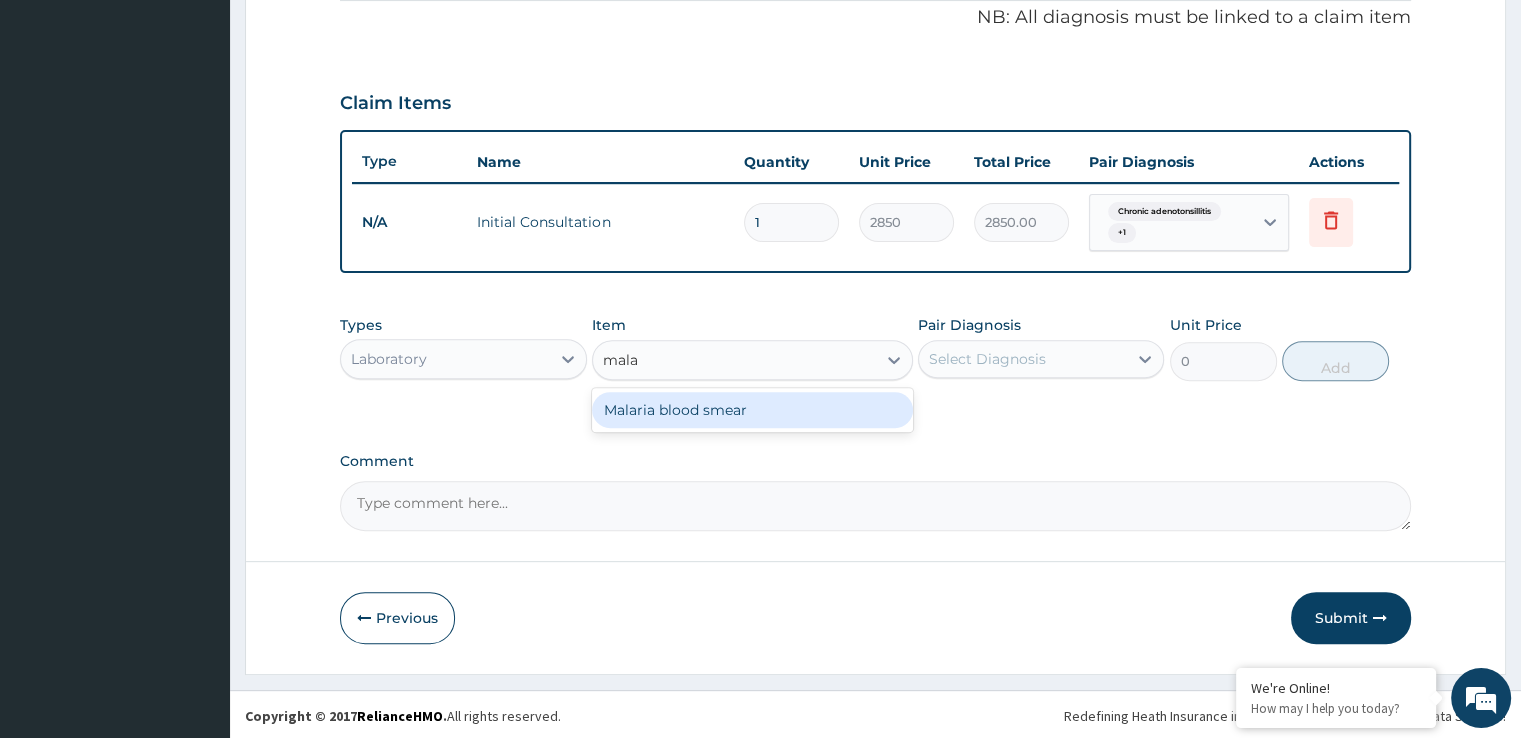 type on "950" 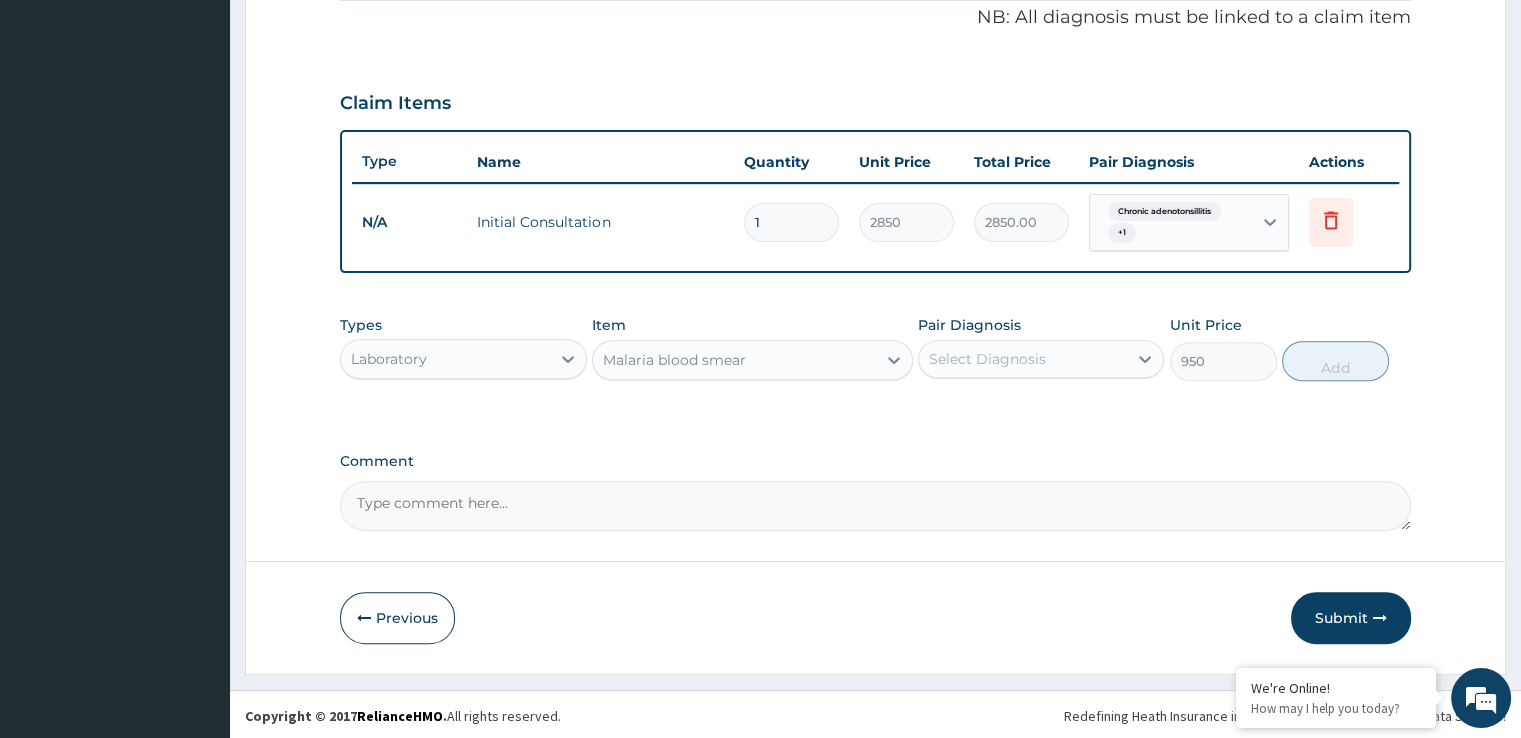 click on "Select Diagnosis" at bounding box center [1023, 359] 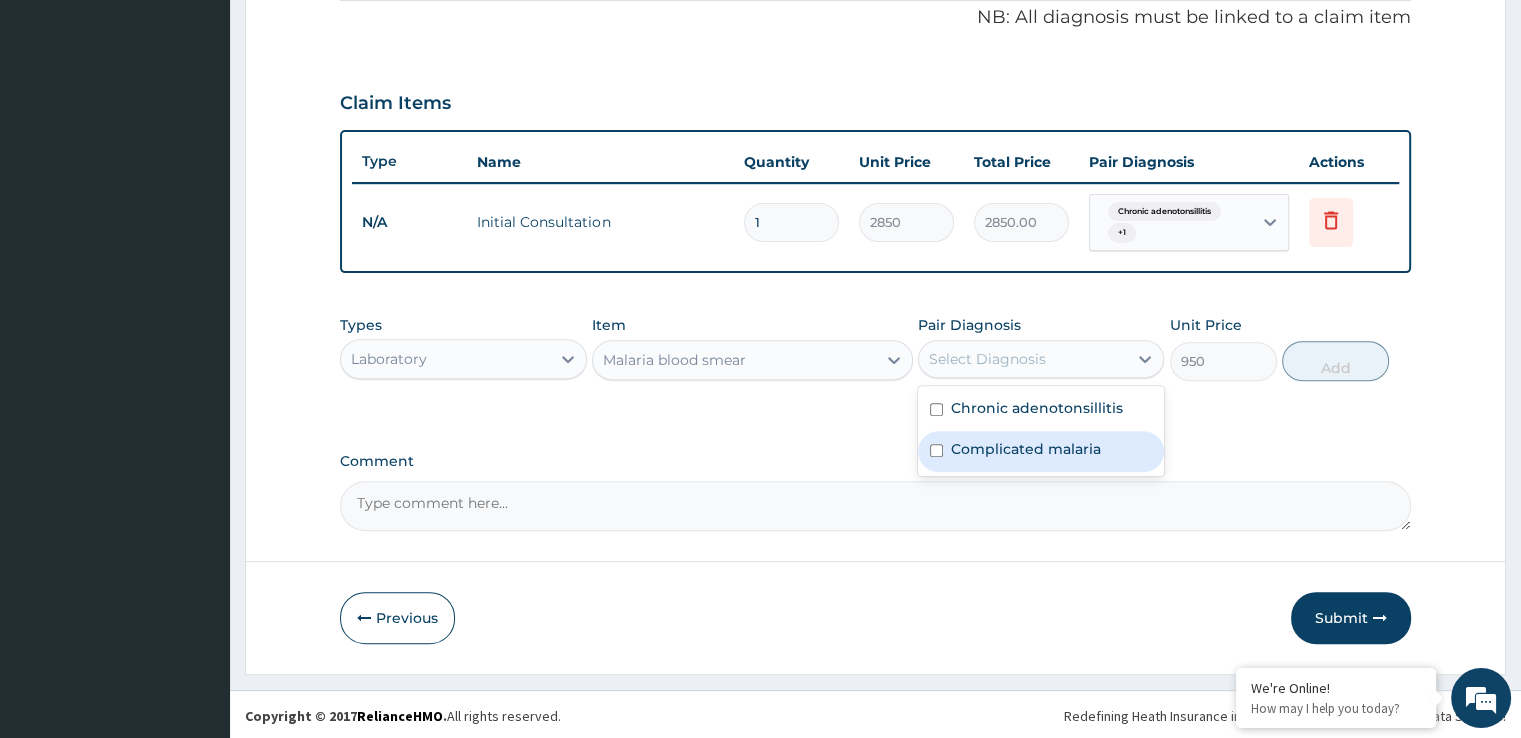 click on "Complicated malaria" at bounding box center (1026, 449) 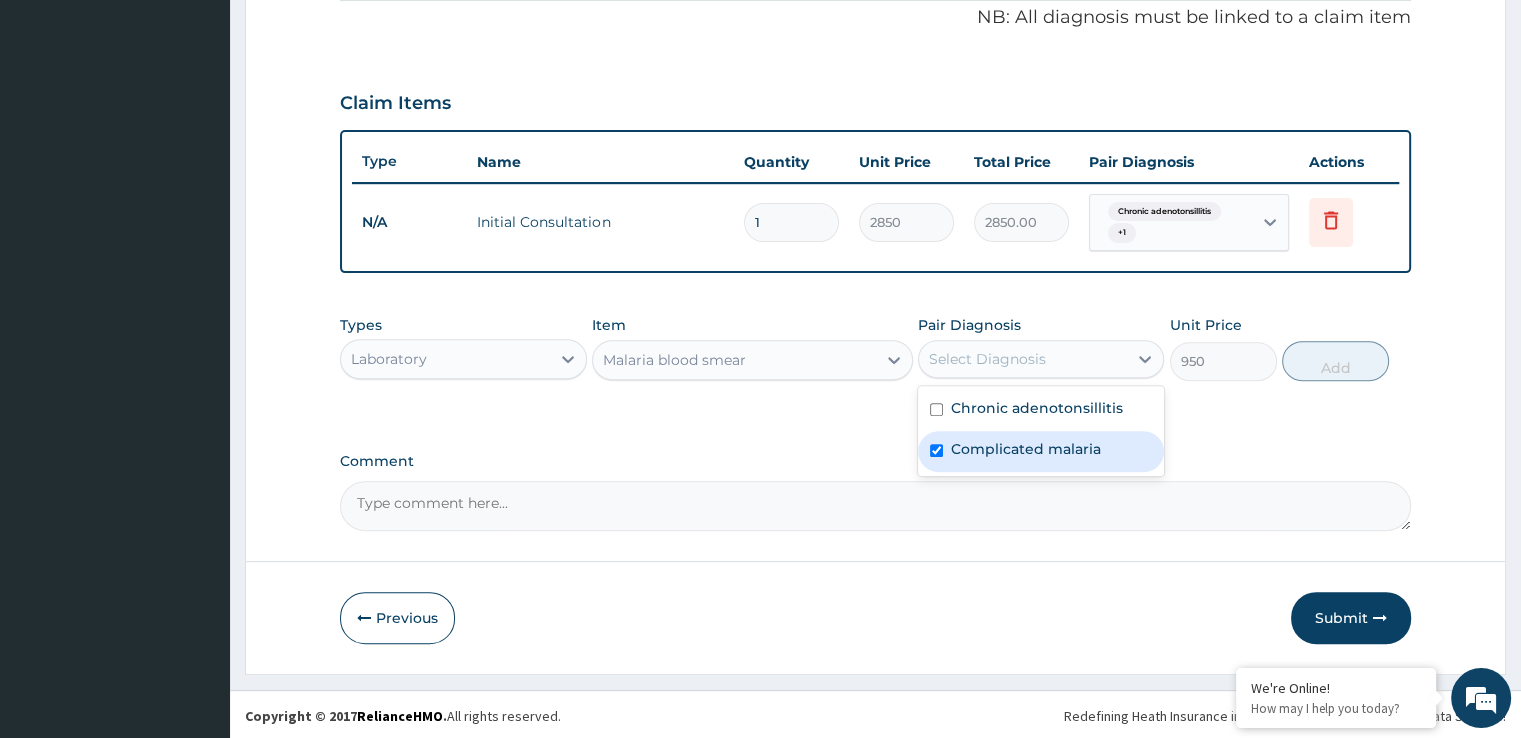 checkbox on "true" 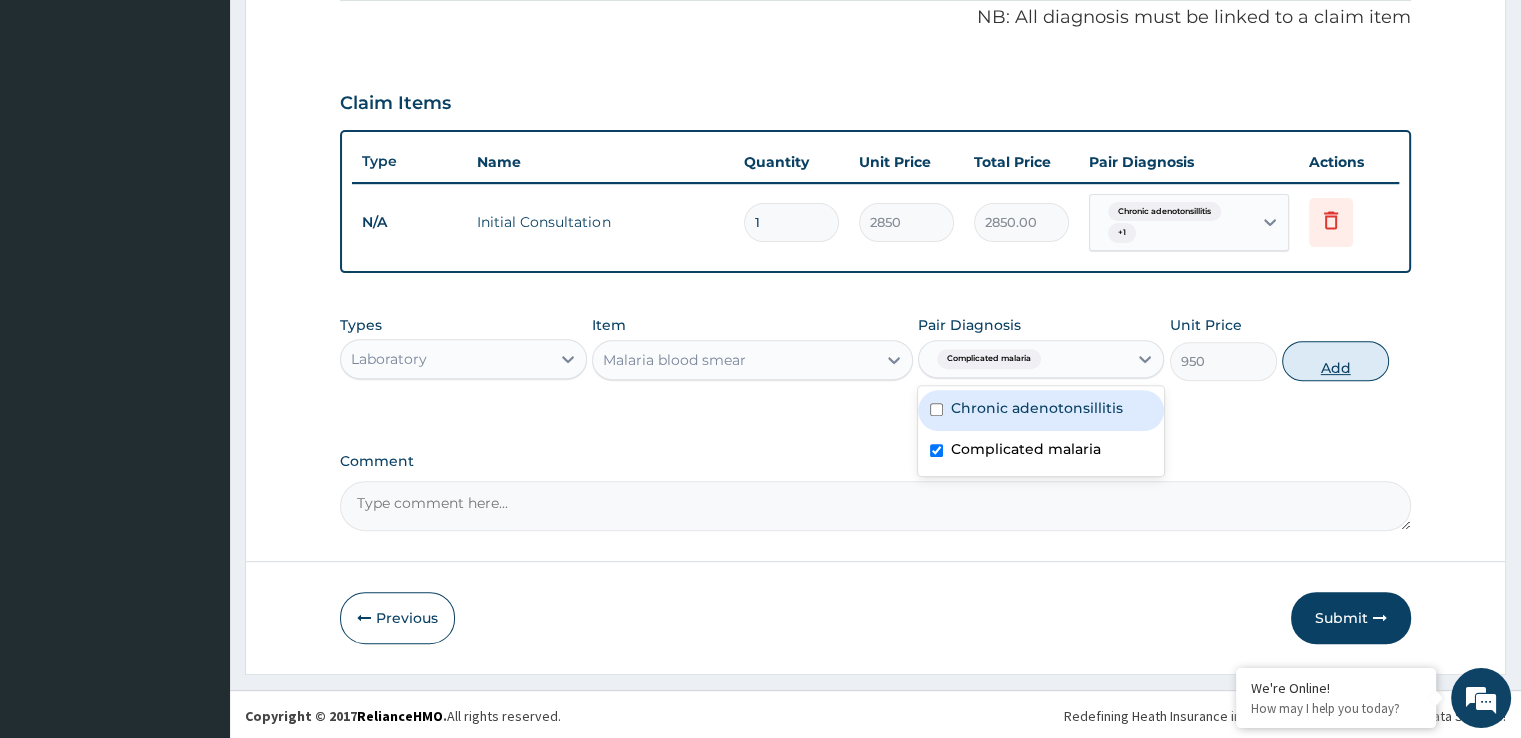 click on "Add" at bounding box center [1335, 361] 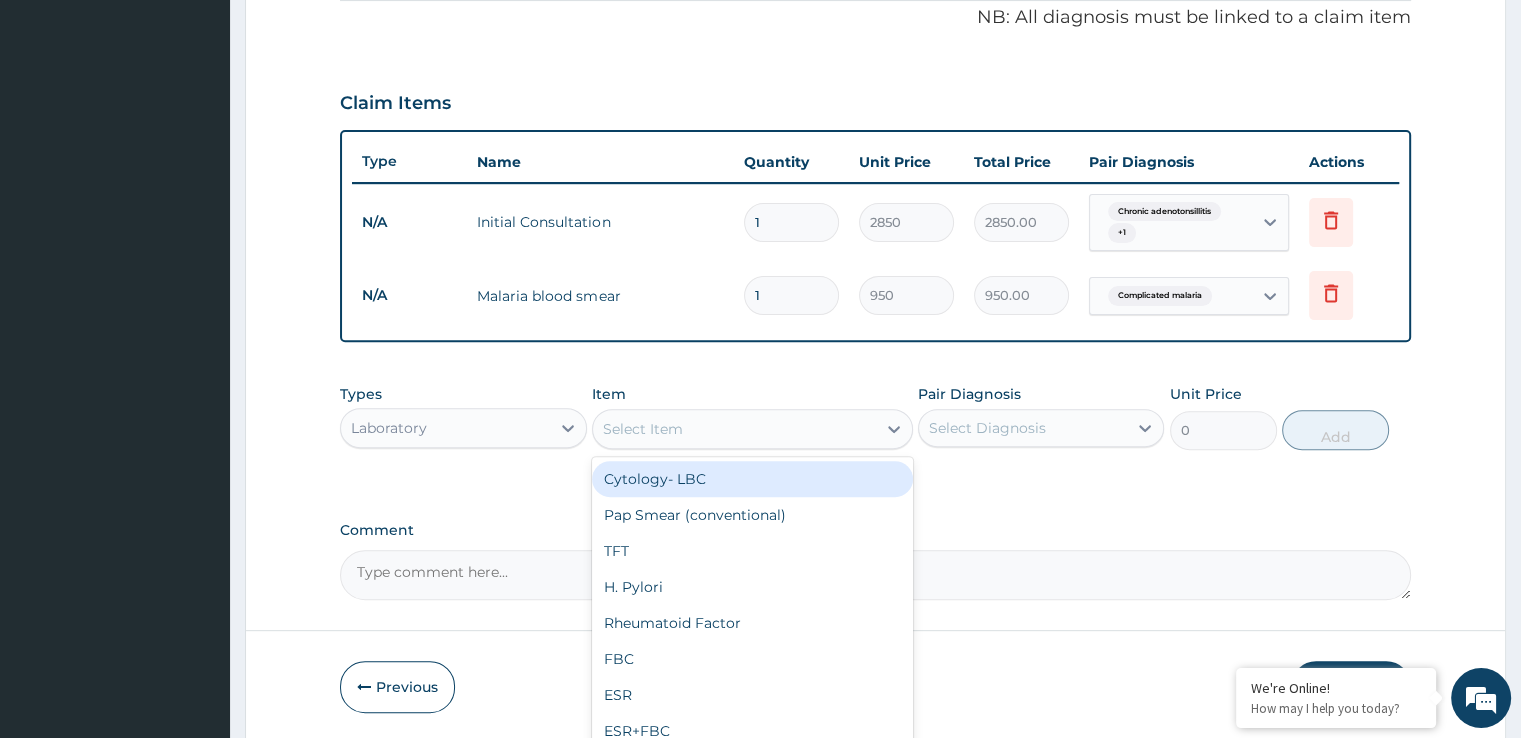 click on "Select Item" at bounding box center (734, 429) 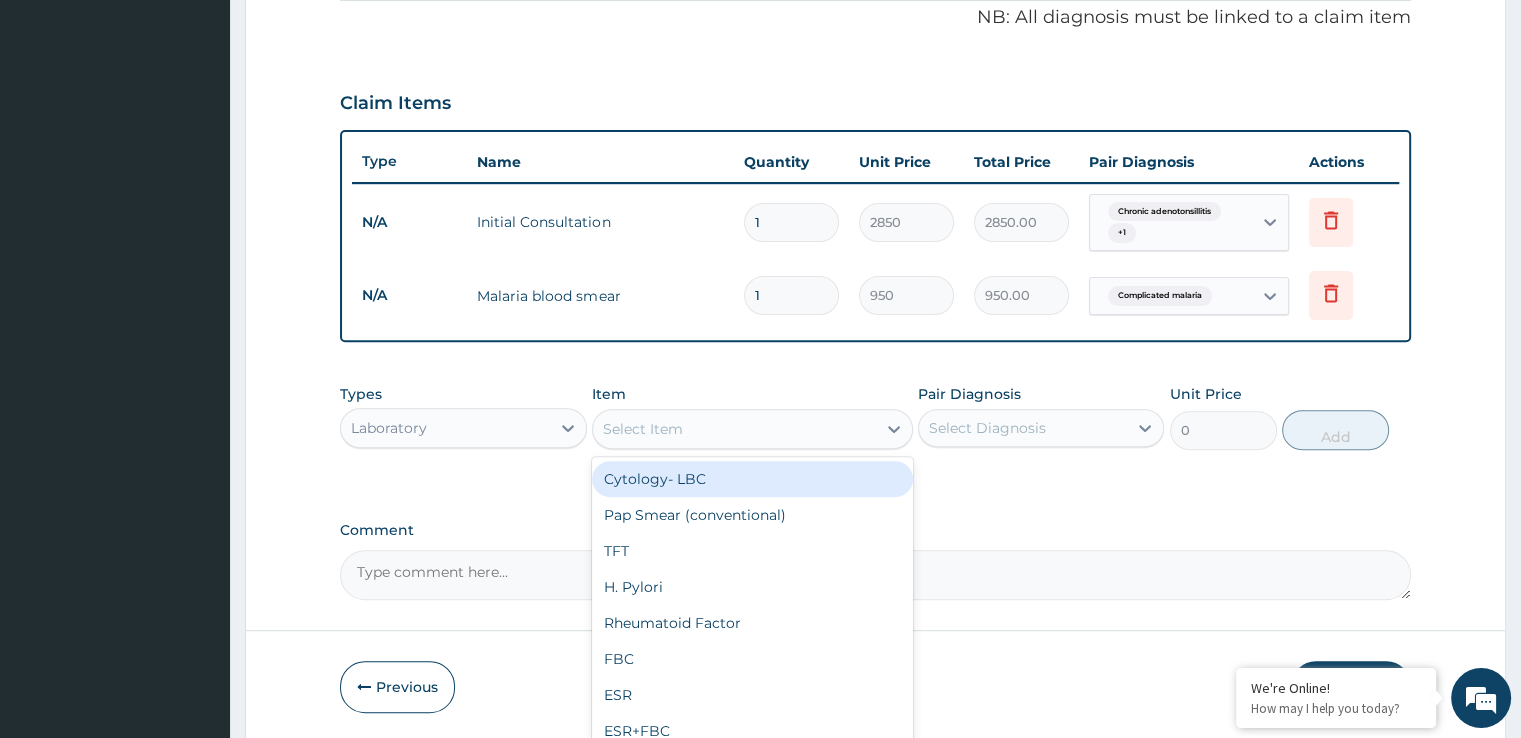 type on "f" 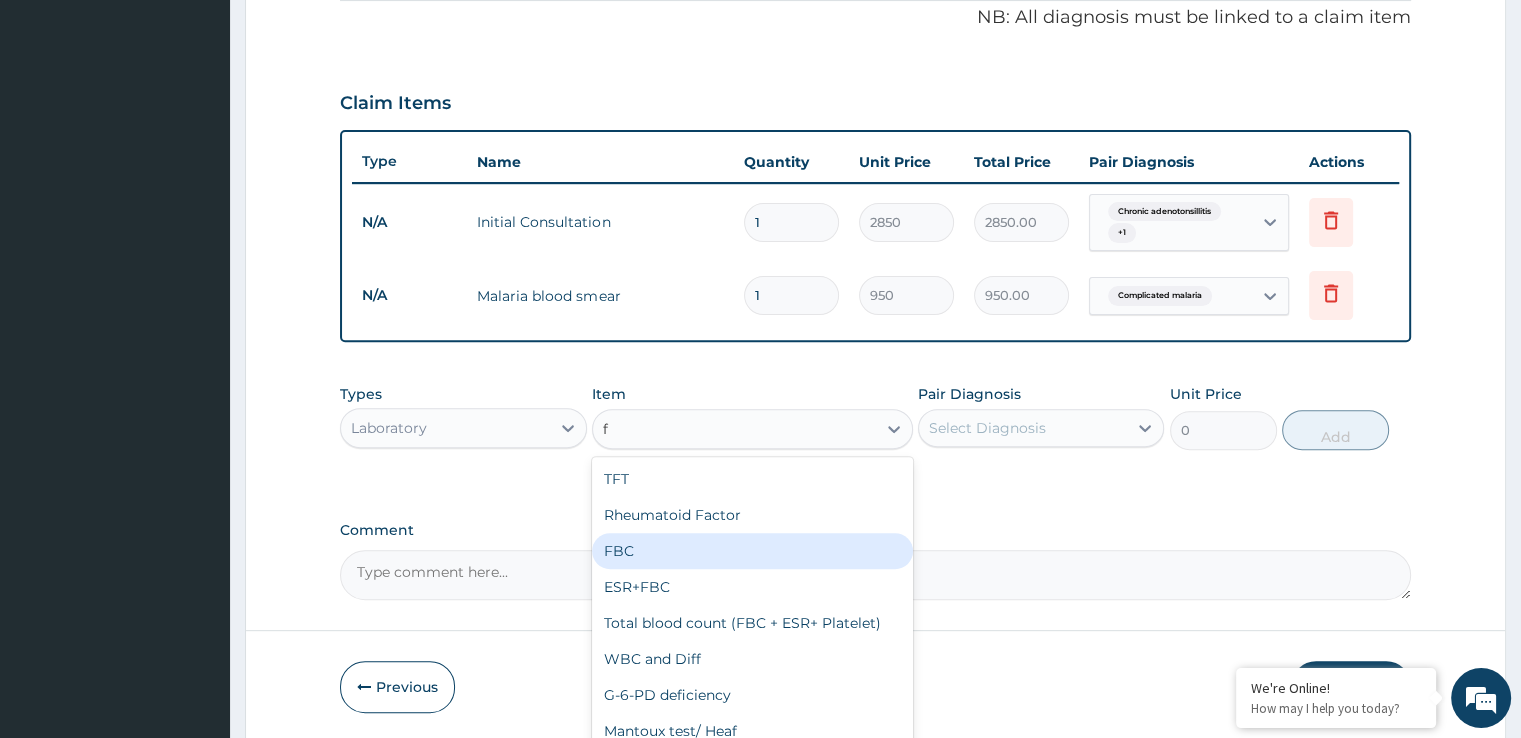 click on "FBC" at bounding box center [752, 551] 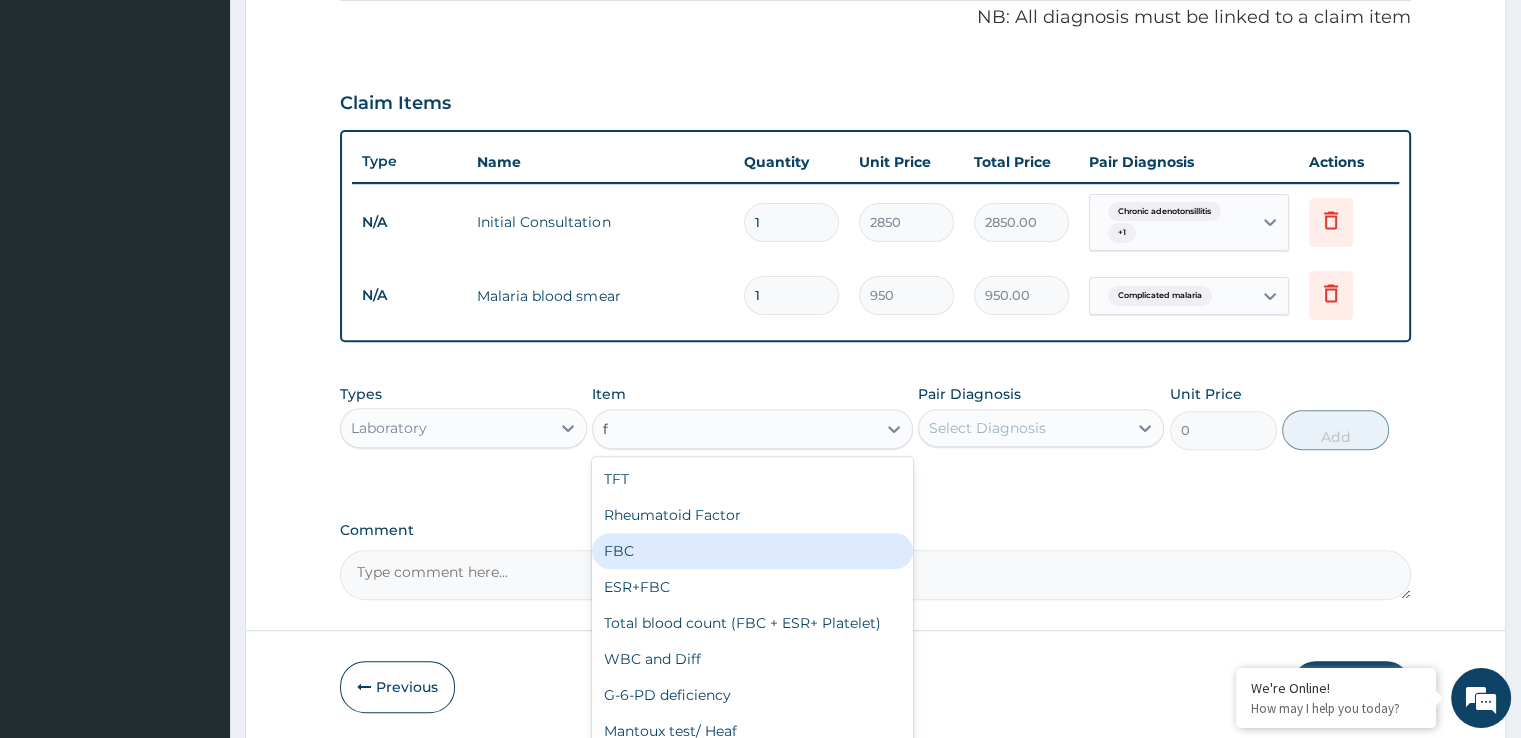 type 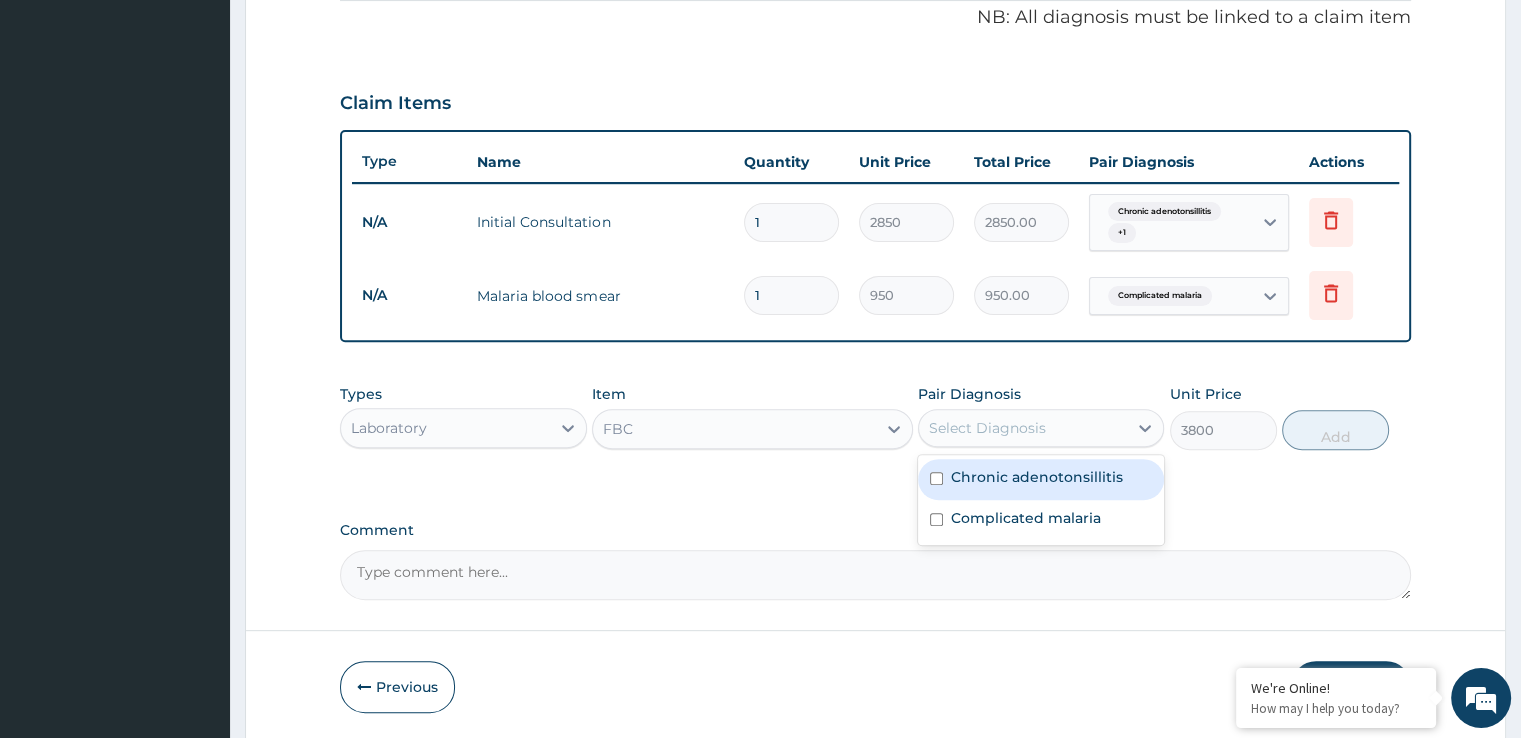 click on "Select Diagnosis" at bounding box center (1023, 428) 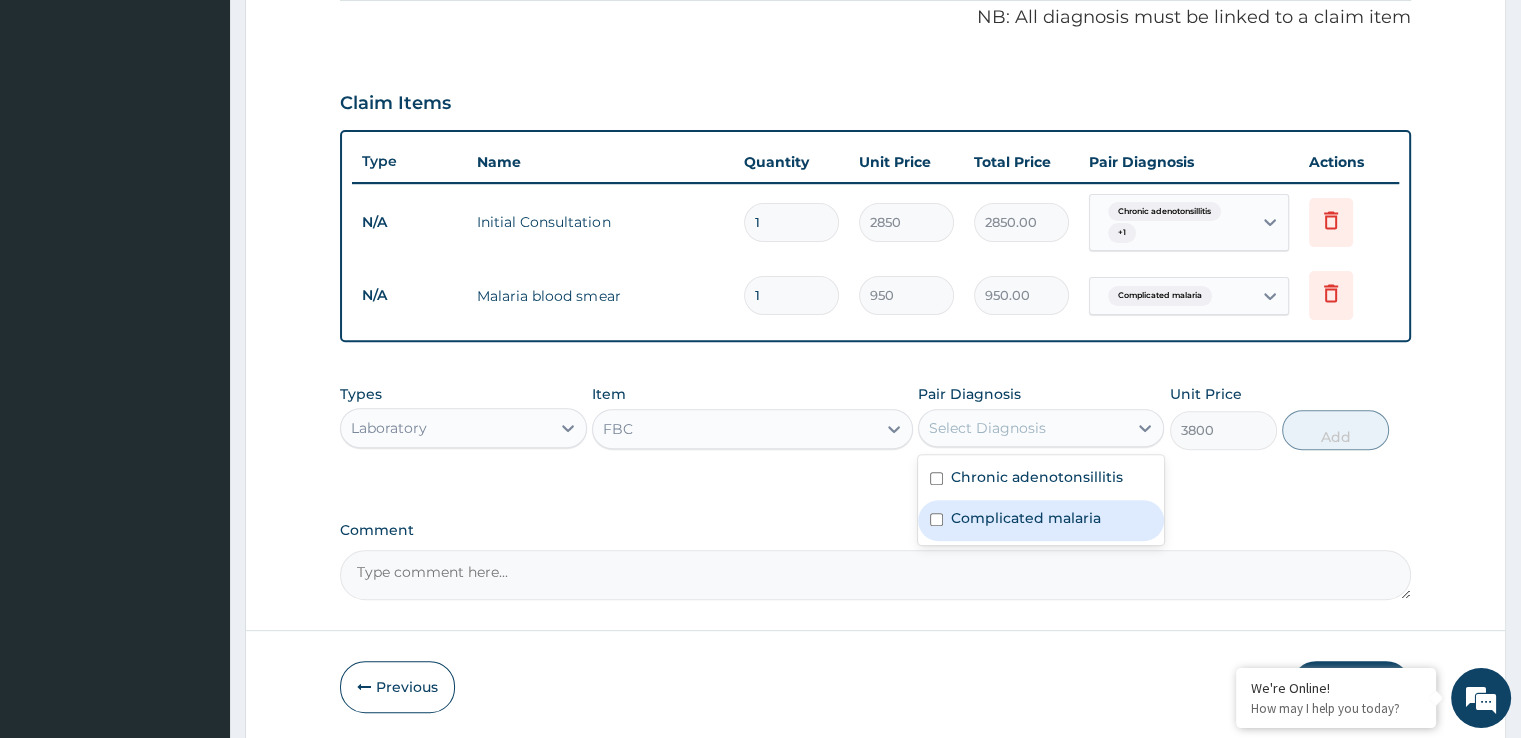 click on "Complicated malaria" at bounding box center [1026, 518] 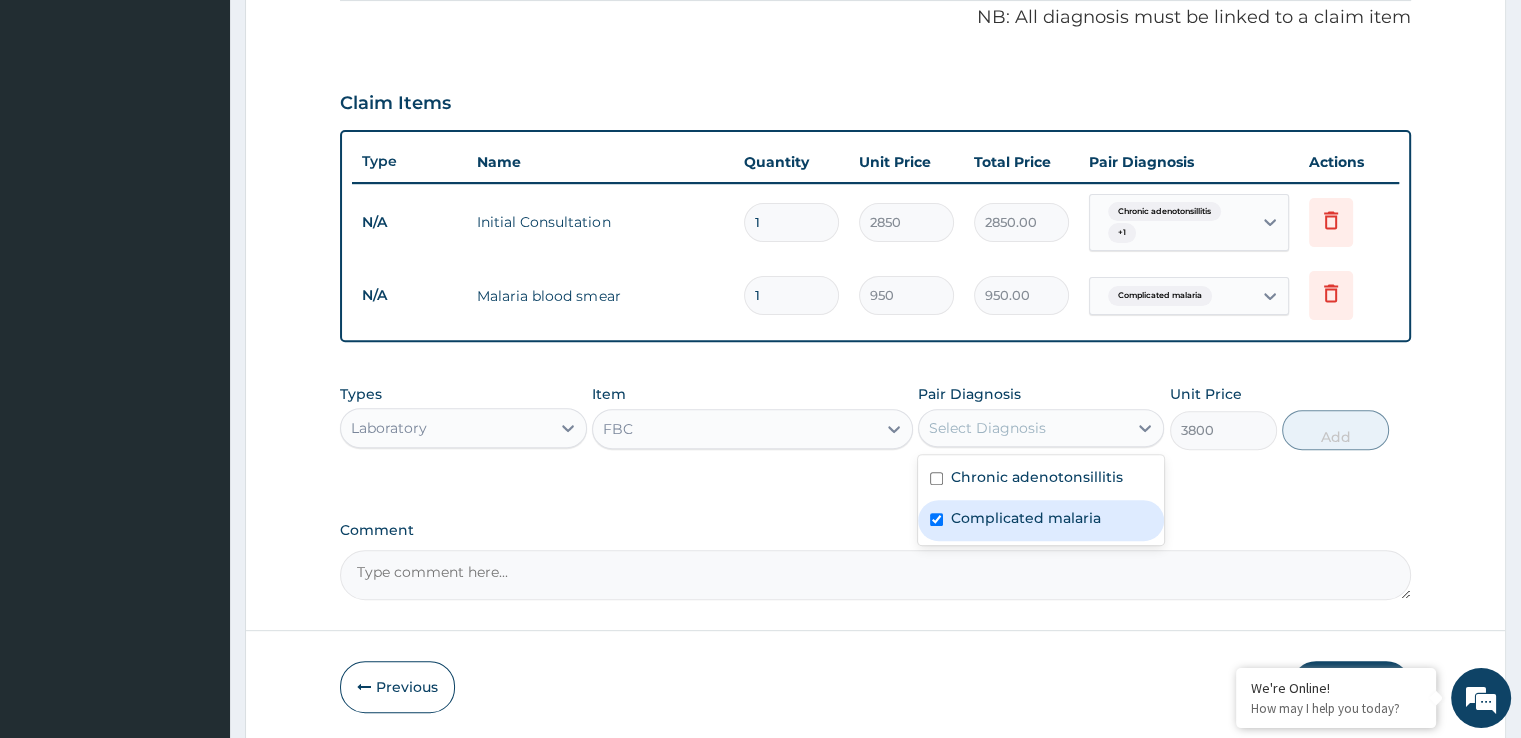 checkbox on "true" 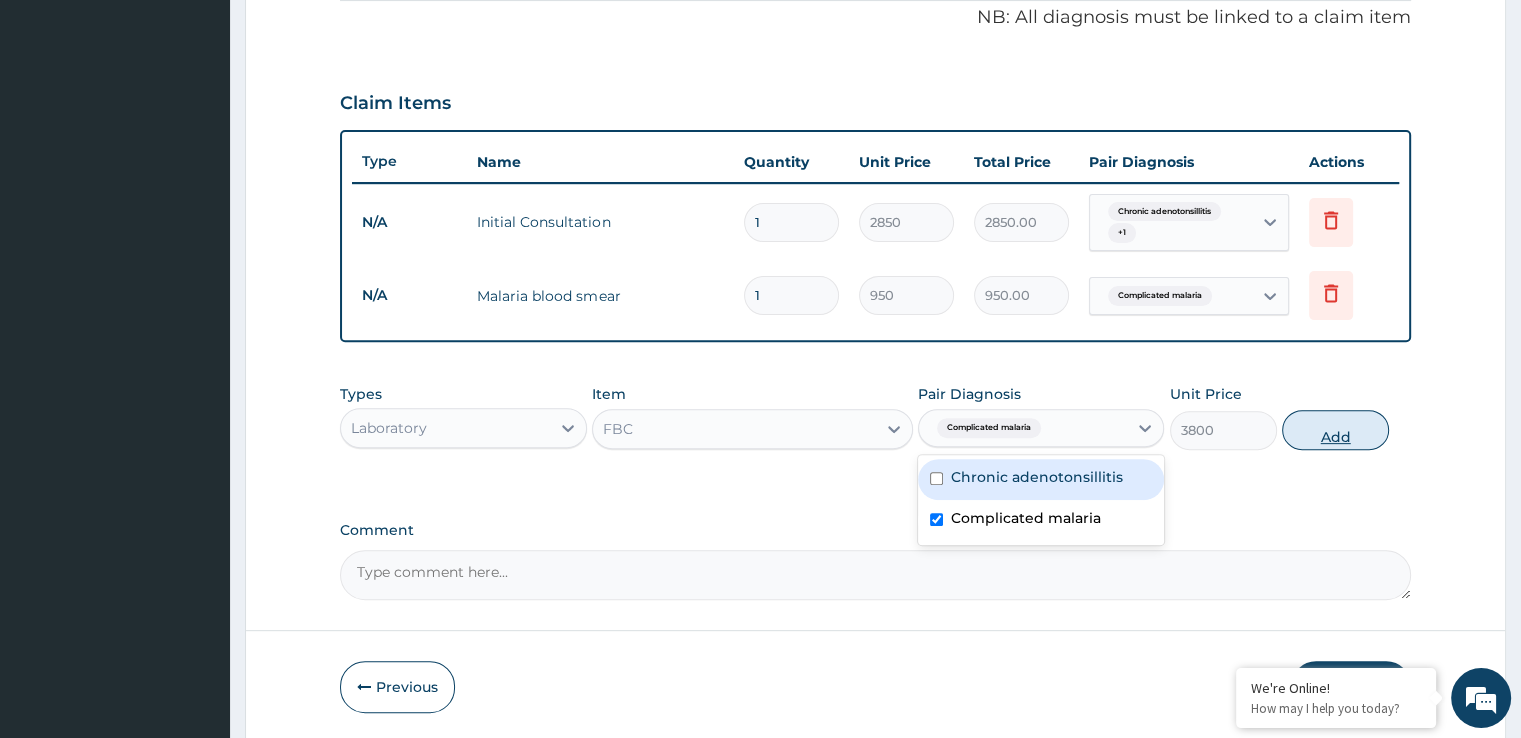 click on "Add" at bounding box center [1335, 430] 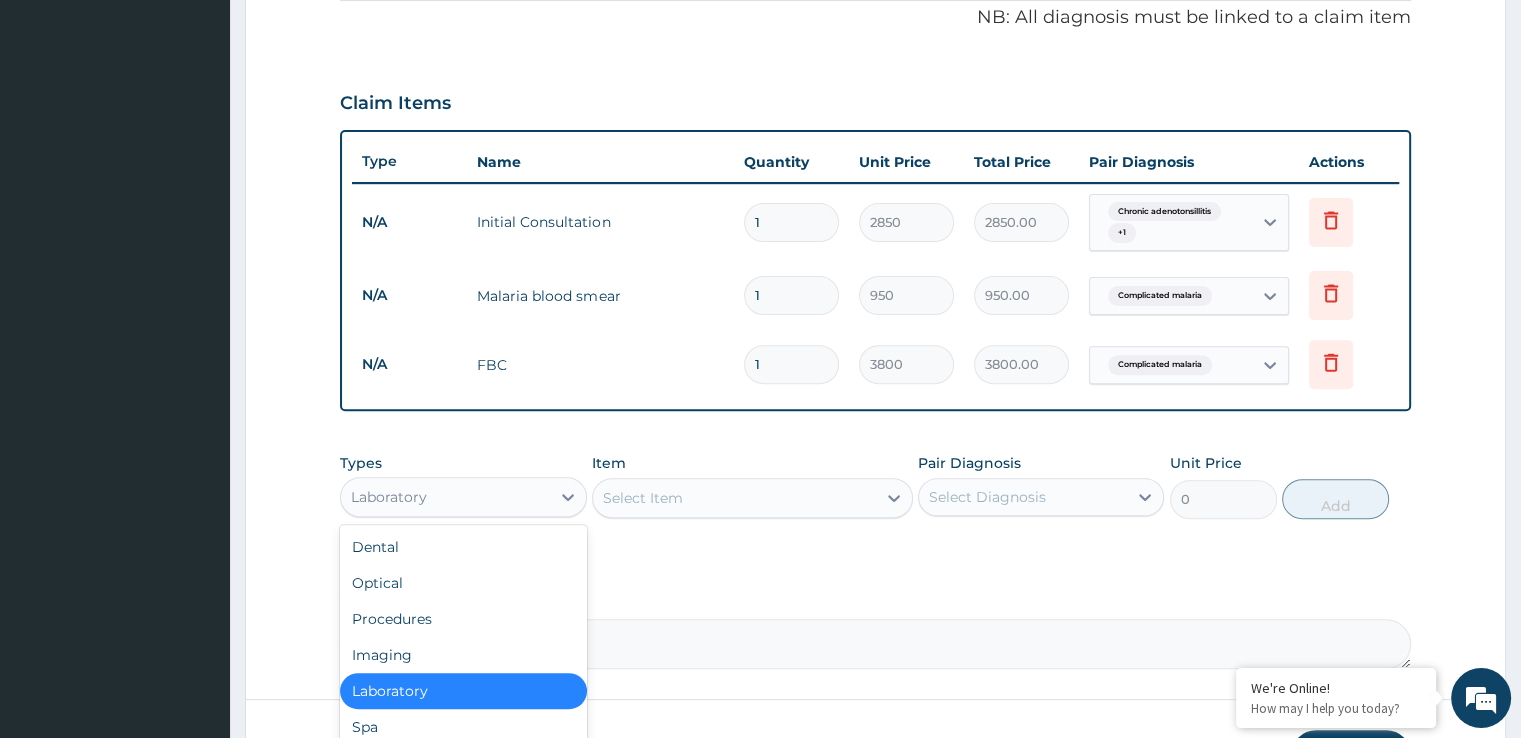 click on "Laboratory" at bounding box center [445, 497] 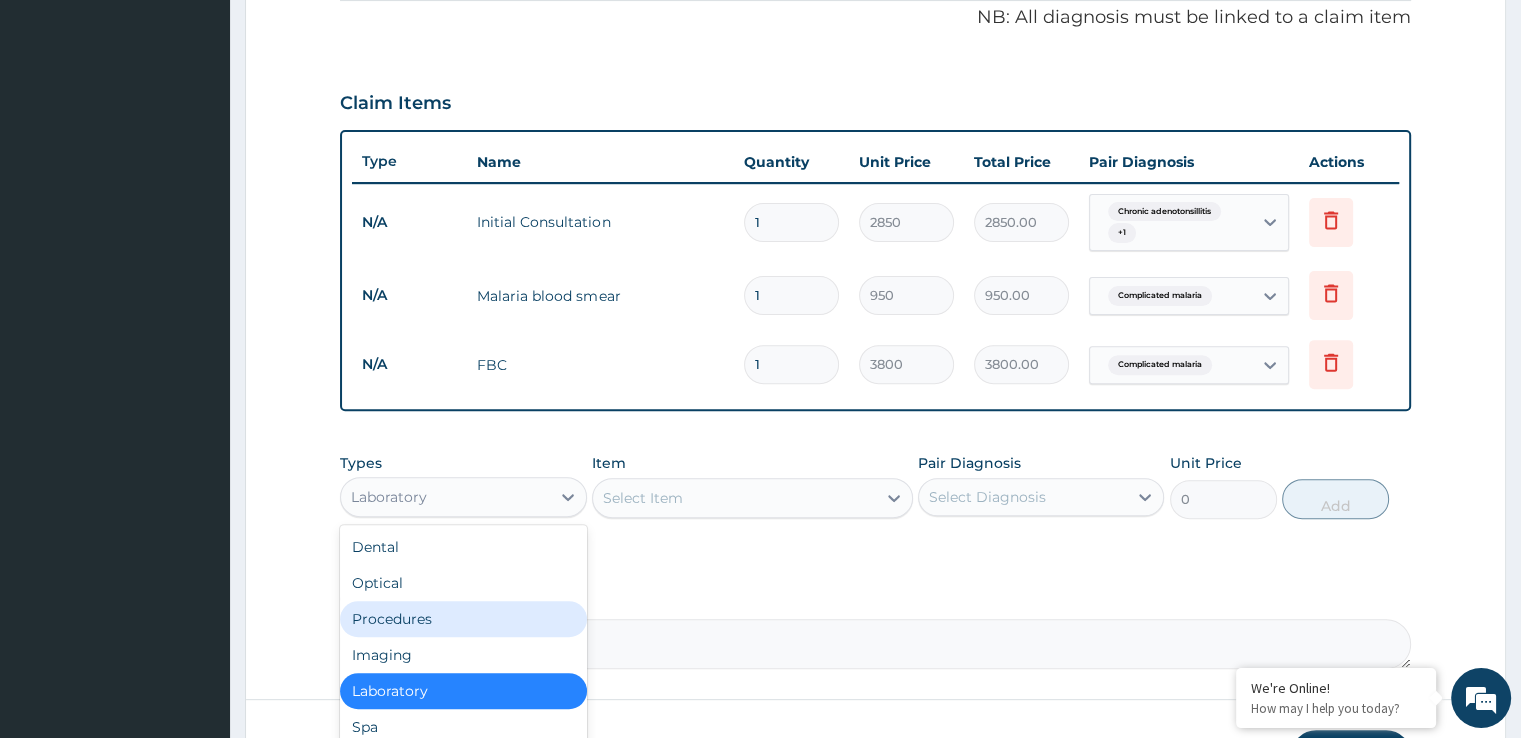 scroll, scrollTop: 68, scrollLeft: 0, axis: vertical 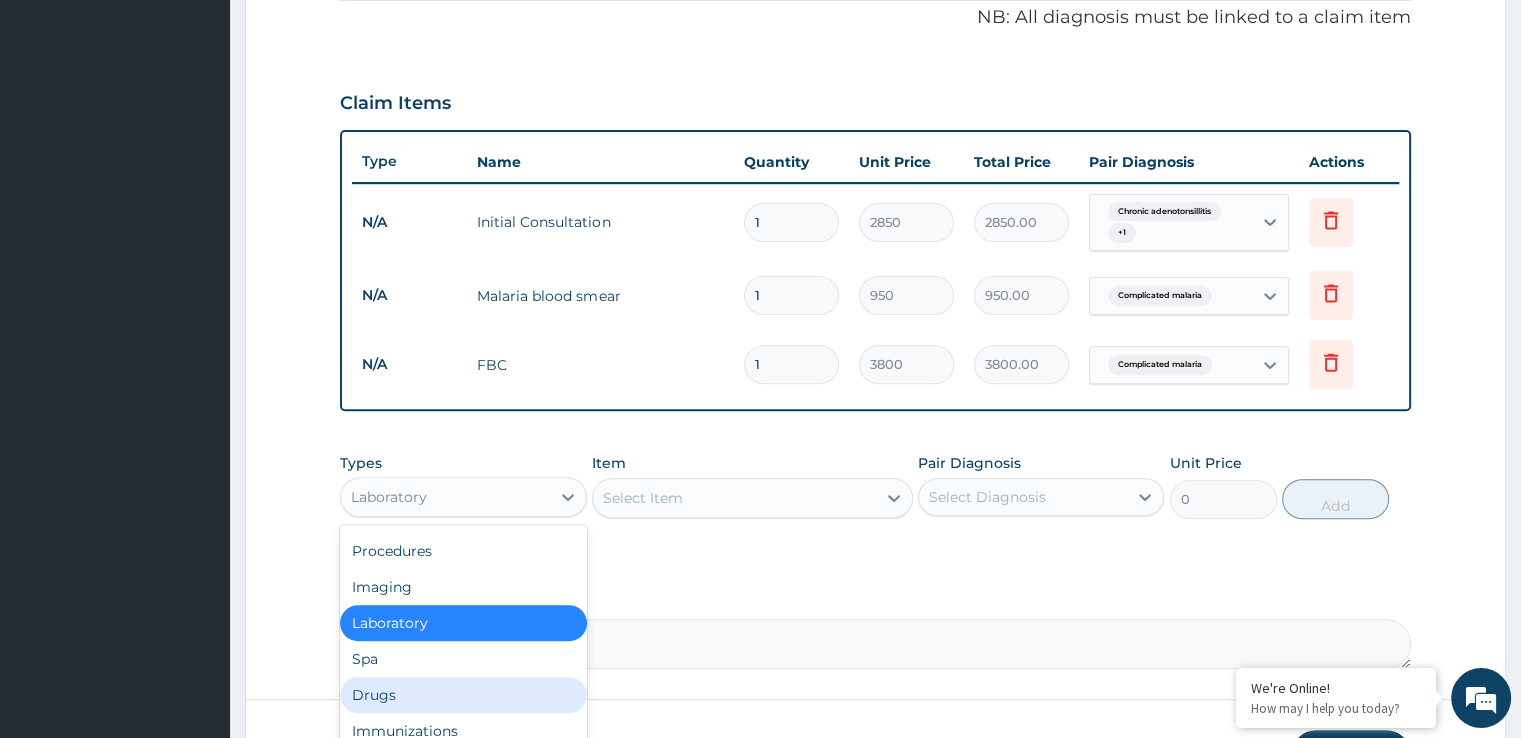 click on "Drugs" at bounding box center (463, 695) 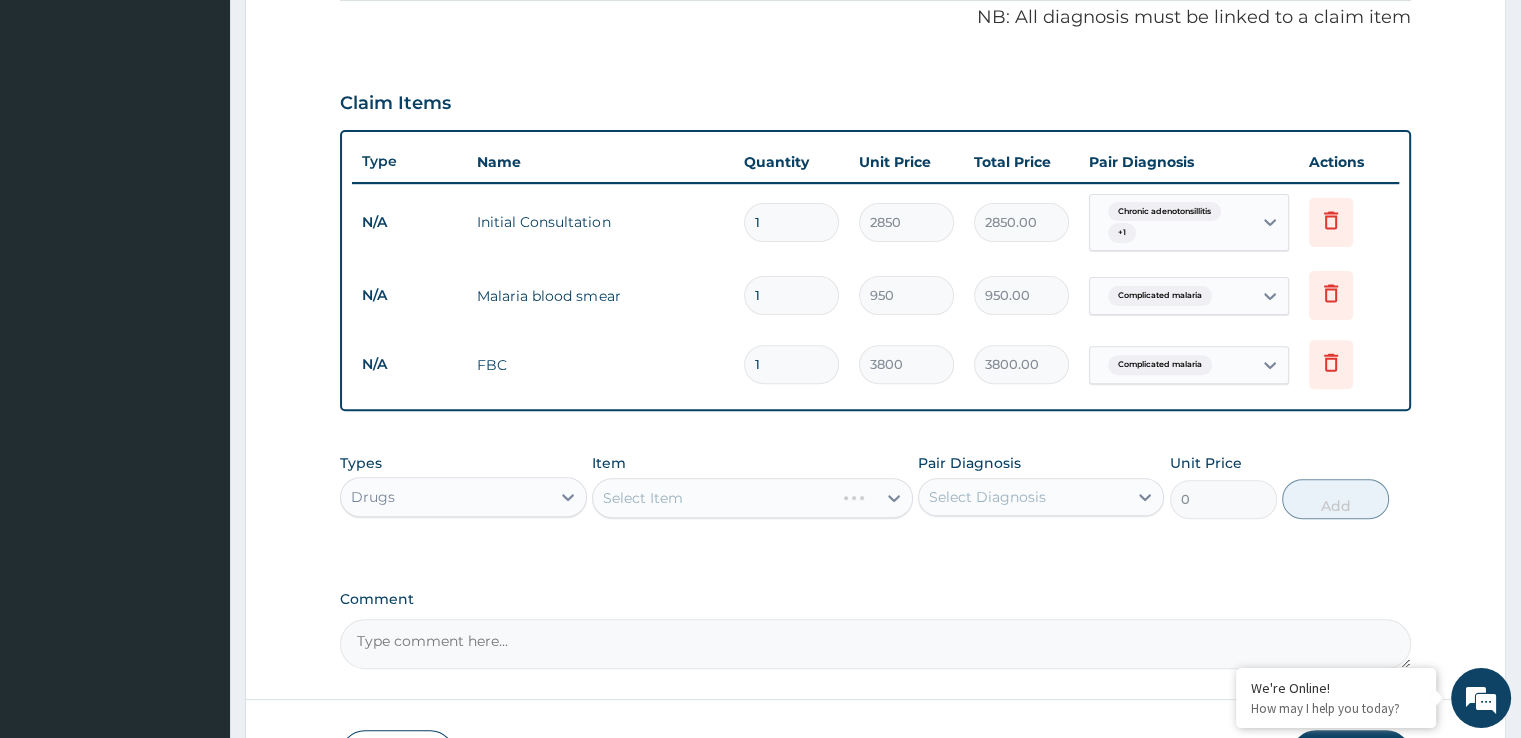 click on "Select Item" at bounding box center [752, 498] 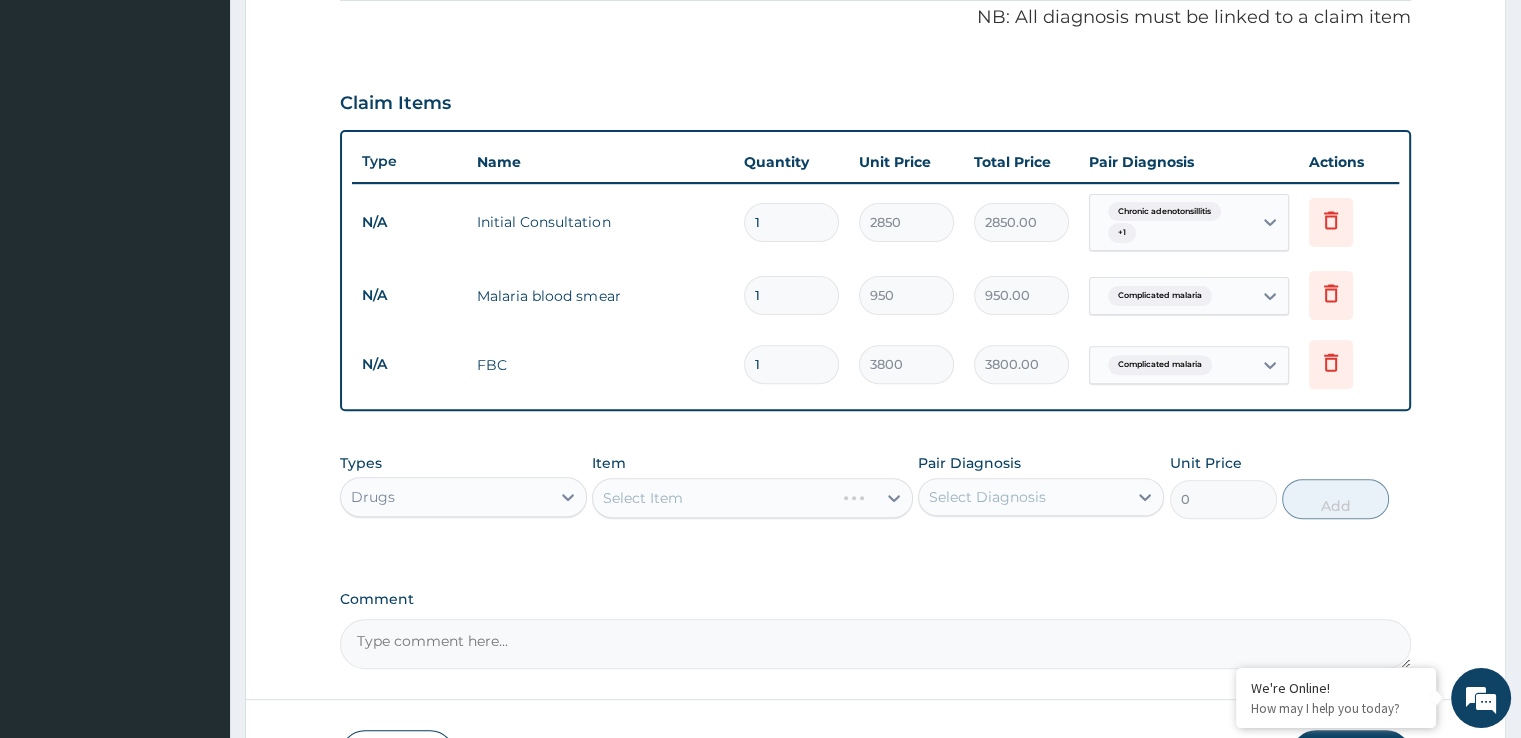 click on "Select Item" at bounding box center [752, 498] 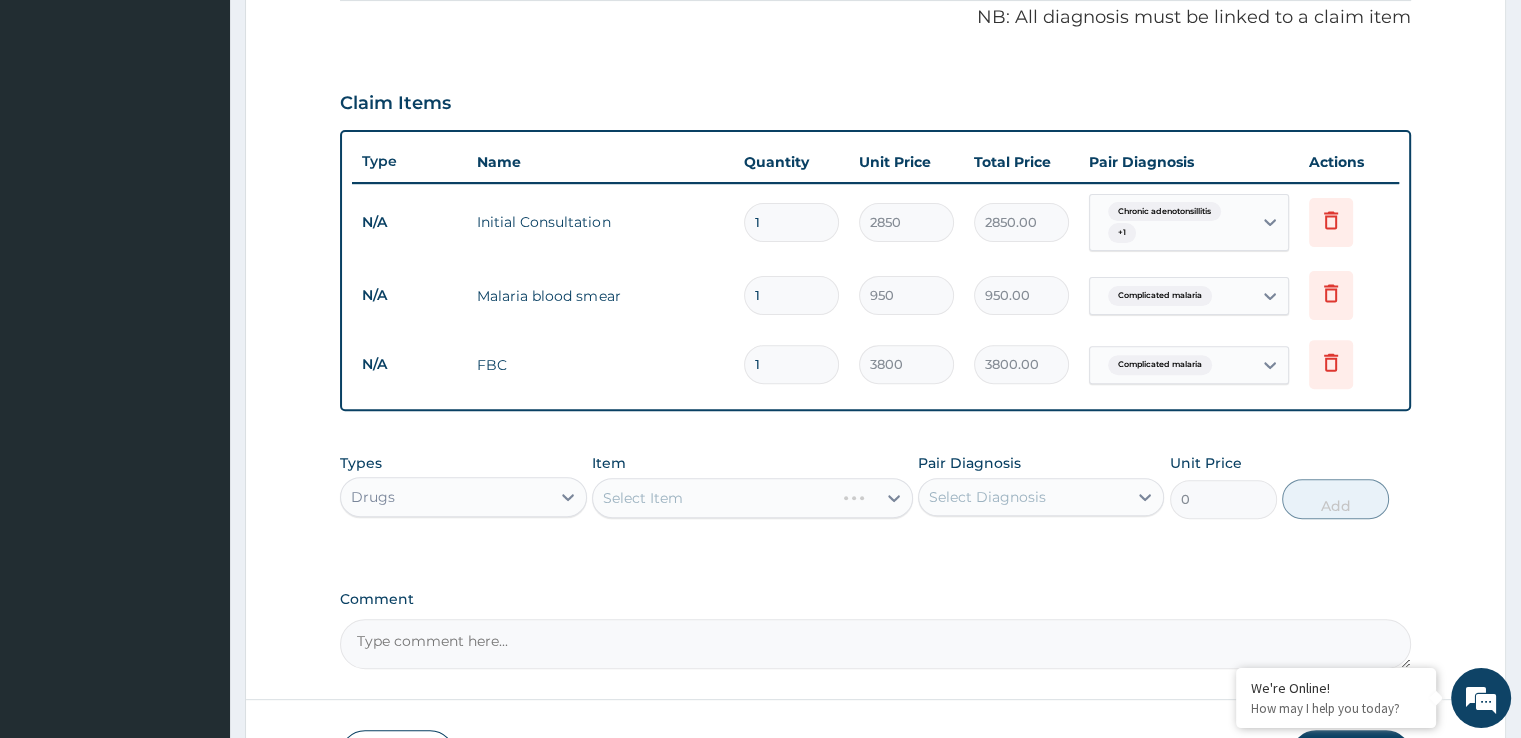 click on "Select Item" at bounding box center (752, 498) 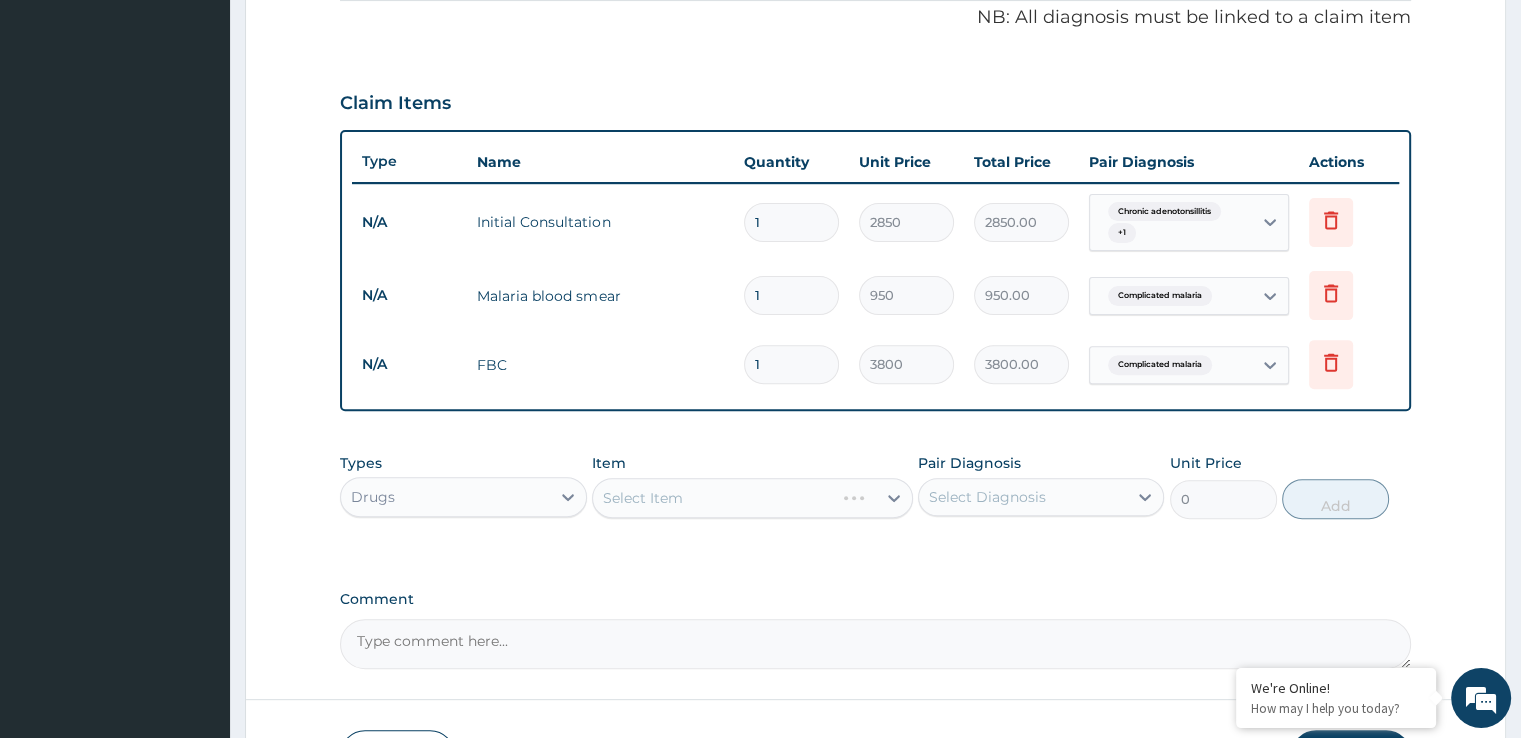click on "Select Item" at bounding box center (752, 498) 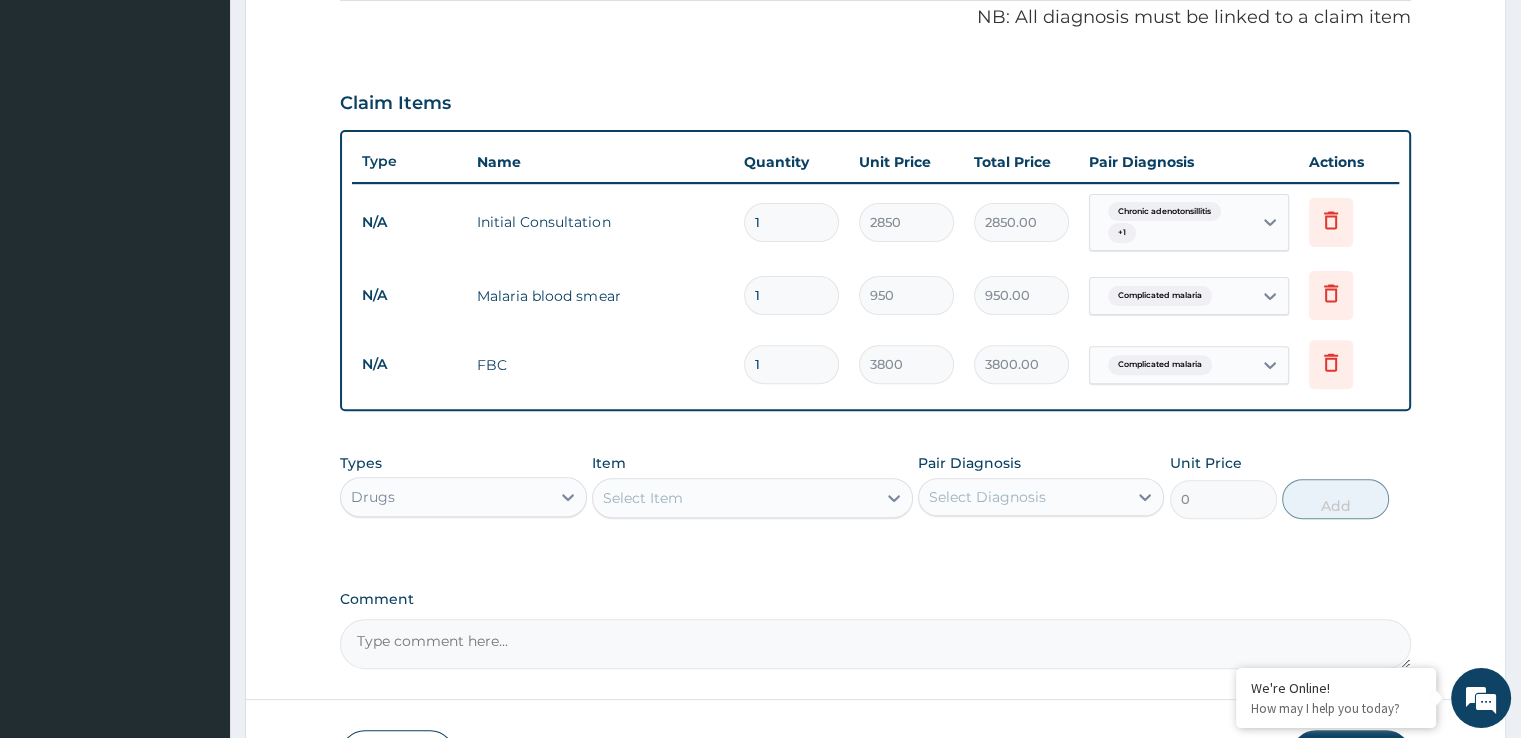 click on "Select Item" at bounding box center (734, 498) 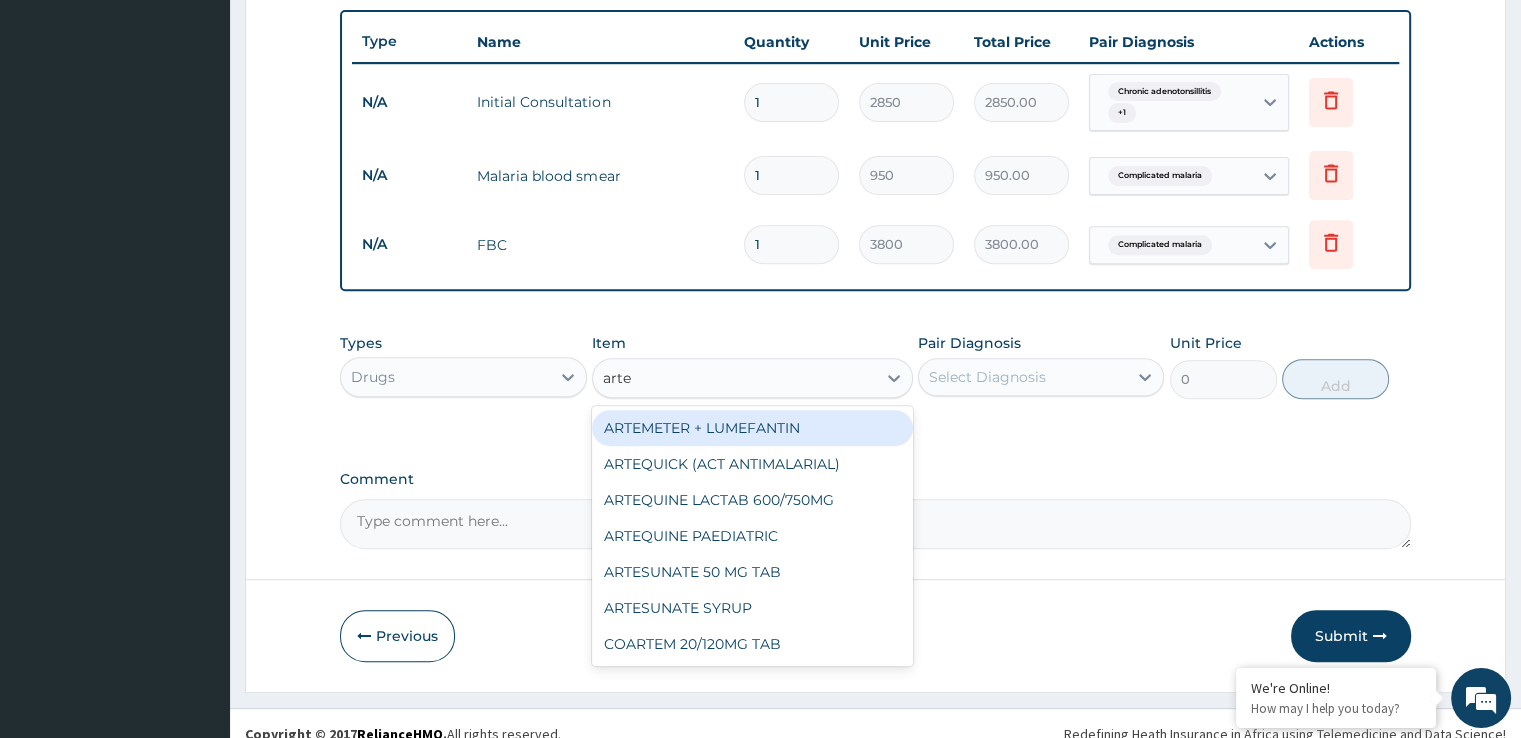 scroll, scrollTop: 752, scrollLeft: 0, axis: vertical 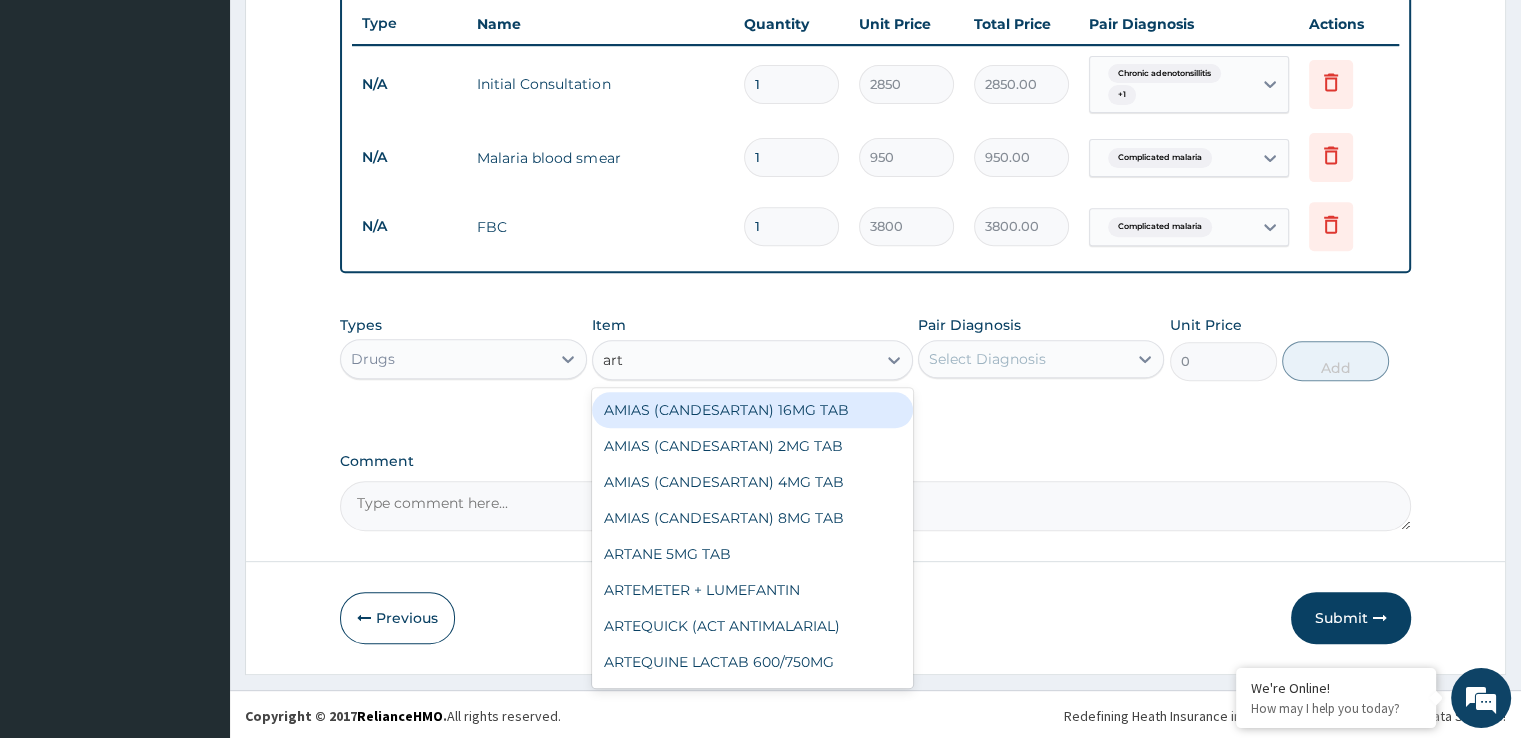 type on "arth" 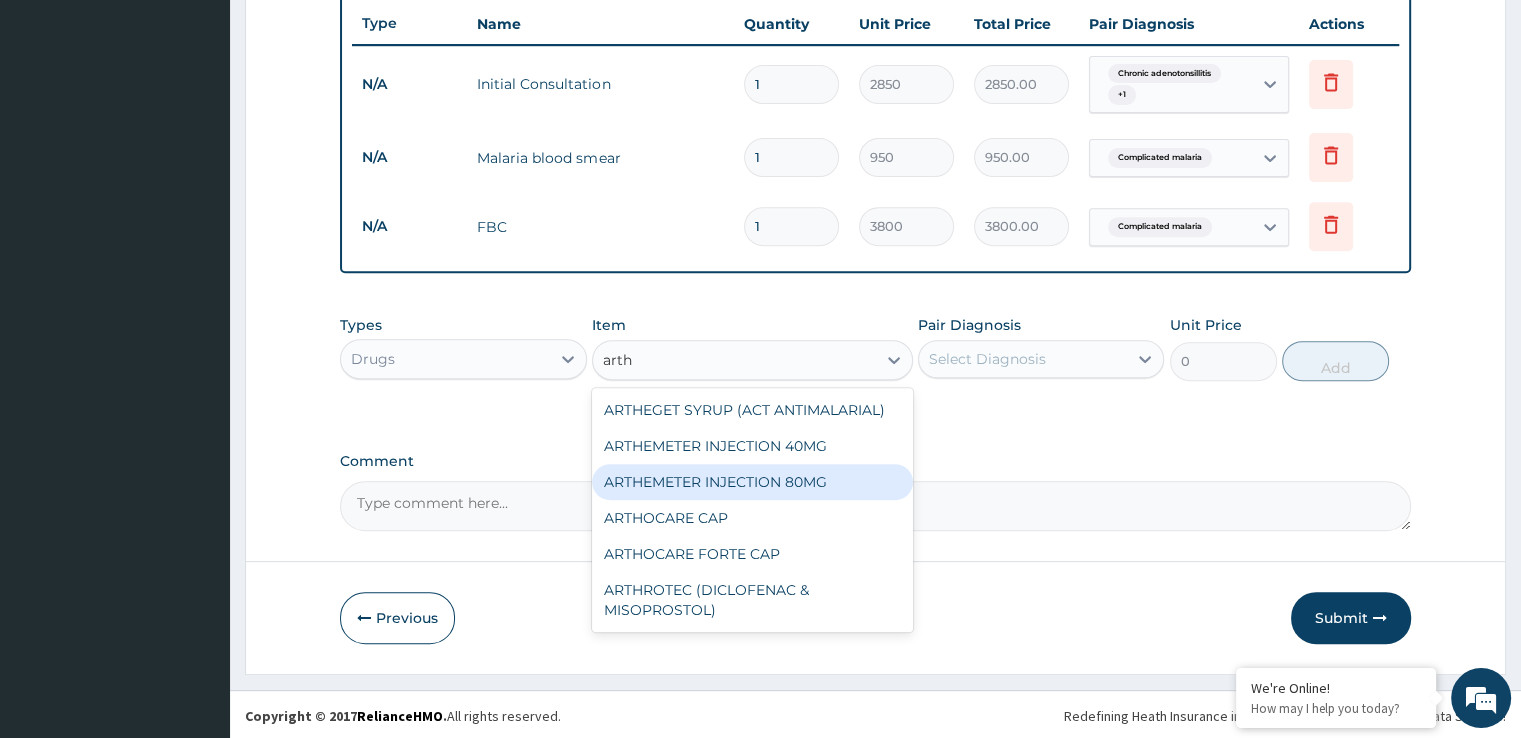 click on "ARTHEMETER INJECTION 80MG" at bounding box center [752, 482] 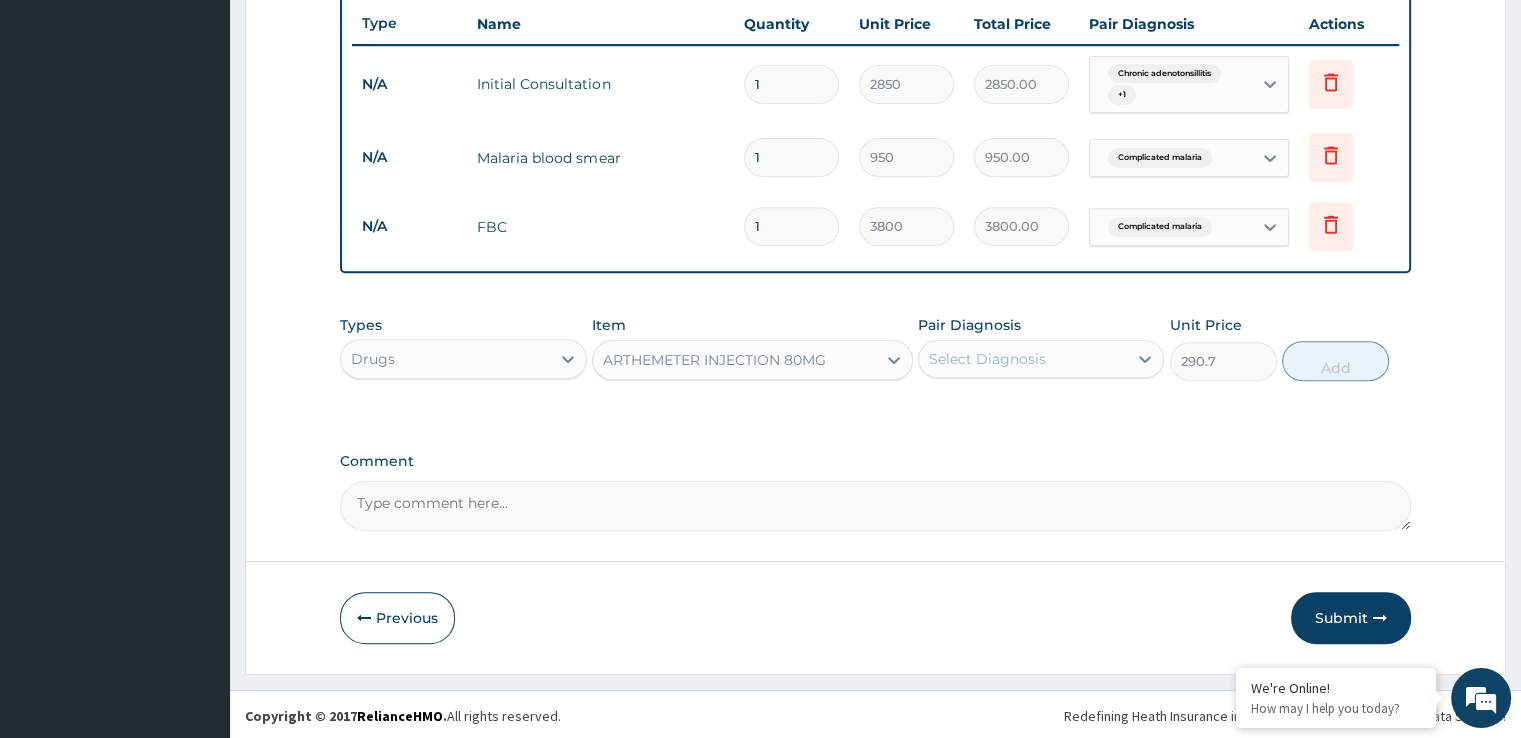 click on "Select Diagnosis" at bounding box center (987, 359) 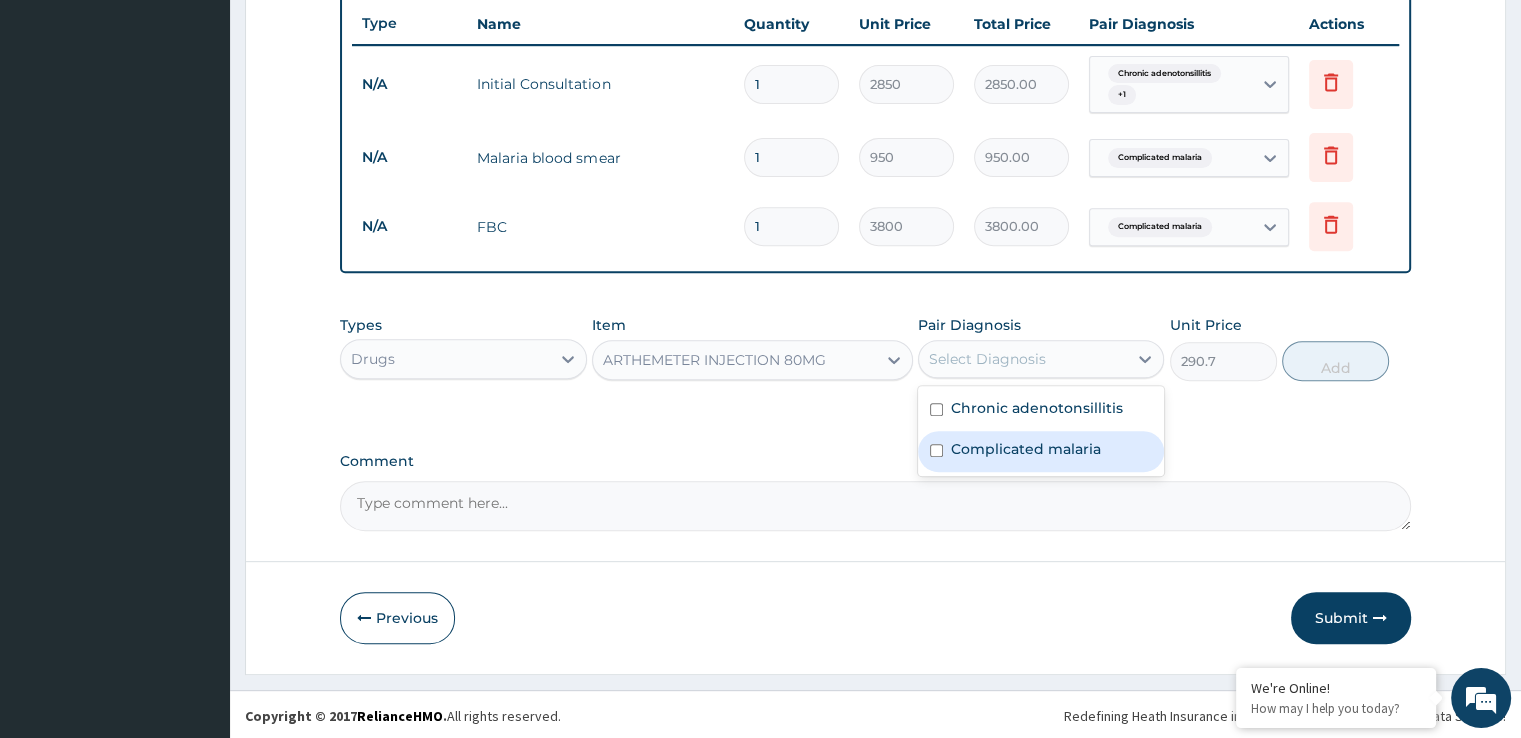 click on "Complicated malaria" at bounding box center (1041, 451) 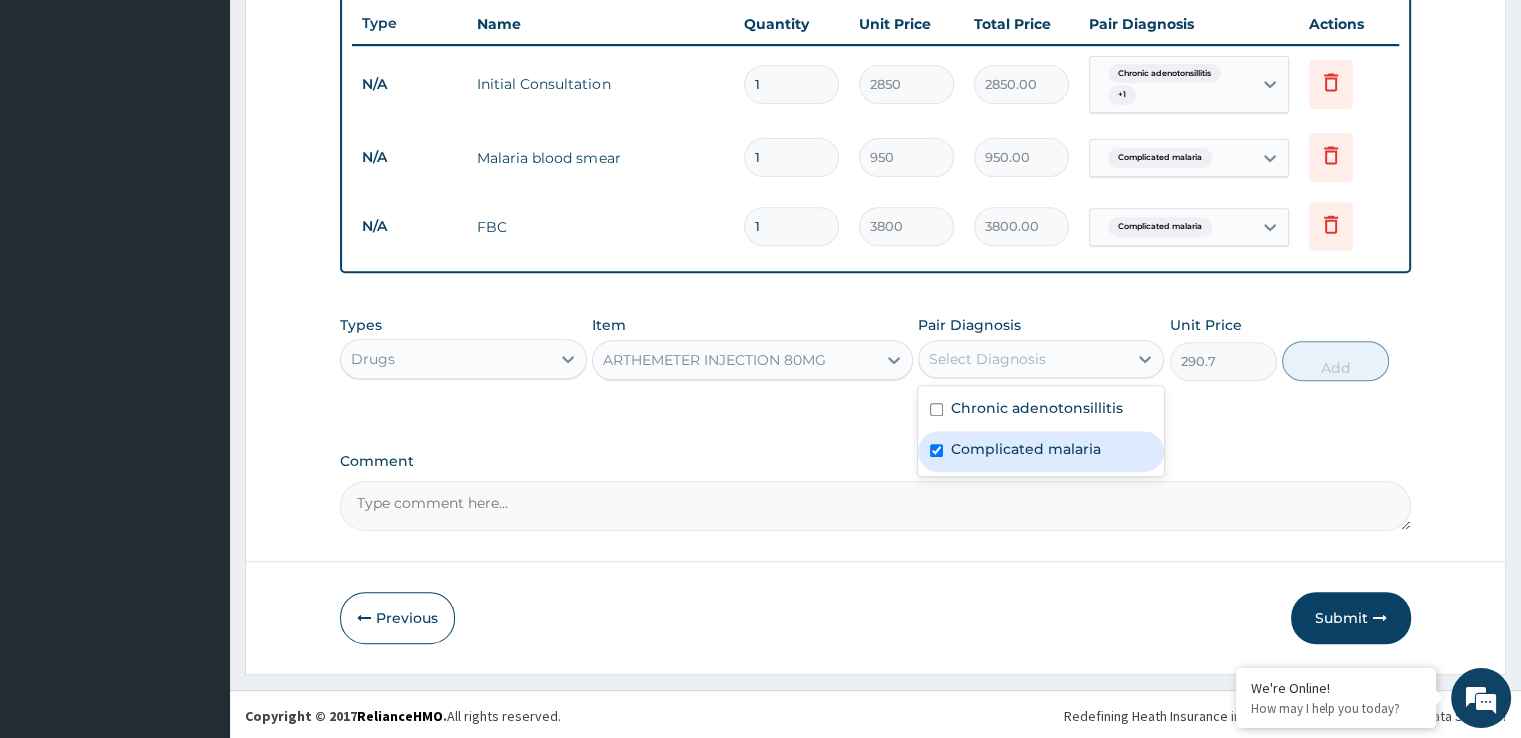 checkbox on "true" 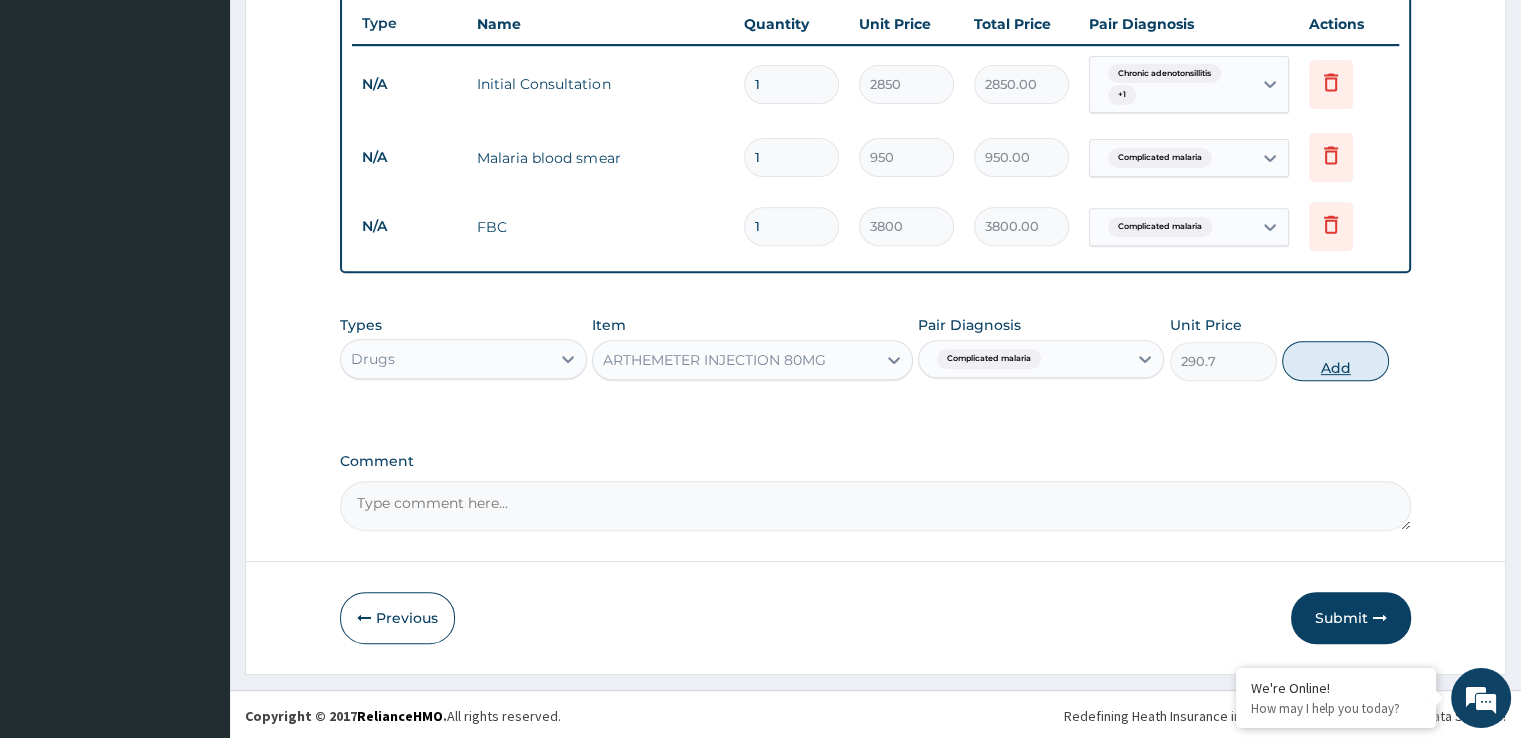 click on "Add" at bounding box center (1335, 361) 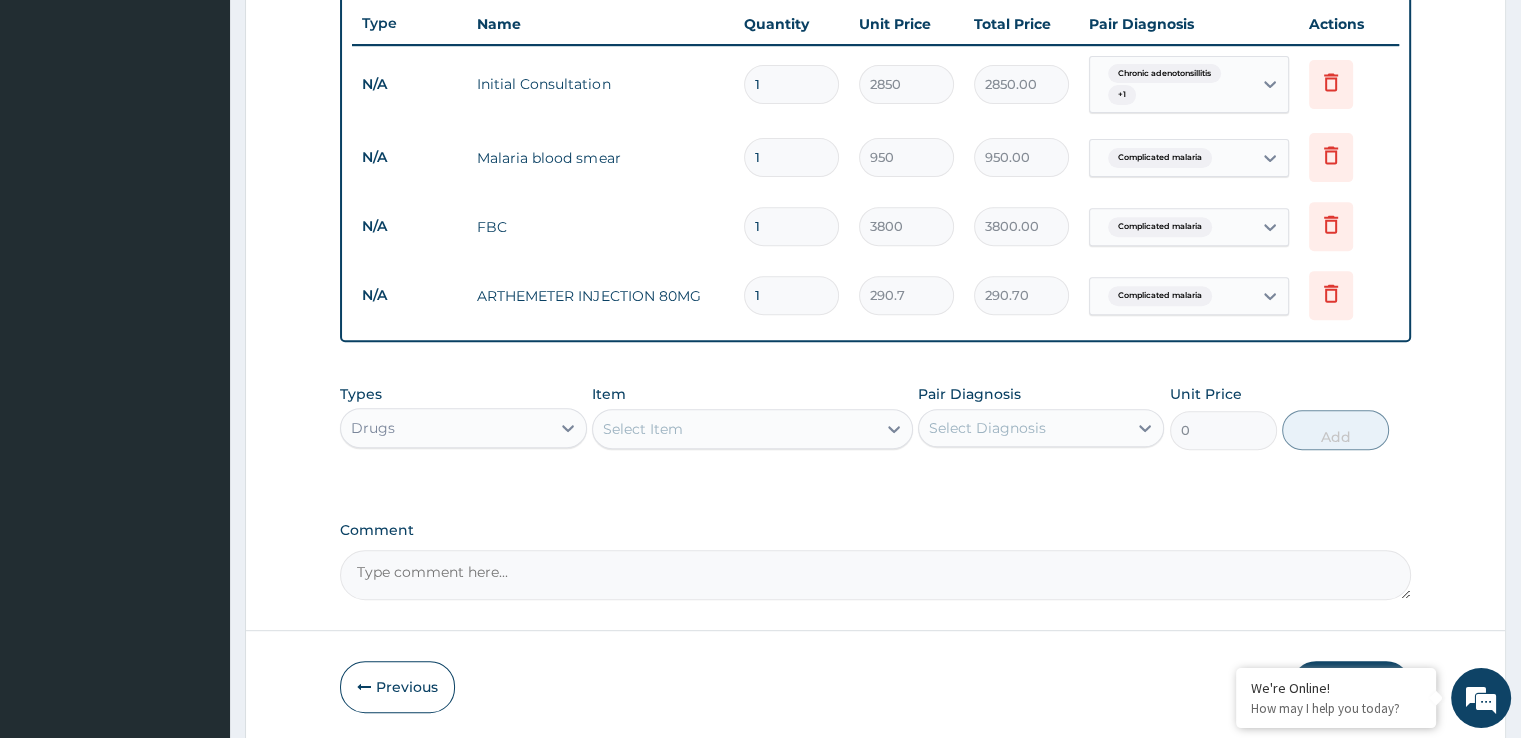 type 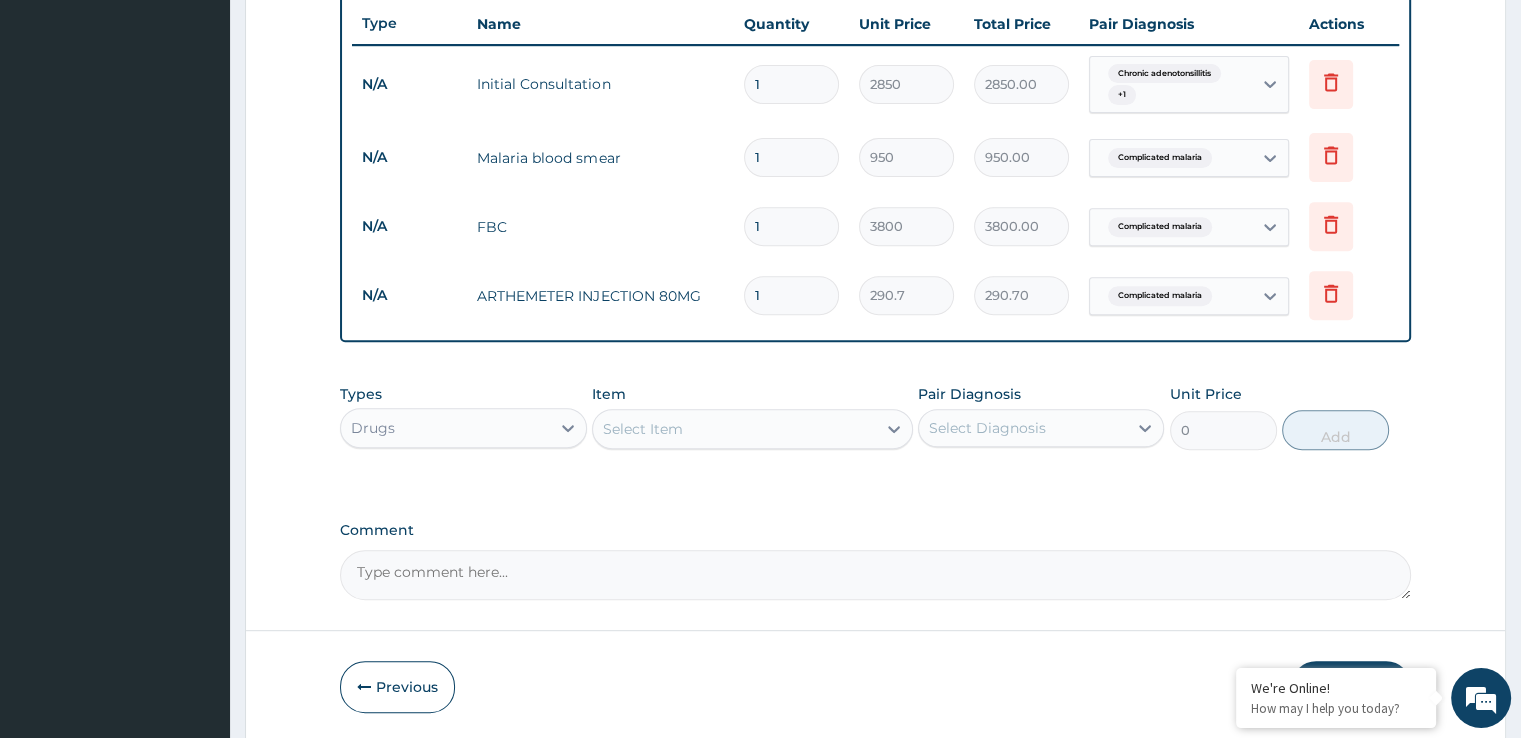 type on "0.00" 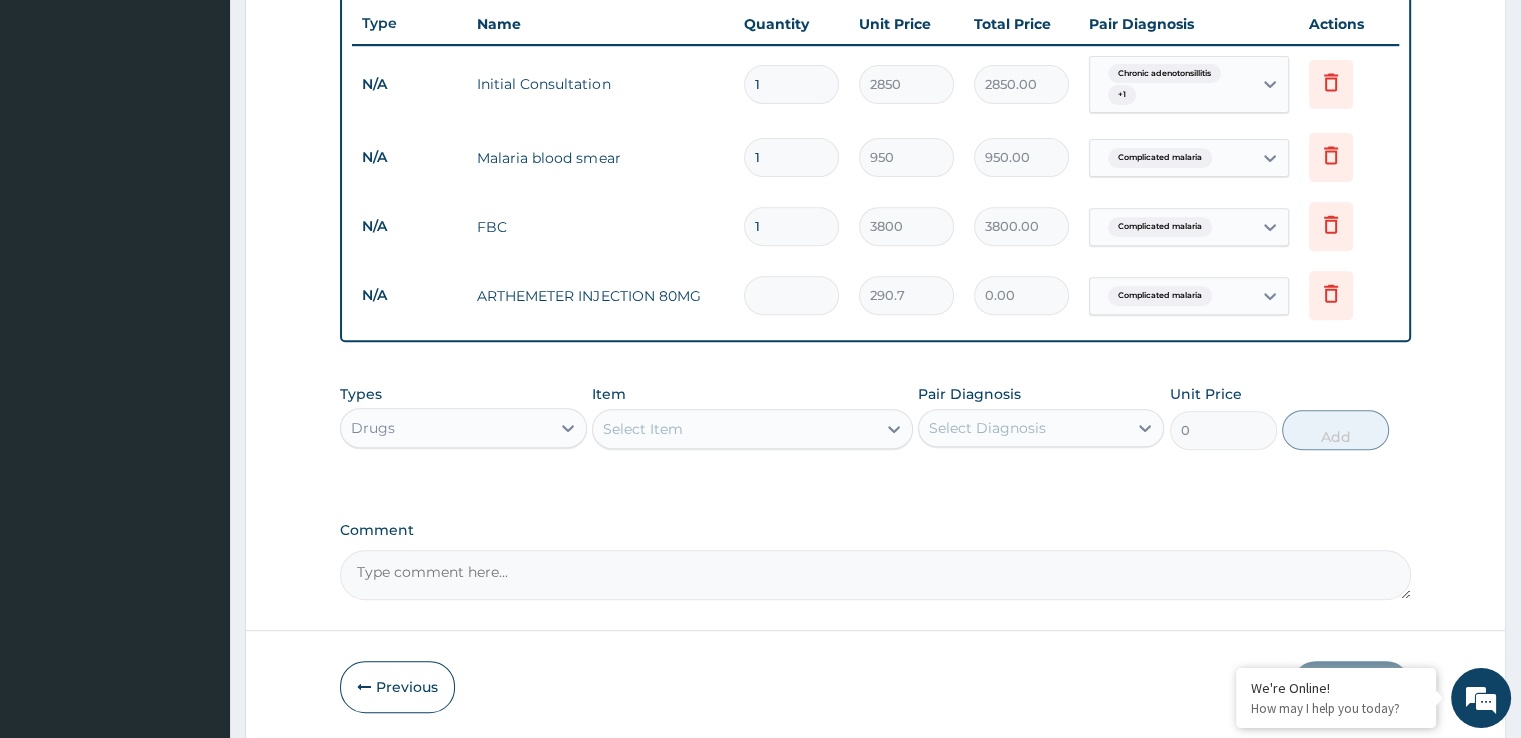 type on "3" 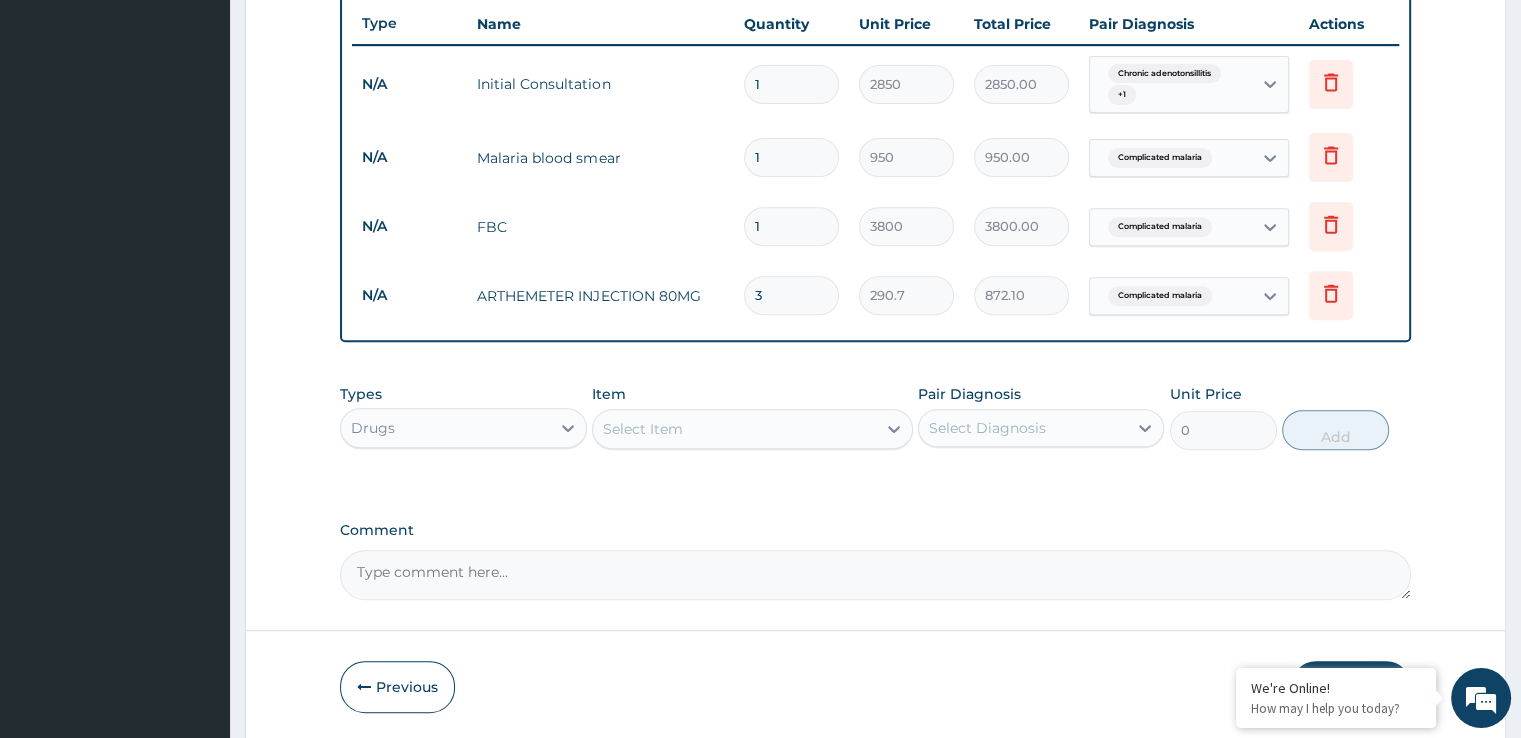 type on "3" 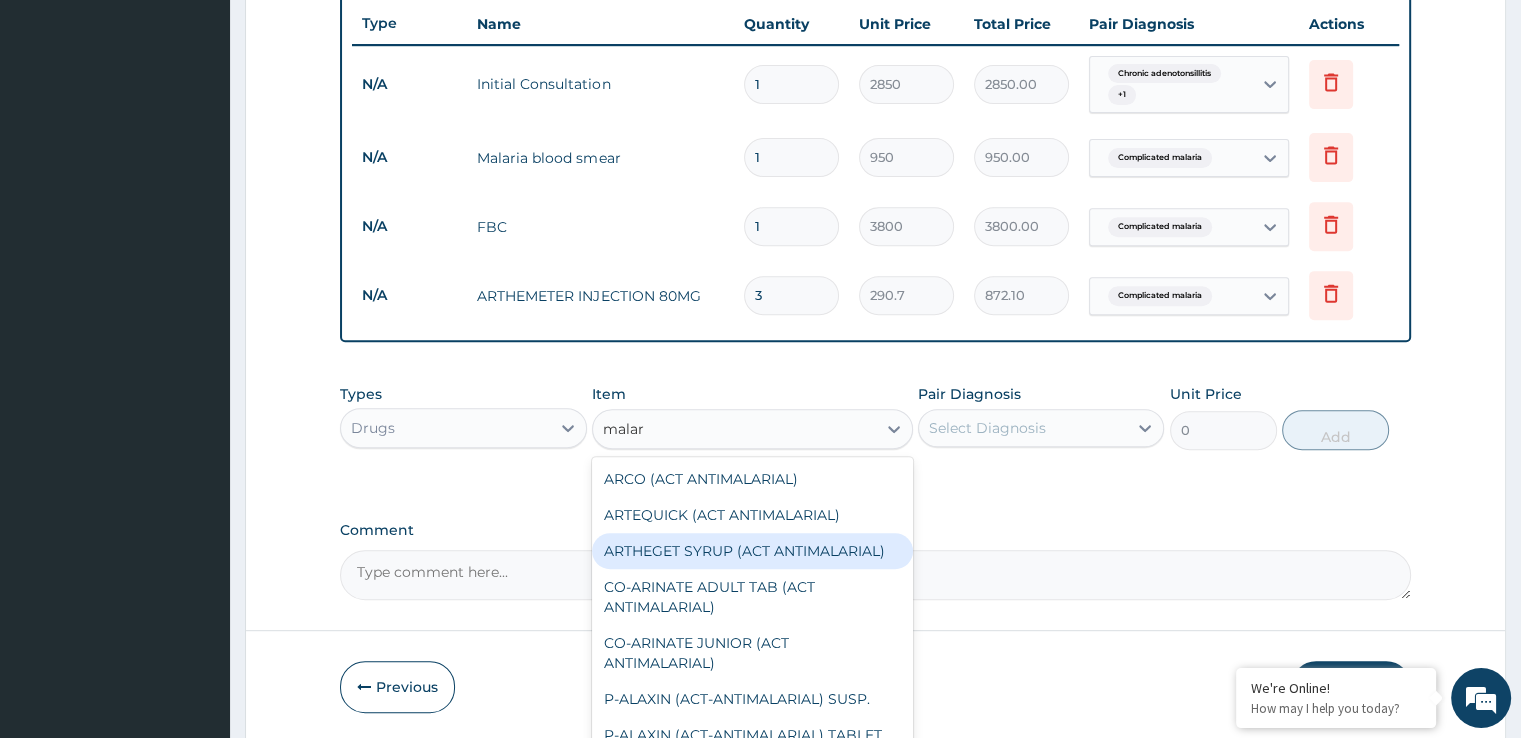 type on "malar" 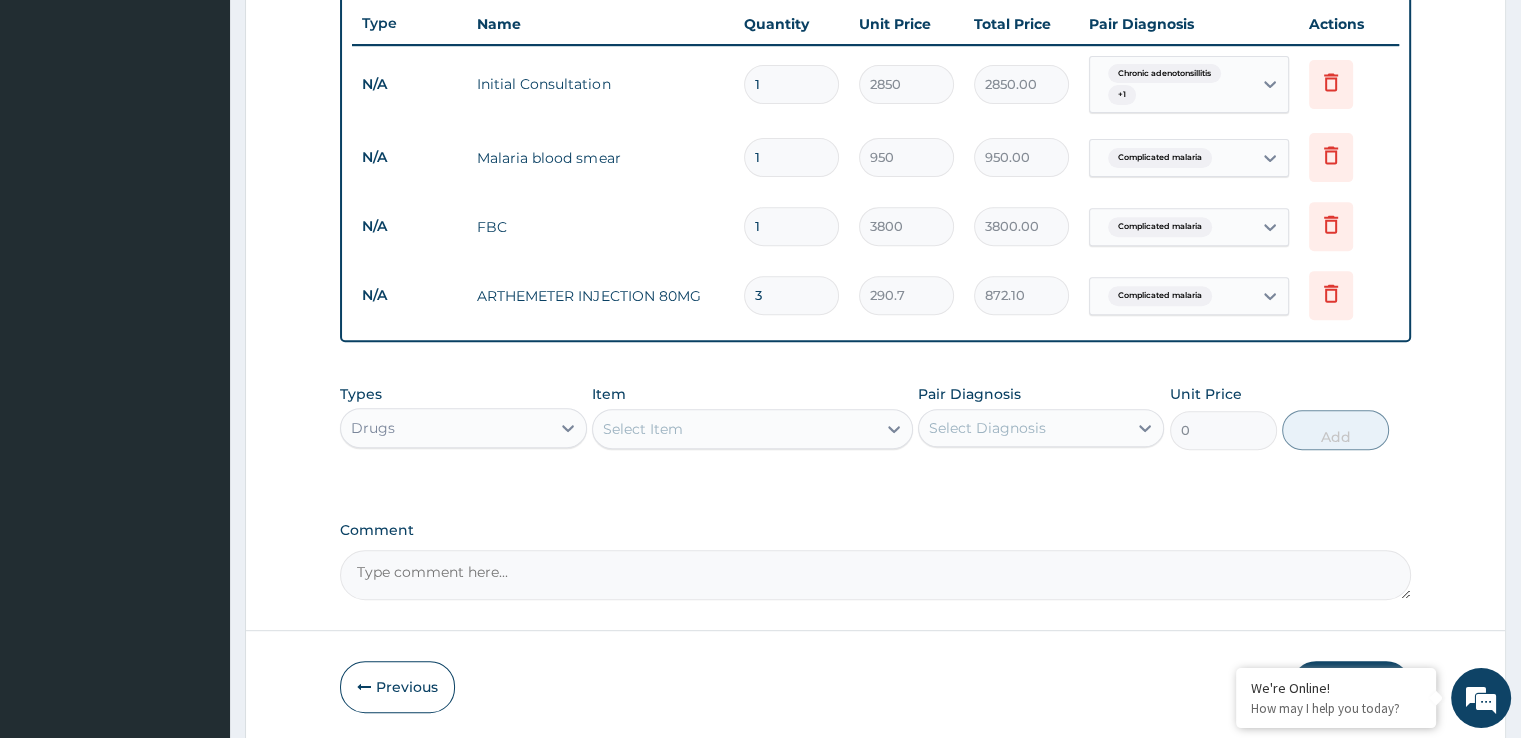 drag, startPoint x: 916, startPoint y: 525, endPoint x: 919, endPoint y: 539, distance: 14.3178215 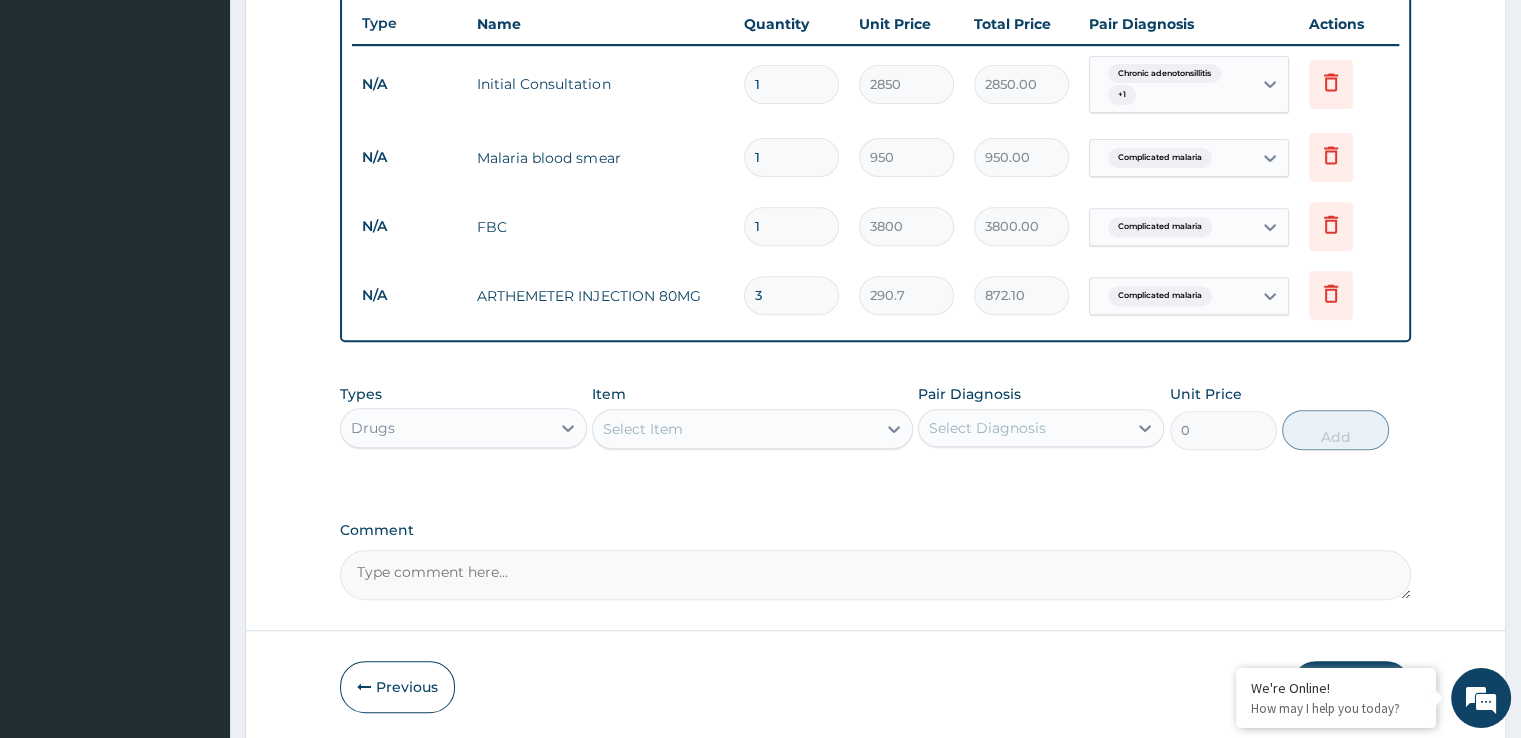 click on "Comment" at bounding box center [875, 561] 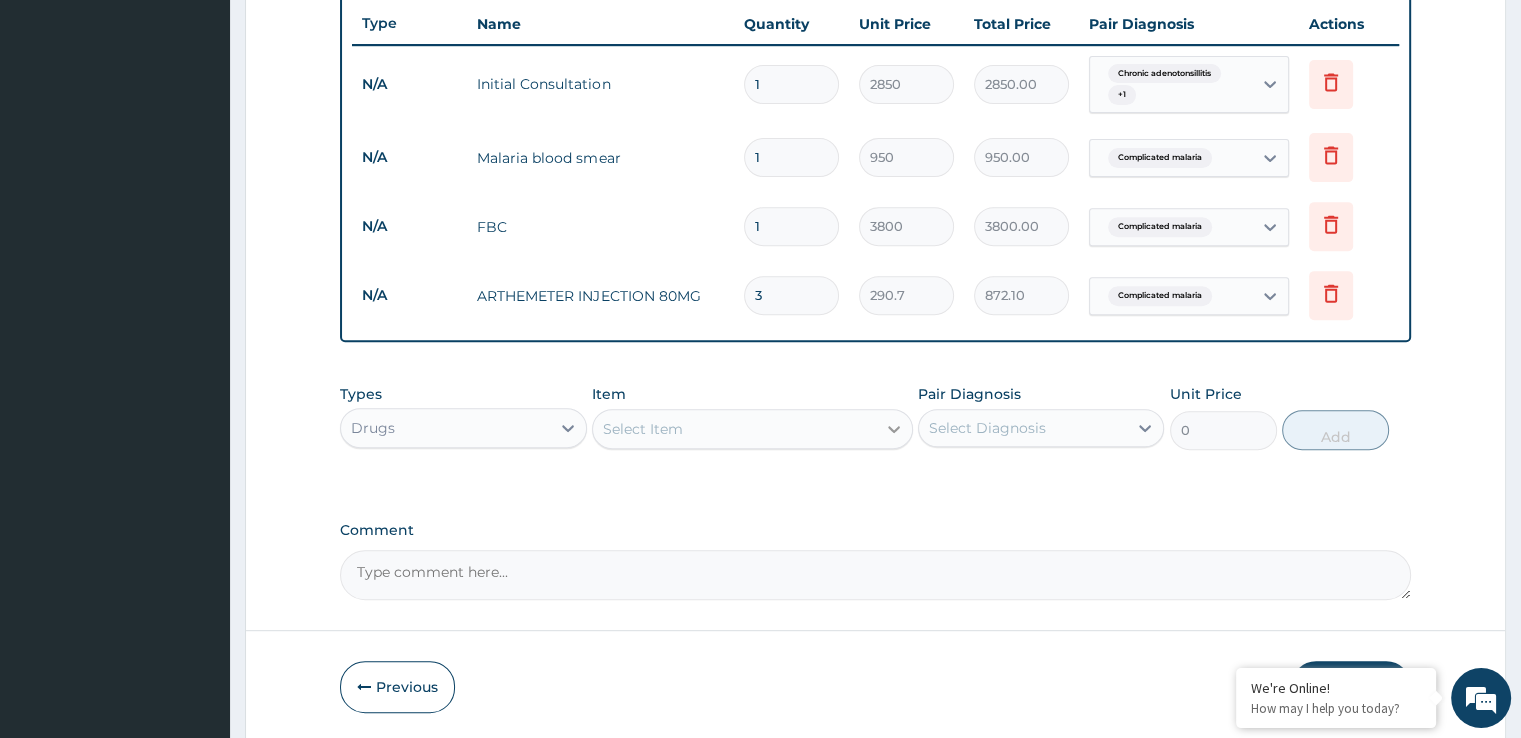 click at bounding box center [894, 429] 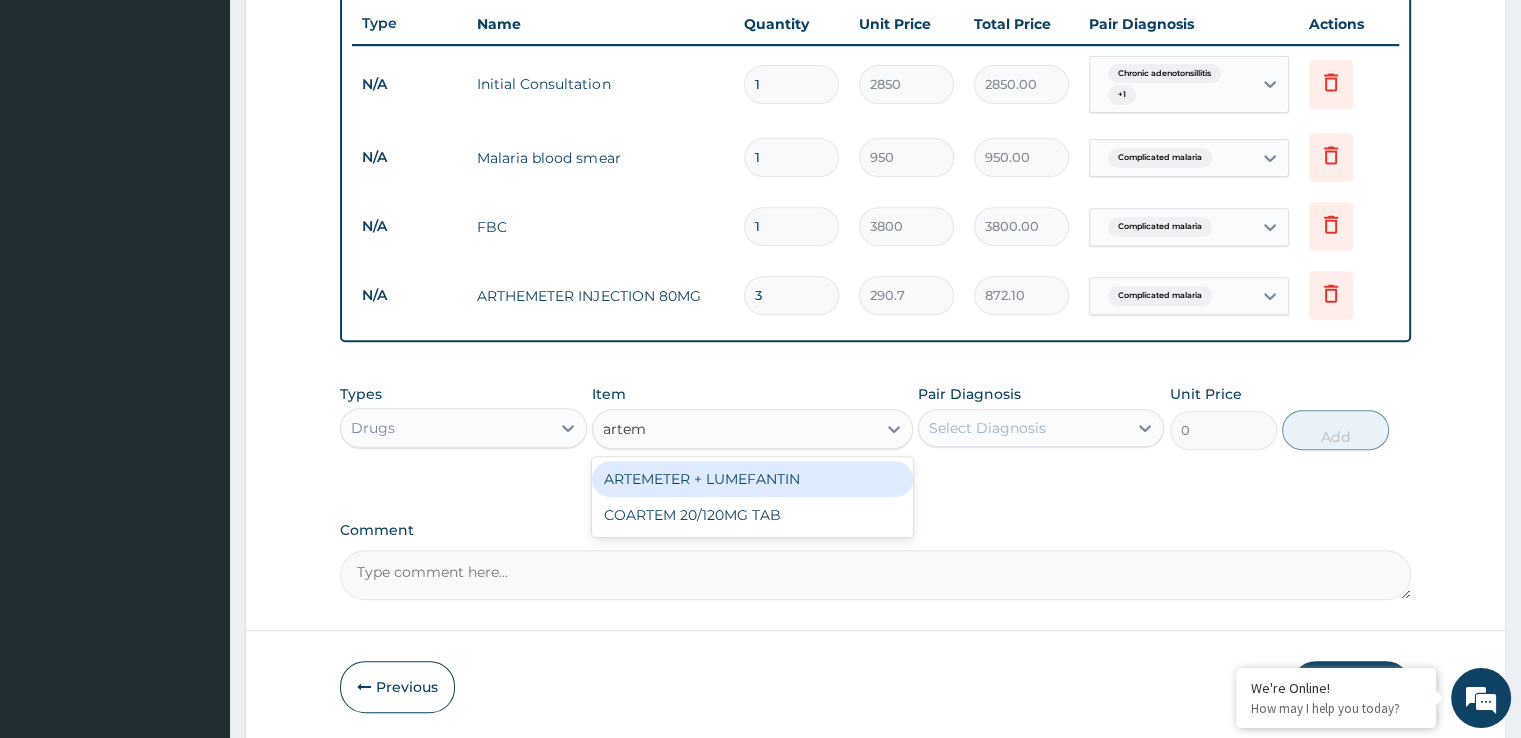 type on "arte" 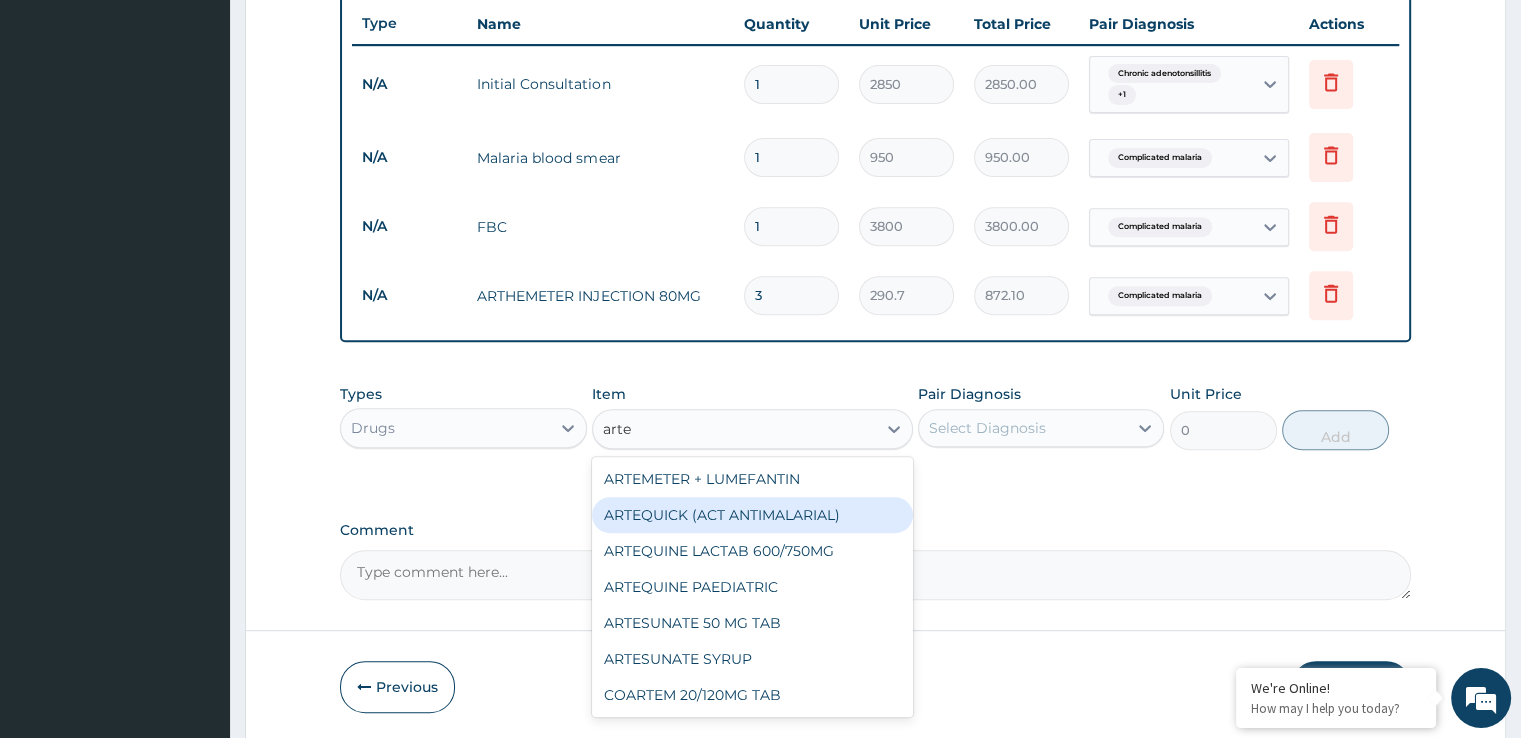 click on "ARTEQUICK (ACT ANTIMALARIAL)" at bounding box center (752, 515) 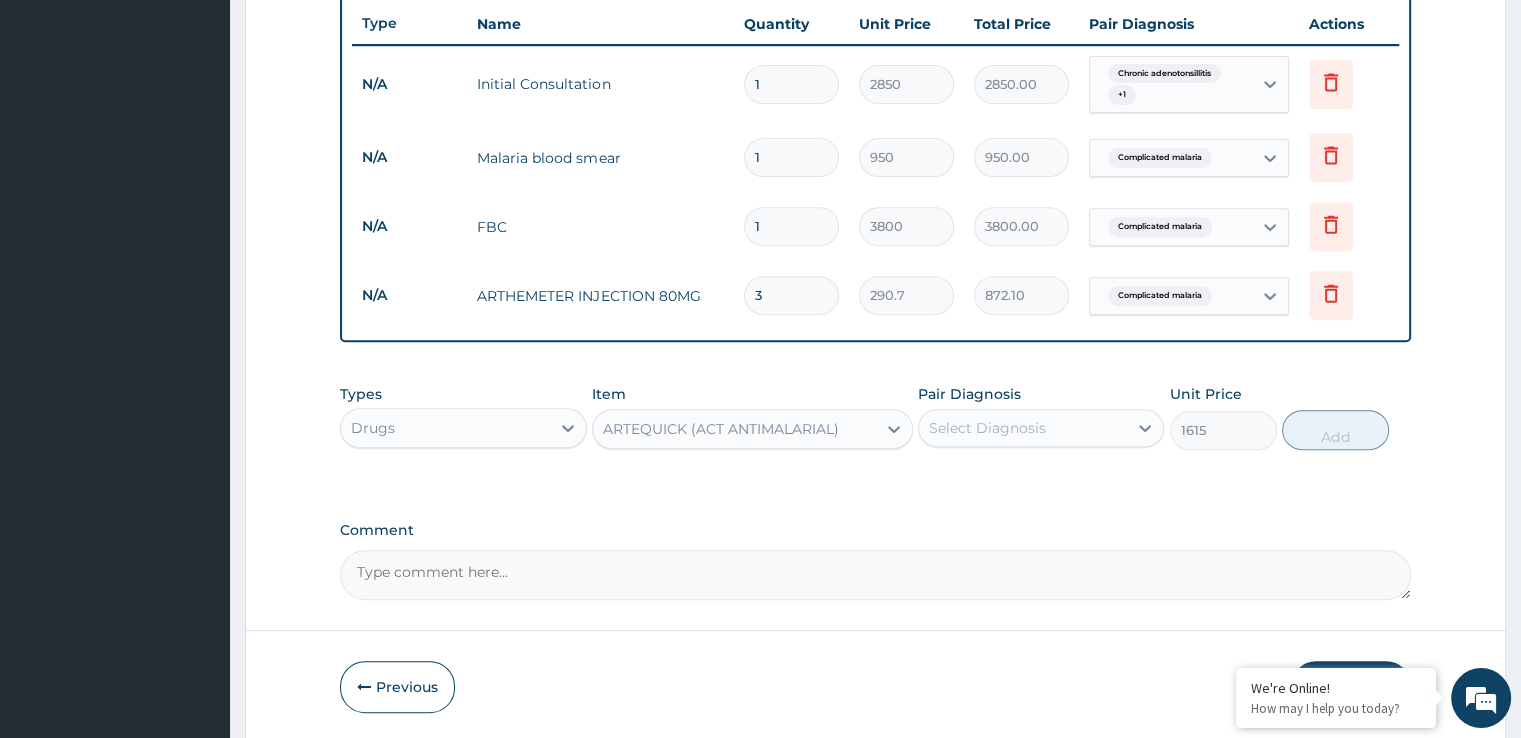 click on "Select Diagnosis" at bounding box center [987, 428] 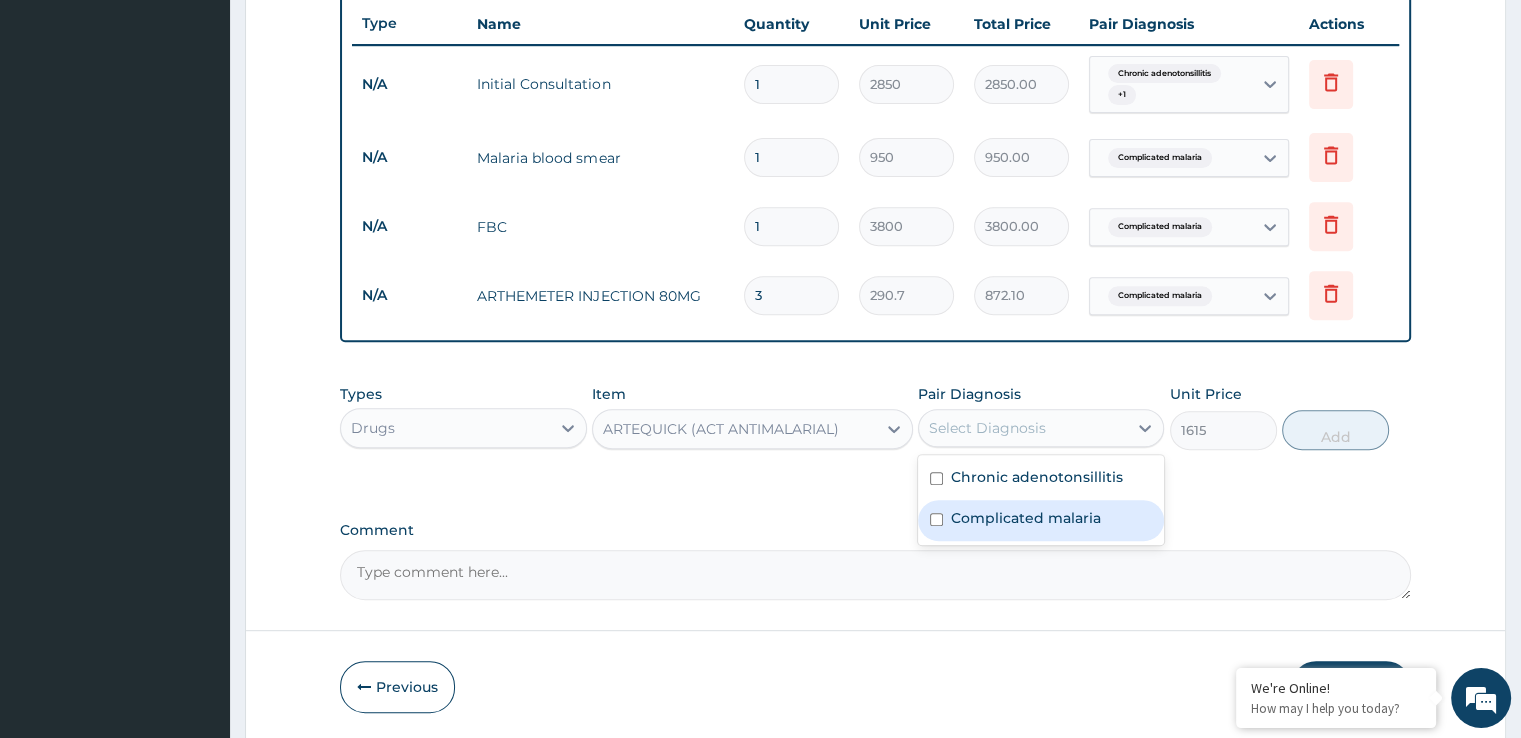 click on "Complicated malaria" at bounding box center (1026, 518) 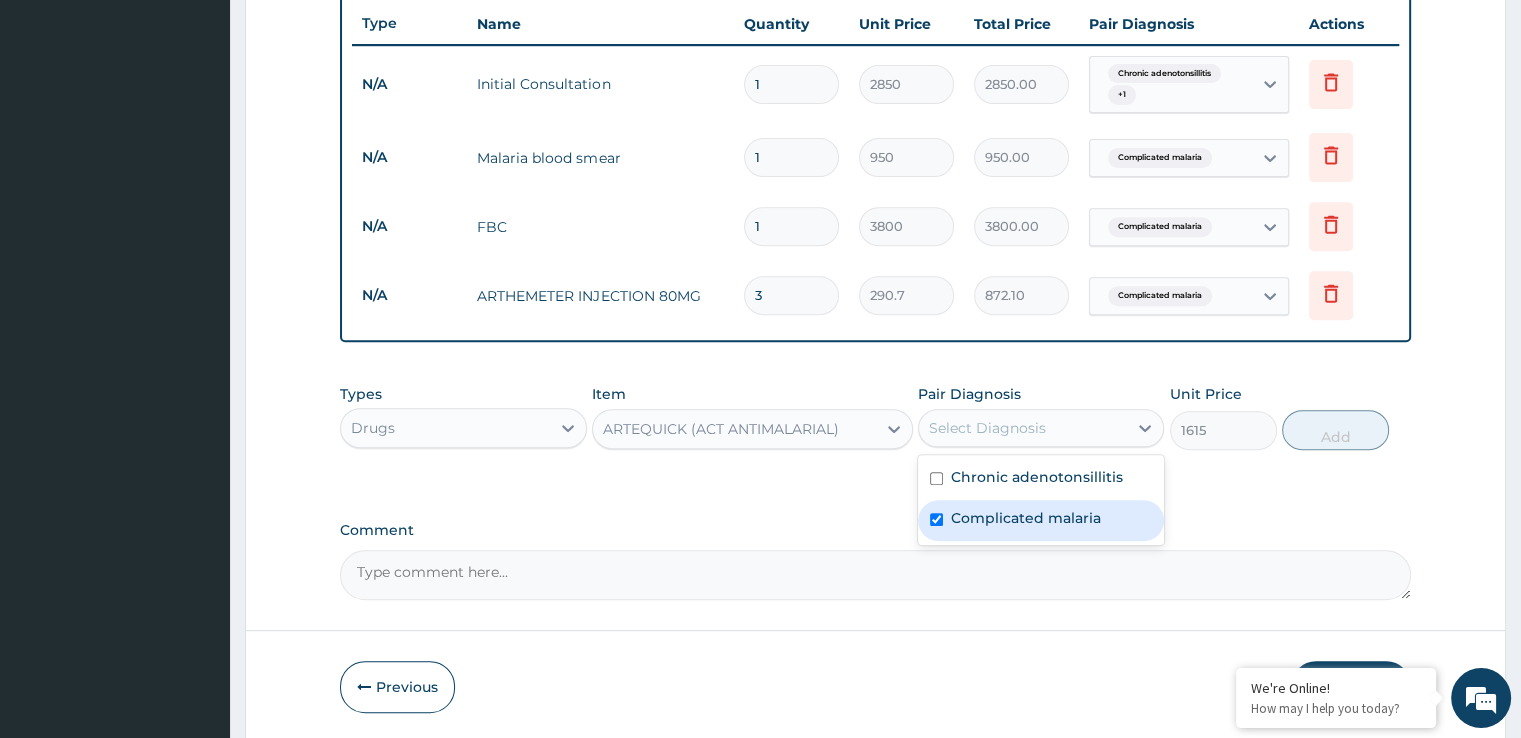 checkbox on "true" 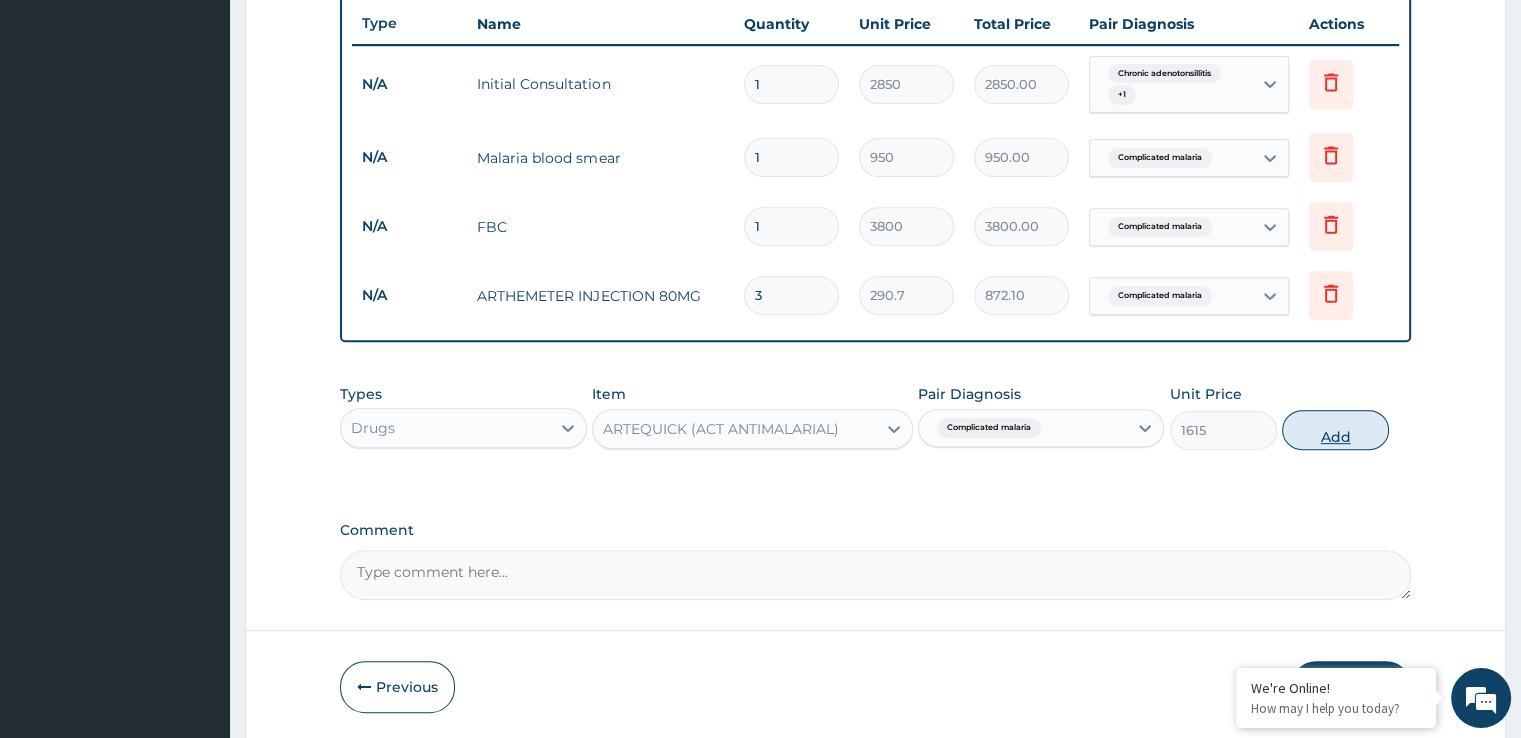 click on "Add" at bounding box center [1335, 430] 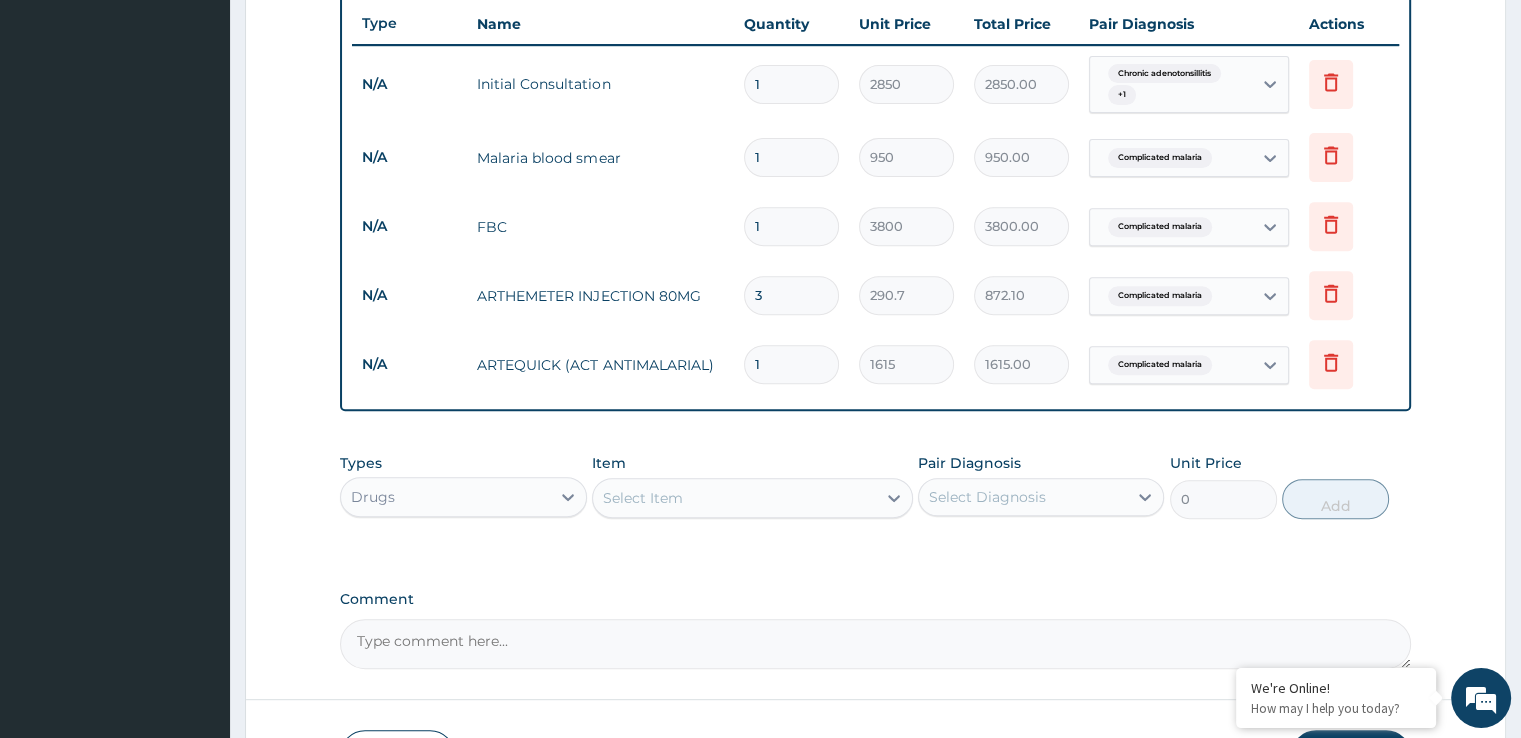 click on "Select Item" at bounding box center (734, 498) 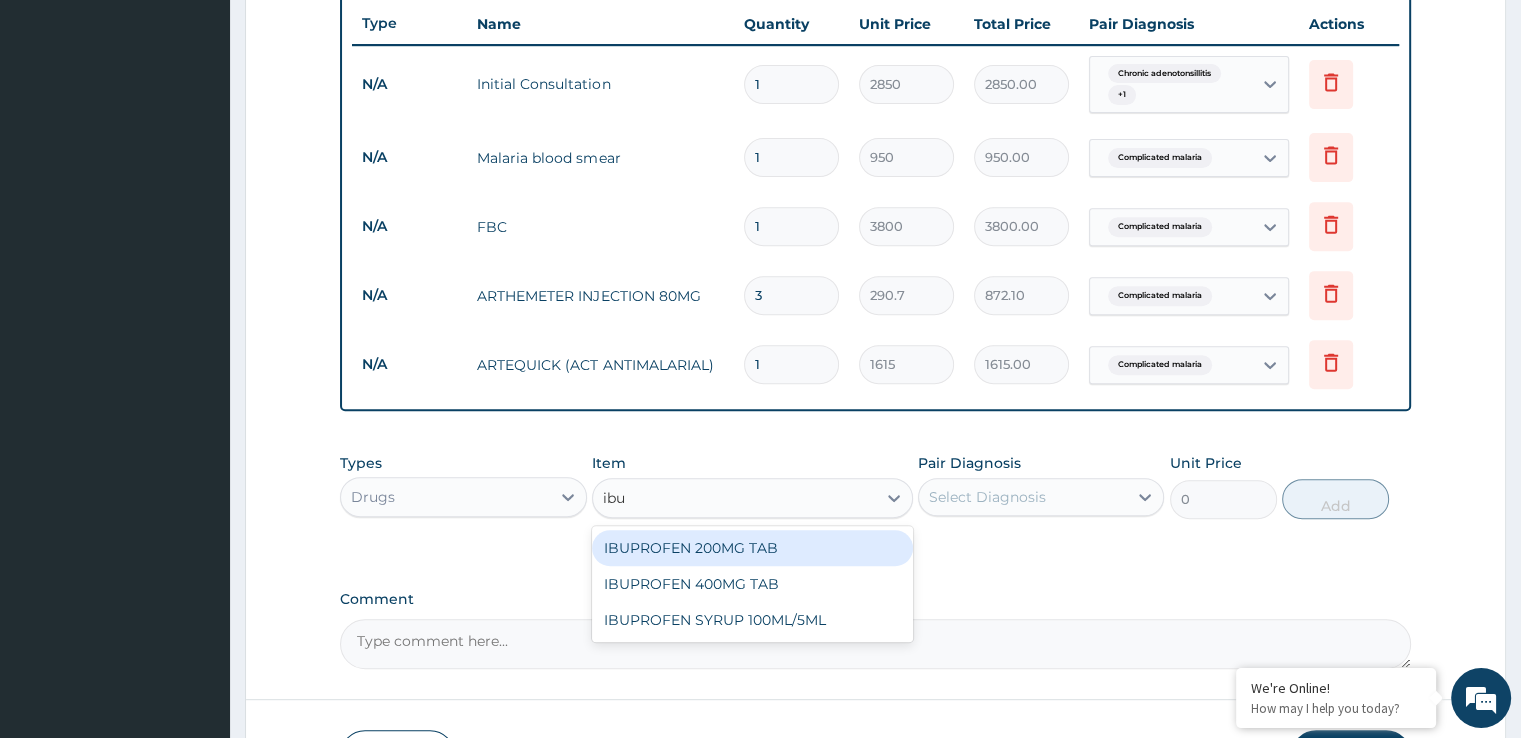type on "ibup" 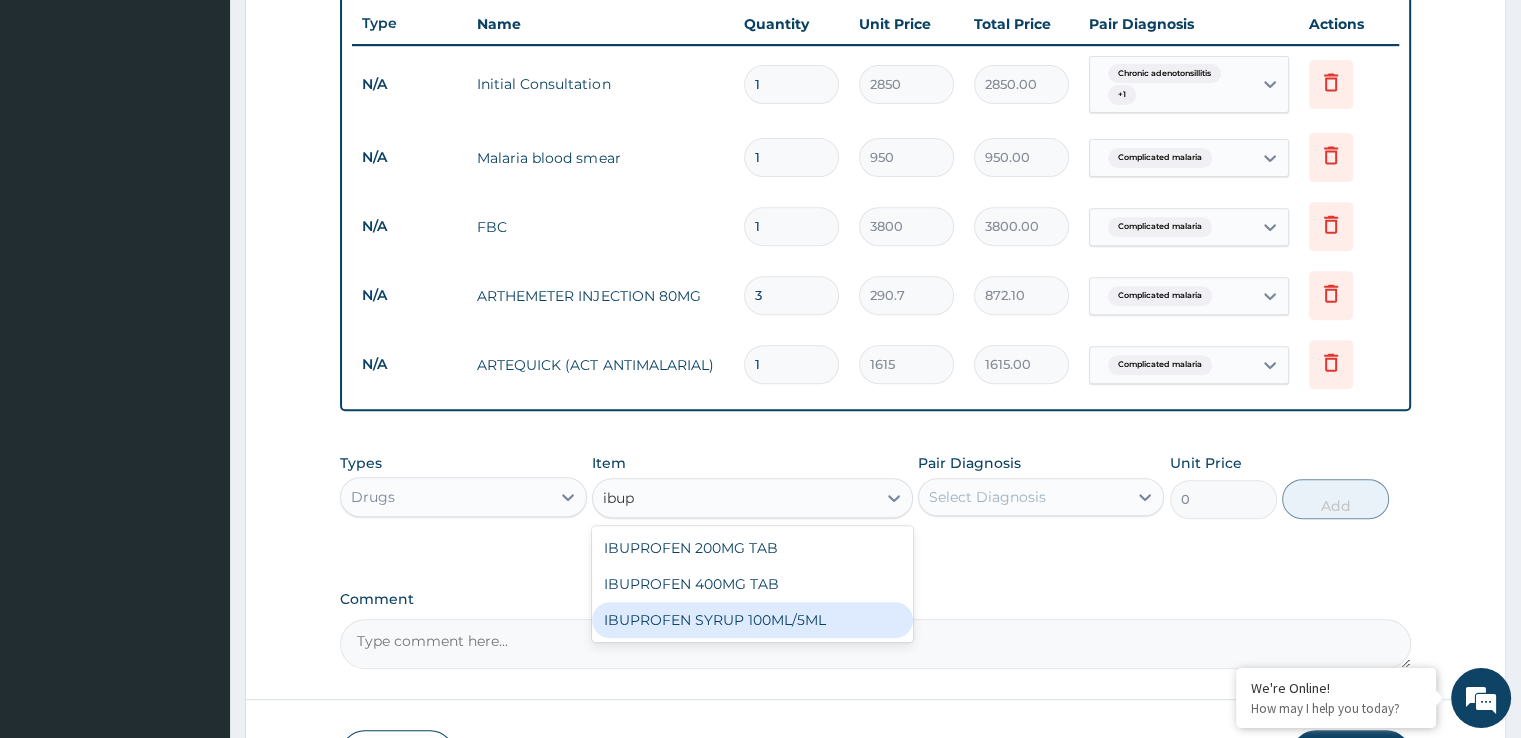 click on "IBUPROFEN SYRUP 100ML/5ML" at bounding box center [752, 620] 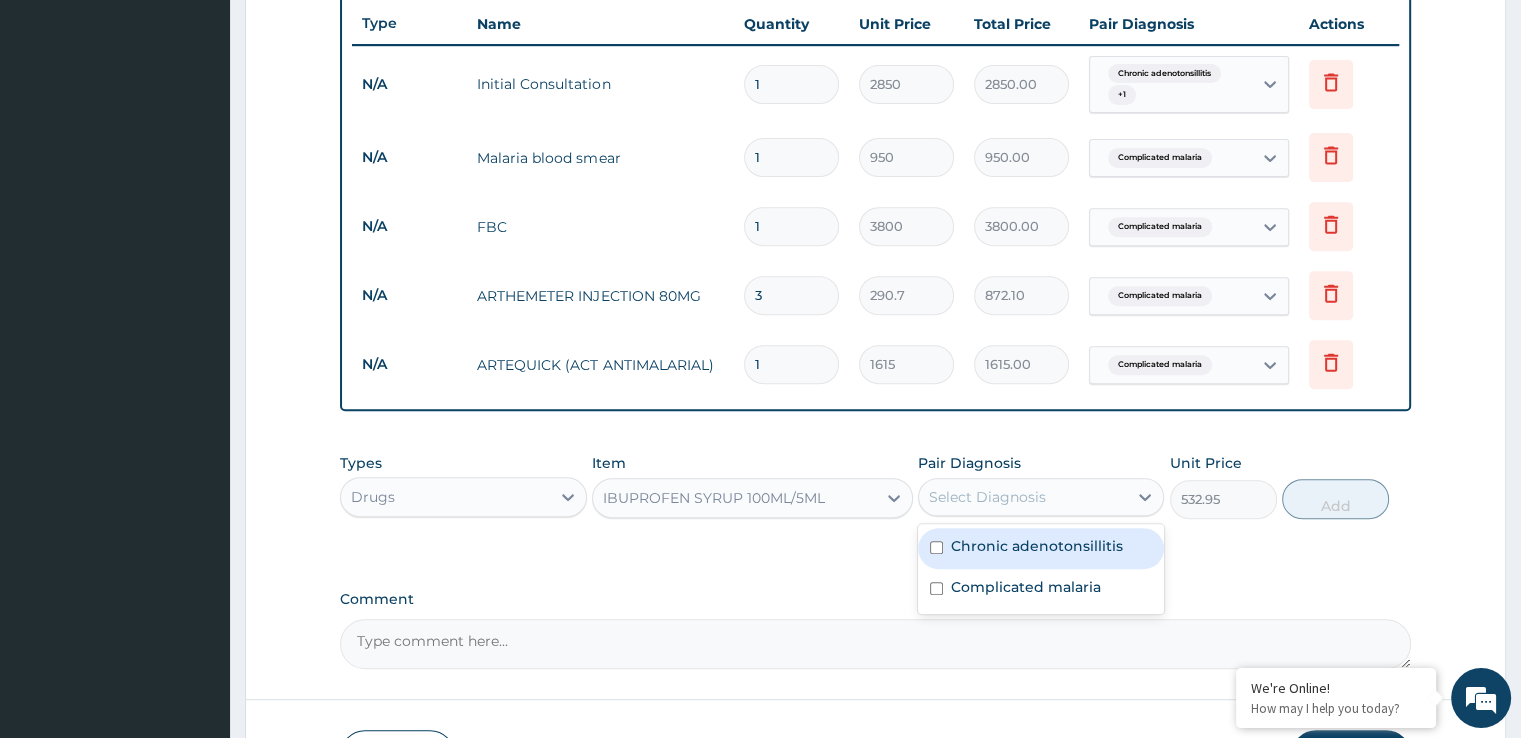 click on "Select Diagnosis" at bounding box center (987, 497) 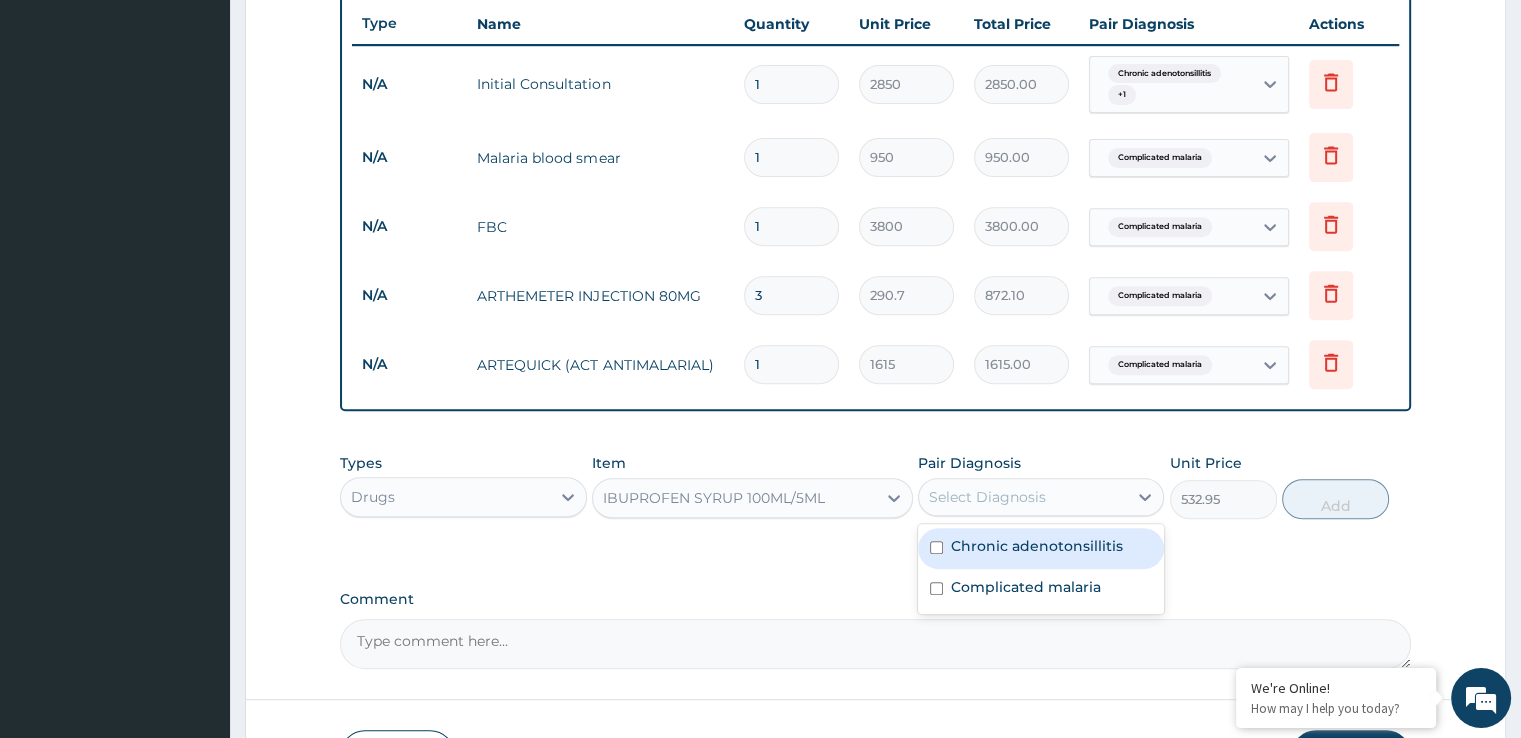 click on "Chronic adenotonsillitis" at bounding box center [1037, 546] 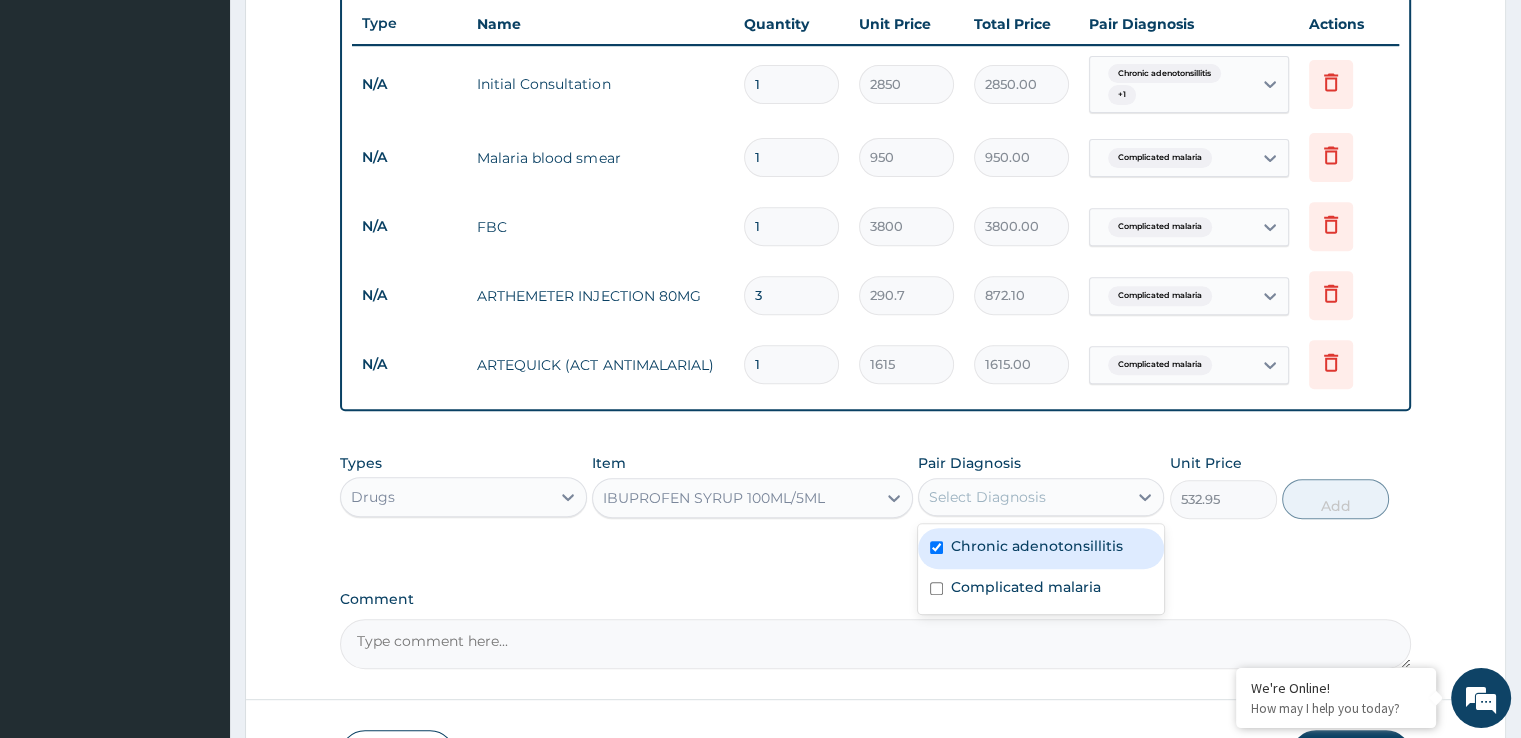checkbox on "true" 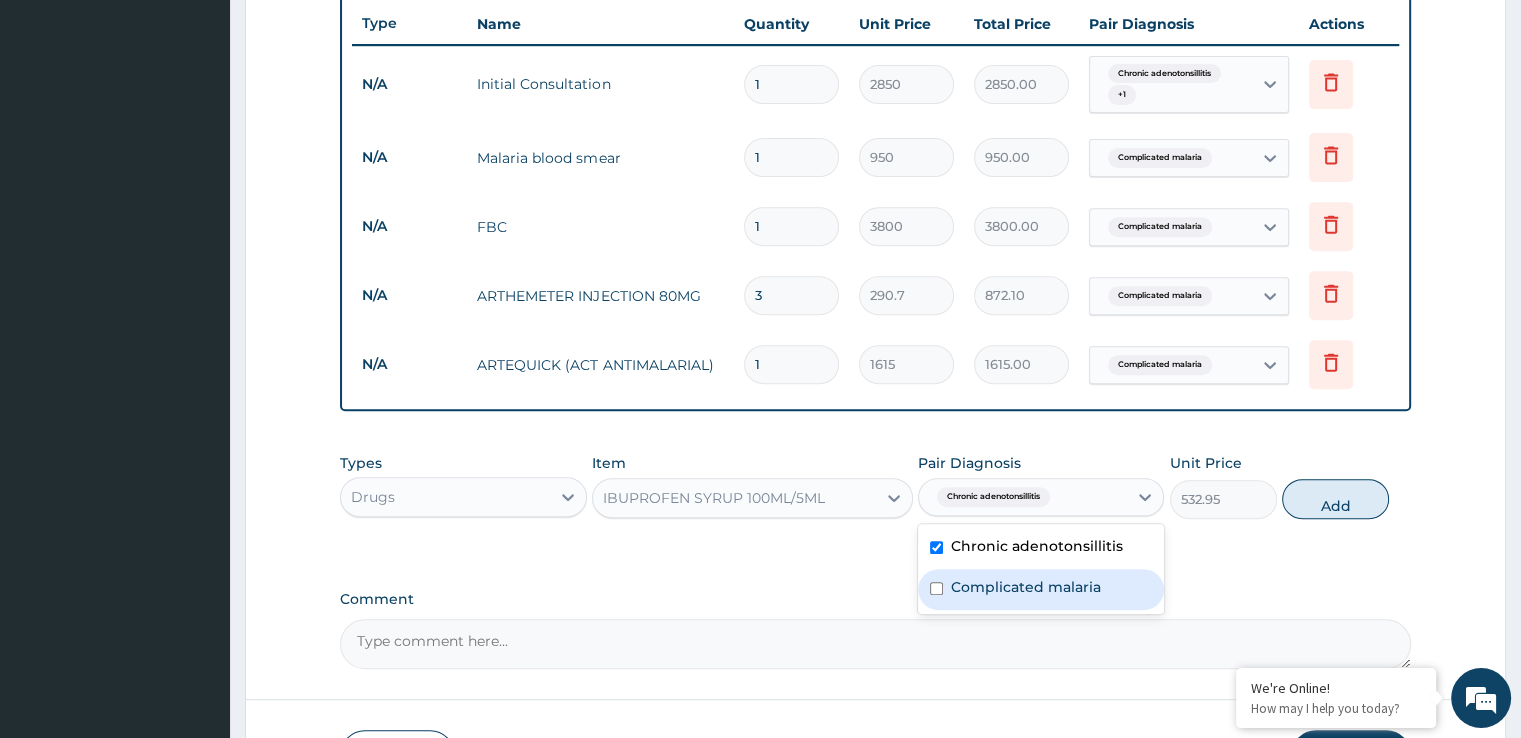 click on "Complicated malaria" at bounding box center (1026, 587) 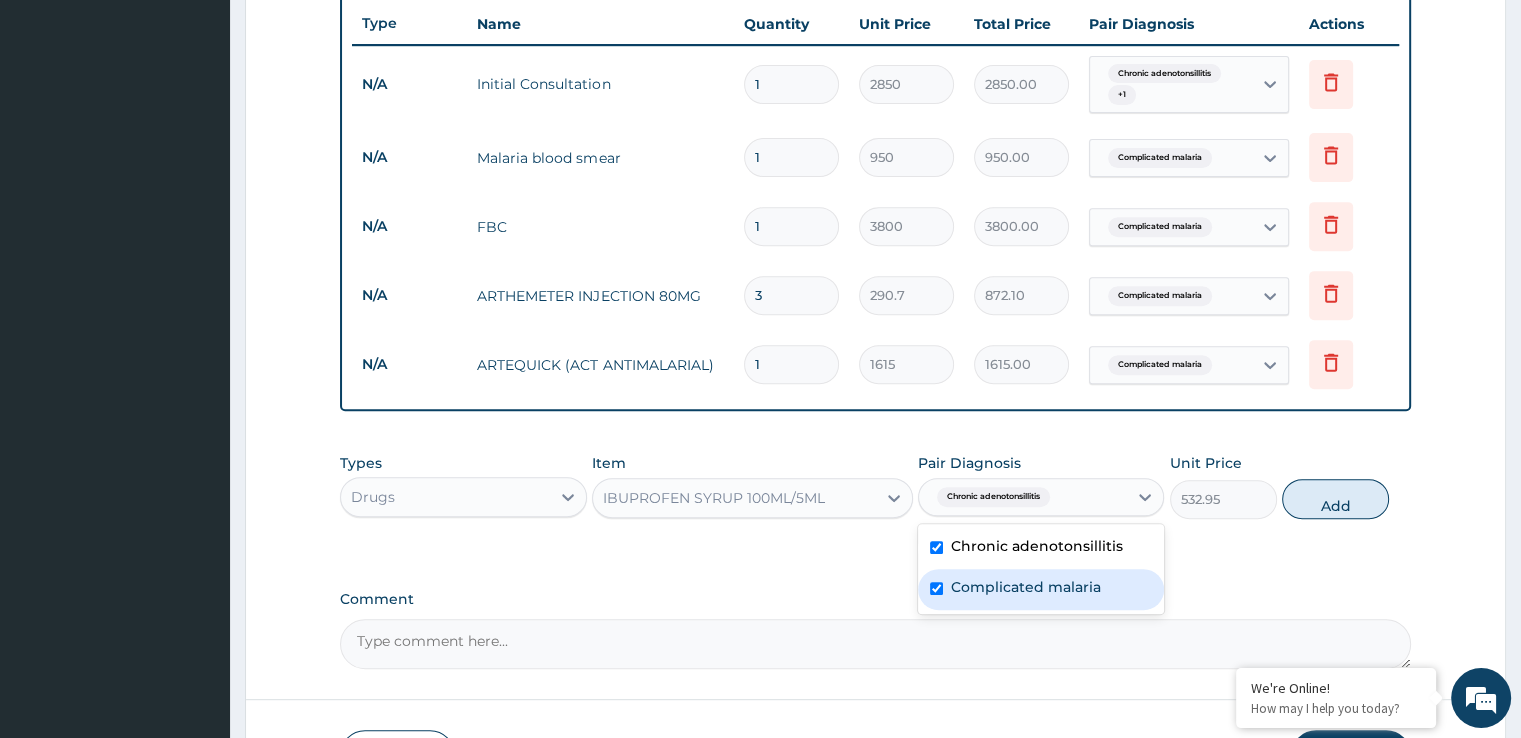 checkbox on "true" 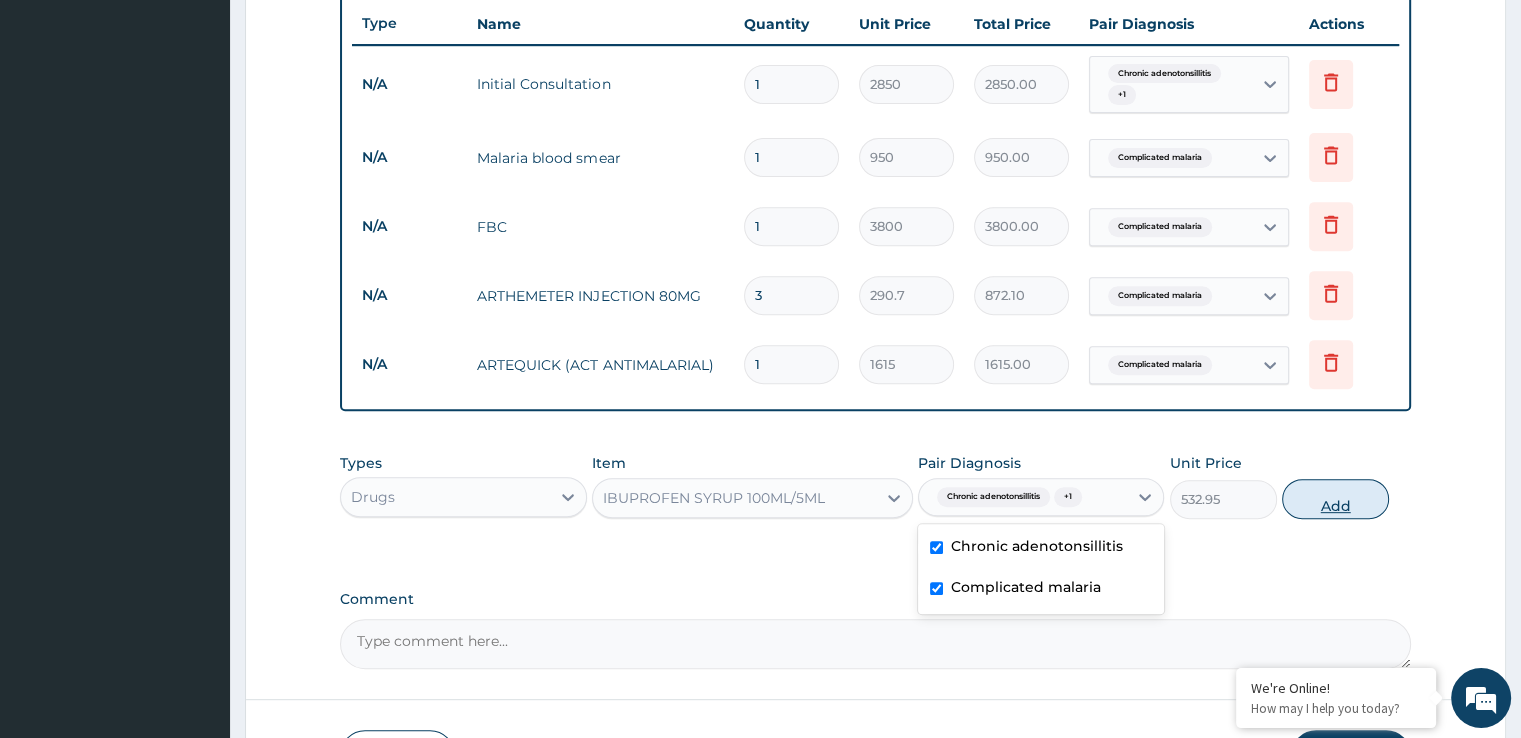 click on "Add" at bounding box center [1335, 499] 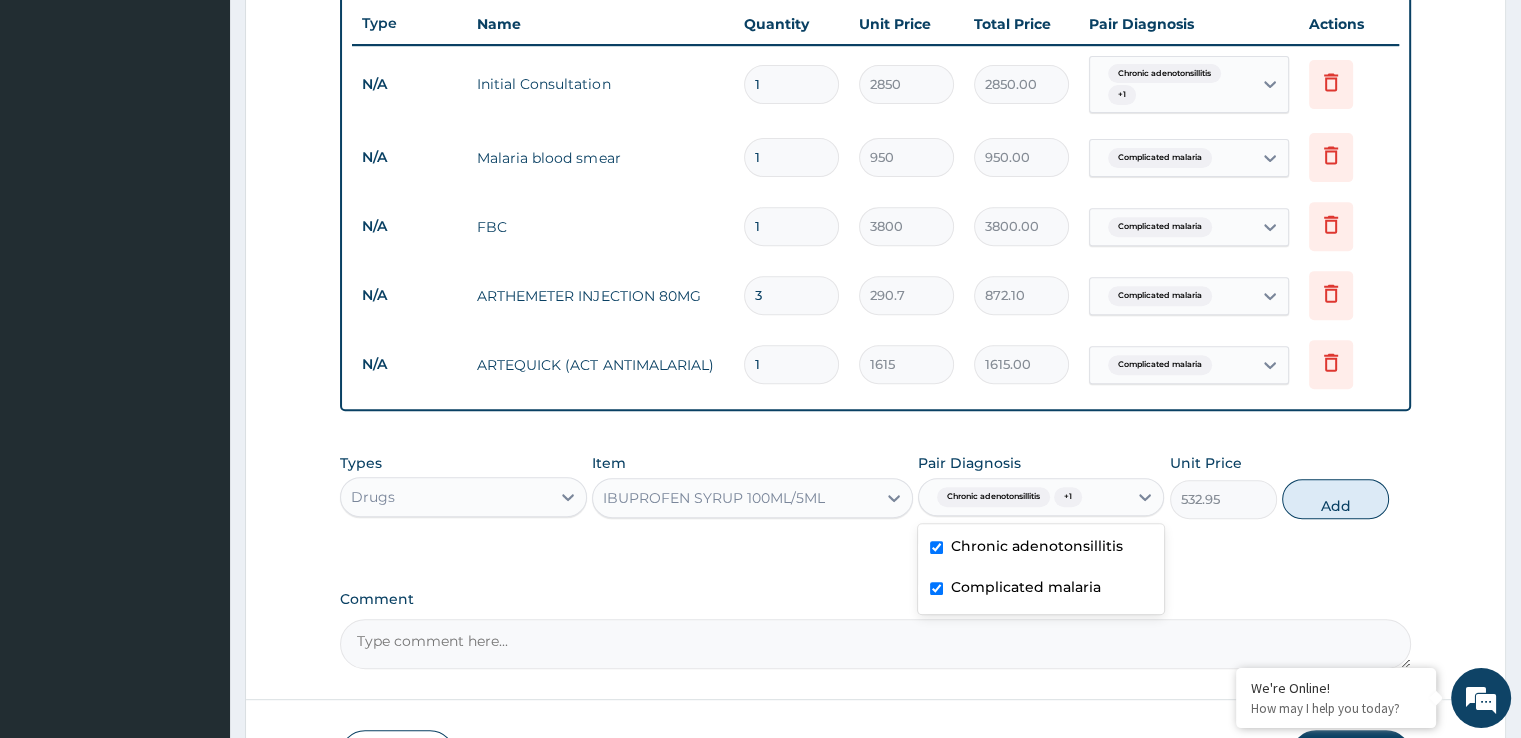 type on "0" 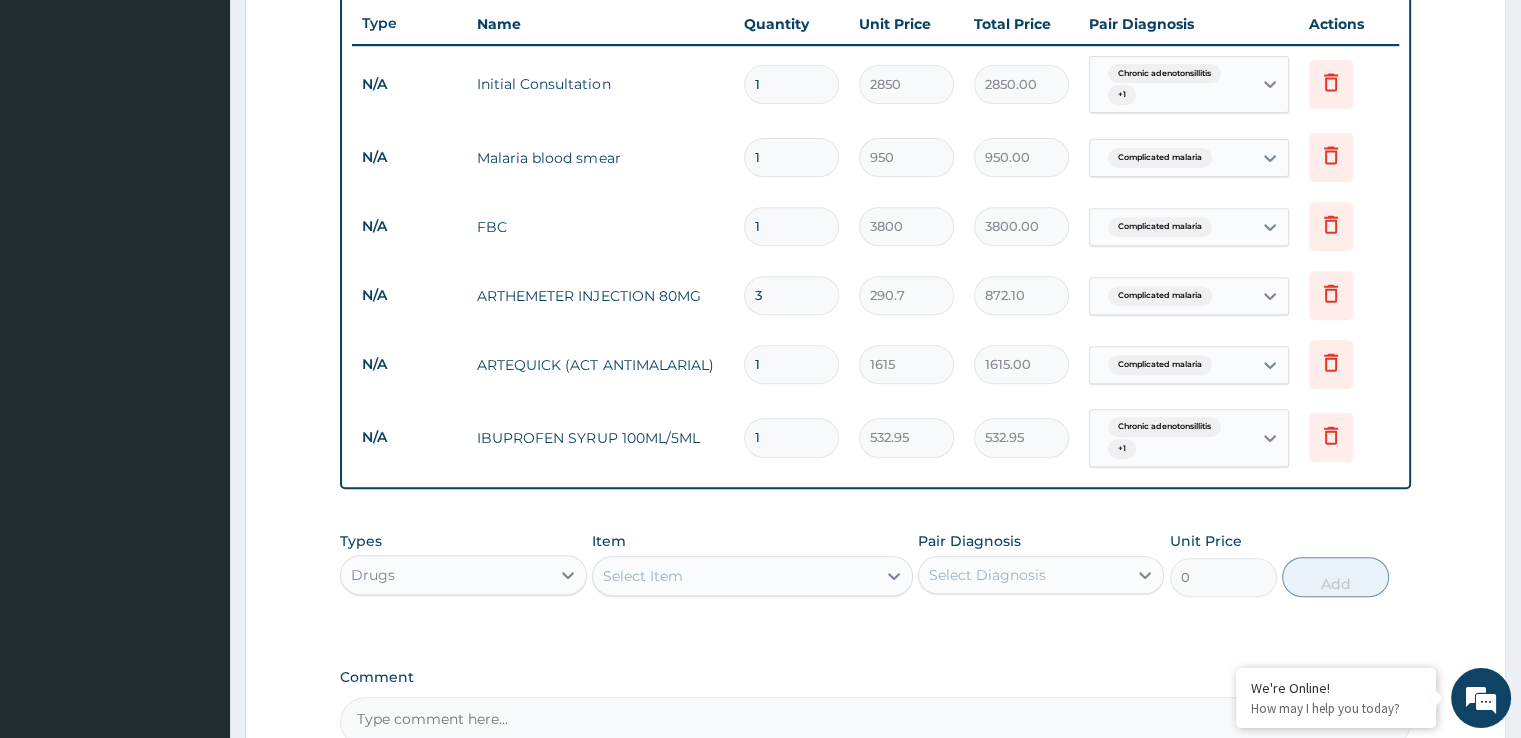 click on "Select Item" at bounding box center (734, 576) 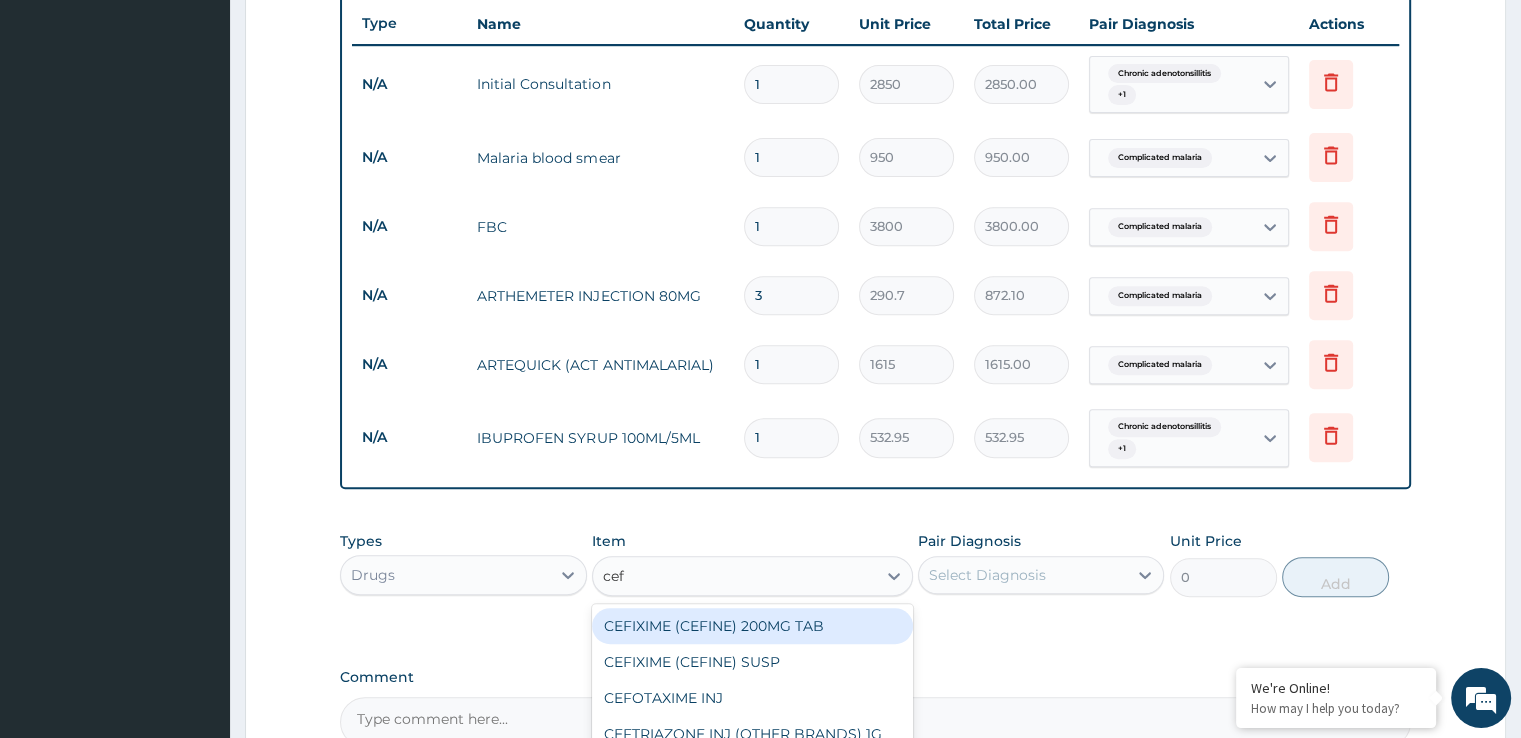 type on "cefi" 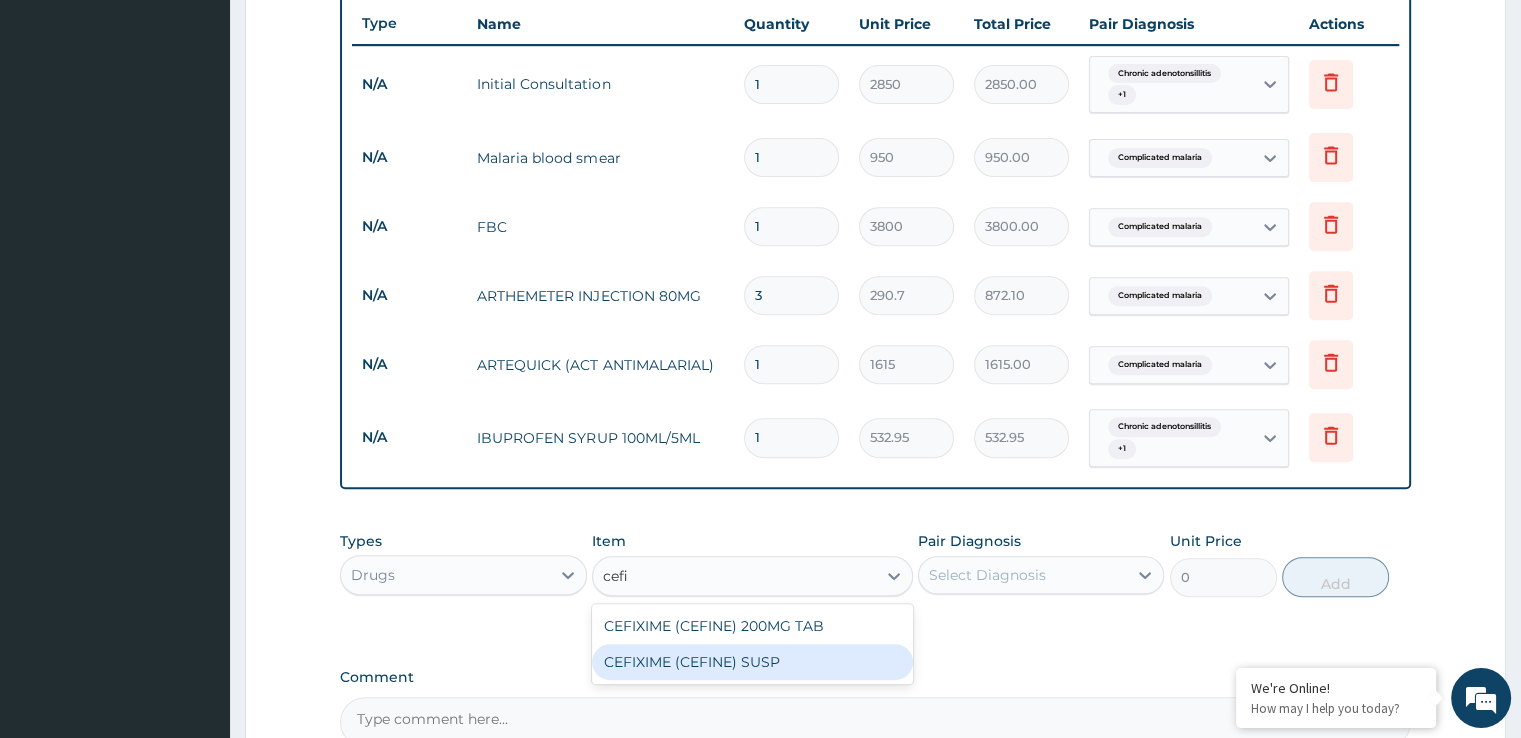 click on "CEFIXIME (CEFINE) SUSP" at bounding box center [752, 662] 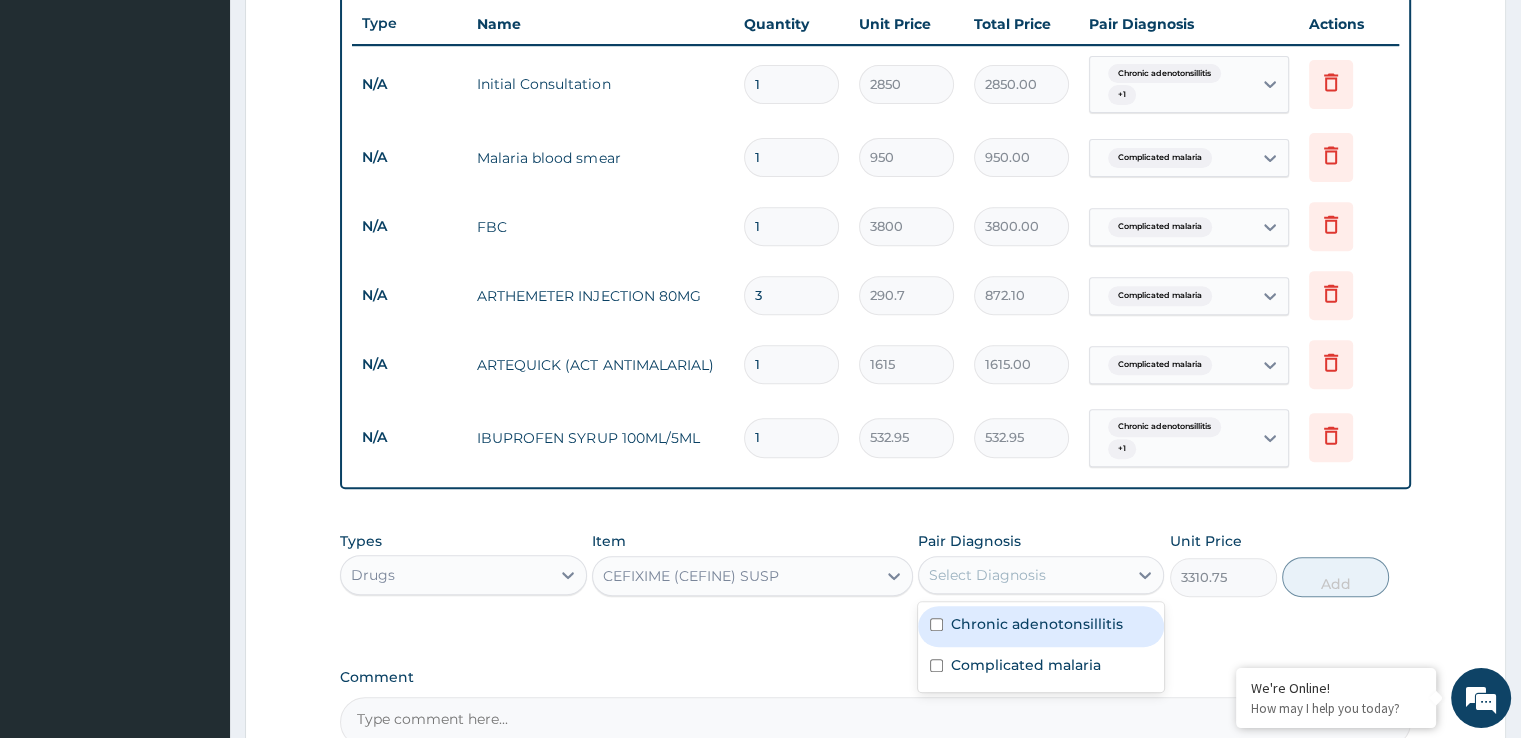 click on "Select Diagnosis" at bounding box center (1023, 575) 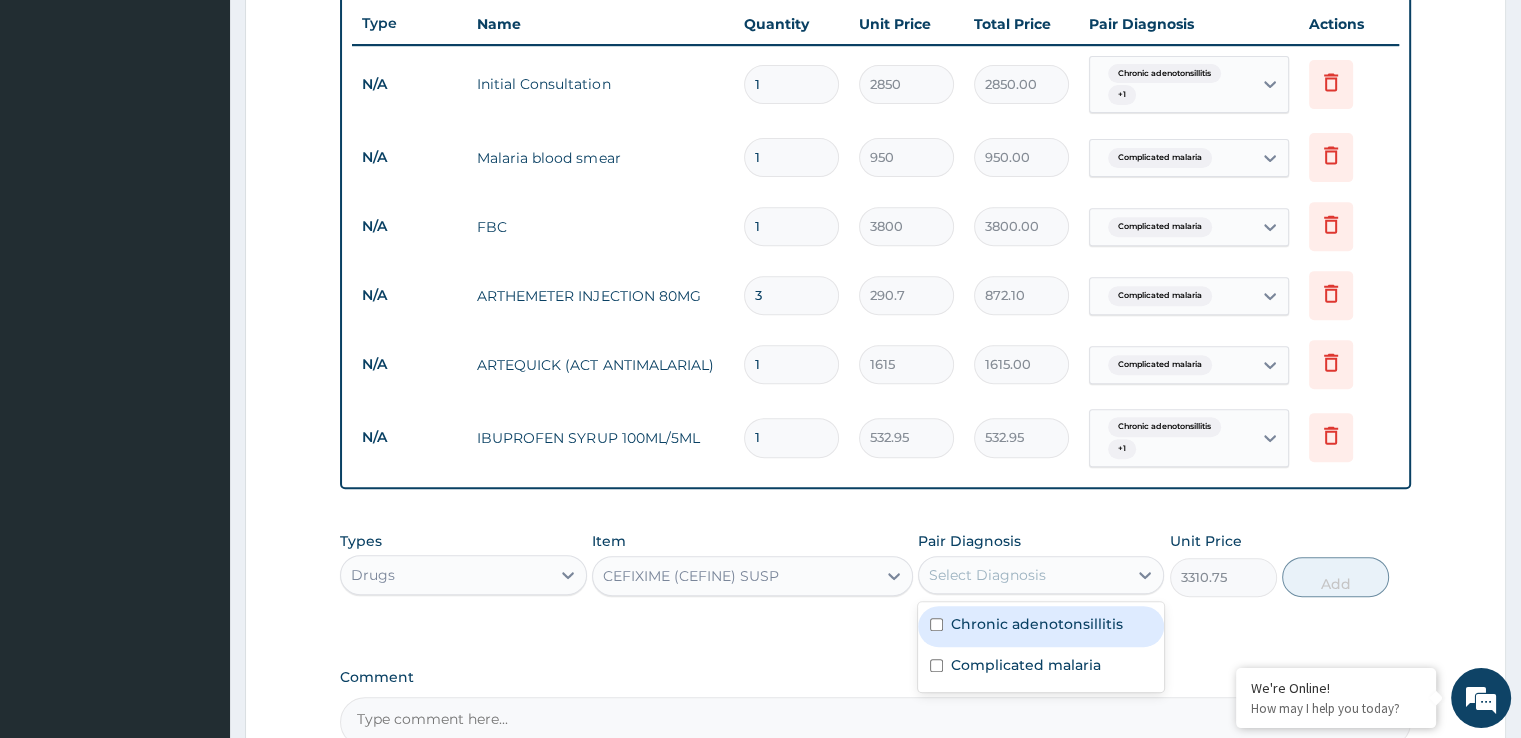 click on "Chronic adenotonsillitis" at bounding box center (1037, 624) 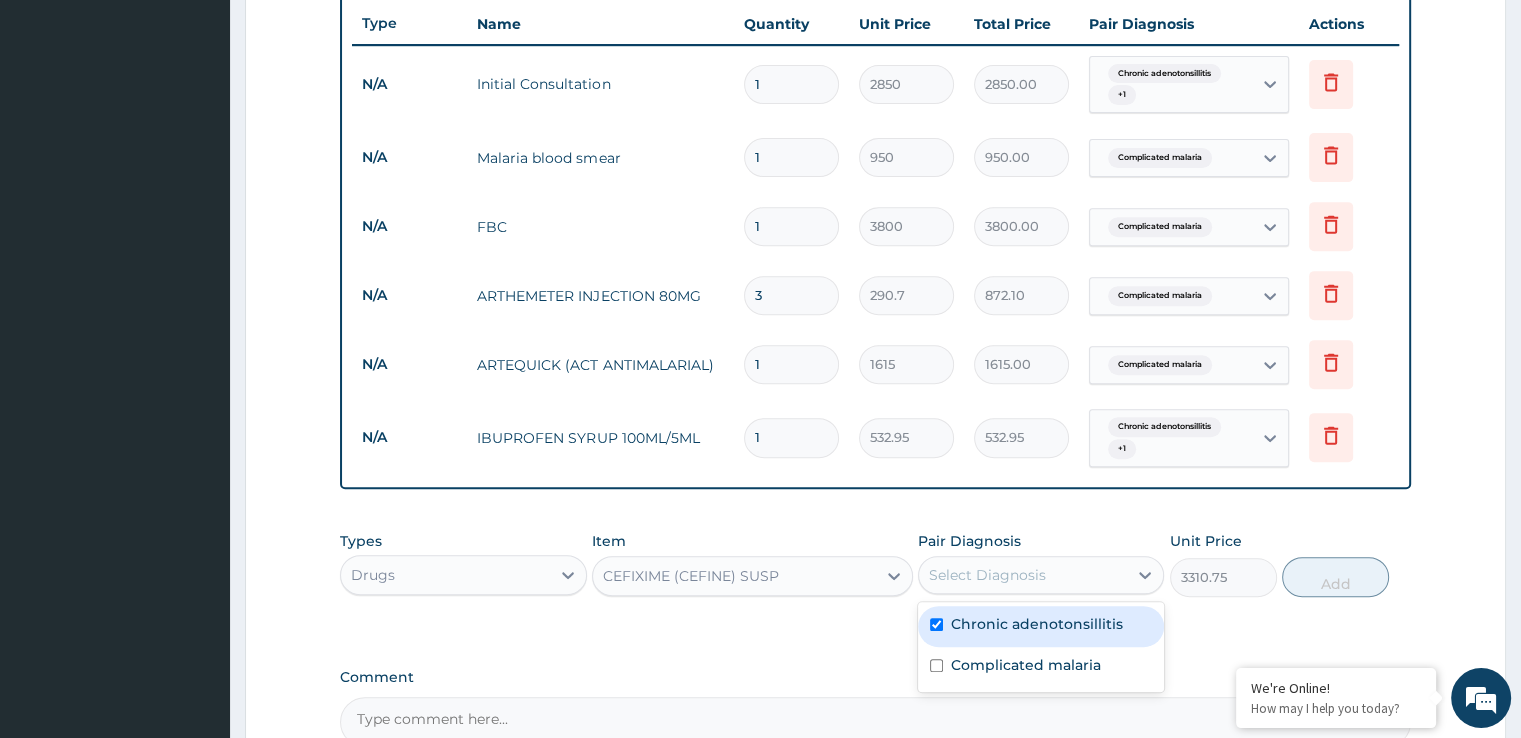 checkbox on "true" 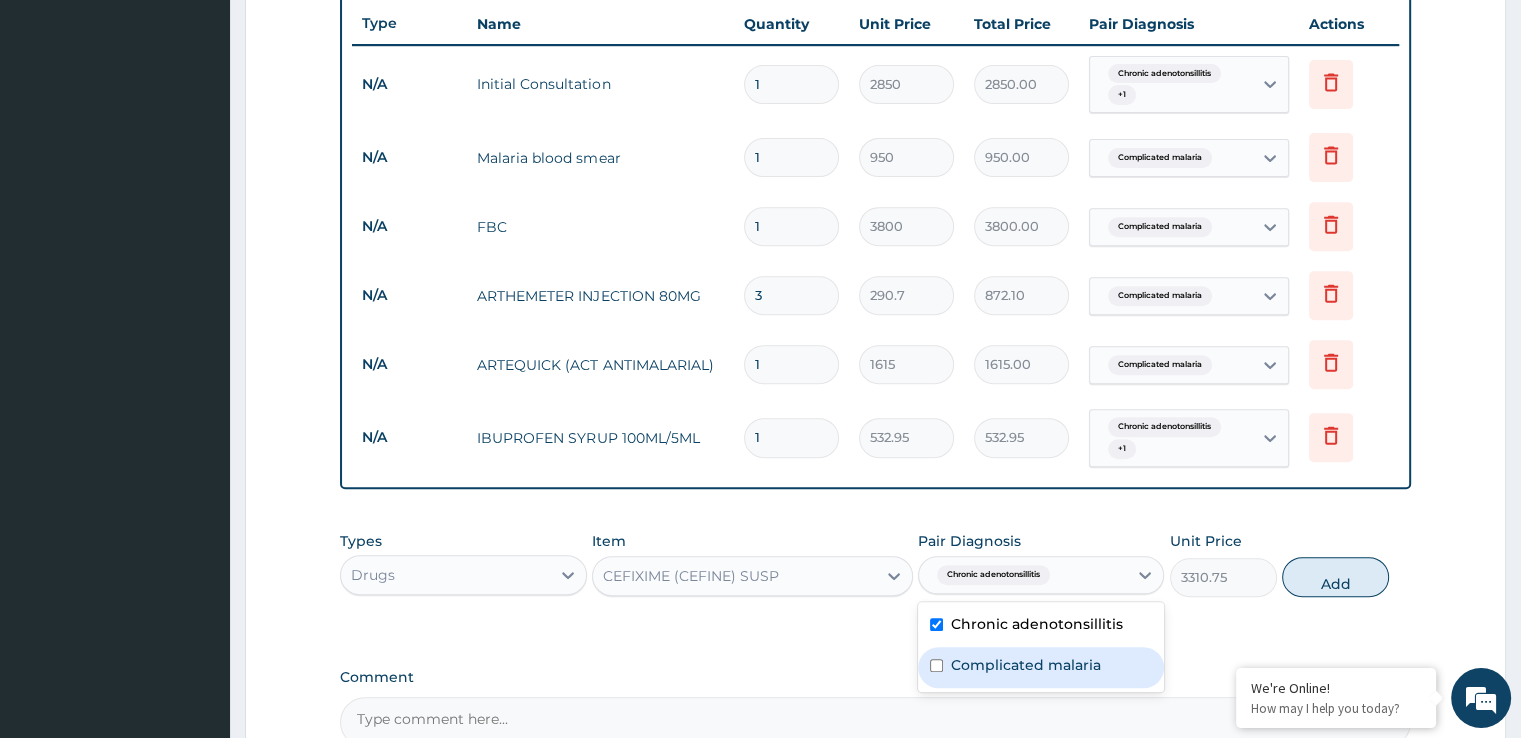 click on "Complicated malaria" at bounding box center [1026, 665] 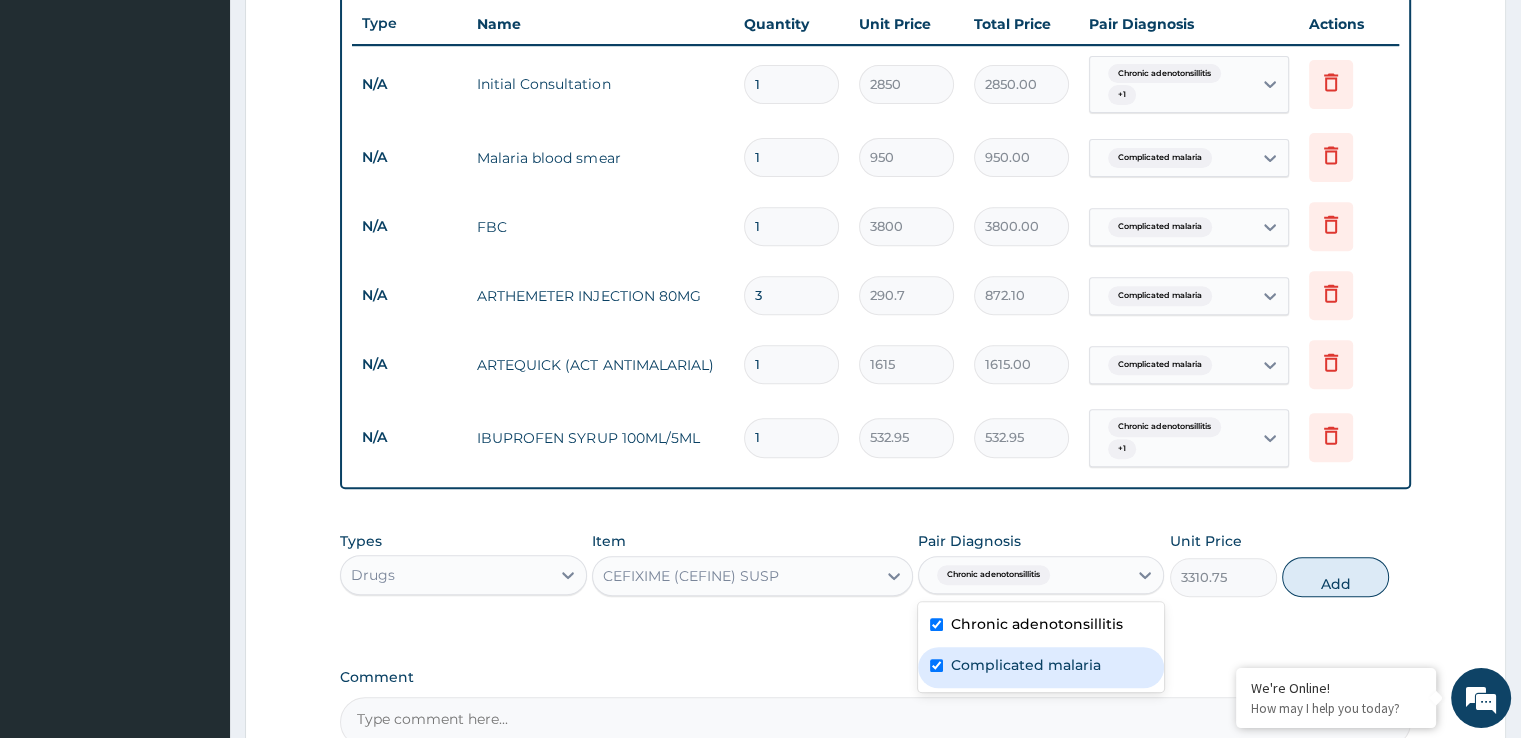 checkbox on "true" 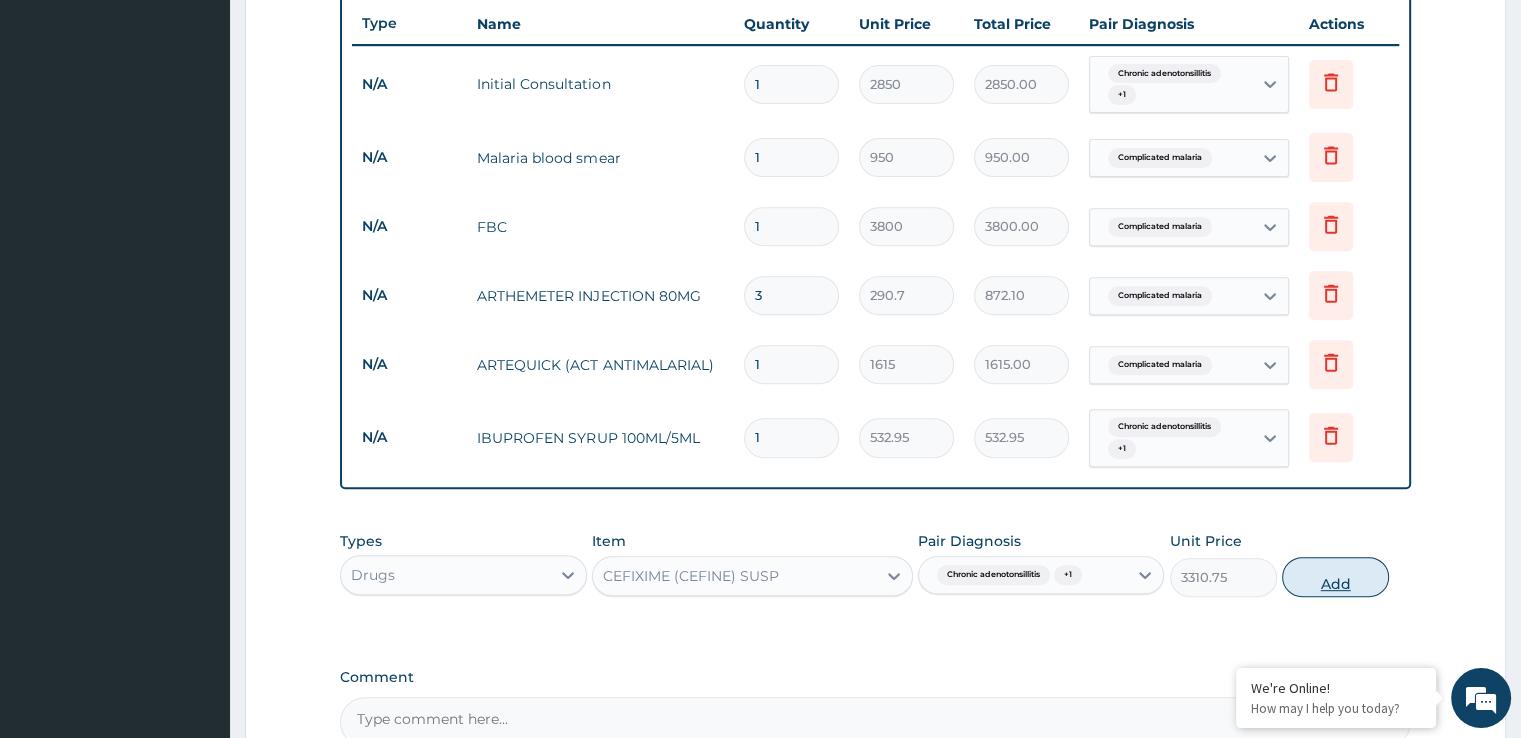 click on "Add" at bounding box center (1335, 577) 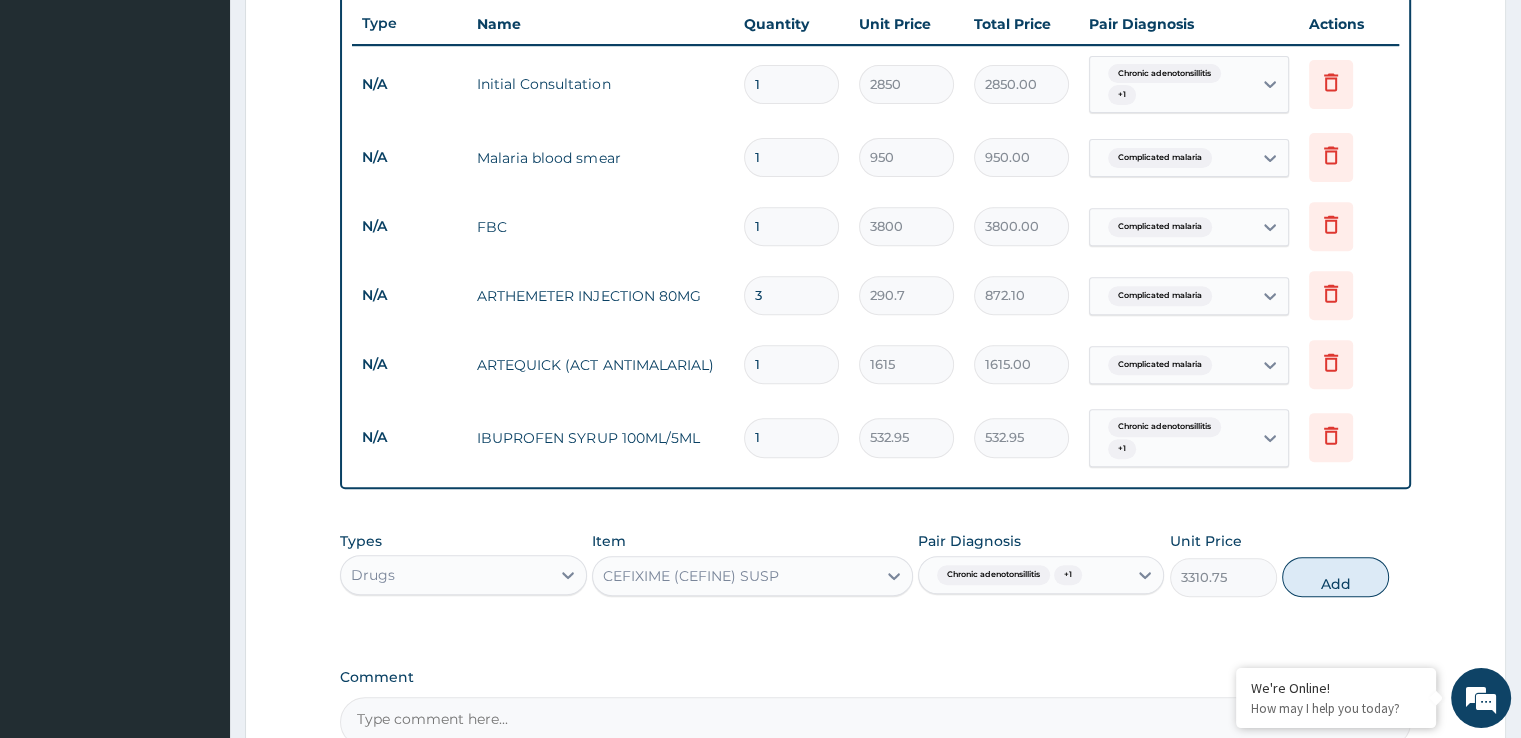 type on "0" 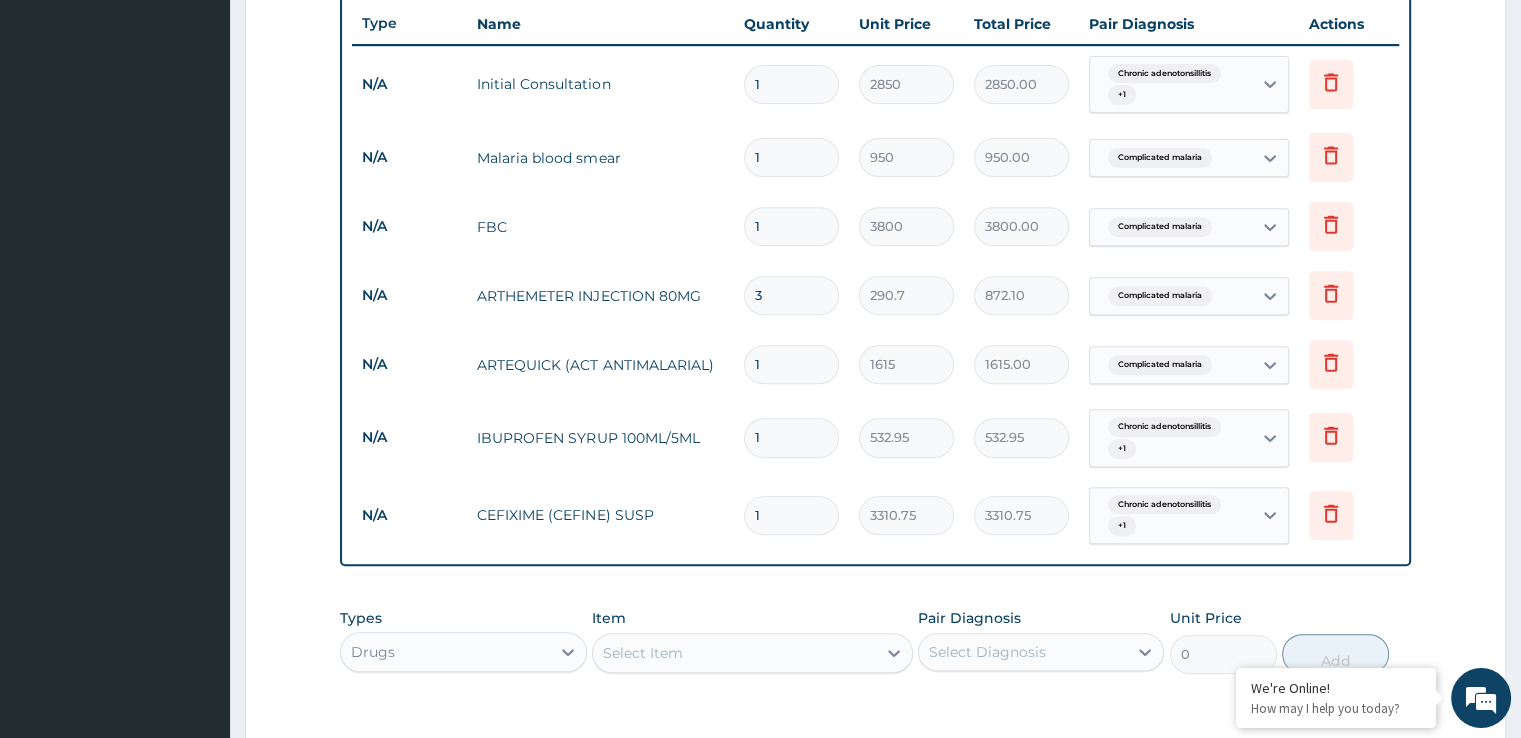 click on "Select Item" at bounding box center [734, 653] 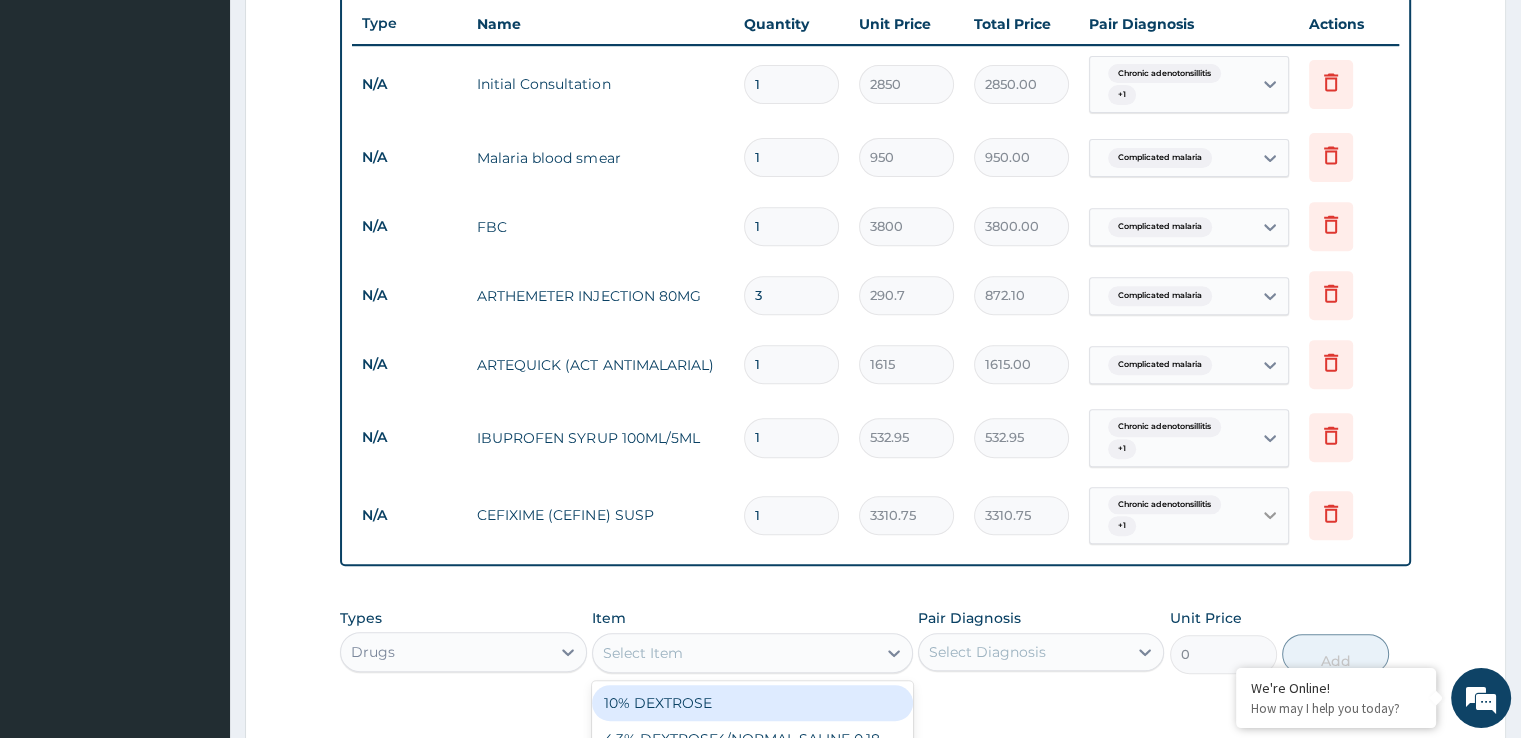click 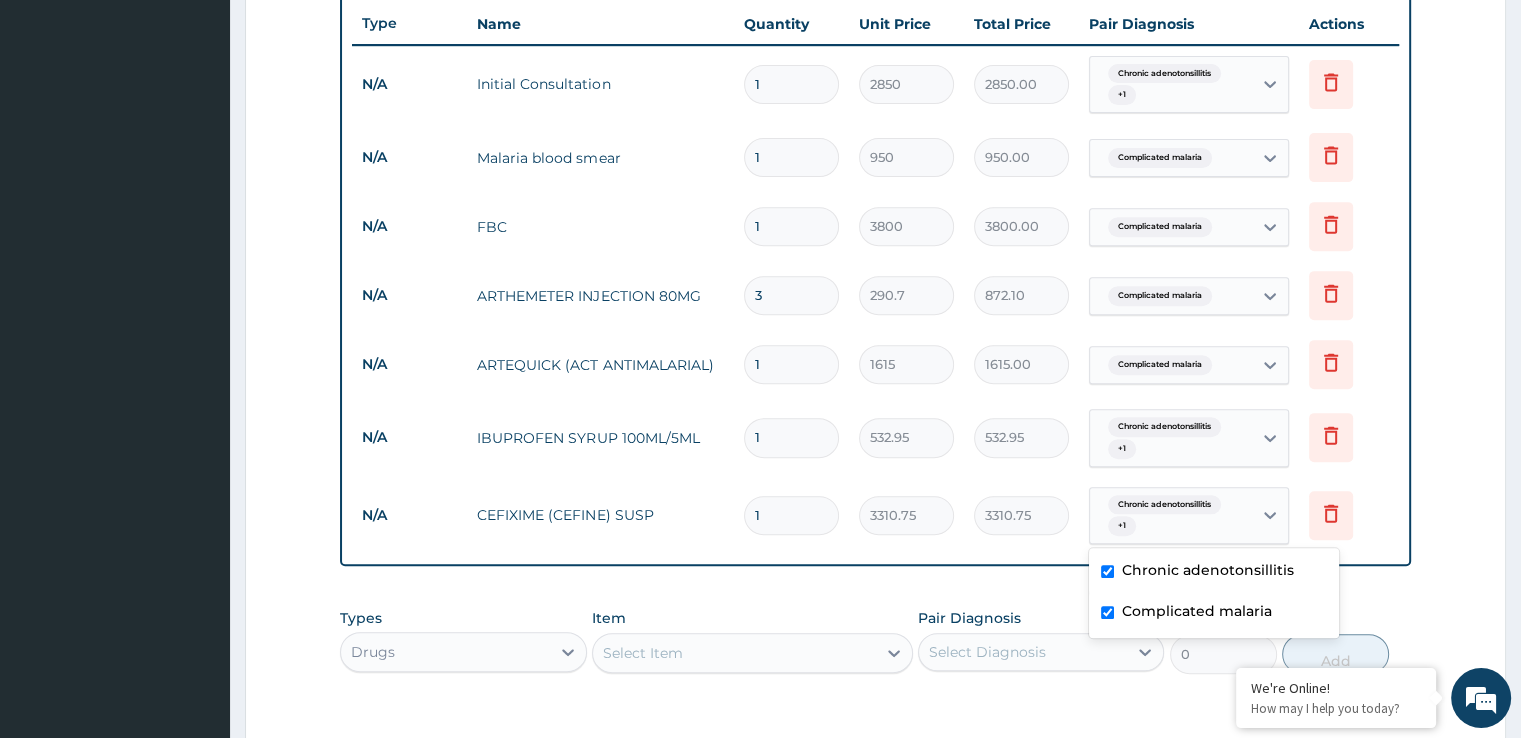 click on "Complicated malaria" at bounding box center (1197, 611) 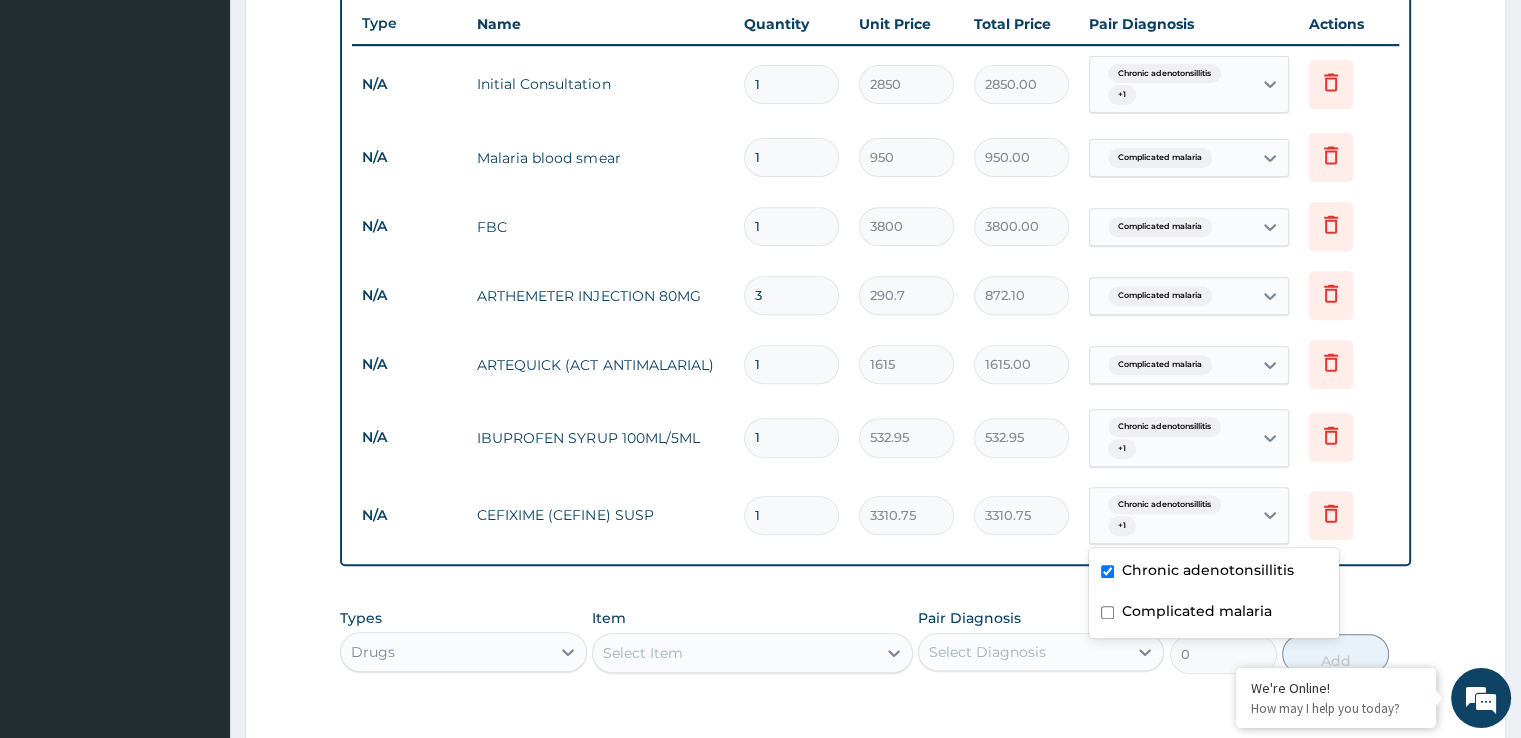 checkbox on "false" 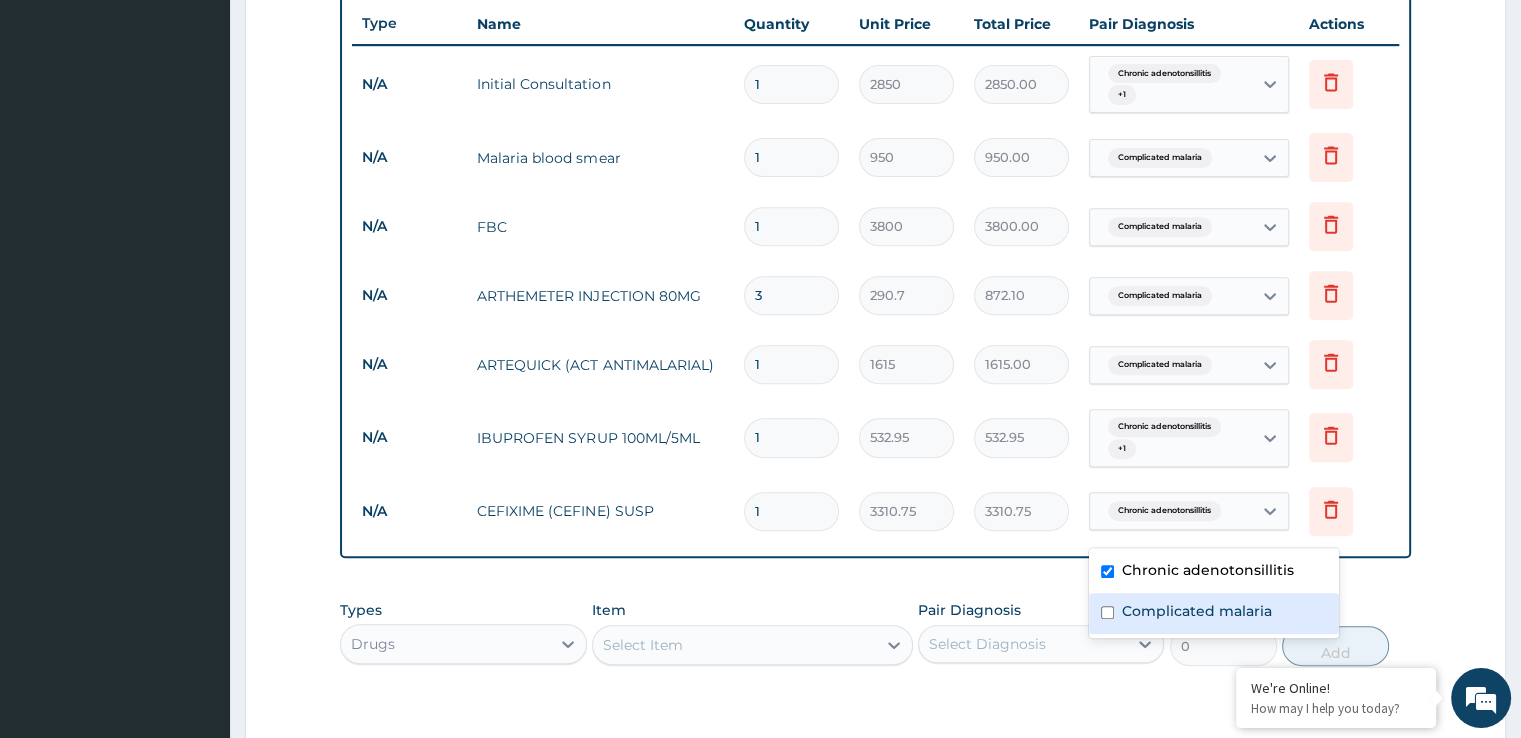 click on "Select Item" at bounding box center [734, 645] 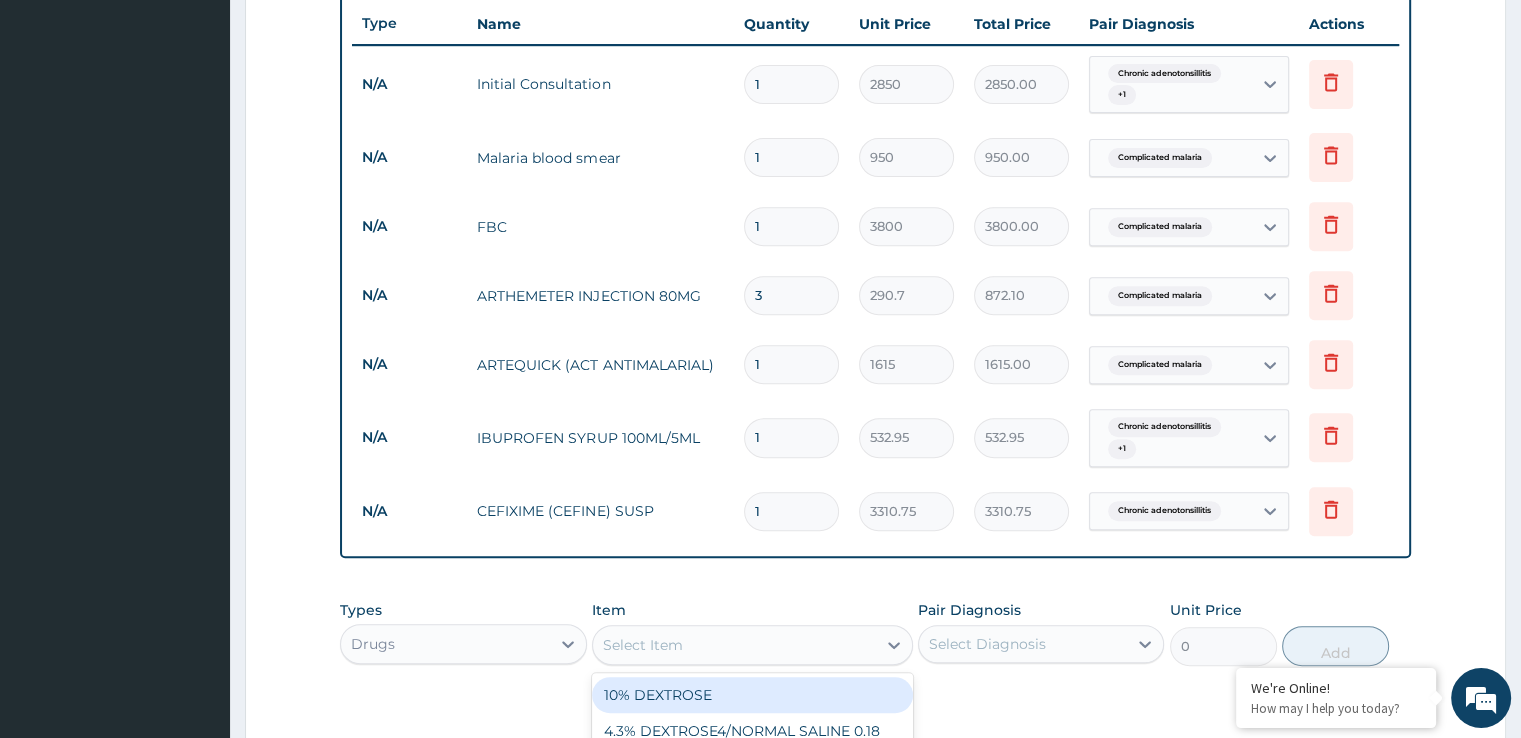 type on "d" 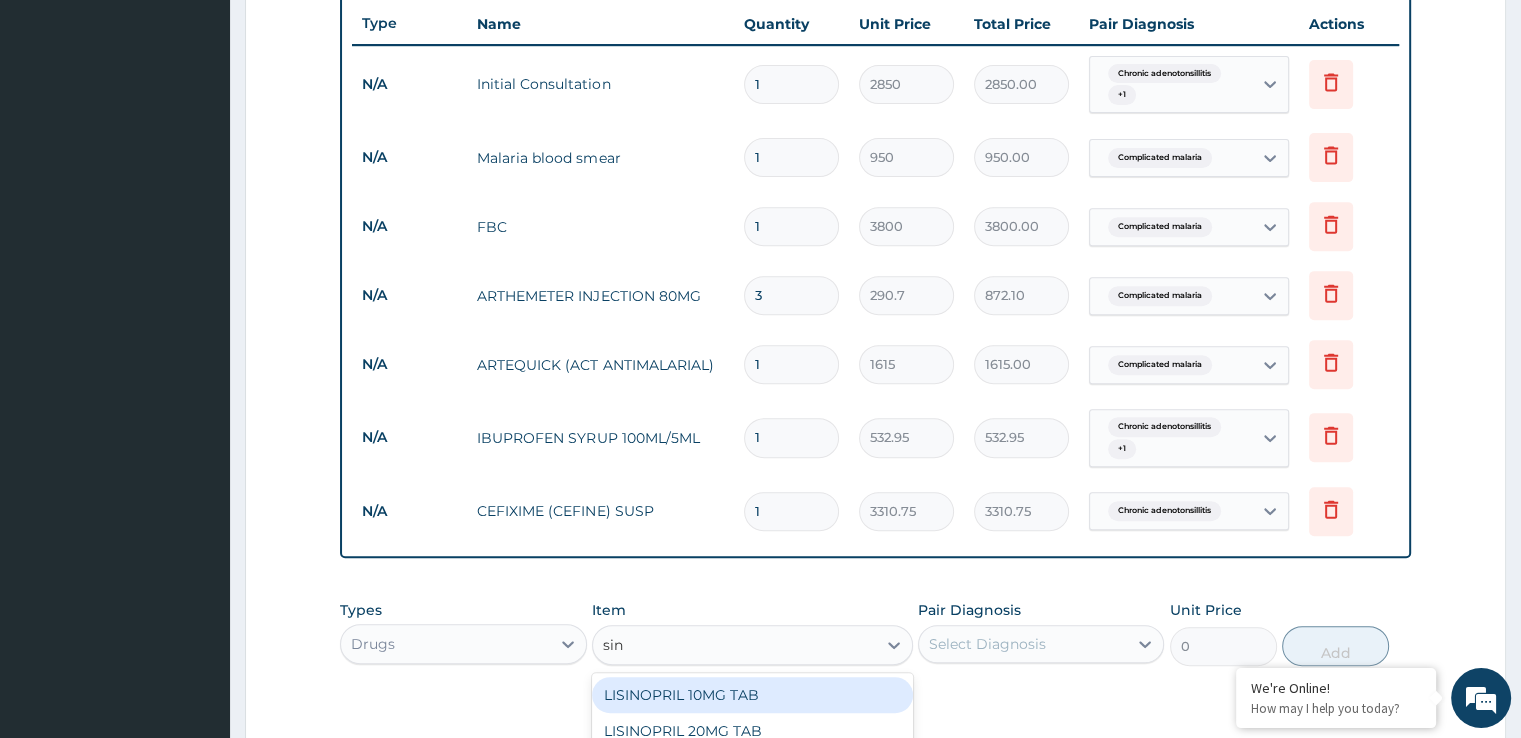 type on "sinu" 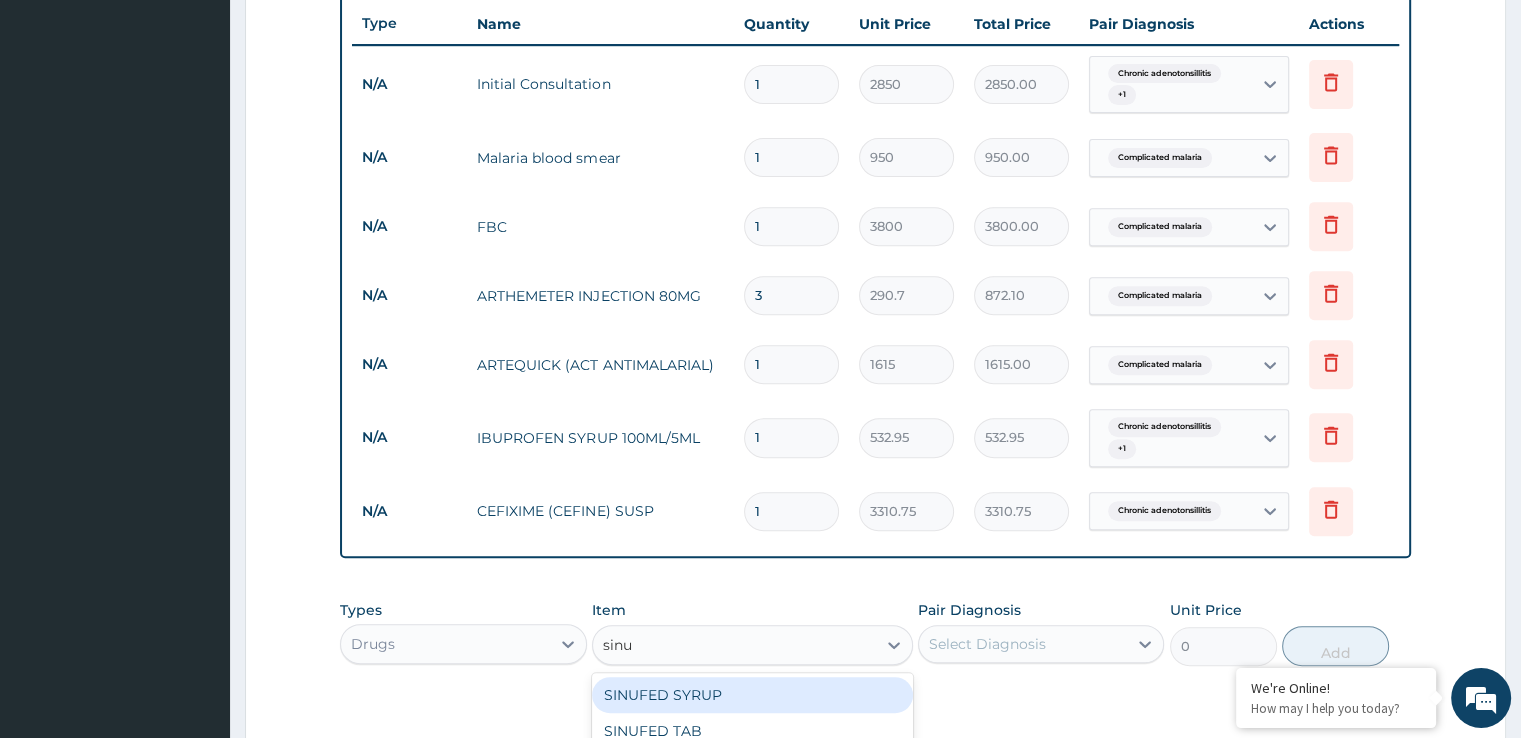 click on "SINUFED SYRUP" at bounding box center [752, 695] 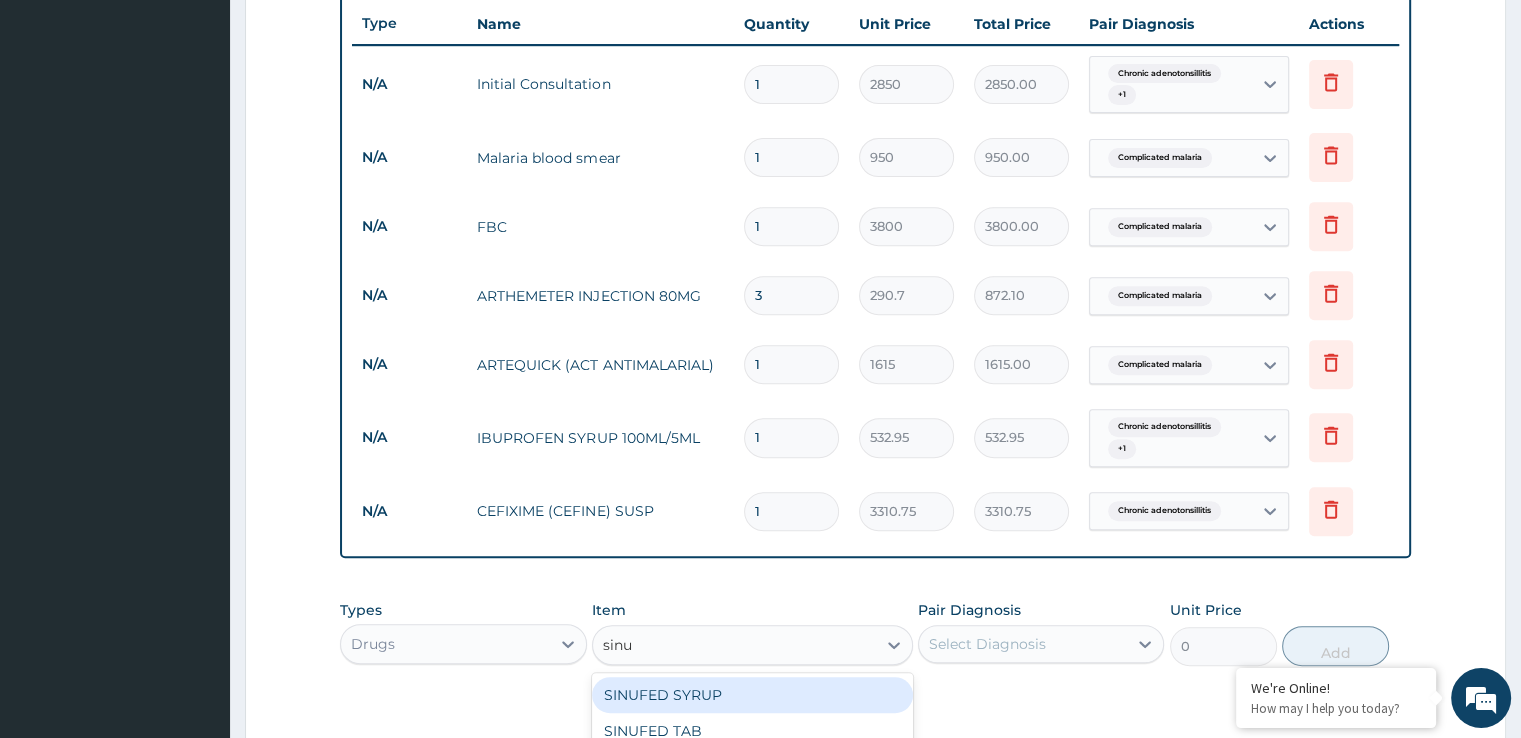 type 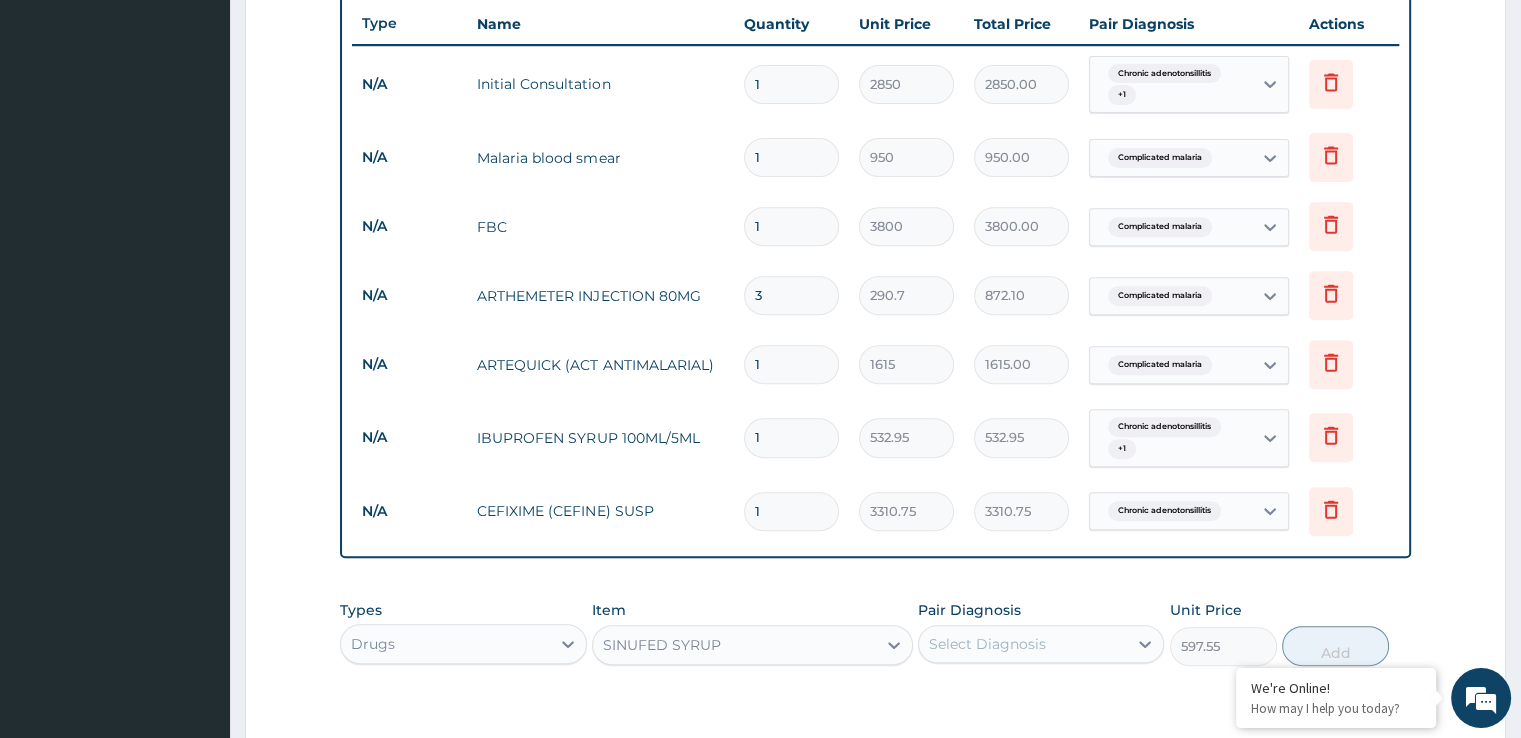 click on "Pair Diagnosis Select Diagnosis" at bounding box center [1041, 633] 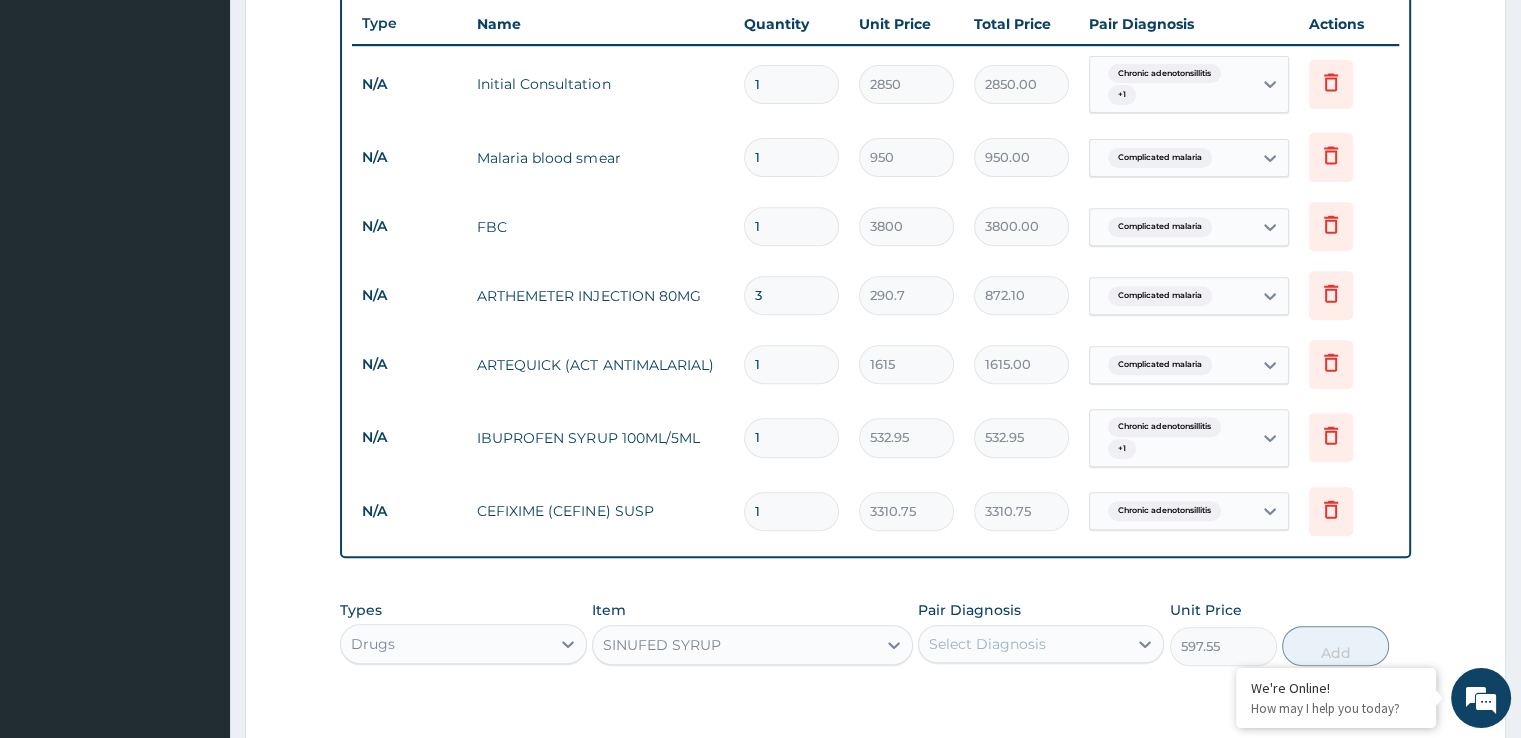 click on "Select Diagnosis" at bounding box center (1023, 644) 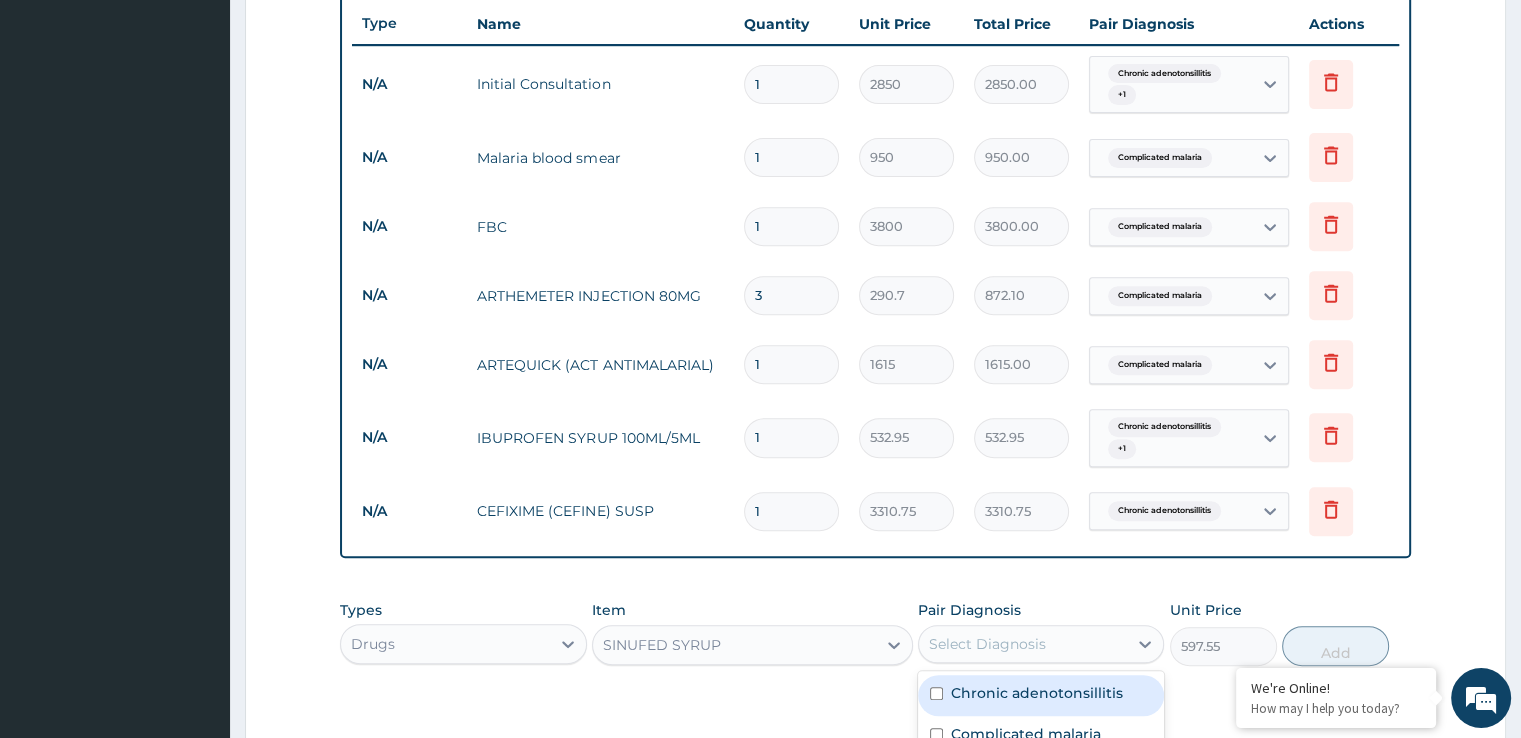 click on "Chronic adenotonsillitis" at bounding box center (1037, 693) 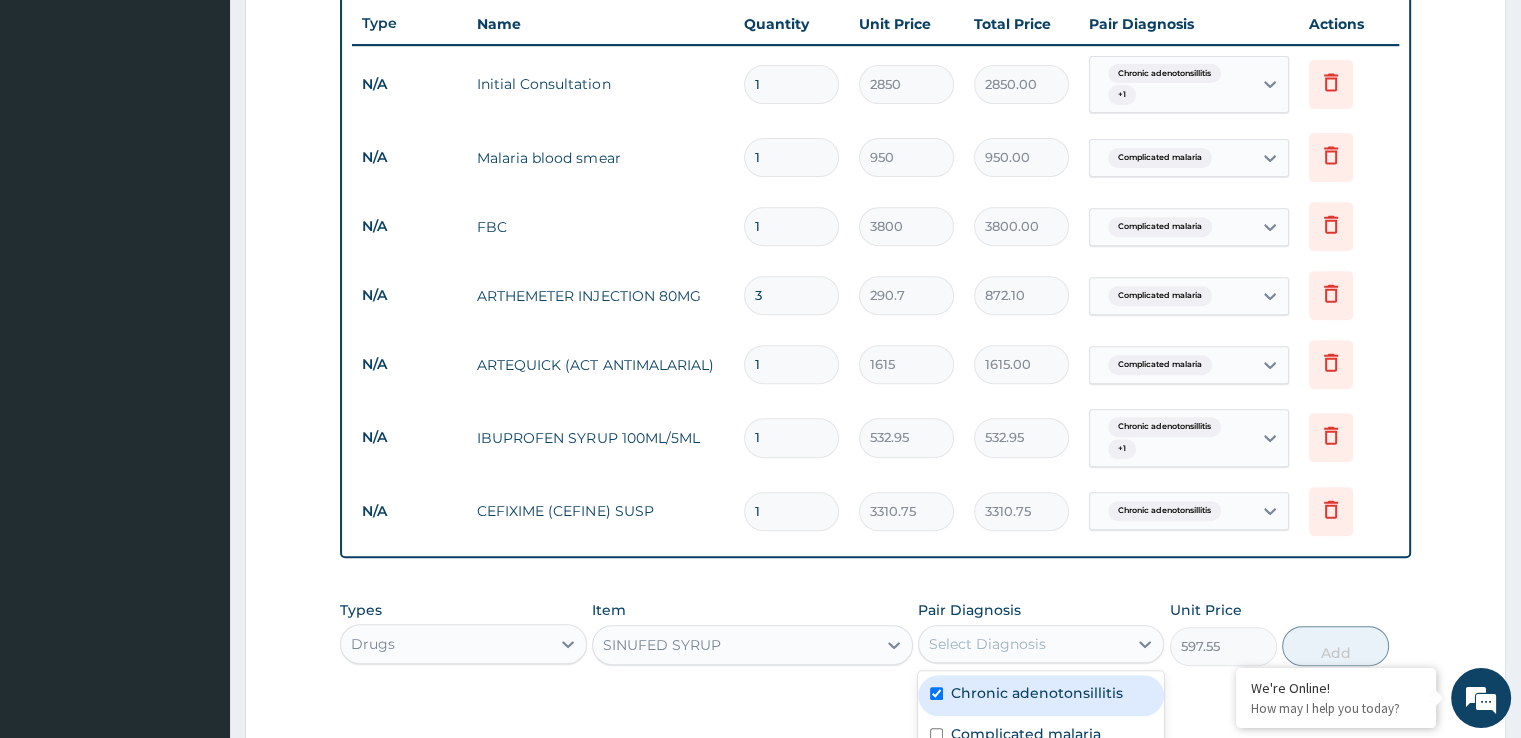 checkbox on "true" 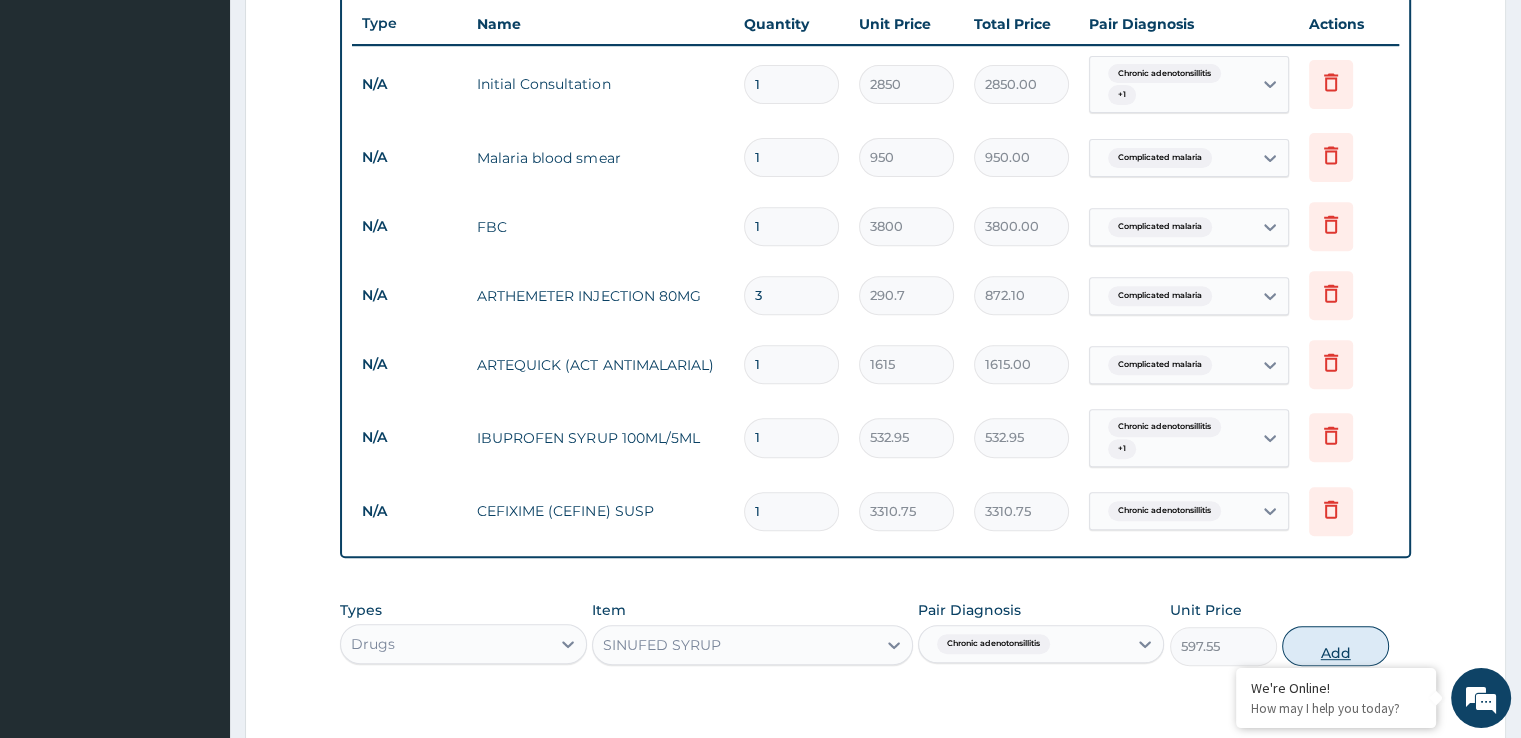 click on "Add" at bounding box center (1335, 646) 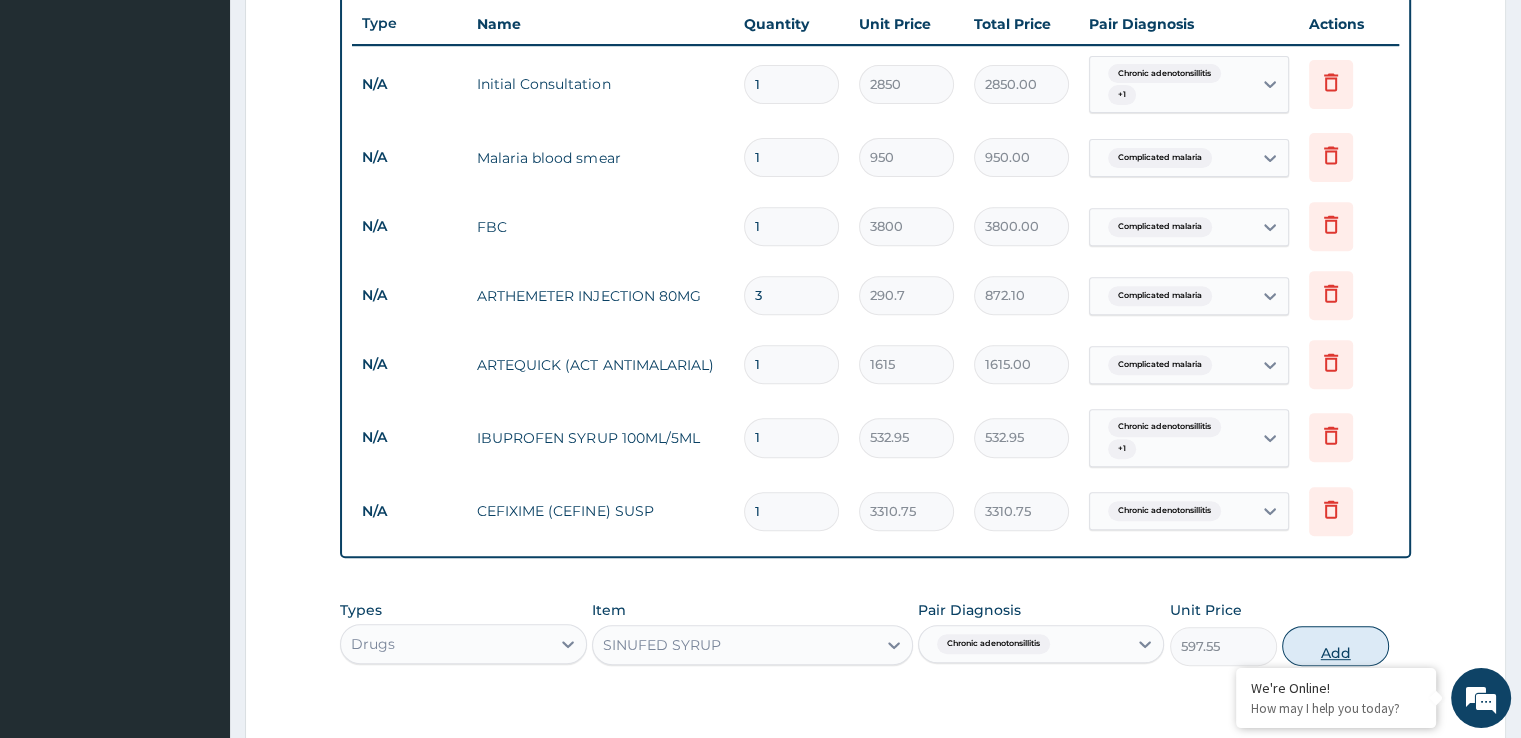 type on "0" 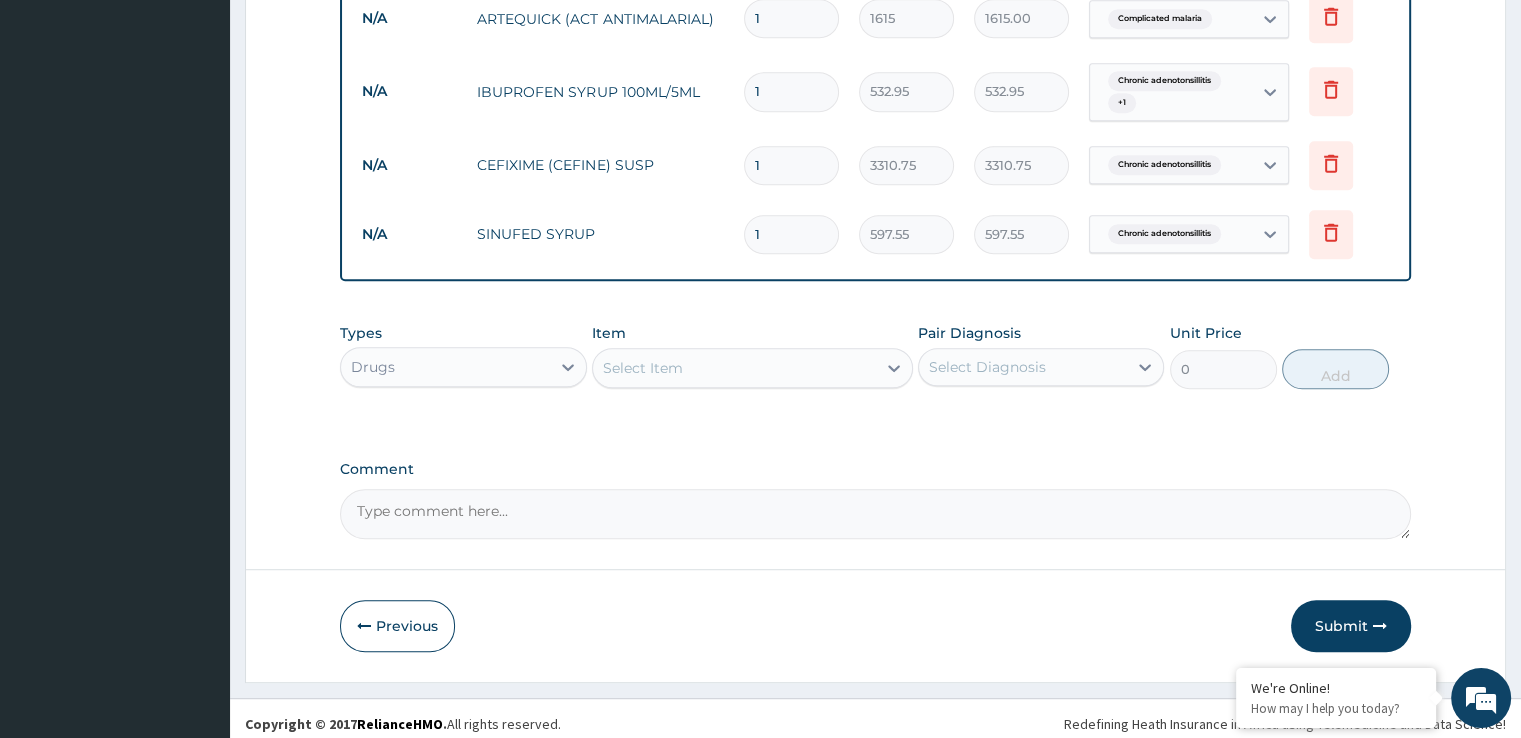 scroll, scrollTop: 1104, scrollLeft: 0, axis: vertical 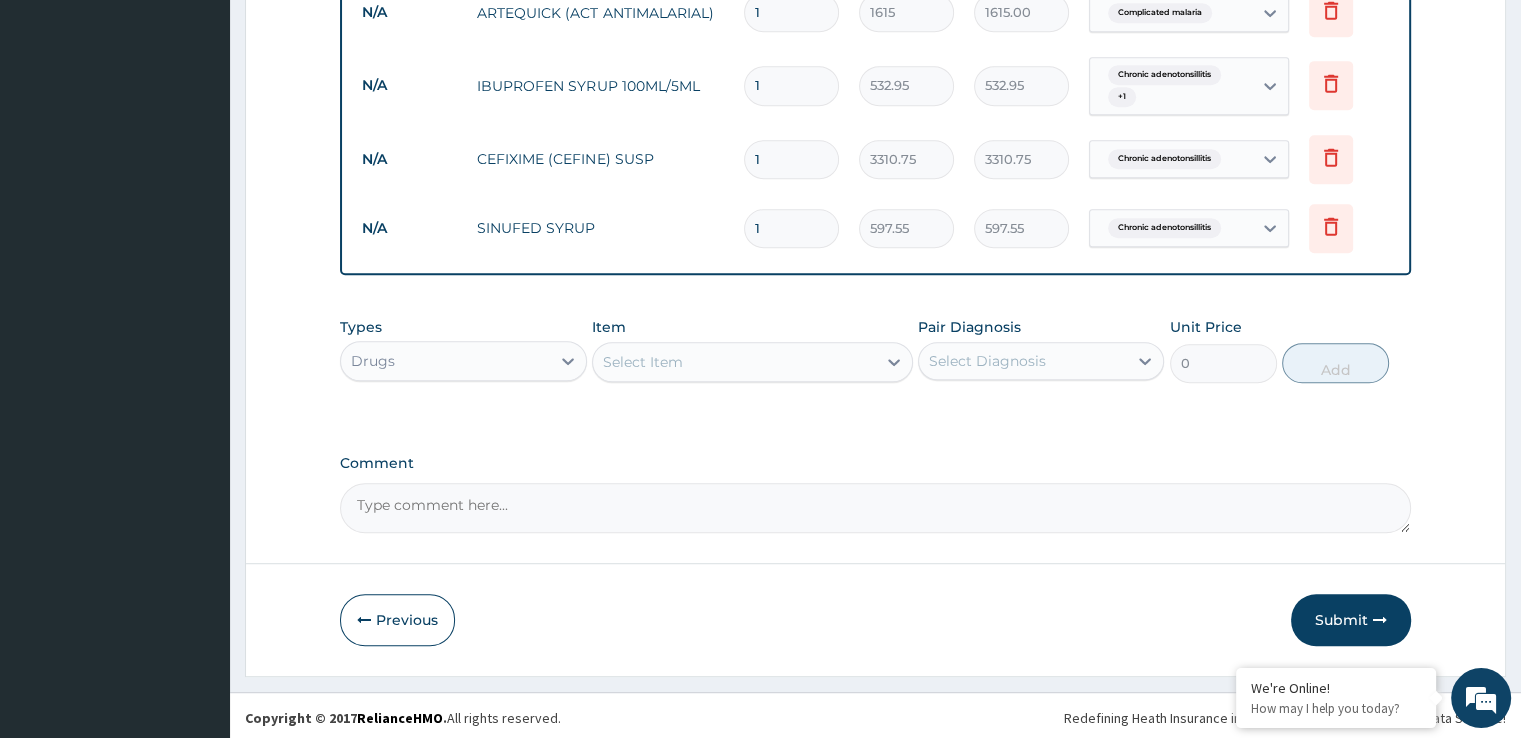 click on "Select Item" at bounding box center [734, 362] 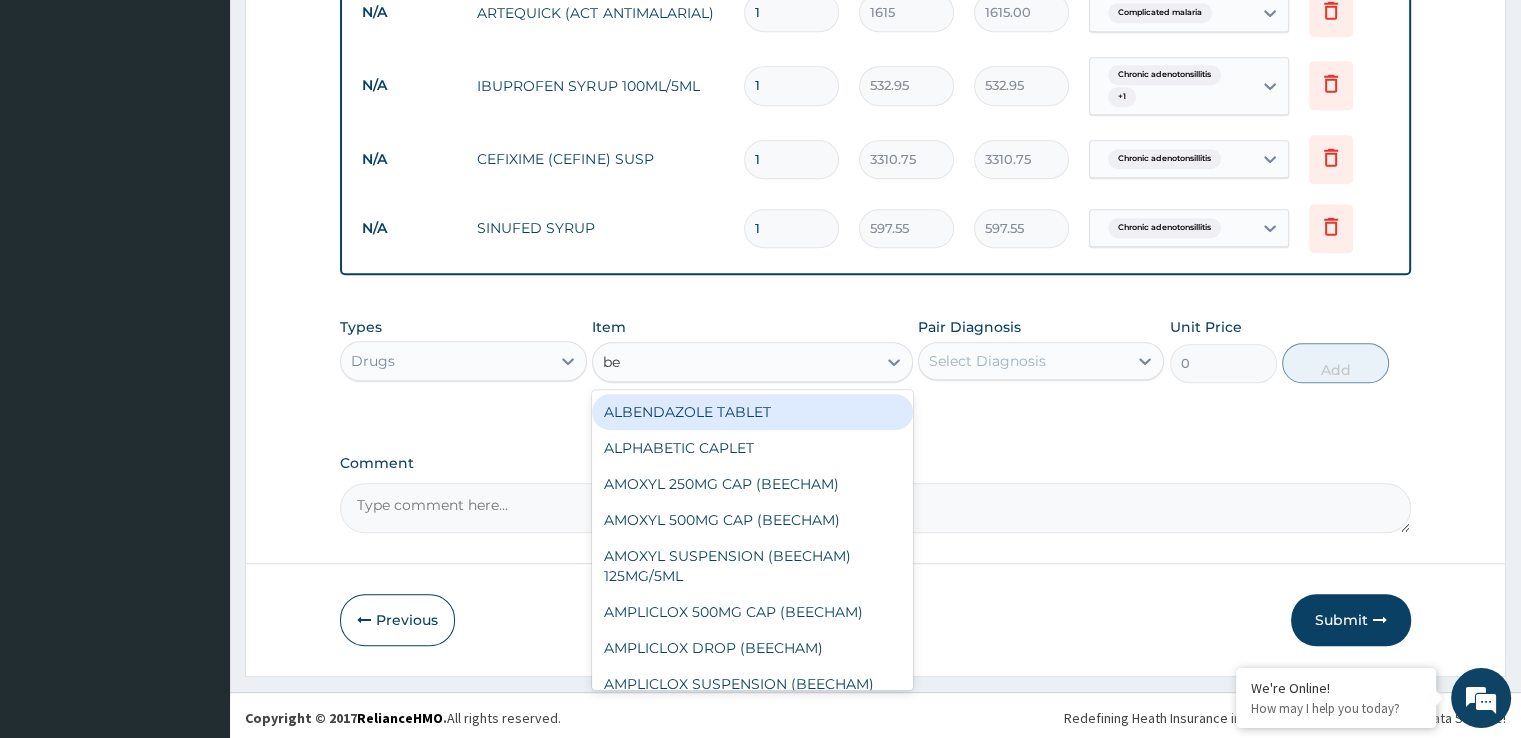 type on "ben" 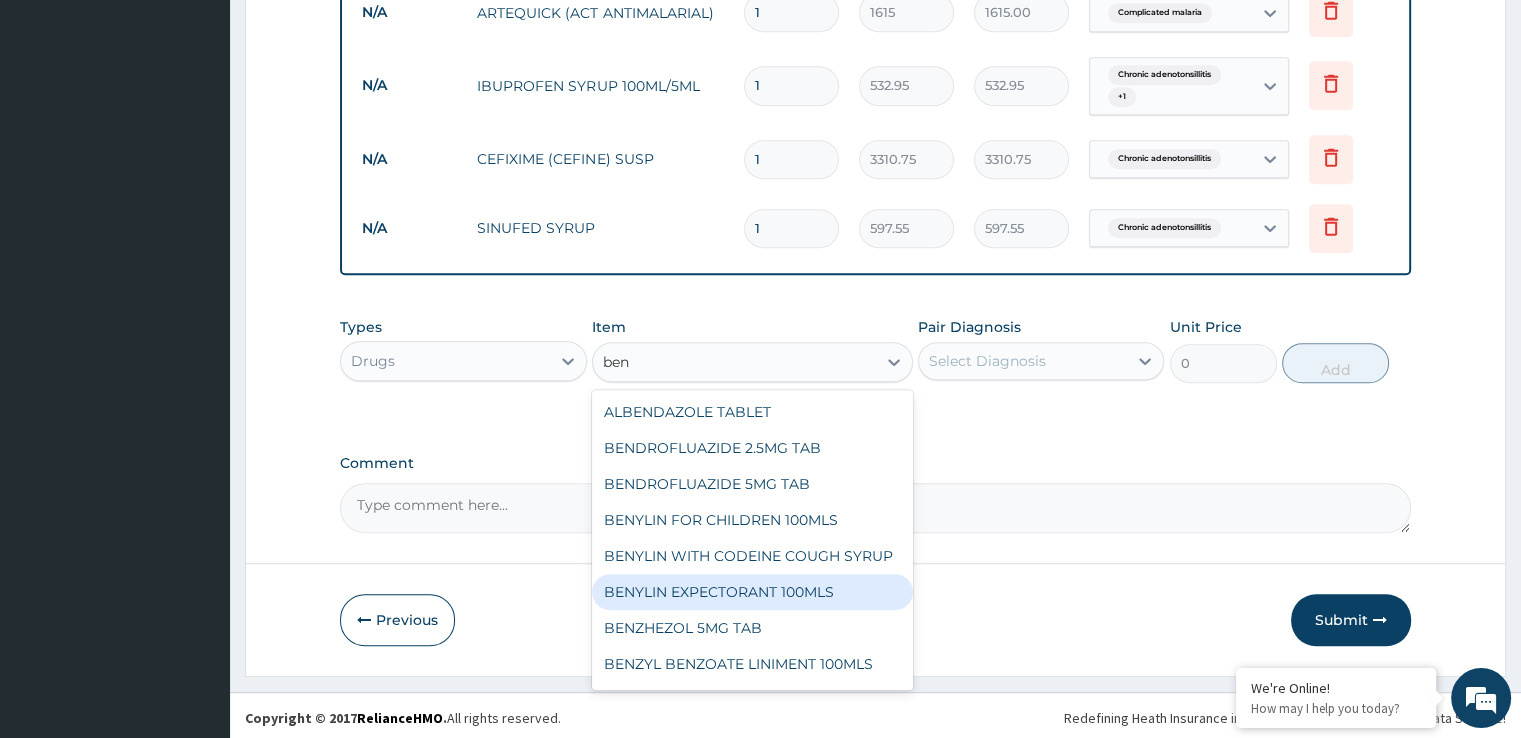 click on "BENYLIN EXPECTORANT 100MLS" at bounding box center (752, 592) 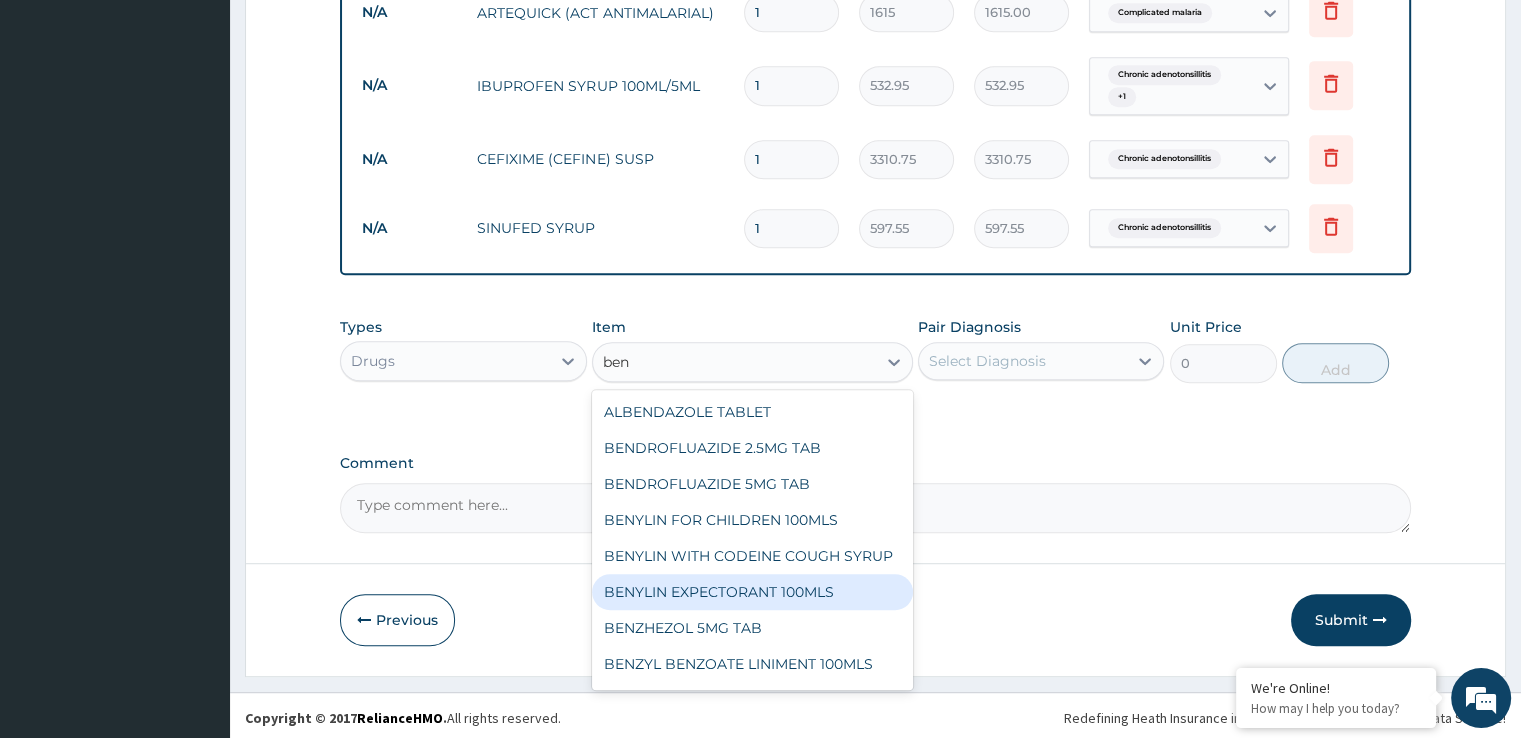 type 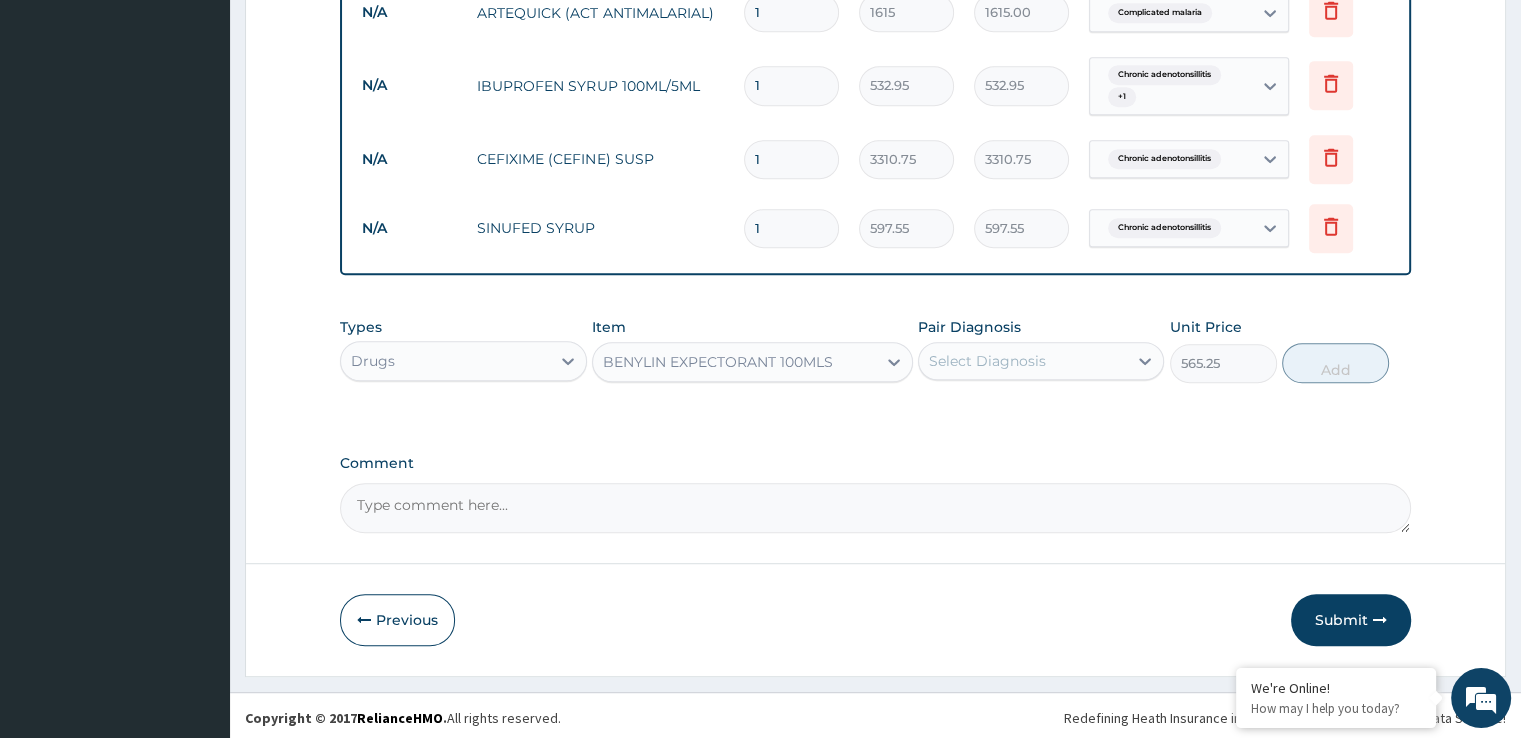 click on "Select Diagnosis" at bounding box center (987, 361) 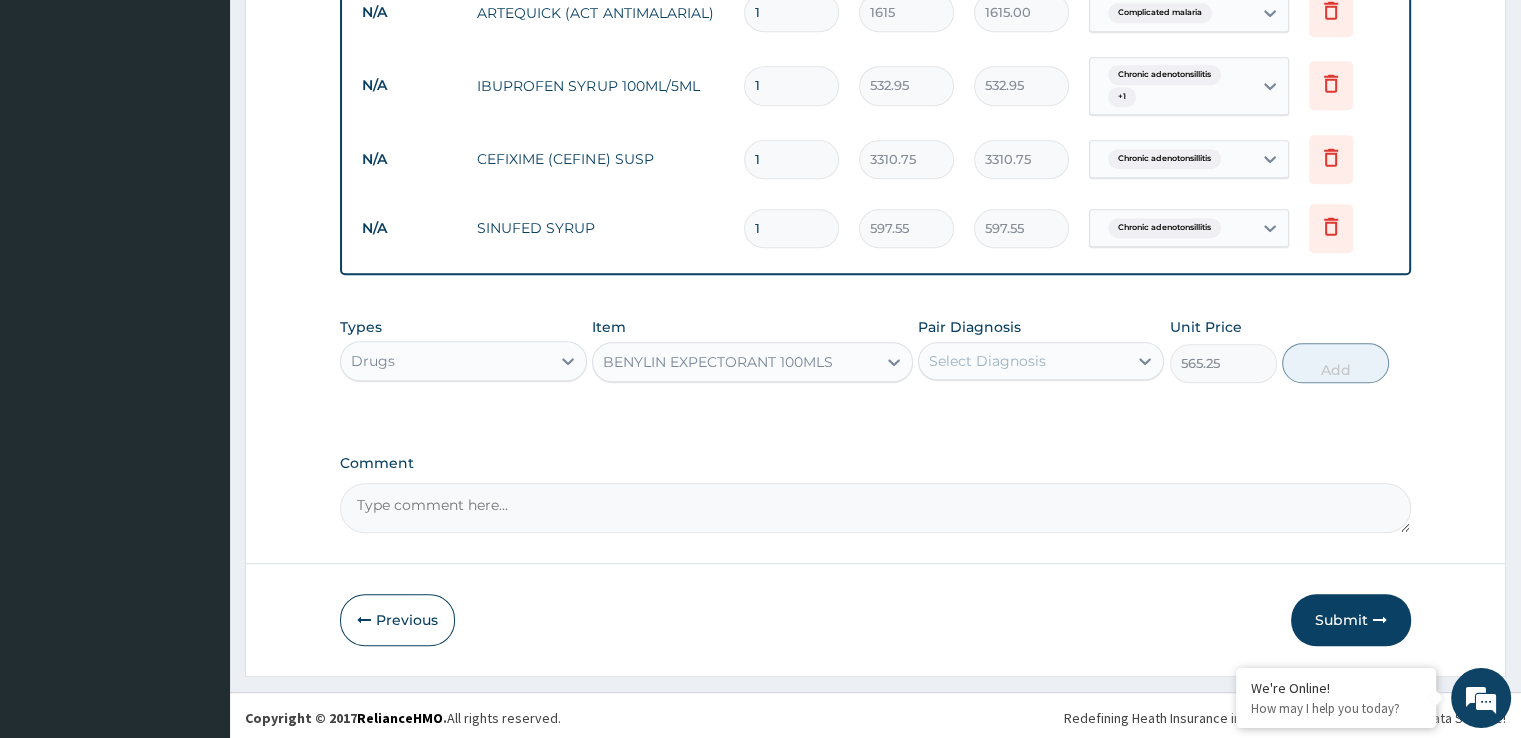 click on "Select Diagnosis" at bounding box center (987, 361) 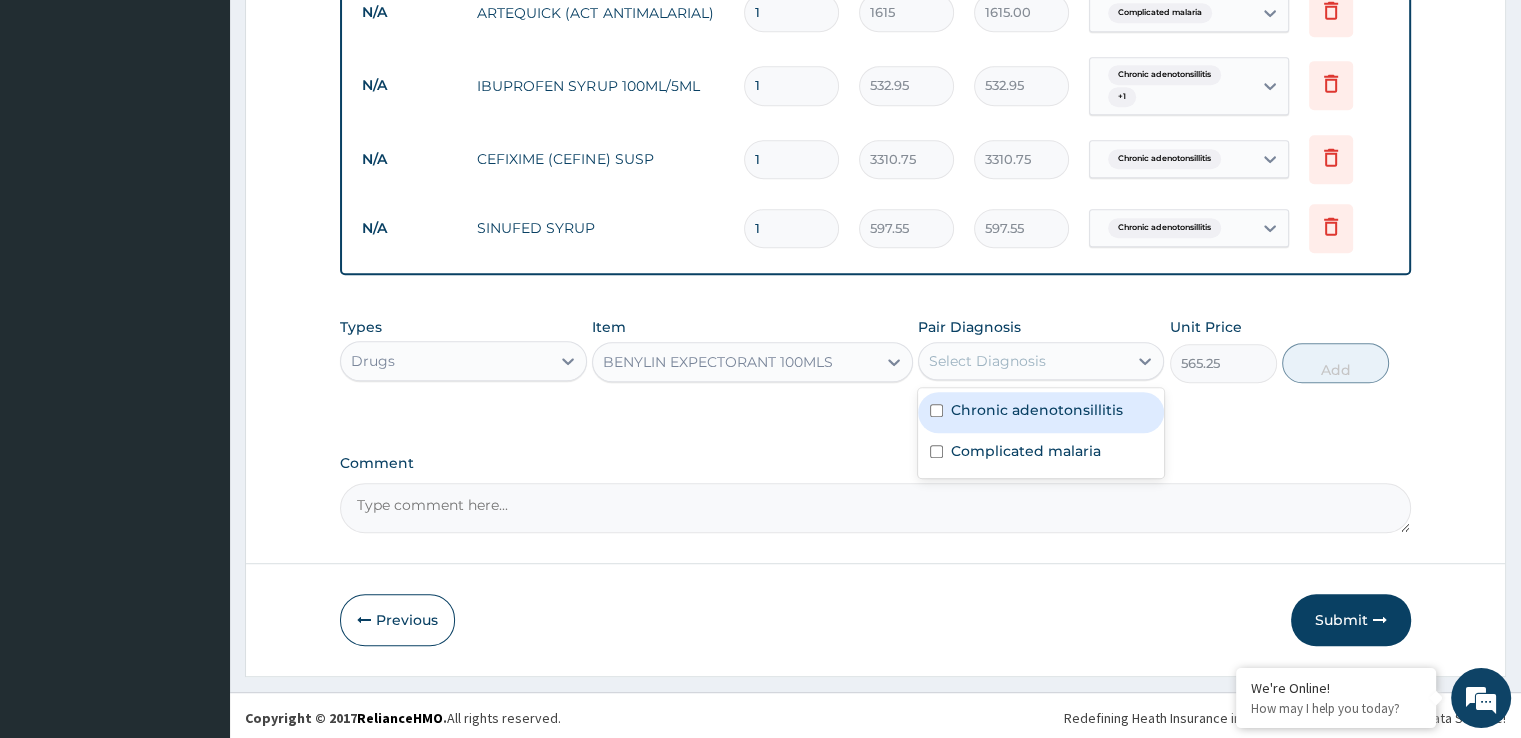 click on "Select Diagnosis" at bounding box center (987, 361) 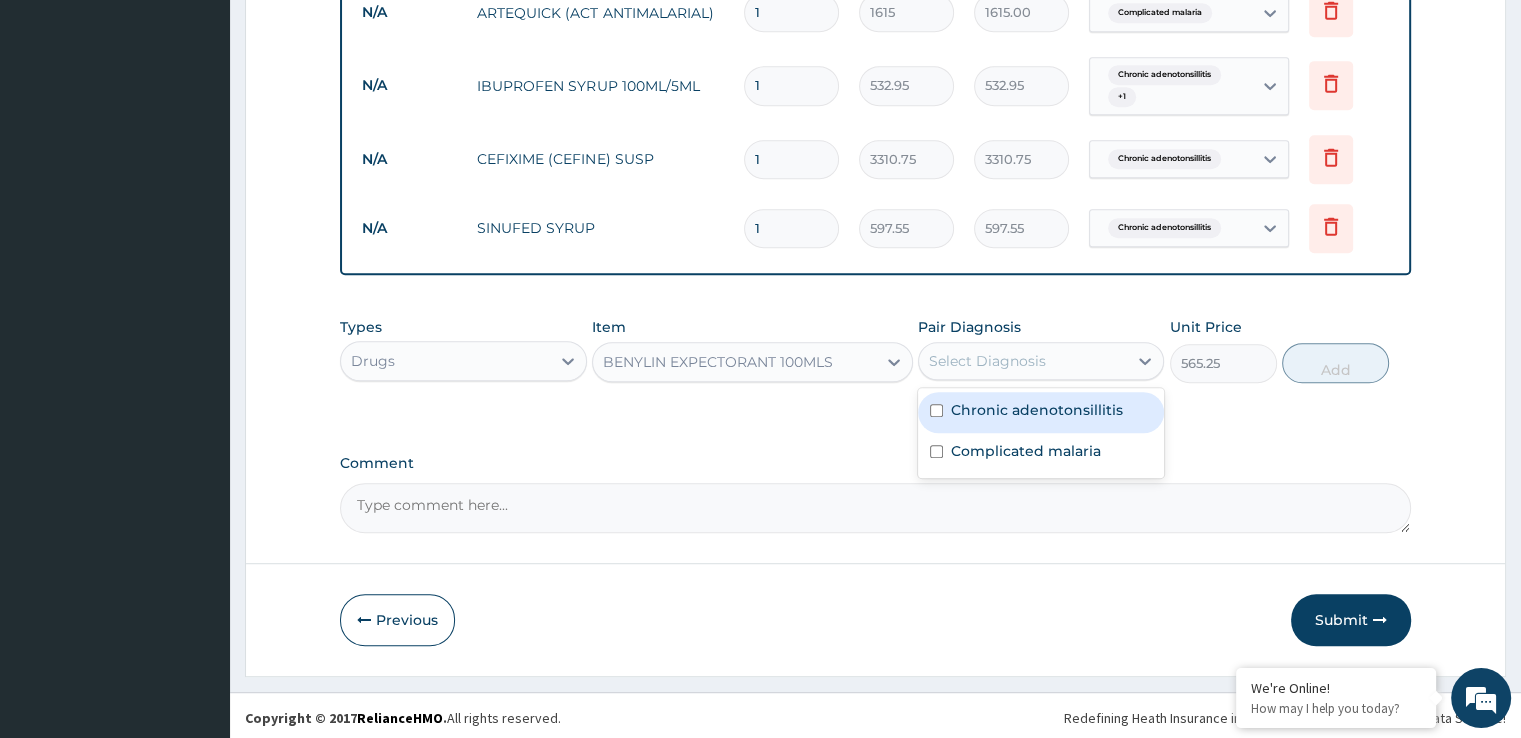 click on "Chronic adenotonsillitis" at bounding box center [1037, 410] 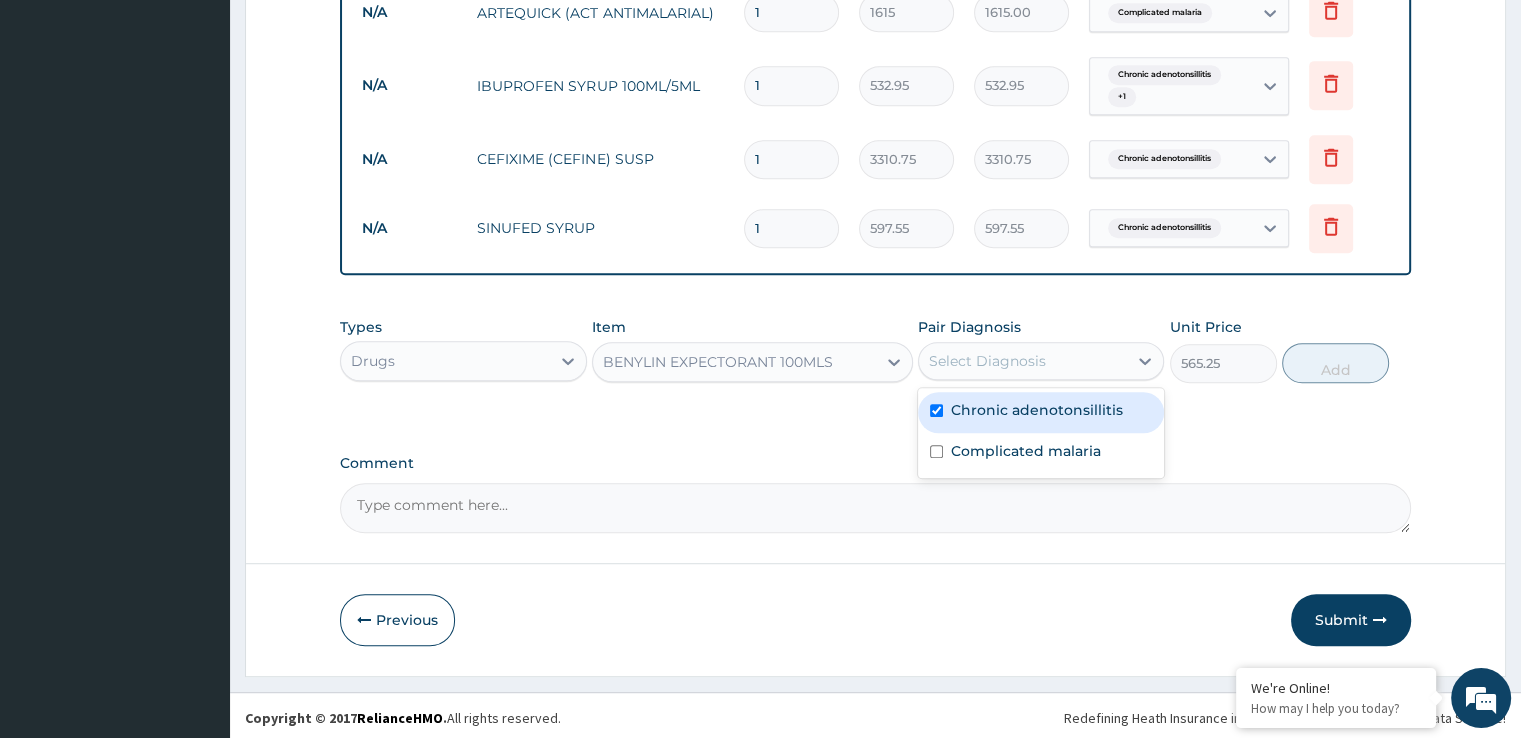 checkbox on "true" 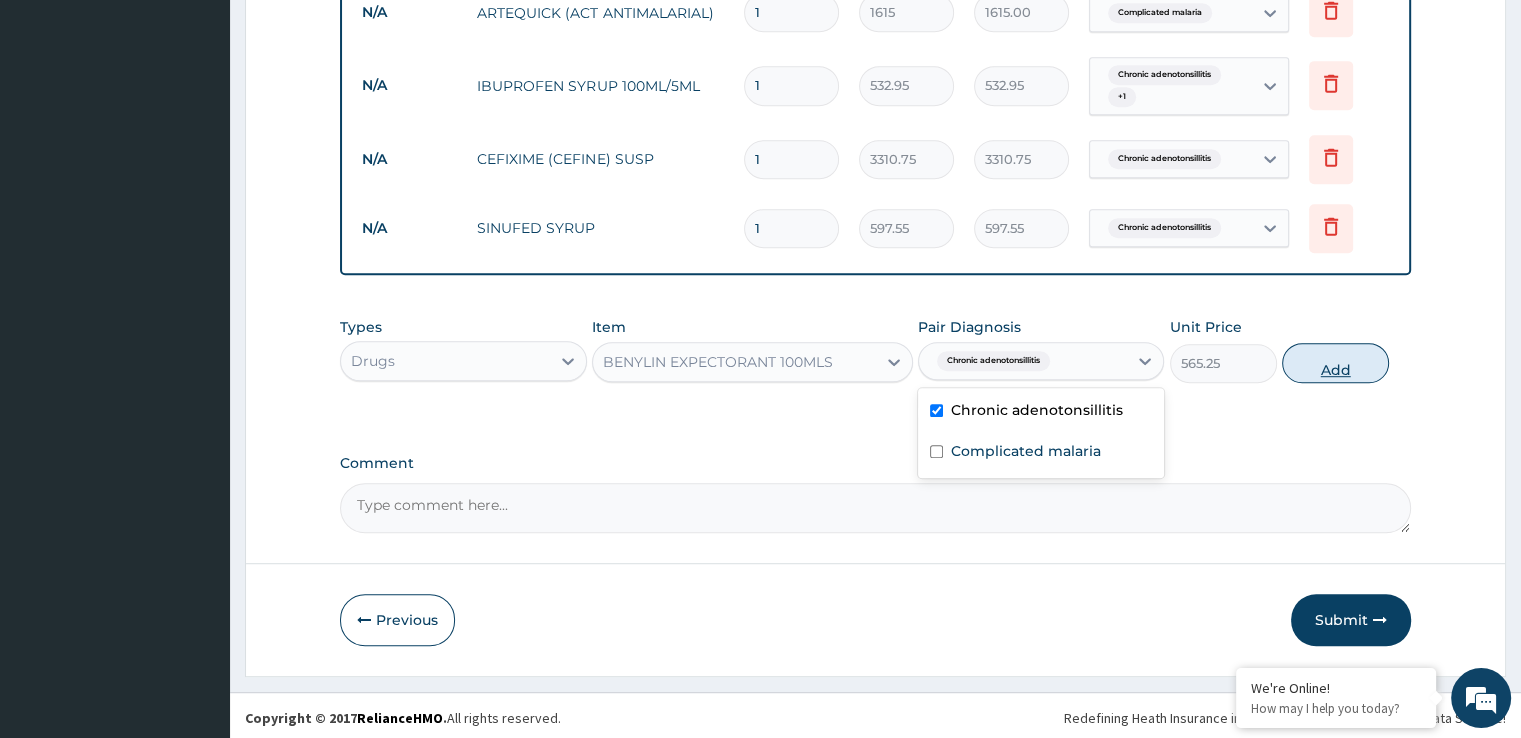 click on "Add" at bounding box center (1335, 363) 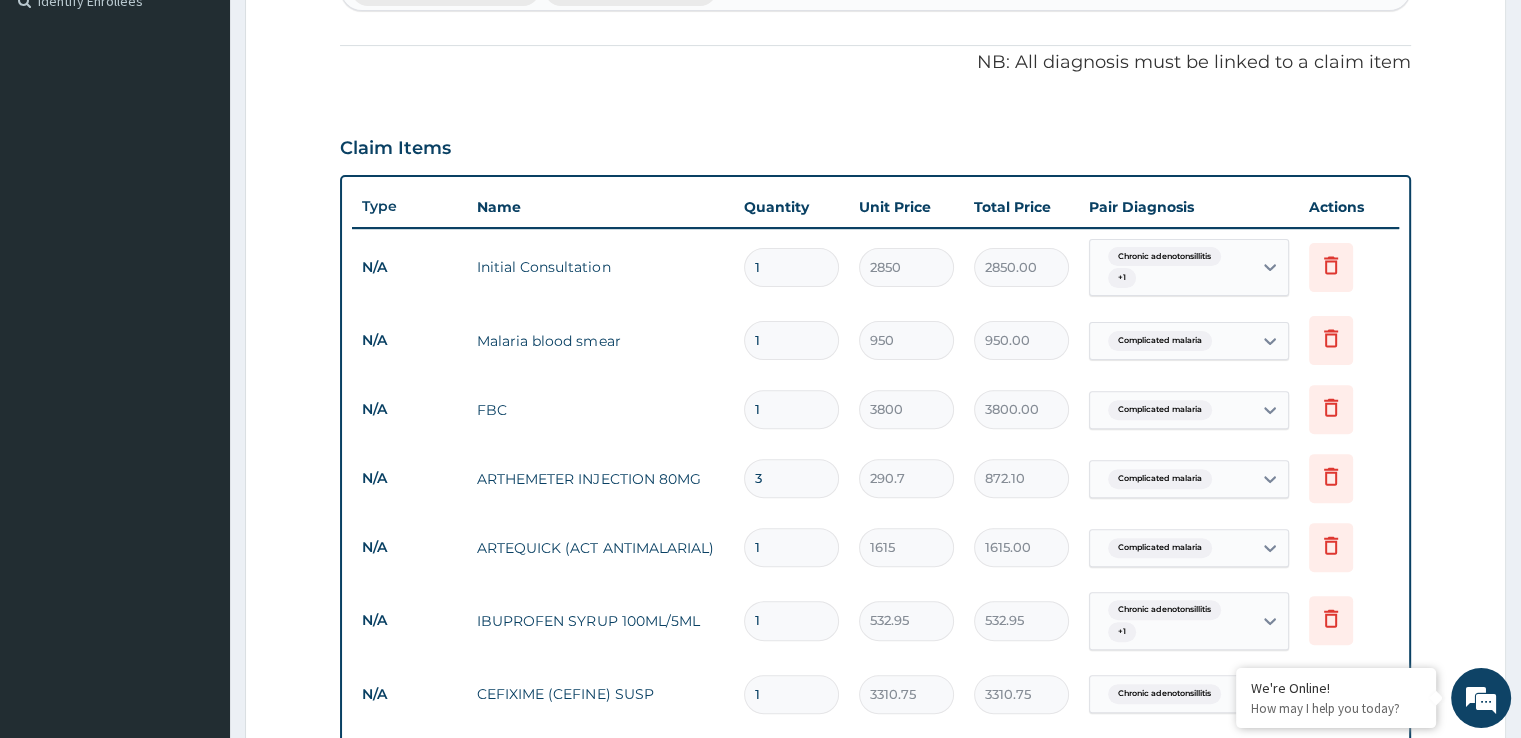 scroll, scrollTop: 536, scrollLeft: 0, axis: vertical 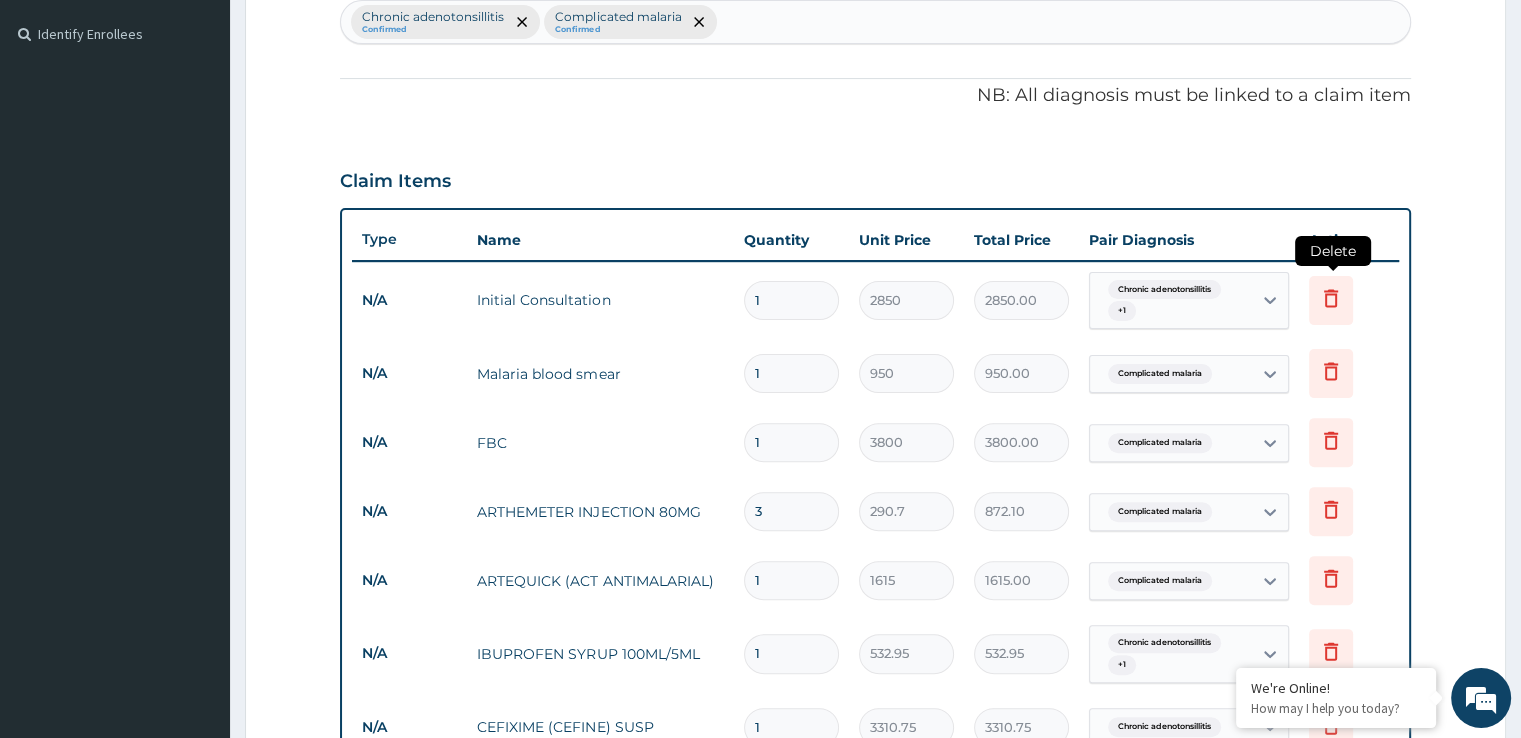 click 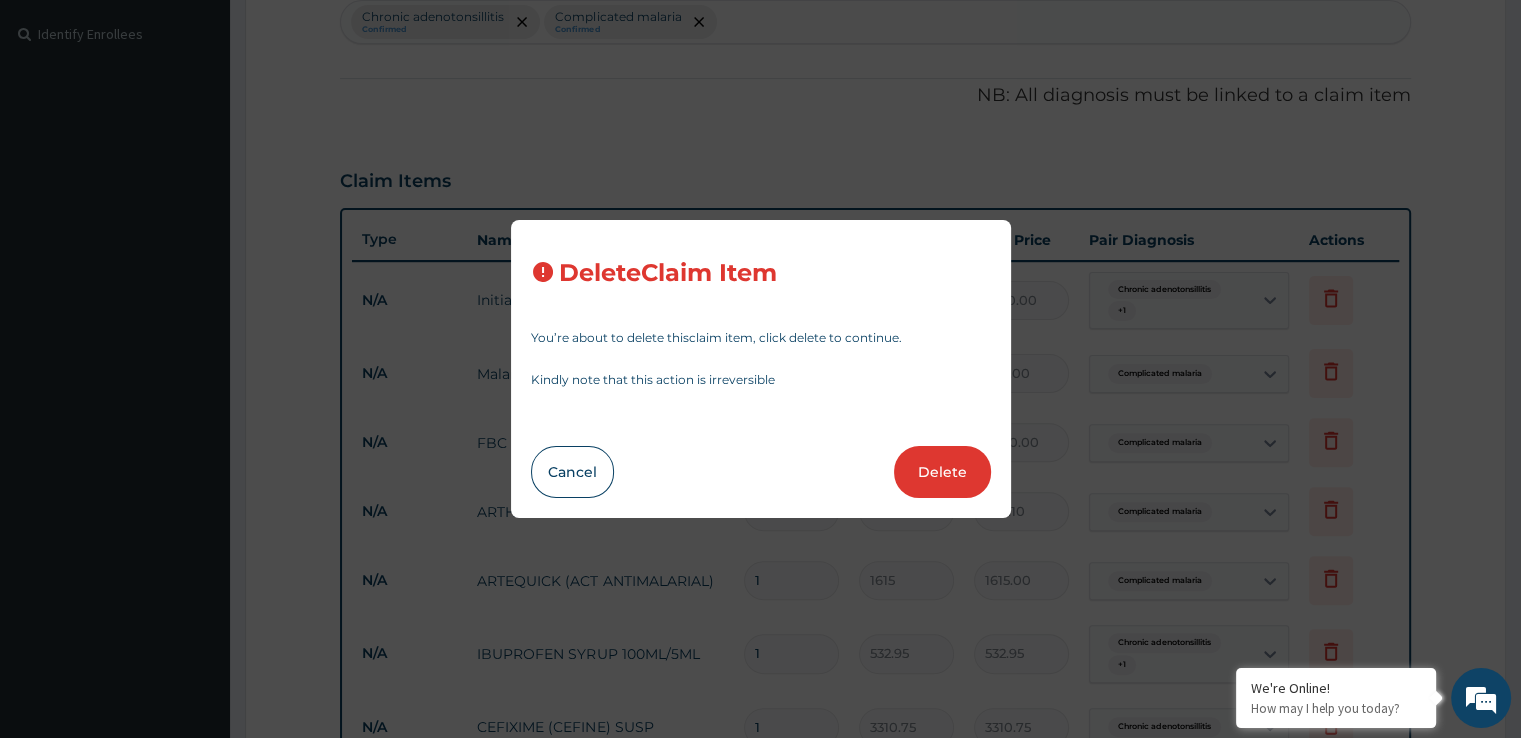 drag, startPoint x: 936, startPoint y: 462, endPoint x: 1025, endPoint y: 449, distance: 89.94443 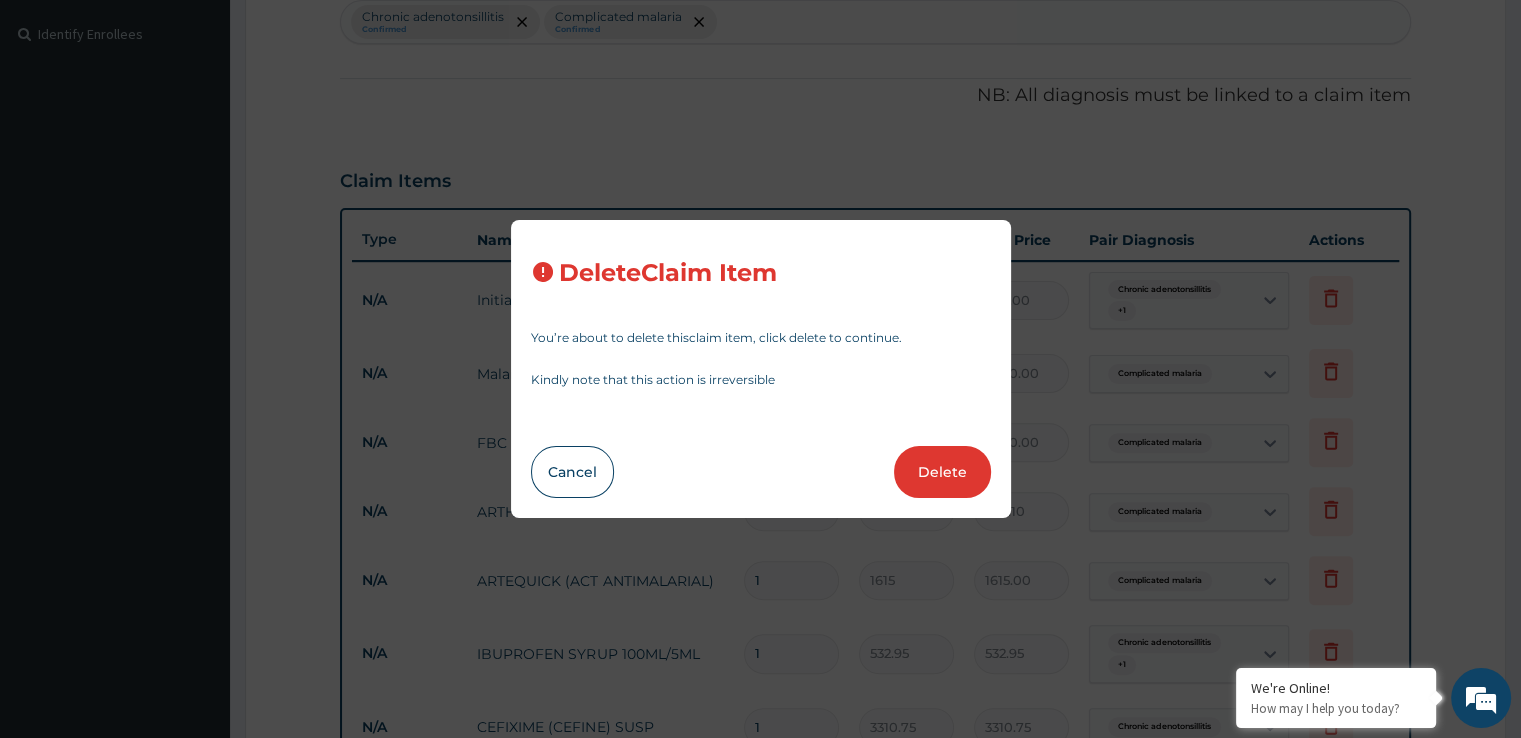type on "290.7" 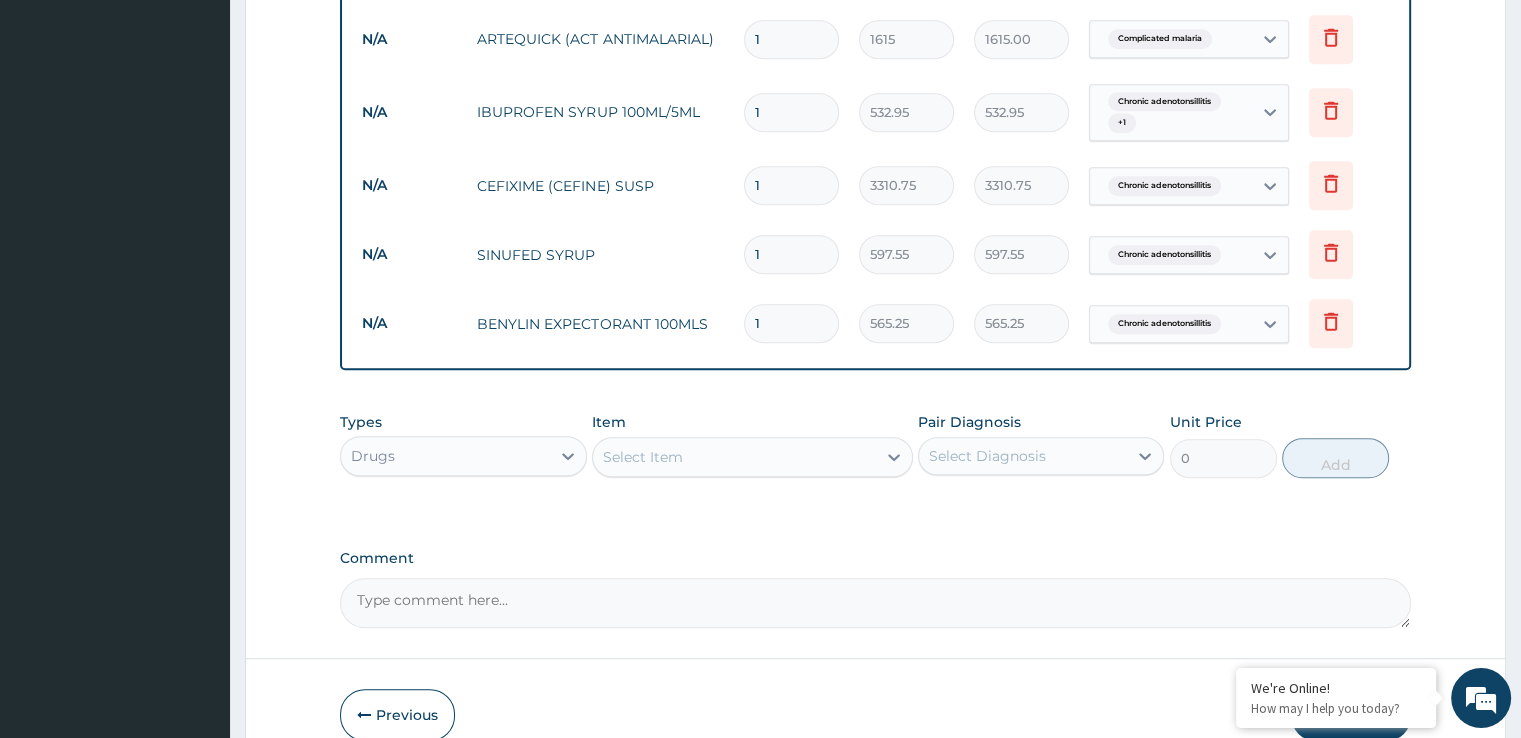 scroll, scrollTop: 1096, scrollLeft: 0, axis: vertical 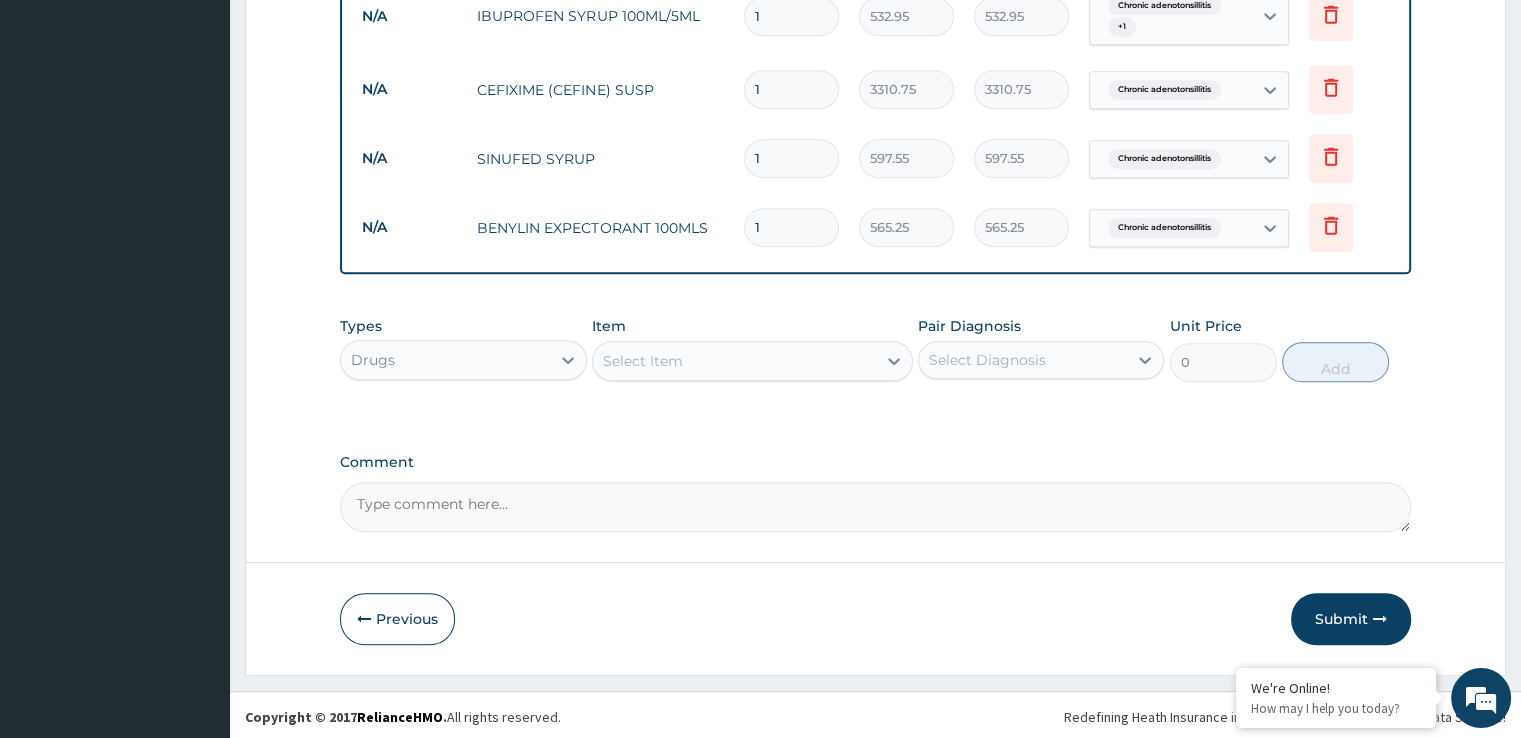 click on "Select Item" at bounding box center [734, 361] 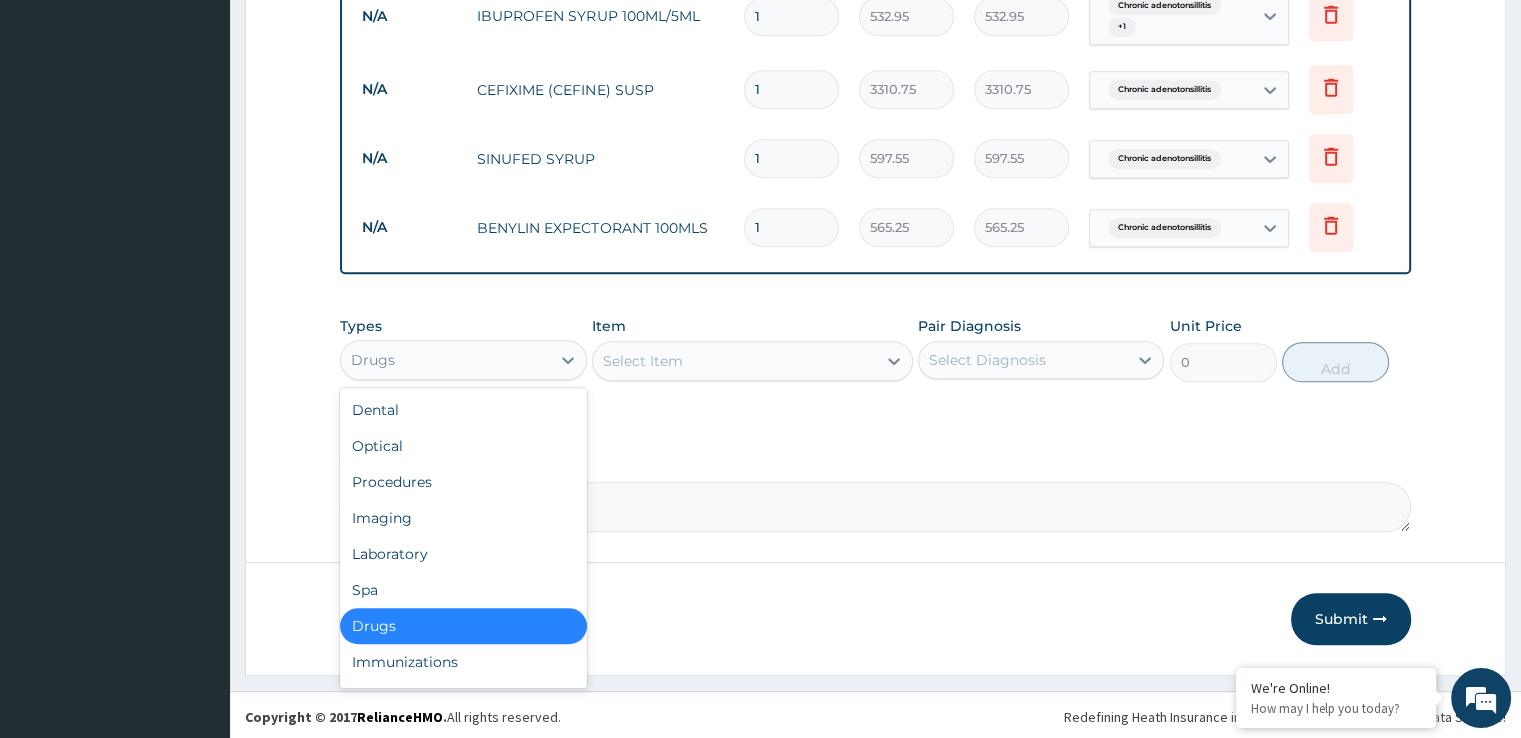 click on "Drugs" at bounding box center [445, 360] 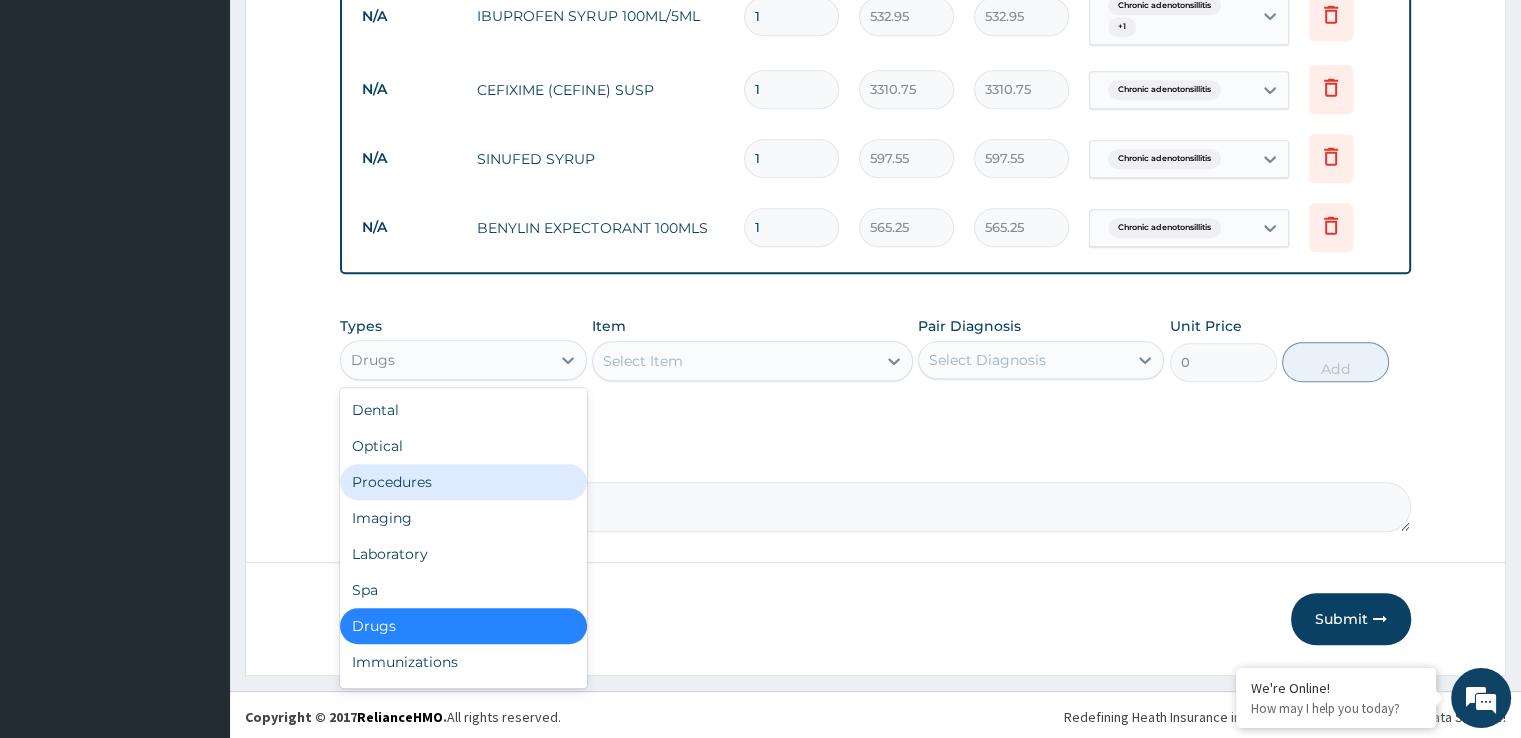 click on "Procedures" at bounding box center (463, 482) 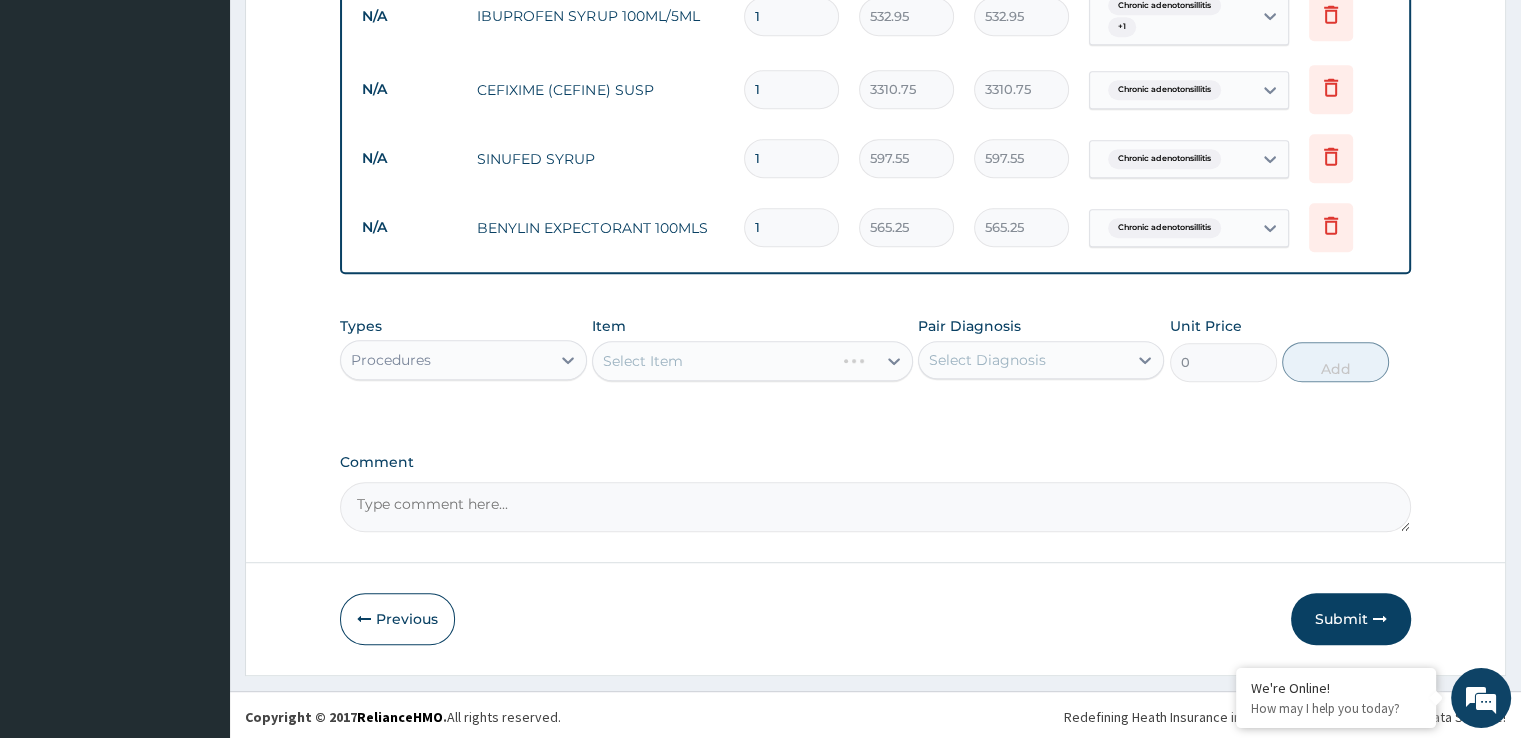 click on "Select Item" at bounding box center [752, 361] 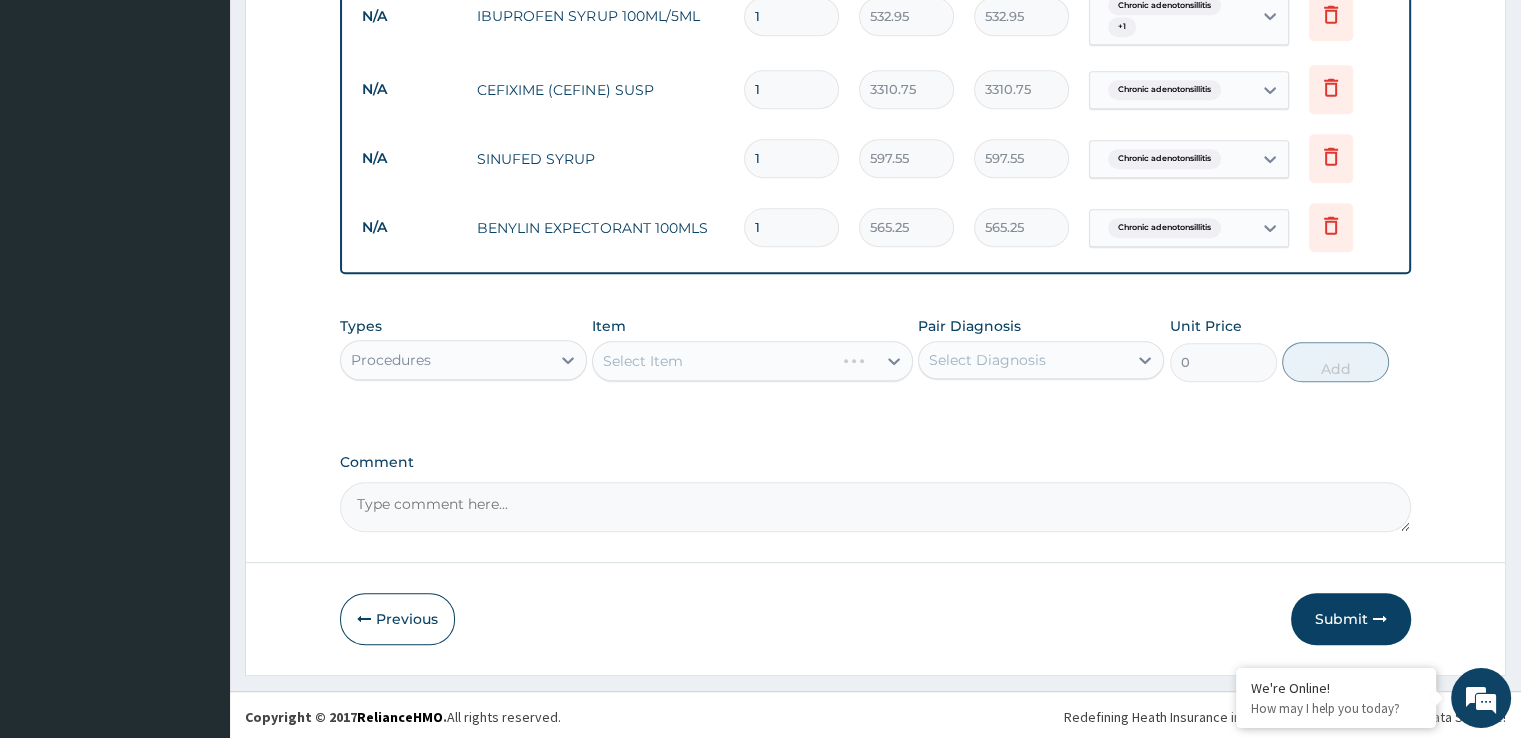 click on "Select Item" at bounding box center [752, 361] 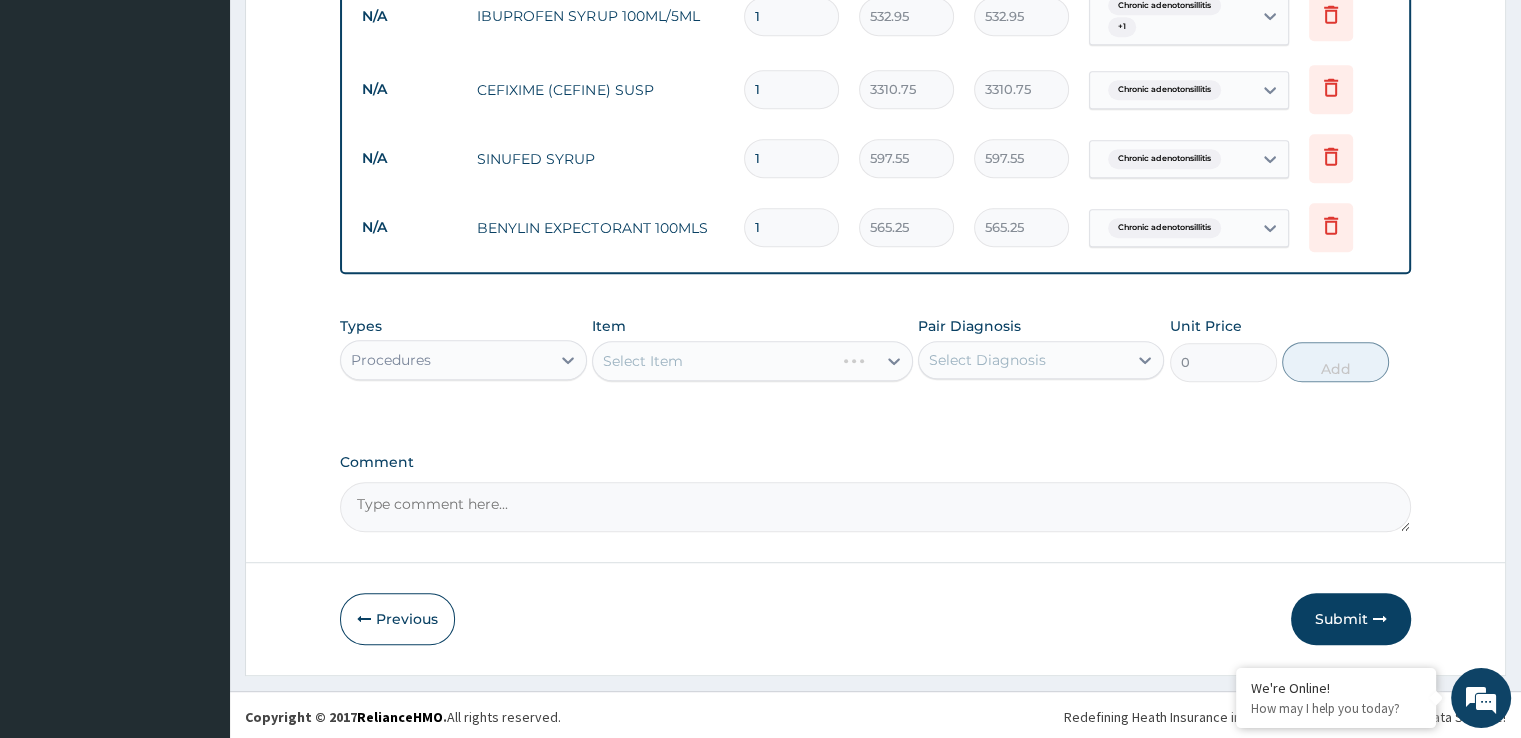 click on "Select Item" at bounding box center [752, 361] 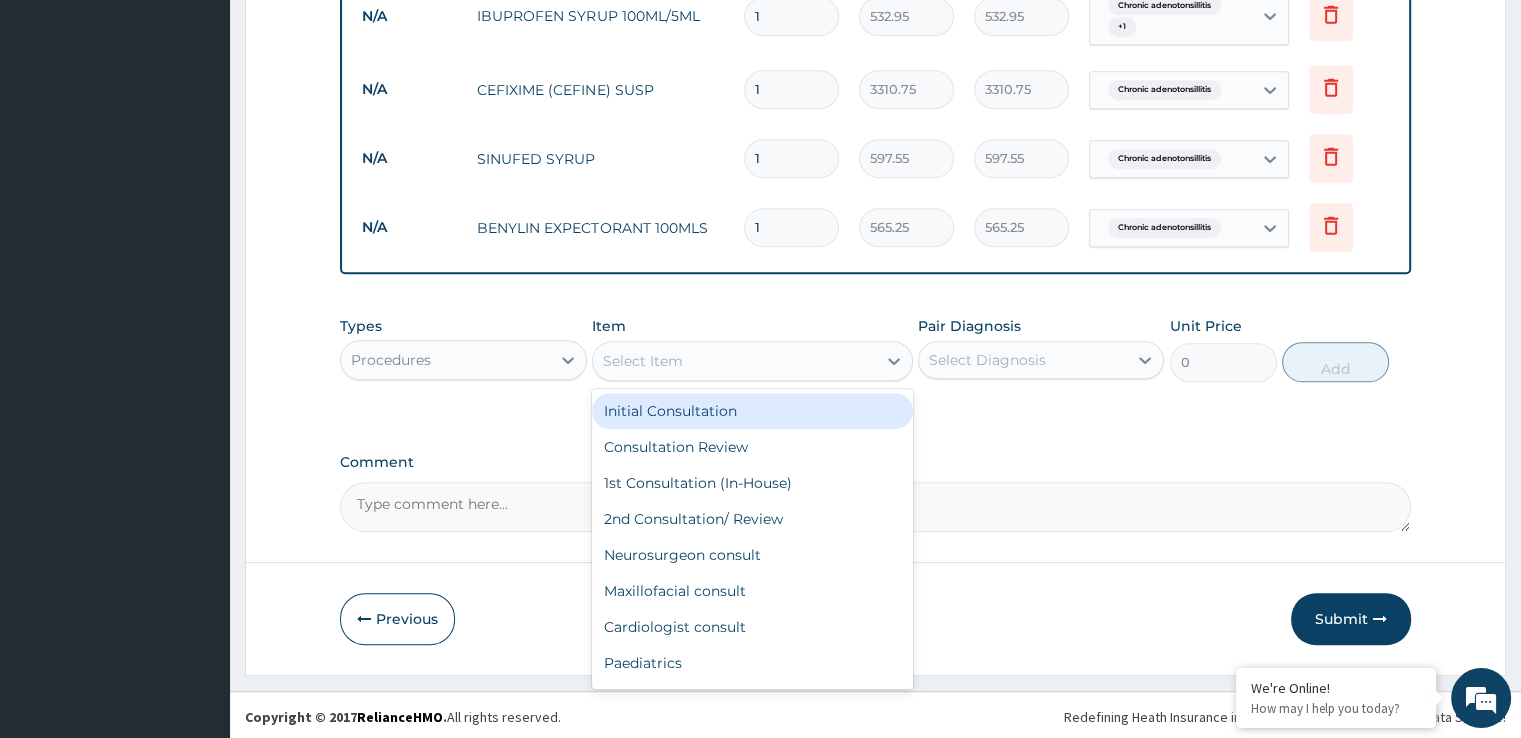 click on "Select Item" at bounding box center (734, 361) 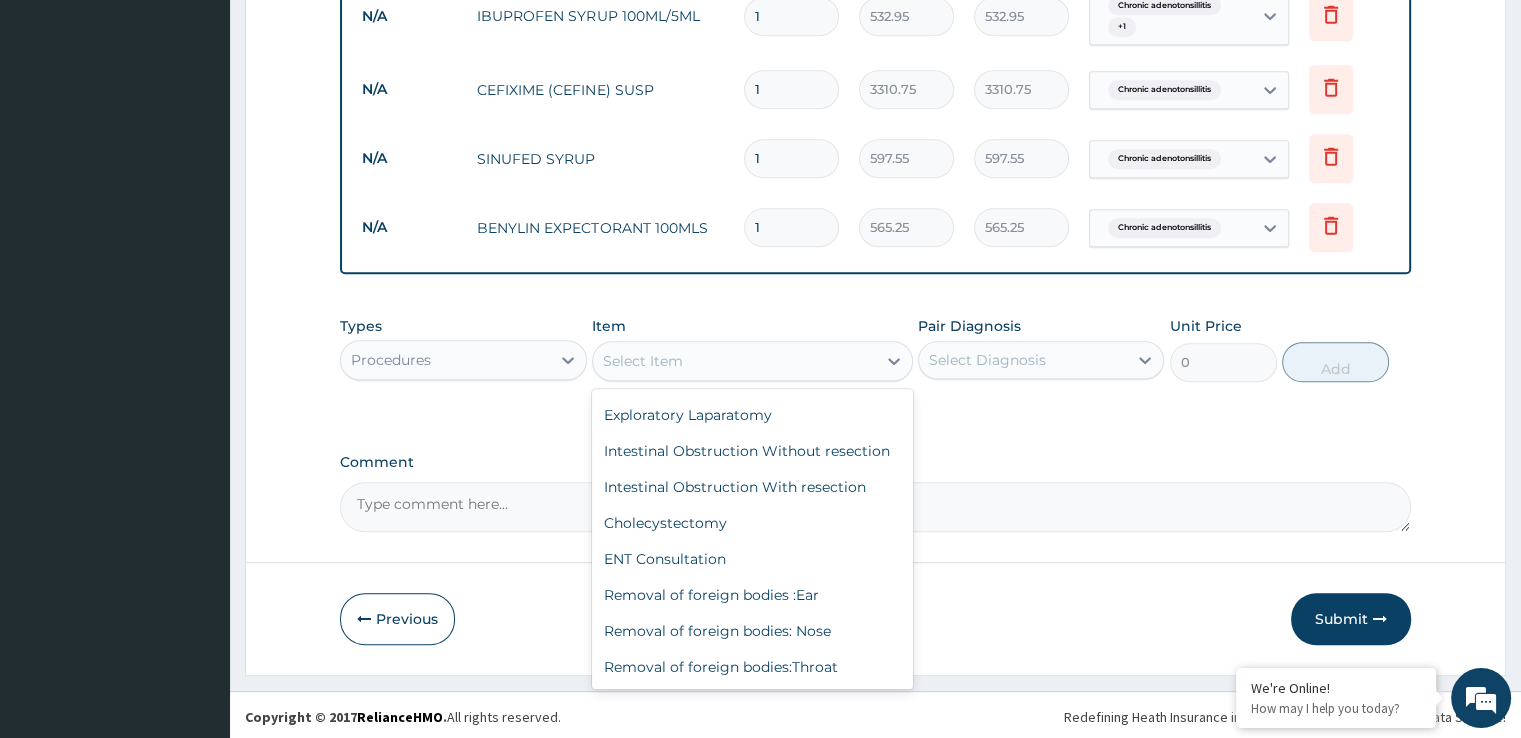 scroll, scrollTop: 2675, scrollLeft: 0, axis: vertical 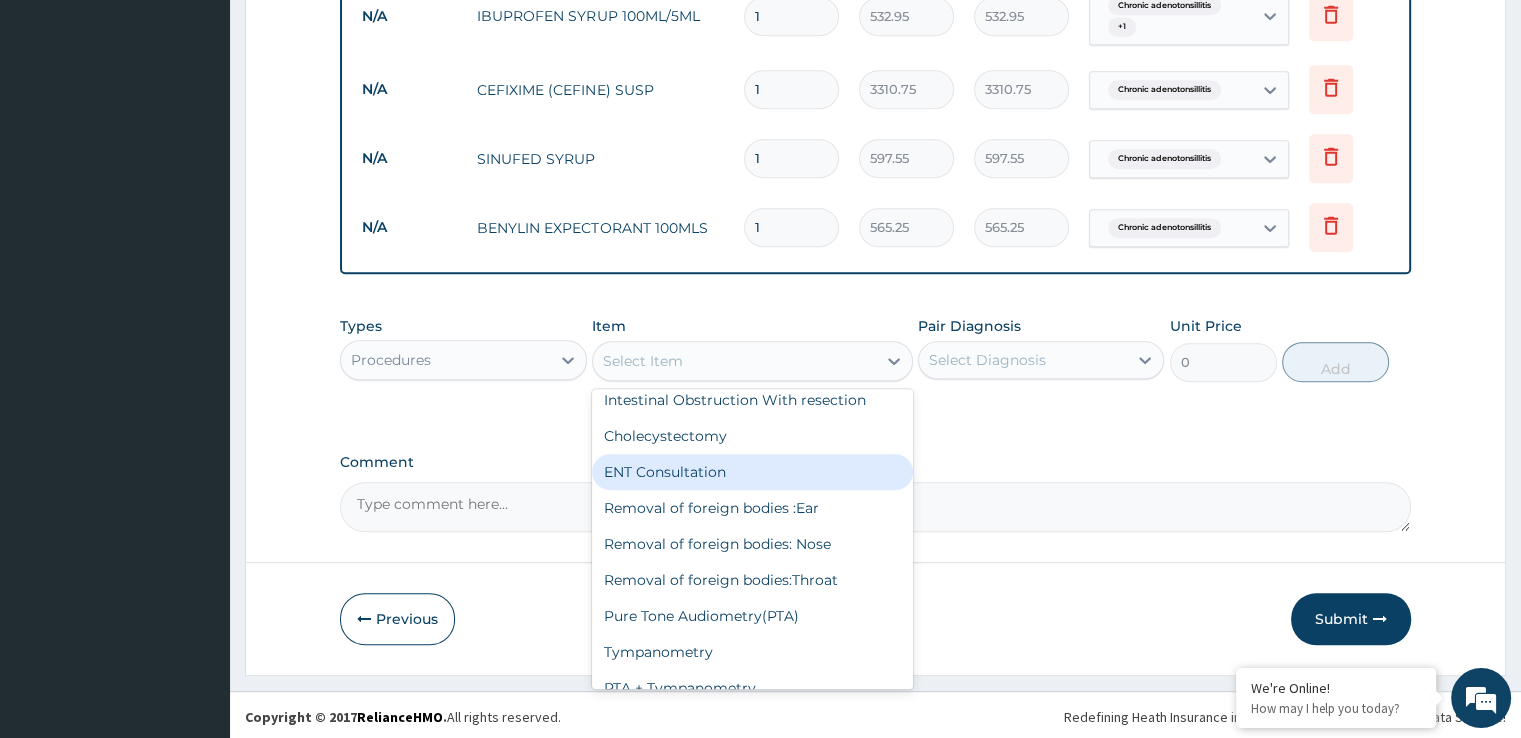 click on "ENT Consultation" at bounding box center (752, 472) 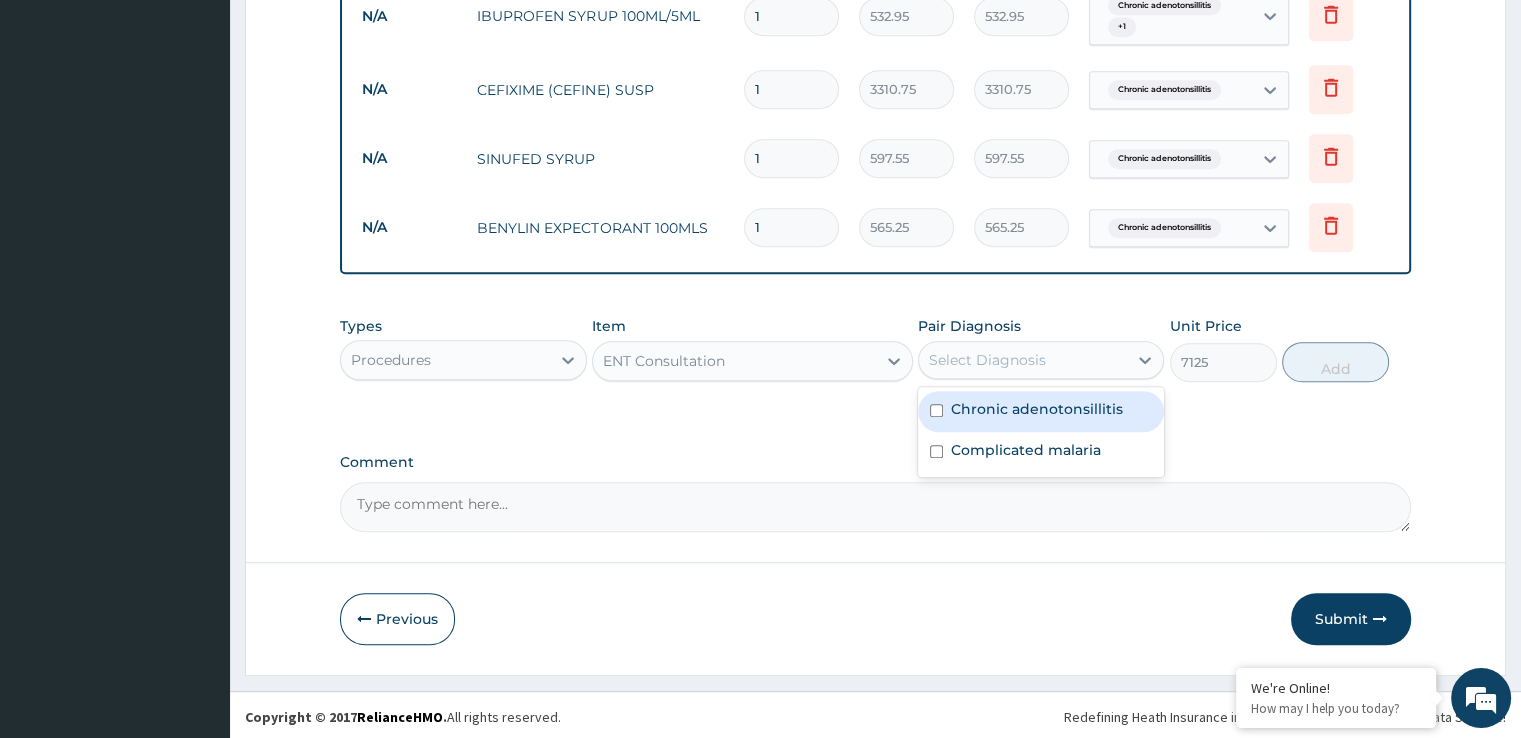 click on "Select Diagnosis" at bounding box center [987, 360] 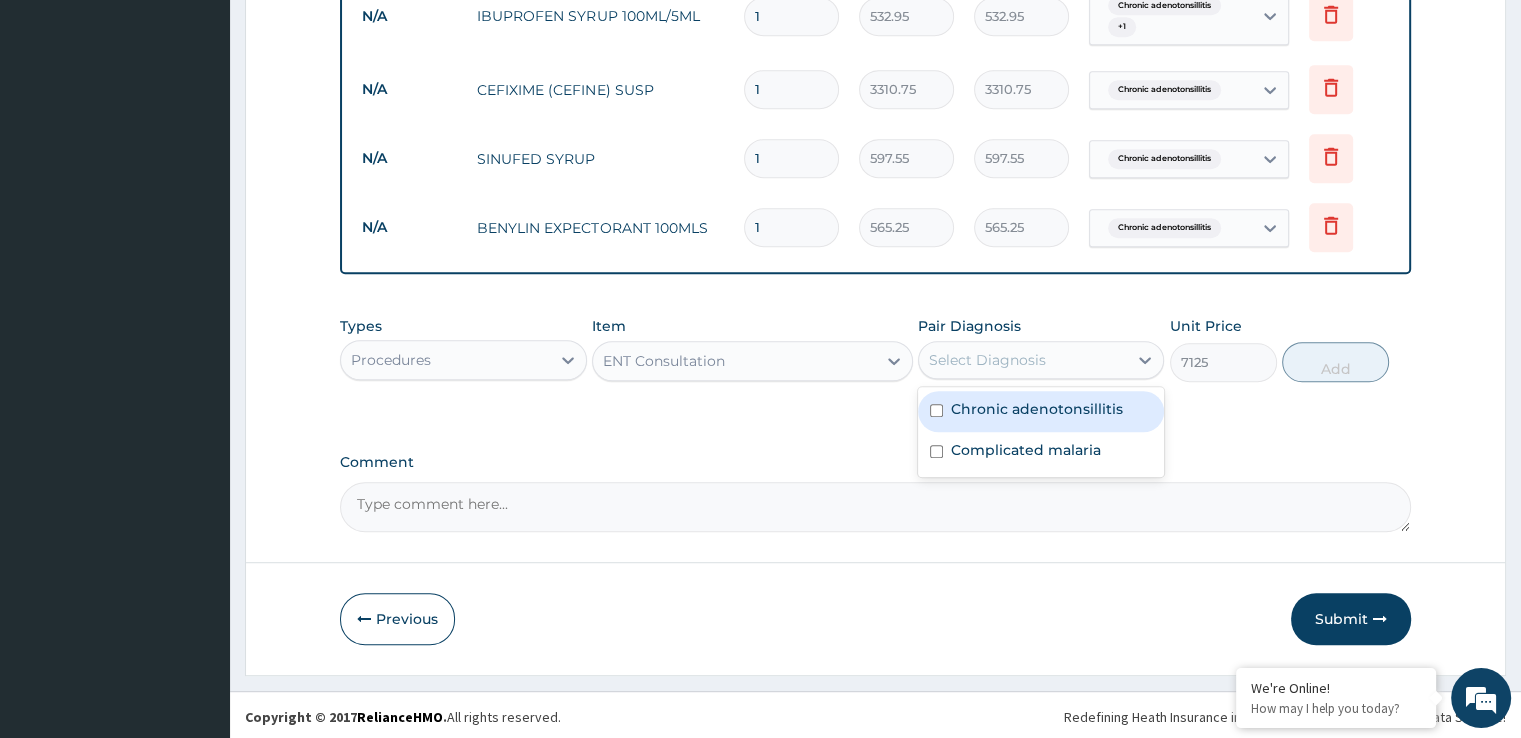 click on "Chronic adenotonsillitis" at bounding box center (1037, 409) 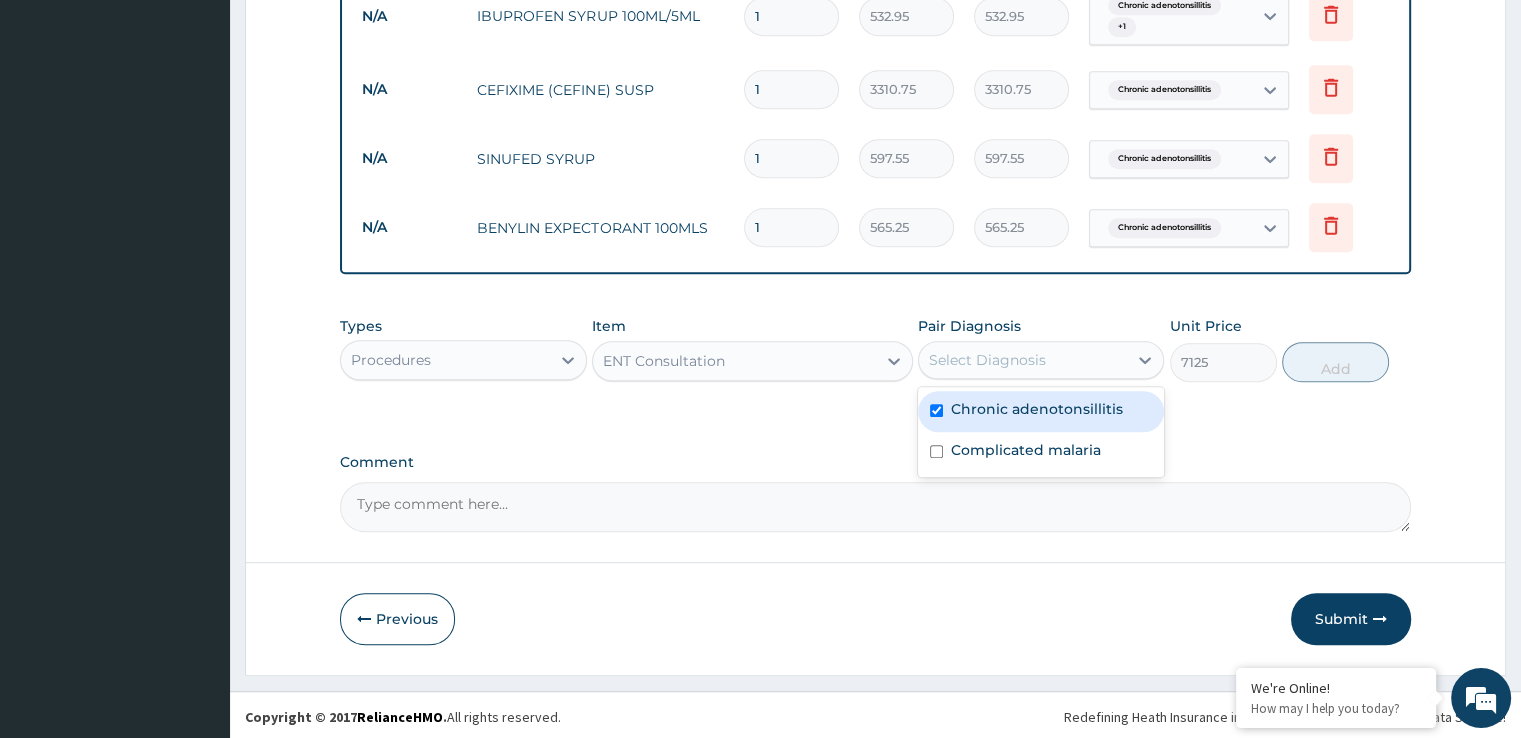checkbox on "true" 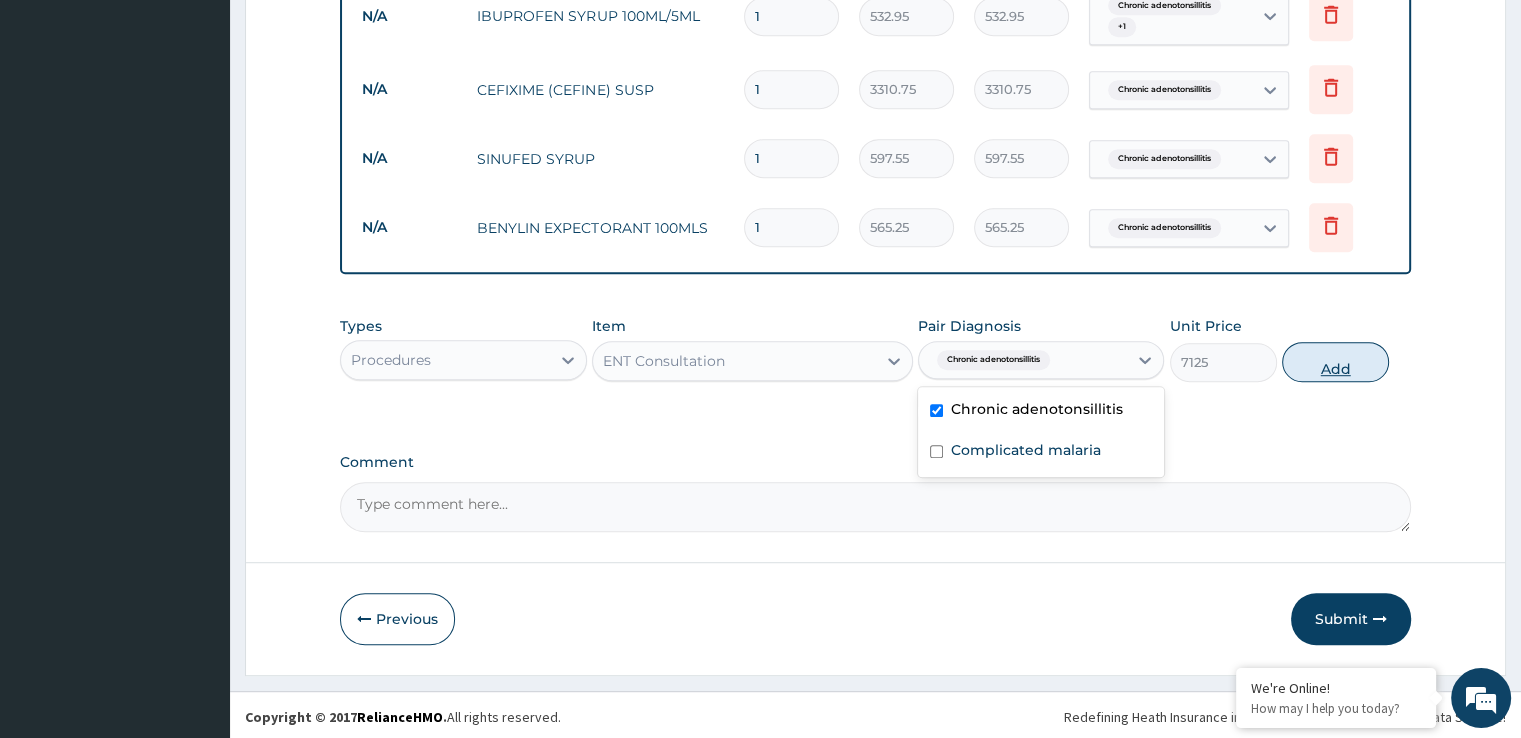 click on "Add" at bounding box center (1335, 362) 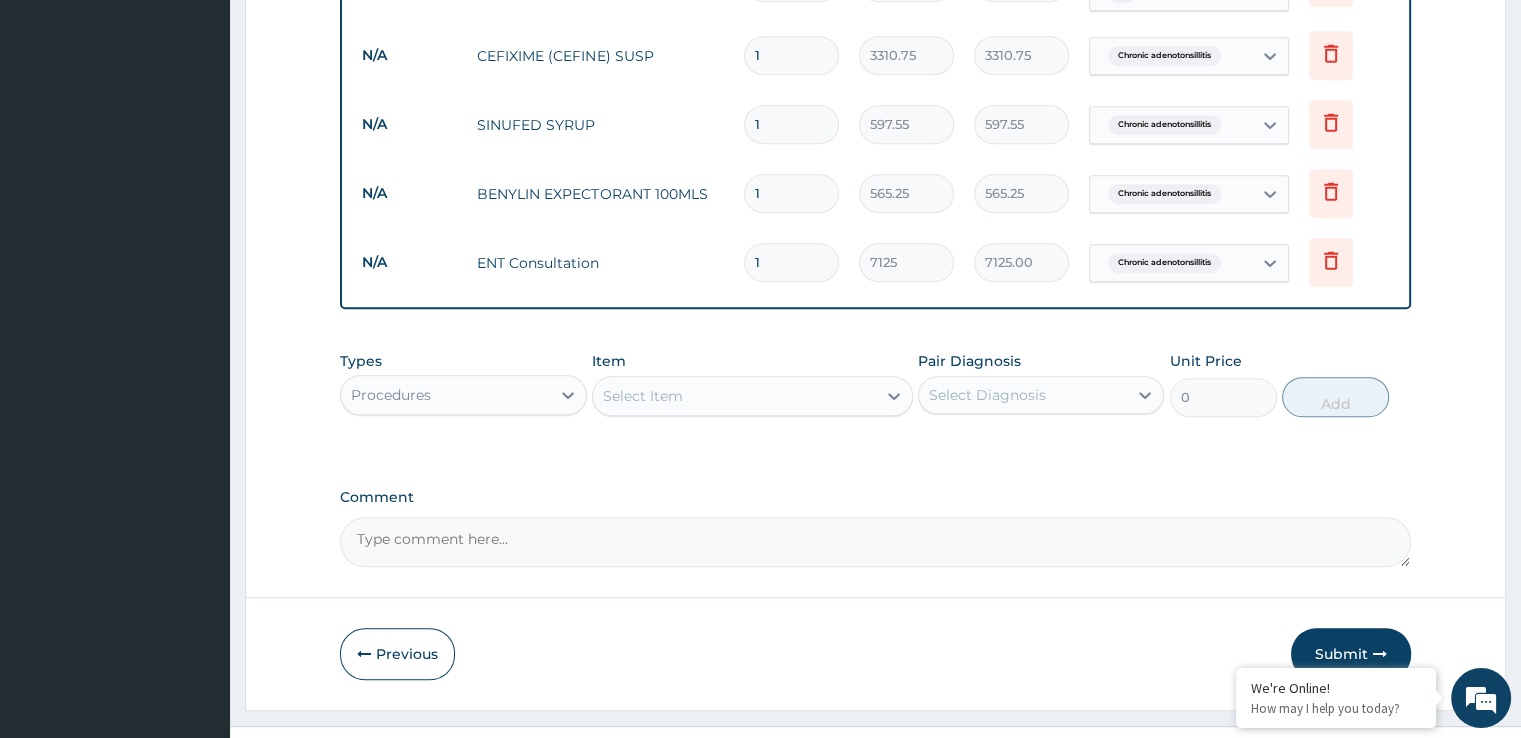 scroll, scrollTop: 1164, scrollLeft: 0, axis: vertical 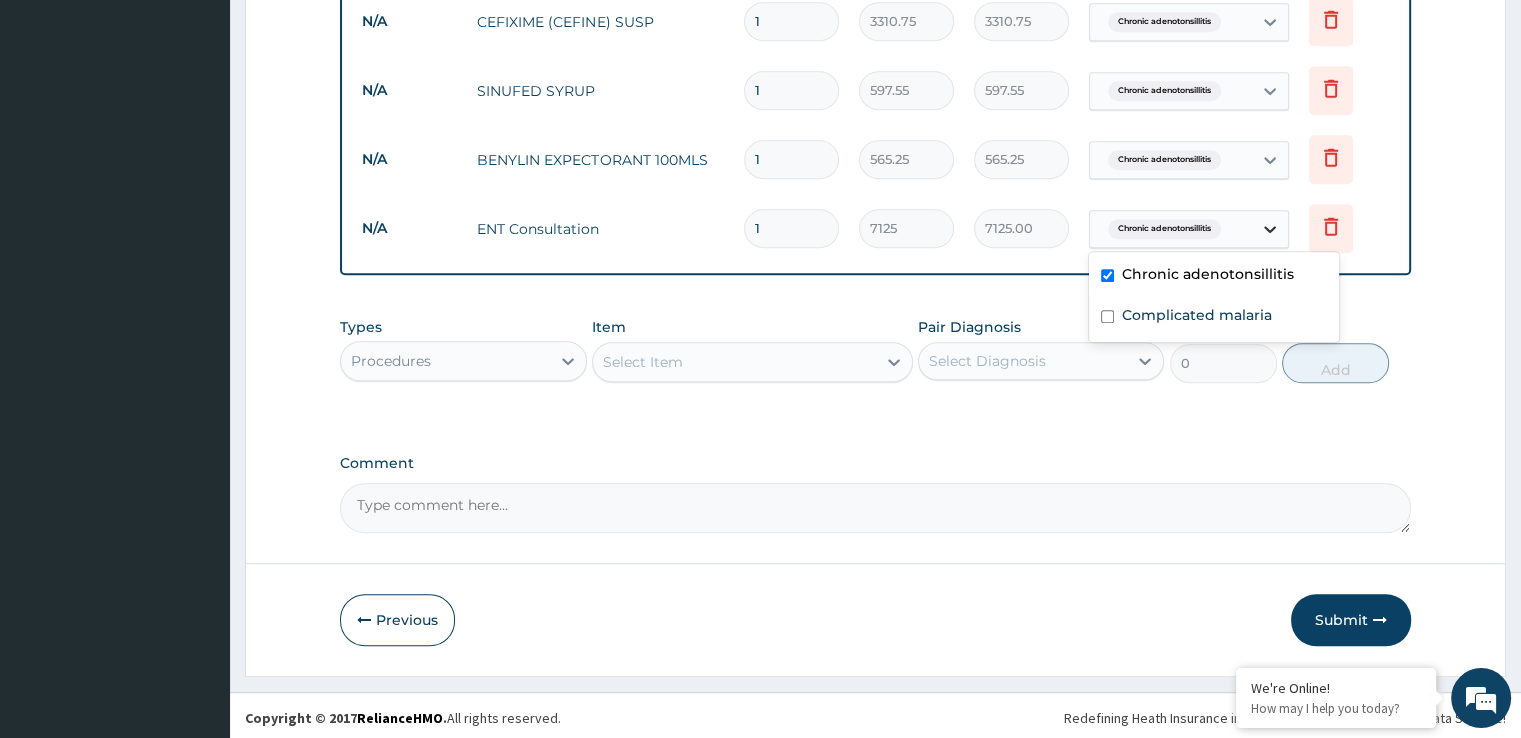 click at bounding box center [1270, 229] 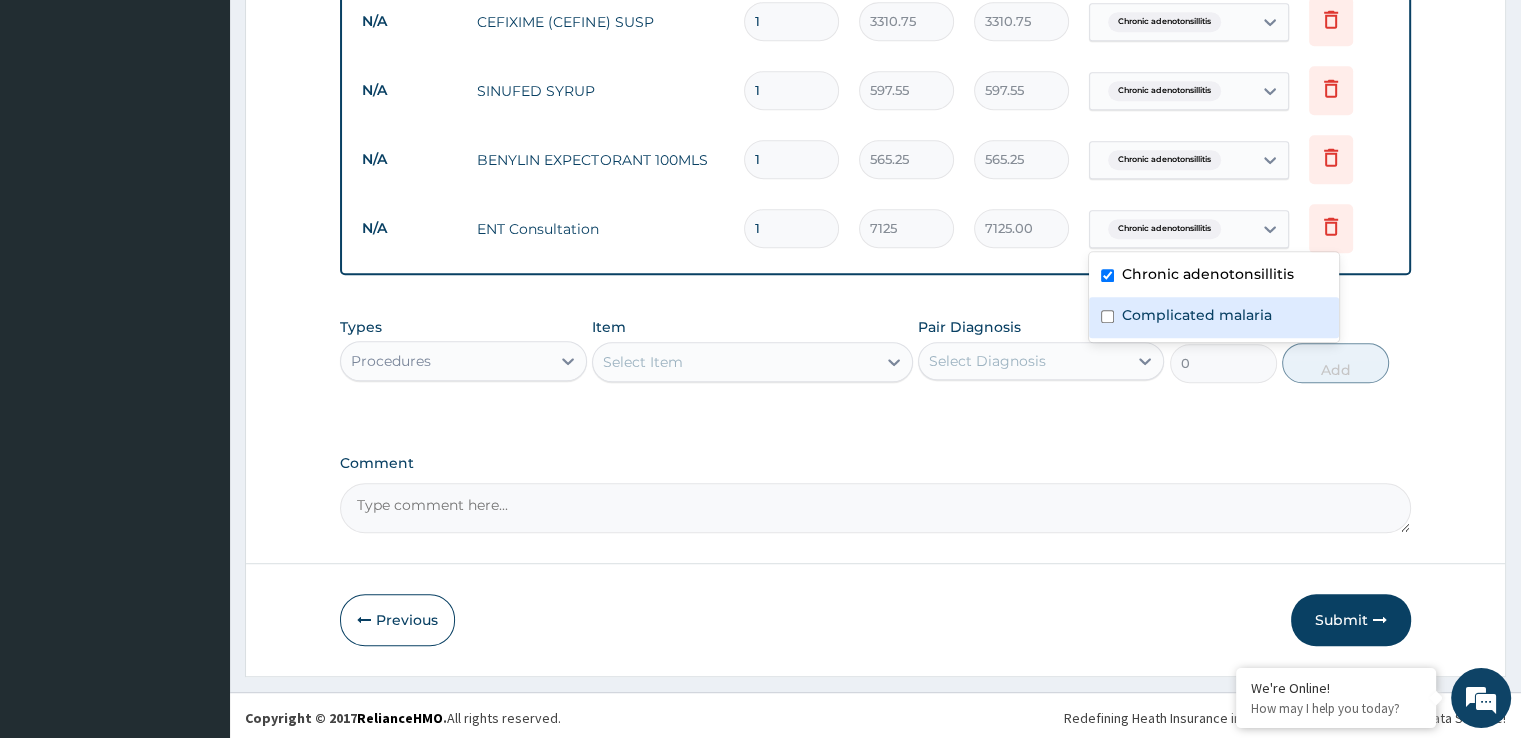 click on "Complicated malaria" at bounding box center [1197, 315] 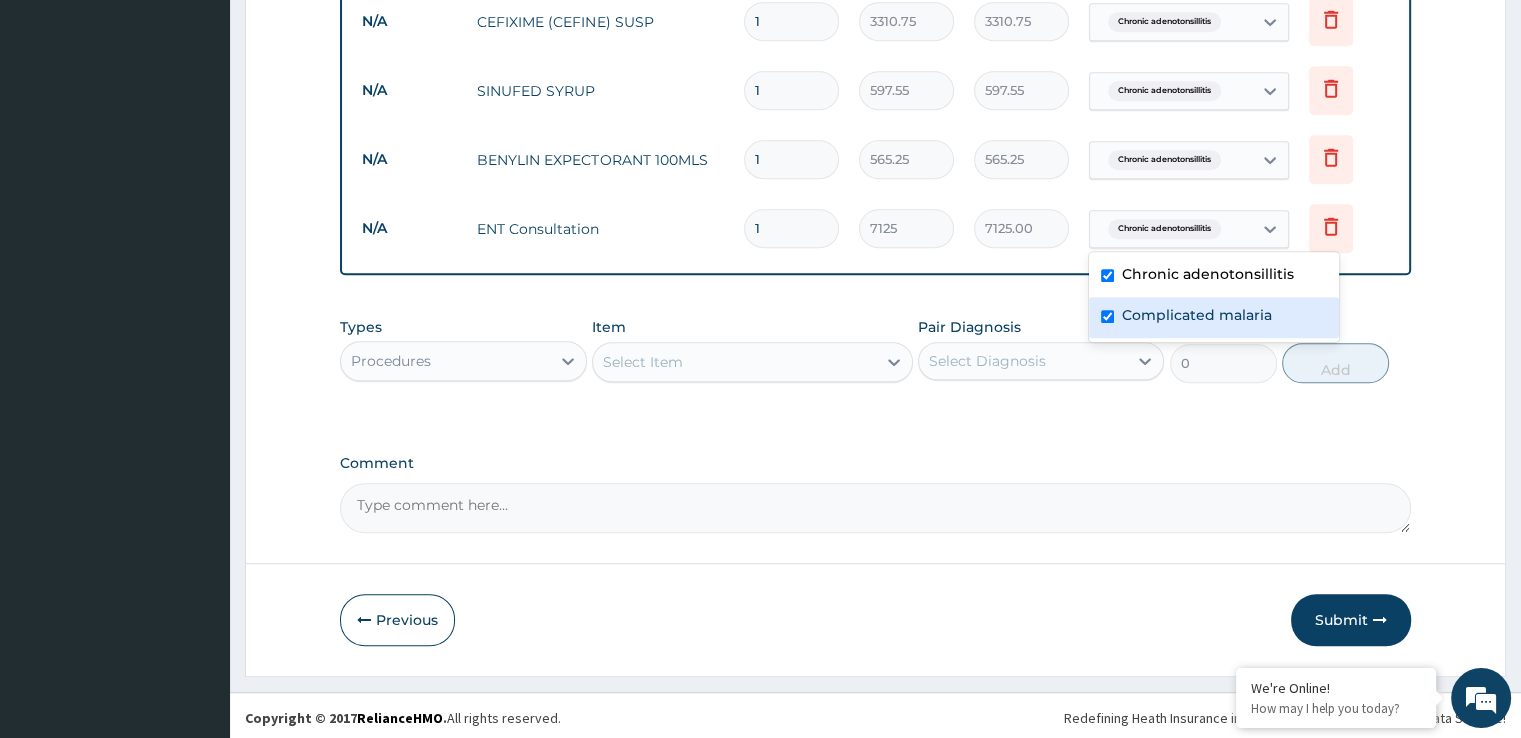 checkbox on "true" 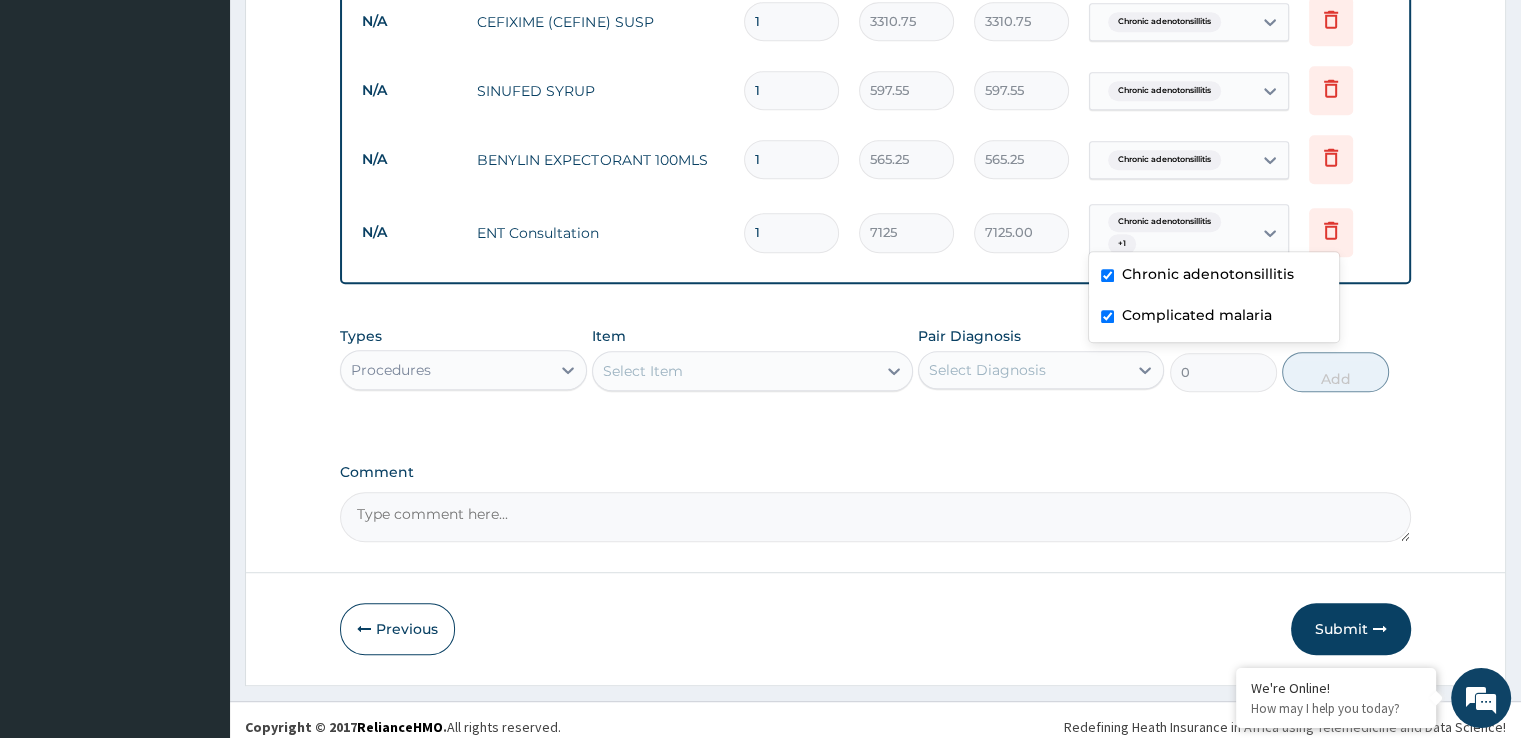 click on "PA Code / Prescription Code Enter Code(Secondary Care Only) Encounter Date 02-07-2025 Important Notice Please enter PA codes before entering items that are not attached to a PA code   All diagnoses entered must be linked to a claim item. Diagnosis & Claim Items that are visible but inactive cannot be edited because they were imported from an already approved PA code. Diagnosis Chronic adenotonsillitis Confirmed Complicated malaria Confirmed NB: All diagnosis must be linked to a claim item Claim Items Type Name Quantity Unit Price Total Price Pair Diagnosis Actions N/A Malaria blood smear 1 950 950.00 Complicated malaria Delete N/A FBC 1 3800 3800.00 Complicated malaria Delete N/A ARTHEMETER INJECTION 80MG 3 290.7 872.10 Complicated malaria Delete N/A ARTEQUICK (ACT ANTIMALARIAL) 1 1615 1615.00 Complicated malaria Delete N/A IBUPROFEN SYRUP 100ML/5ML 1 532.95 532.95 Chronic adenotonsillitis  + 1 Delete N/A CEFIXIME (CEFINE) SUSP 1 3310.75 3310.75 Chronic adenotonsillitis Delete N/A SINUFED SYRUP 1 597.55 N/A 1" at bounding box center (875, -216) 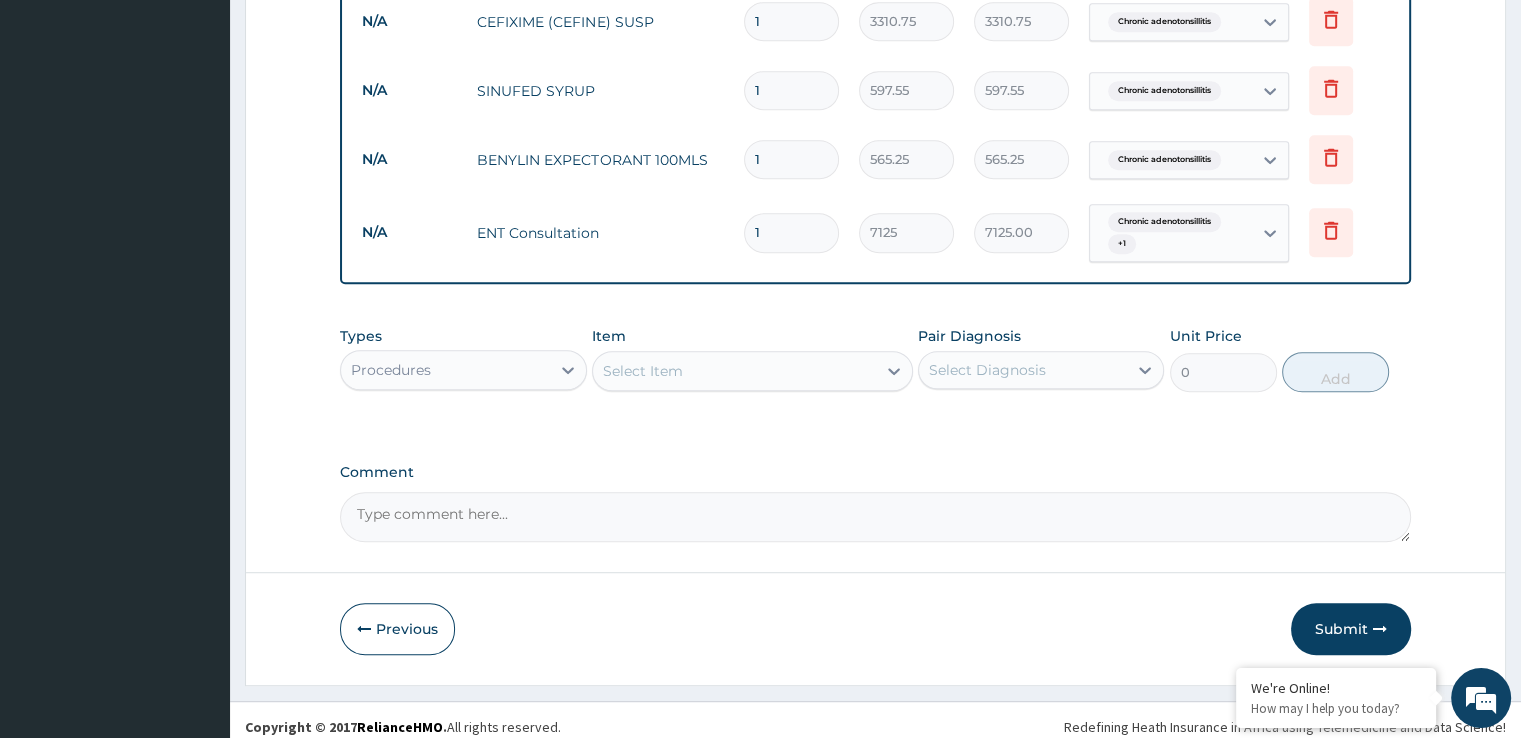 scroll, scrollTop: 1172, scrollLeft: 0, axis: vertical 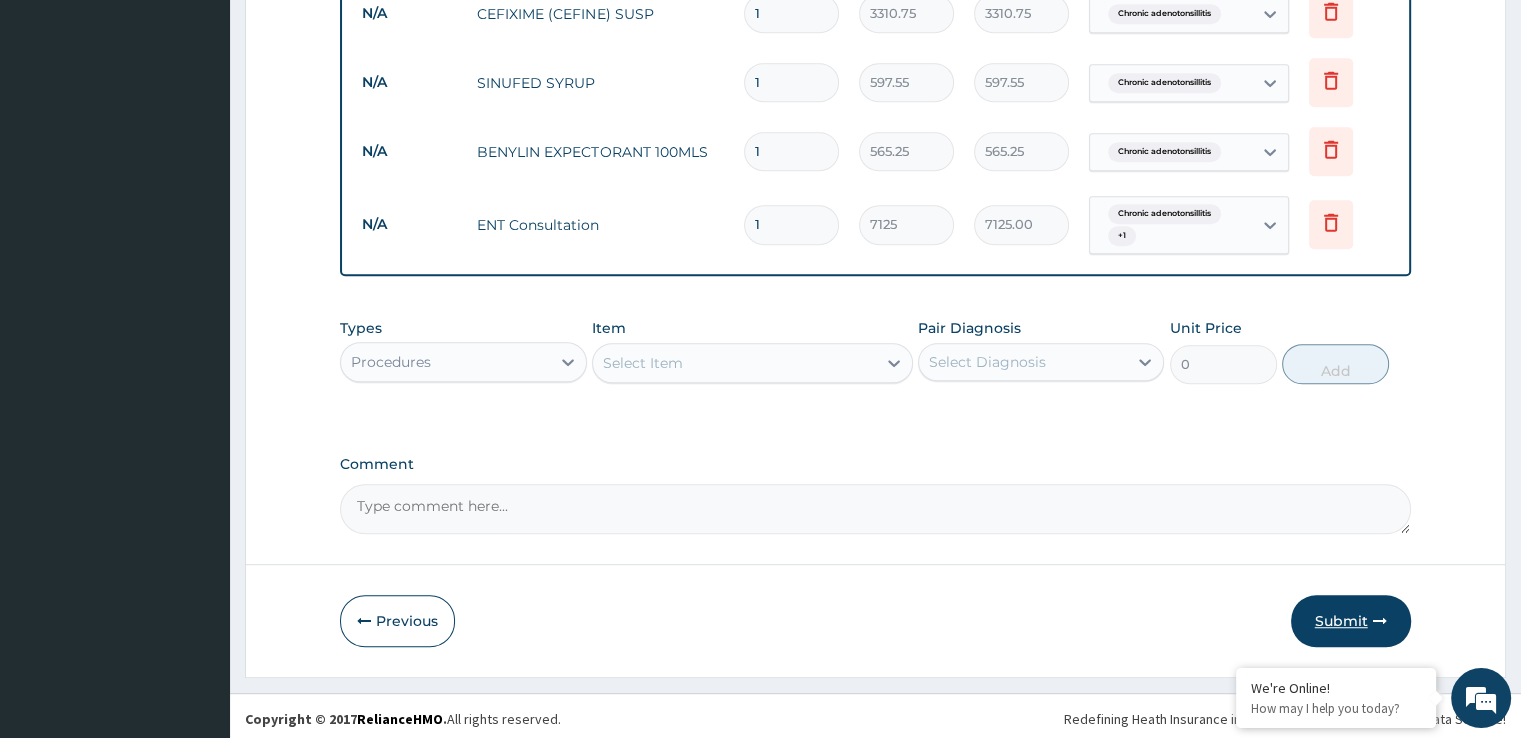 click on "Submit" at bounding box center [1351, 621] 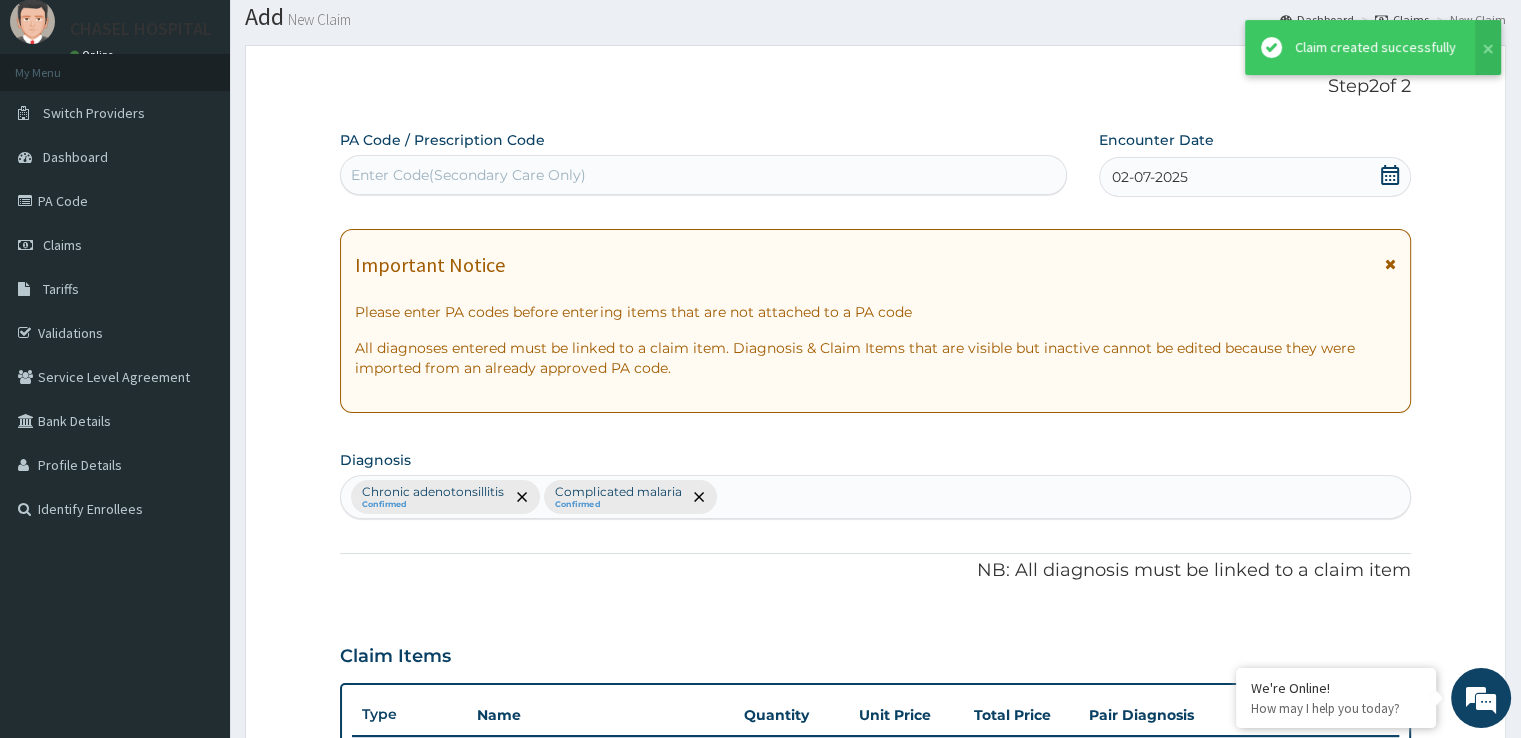 scroll, scrollTop: 1172, scrollLeft: 0, axis: vertical 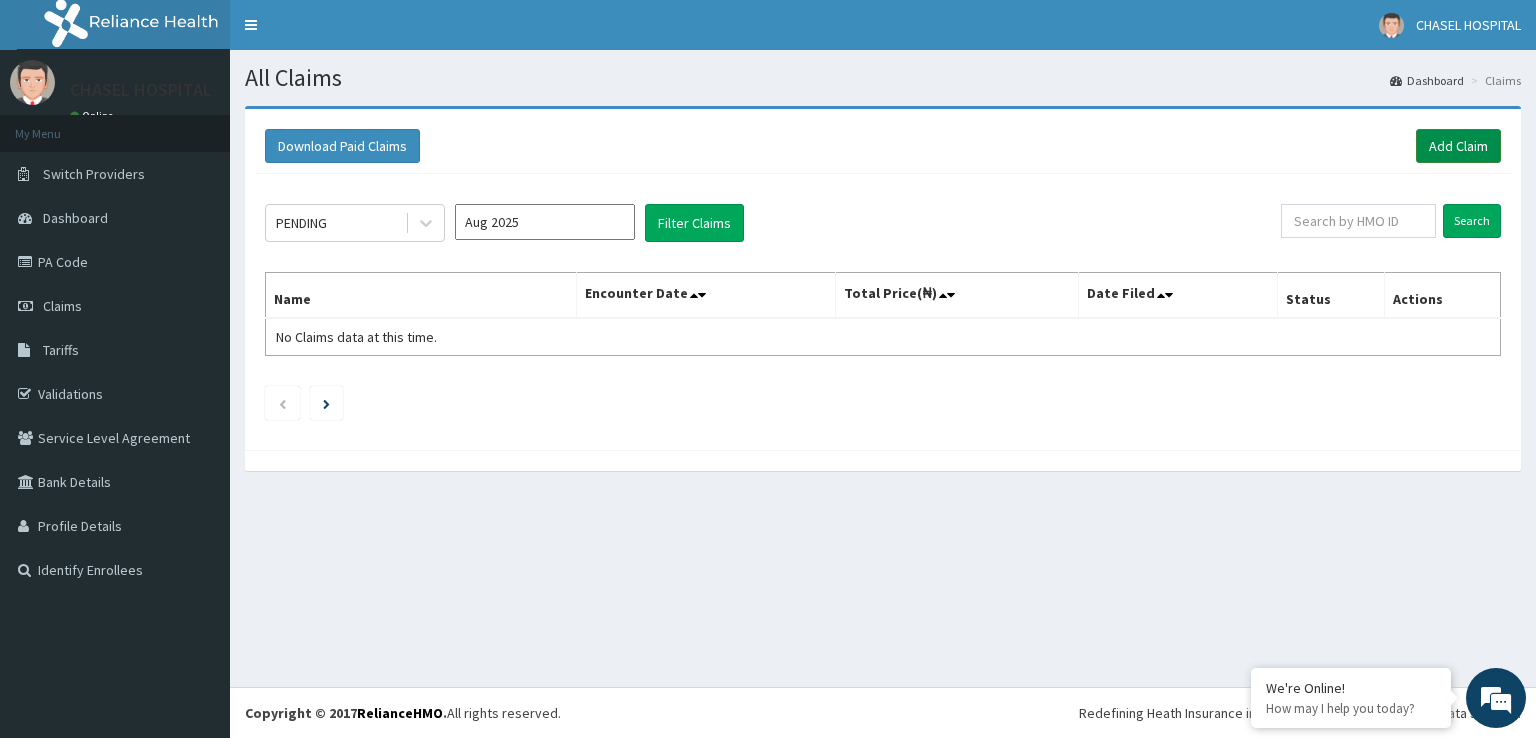 click on "Add Claim" at bounding box center (1458, 146) 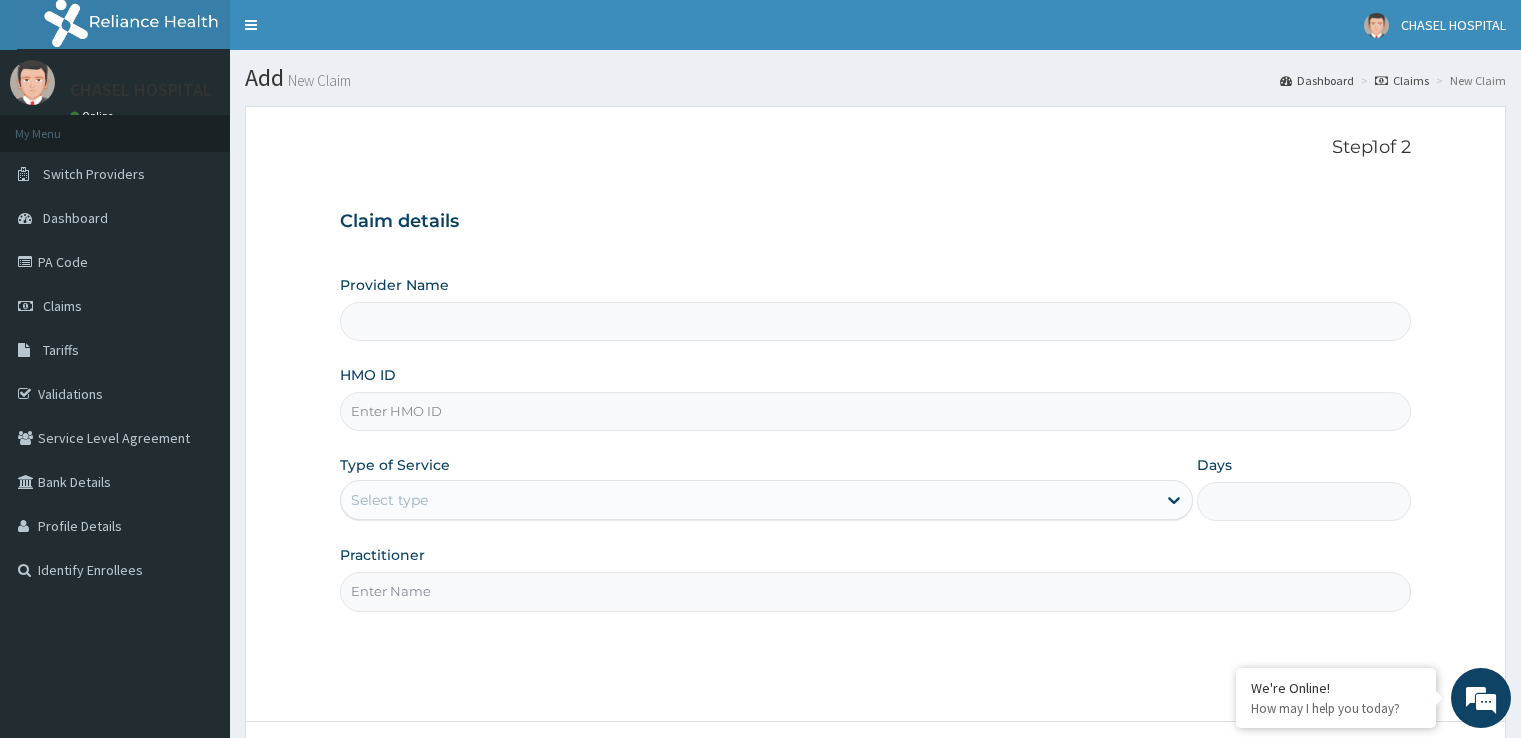 scroll, scrollTop: 0, scrollLeft: 0, axis: both 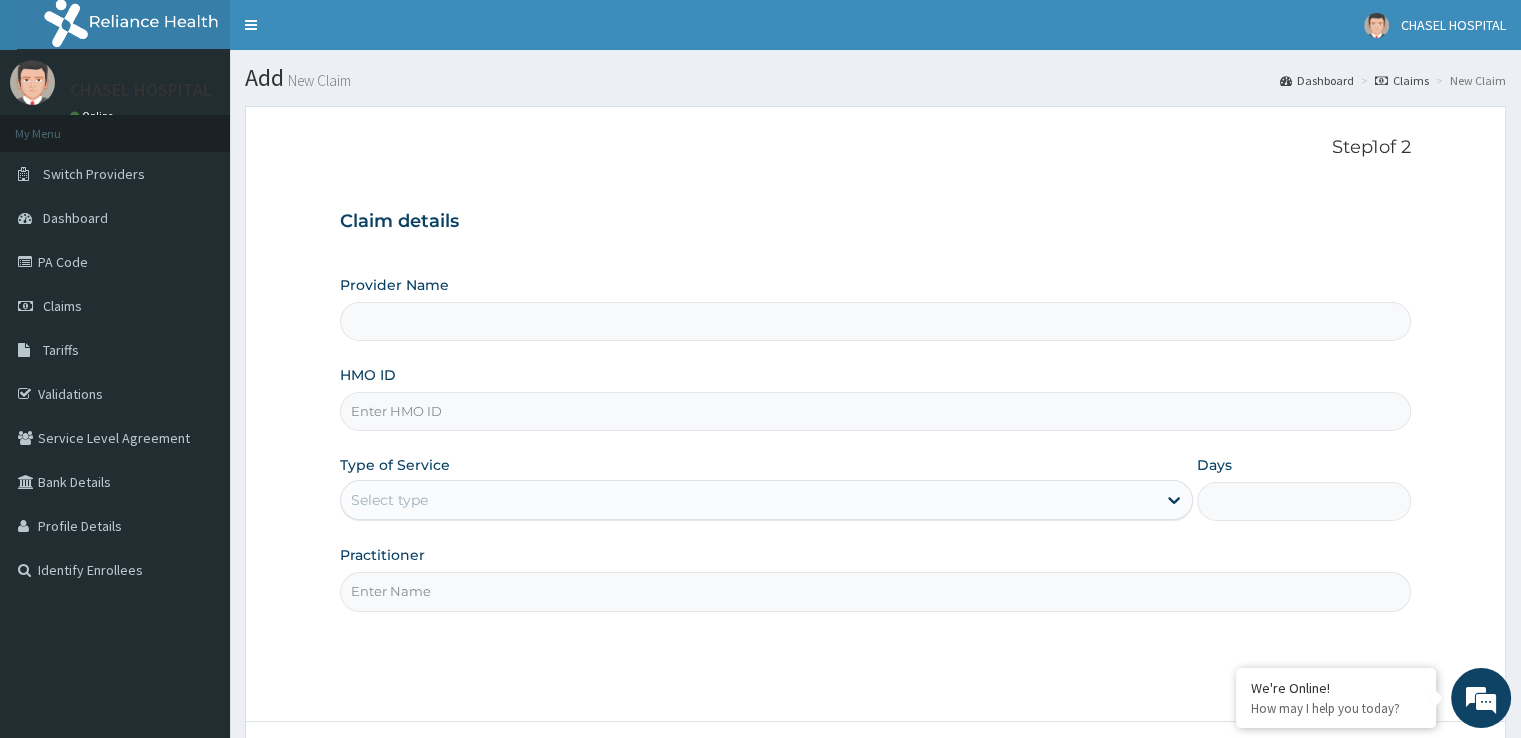 click on "Provider Name HMO ID Type of Service Select type Days Practitioner" at bounding box center (875, 443) 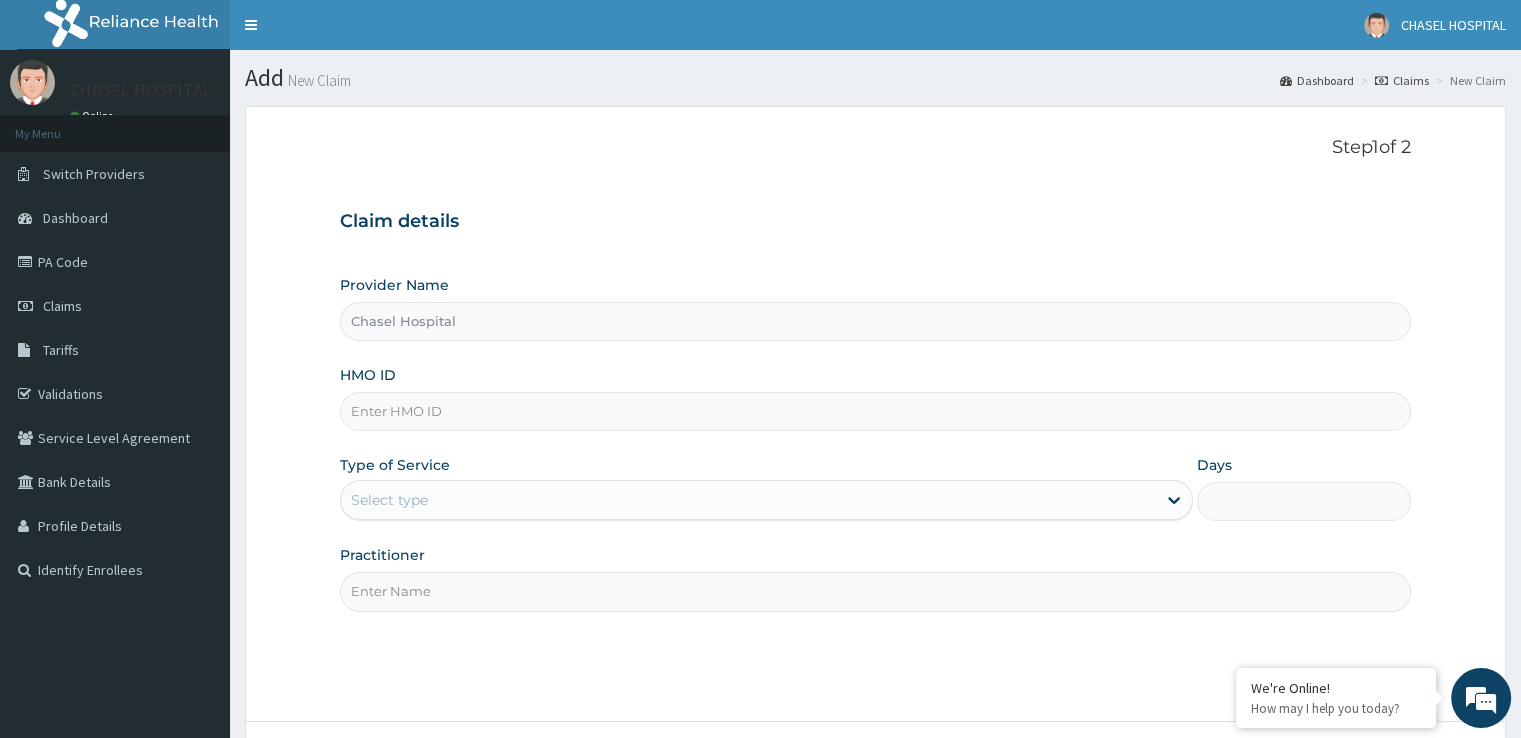 scroll, scrollTop: 0, scrollLeft: 0, axis: both 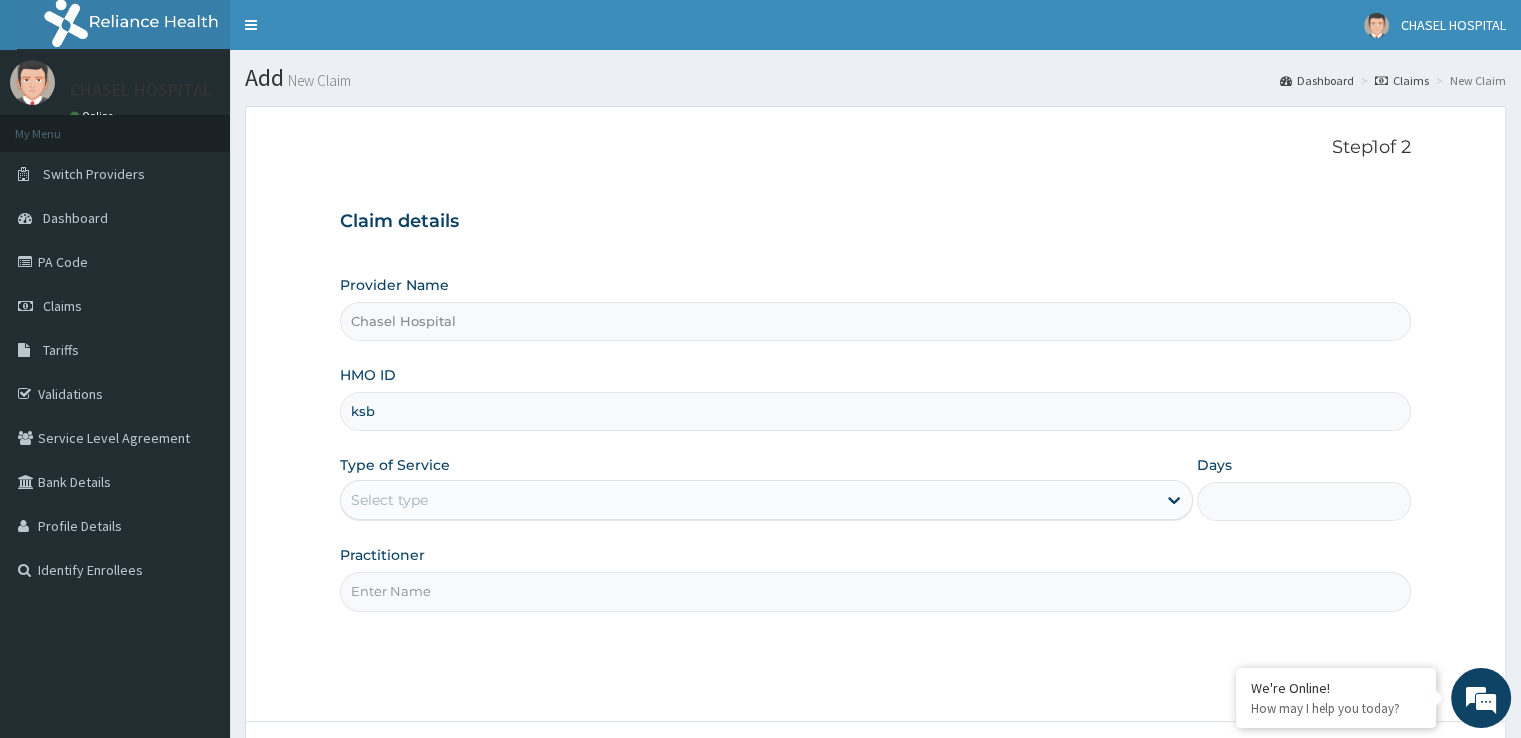 type on "ksb/10263/f" 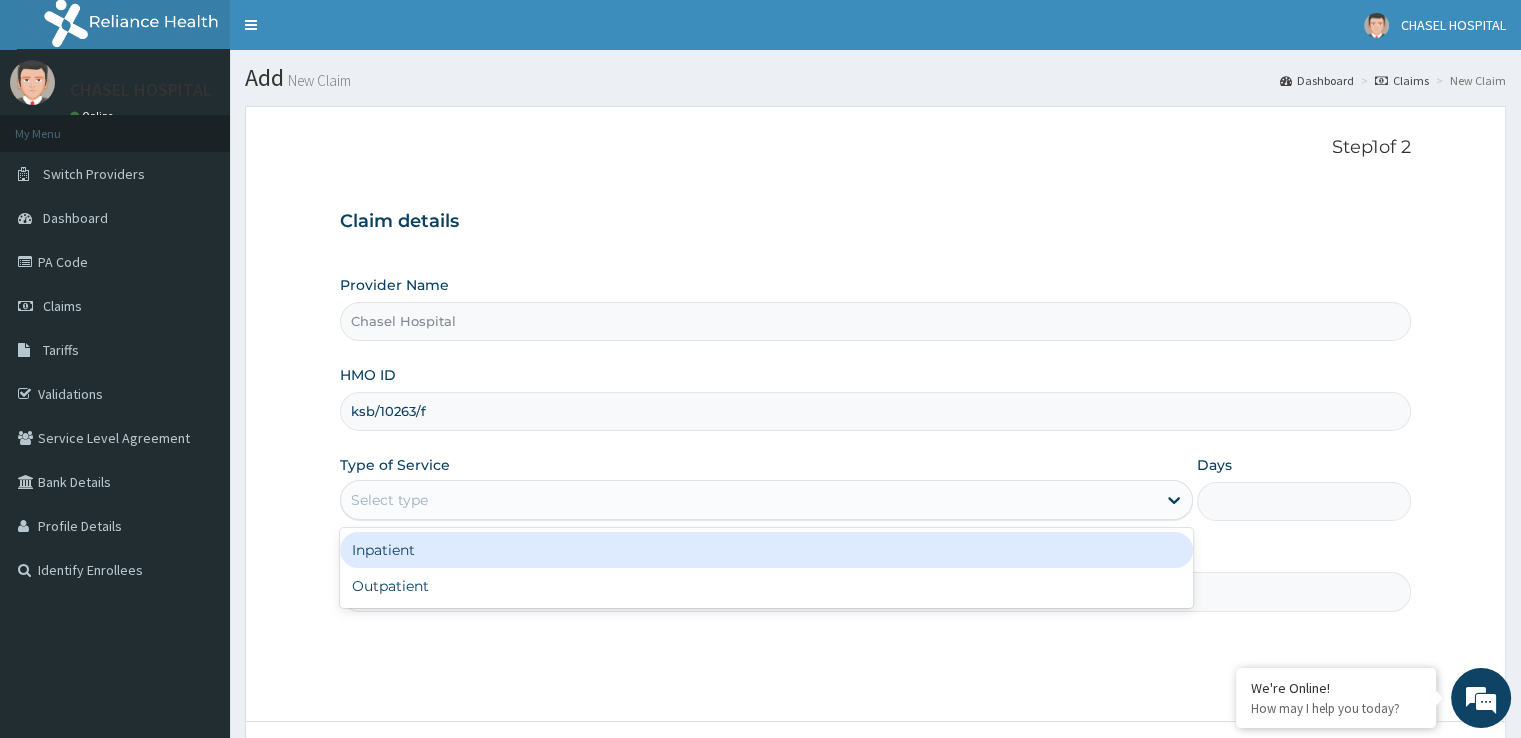 click on "Select type" at bounding box center [748, 500] 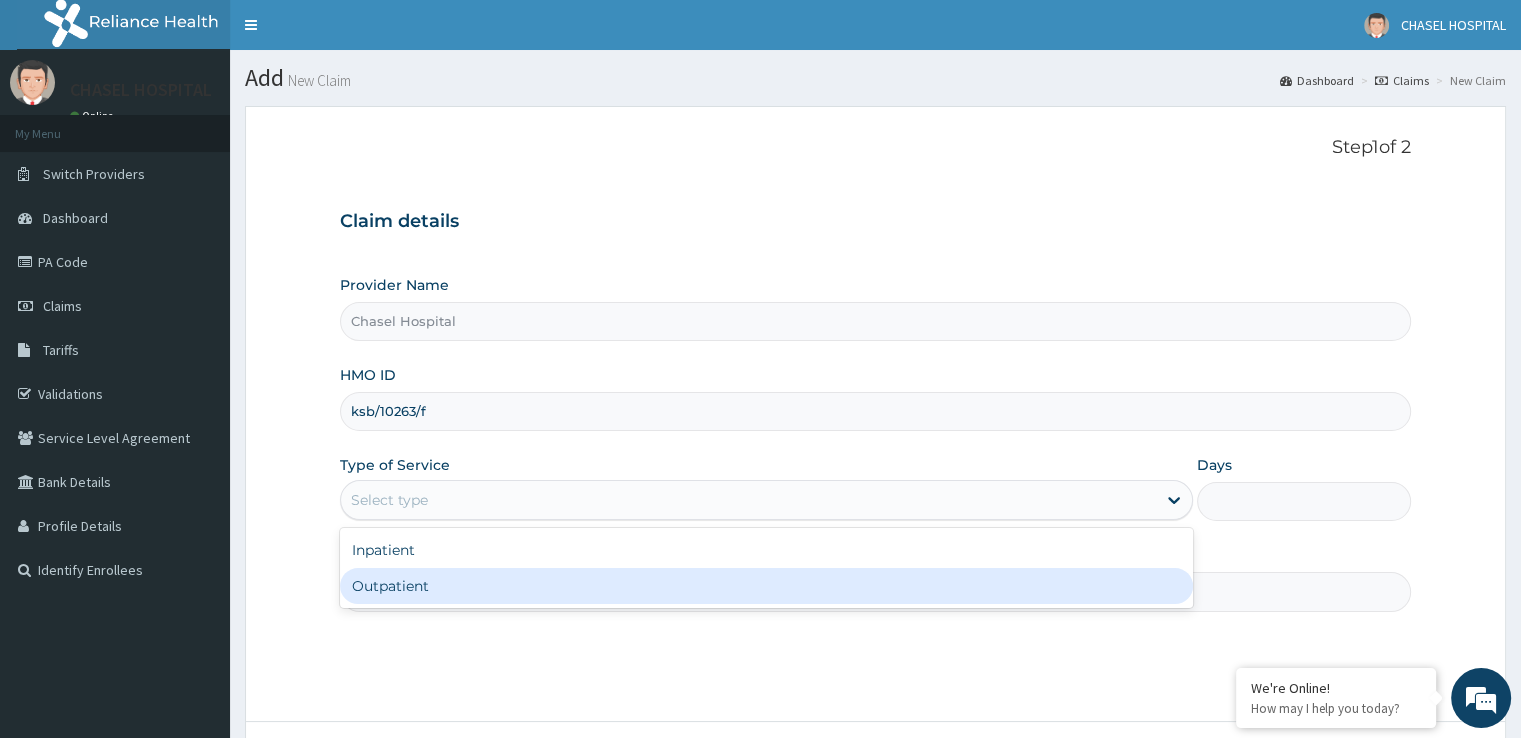click on "Outpatient" at bounding box center [766, 586] 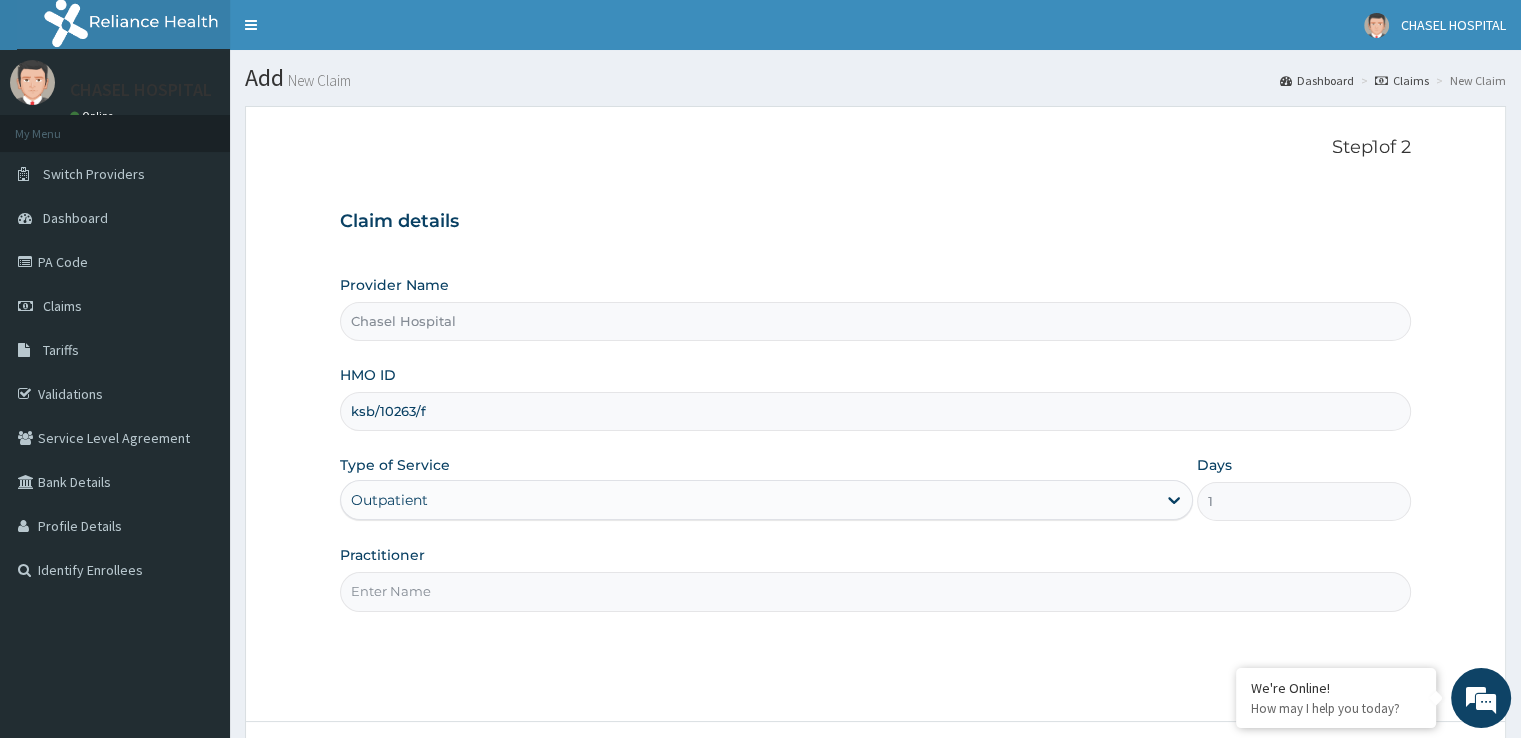 click on "Practitioner" at bounding box center (875, 591) 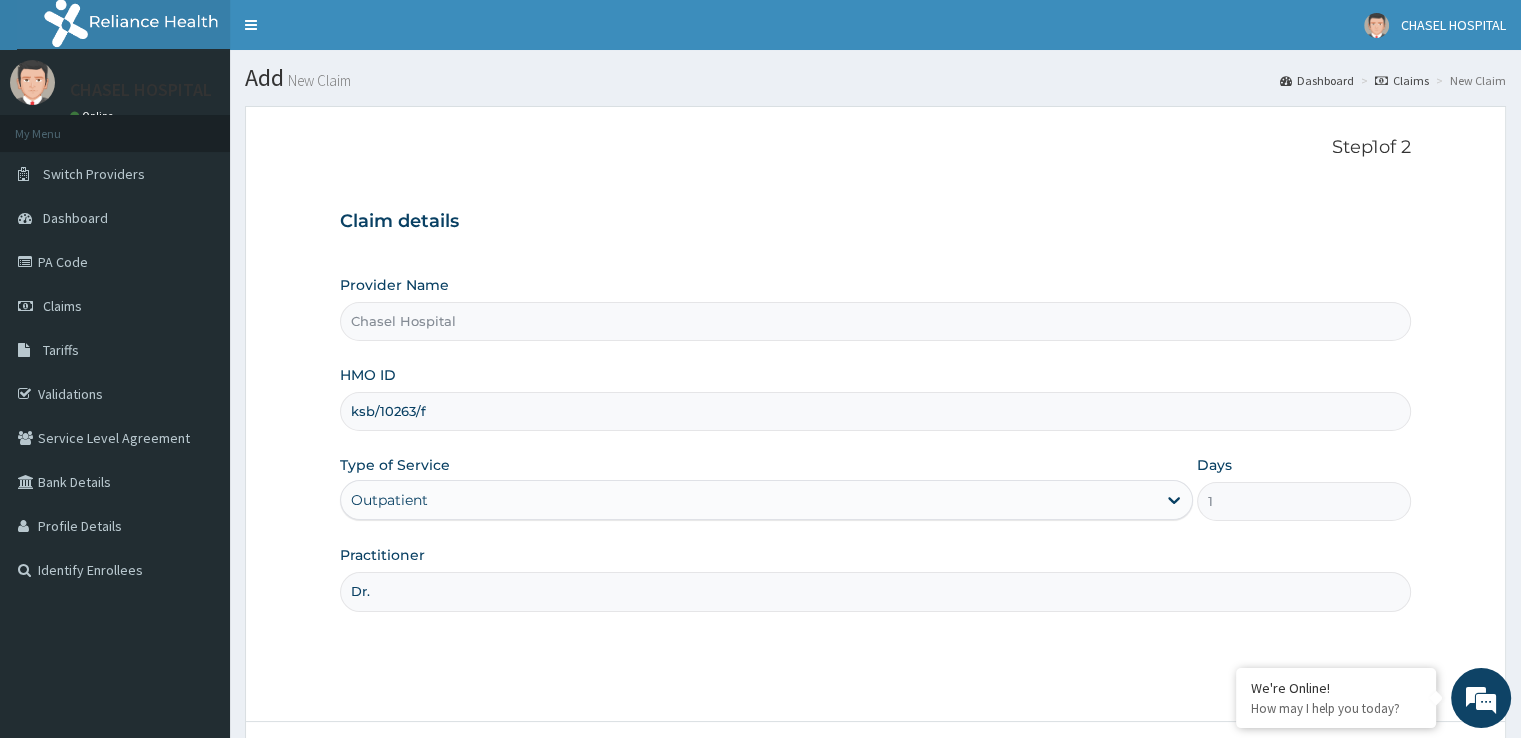 type on "Dr. [NAME]" 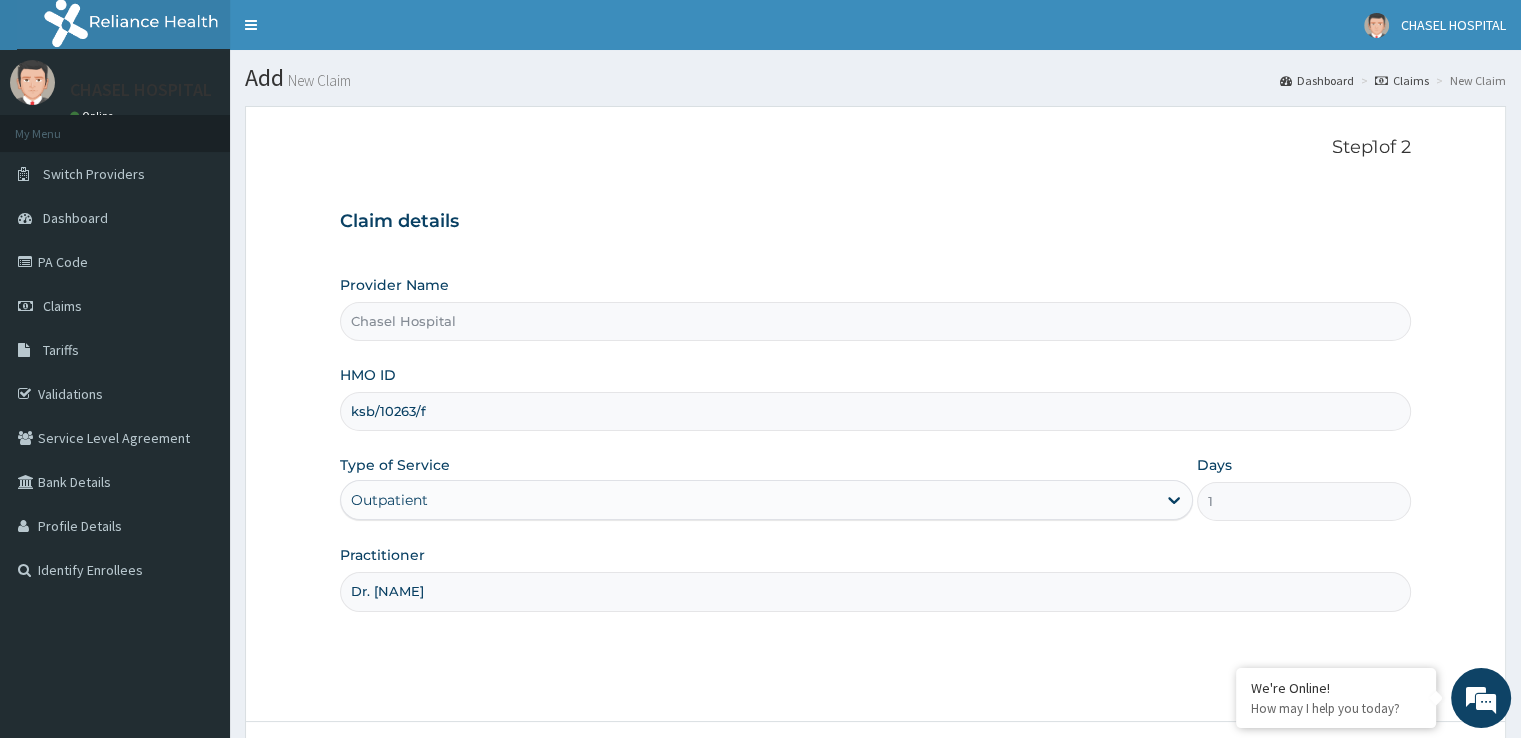 scroll, scrollTop: 162, scrollLeft: 0, axis: vertical 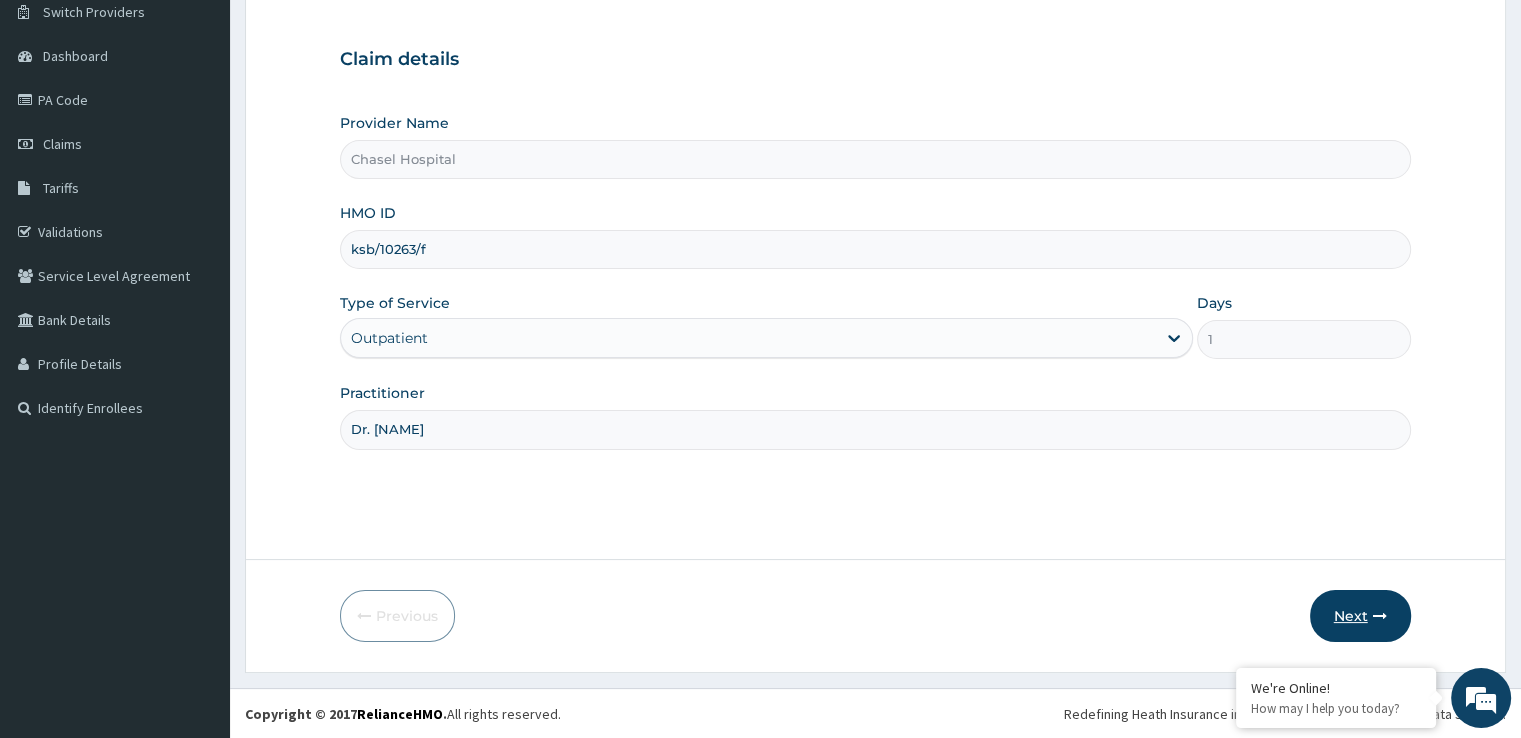 click on "Next" at bounding box center [1360, 616] 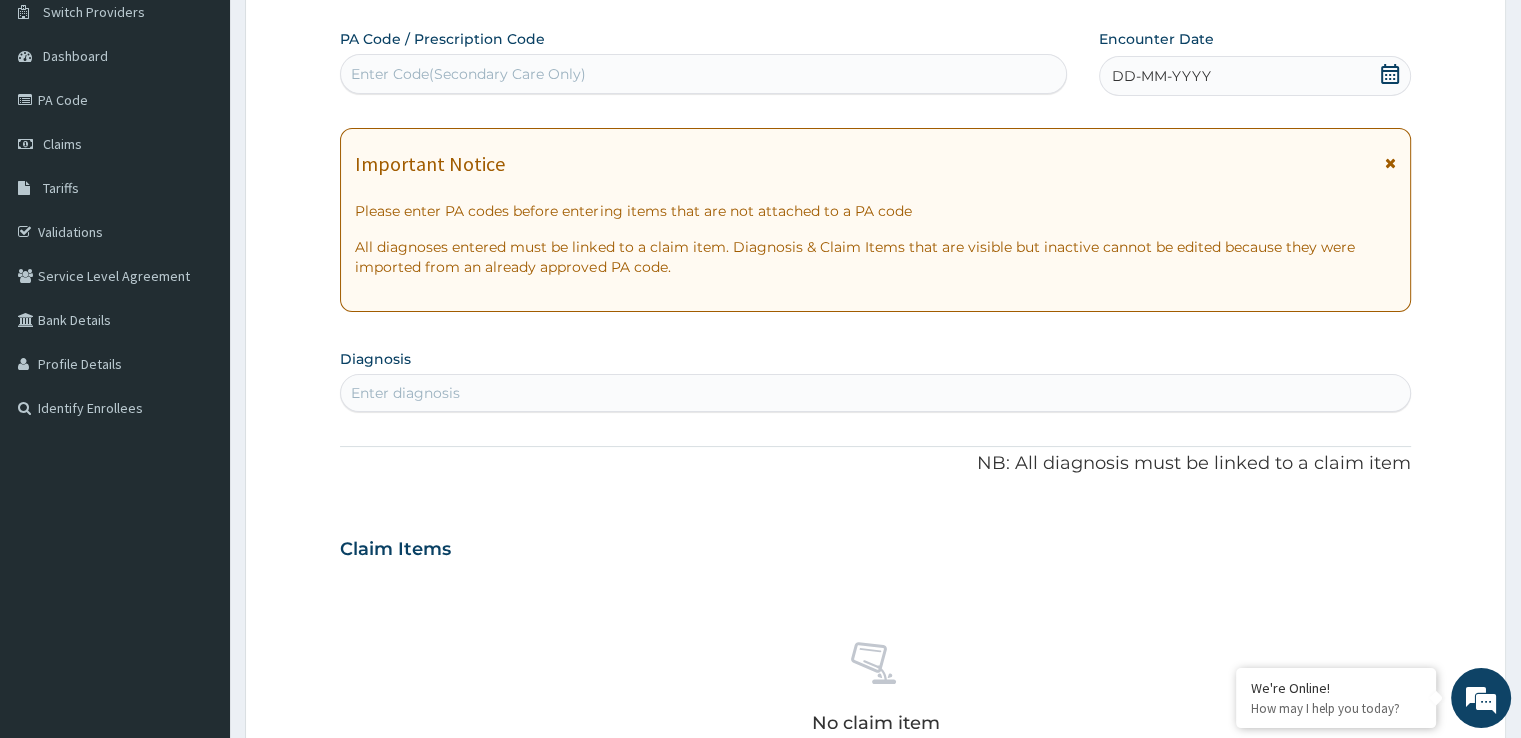 click on "DD-MM-YYYY" at bounding box center (1254, 76) 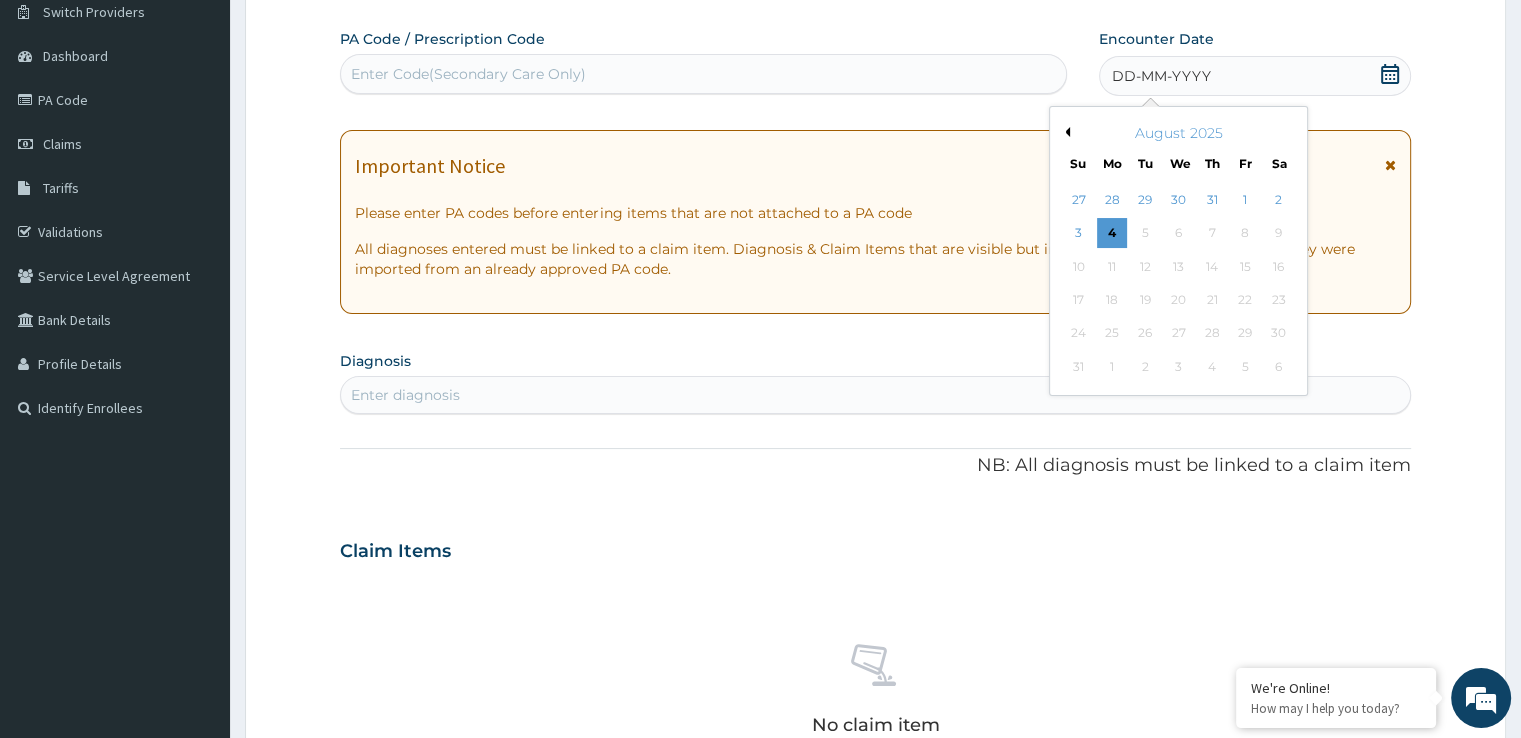 click on "Previous Month" at bounding box center [1065, 132] 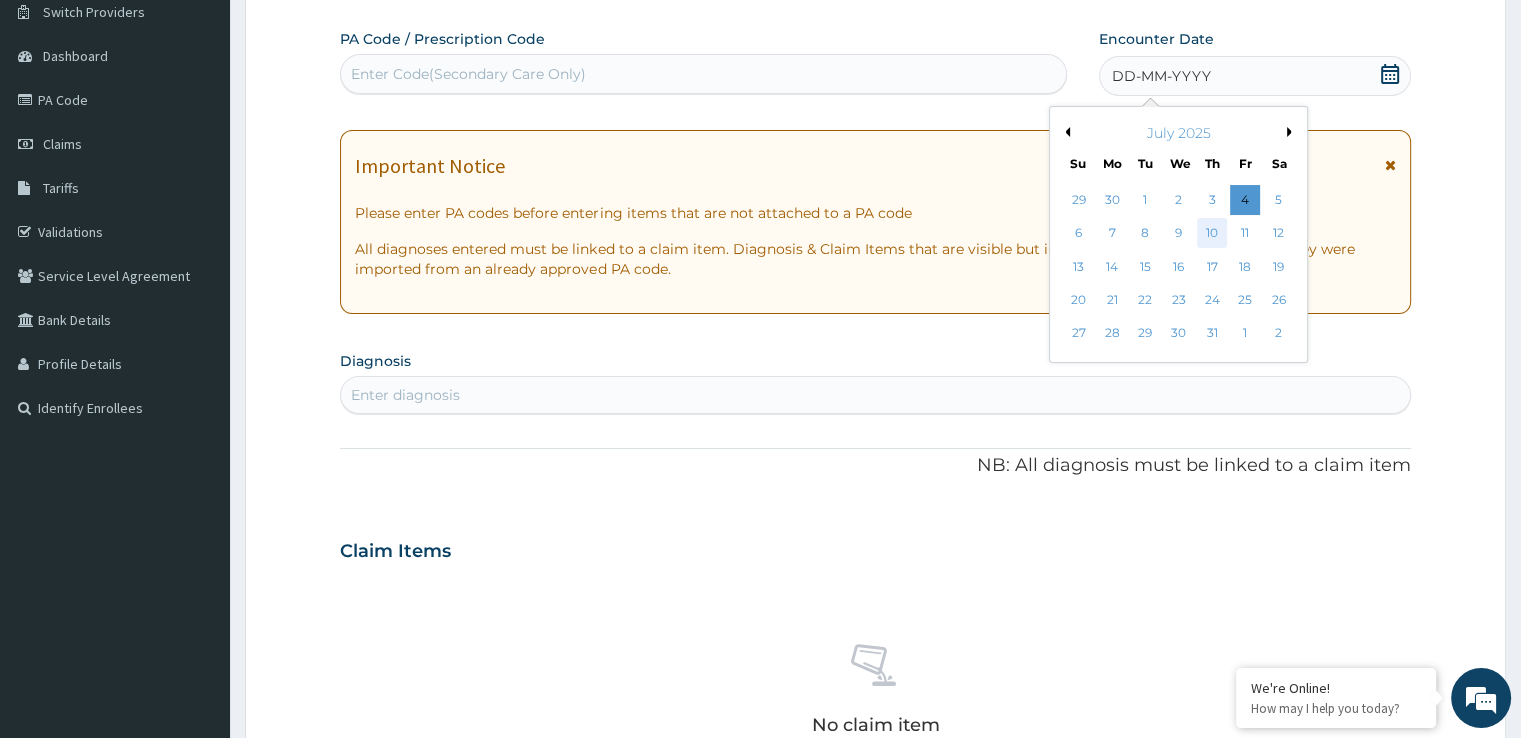 click on "10" at bounding box center [1212, 234] 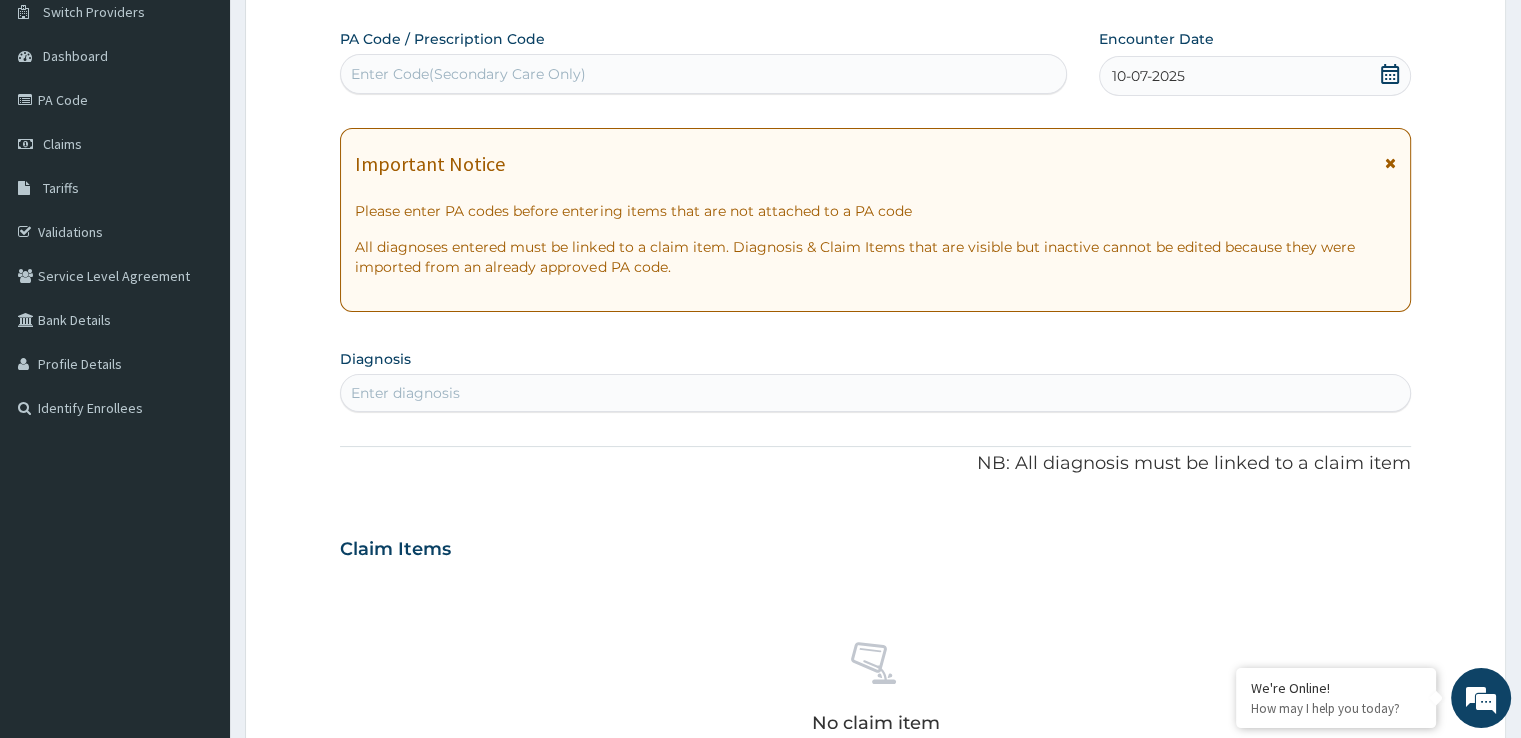 click on "Enter diagnosis" at bounding box center [875, 393] 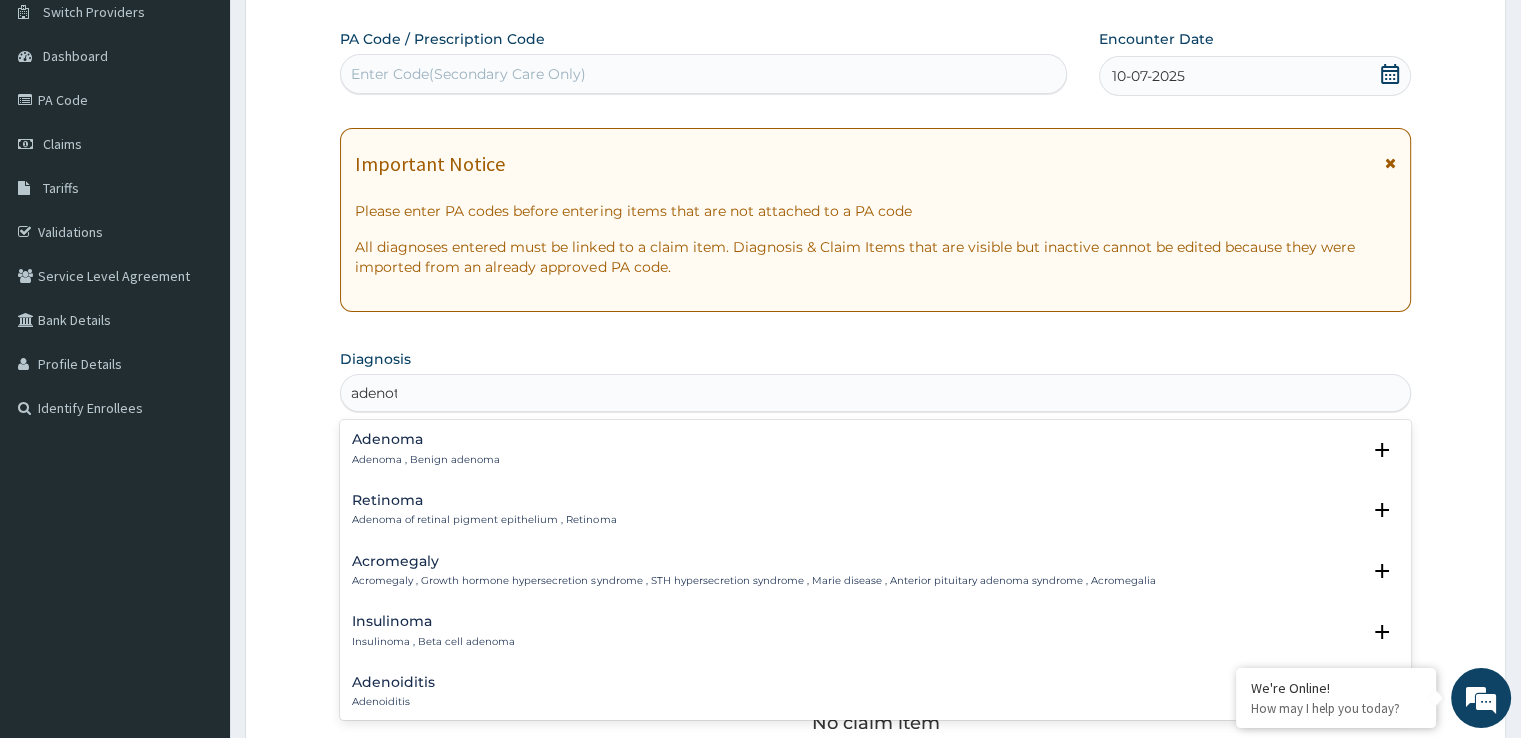 type on "adenoto" 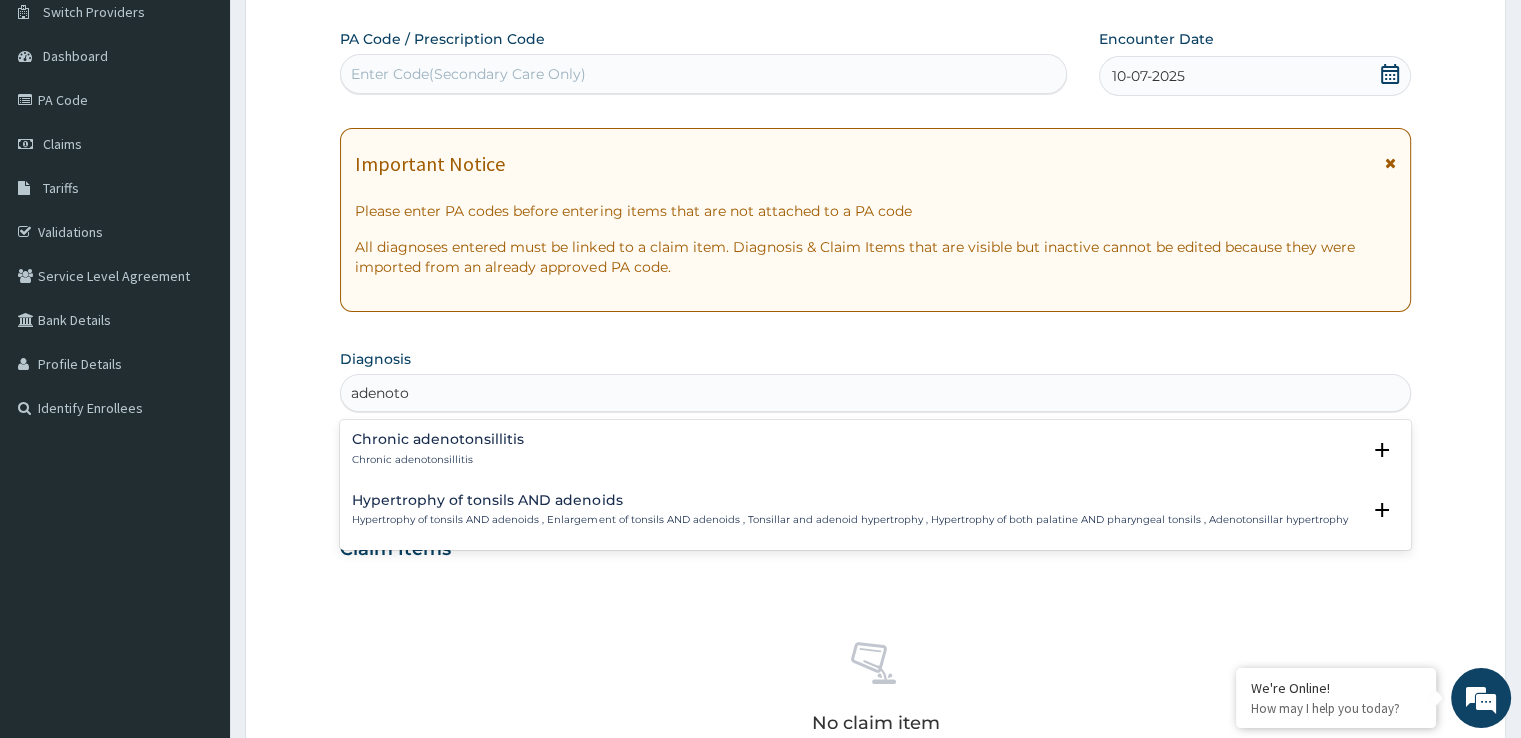 click on "Chronic adenotonsillitis" at bounding box center [438, 460] 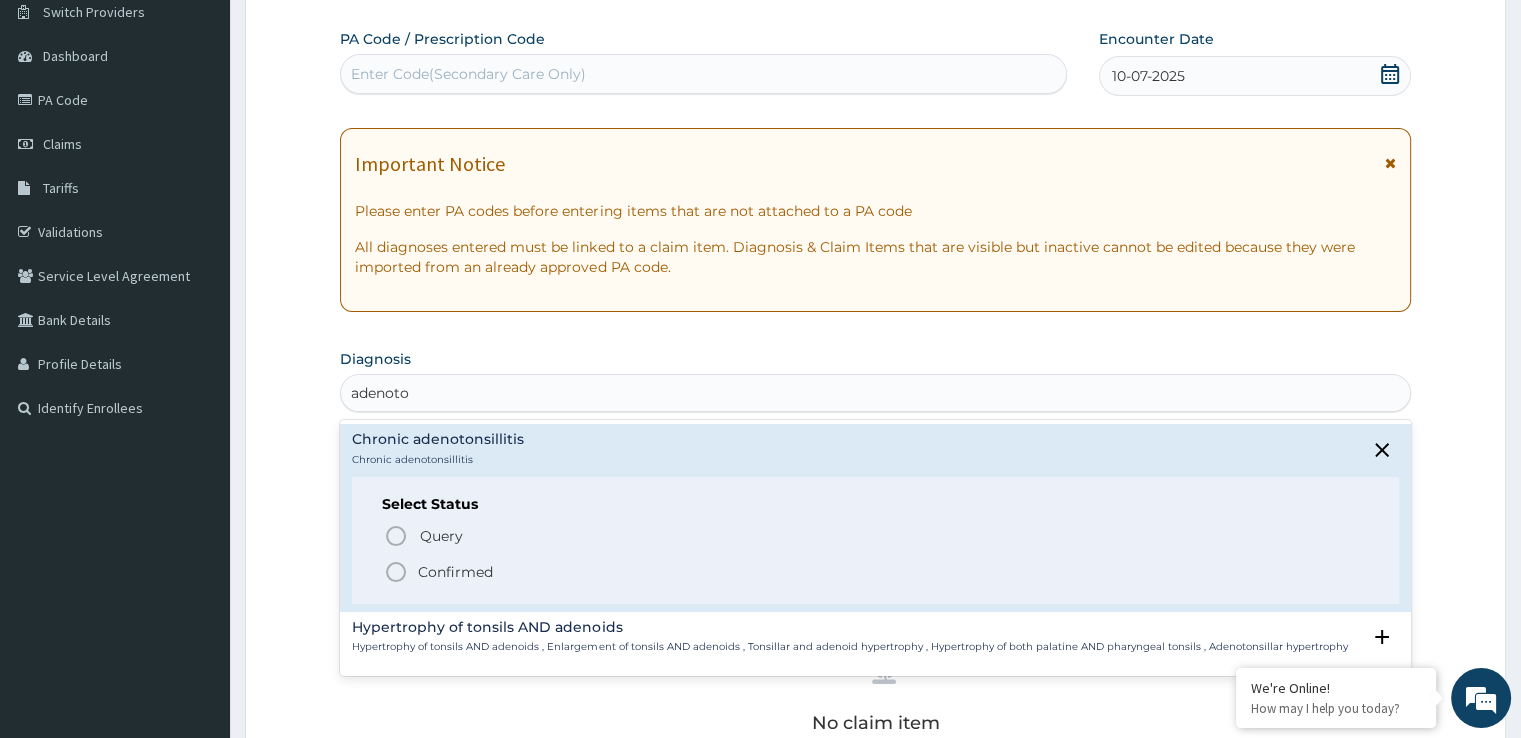 click on "Confirmed" at bounding box center [455, 572] 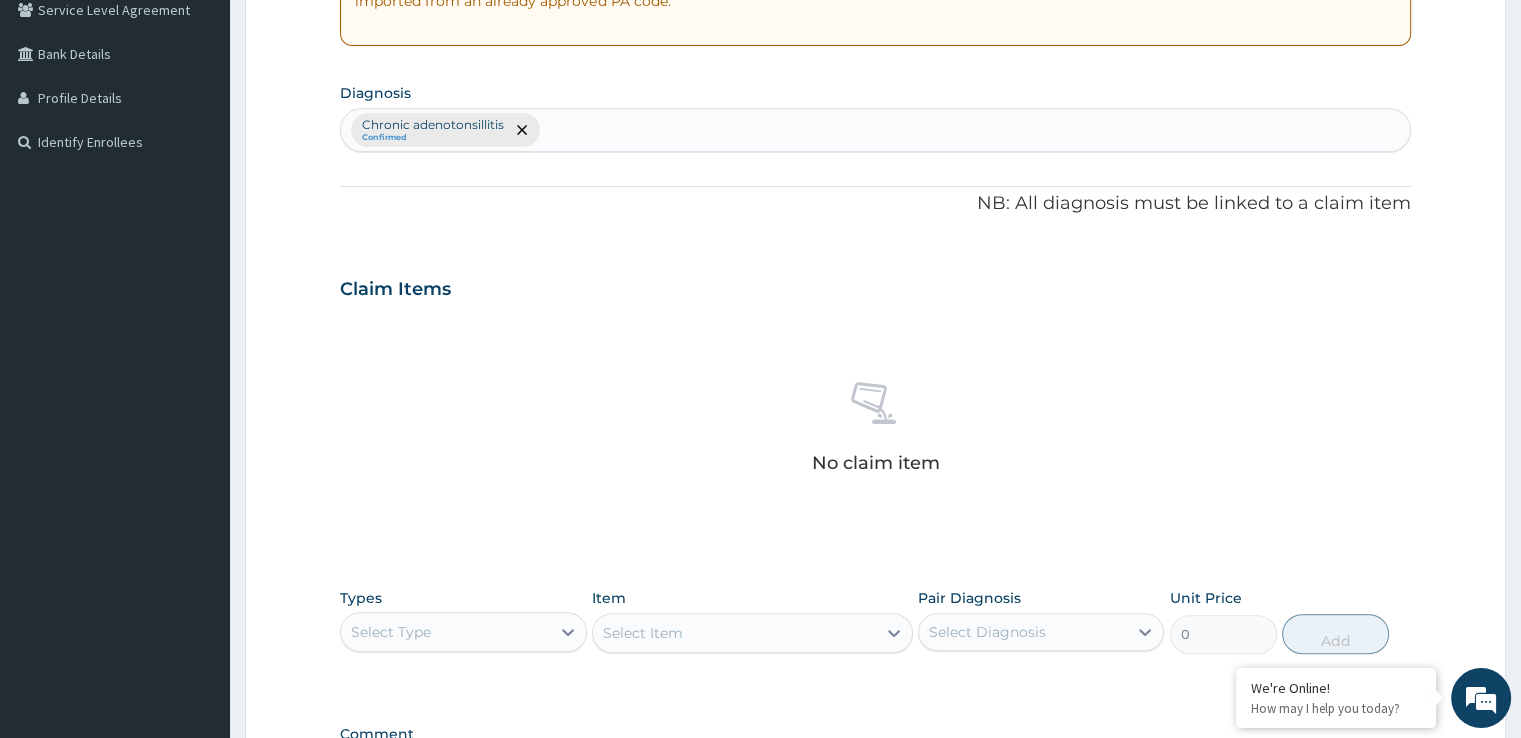 scroll, scrollTop: 444, scrollLeft: 0, axis: vertical 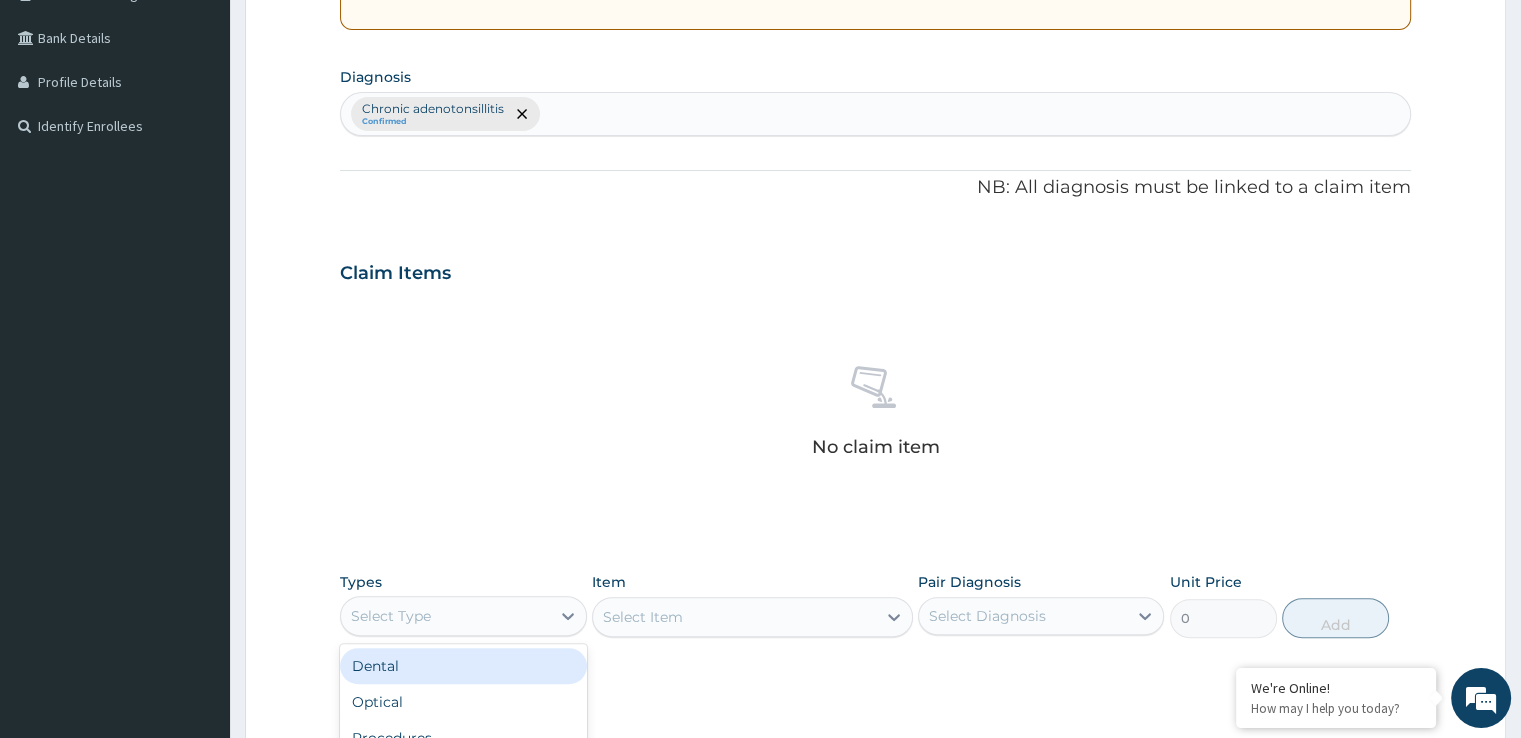 click on "Select Type" at bounding box center (445, 616) 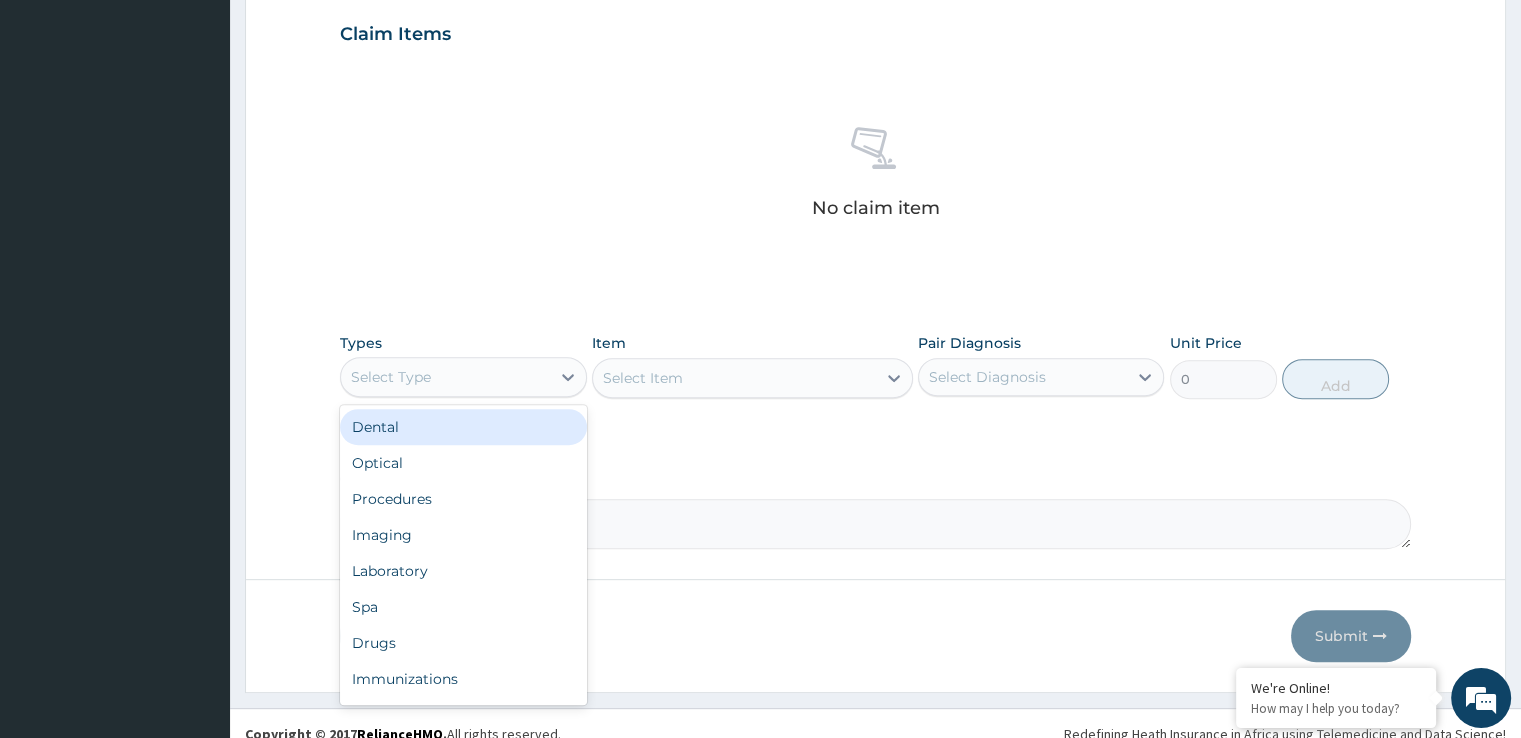 scroll, scrollTop: 702, scrollLeft: 0, axis: vertical 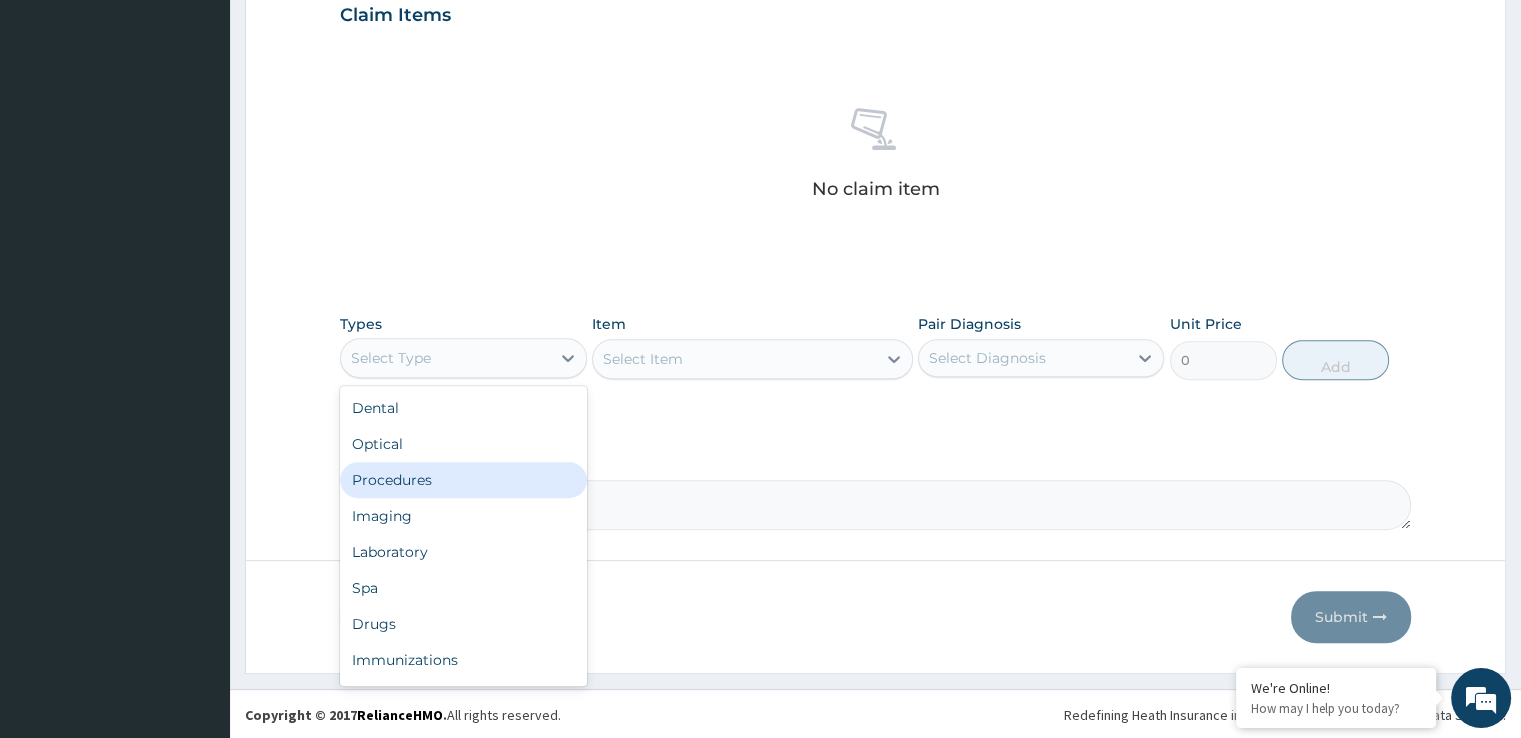 click on "Procedures" at bounding box center (463, 480) 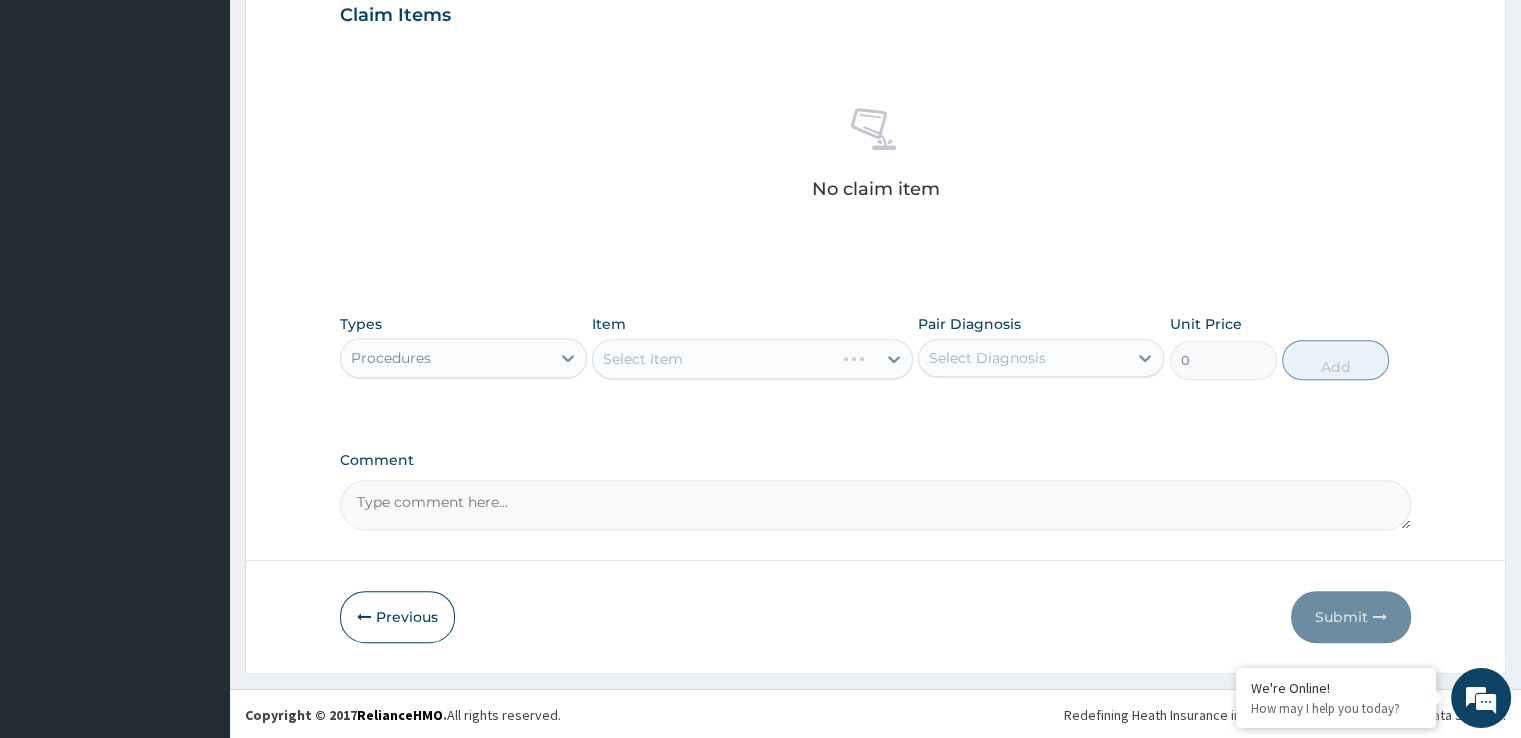 click on "Select Item" at bounding box center [752, 359] 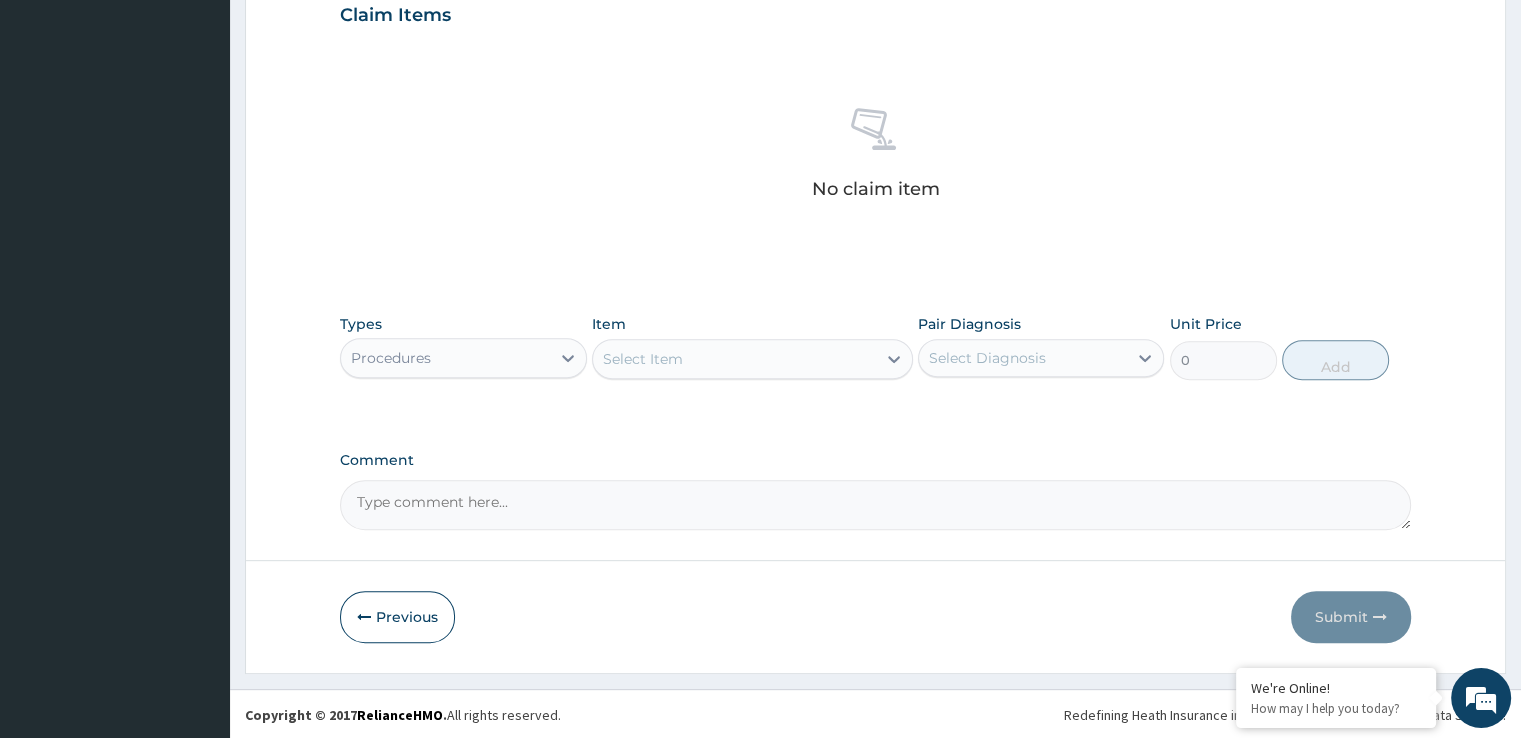click on "Select Item" at bounding box center (734, 359) 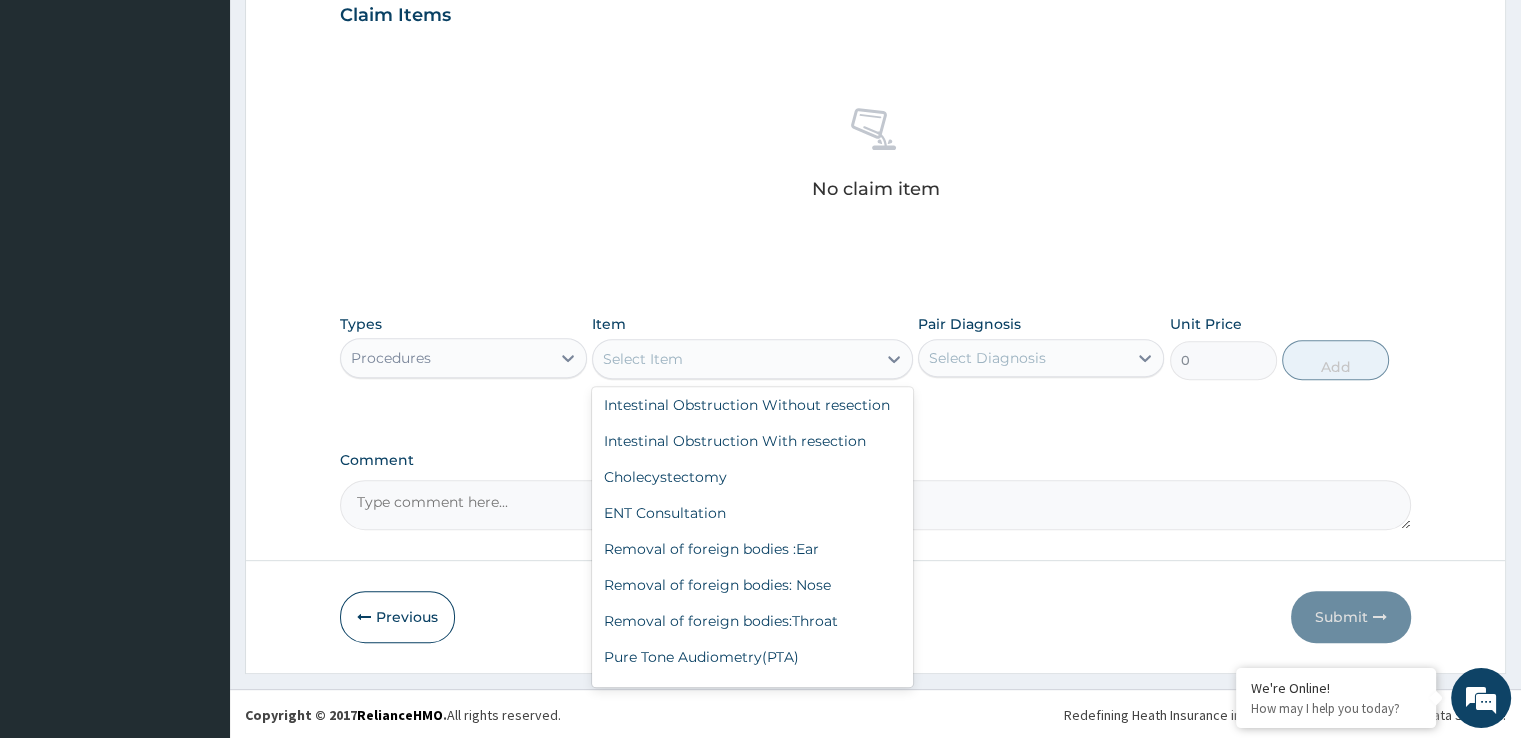 scroll, scrollTop: 2718, scrollLeft: 0, axis: vertical 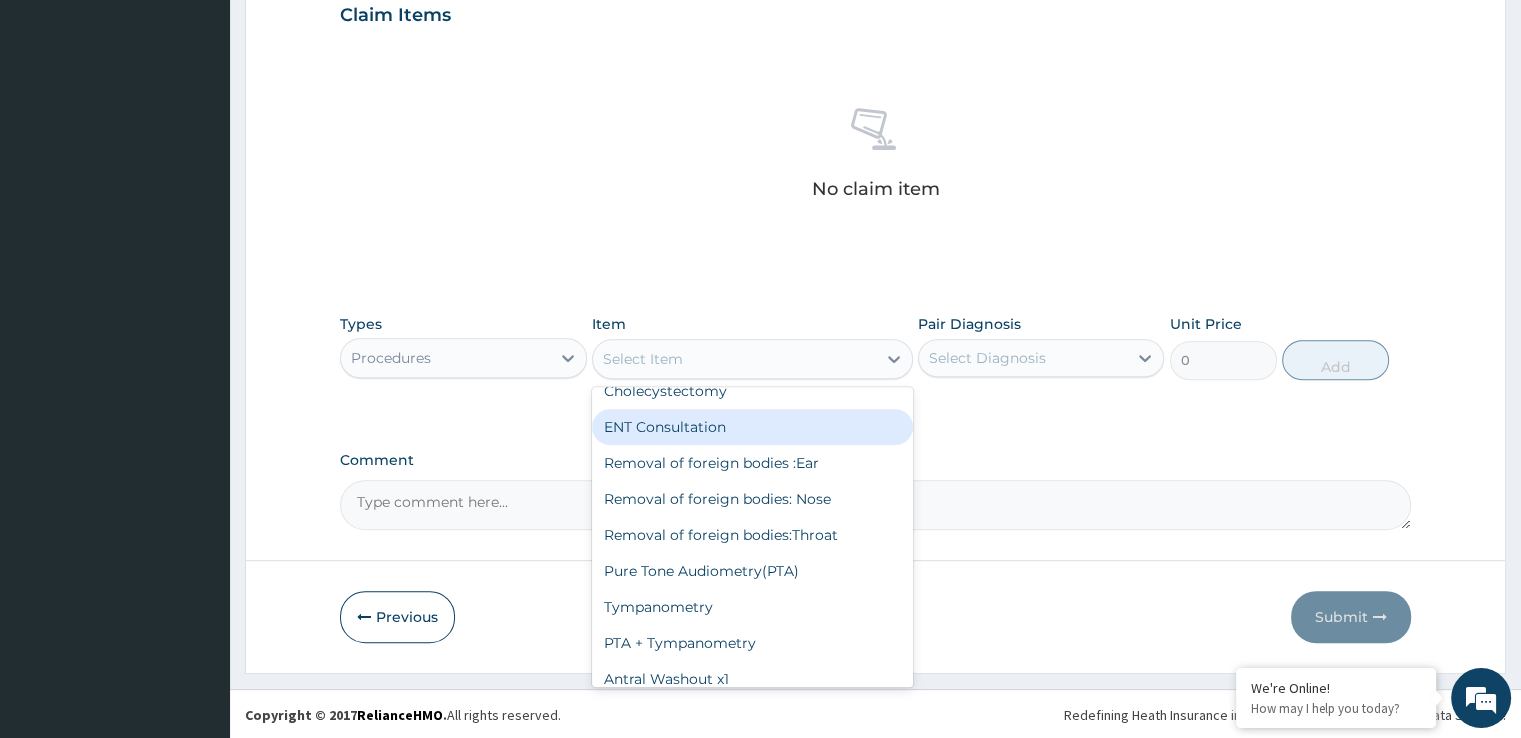 click on "ENT Consultation" at bounding box center (752, 427) 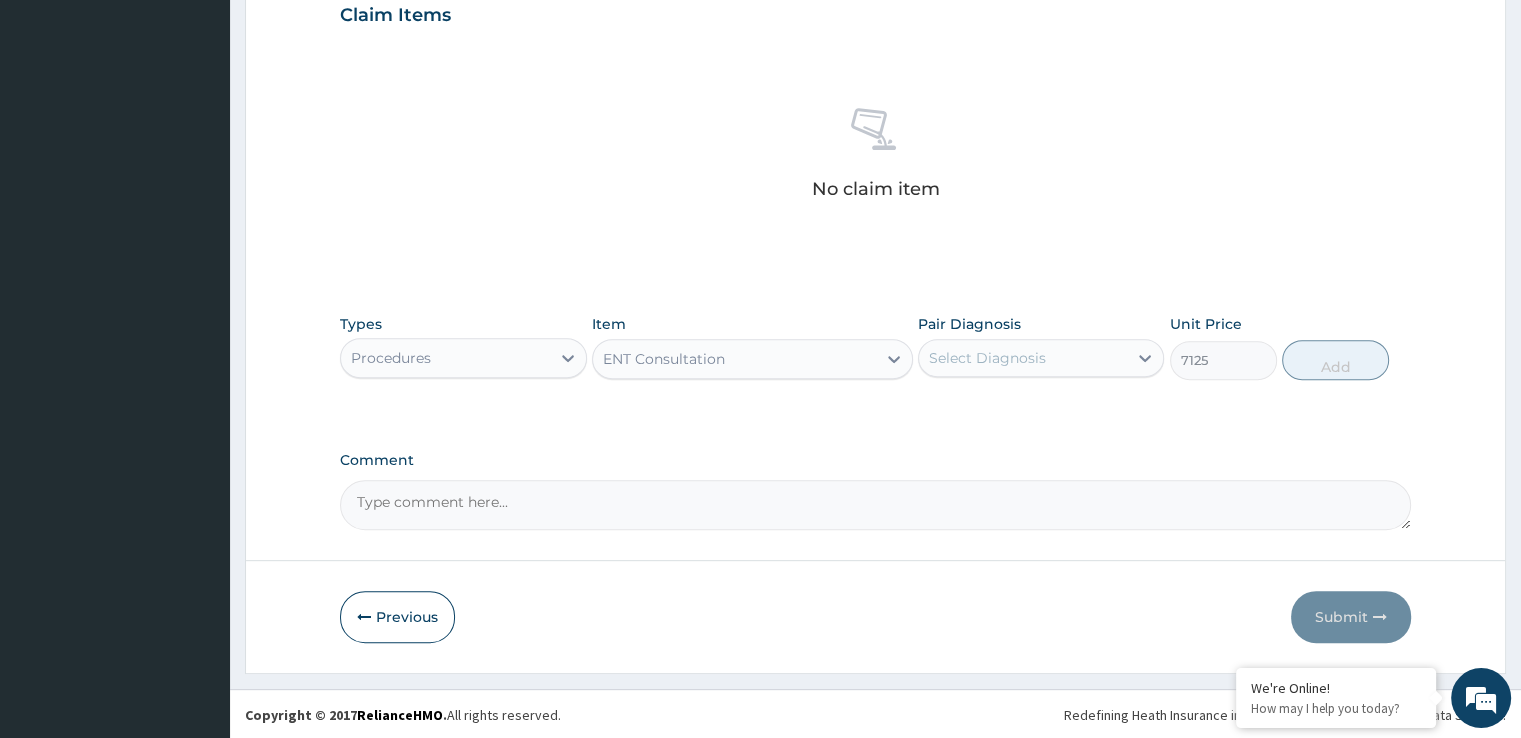 click on "Select Diagnosis" at bounding box center (987, 358) 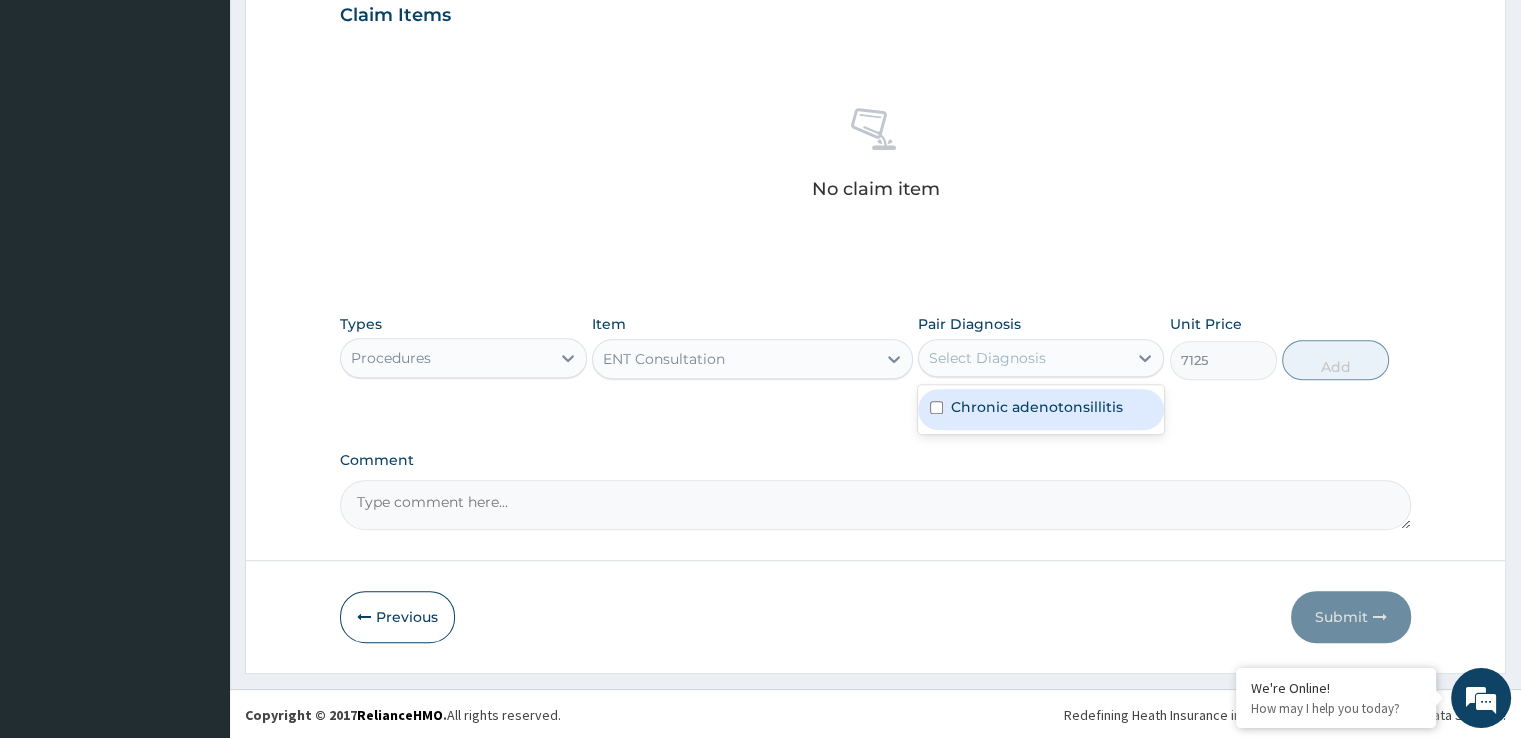 click on "Chronic adenotonsillitis" at bounding box center [1037, 407] 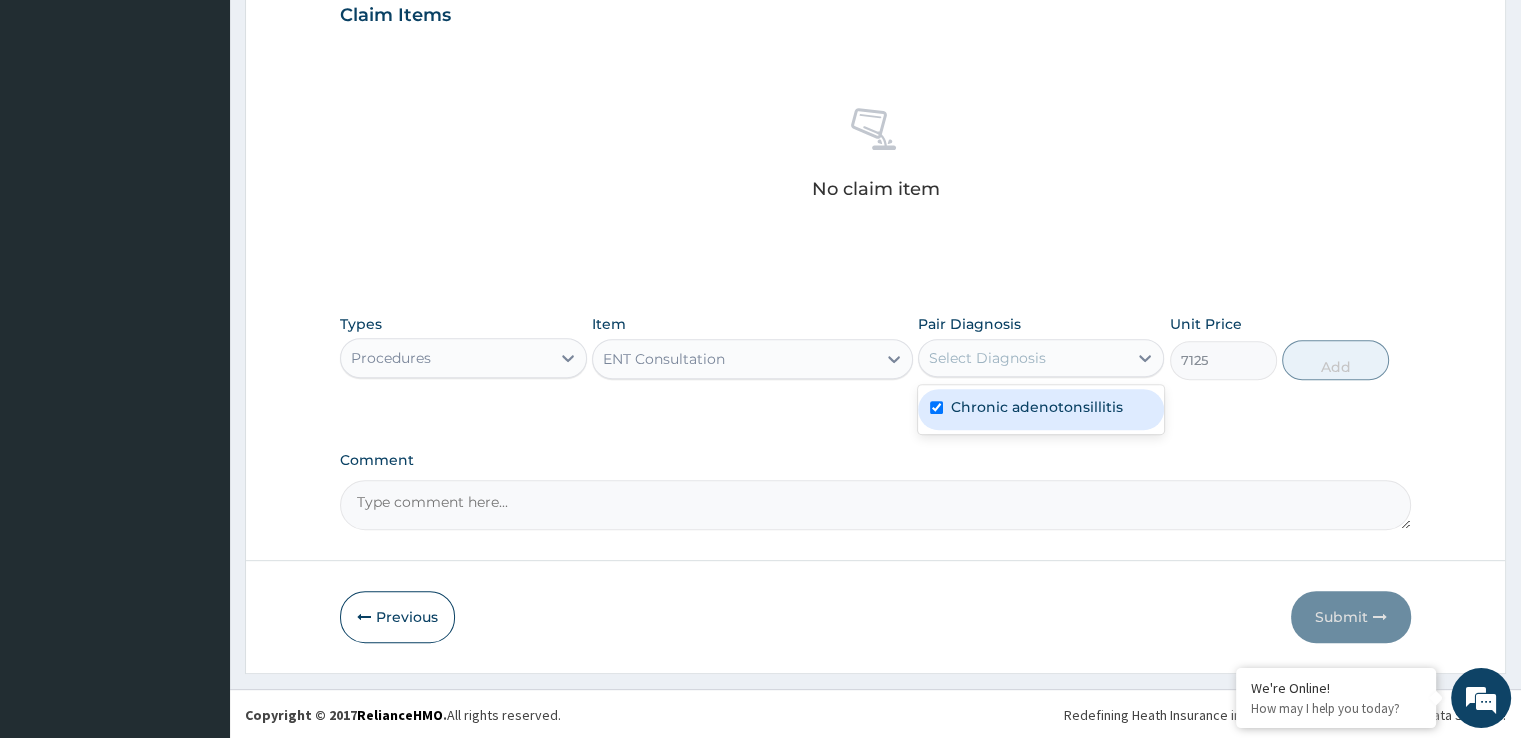 checkbox on "true" 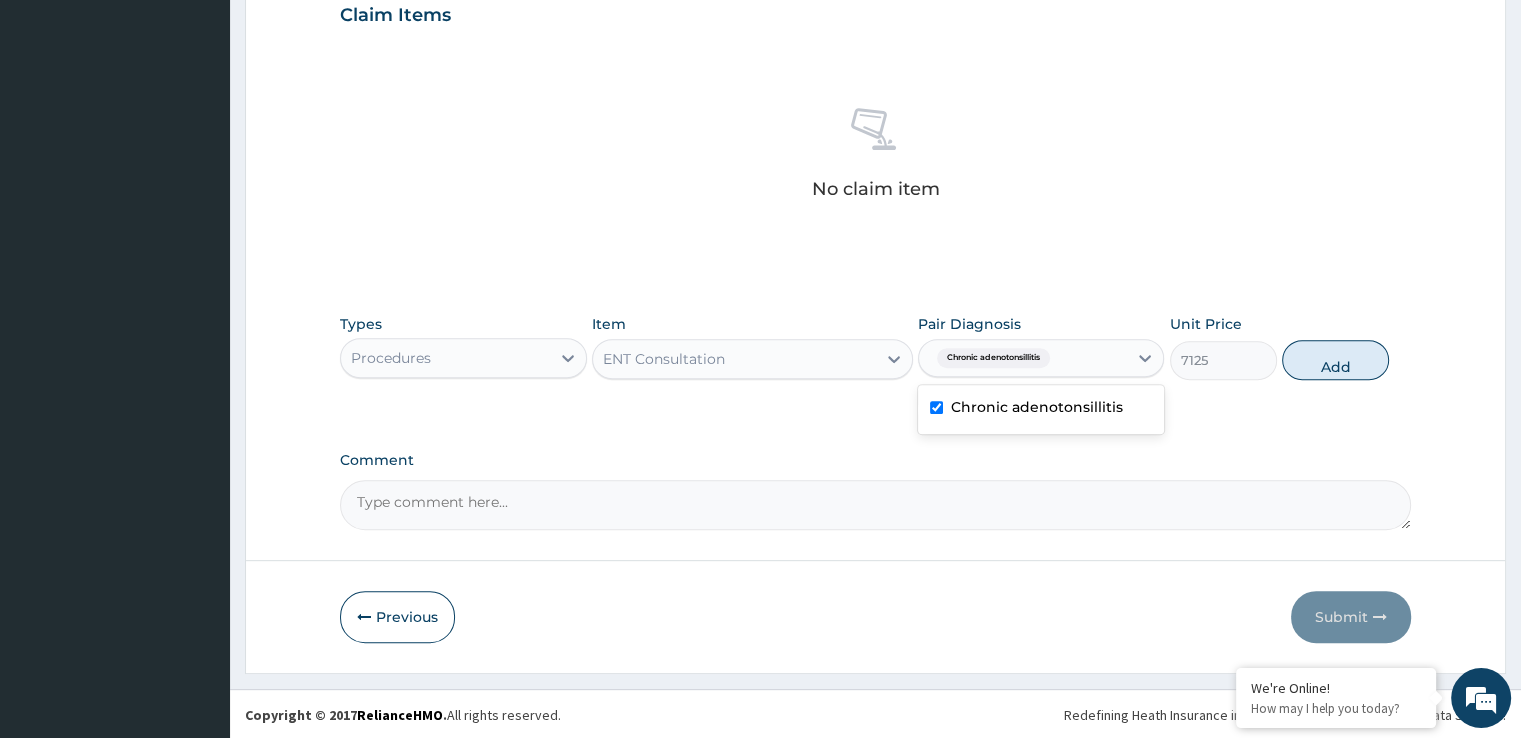 click on "Types Procedures Item ENT Consultation Pair Diagnosis option Chronic adenotonsillitis, selected. option Chronic adenotonsillitis selected, 1 of 1. 1 result available. Use Up and Down to choose options, press Enter to select the currently focused option, press Escape to exit the menu, press Tab to select the option and exit the menu. Chronic adenotonsillitis Chronic adenotonsillitis Unit Price 7125 Add" at bounding box center [875, 362] 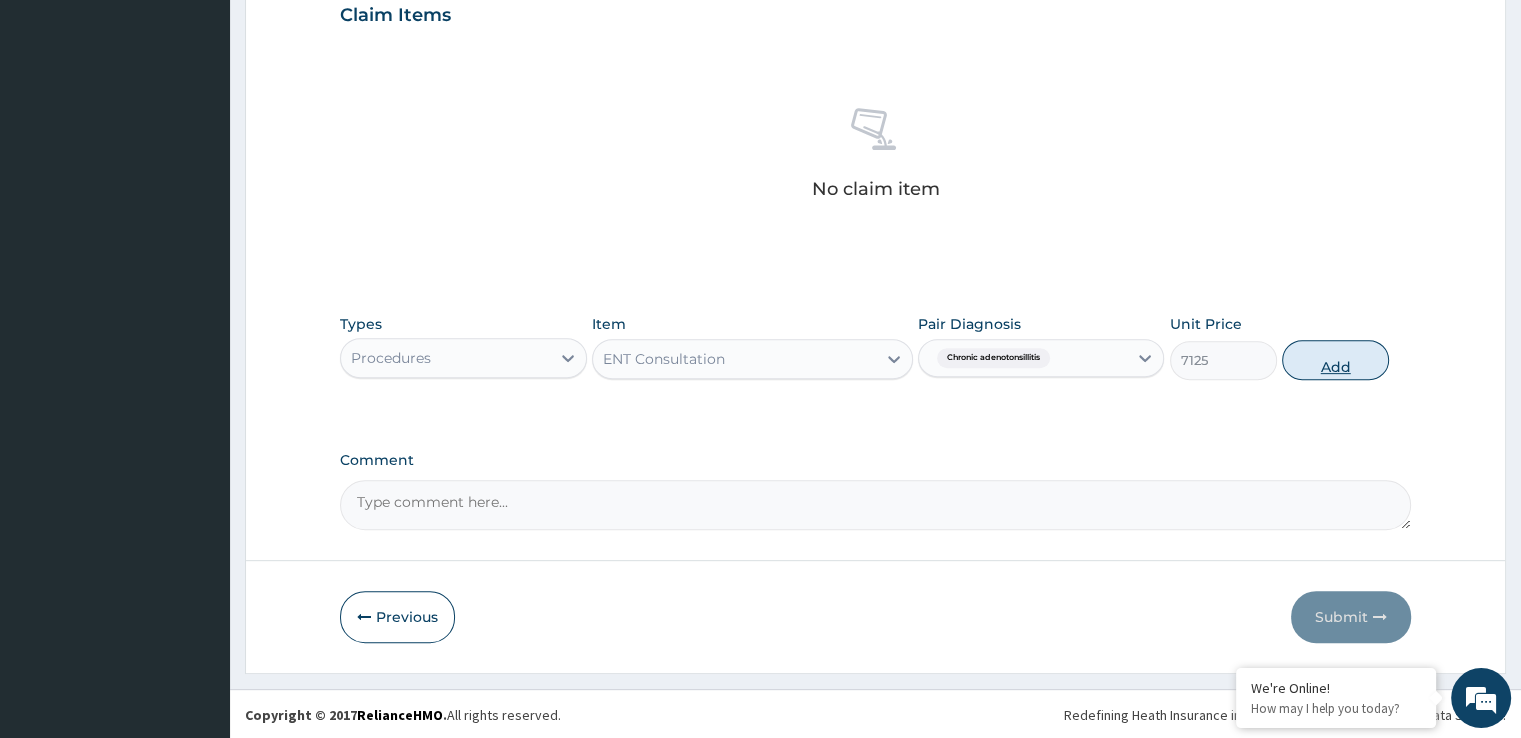 click on "Add" at bounding box center (1335, 360) 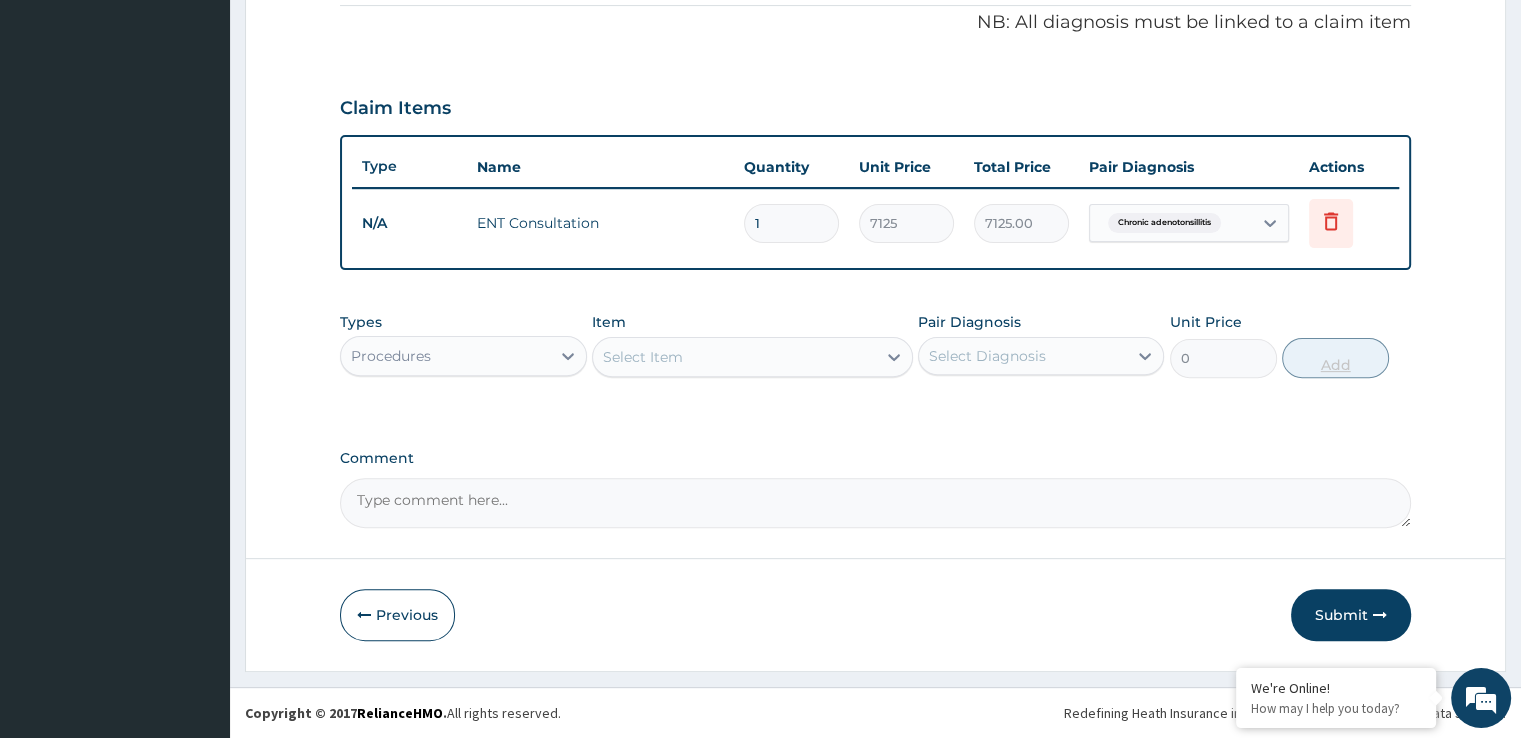 scroll, scrollTop: 606, scrollLeft: 0, axis: vertical 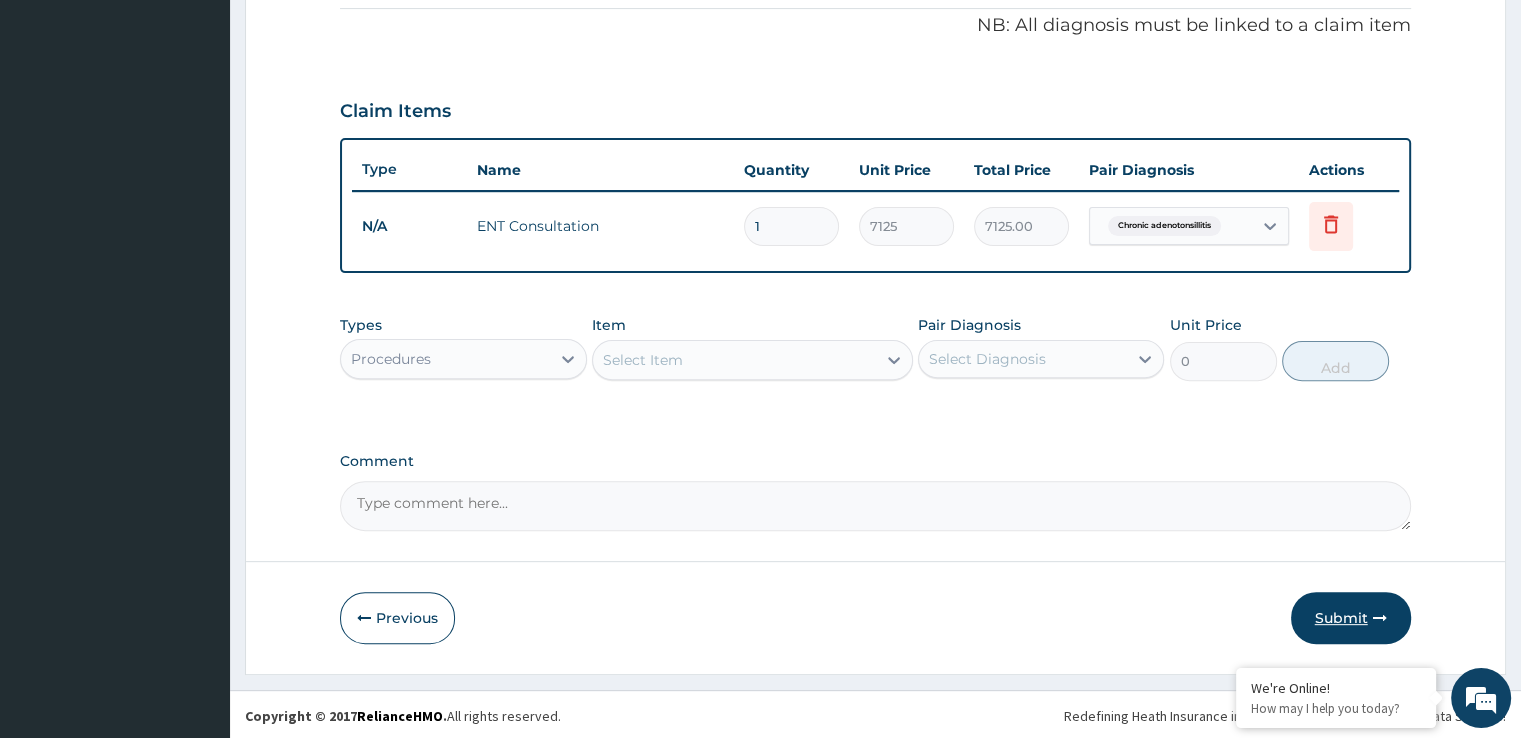click on "Submit" at bounding box center [1351, 618] 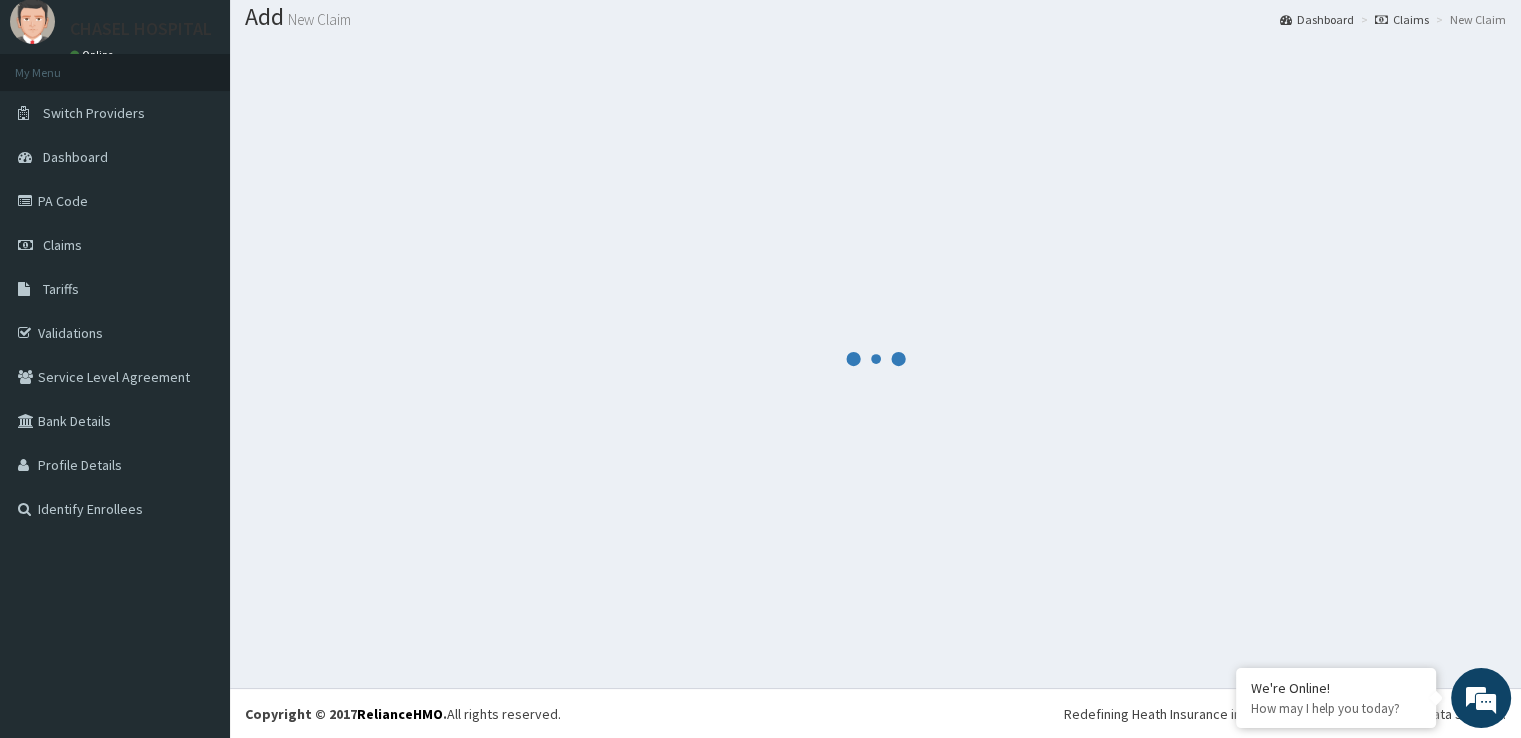 scroll, scrollTop: 606, scrollLeft: 0, axis: vertical 